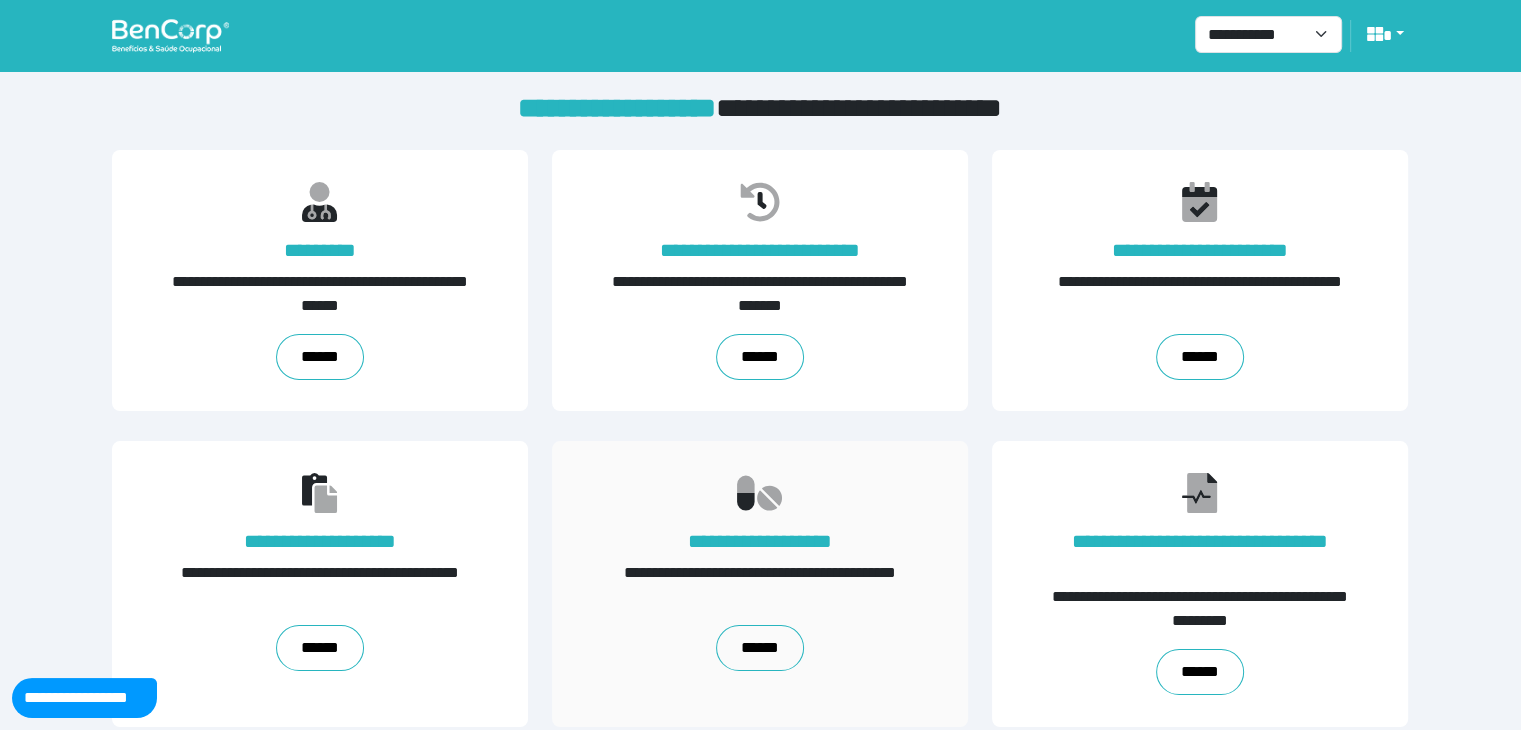 scroll, scrollTop: 0, scrollLeft: 0, axis: both 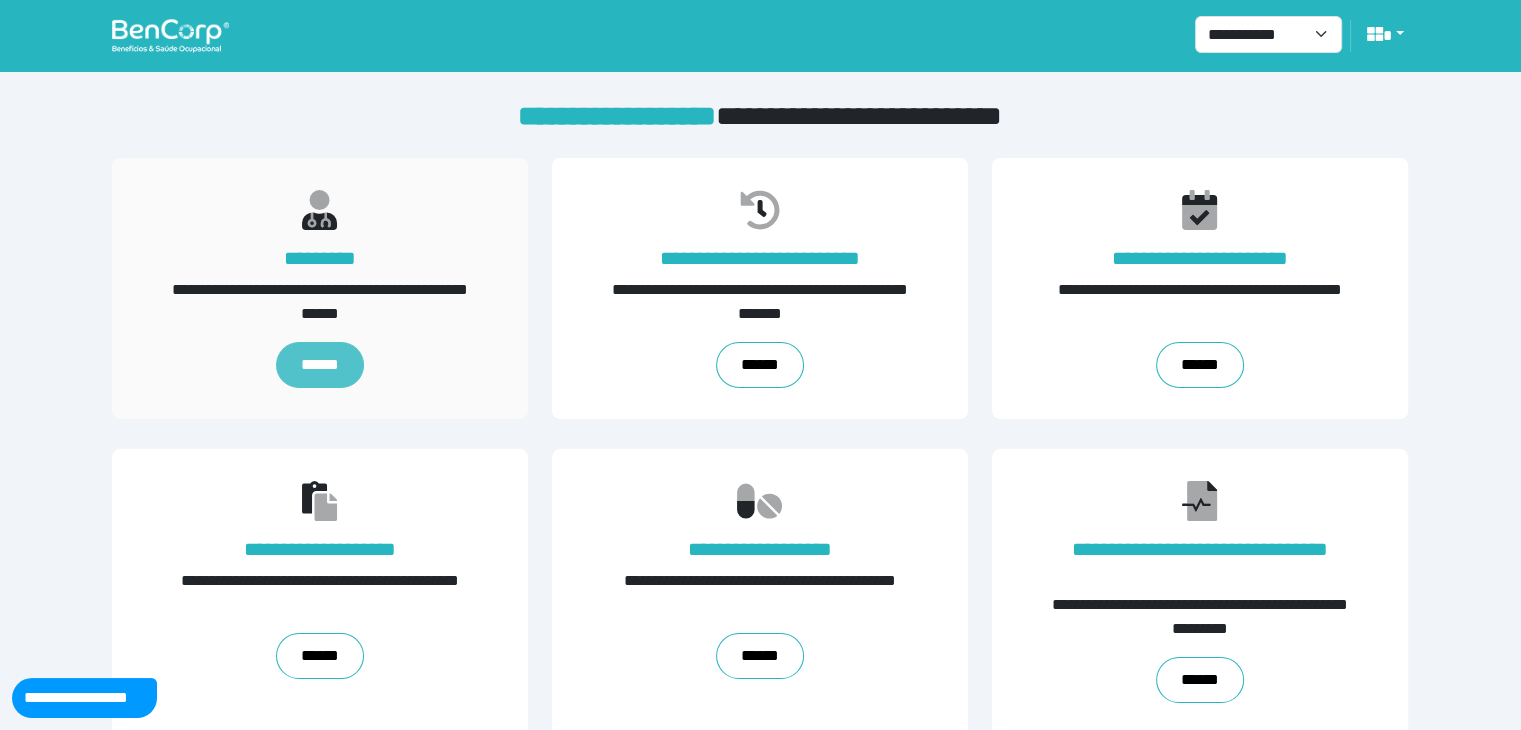 click on "******" at bounding box center [321, 365] 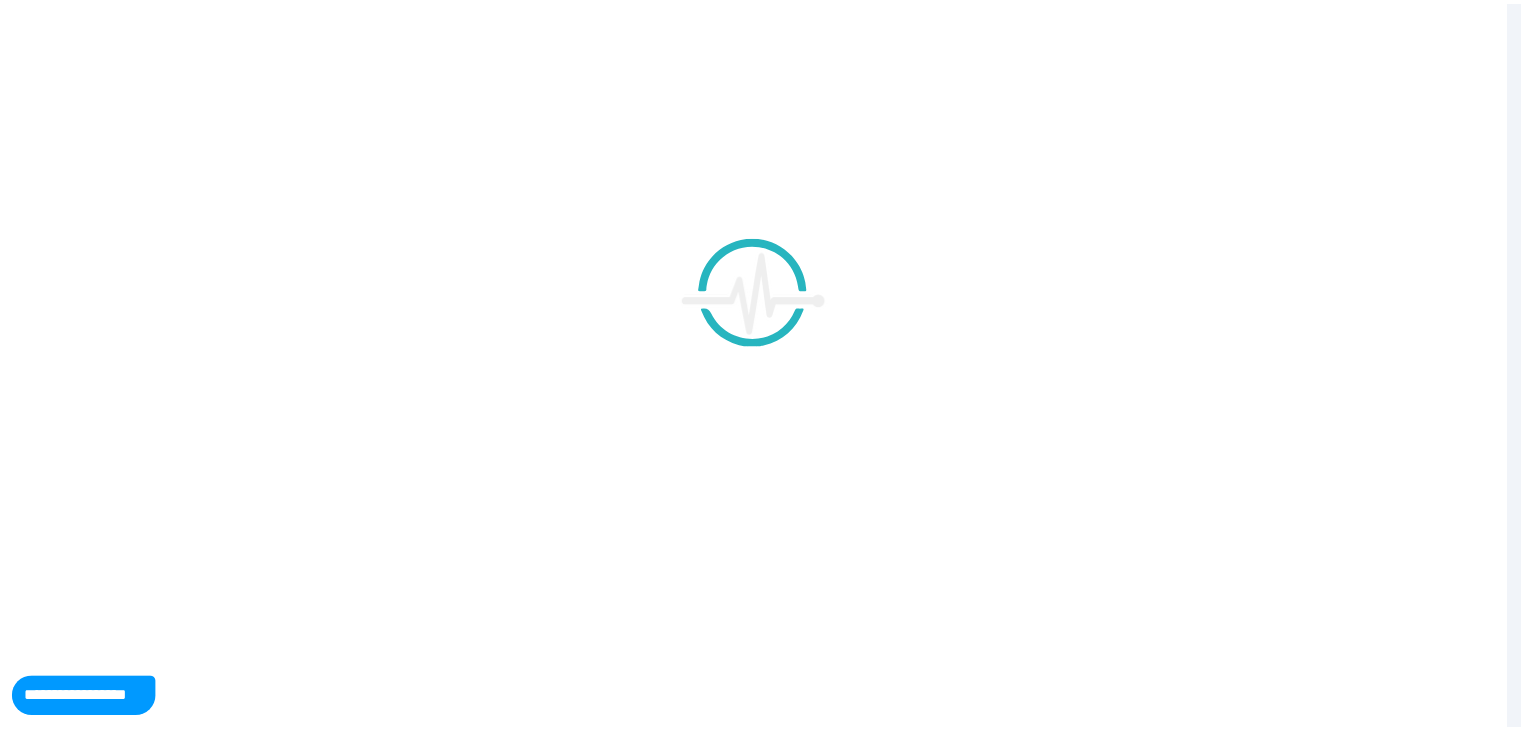 scroll, scrollTop: 0, scrollLeft: 0, axis: both 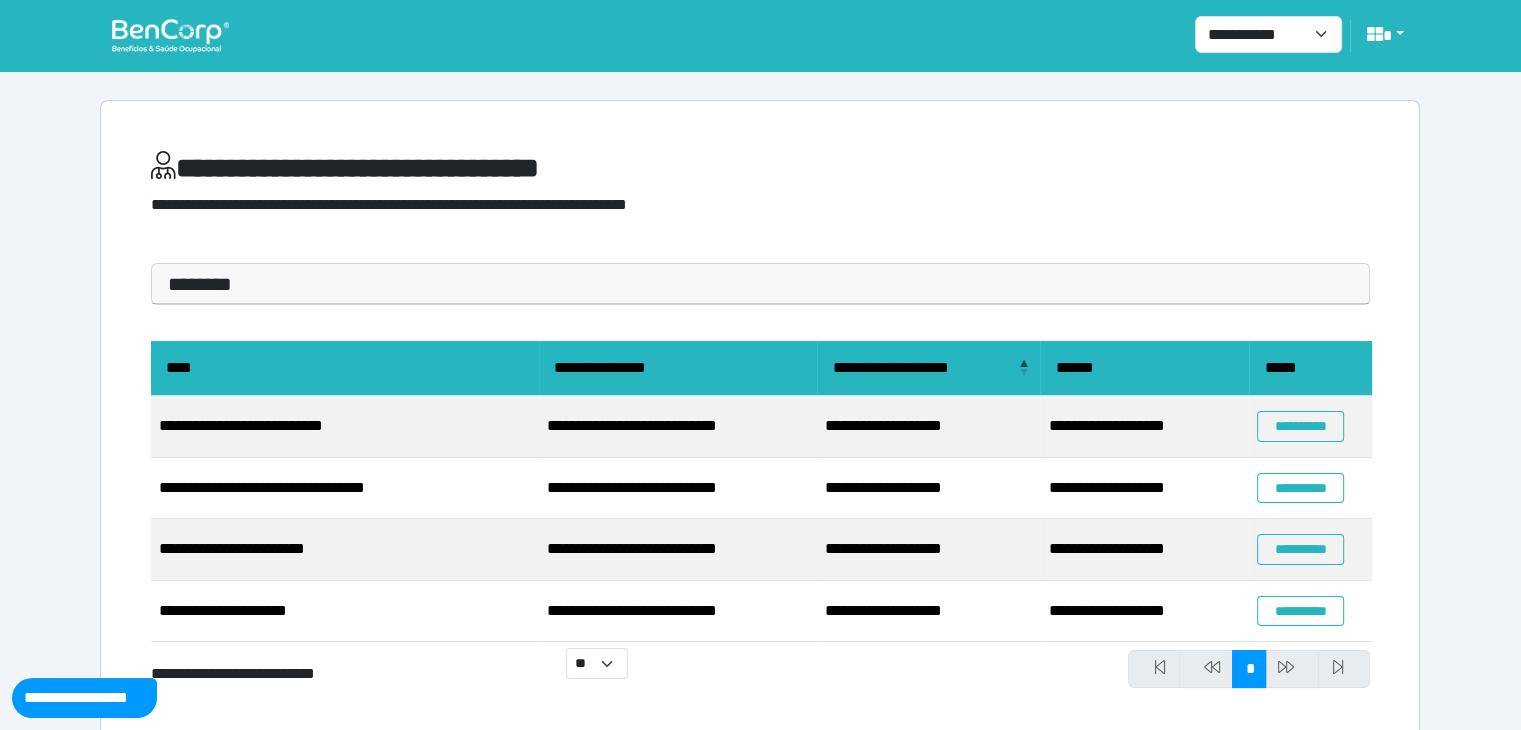 drag, startPoint x: 648, startPoint y: 423, endPoint x: 661, endPoint y: 424, distance: 13.038404 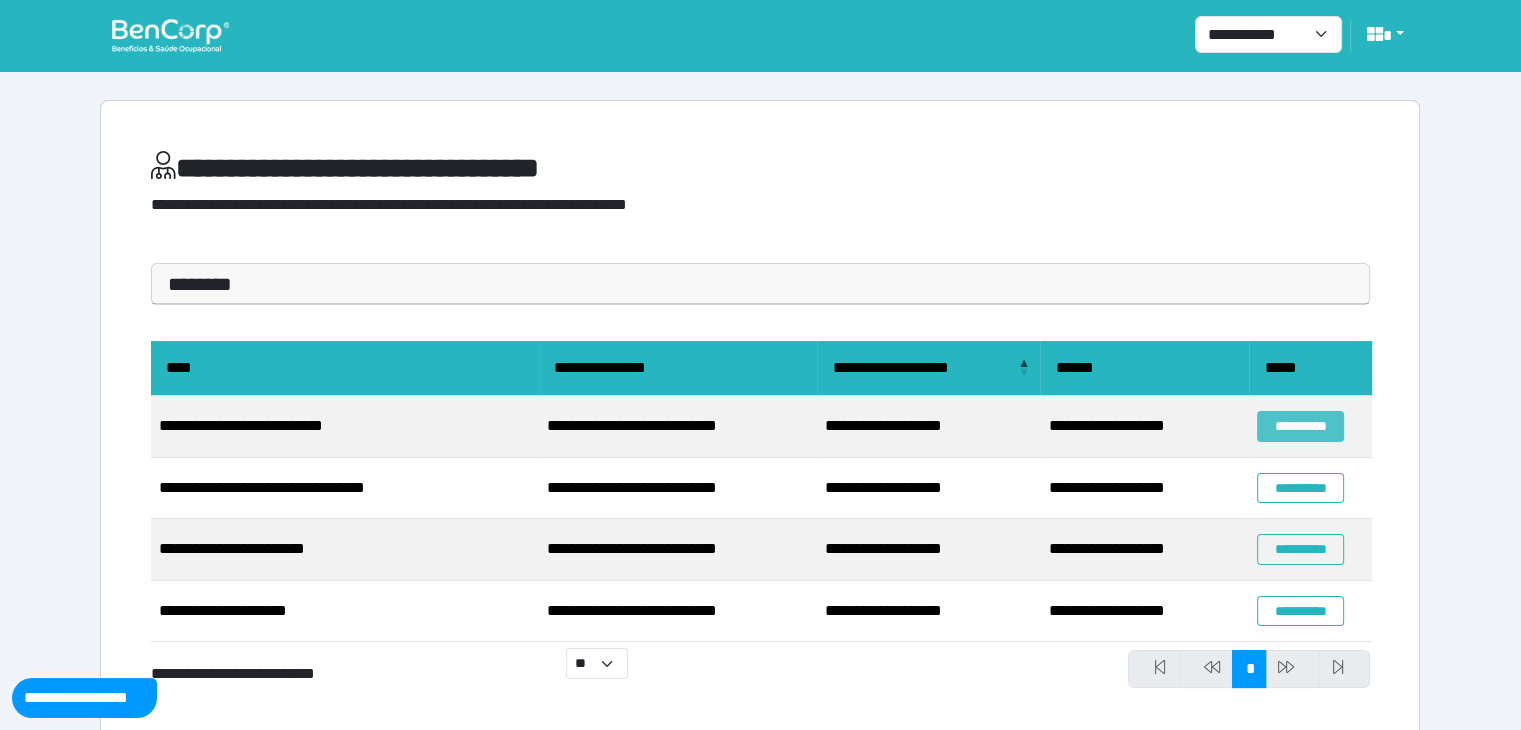 click on "**********" at bounding box center (1300, 426) 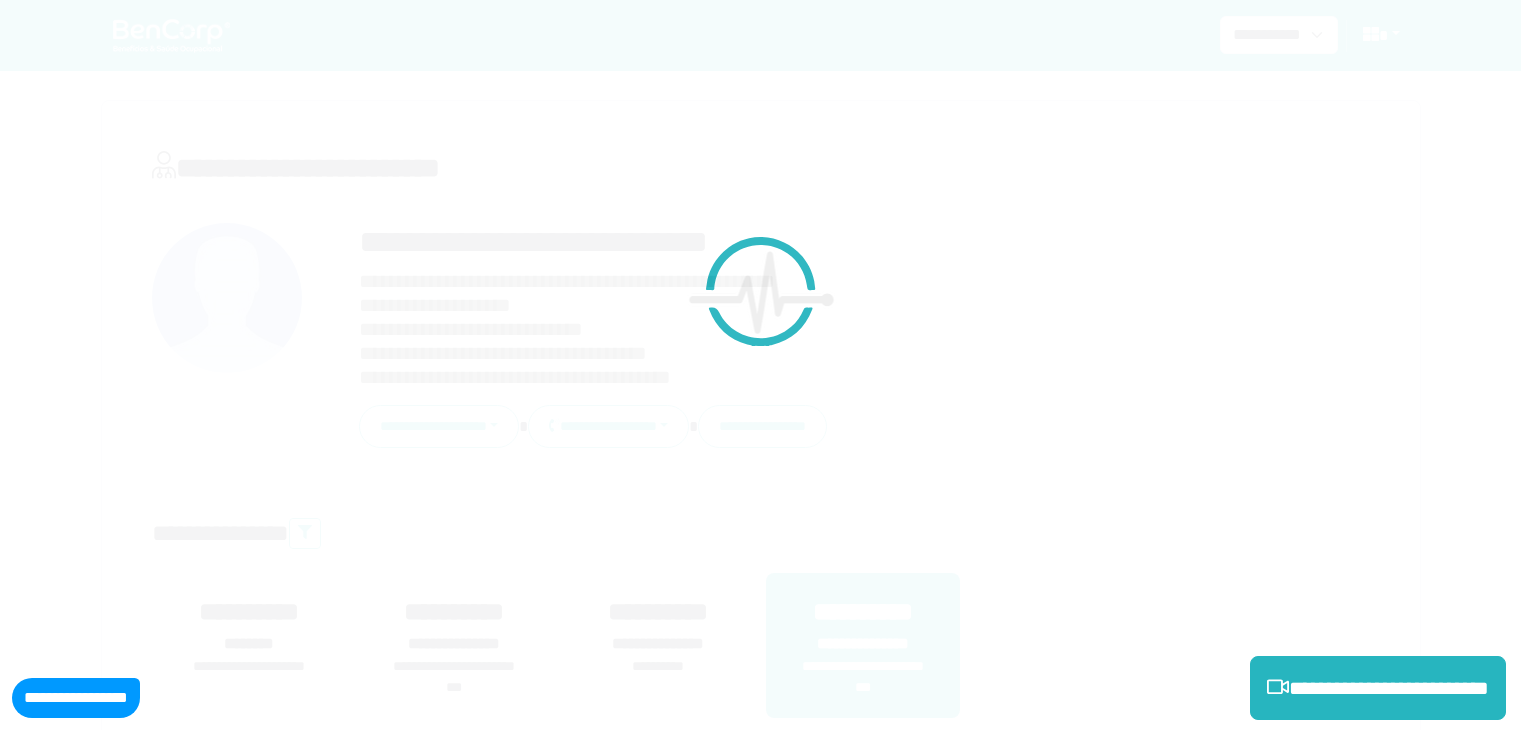 scroll, scrollTop: 0, scrollLeft: 0, axis: both 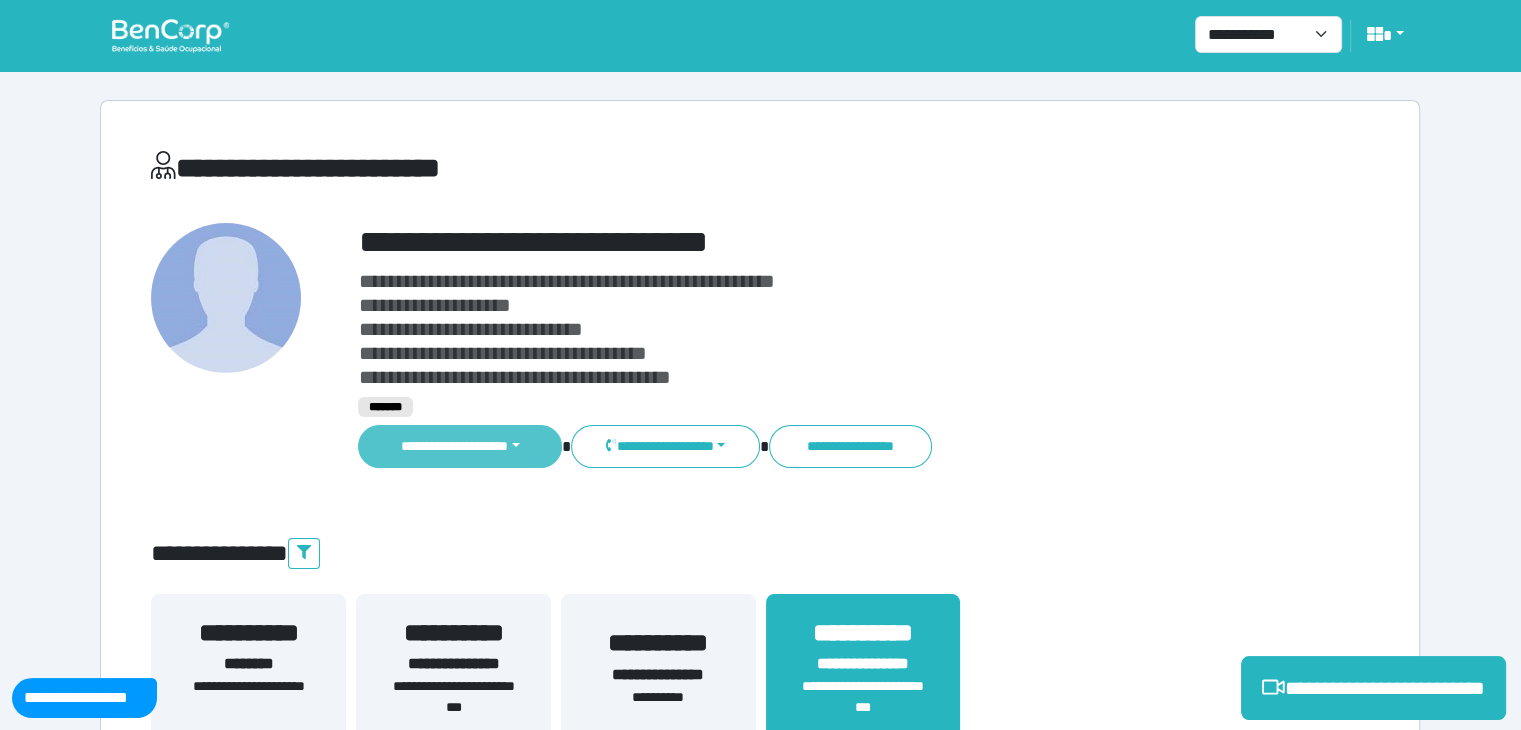click on "**********" at bounding box center (460, 446) 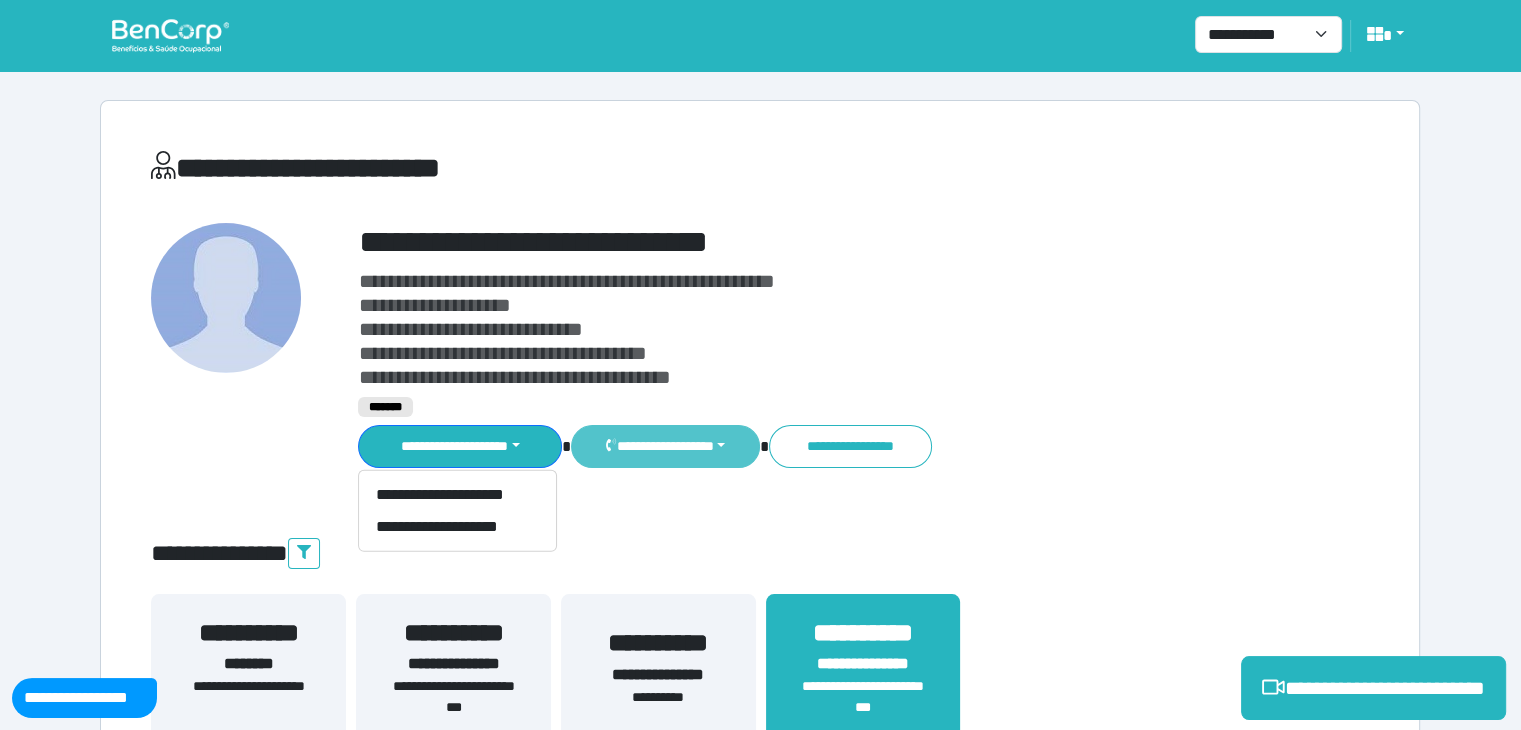 click on "**********" at bounding box center (665, 446) 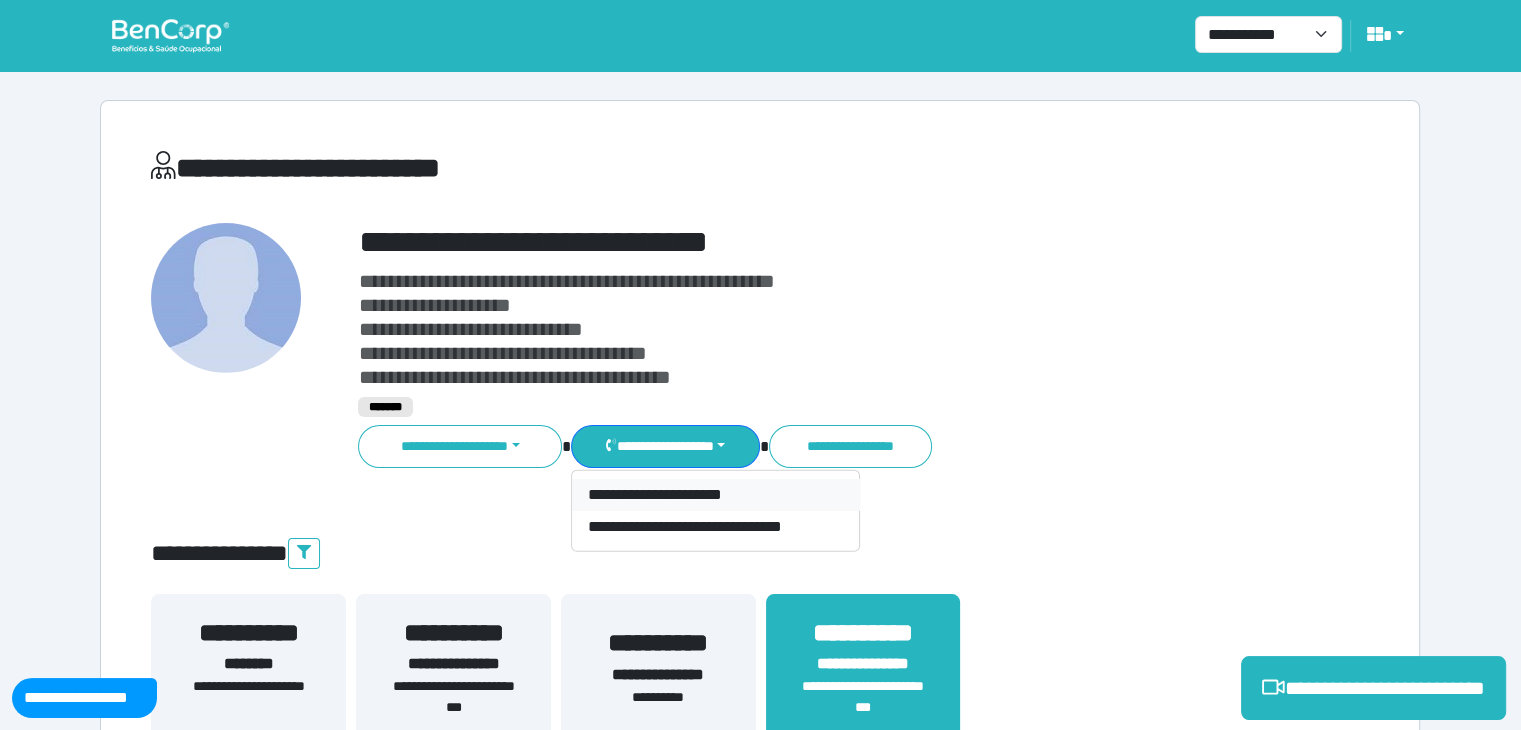 click on "**********" at bounding box center [716, 495] 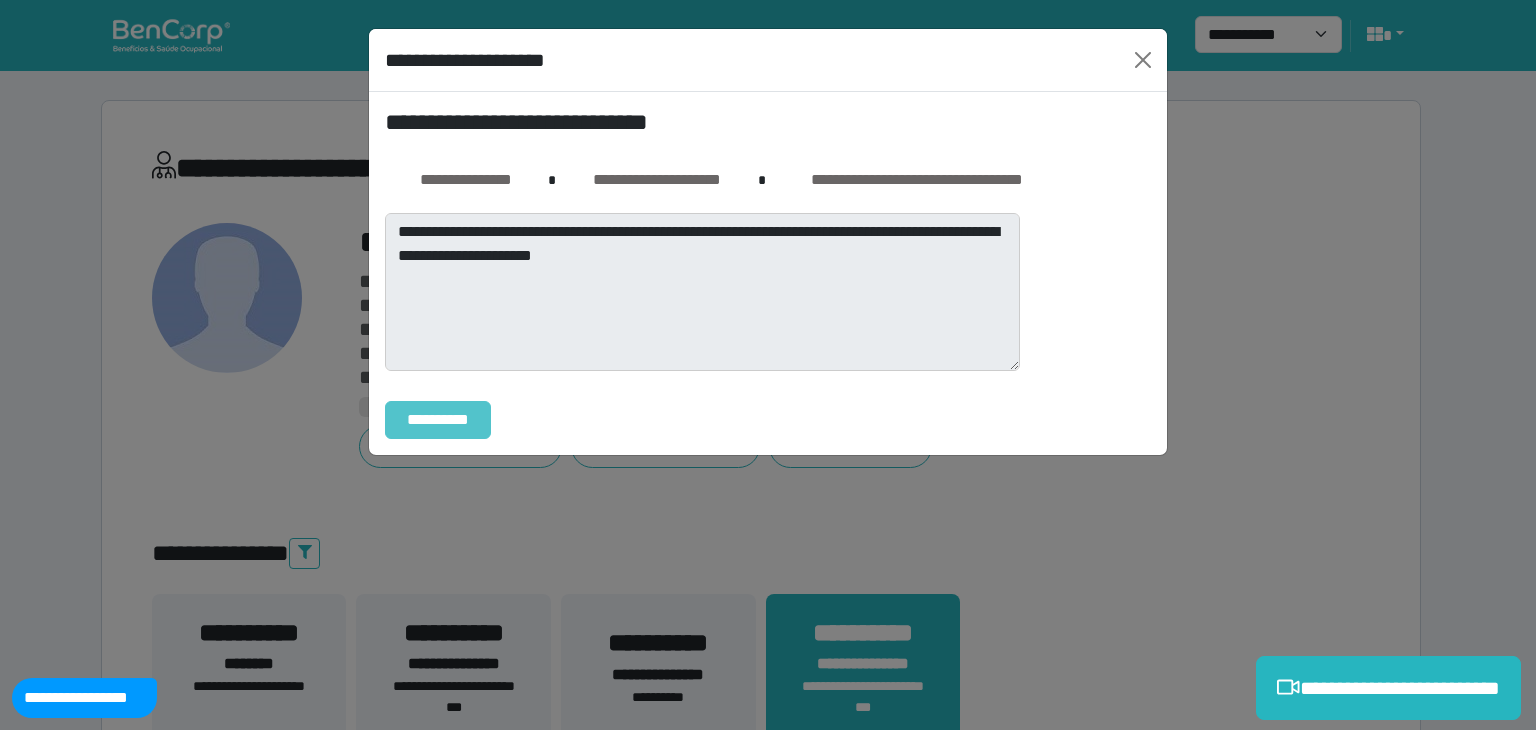 click on "**********" at bounding box center (438, 420) 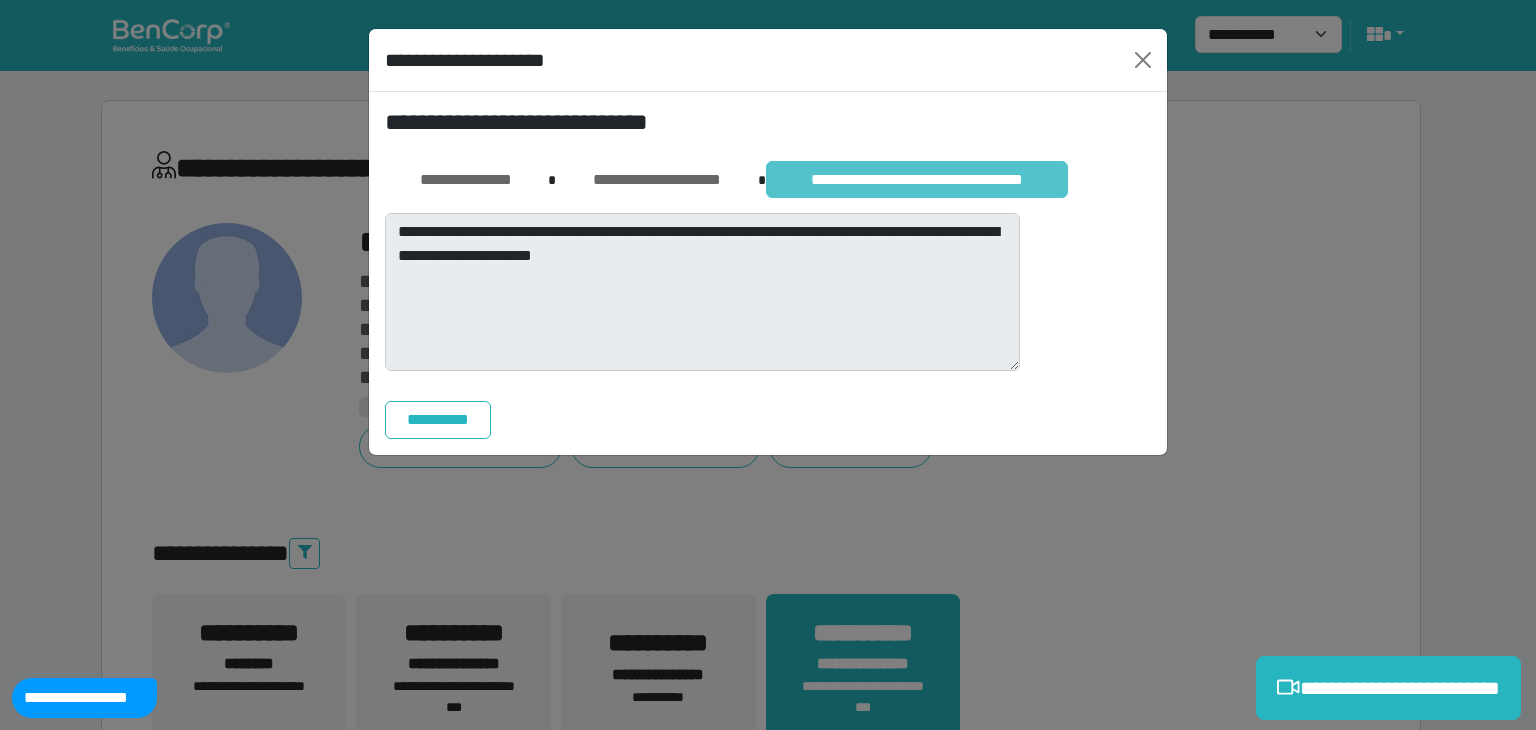 click on "**********" at bounding box center [917, 180] 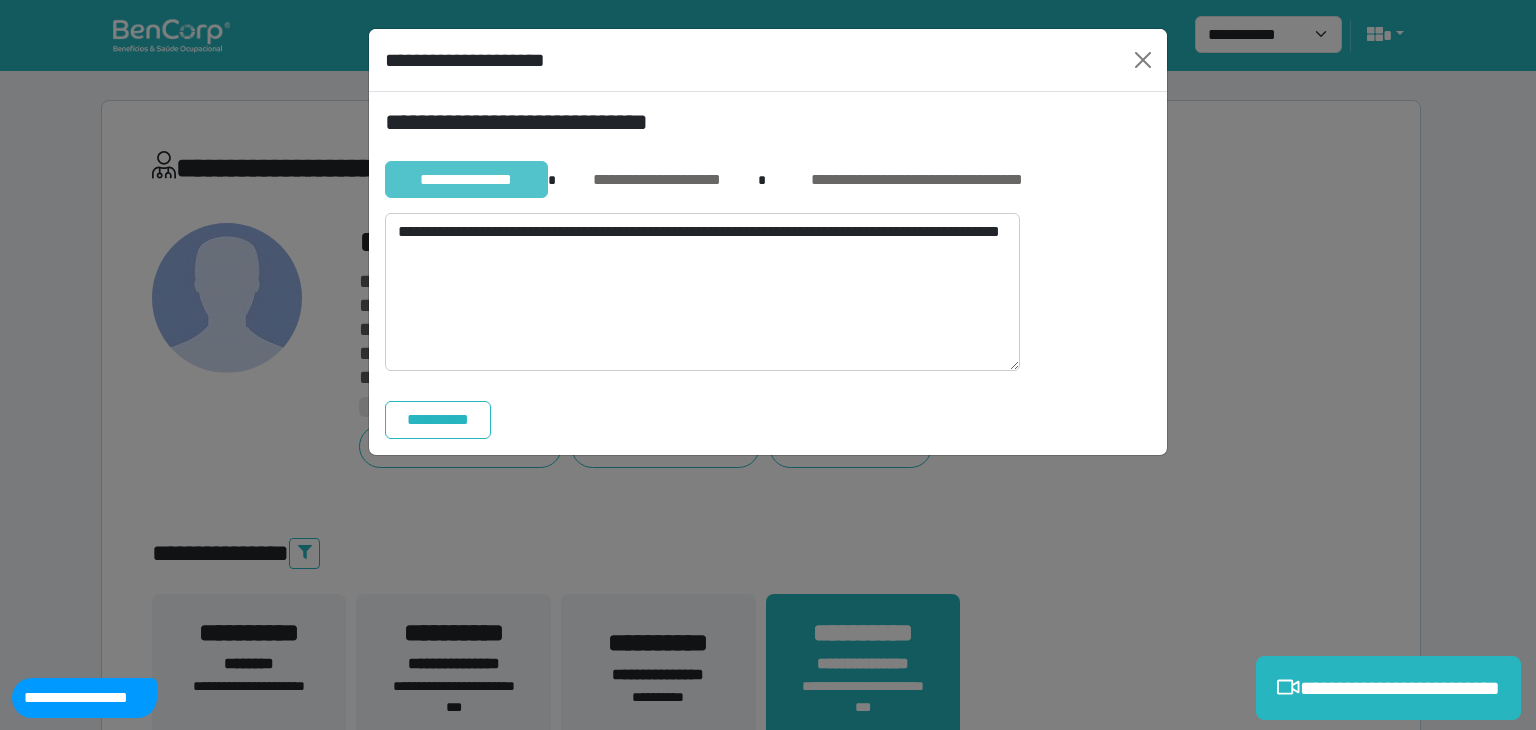 click on "**********" at bounding box center (466, 180) 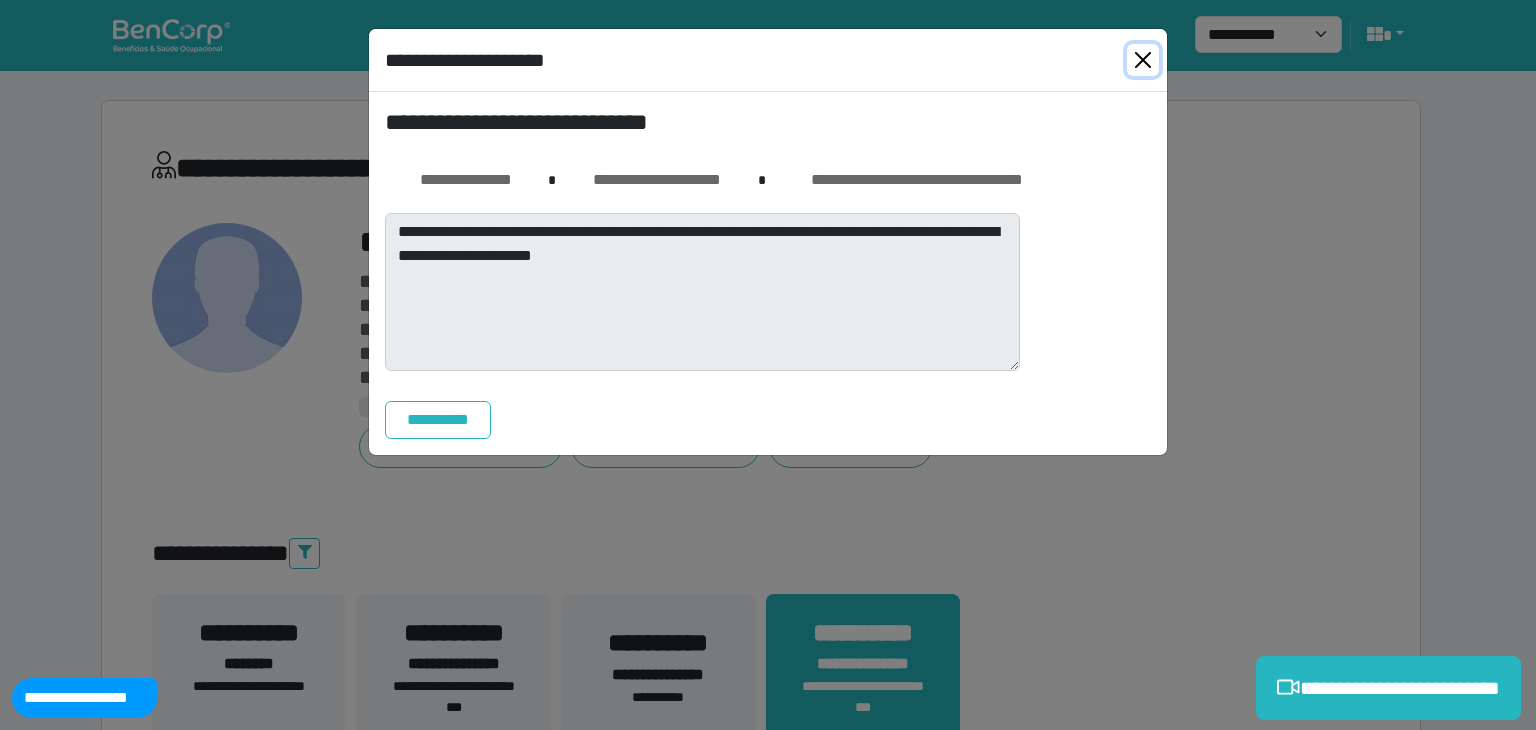 click at bounding box center [1143, 60] 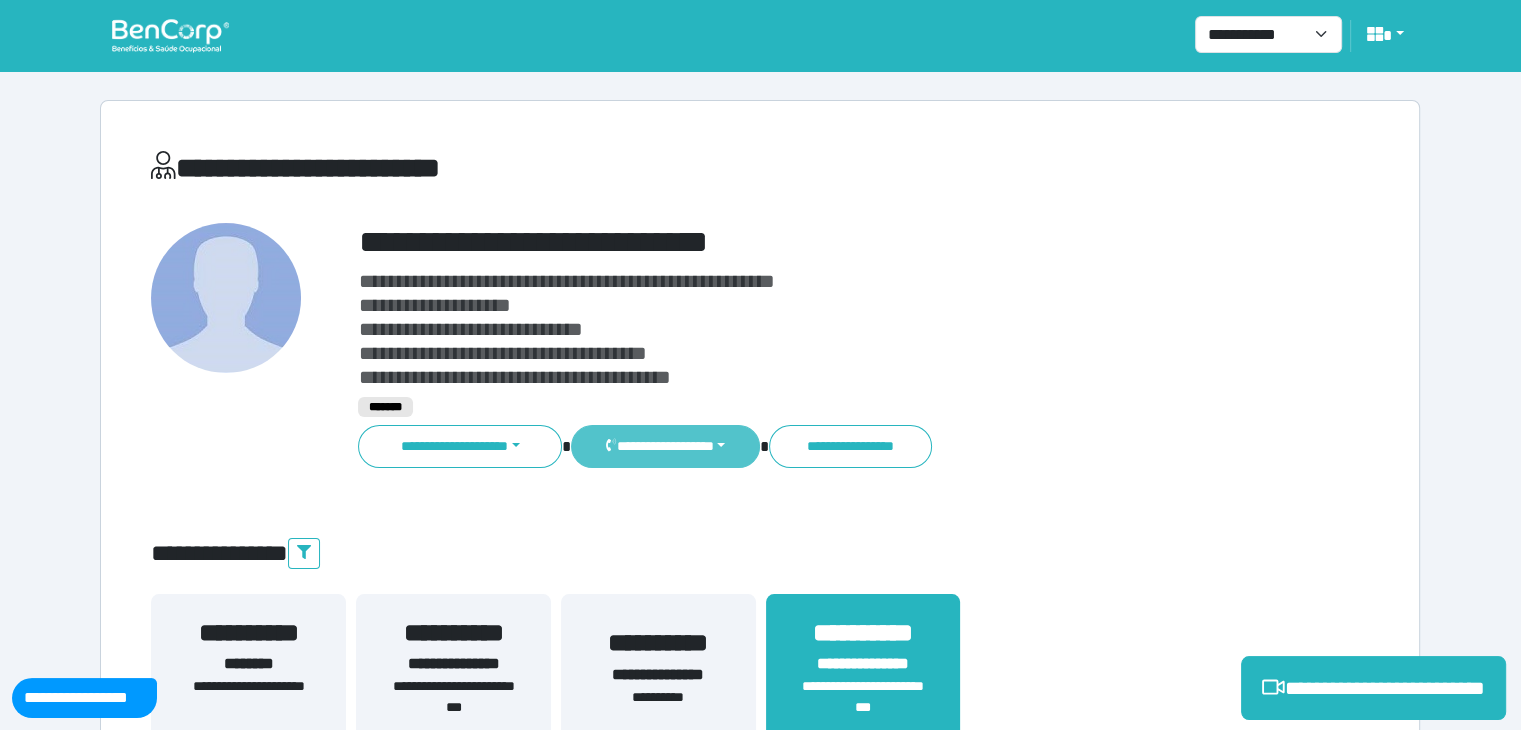 click on "**********" at bounding box center [665, 446] 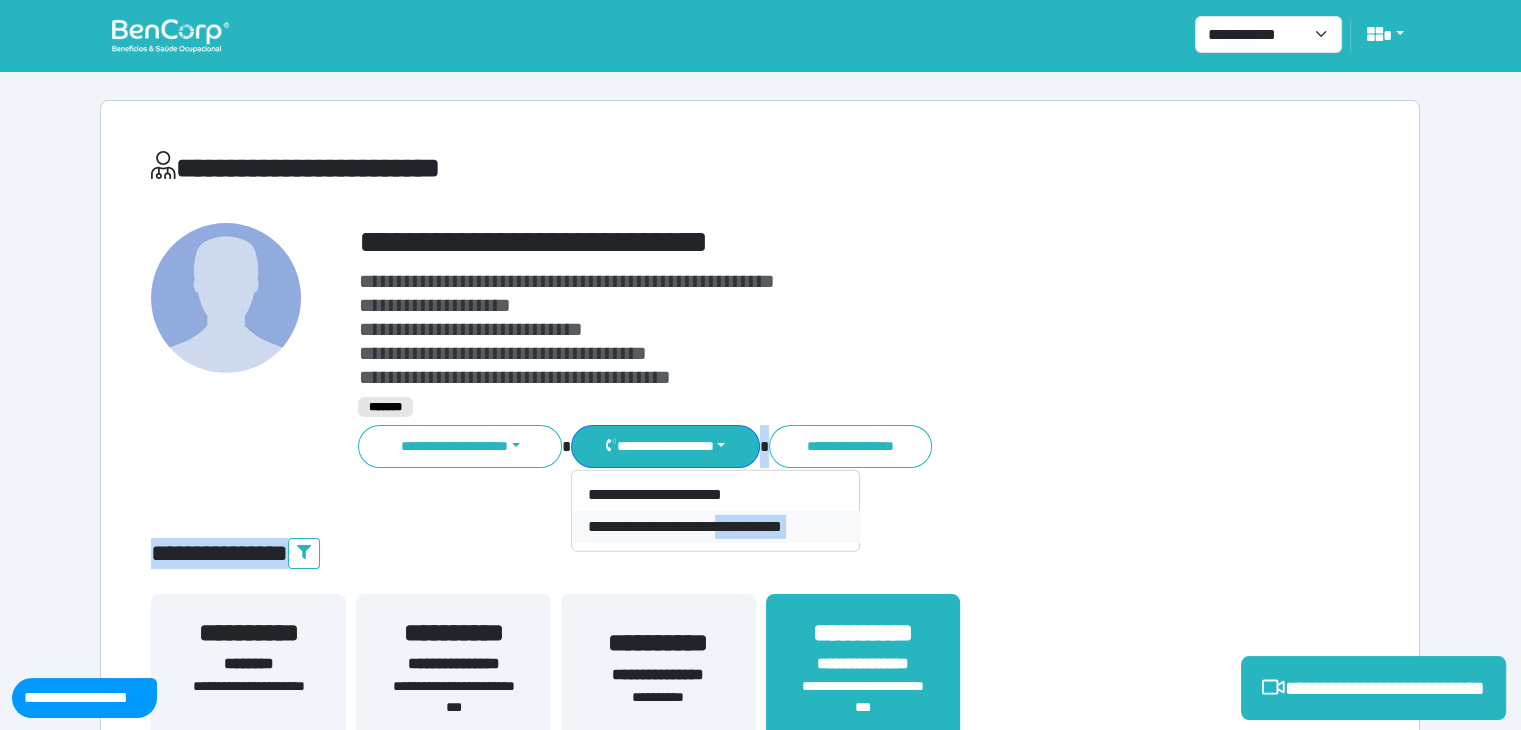 drag, startPoint x: 876, startPoint y: 533, endPoint x: 732, endPoint y: 541, distance: 144.22205 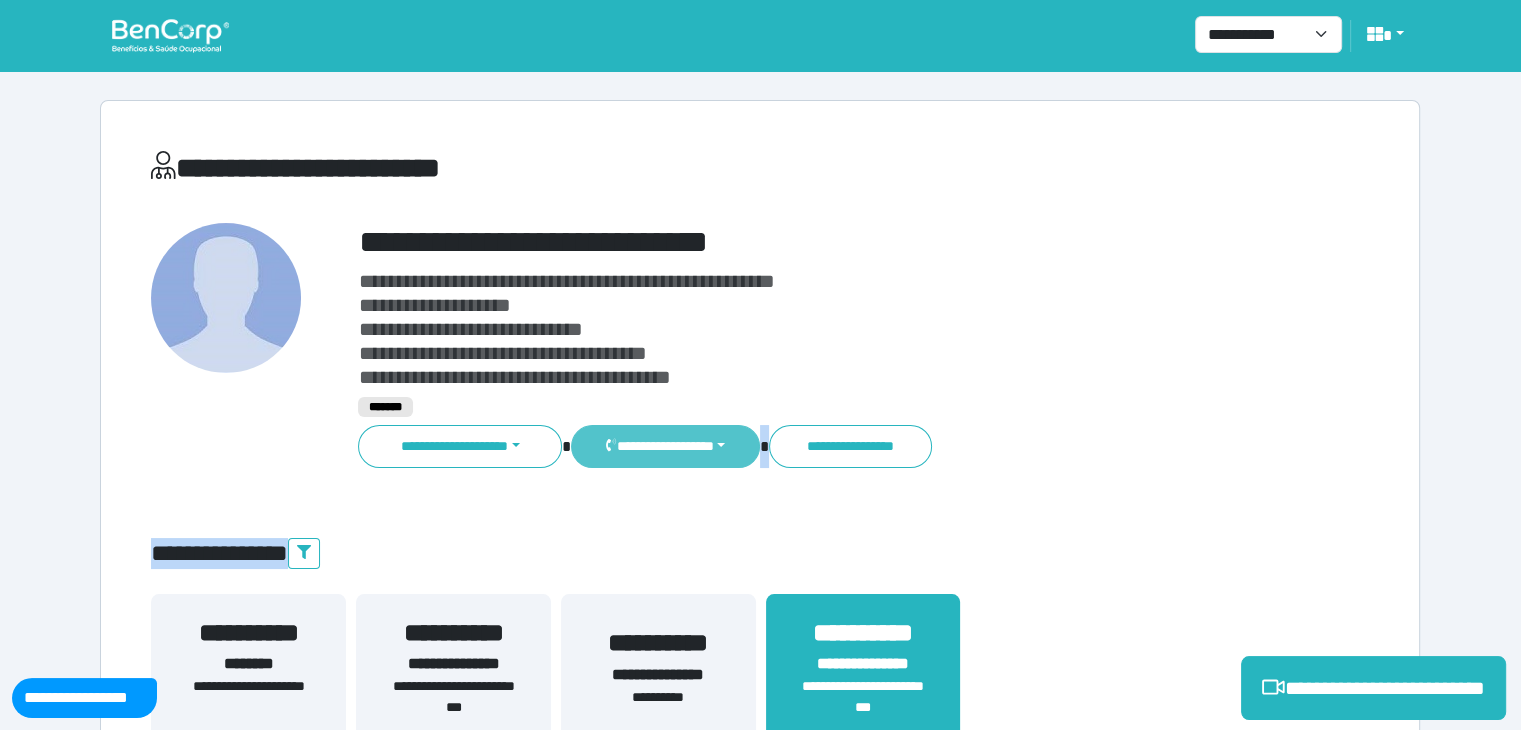 click on "**********" at bounding box center (665, 446) 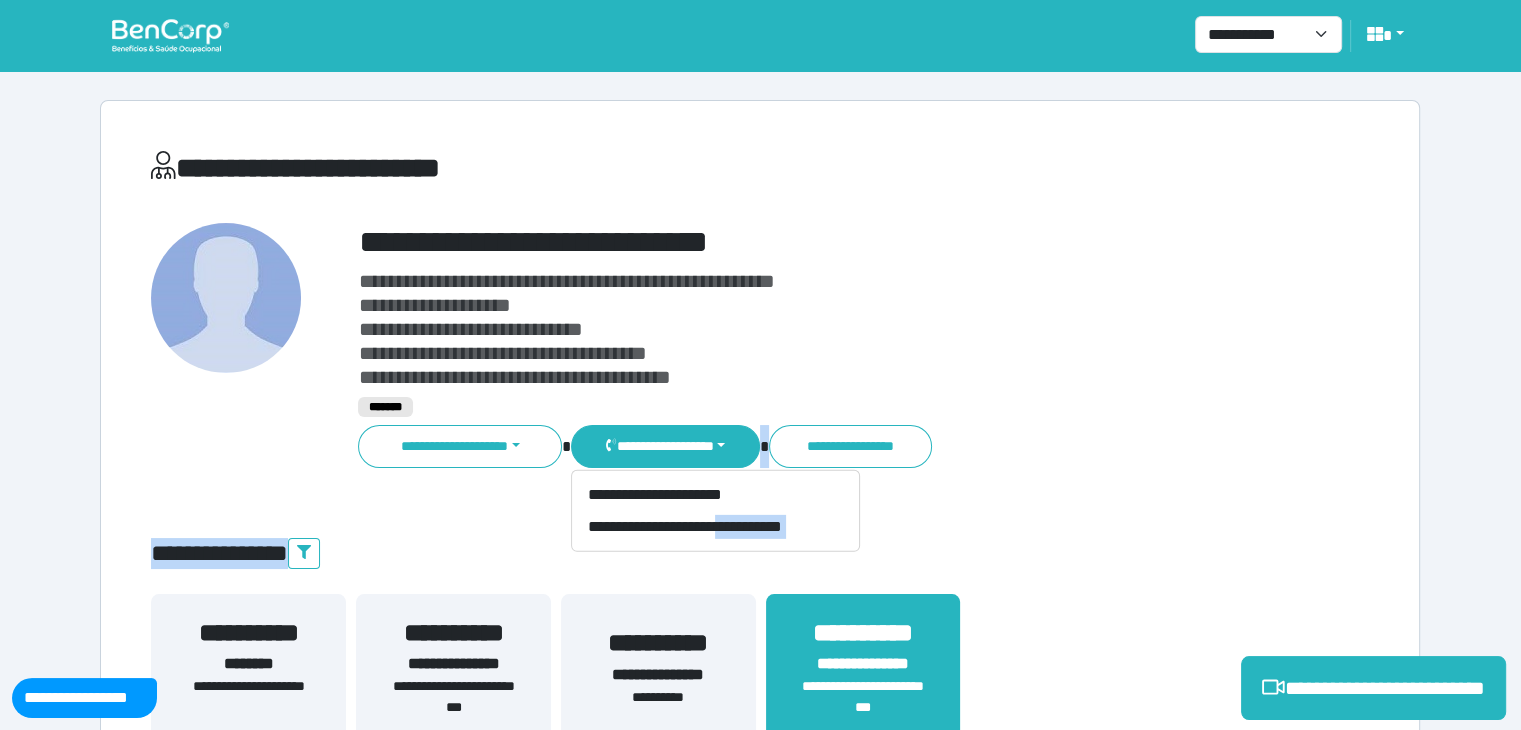 type 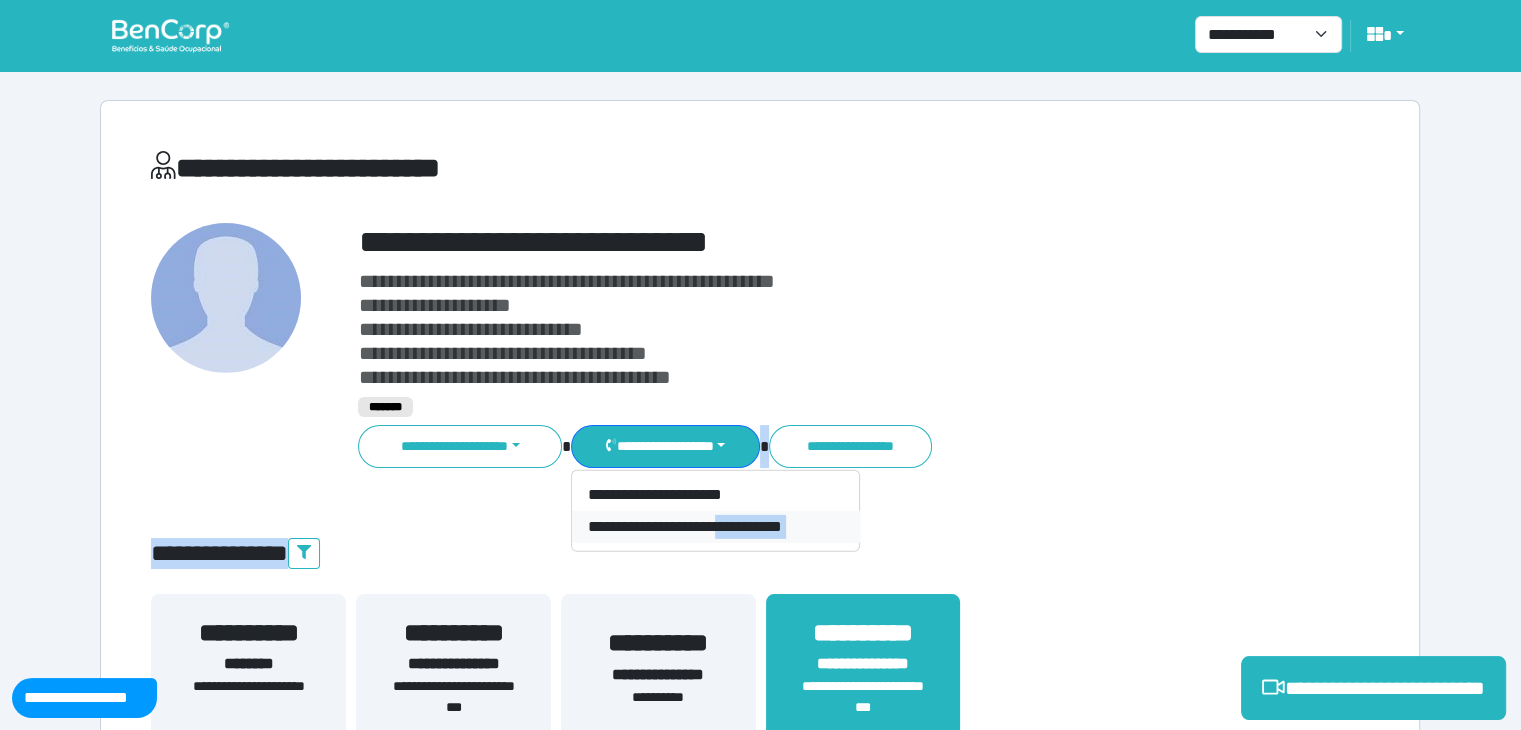 click on "**********" at bounding box center (716, 527) 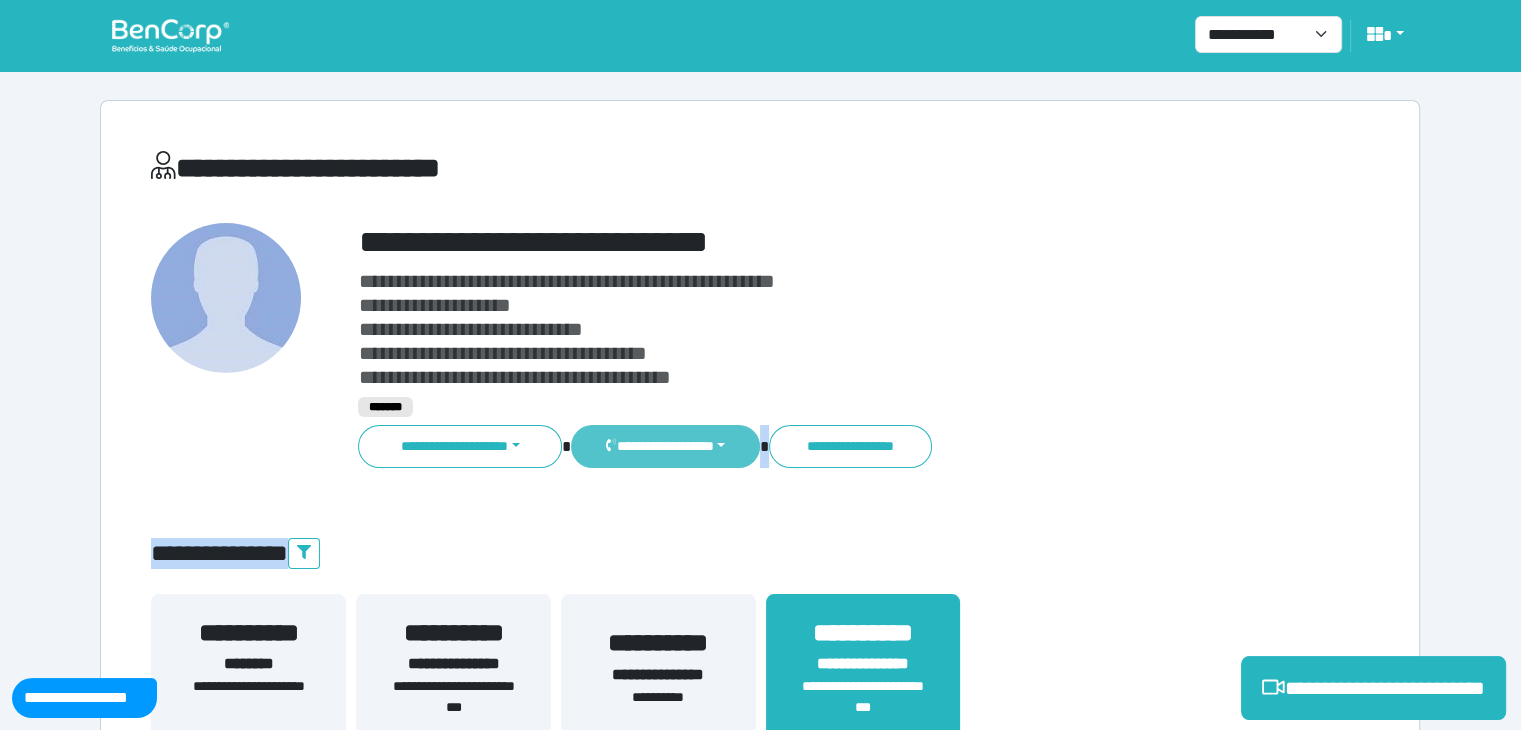 click on "**********" at bounding box center (665, 446) 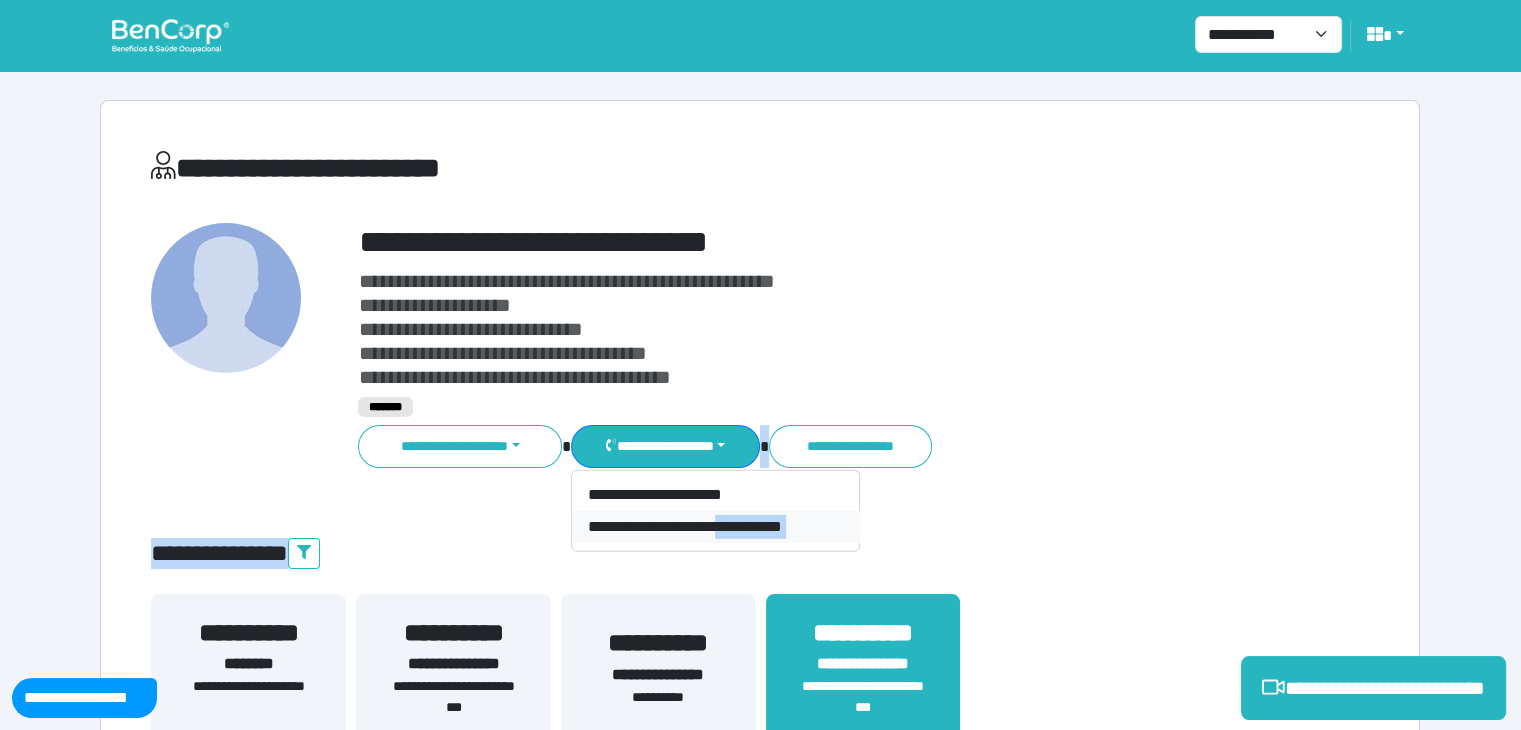 click on "**********" at bounding box center [716, 527] 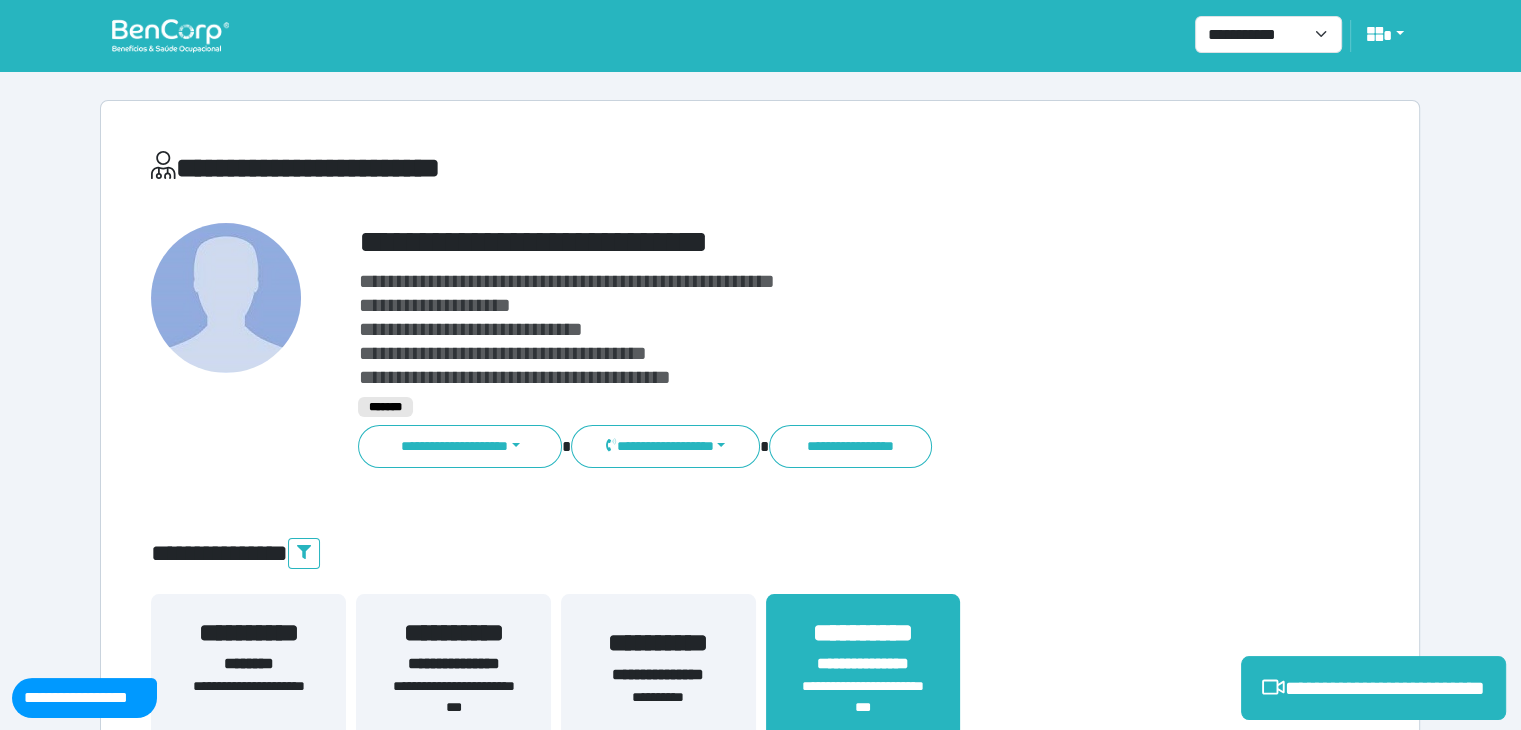 click on "**********" at bounding box center (760, 4300) 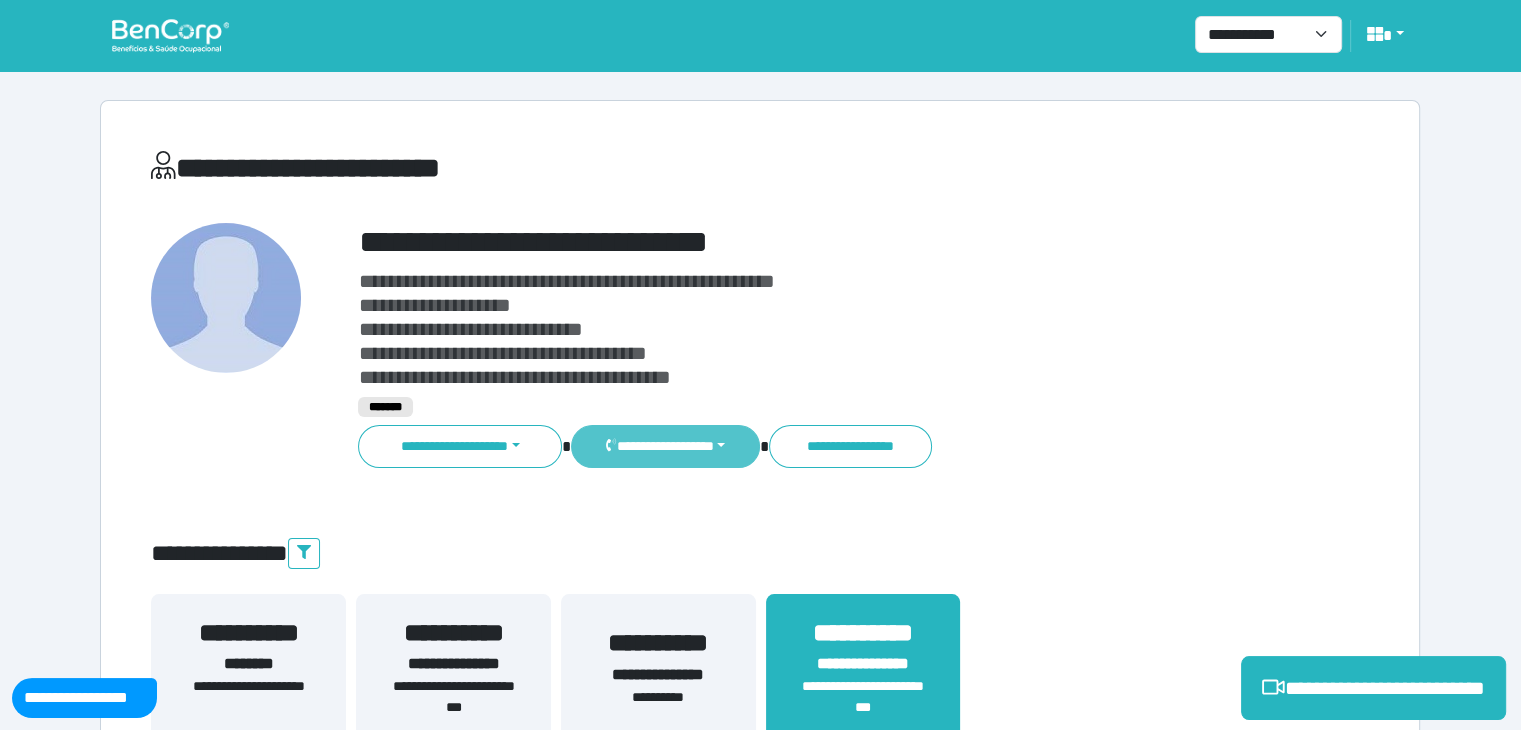 click on "**********" at bounding box center (665, 446) 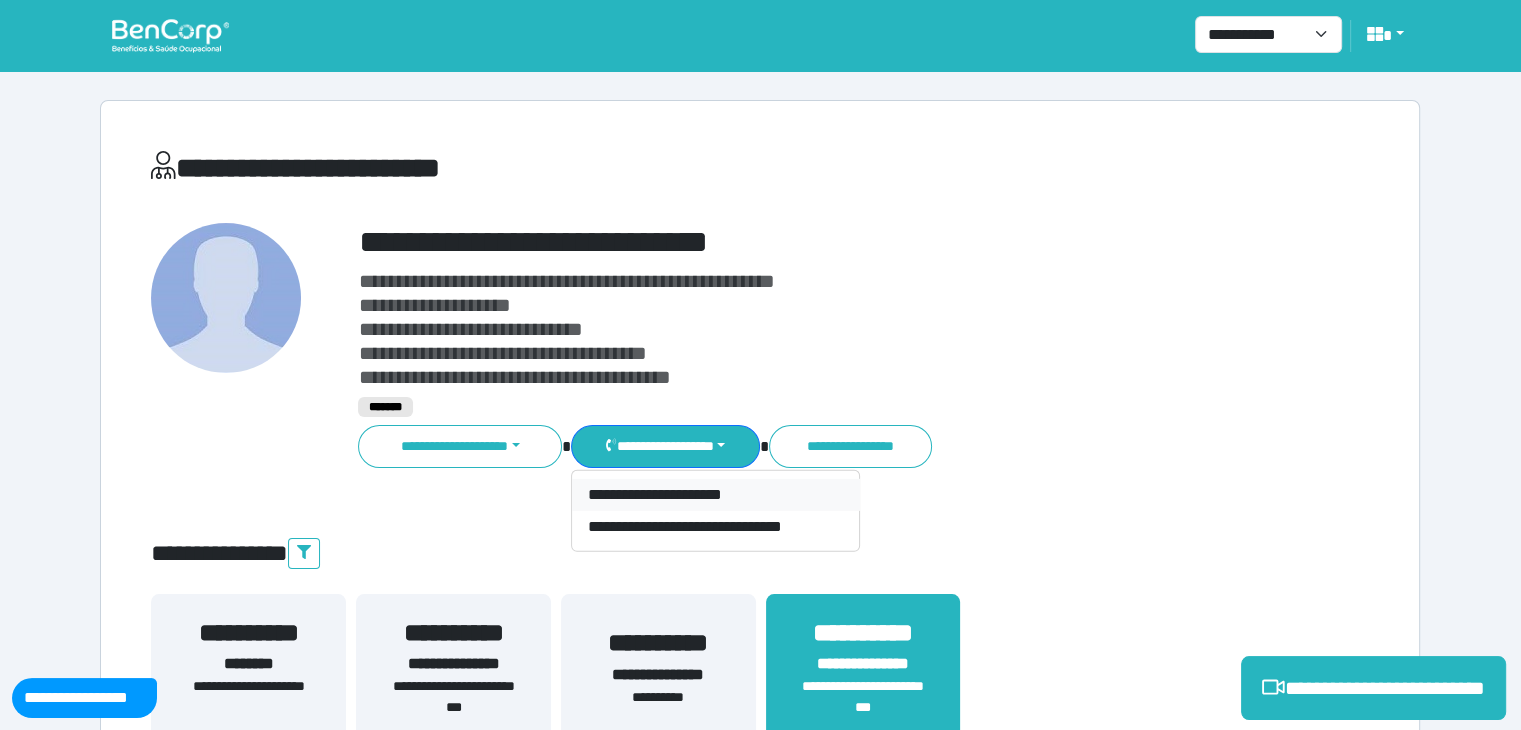 click on "**********" at bounding box center [716, 495] 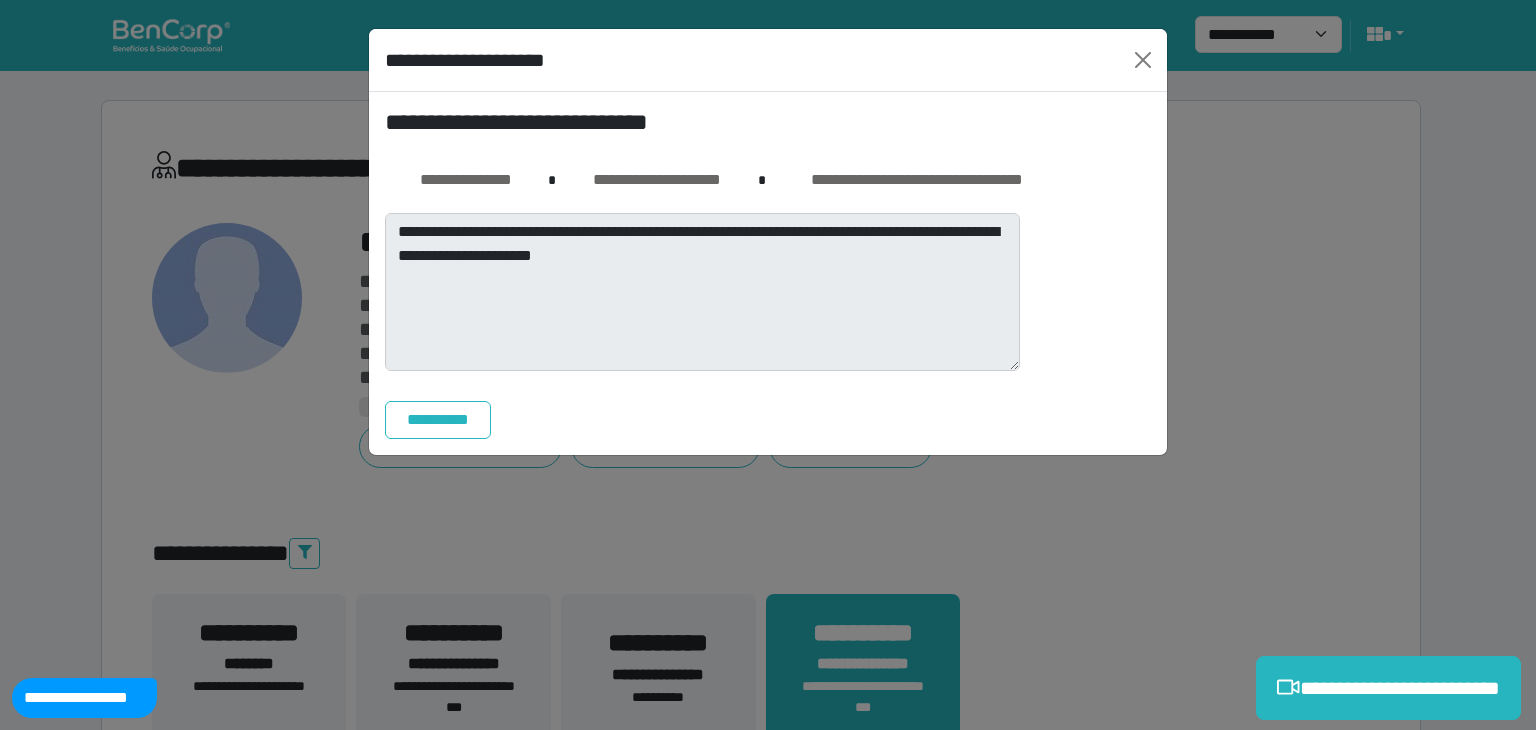 click on "**********" at bounding box center (768, 365) 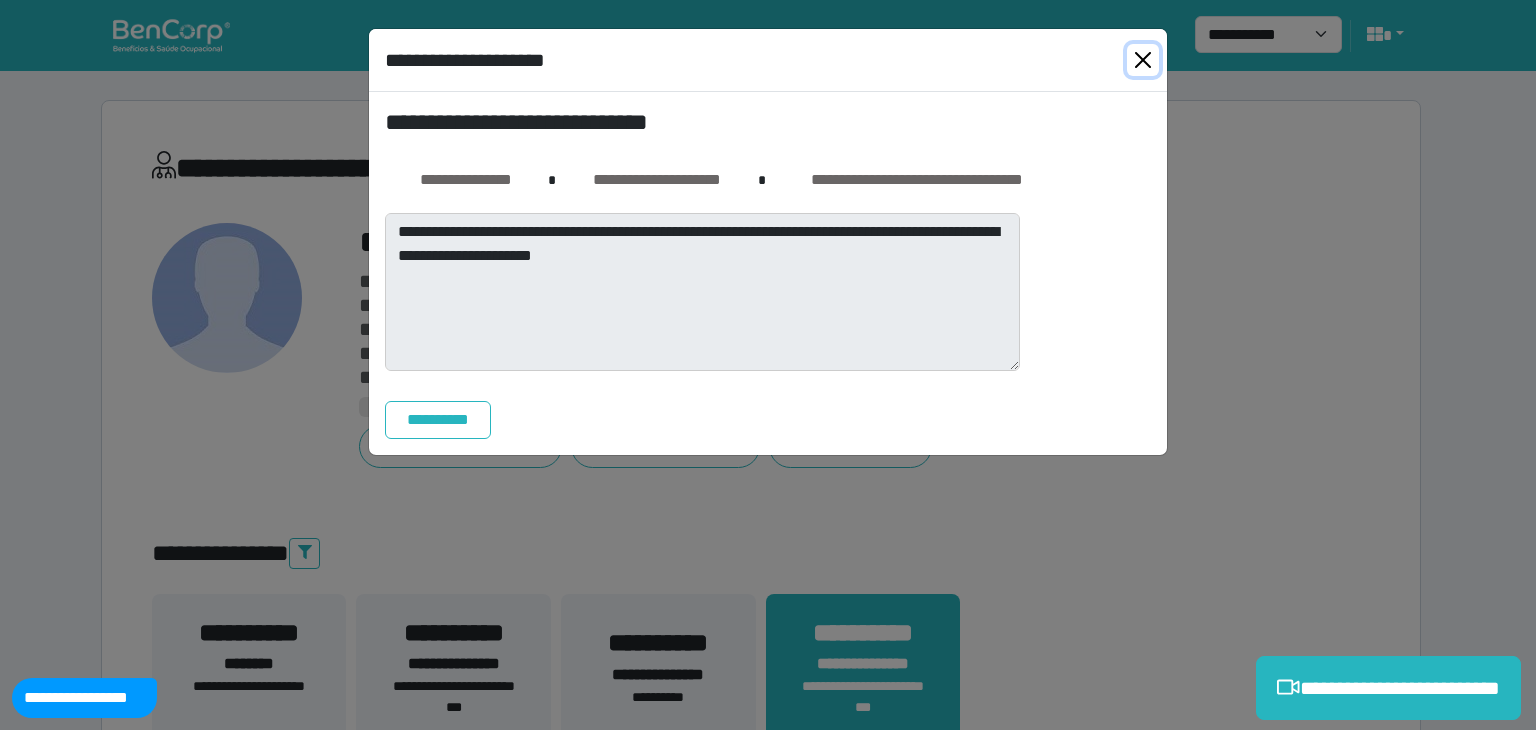 click at bounding box center [1143, 60] 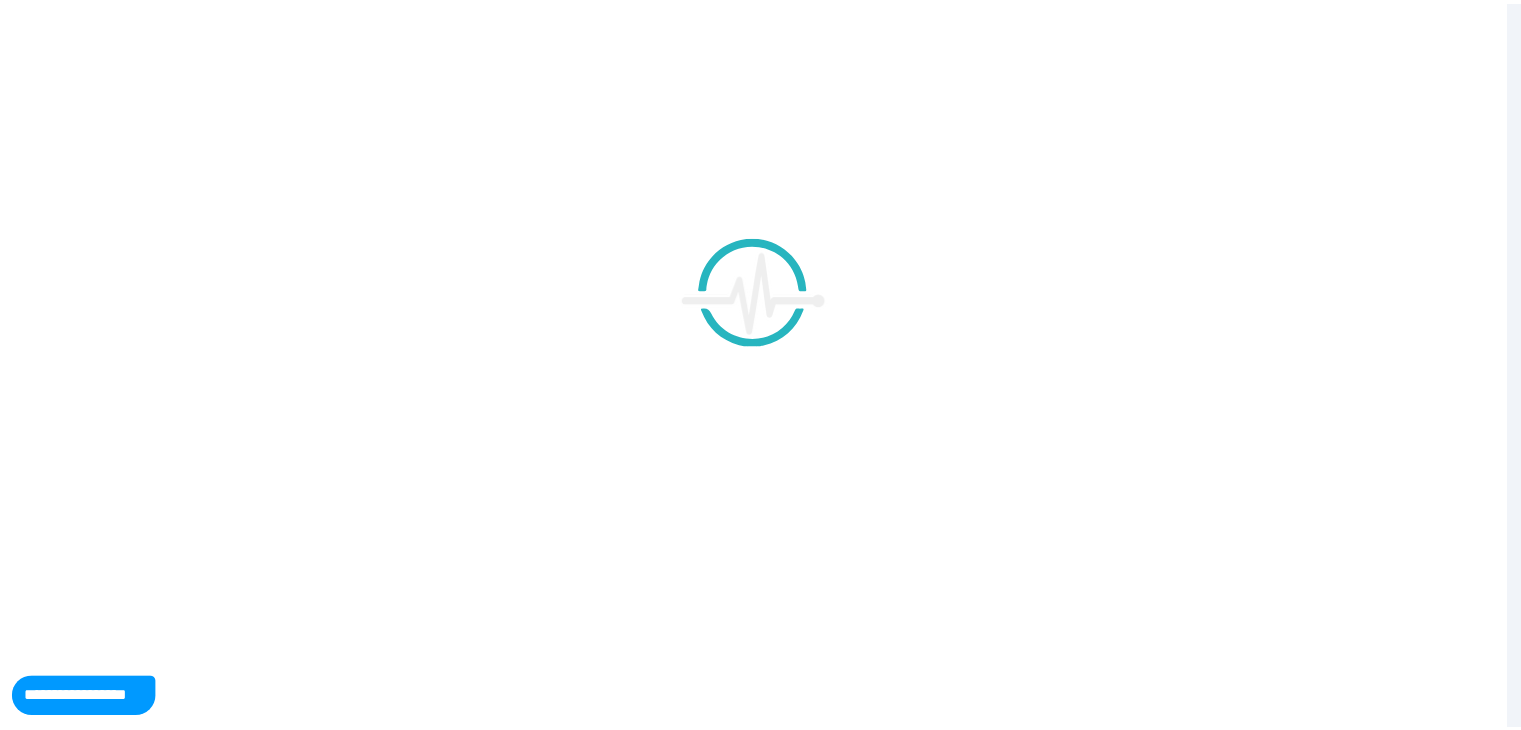 scroll, scrollTop: 0, scrollLeft: 0, axis: both 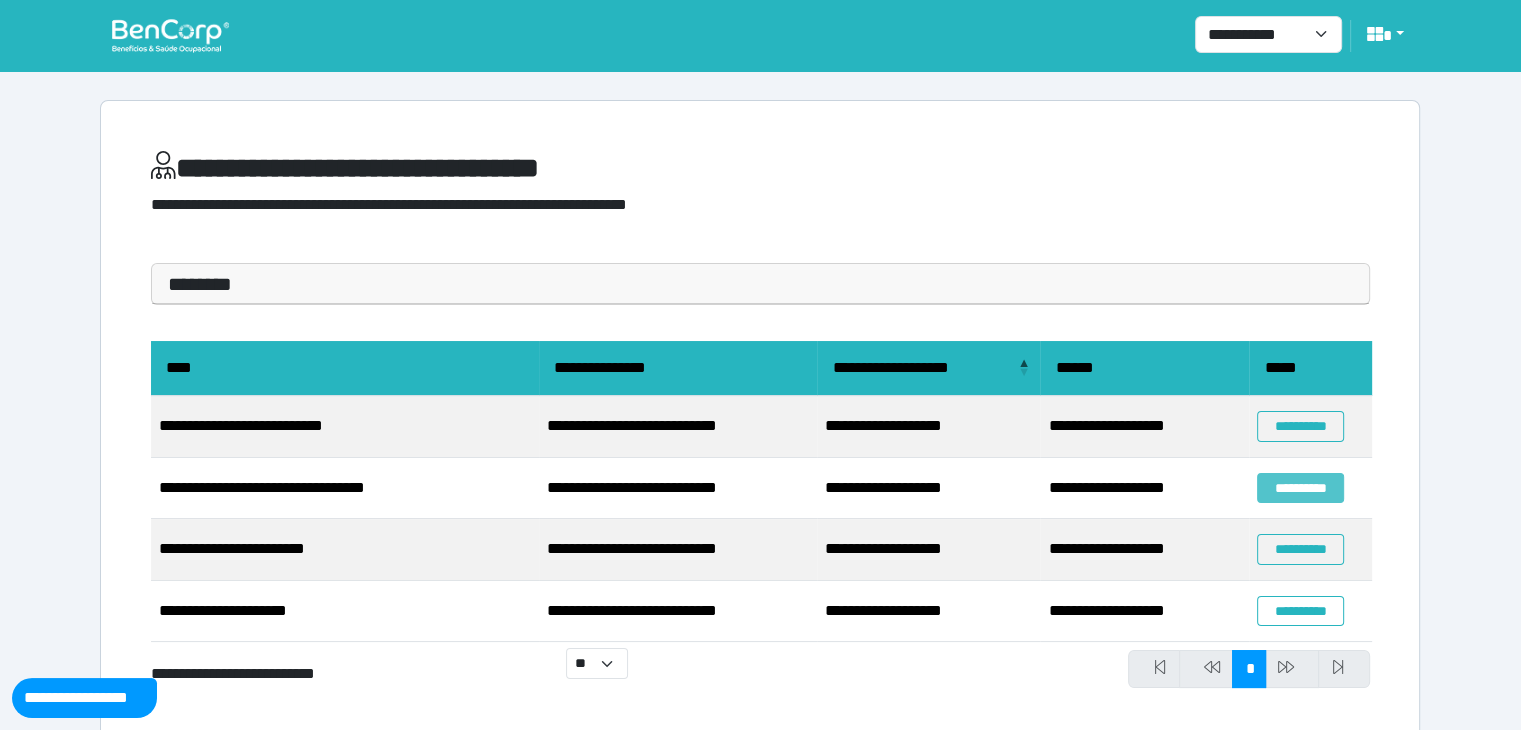 click on "**********" at bounding box center (1300, 488) 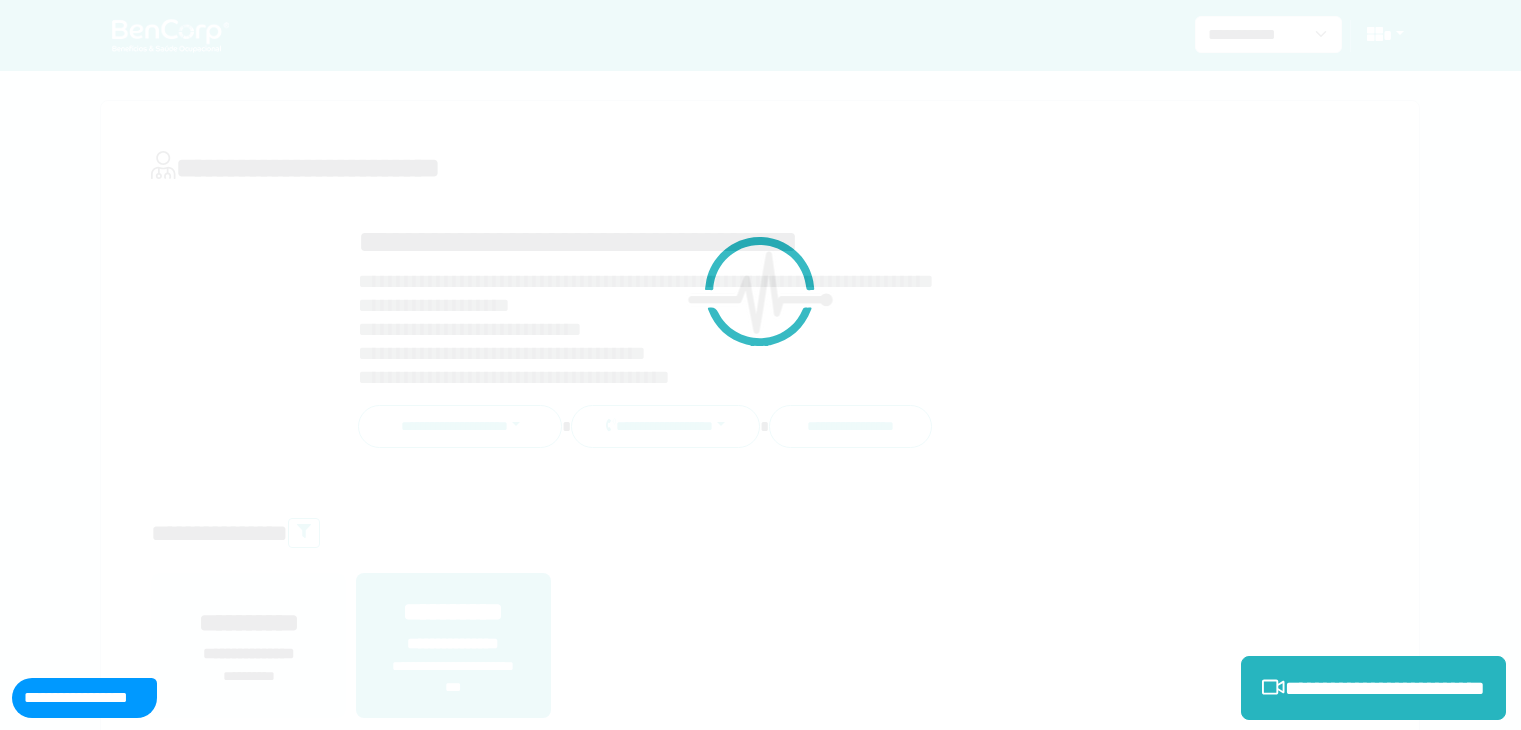 scroll, scrollTop: 0, scrollLeft: 0, axis: both 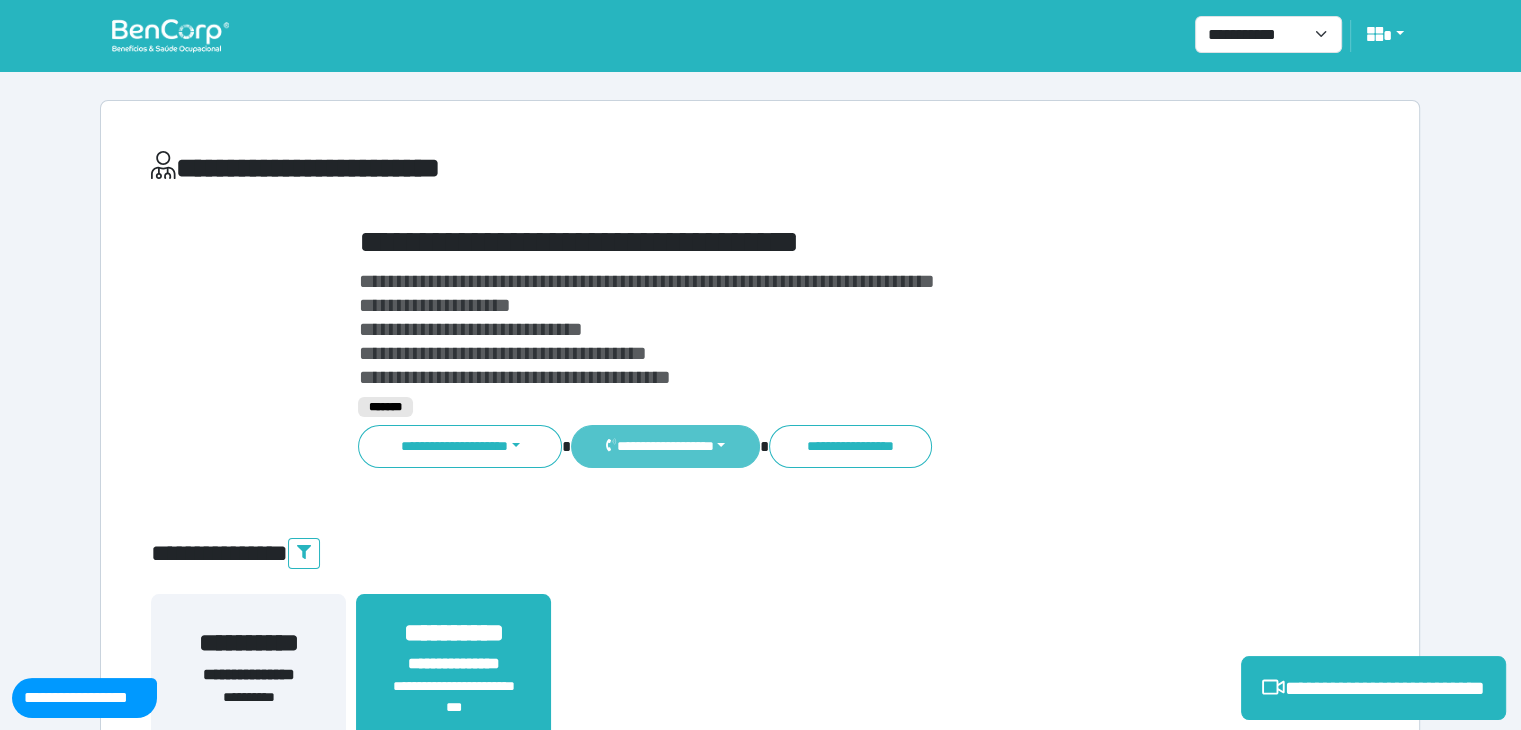 click on "**********" at bounding box center [665, 446] 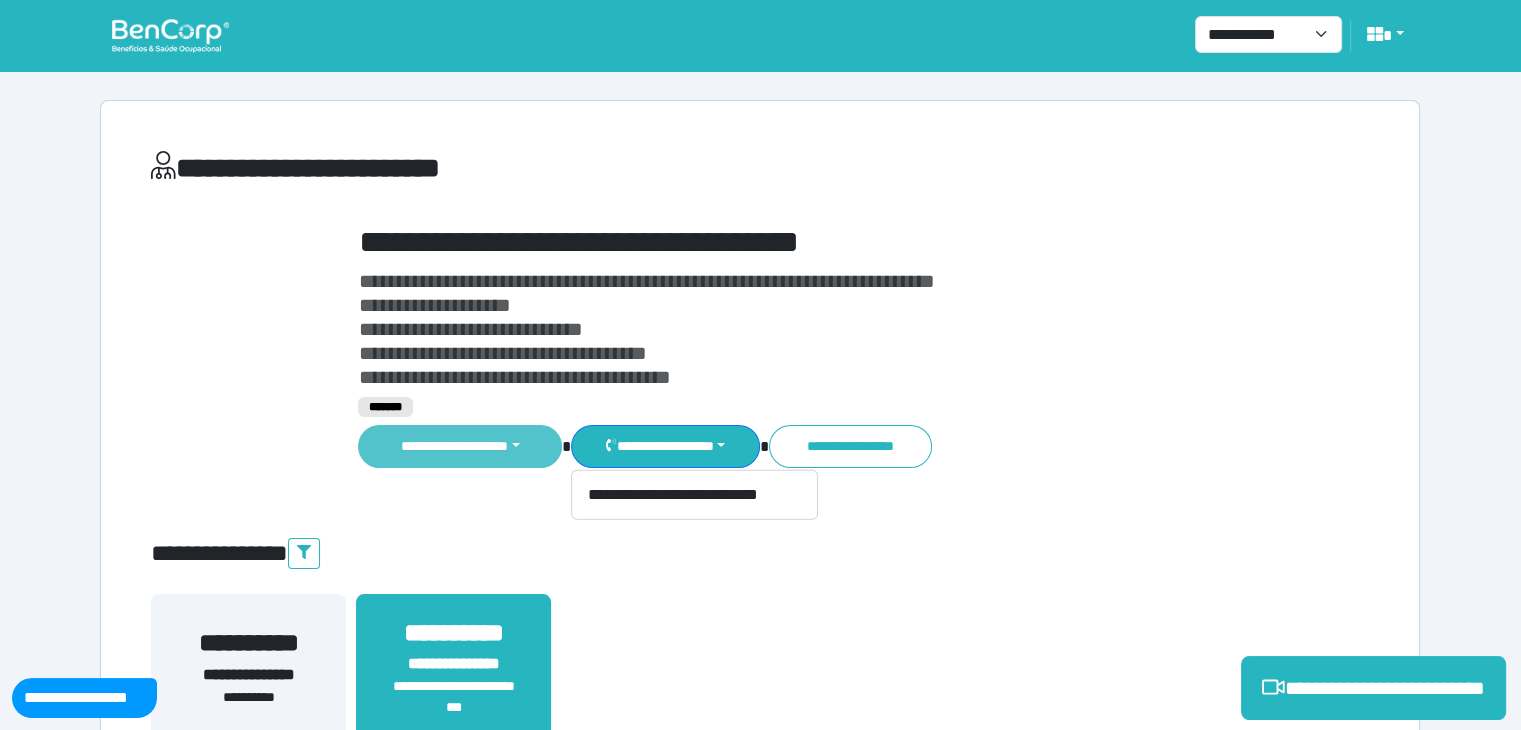 click on "**********" at bounding box center [460, 446] 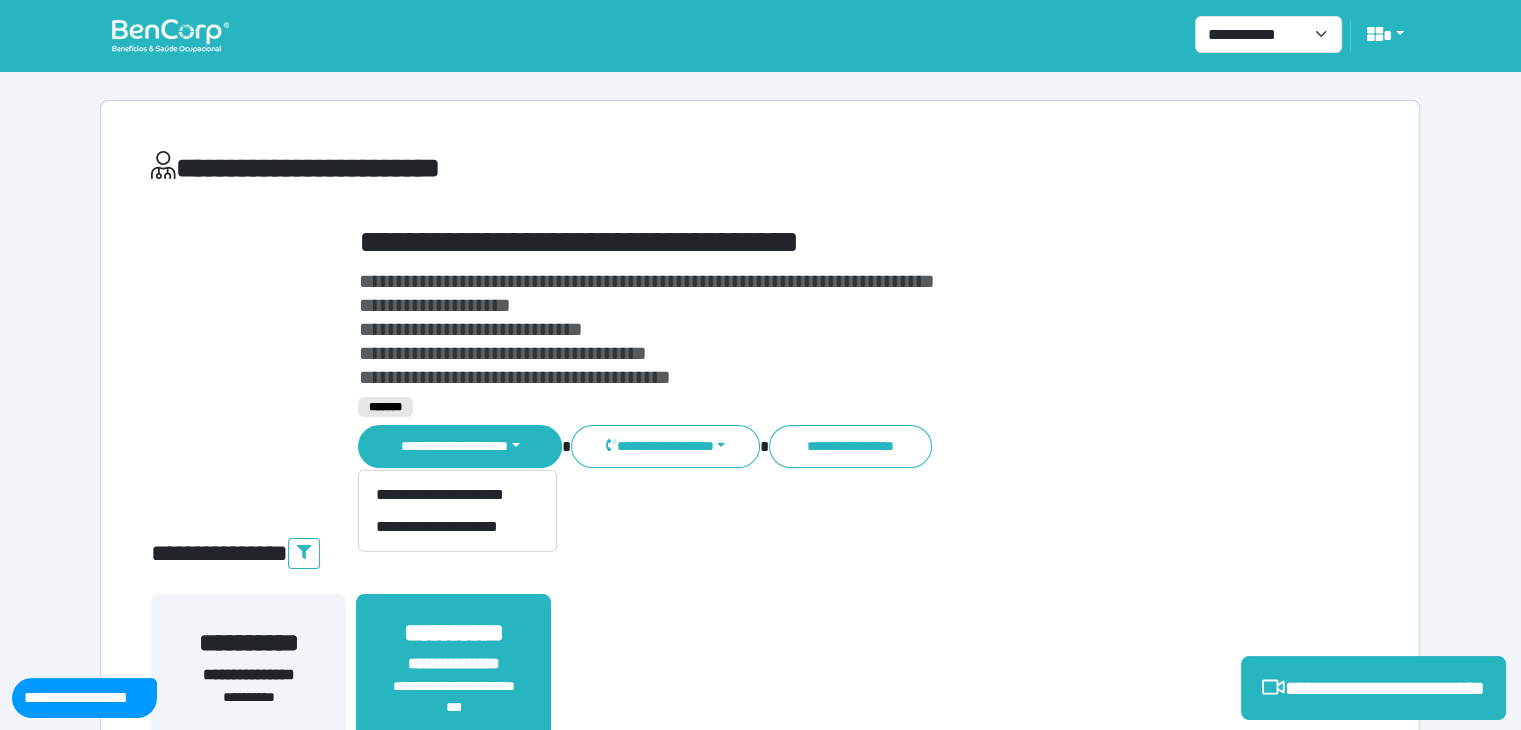click on "**********" at bounding box center [760, 678] 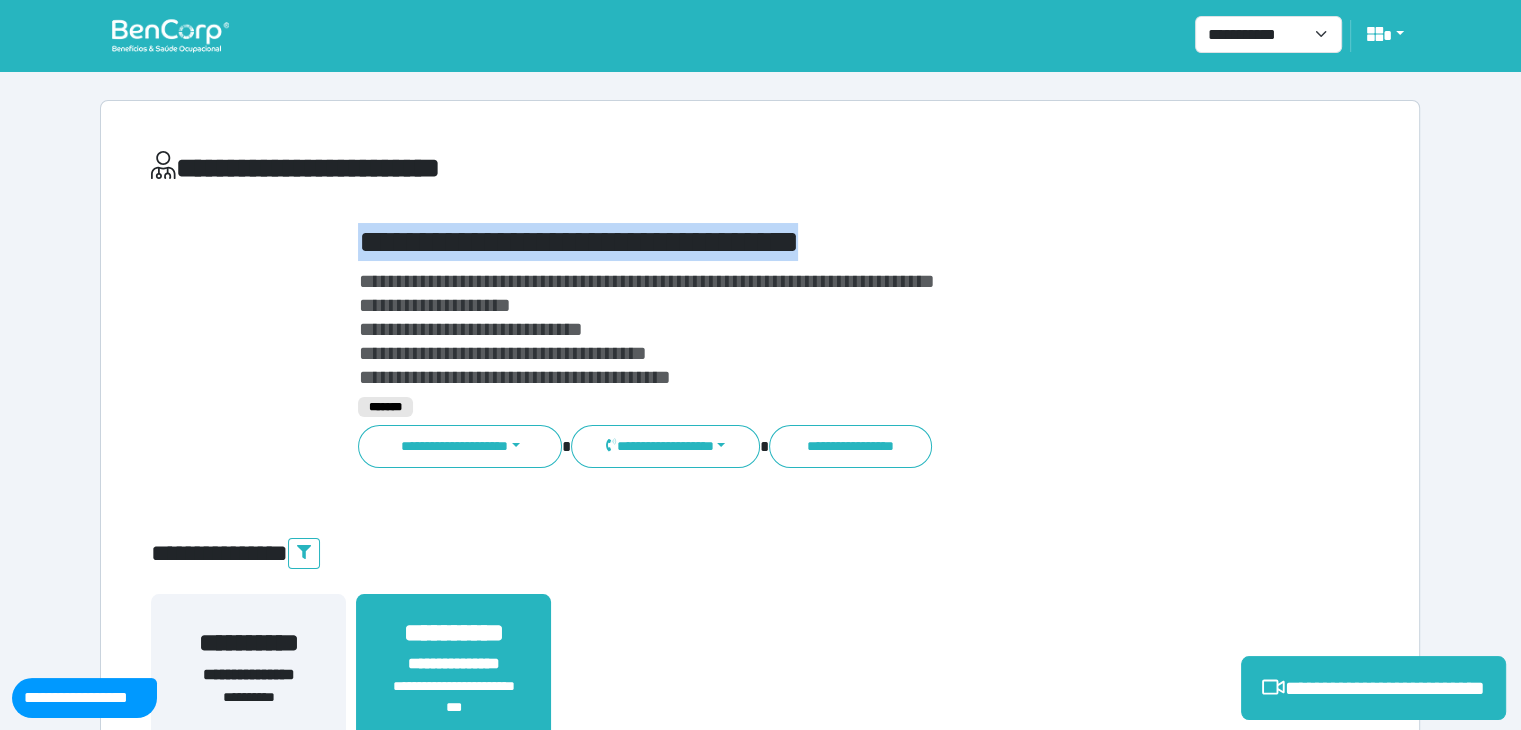 drag, startPoint x: 997, startPoint y: 240, endPoint x: 359, endPoint y: 250, distance: 638.07837 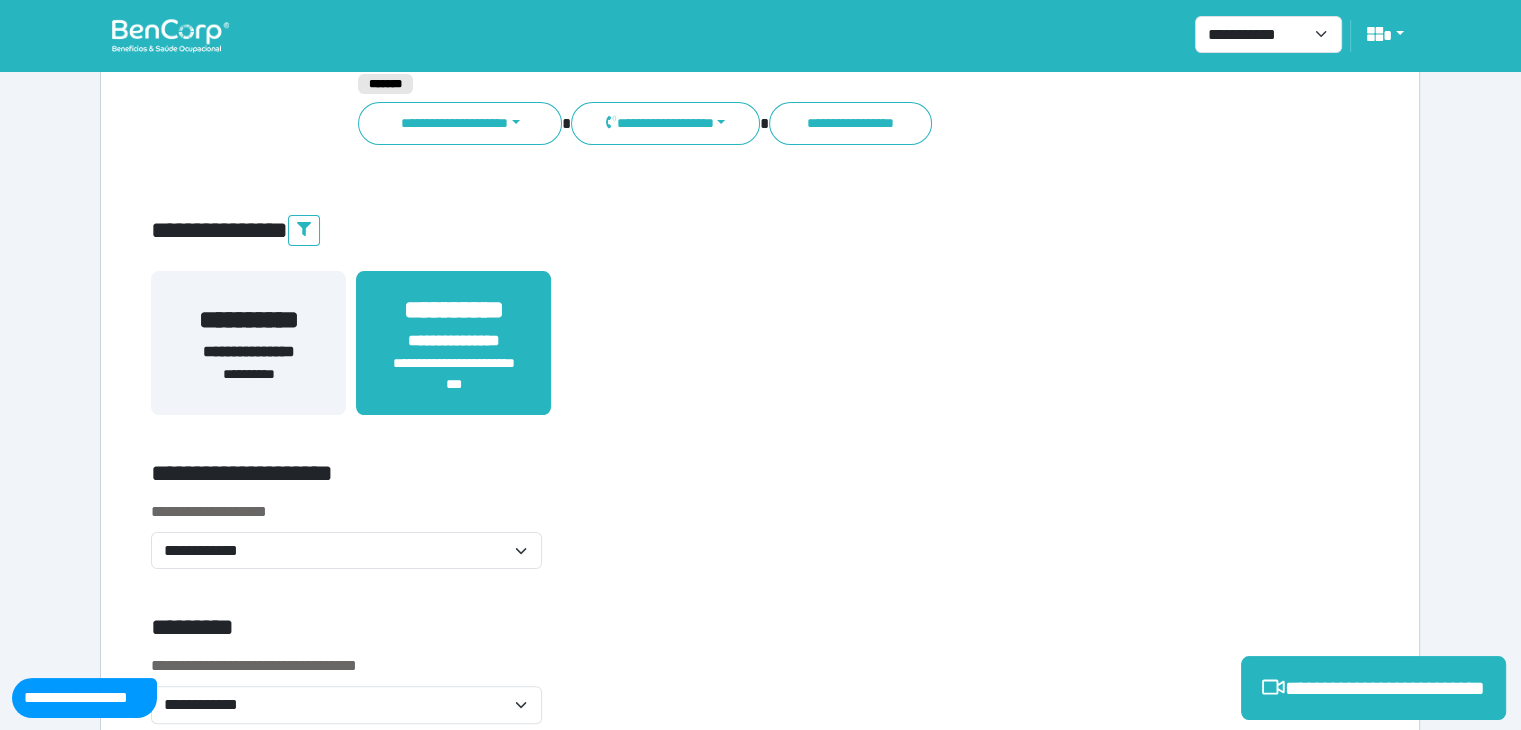 scroll, scrollTop: 0, scrollLeft: 0, axis: both 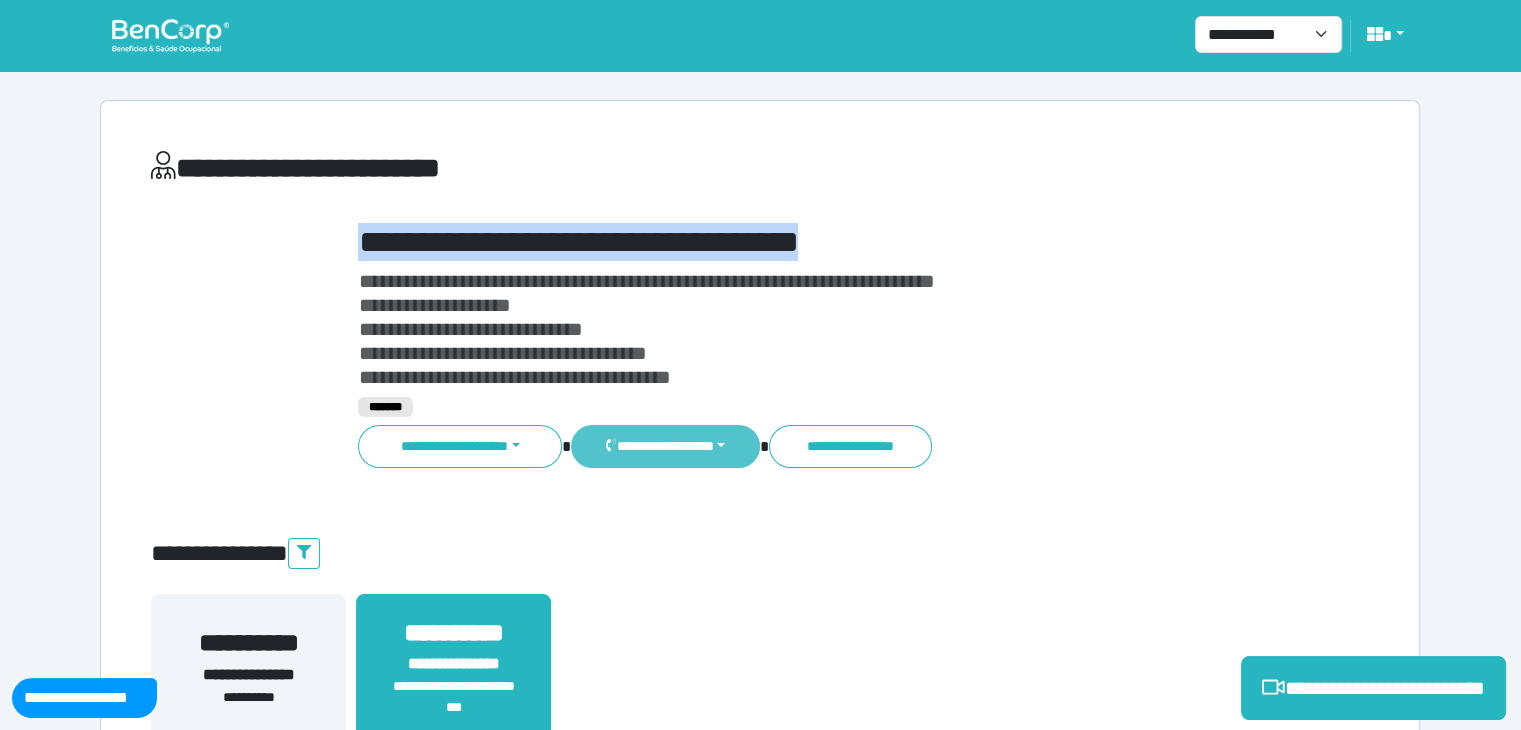 click on "**********" at bounding box center [665, 446] 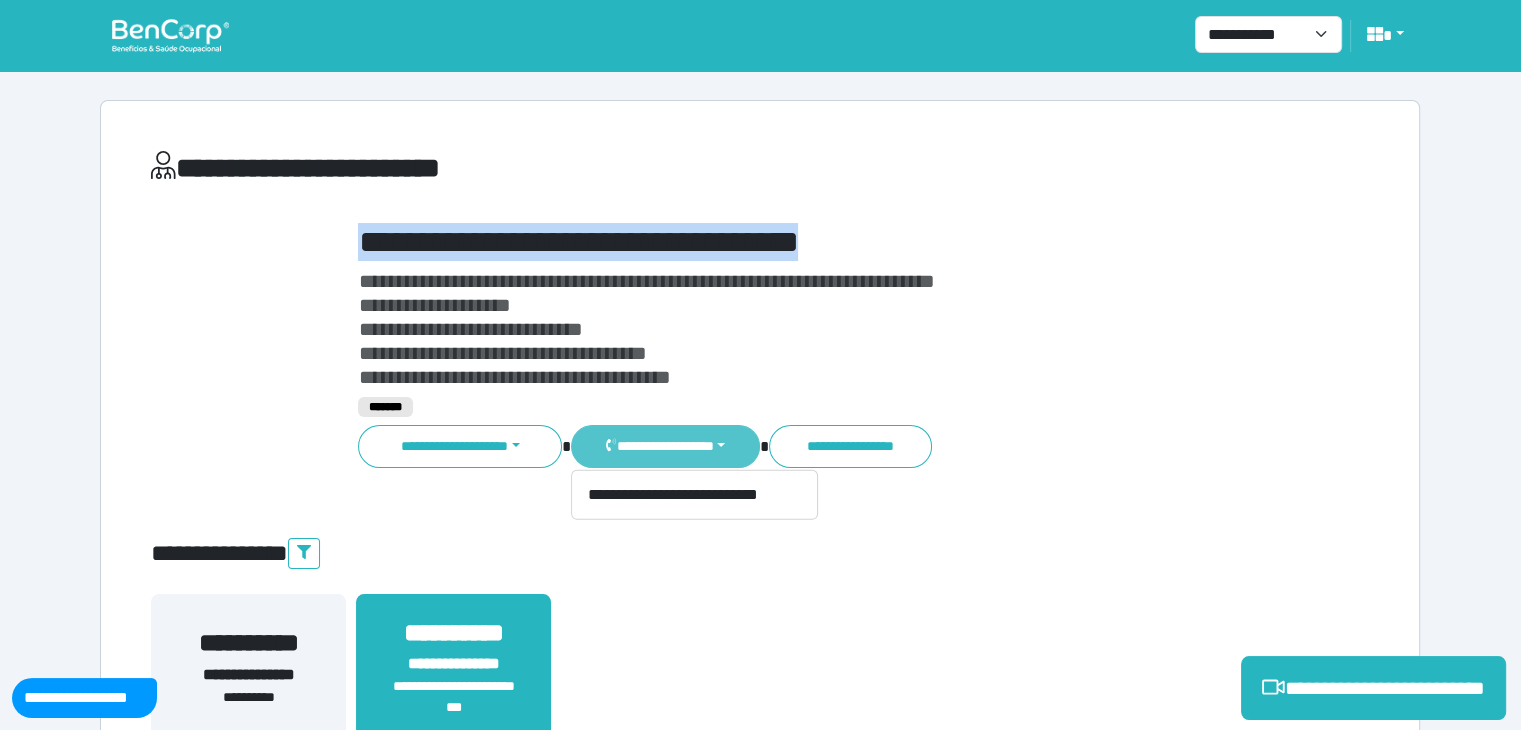 click on "**********" at bounding box center (665, 446) 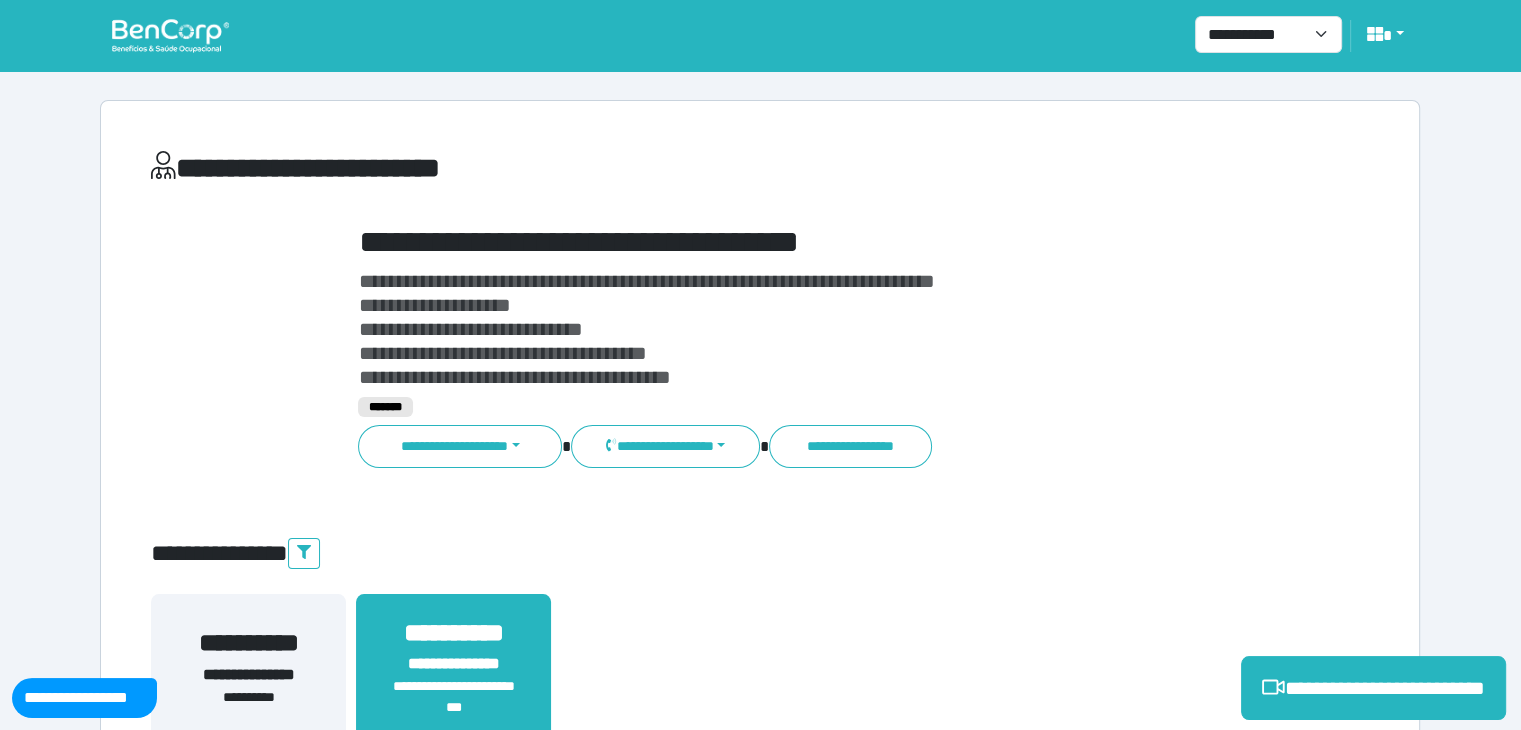 drag, startPoint x: 721, startPoint y: 309, endPoint x: 156, endPoint y: 26, distance: 631.91296 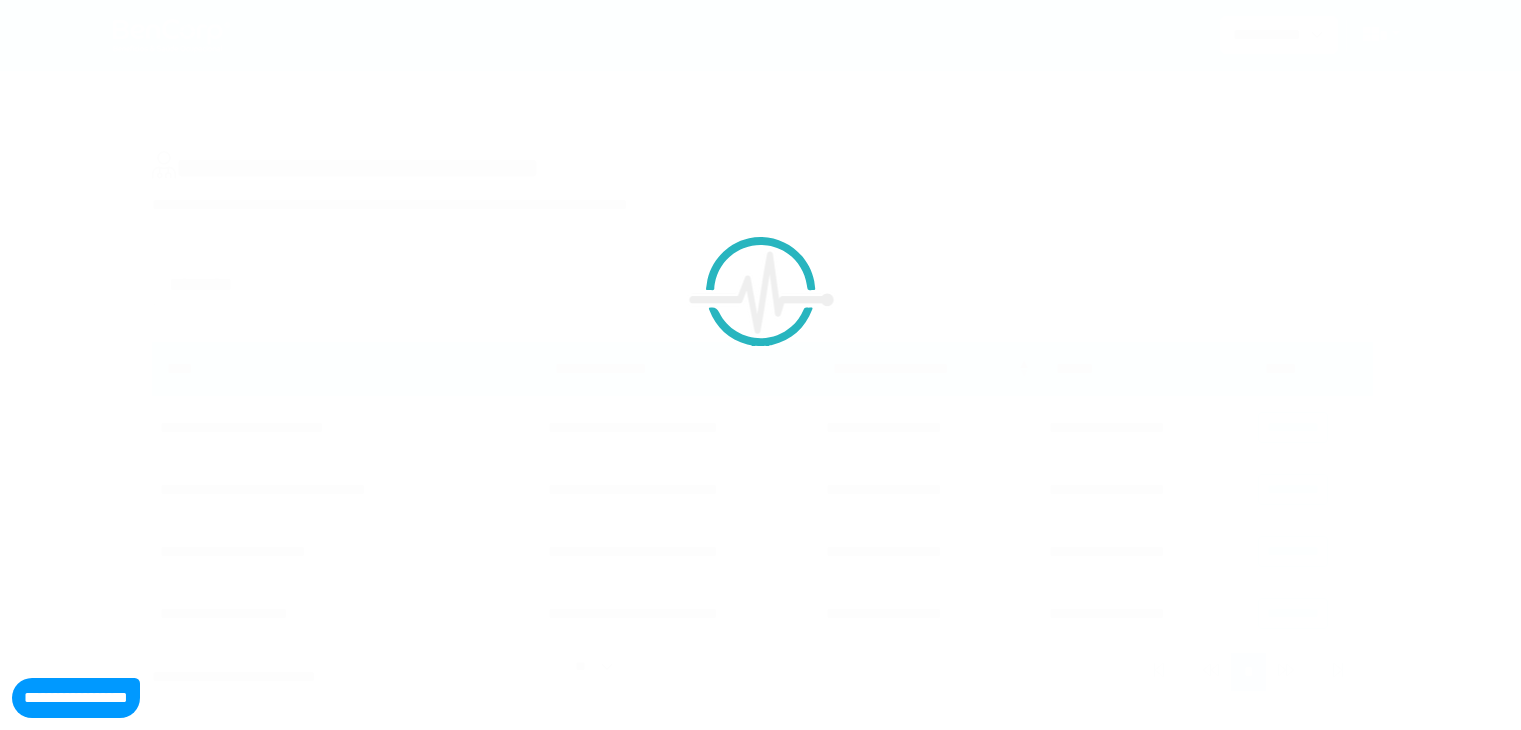 scroll, scrollTop: 0, scrollLeft: 0, axis: both 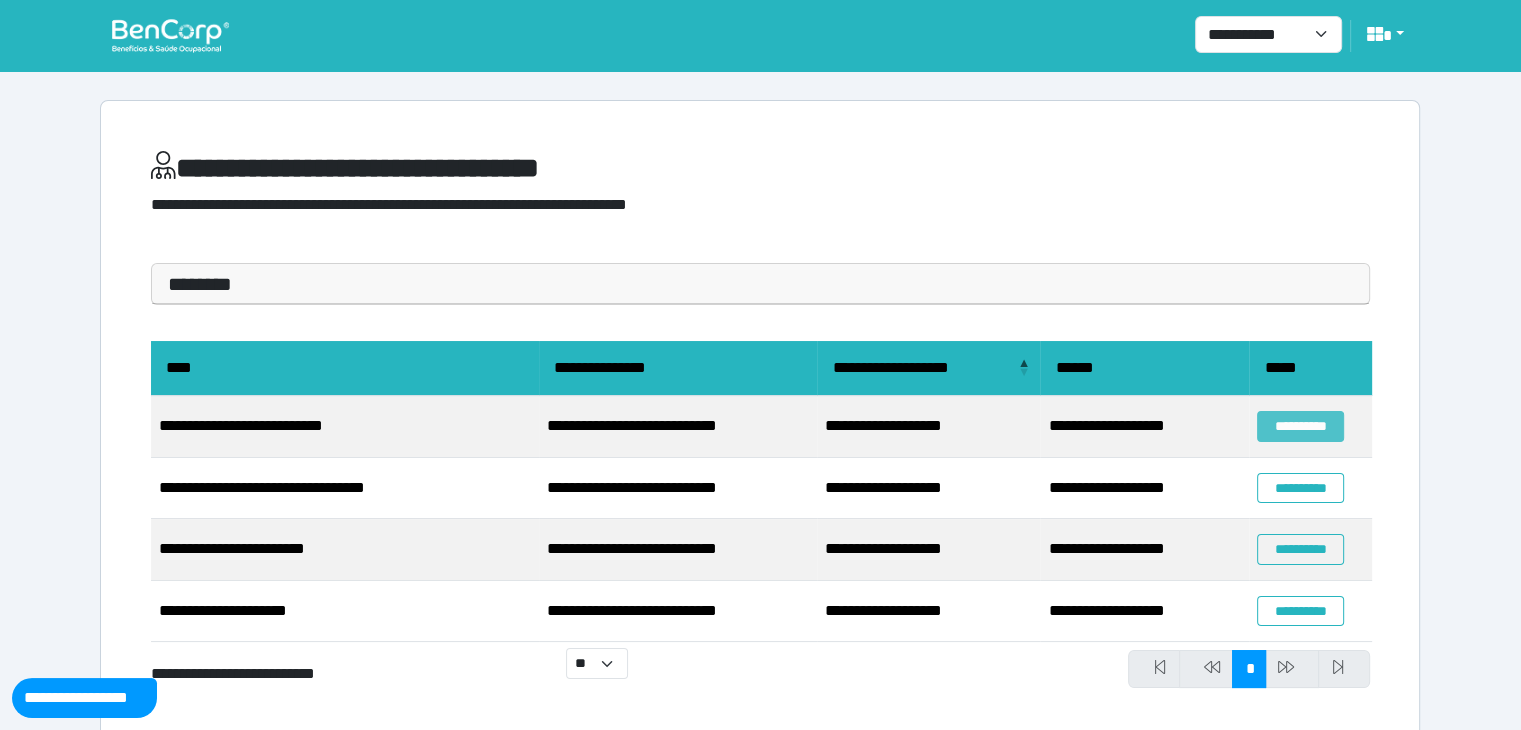 click on "**********" at bounding box center (1300, 426) 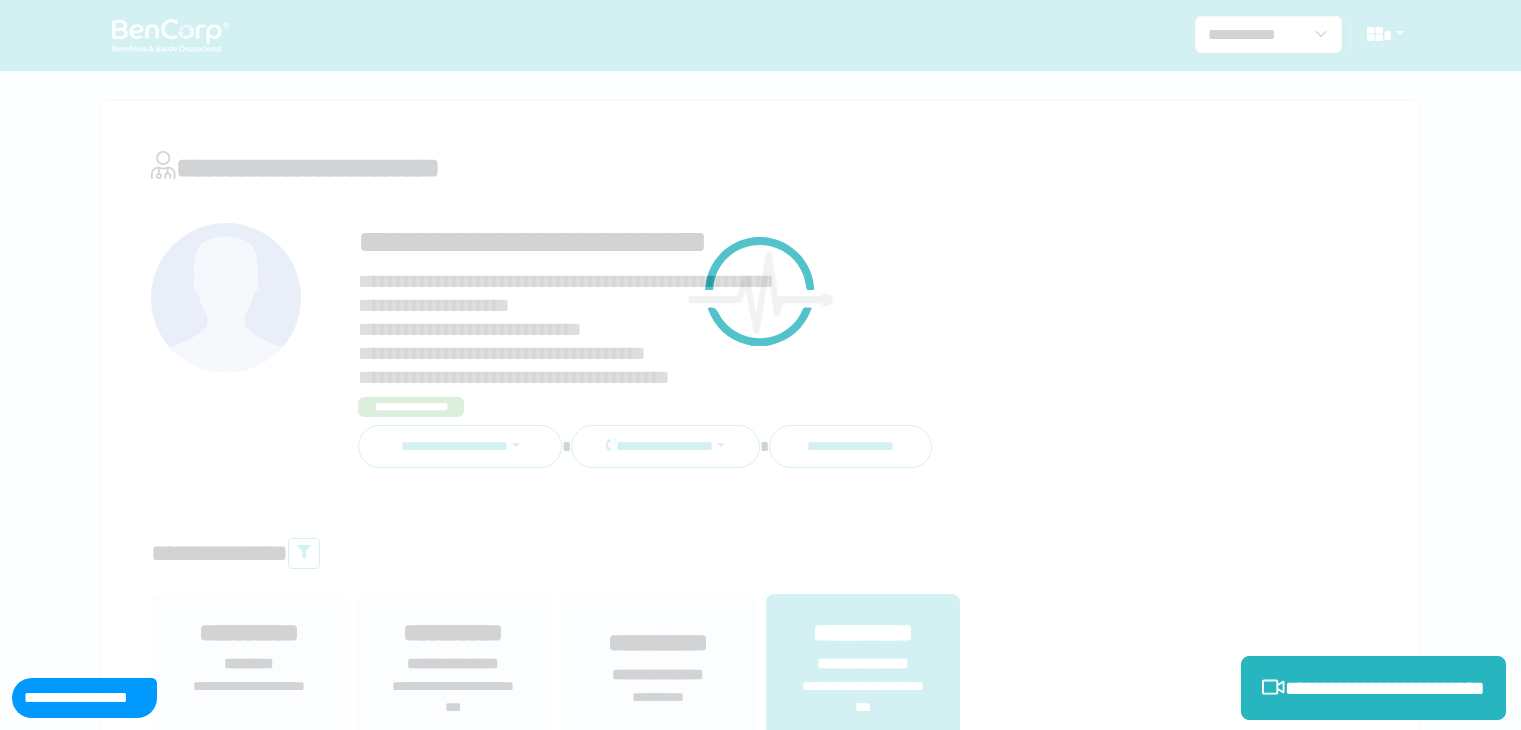 scroll, scrollTop: 0, scrollLeft: 0, axis: both 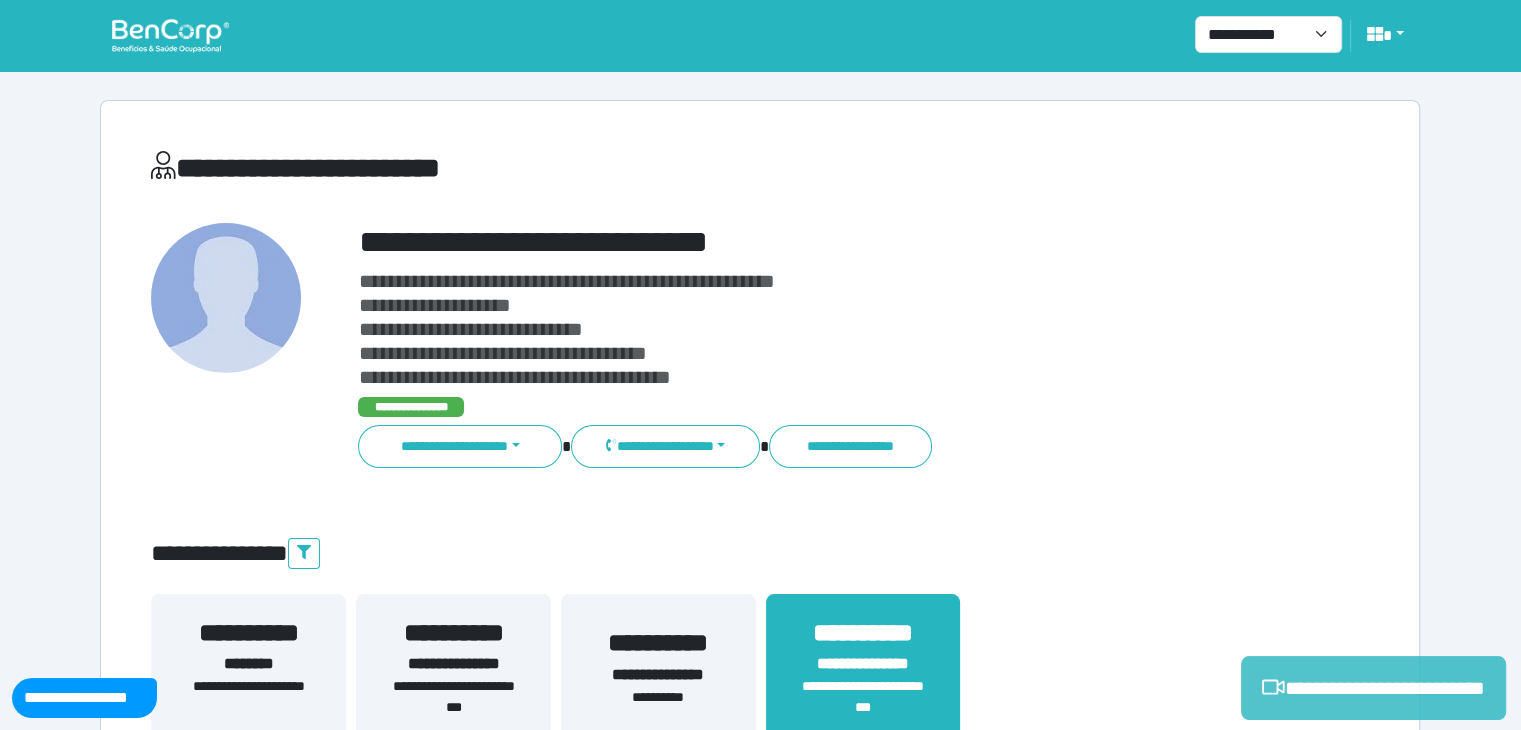 click on "**********" at bounding box center (1373, 688) 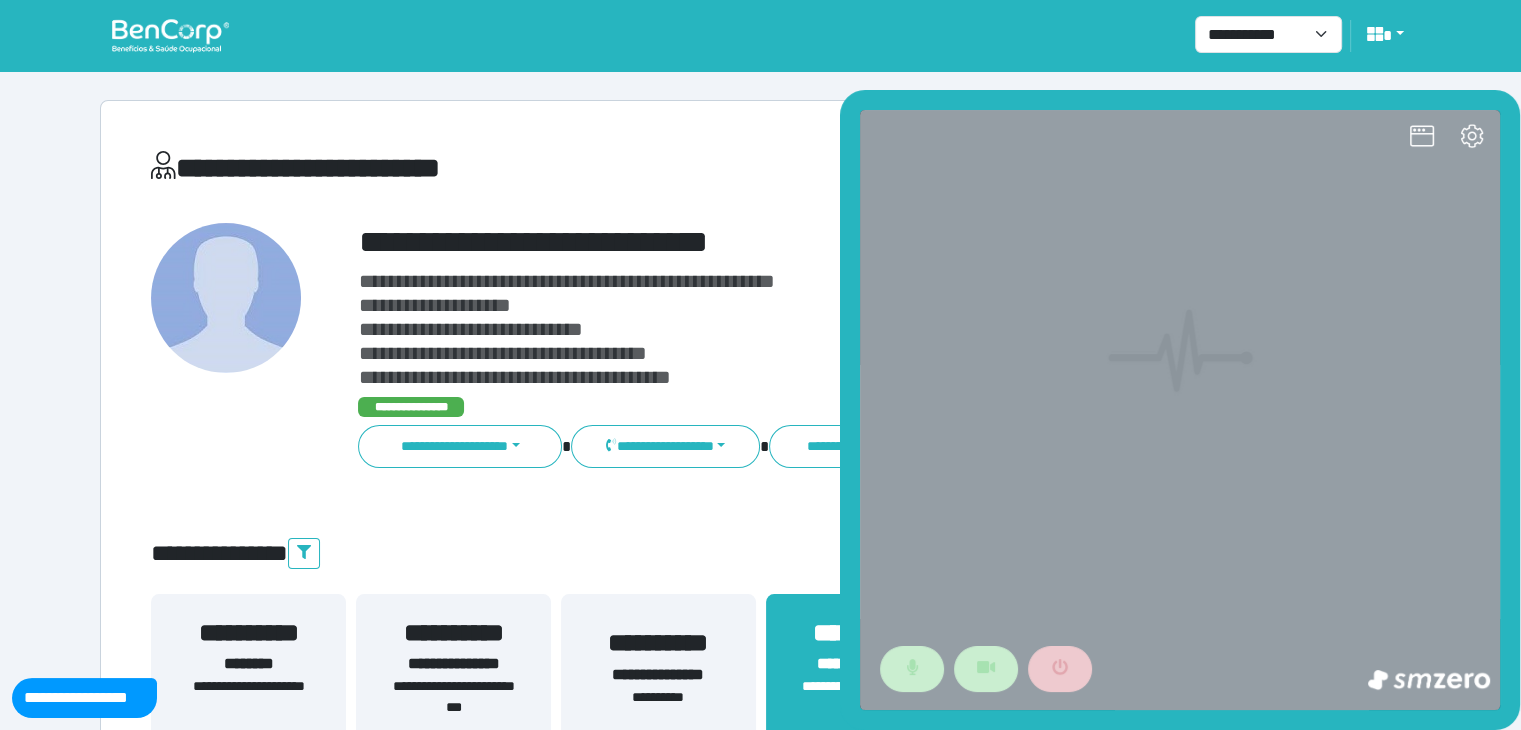 scroll, scrollTop: 0, scrollLeft: 0, axis: both 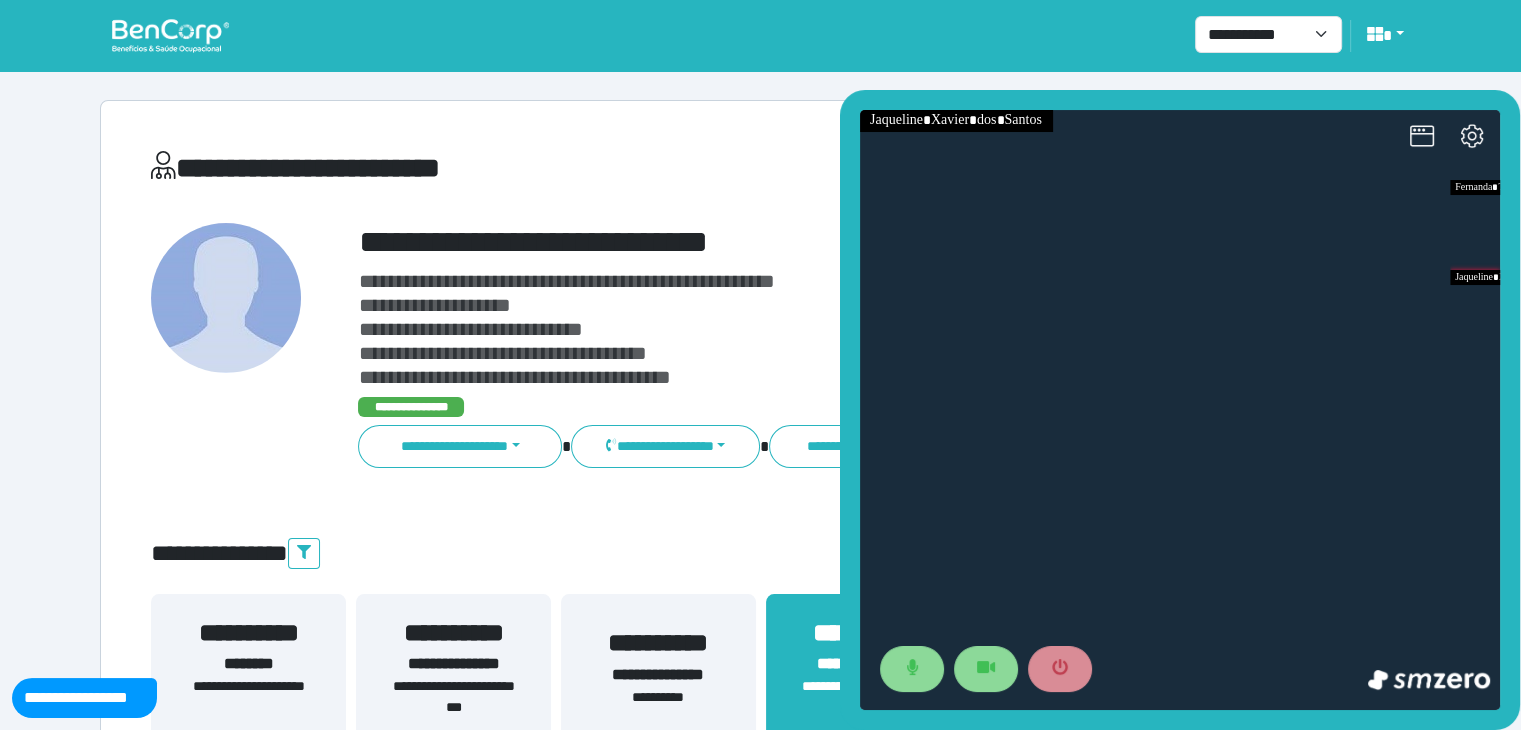 click at bounding box center [1180, 410] 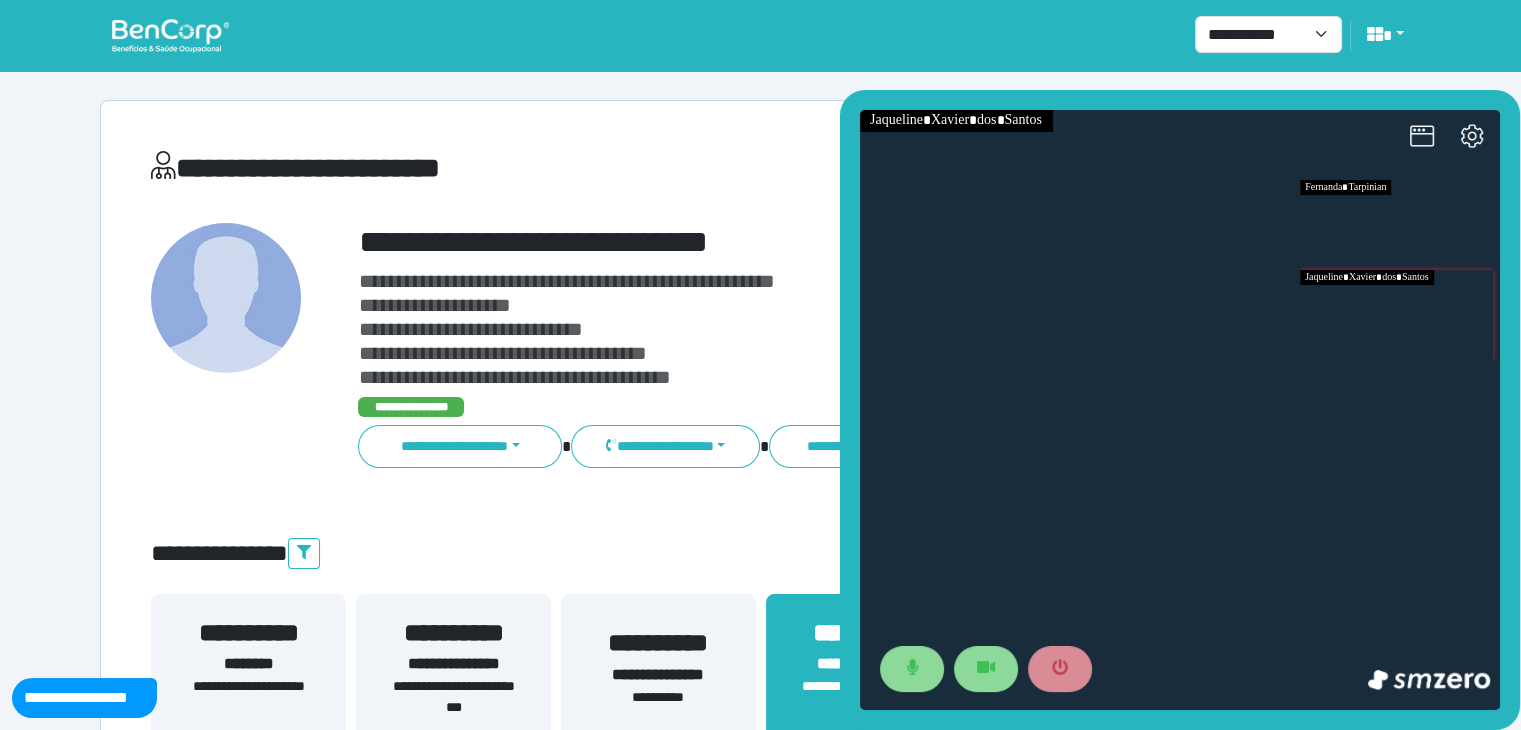 click at bounding box center [1400, 225] 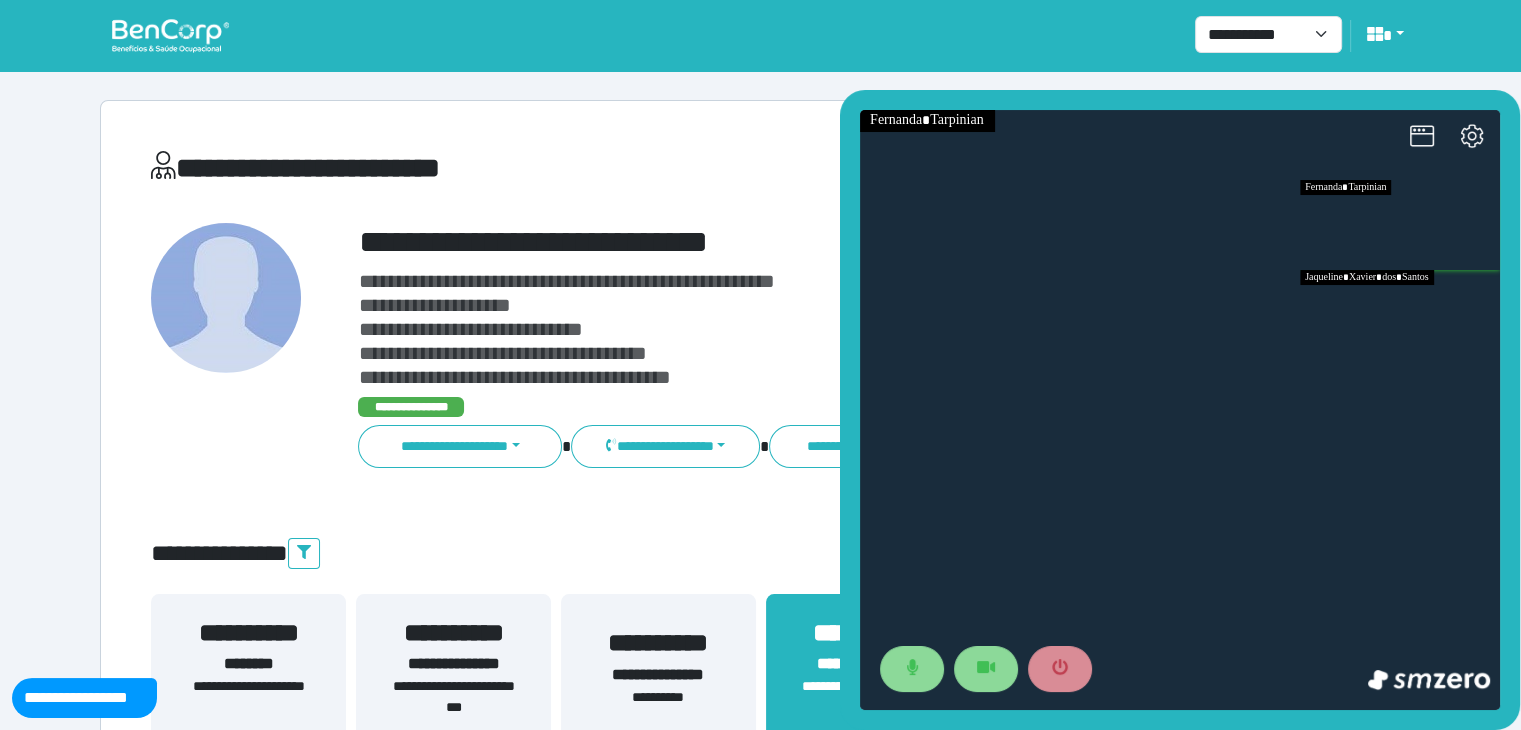 click at bounding box center (1400, 315) 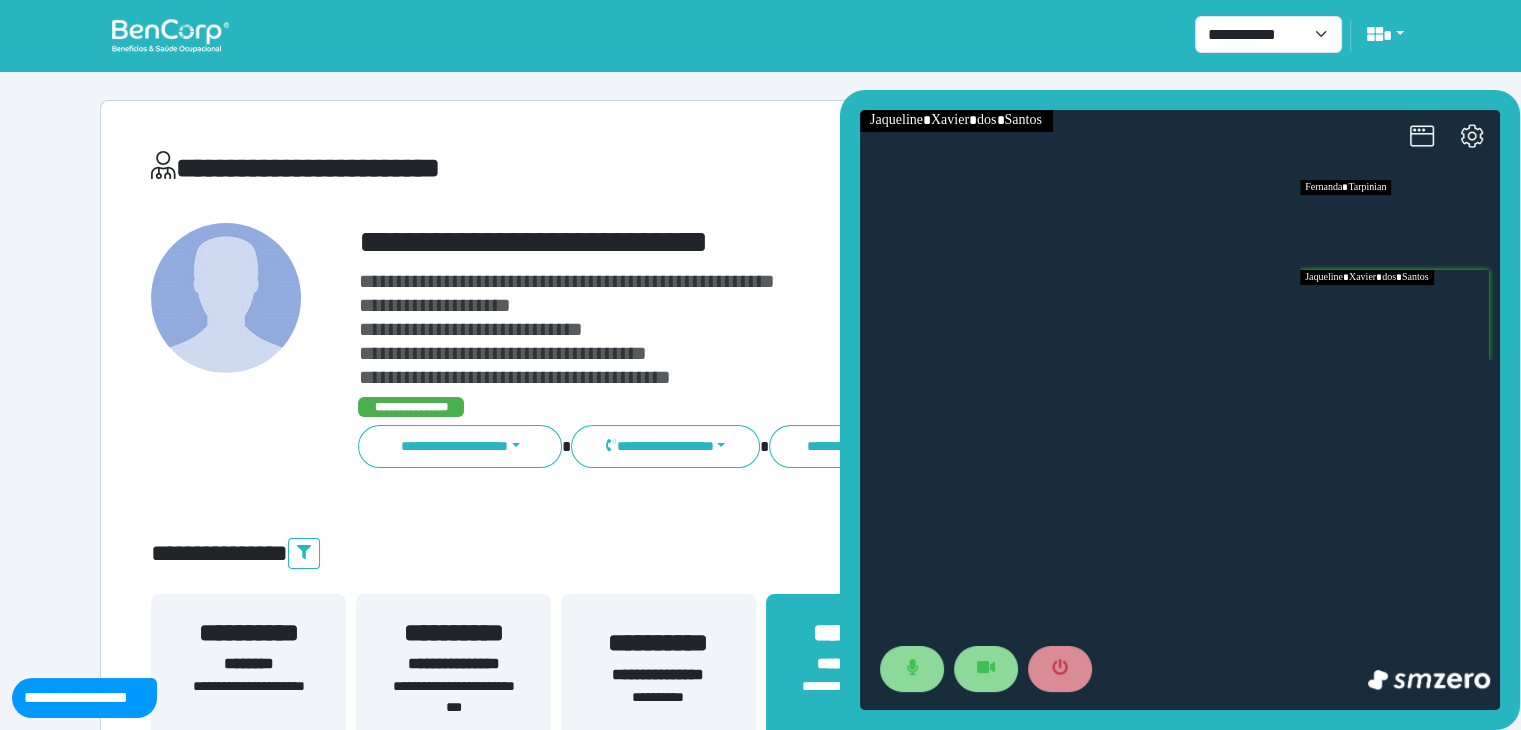 click at bounding box center [1400, 225] 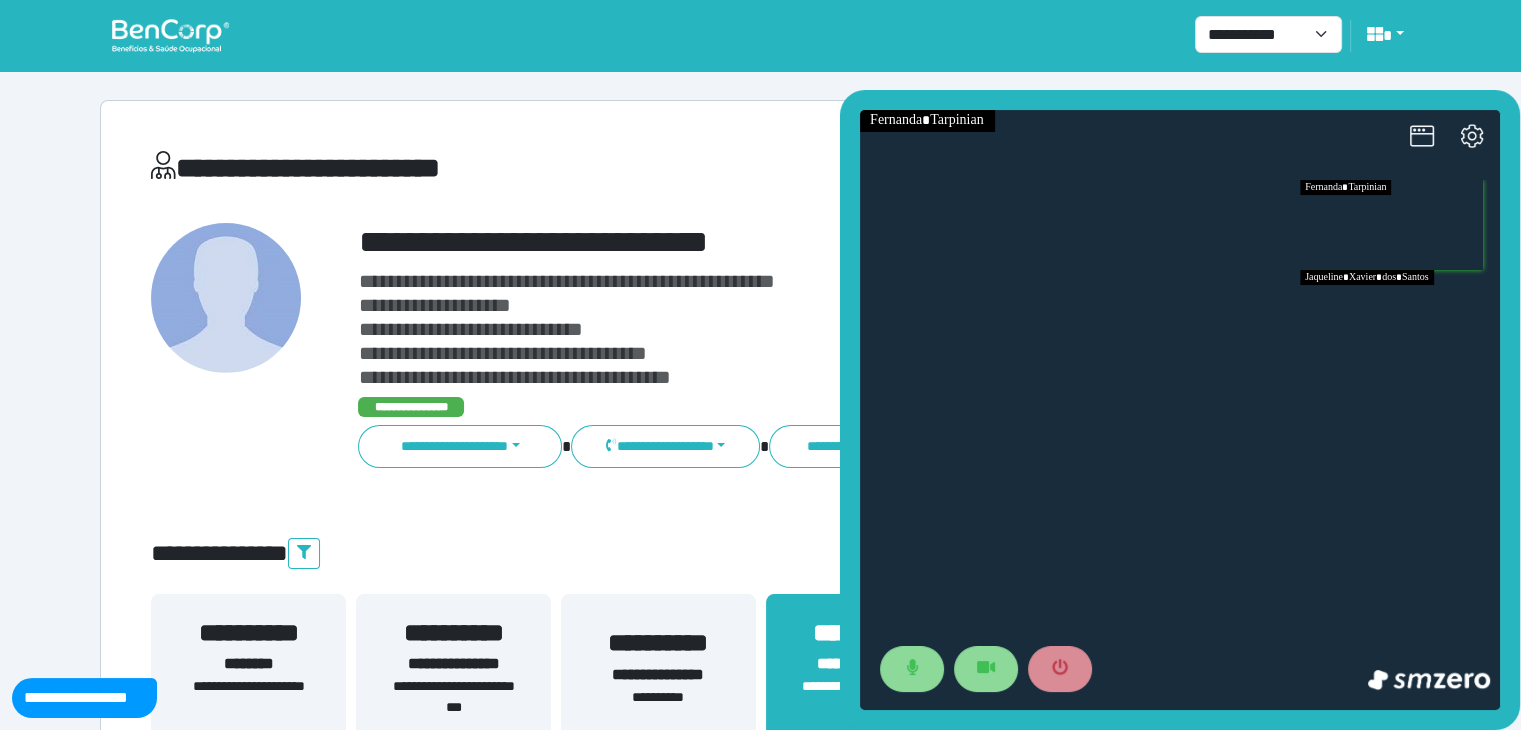 click at bounding box center (1400, 315) 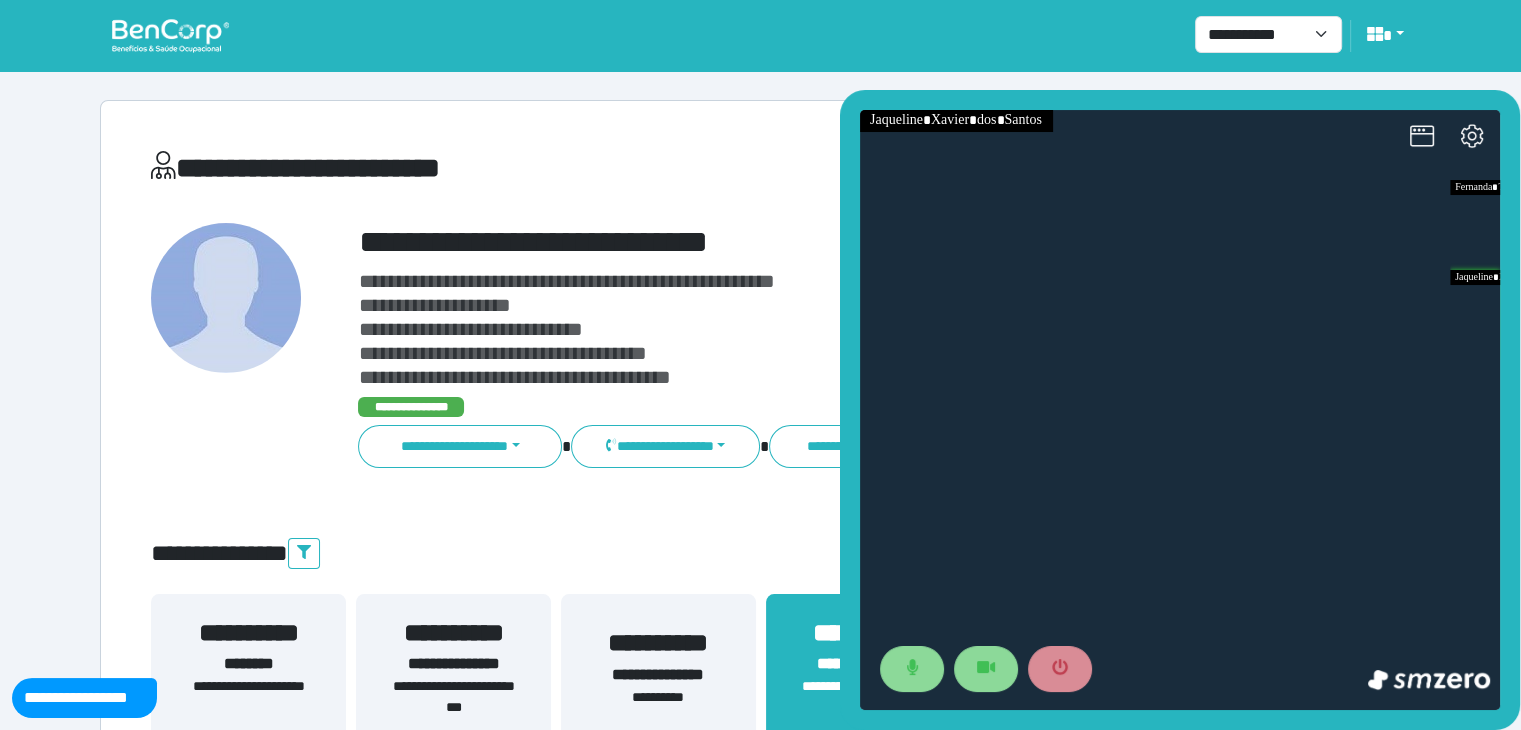 click 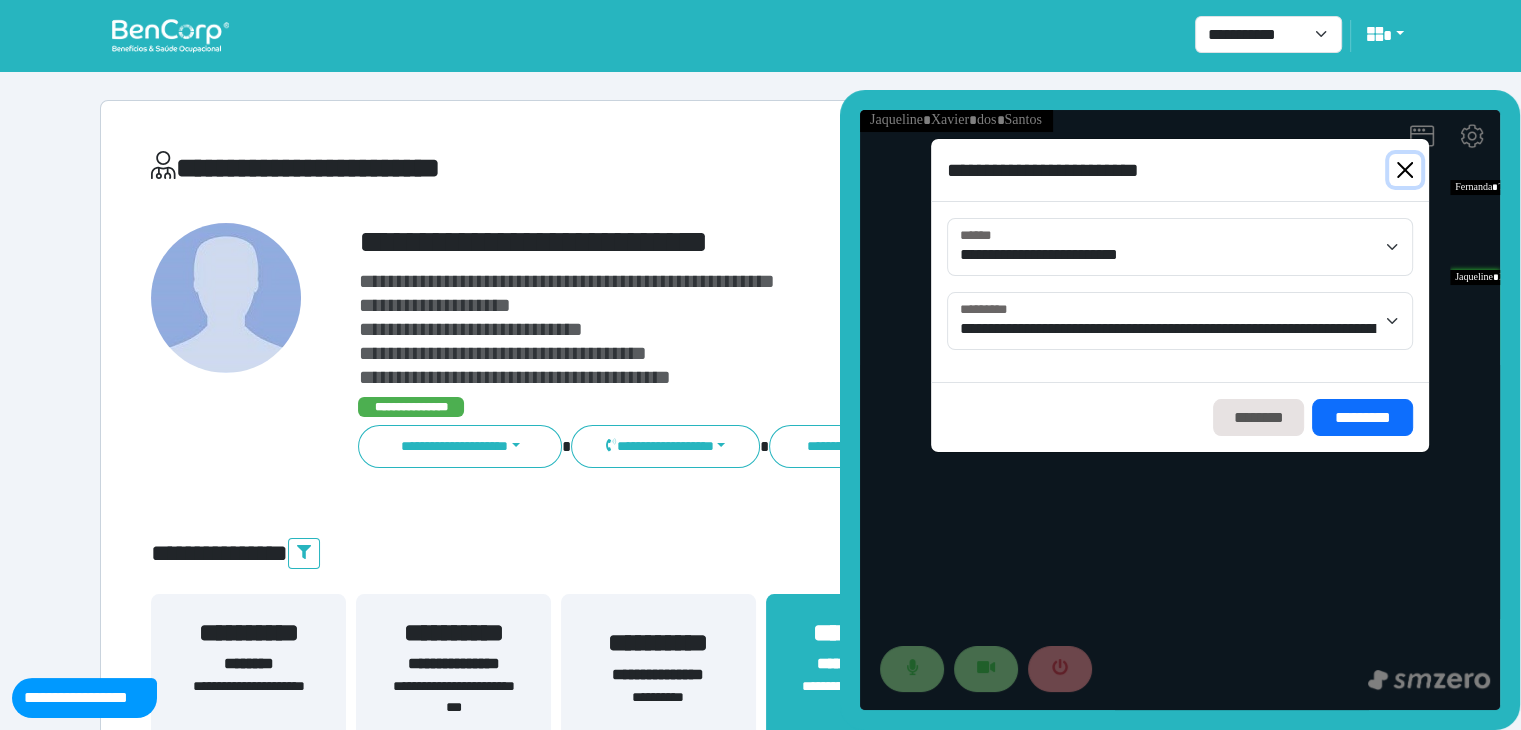drag, startPoint x: 1401, startPoint y: 167, endPoint x: 1385, endPoint y: 183, distance: 22.627417 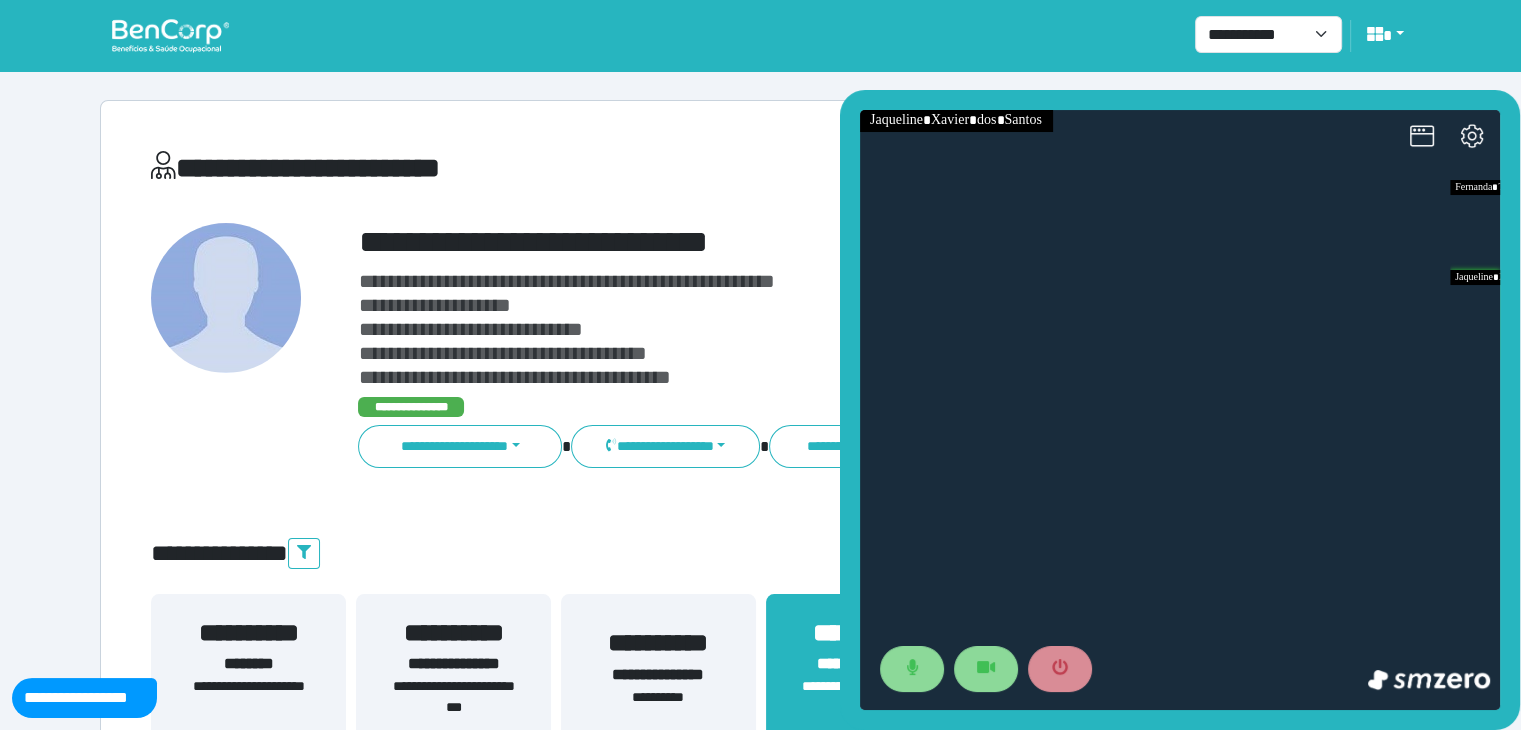 click on "**********" at bounding box center (553, 172) 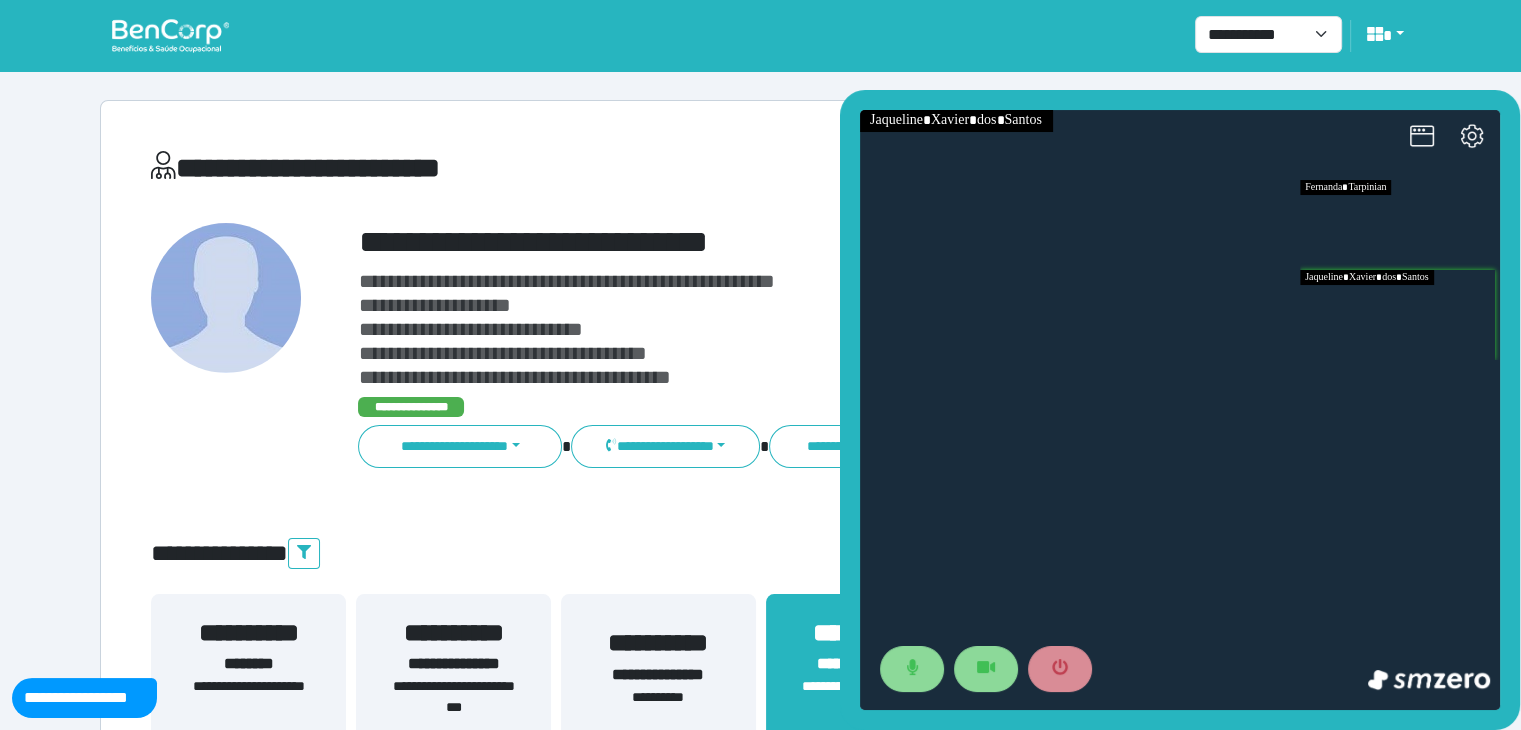 click at bounding box center (1400, 225) 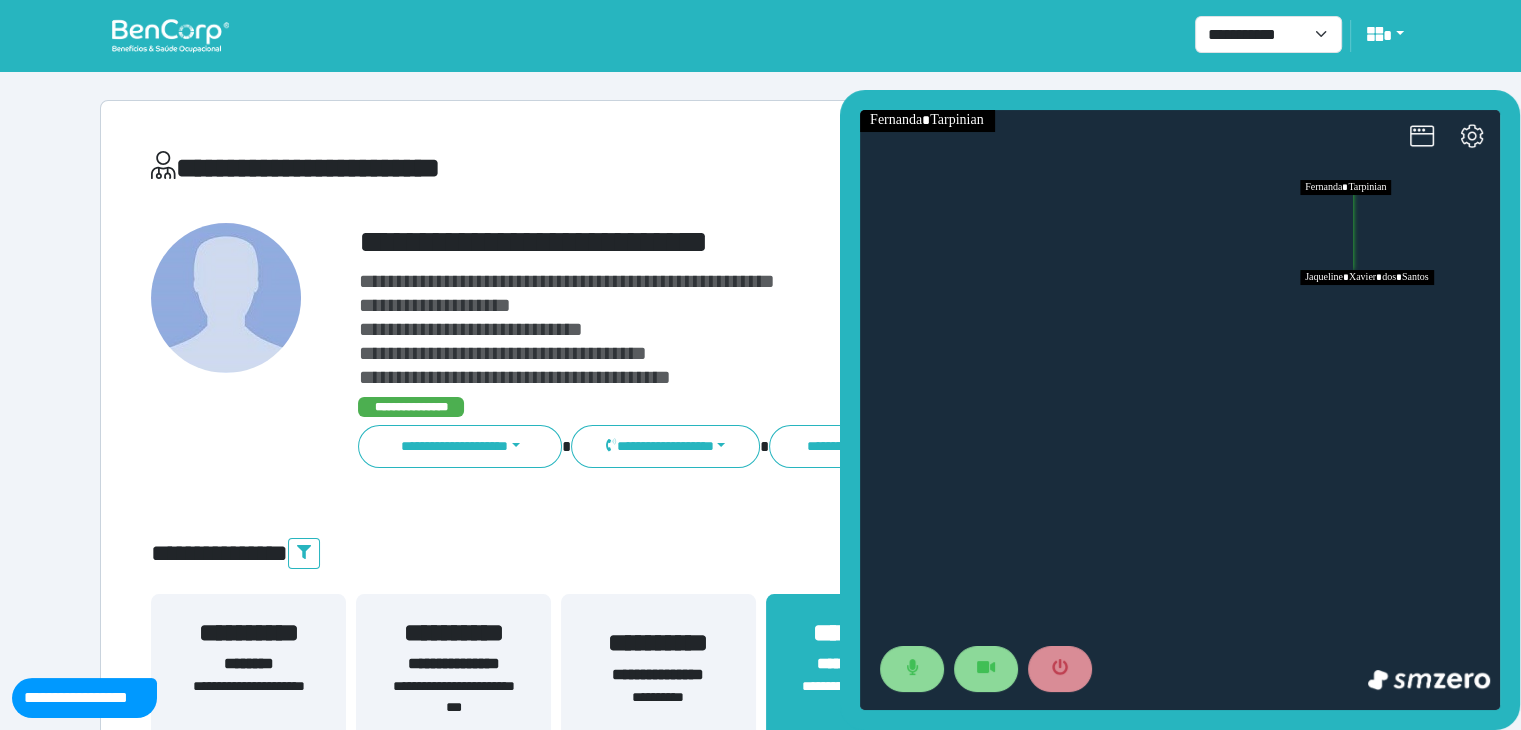 drag, startPoint x: 1165, startPoint y: 296, endPoint x: 1493, endPoint y: 323, distance: 329.1094 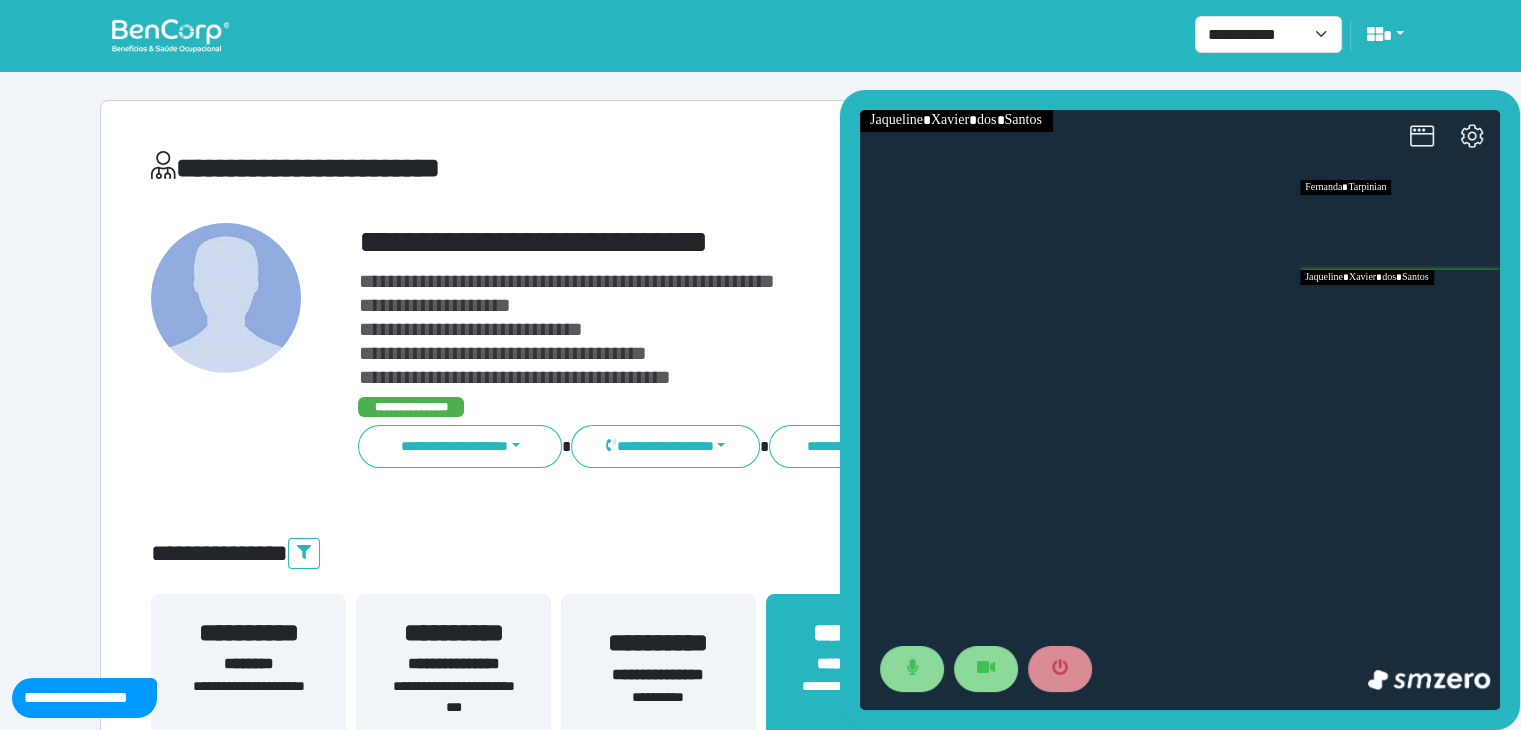 click at bounding box center (1400, 315) 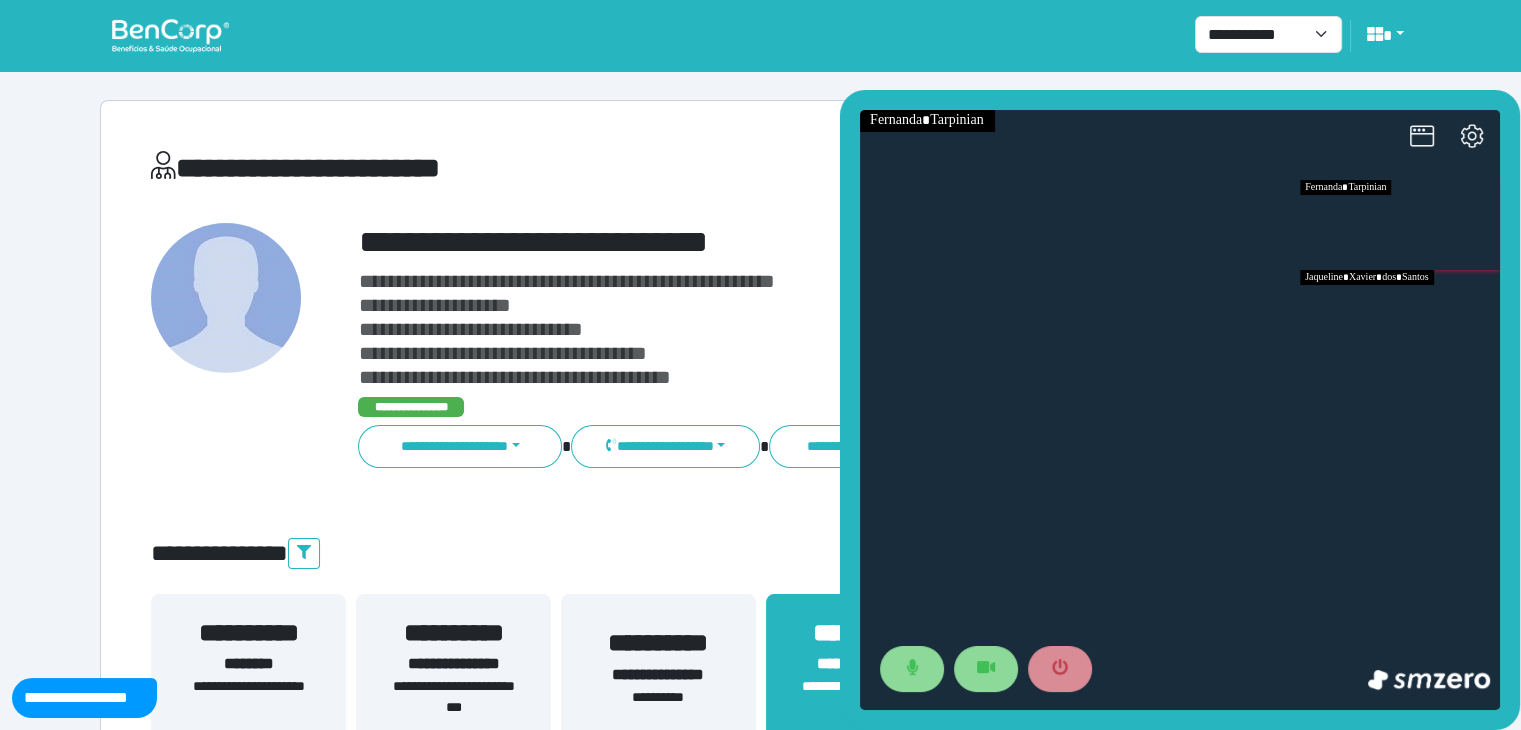 click at bounding box center [1400, 315] 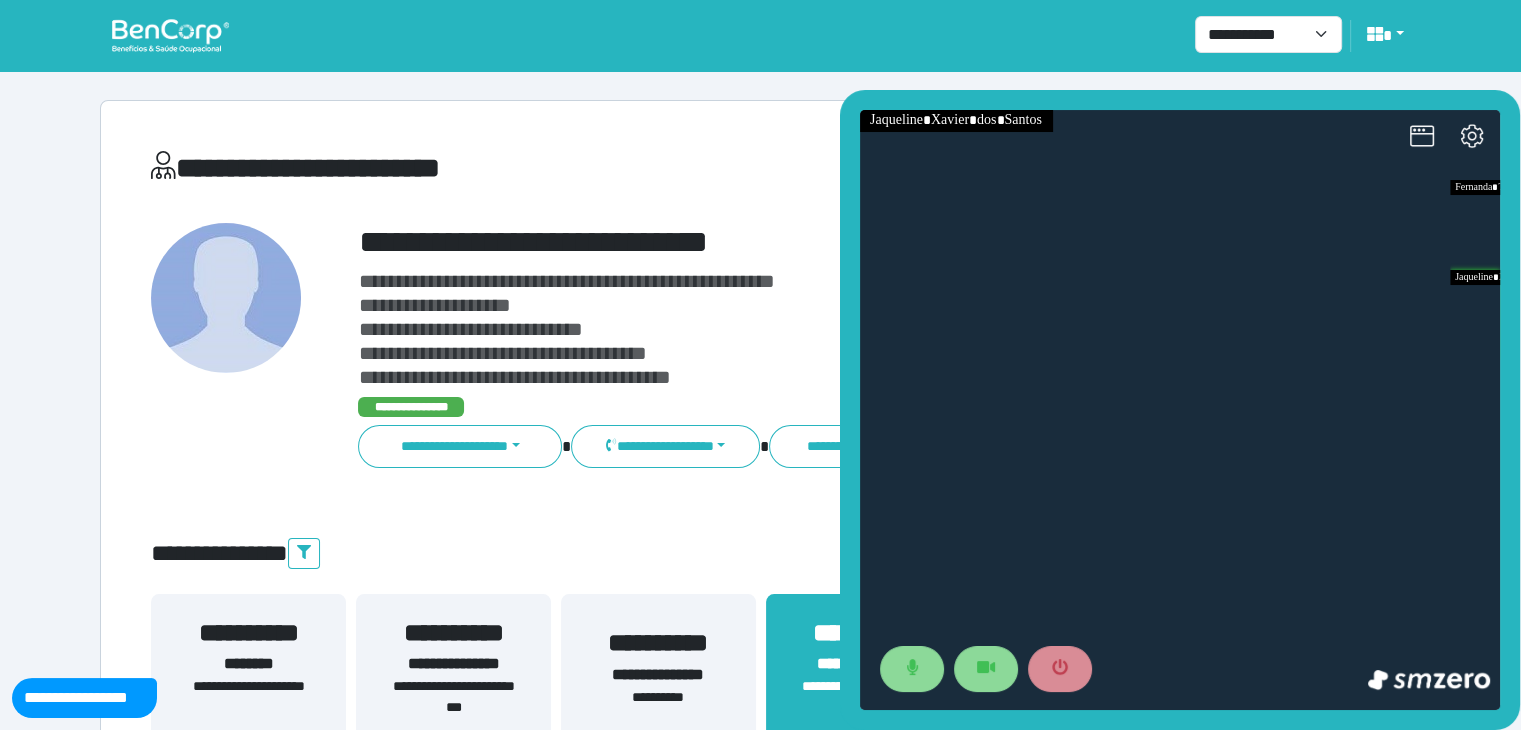 click on "**********" at bounding box center [812, 329] 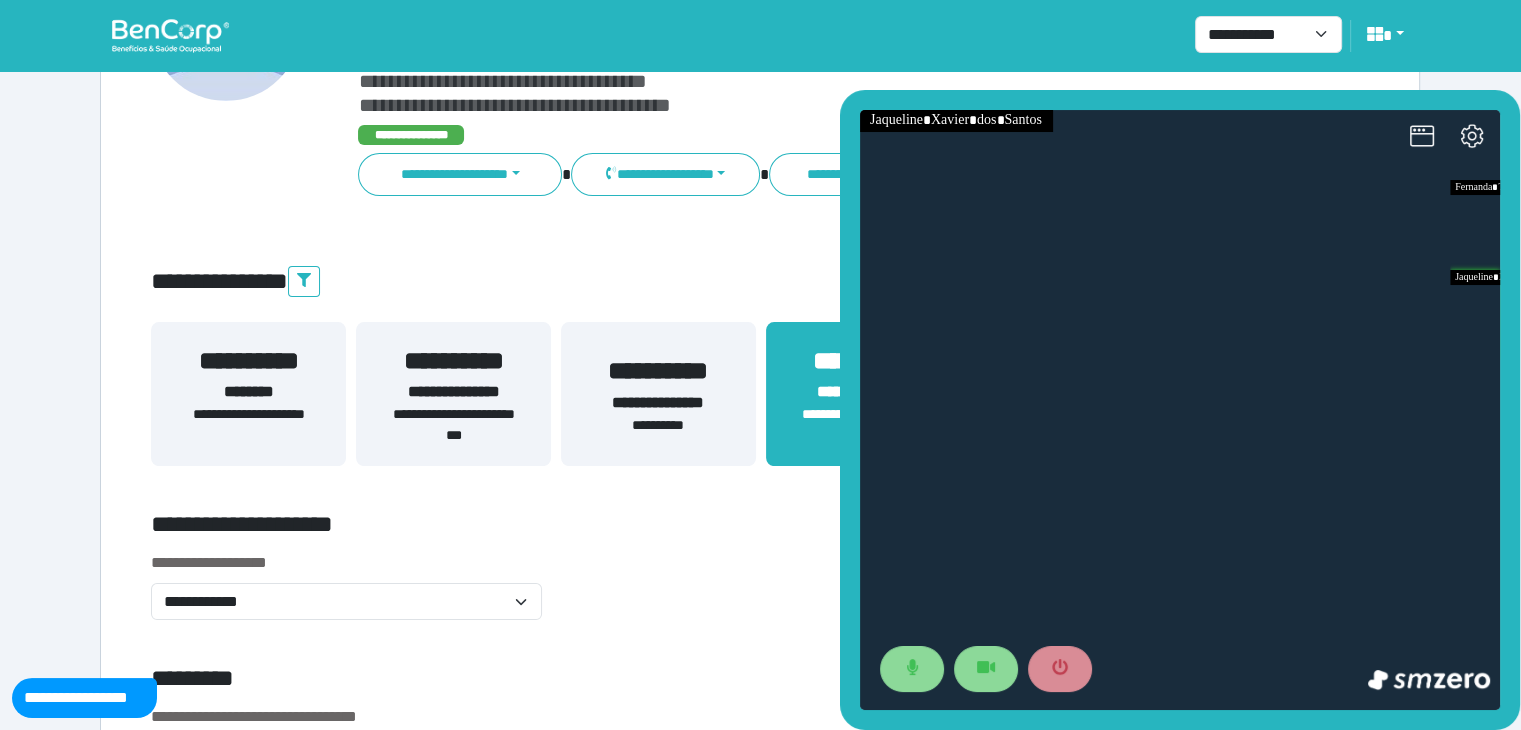 scroll, scrollTop: 0, scrollLeft: 0, axis: both 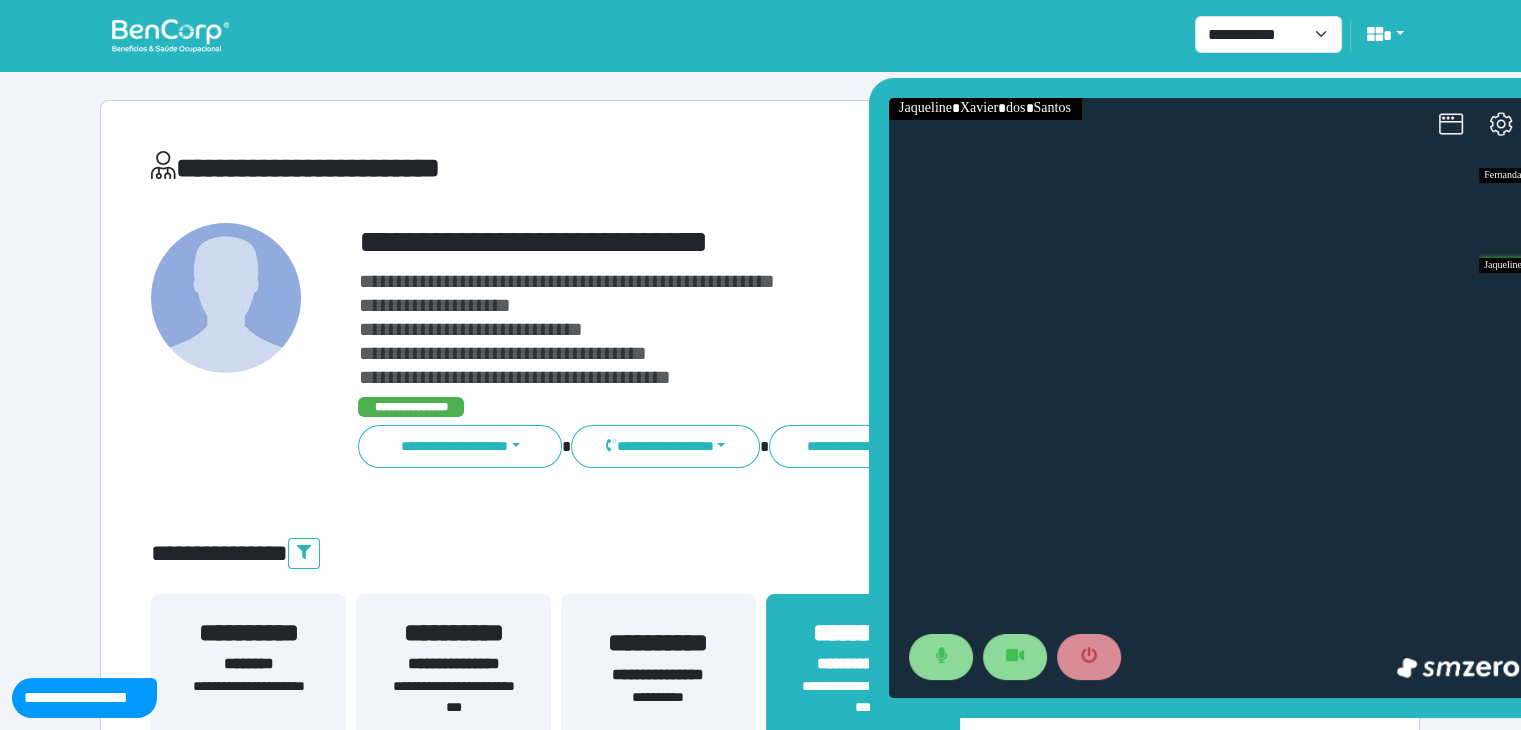 drag, startPoint x: 1473, startPoint y: 97, endPoint x: 141, endPoint y: 227, distance: 1338.3289 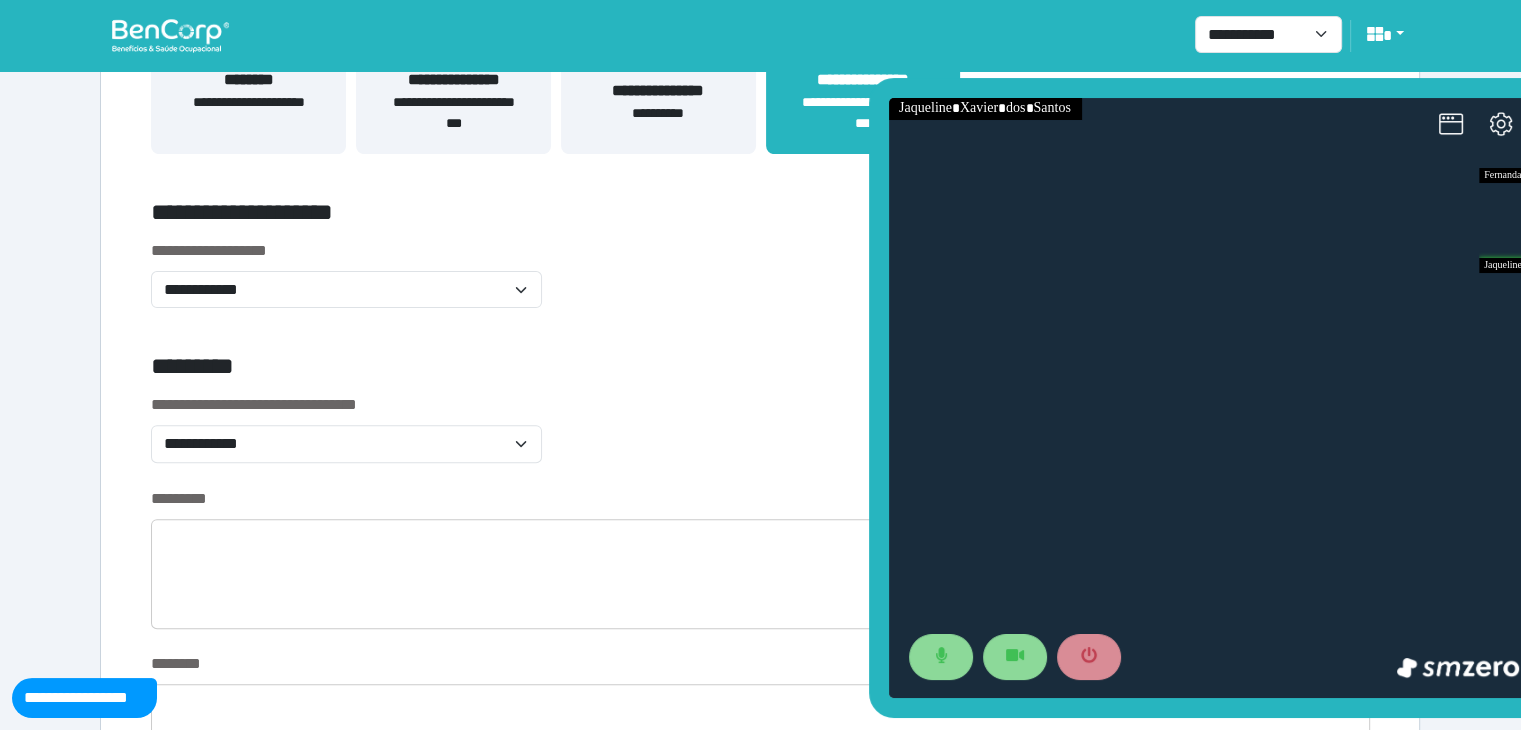 scroll, scrollTop: 600, scrollLeft: 0, axis: vertical 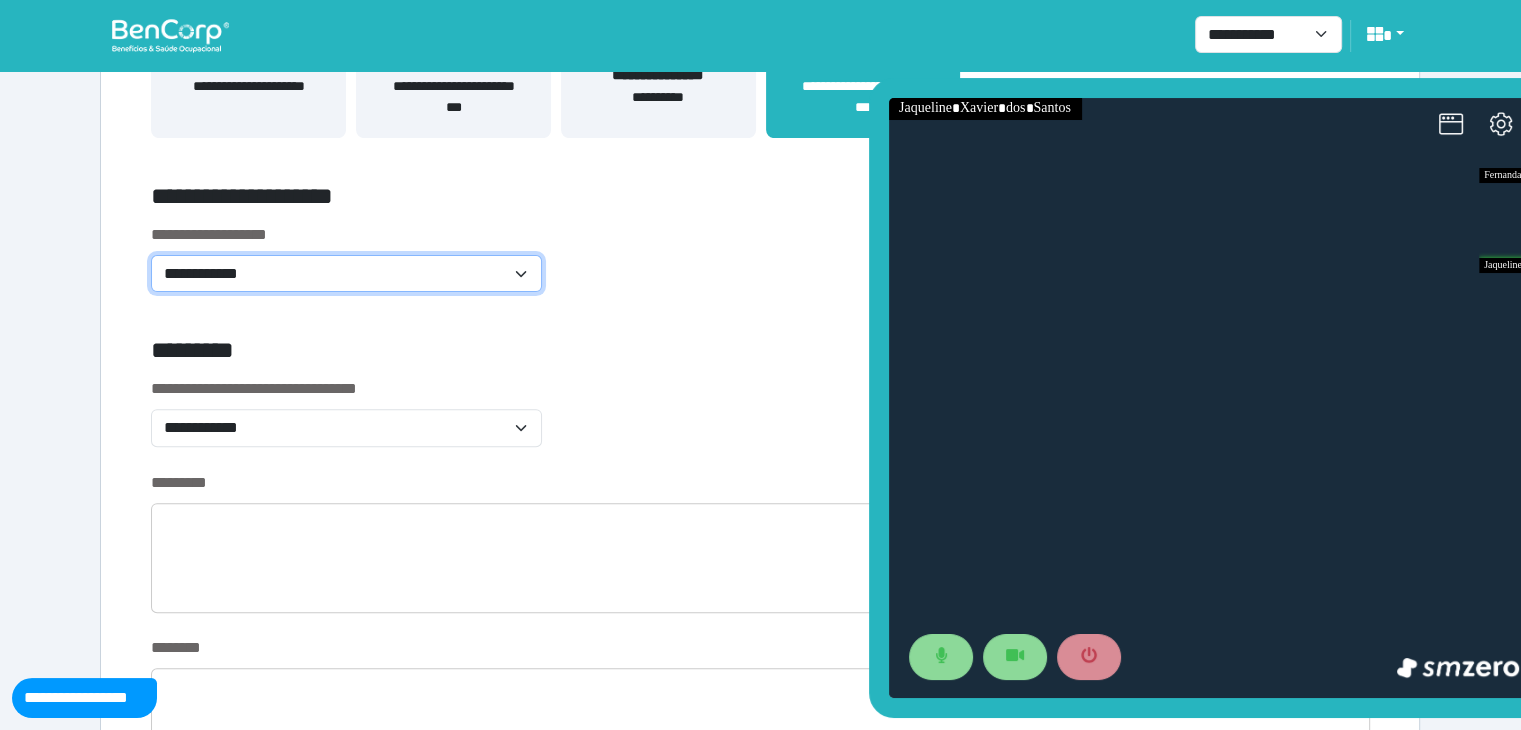 click on "**********" at bounding box center [346, 274] 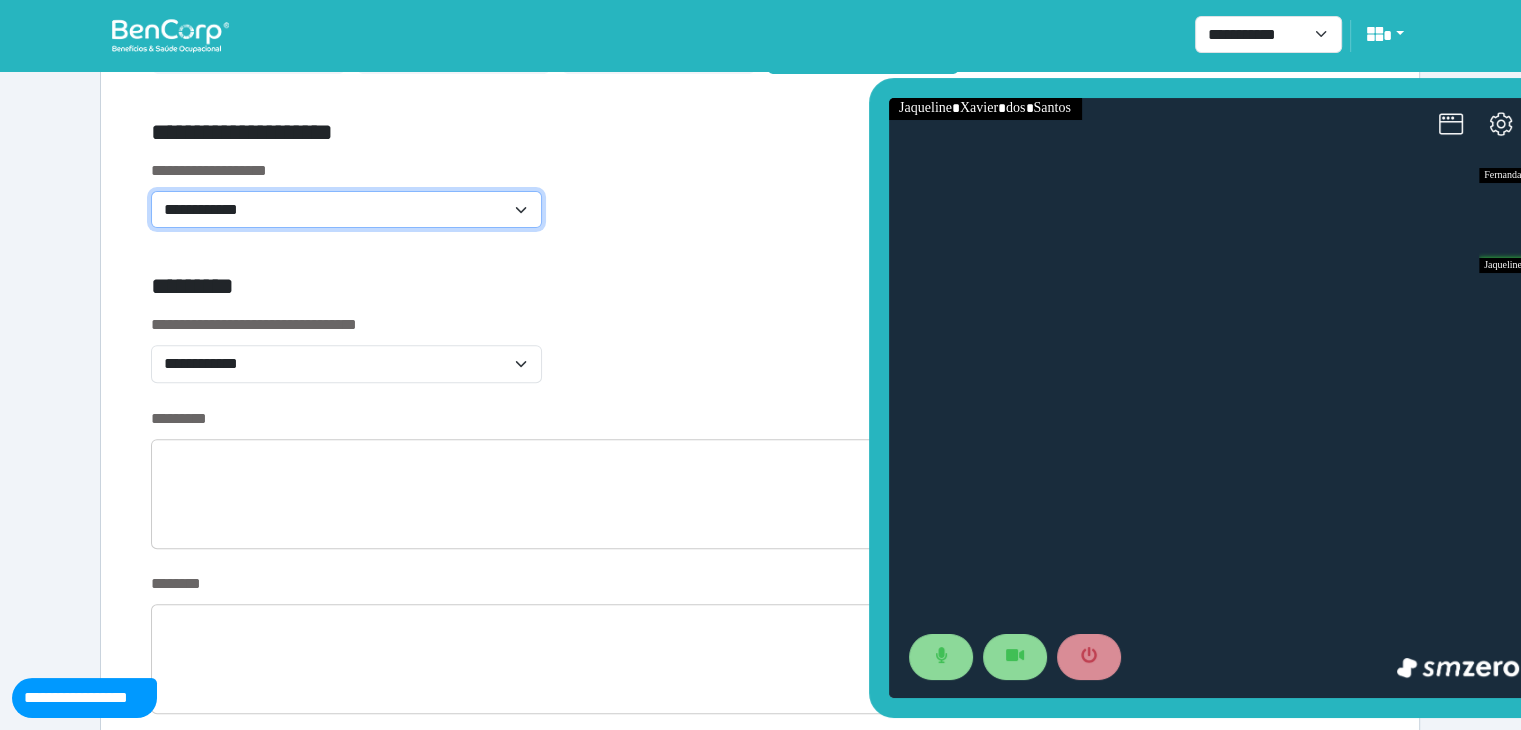 scroll, scrollTop: 700, scrollLeft: 0, axis: vertical 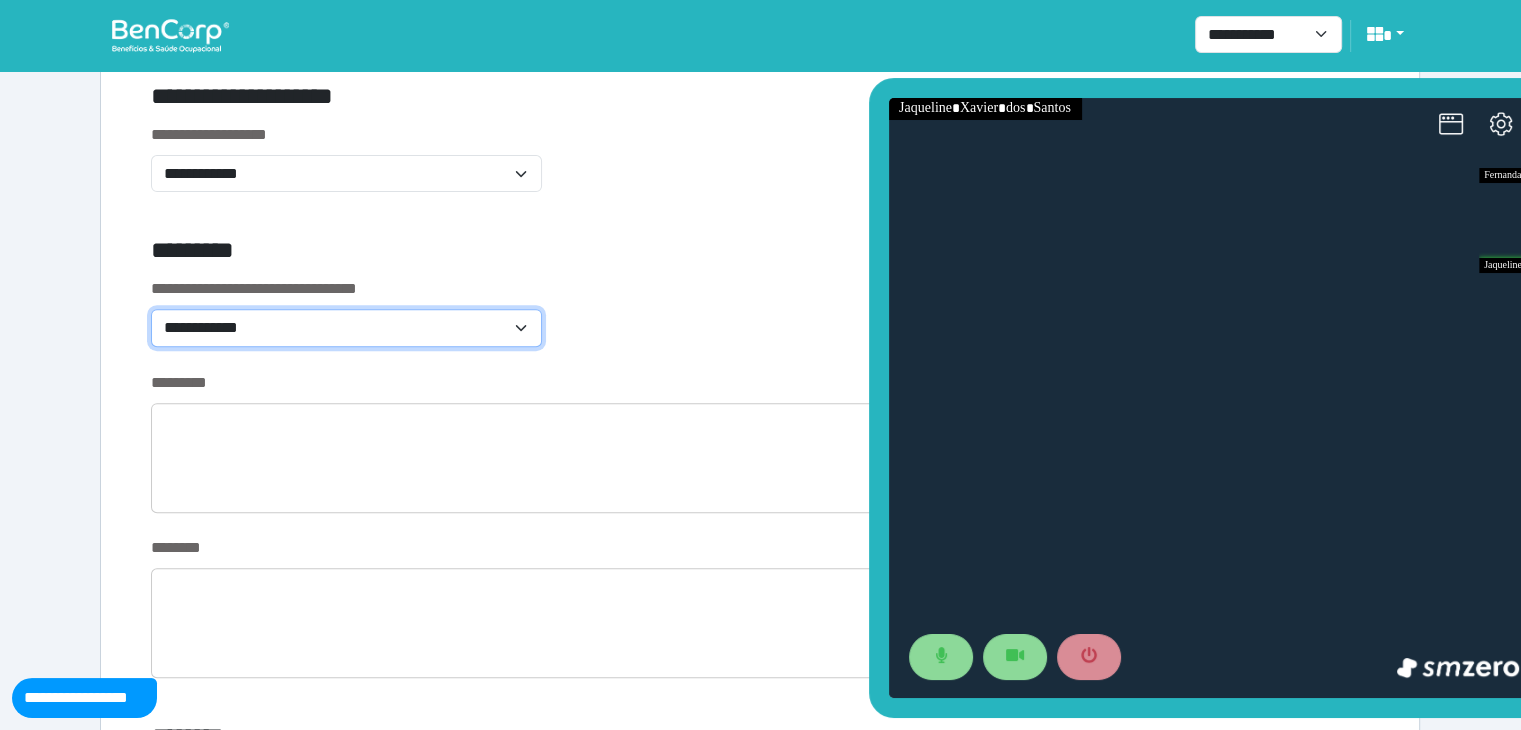 click on "**********" at bounding box center (346, 328) 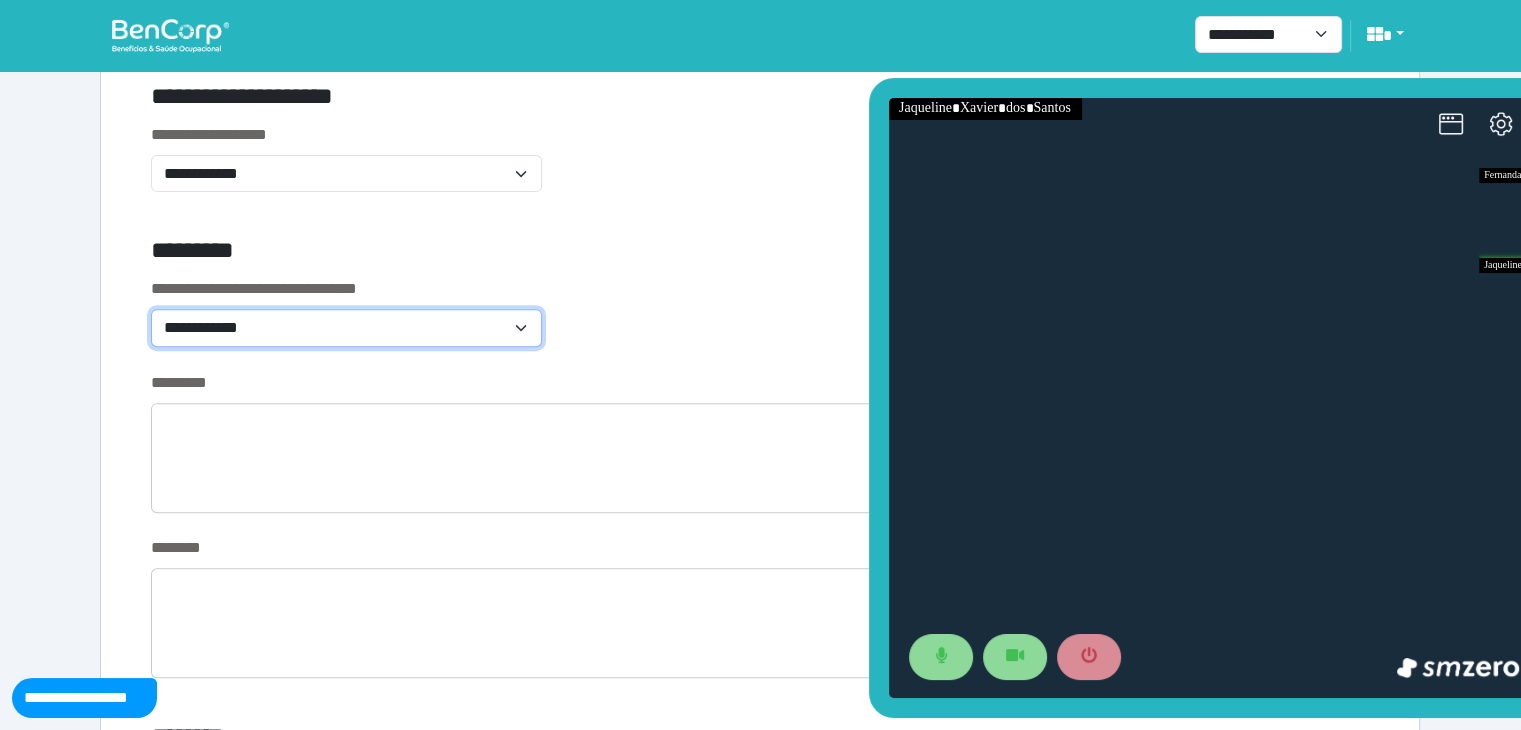 select on "*****" 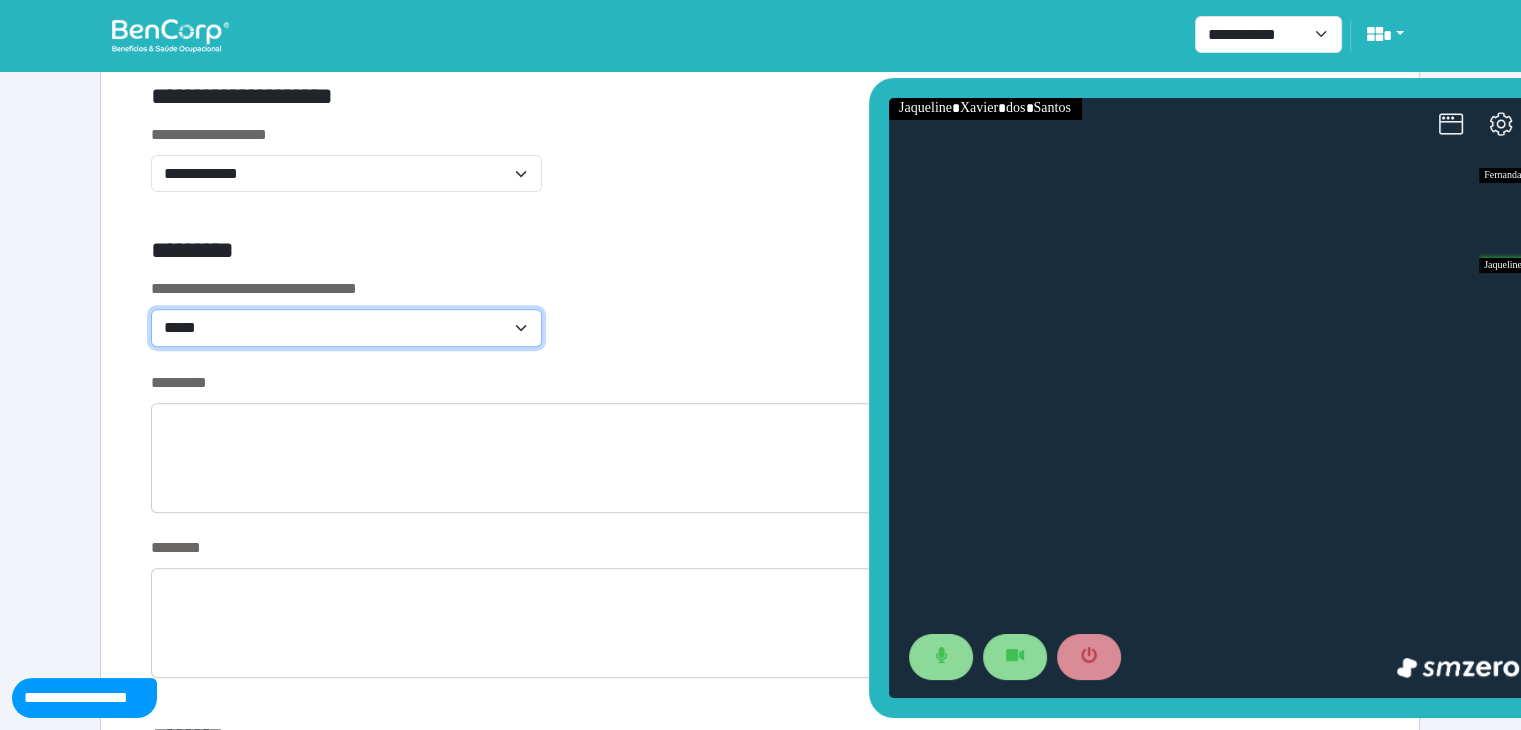 click on "**********" at bounding box center [346, 328] 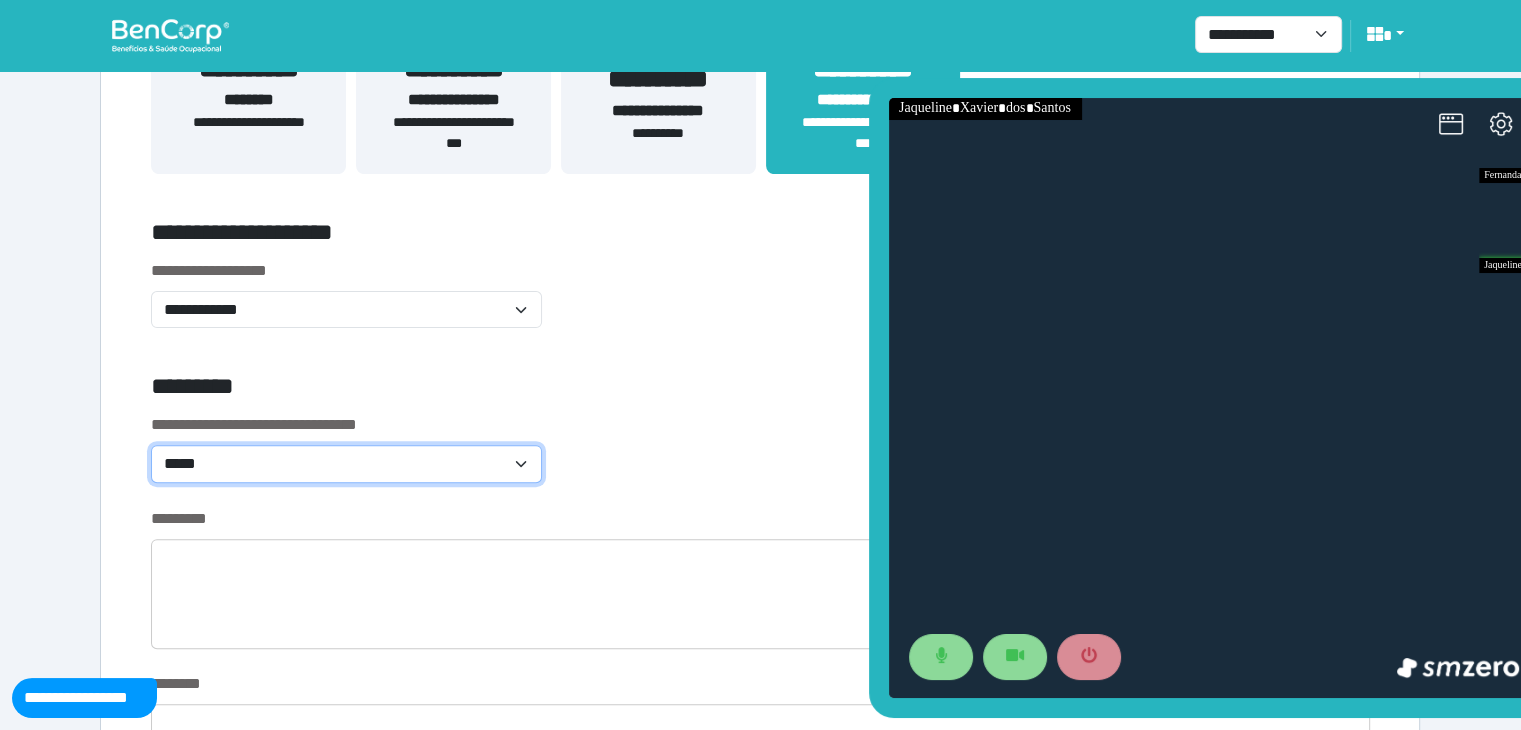 scroll, scrollTop: 200, scrollLeft: 0, axis: vertical 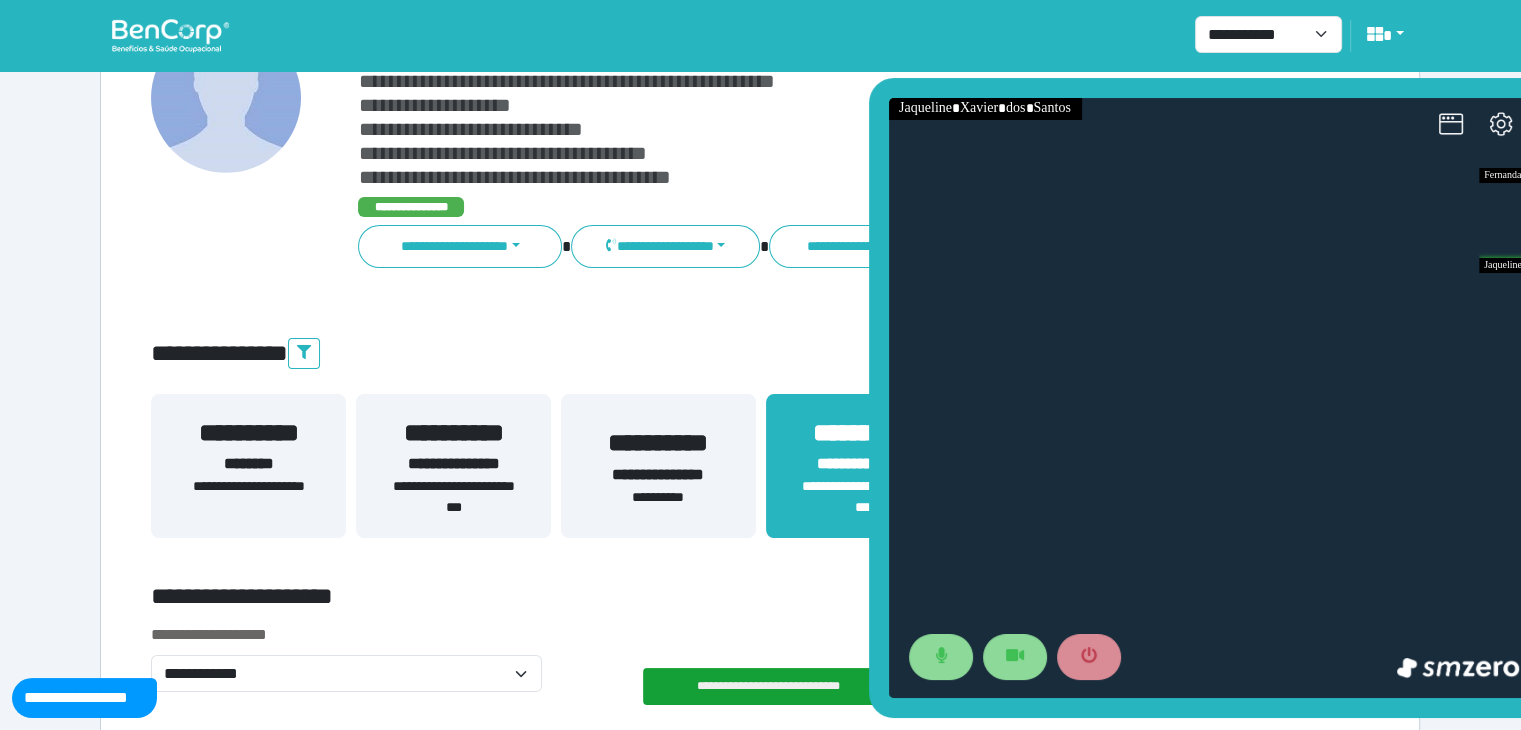 click on "**********" at bounding box center (453, 497) 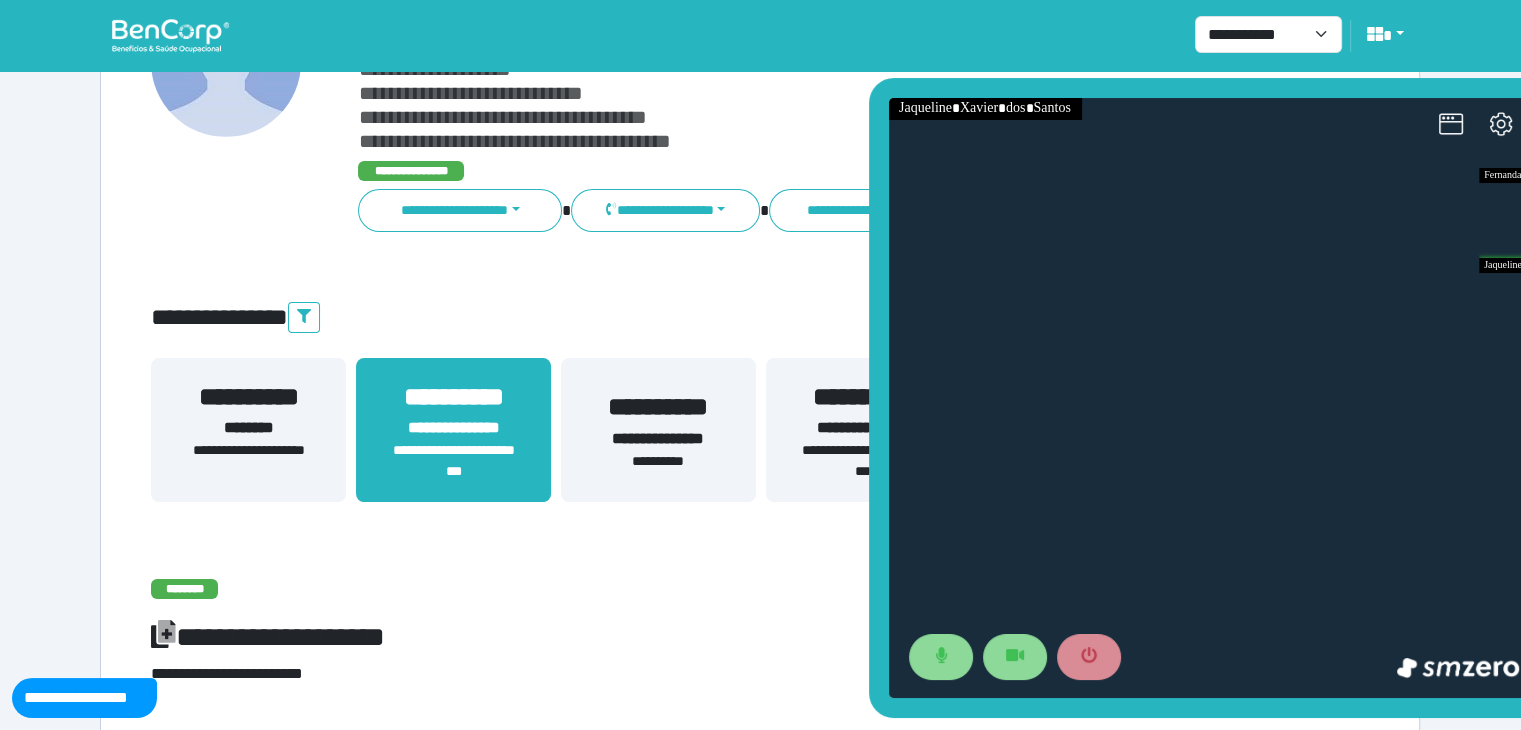 scroll, scrollTop: 233, scrollLeft: 0, axis: vertical 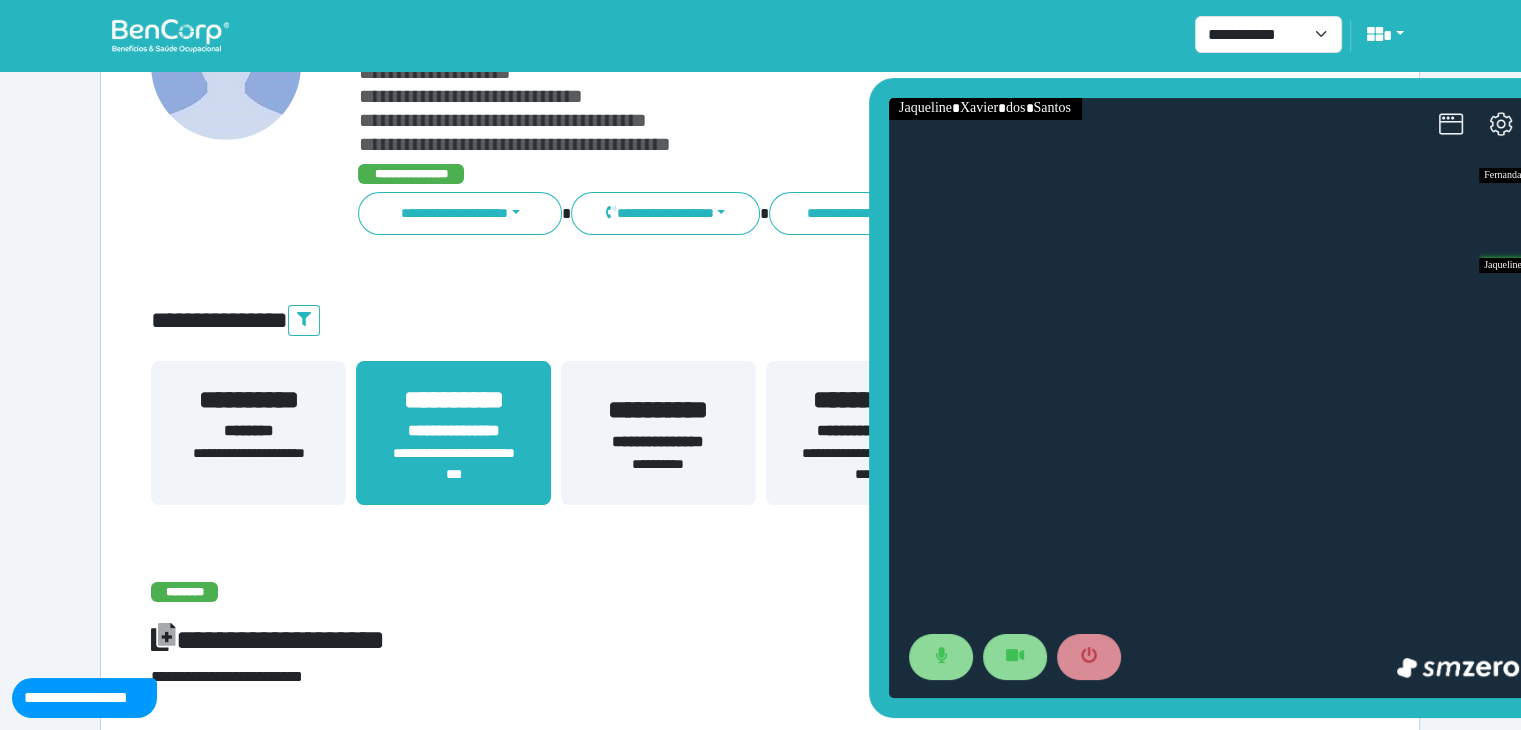 click on "**********" at bounding box center (863, 431) 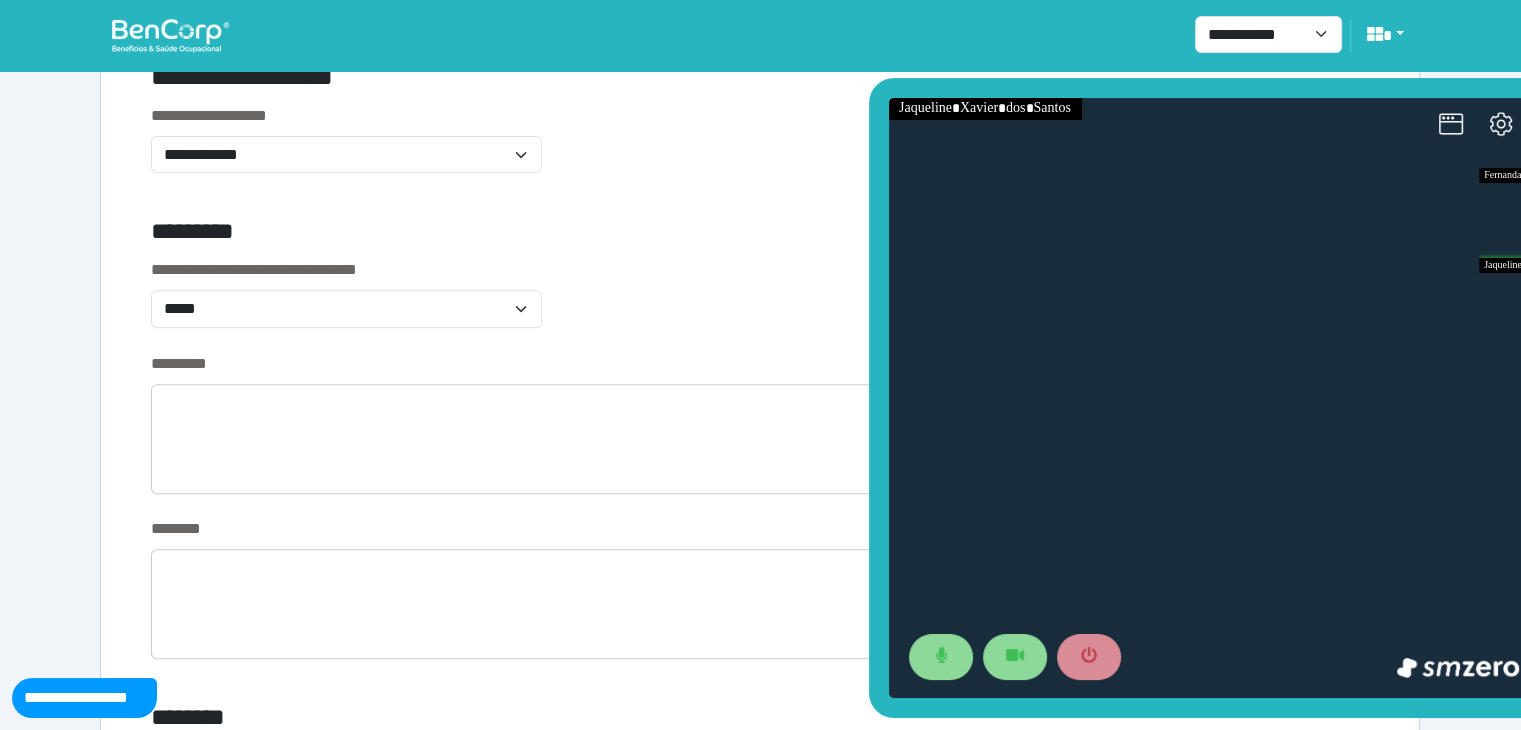 scroll, scrollTop: 733, scrollLeft: 0, axis: vertical 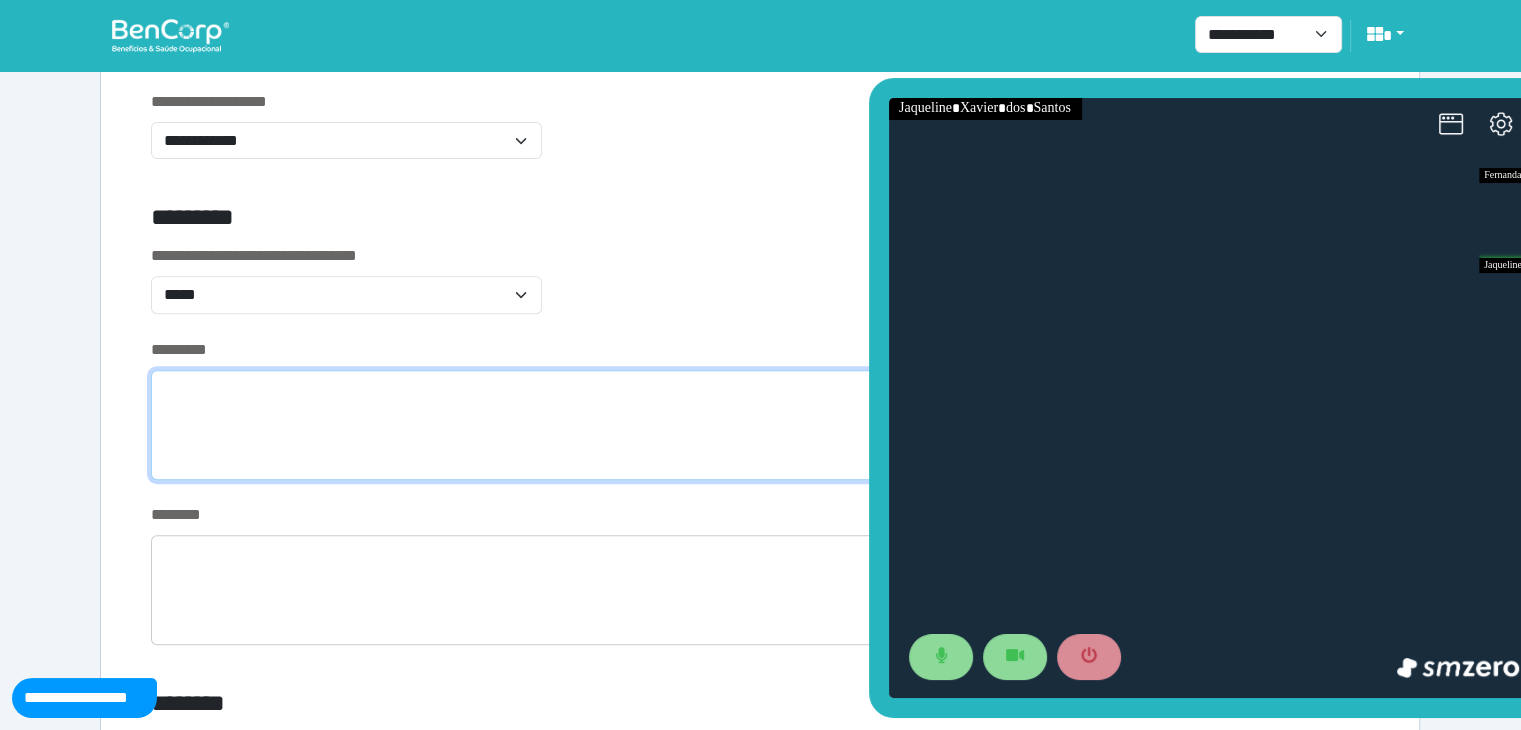 click at bounding box center (760, 425) 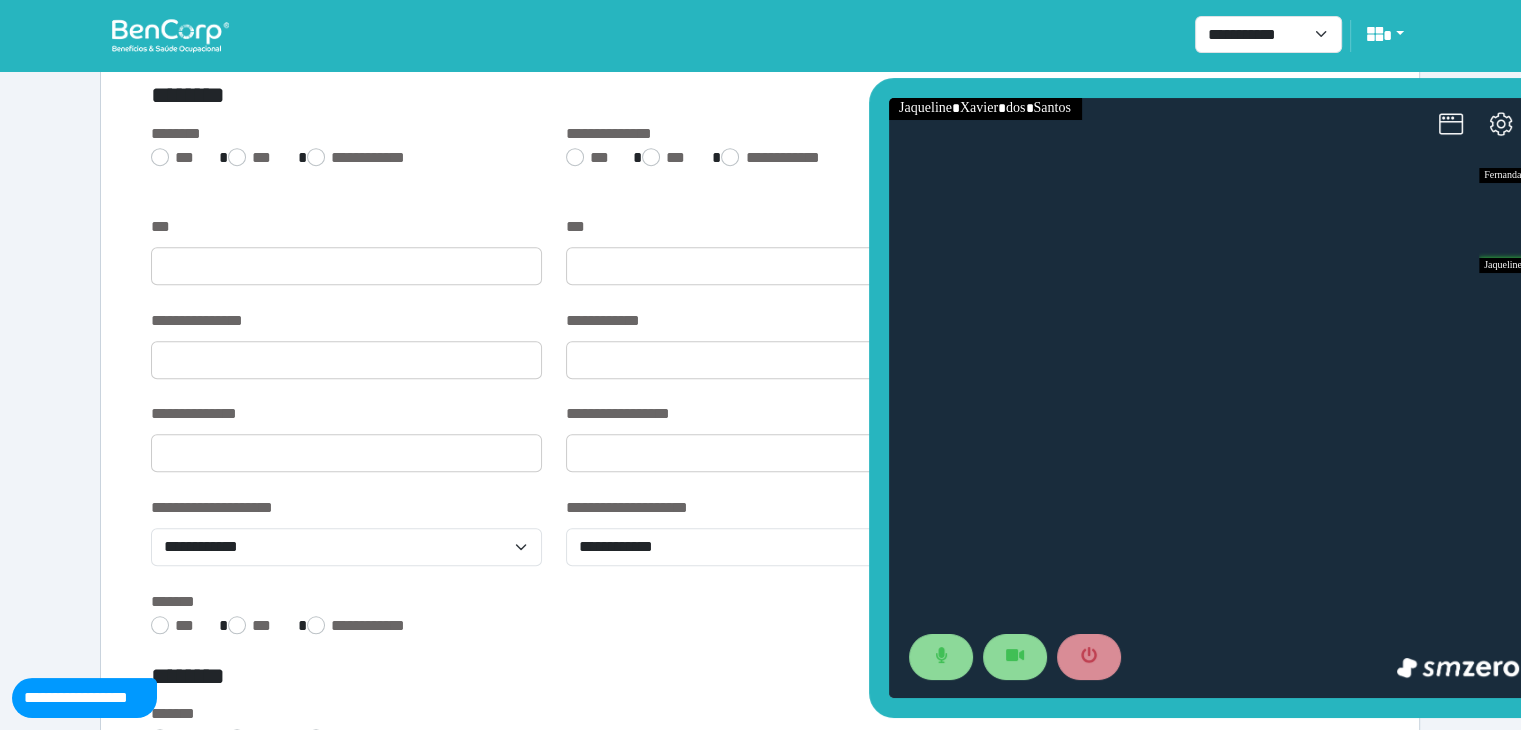 scroll, scrollTop: 1433, scrollLeft: 0, axis: vertical 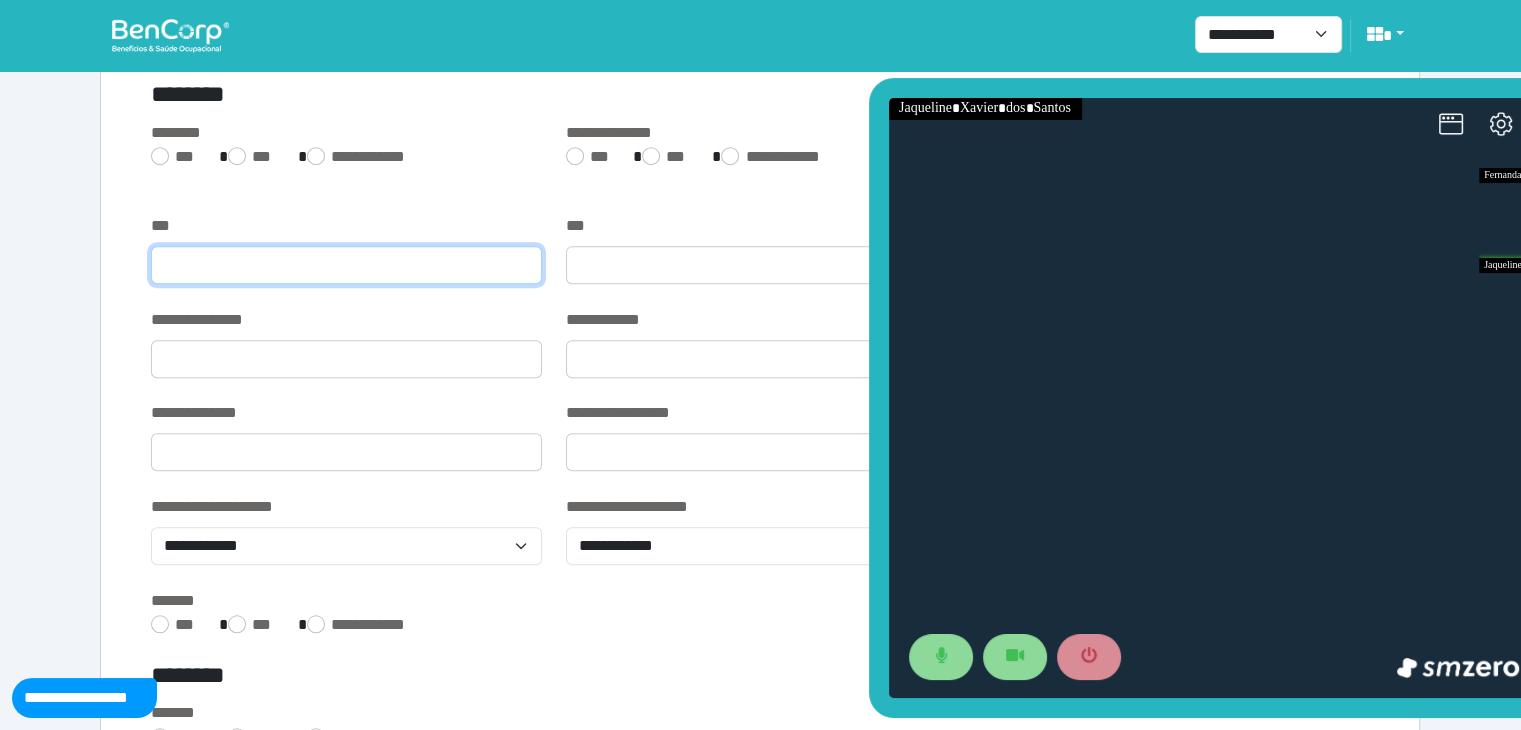 click at bounding box center (346, 265) 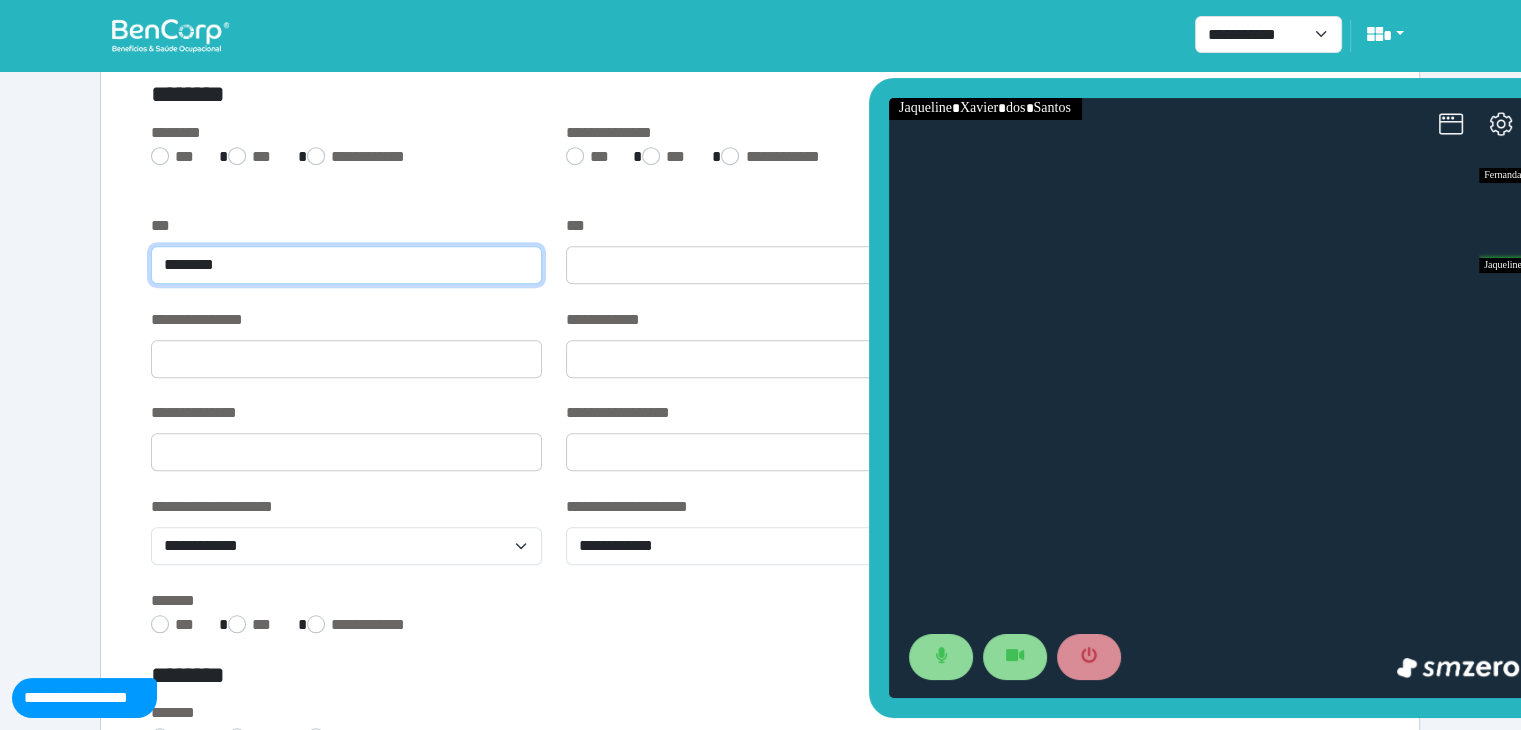 click on "********" at bounding box center (346, 265) 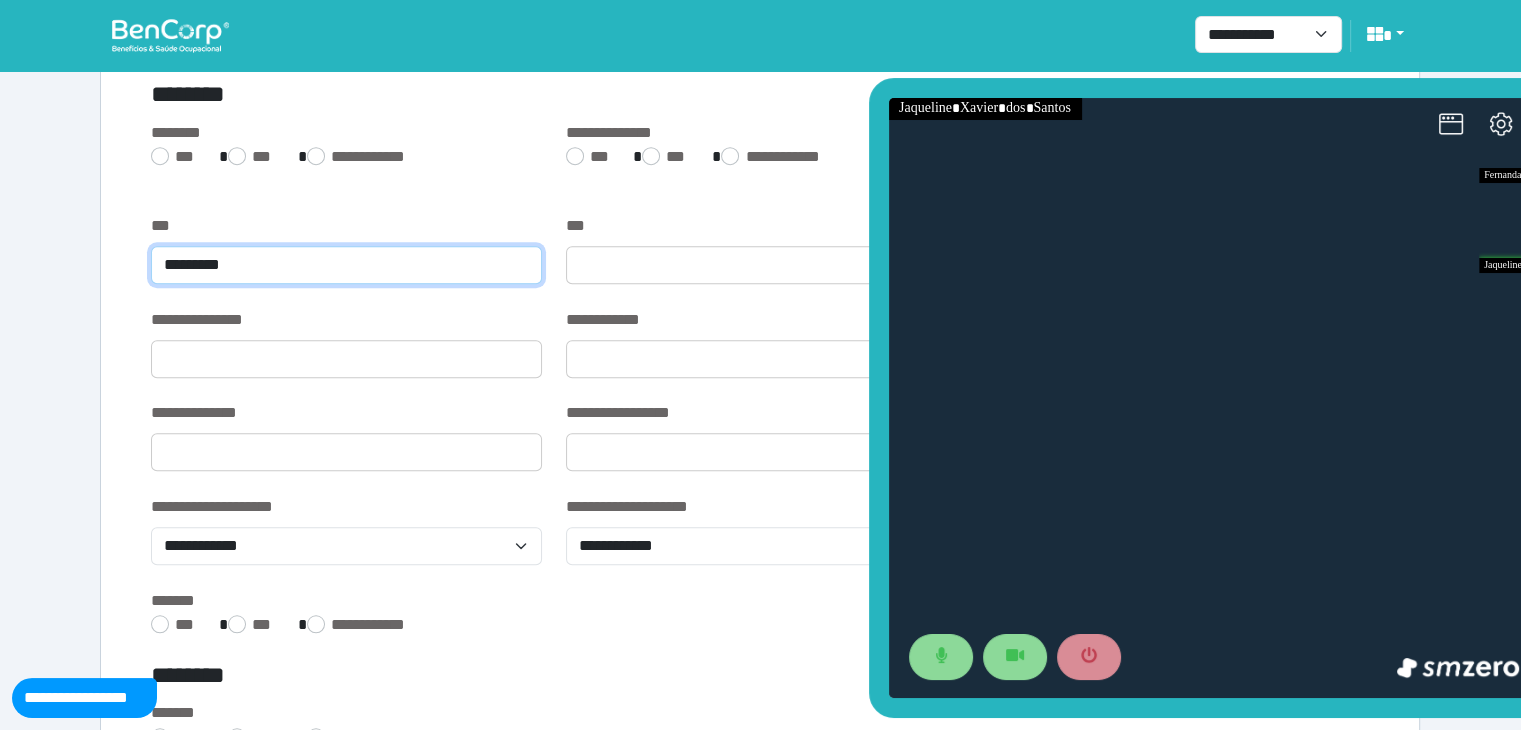 click on "*********" at bounding box center (346, 265) 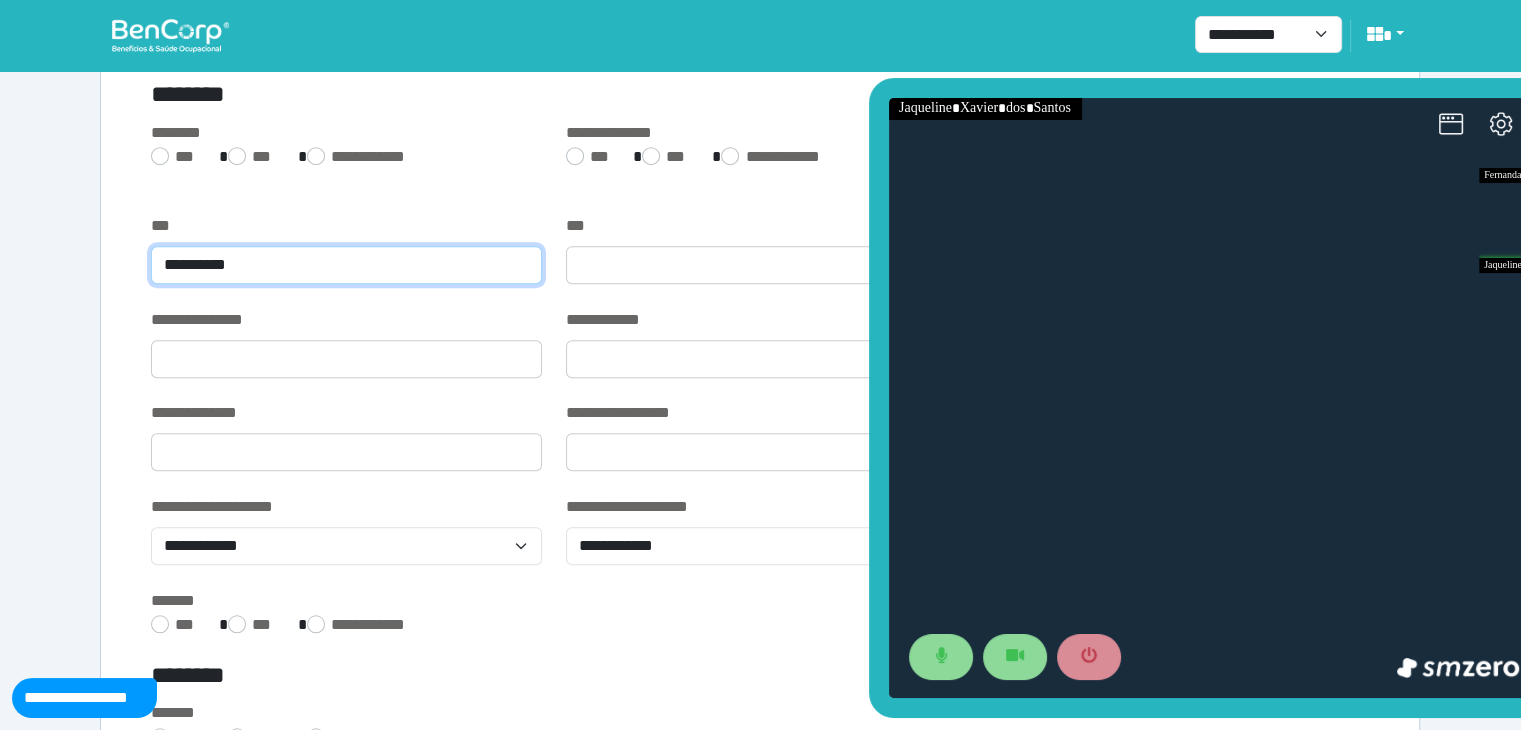 type on "**********" 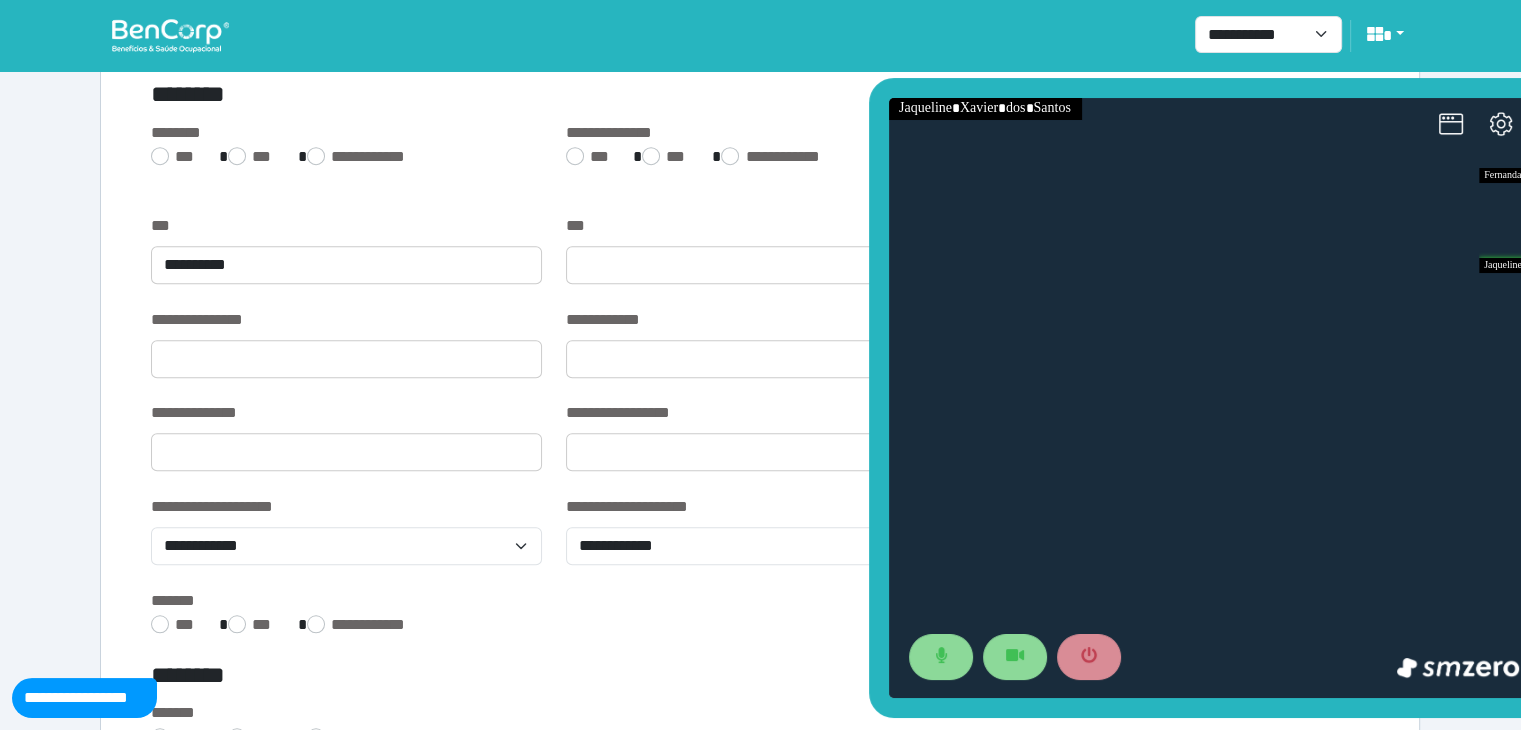 click on "***" at bounding box center [761, 261] 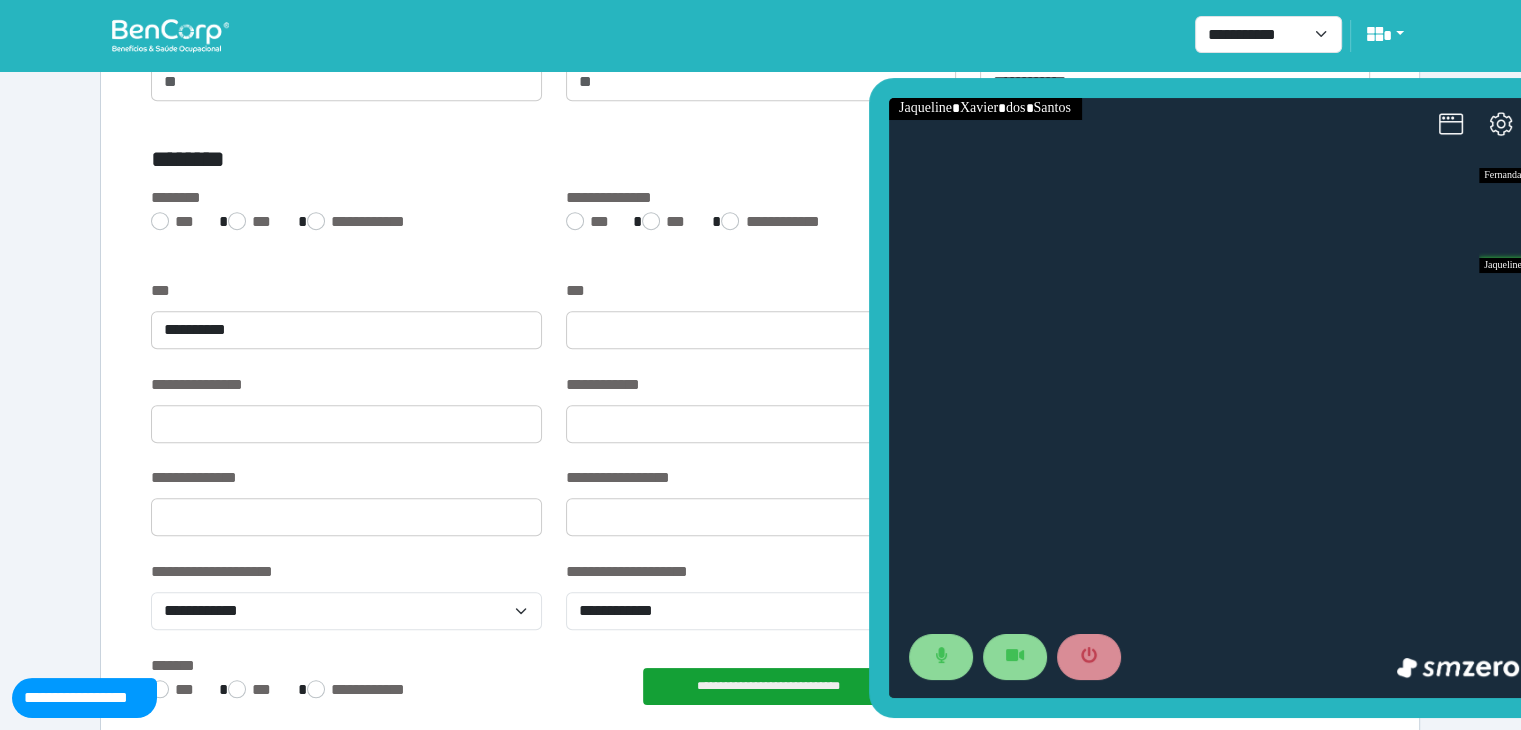scroll, scrollTop: 1333, scrollLeft: 0, axis: vertical 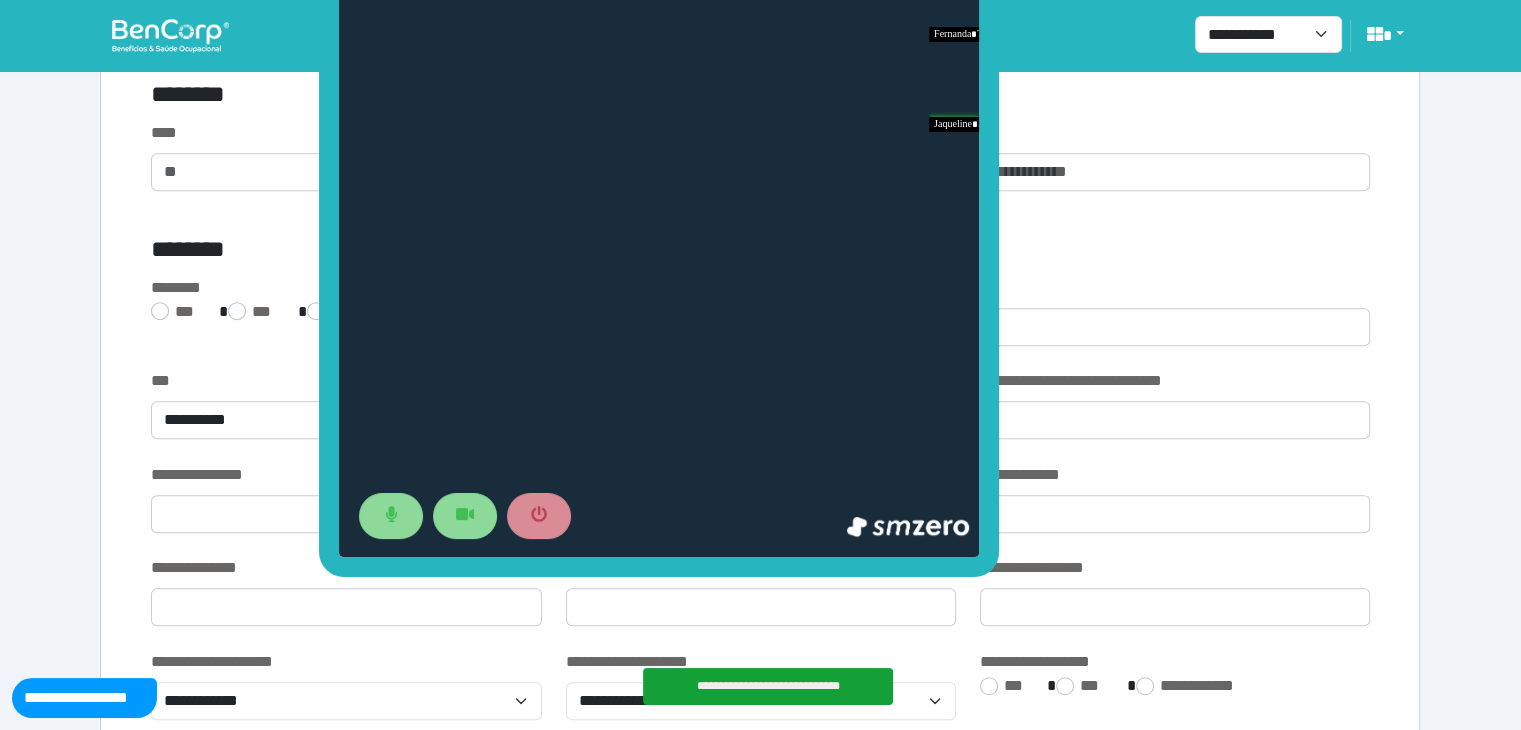 drag, startPoint x: 1015, startPoint y: 89, endPoint x: 548, endPoint y: 101, distance: 467.15414 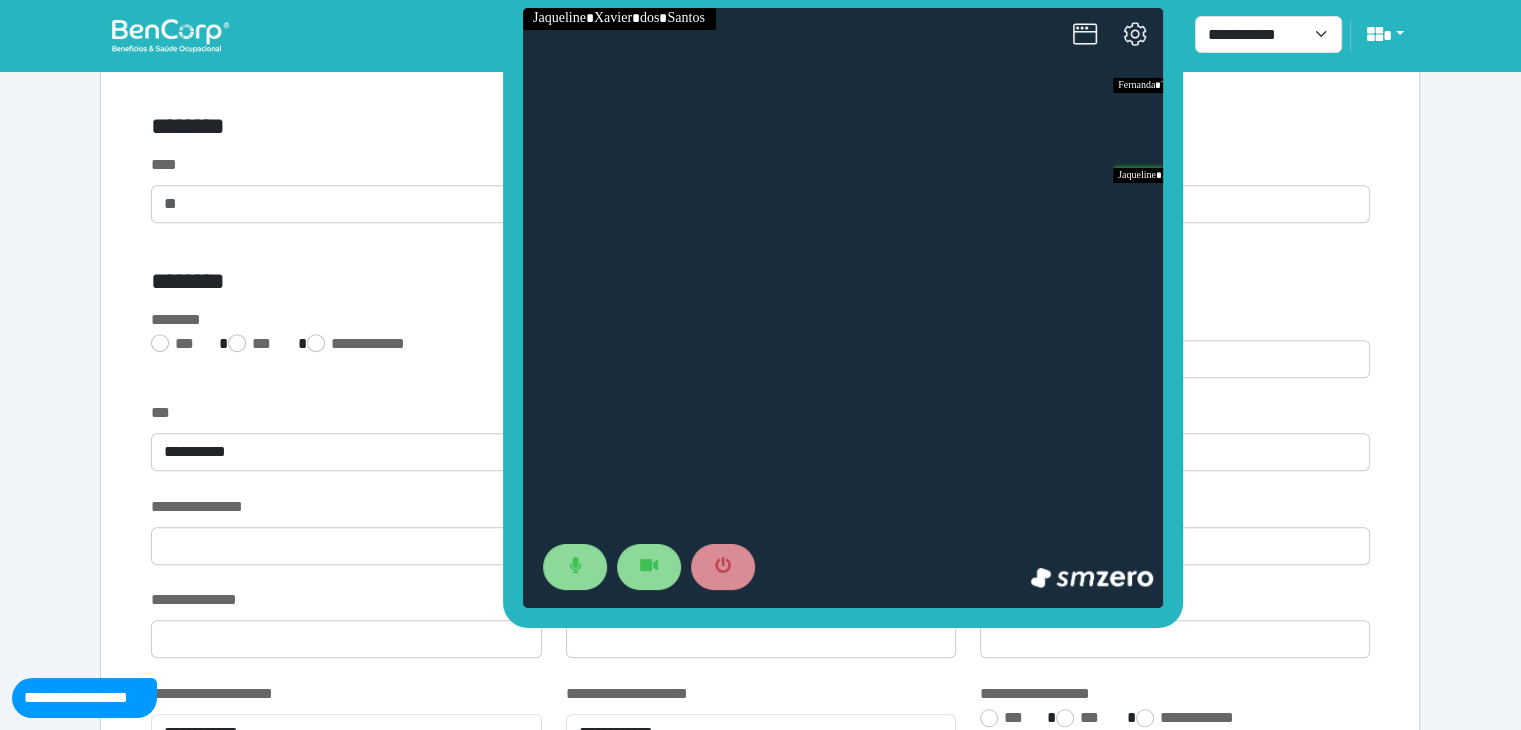 drag, startPoint x: 970, startPoint y: 545, endPoint x: 1183, endPoint y: 605, distance: 221.2894 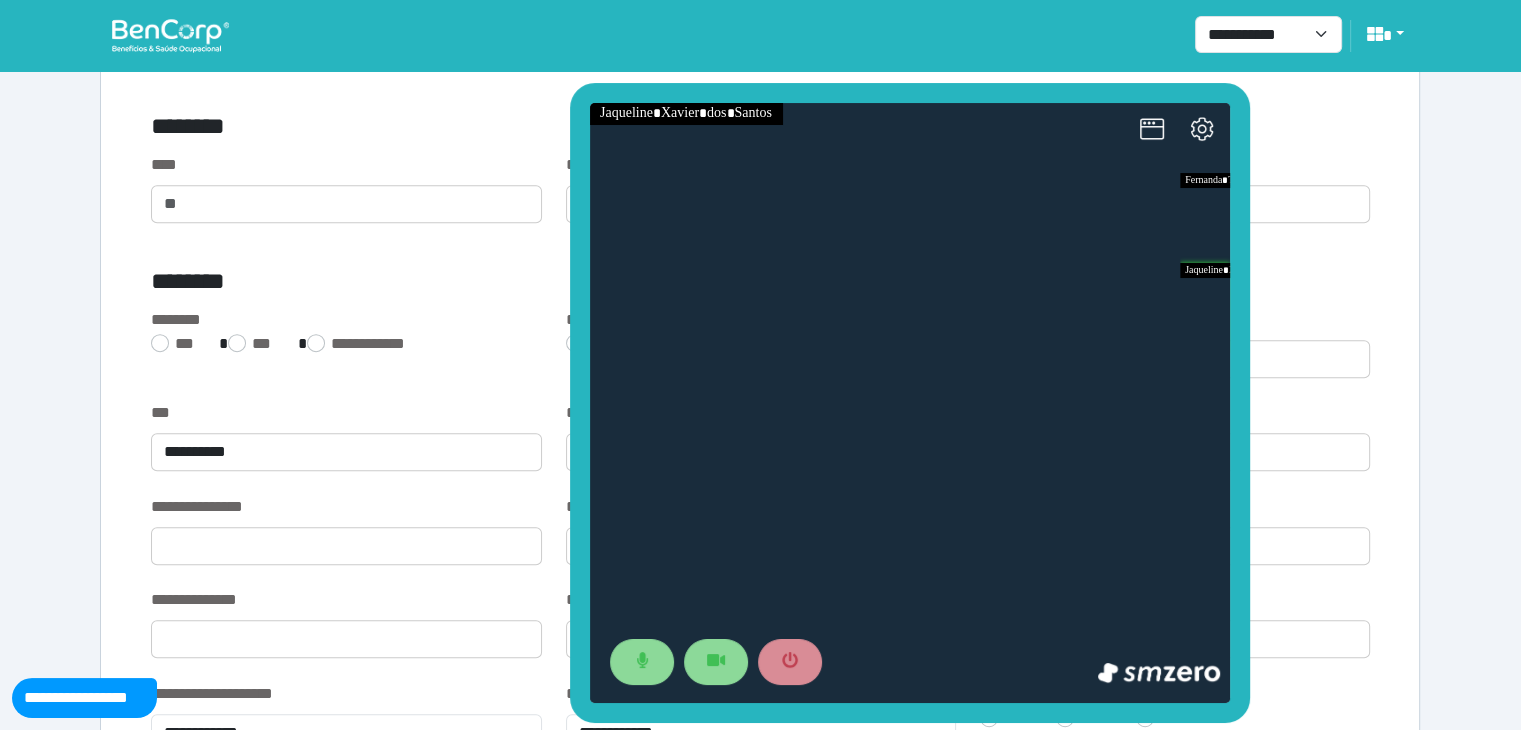 drag, startPoint x: 1208, startPoint y: 49, endPoint x: 1229, endPoint y: 110, distance: 64.513565 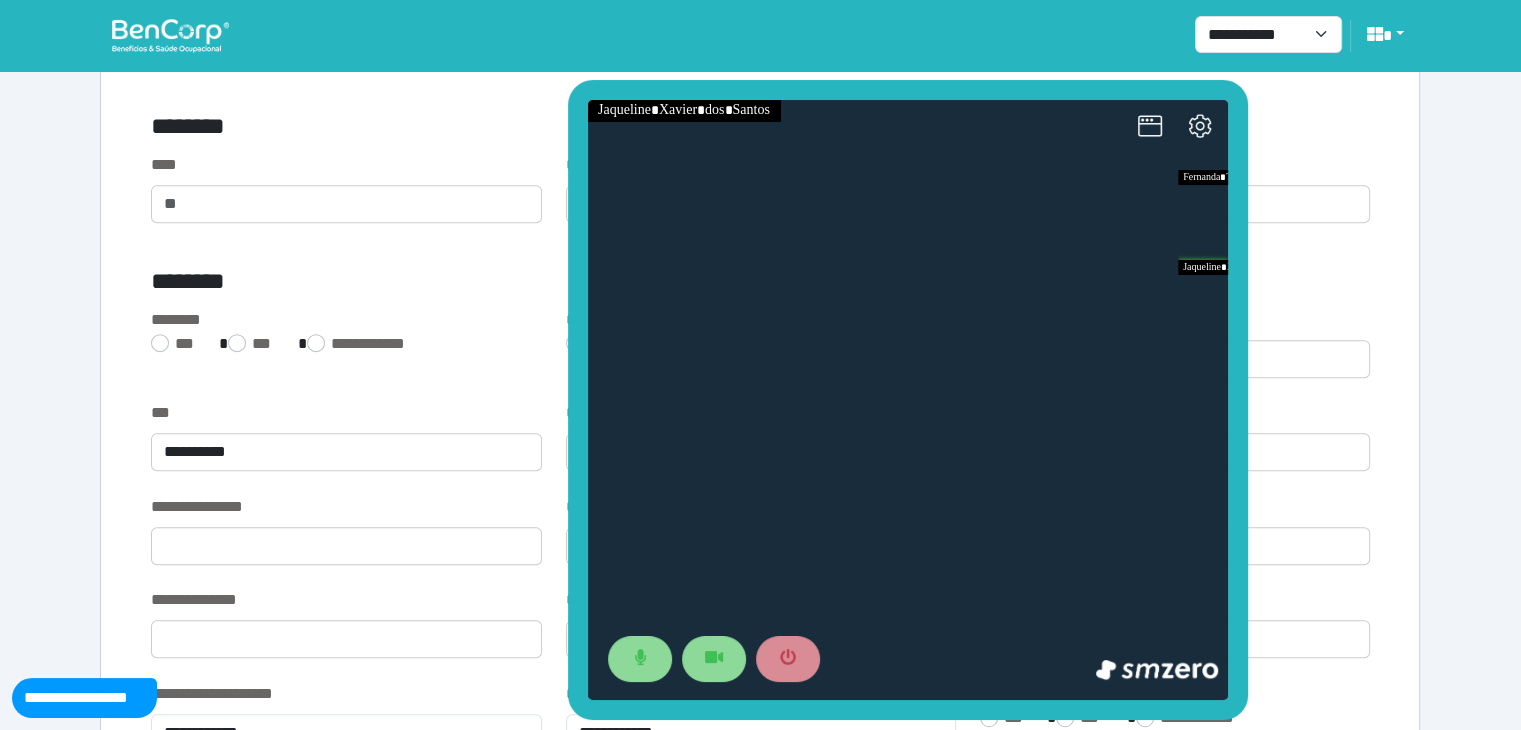click 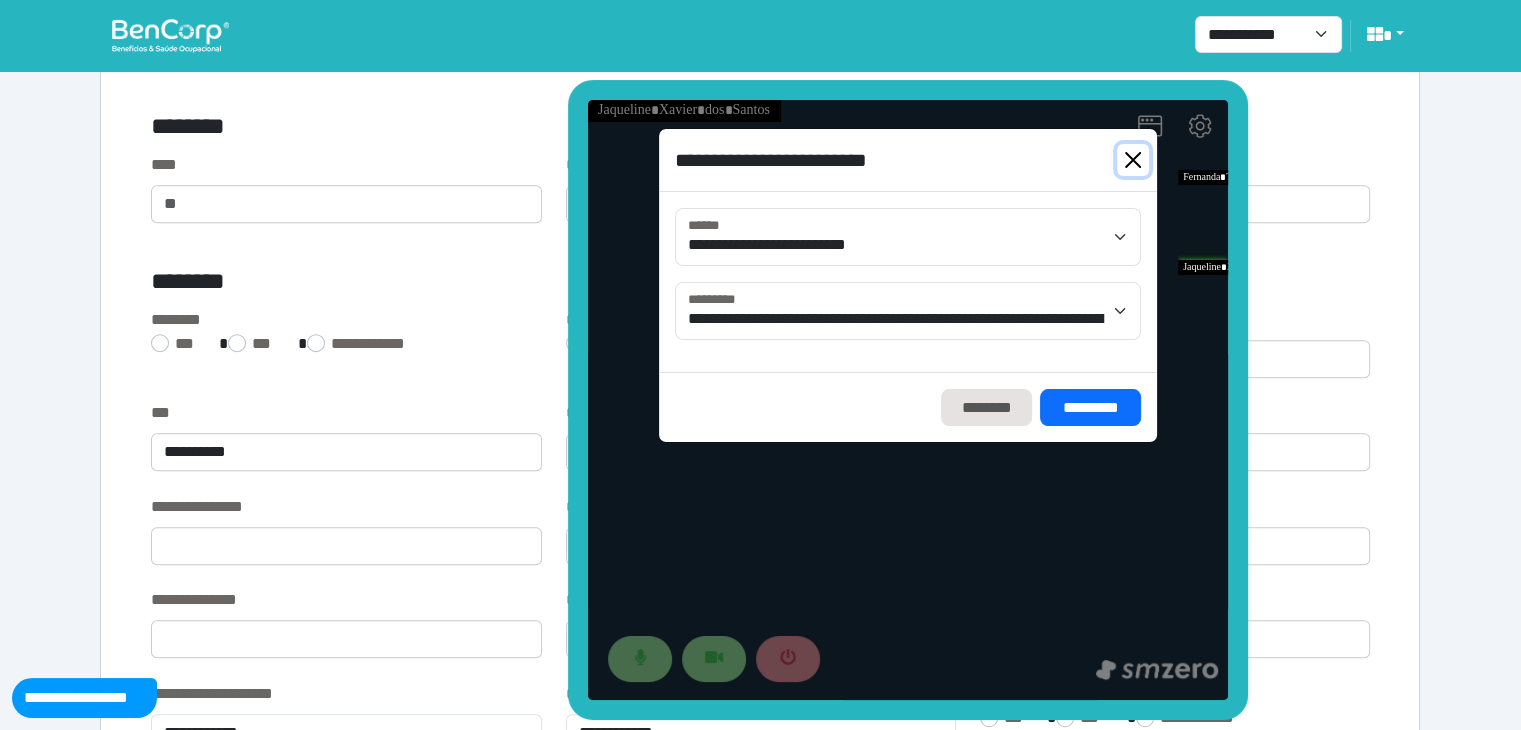 click at bounding box center [1132, 159] 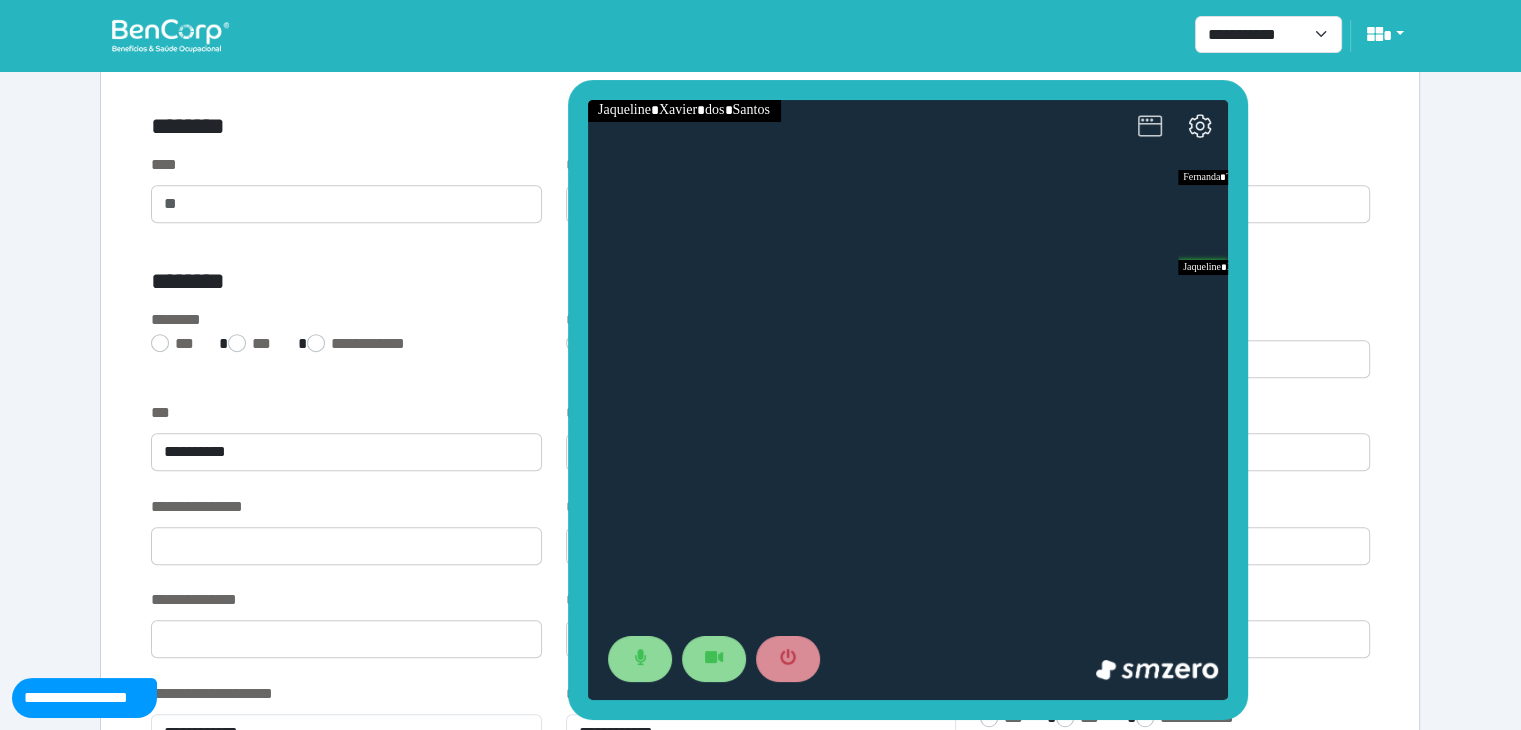 drag, startPoint x: 1124, startPoint y: 129, endPoint x: 1134, endPoint y: 126, distance: 10.440307 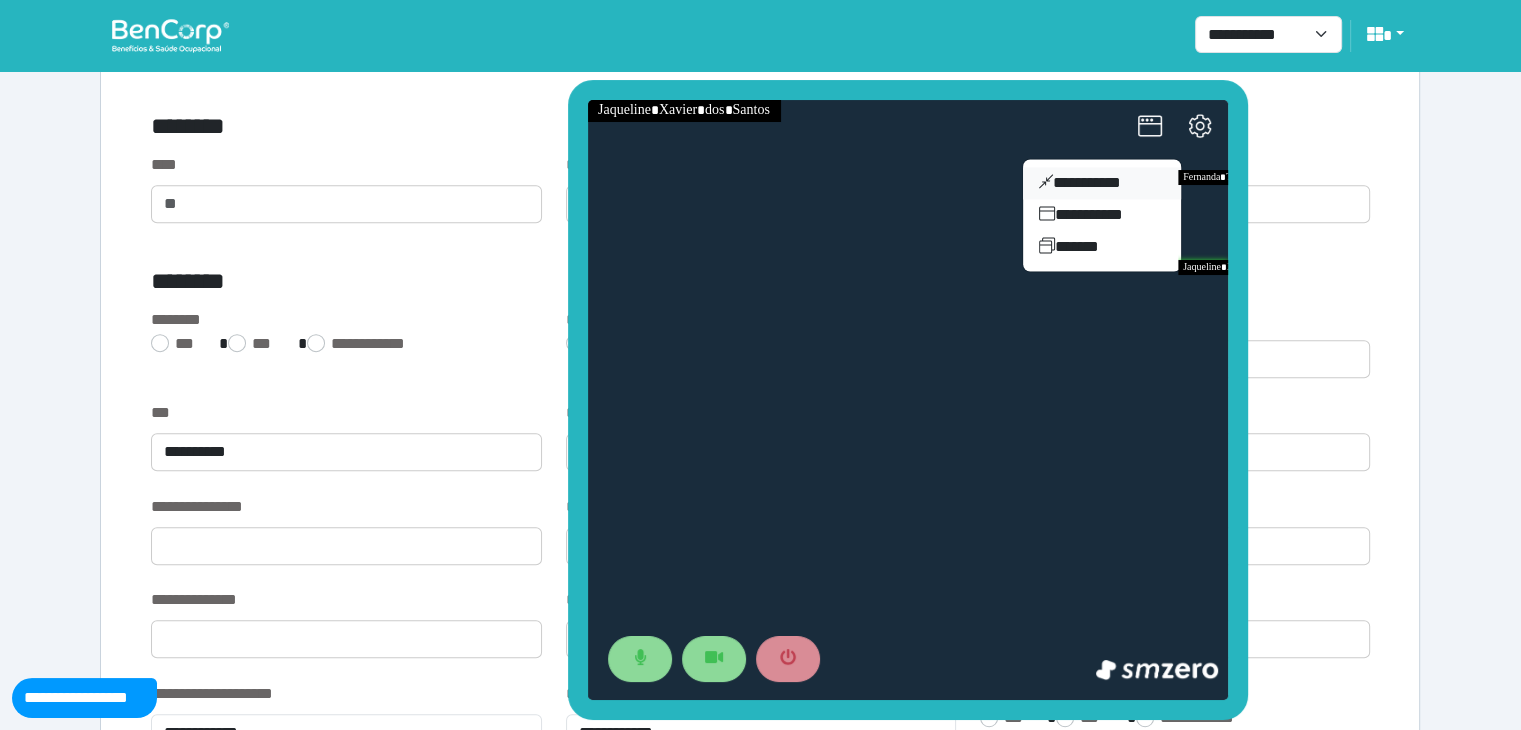 click on "**********" at bounding box center [1101, 182] 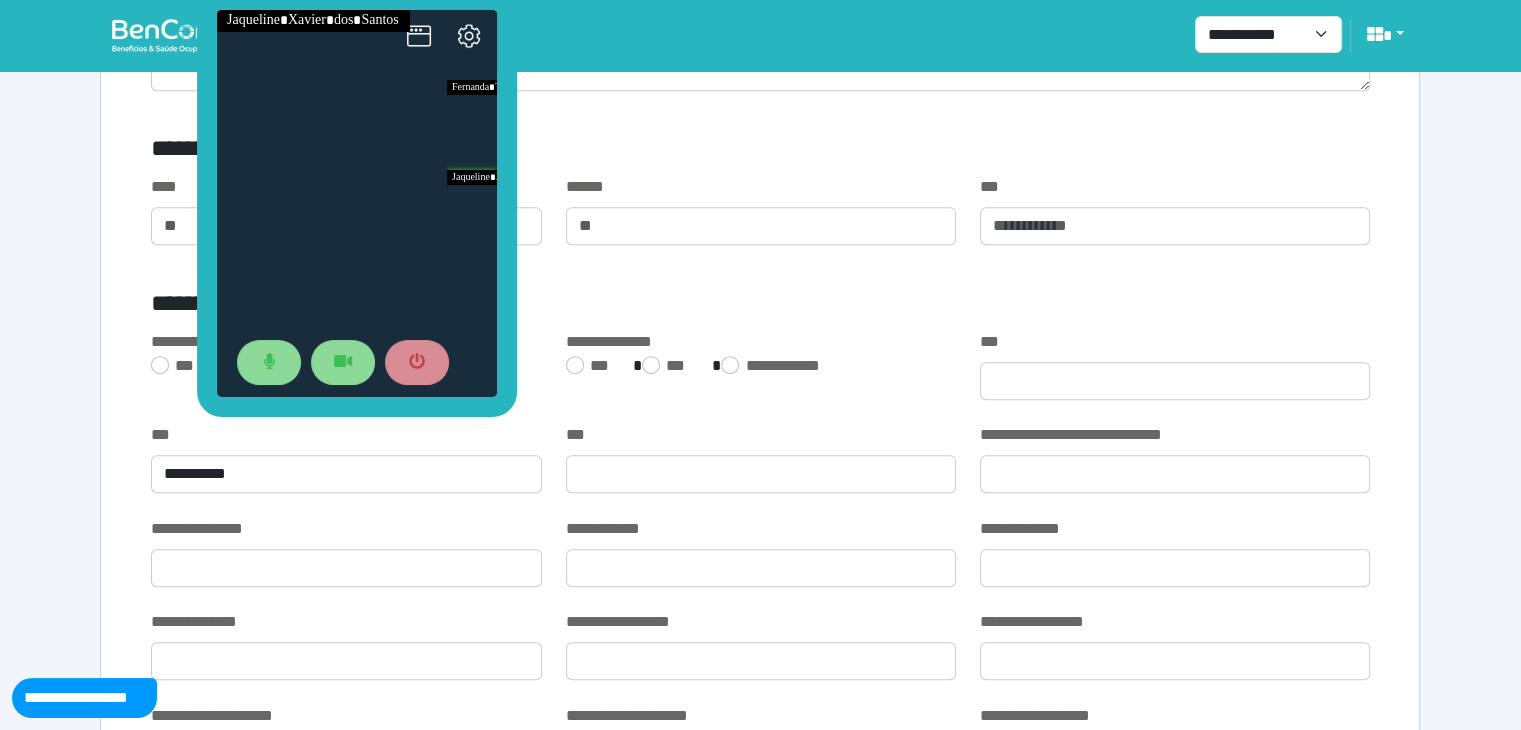 scroll, scrollTop: 1210, scrollLeft: 0, axis: vertical 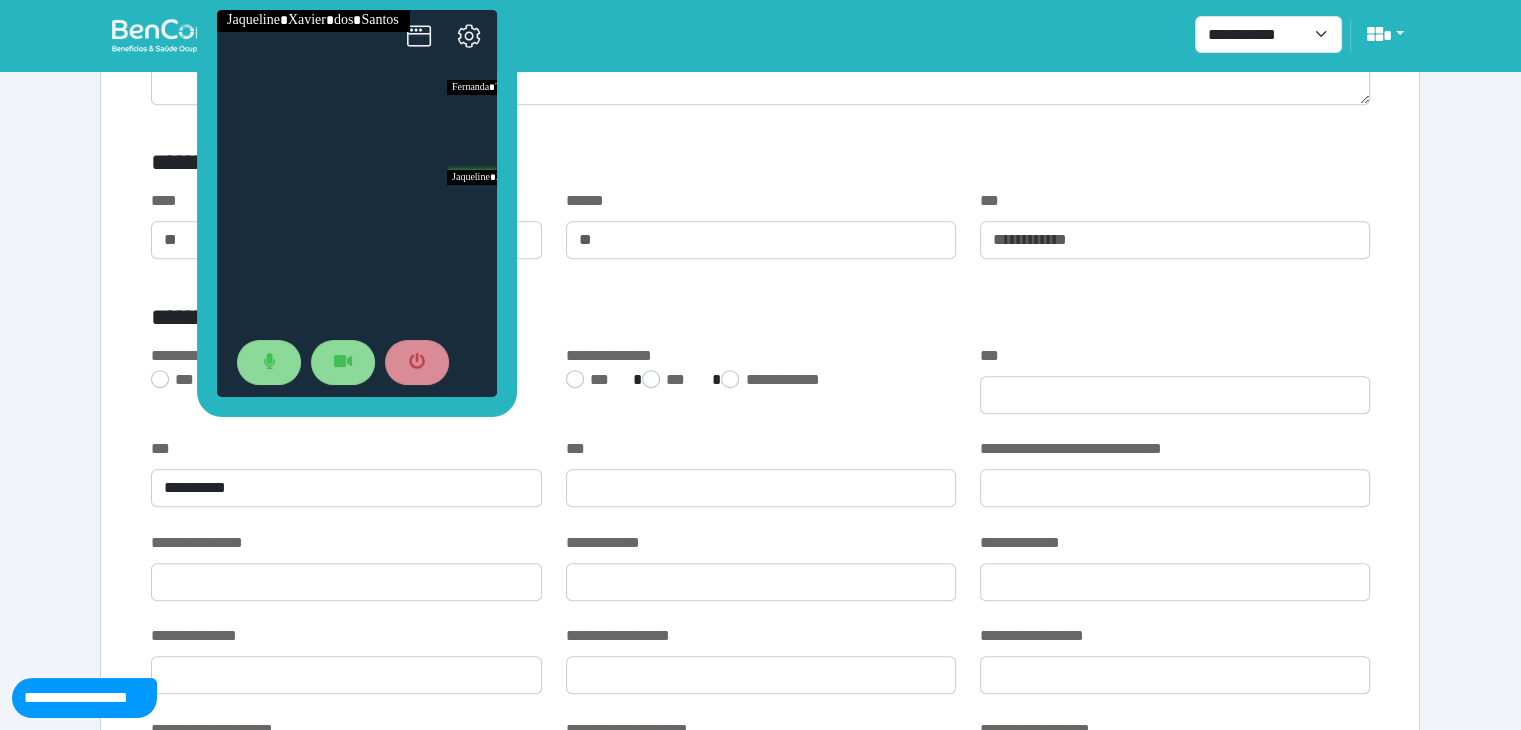 drag, startPoint x: 1019, startPoint y: 93, endPoint x: 389, endPoint y: 26, distance: 633.5527 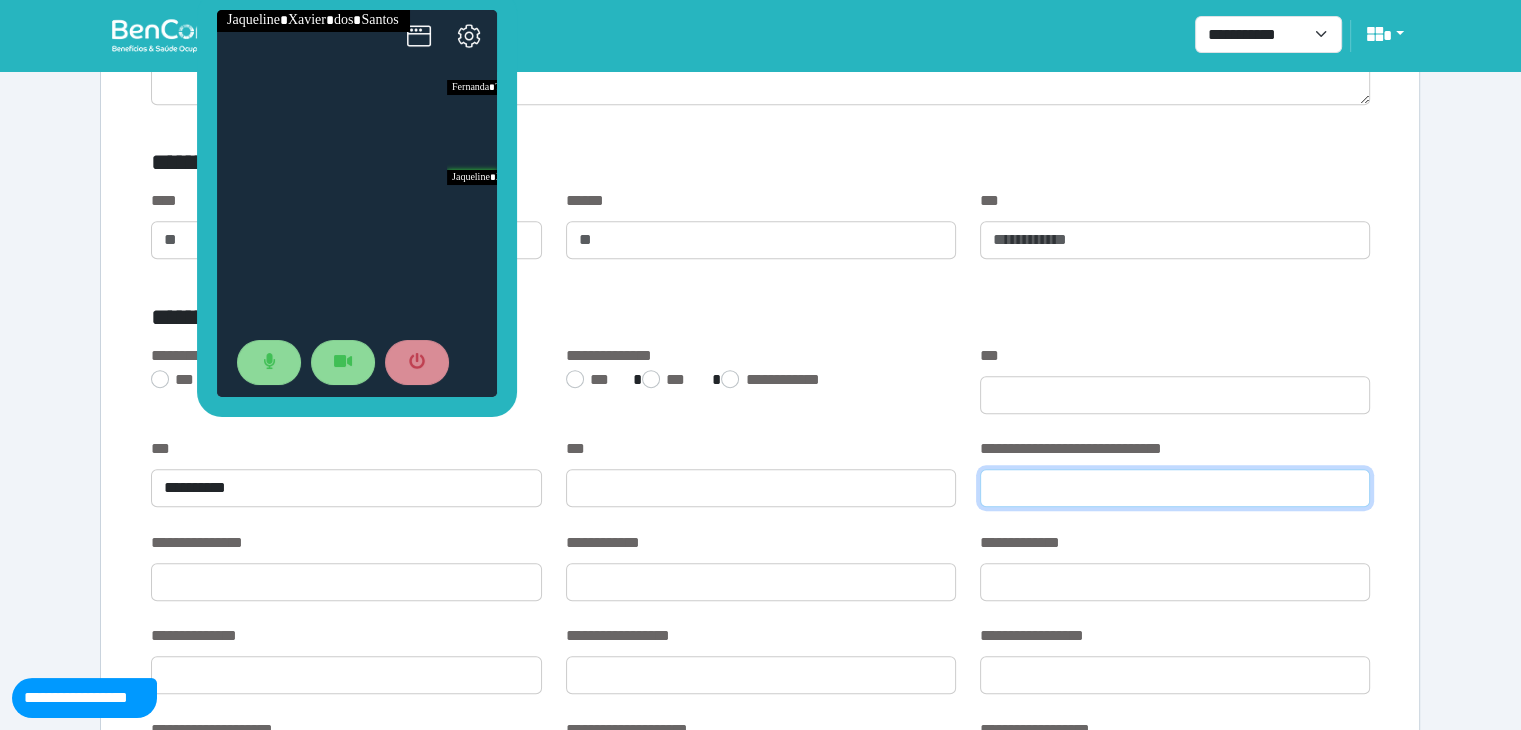 click at bounding box center (1175, 488) 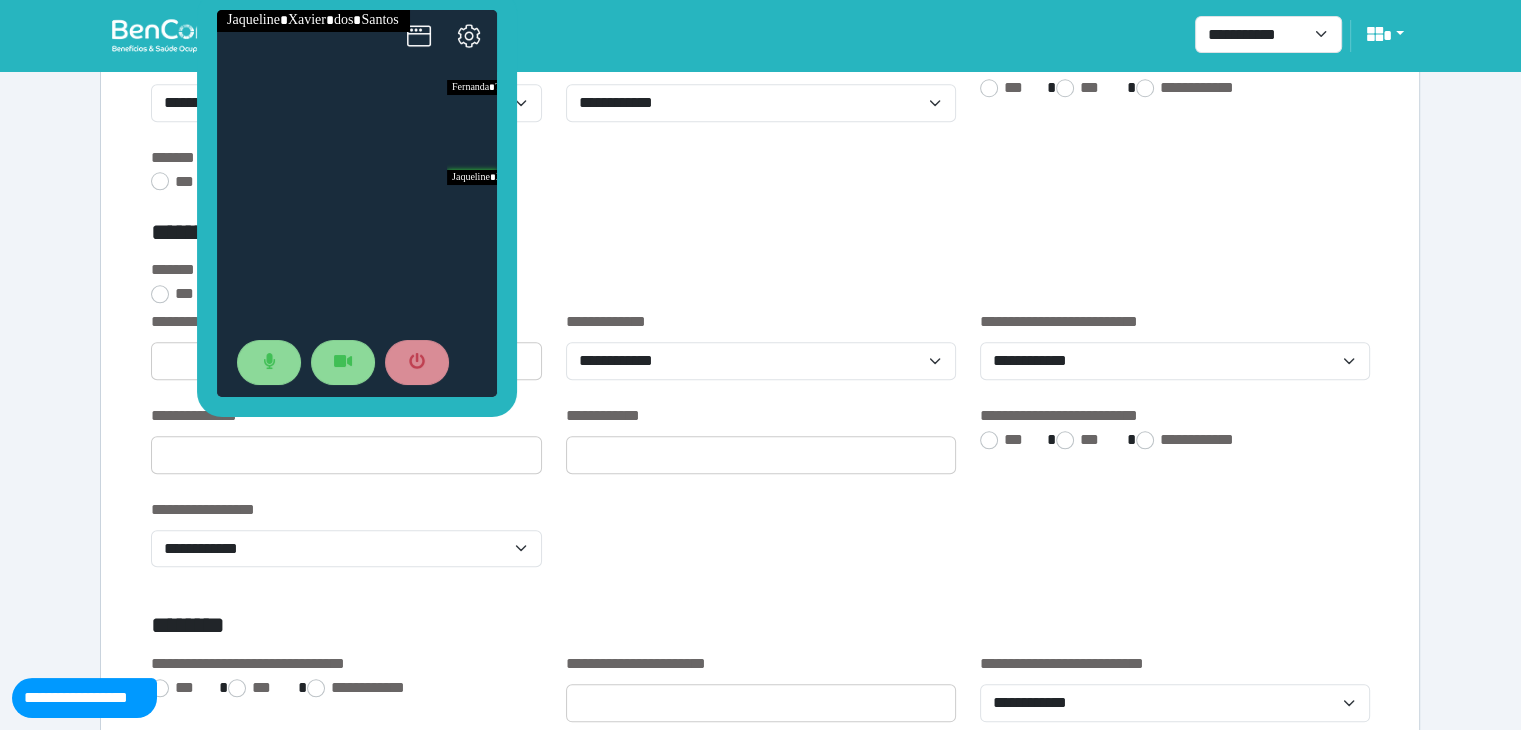 scroll, scrollTop: 1910, scrollLeft: 0, axis: vertical 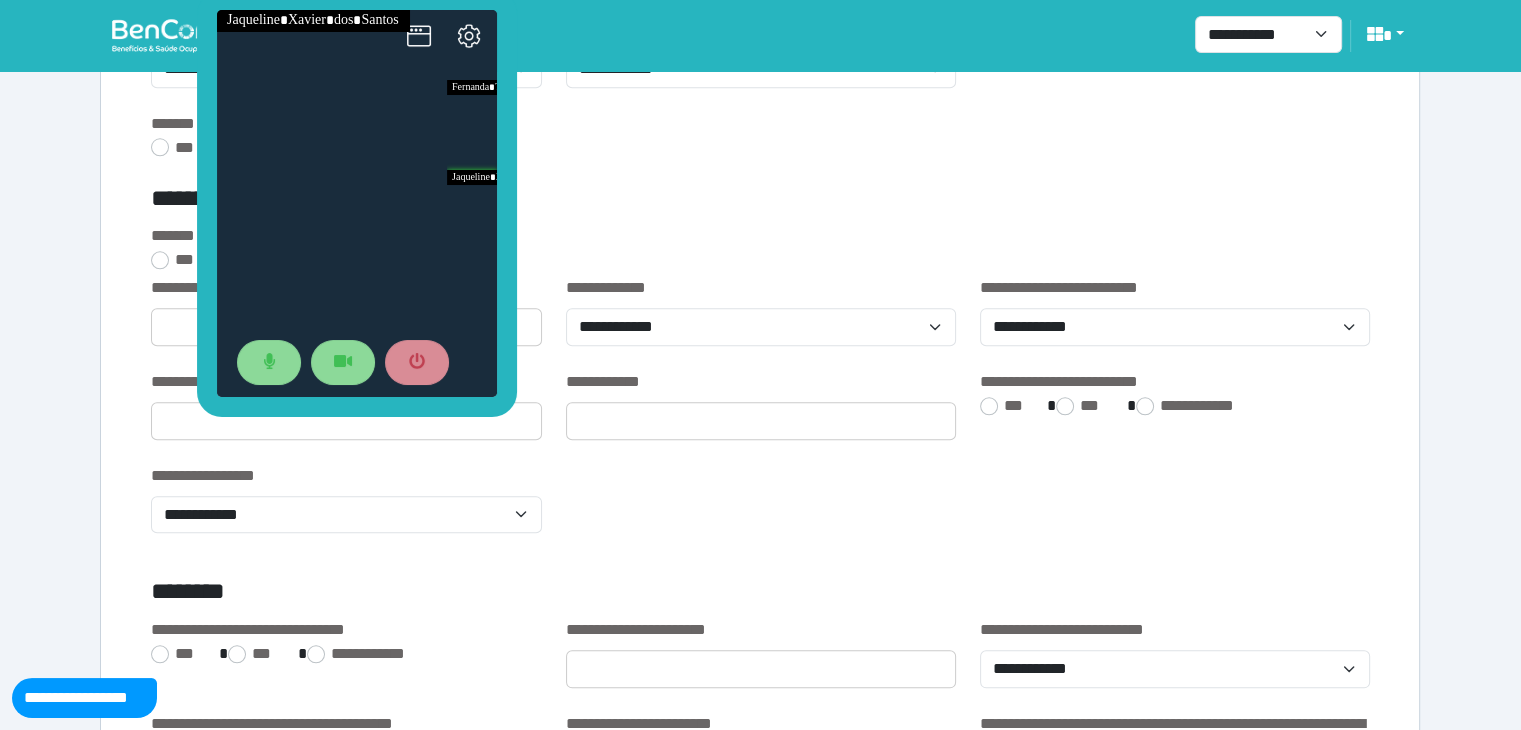 type on "**" 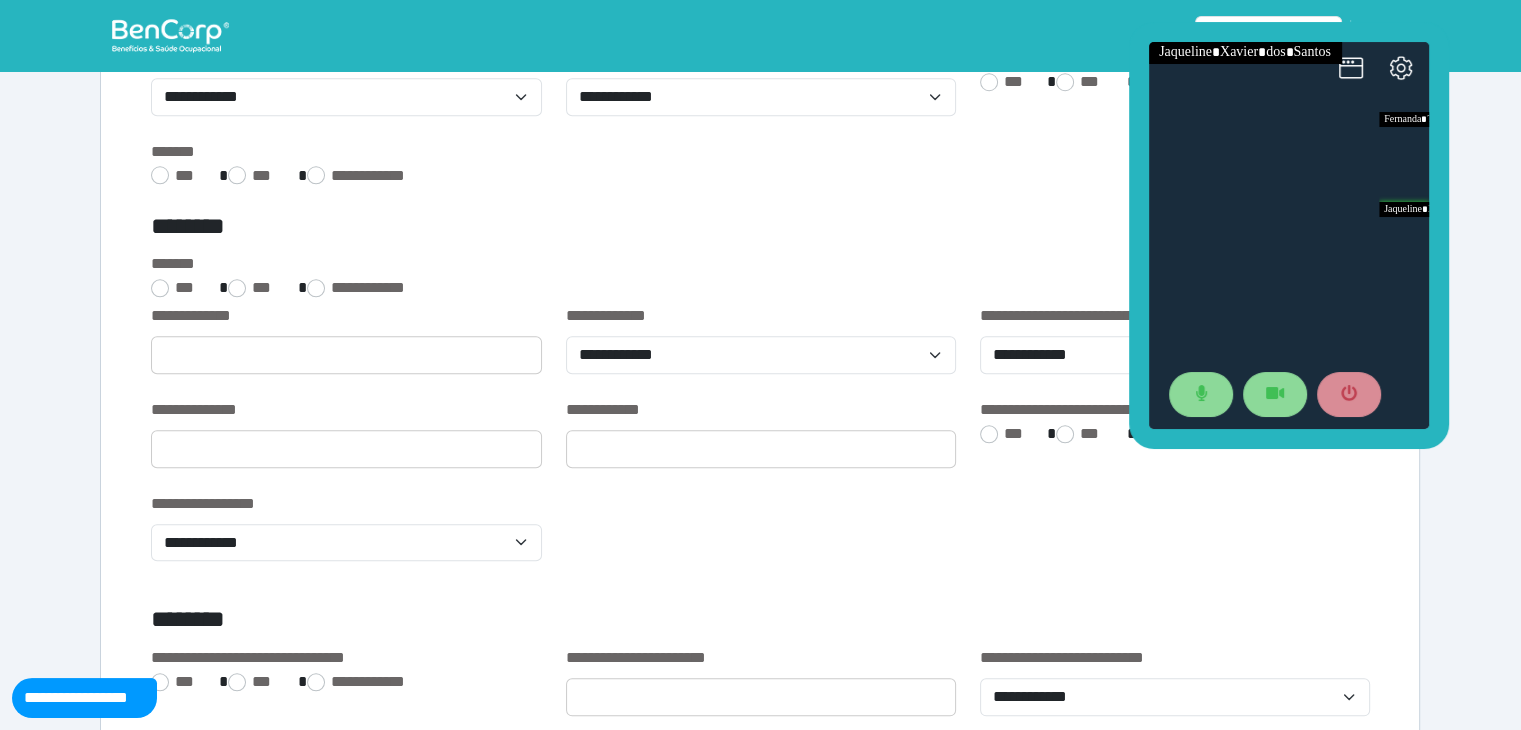 drag, startPoint x: 1407, startPoint y: 42, endPoint x: 1188, endPoint y: 254, distance: 304.80322 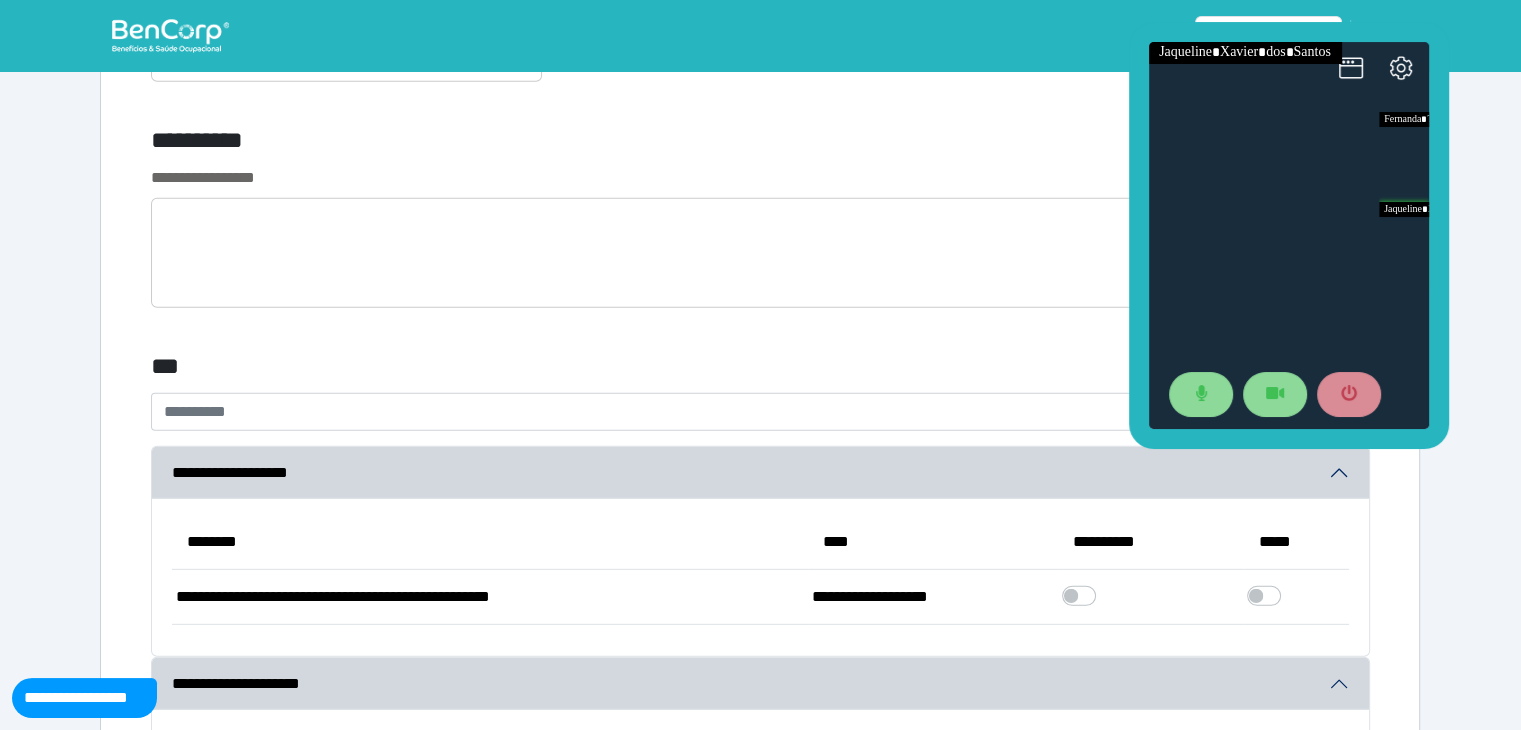 scroll, scrollTop: 5682, scrollLeft: 0, axis: vertical 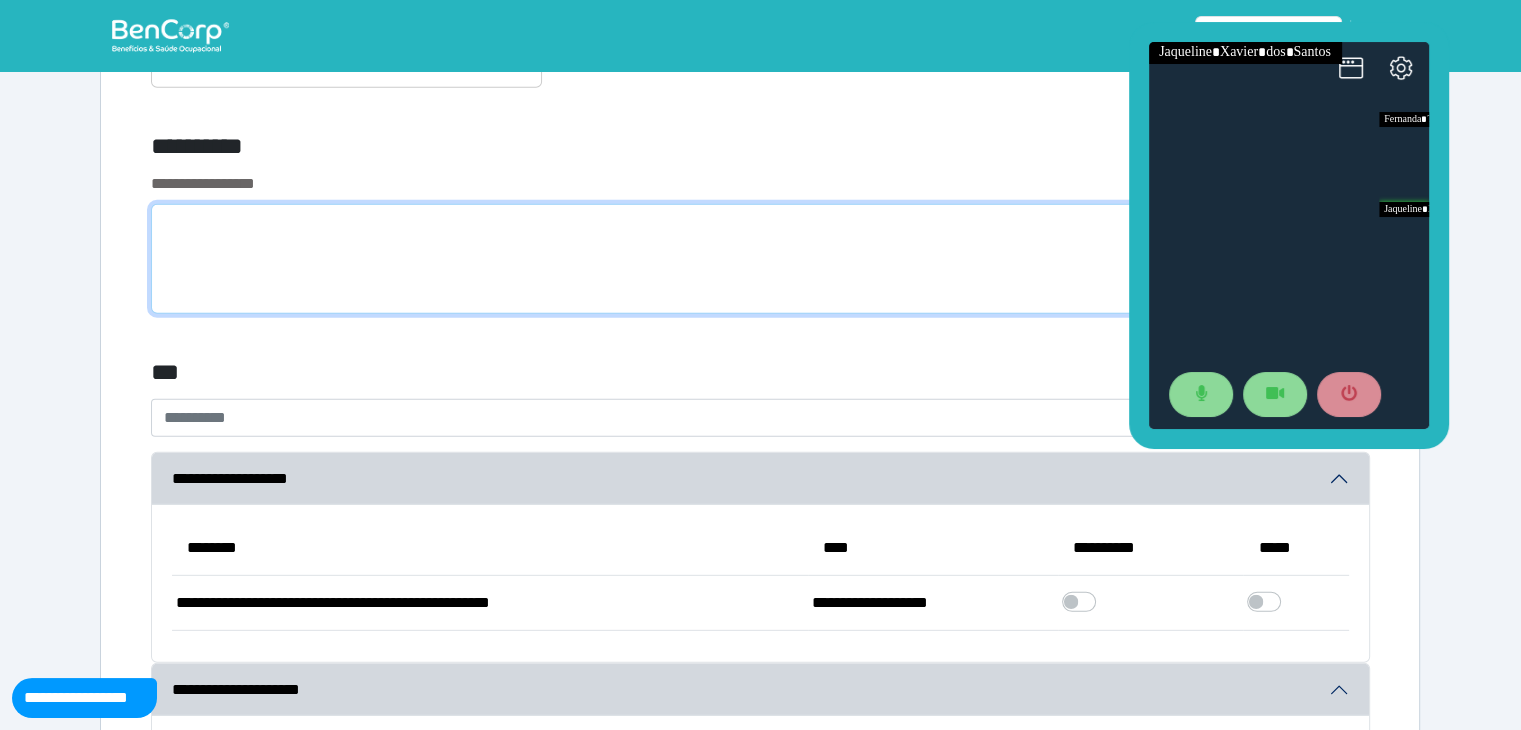 click at bounding box center [760, 259] 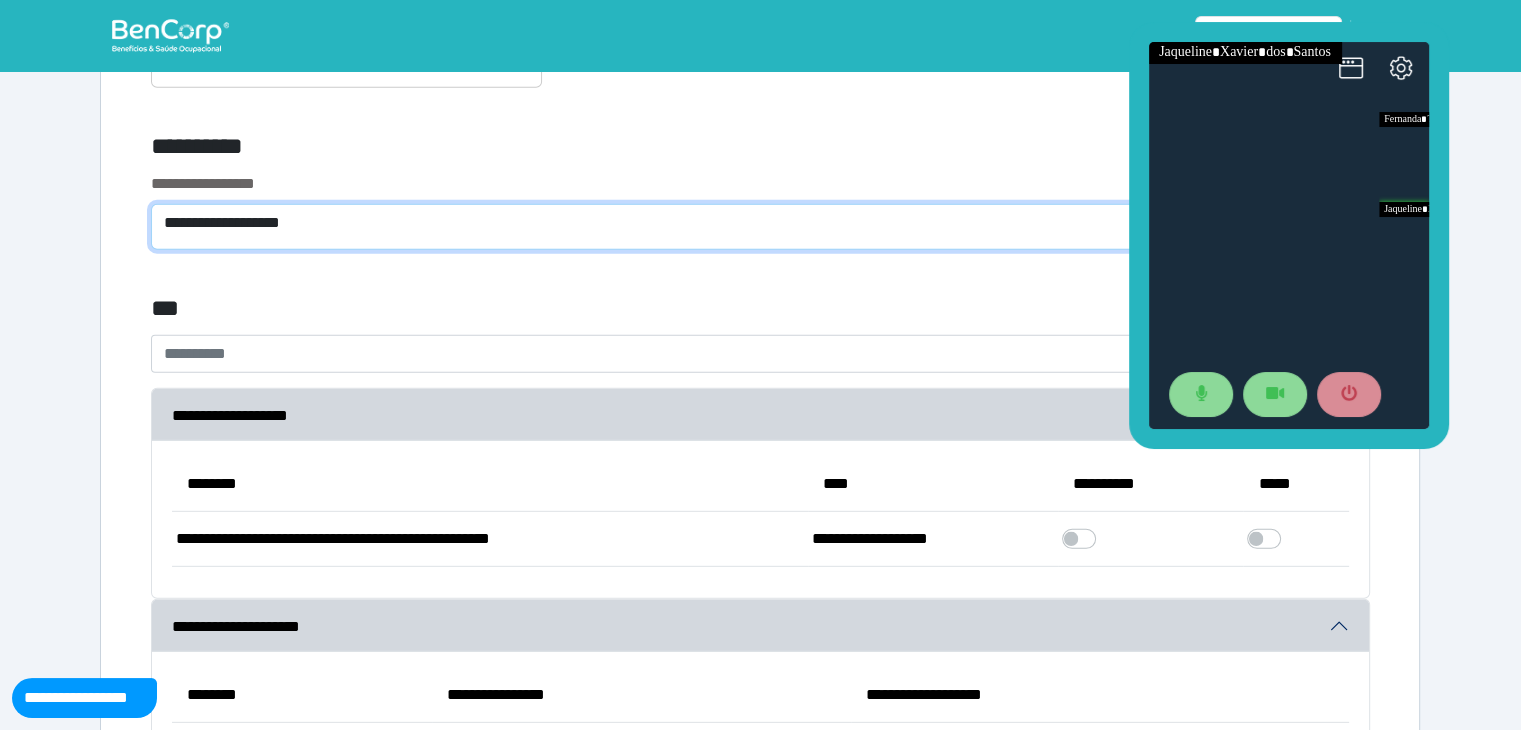drag, startPoint x: 373, startPoint y: 215, endPoint x: 104, endPoint y: 207, distance: 269.11893 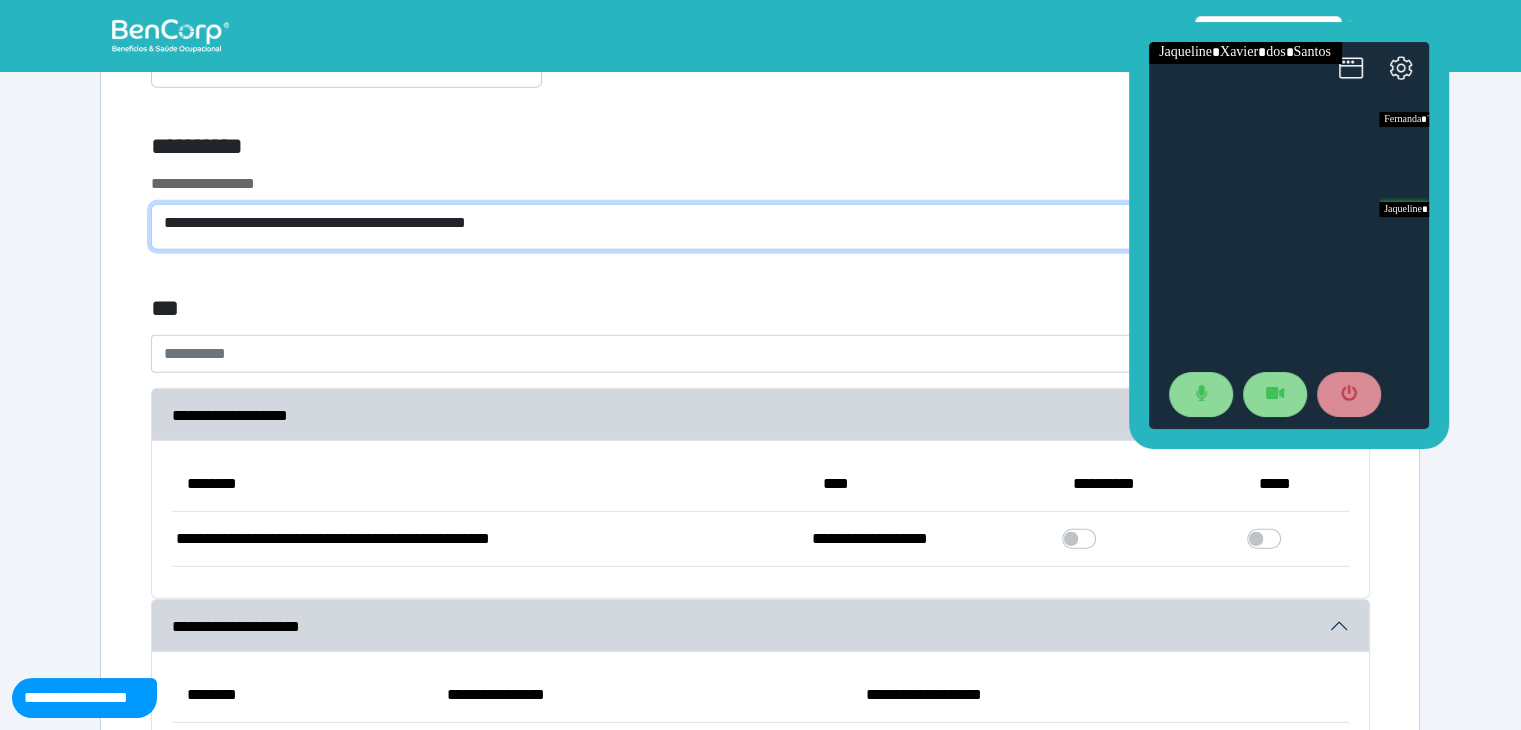 click on "**********" at bounding box center (760, 227) 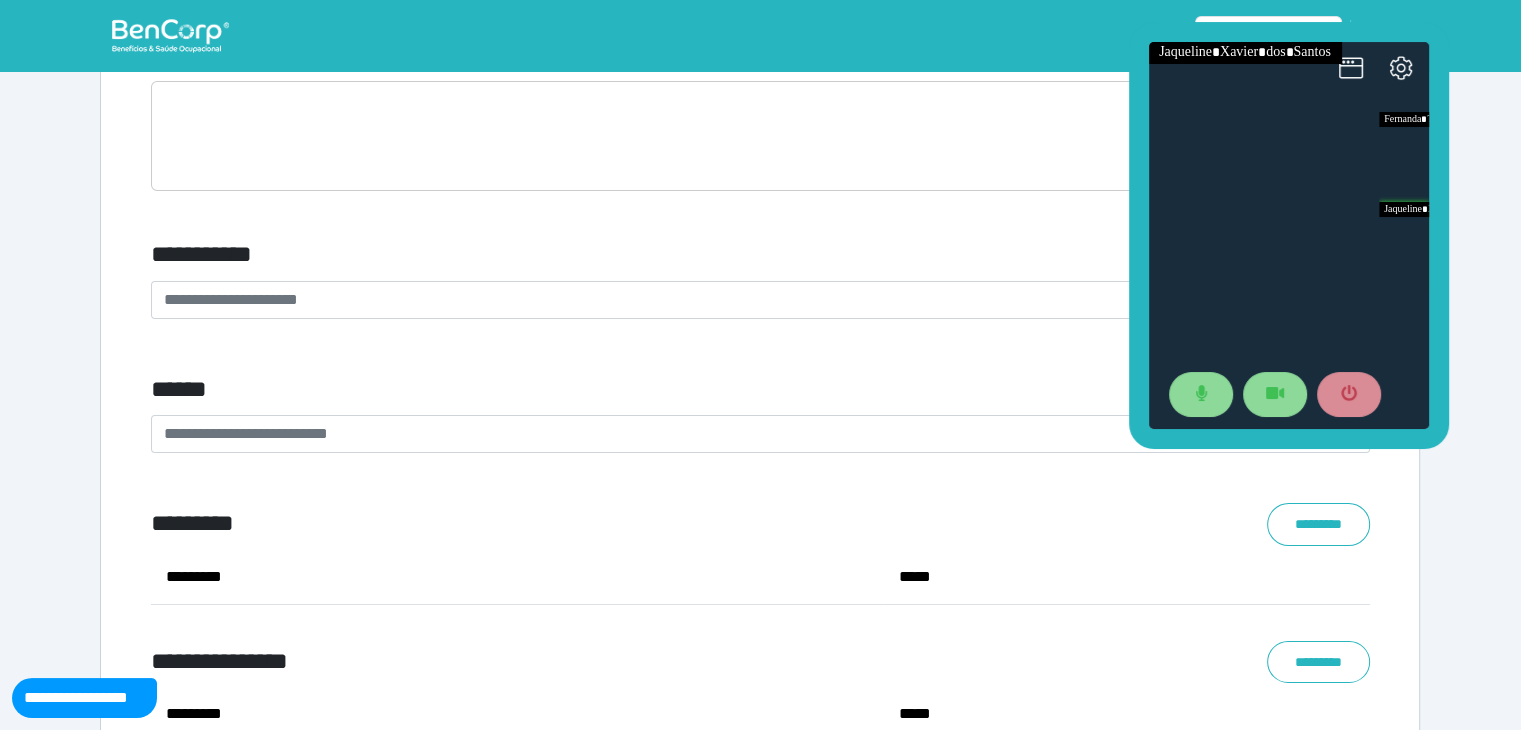 scroll, scrollTop: 6782, scrollLeft: 0, axis: vertical 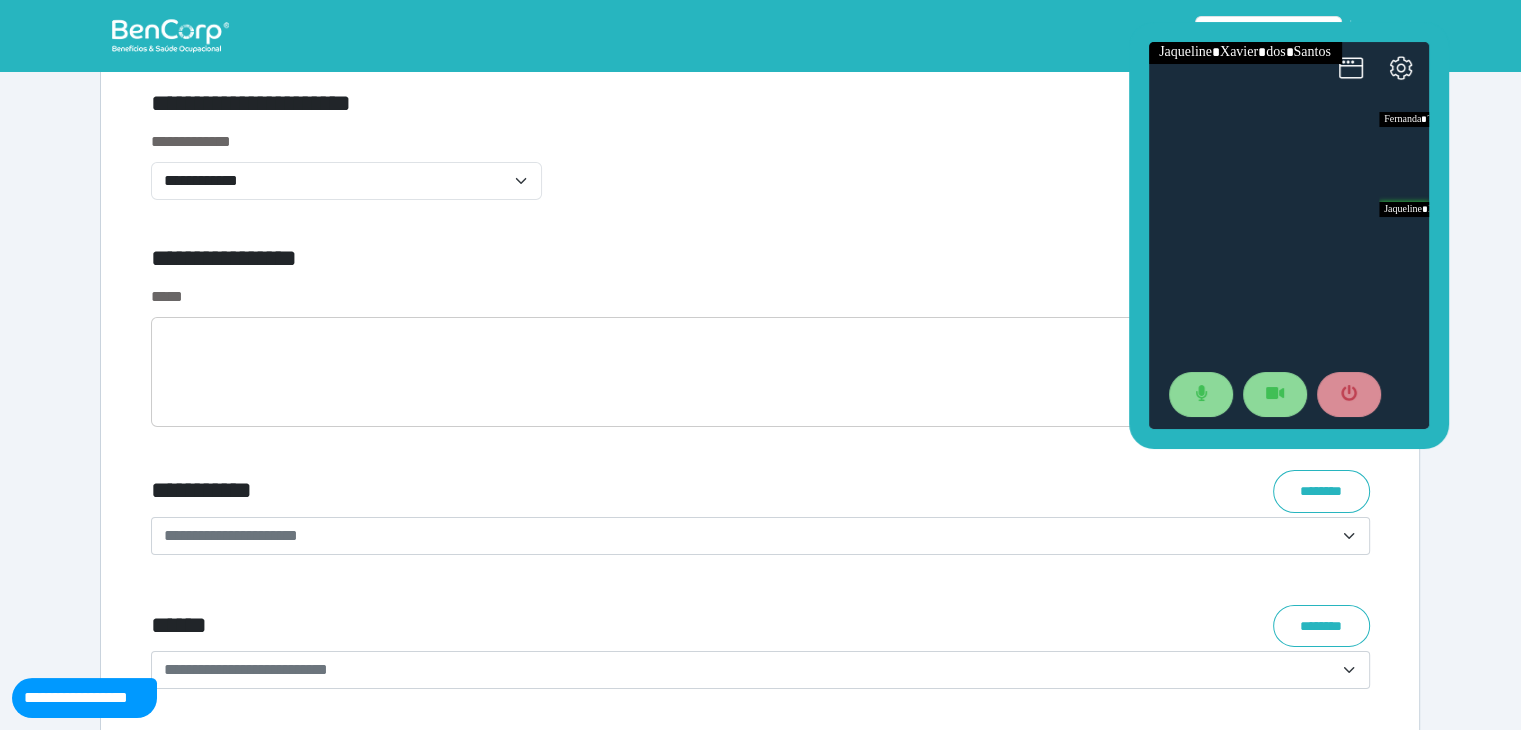 type on "**********" 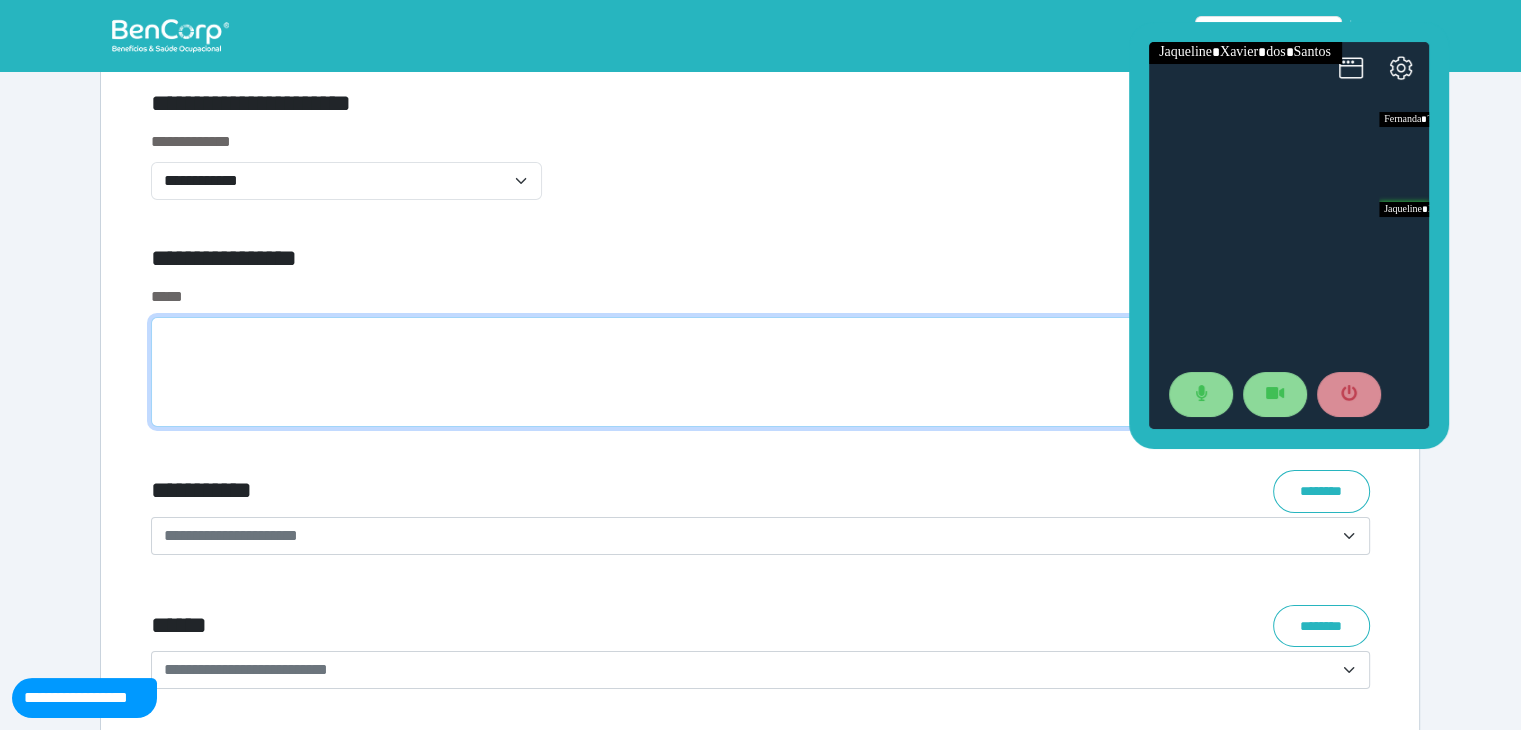 click at bounding box center [760, 372] 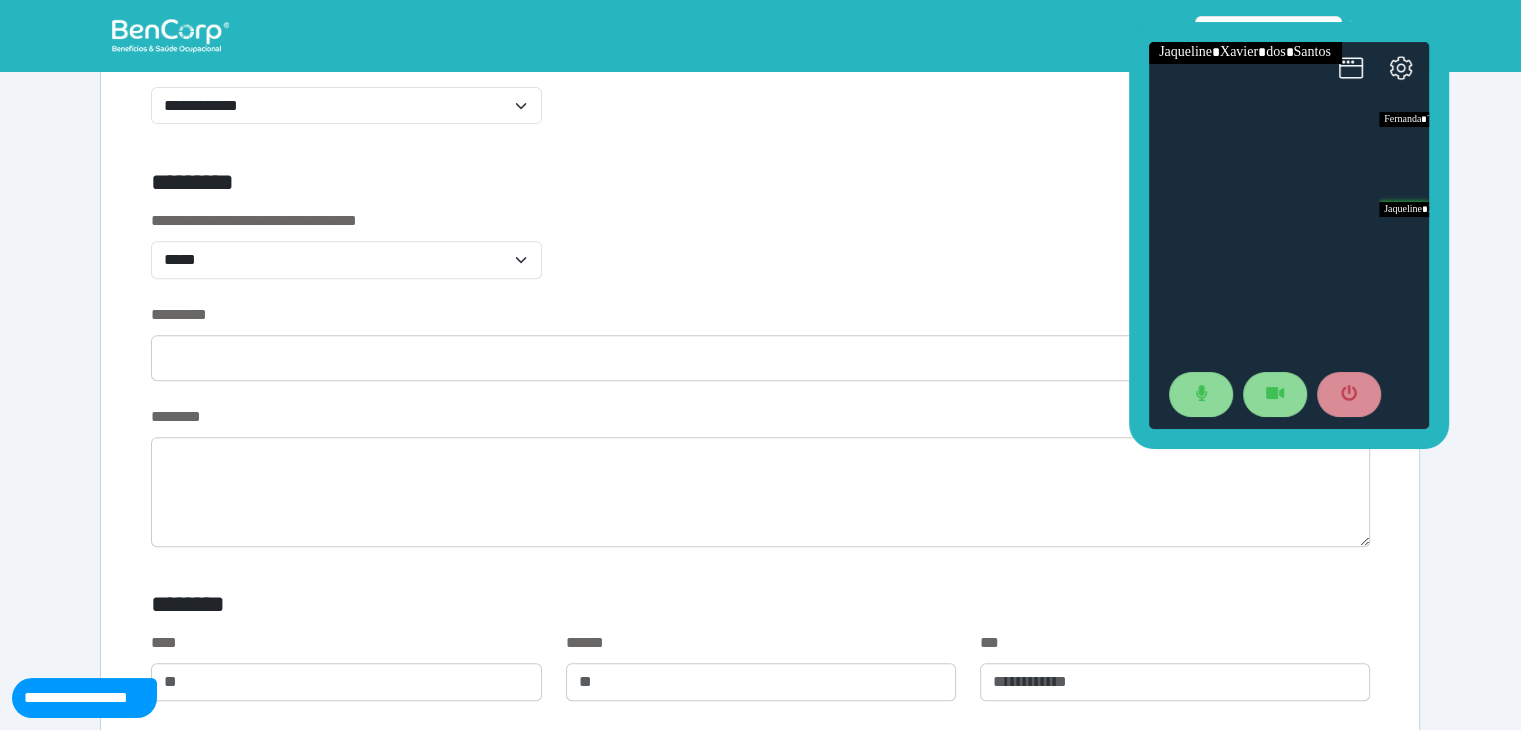 scroll, scrollTop: 782, scrollLeft: 0, axis: vertical 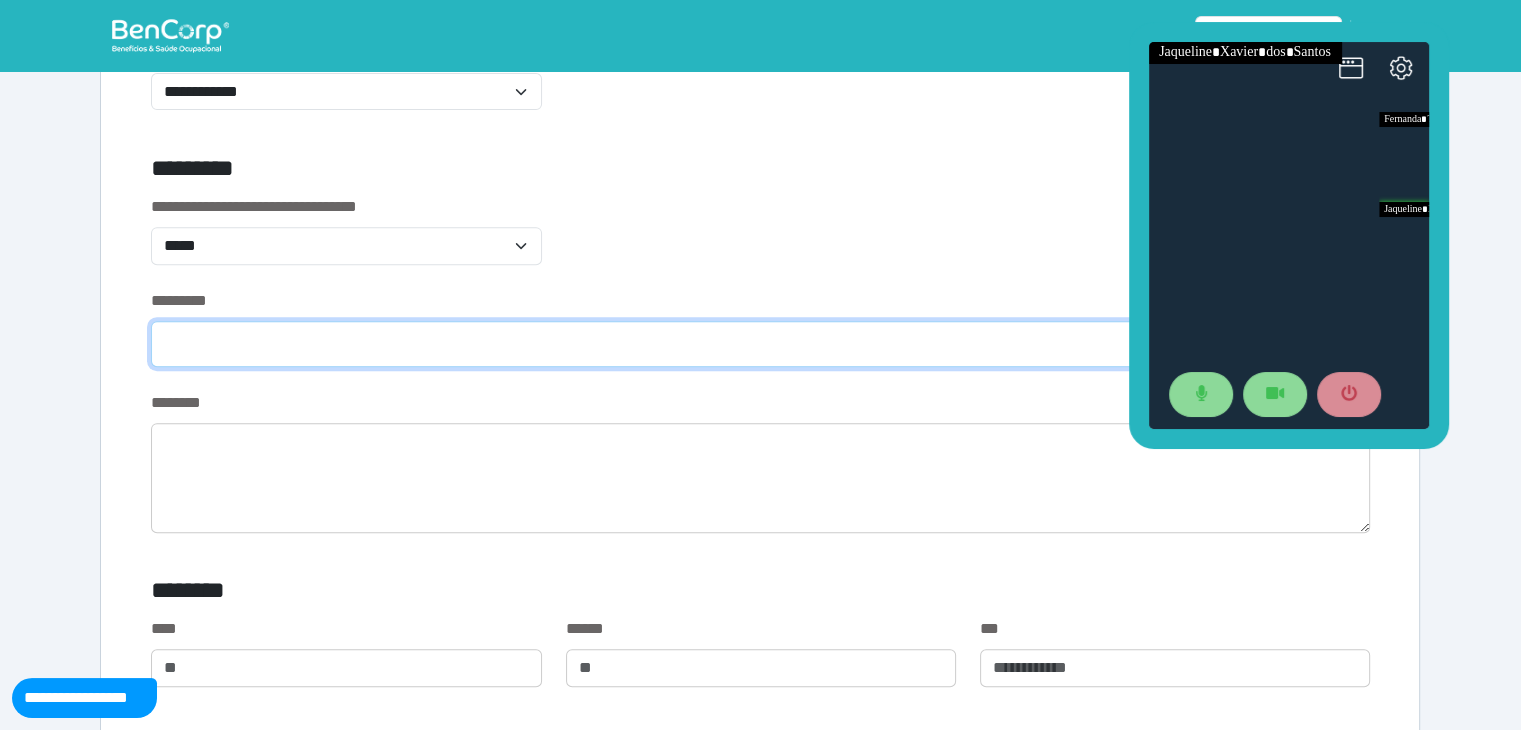 click at bounding box center (760, 344) 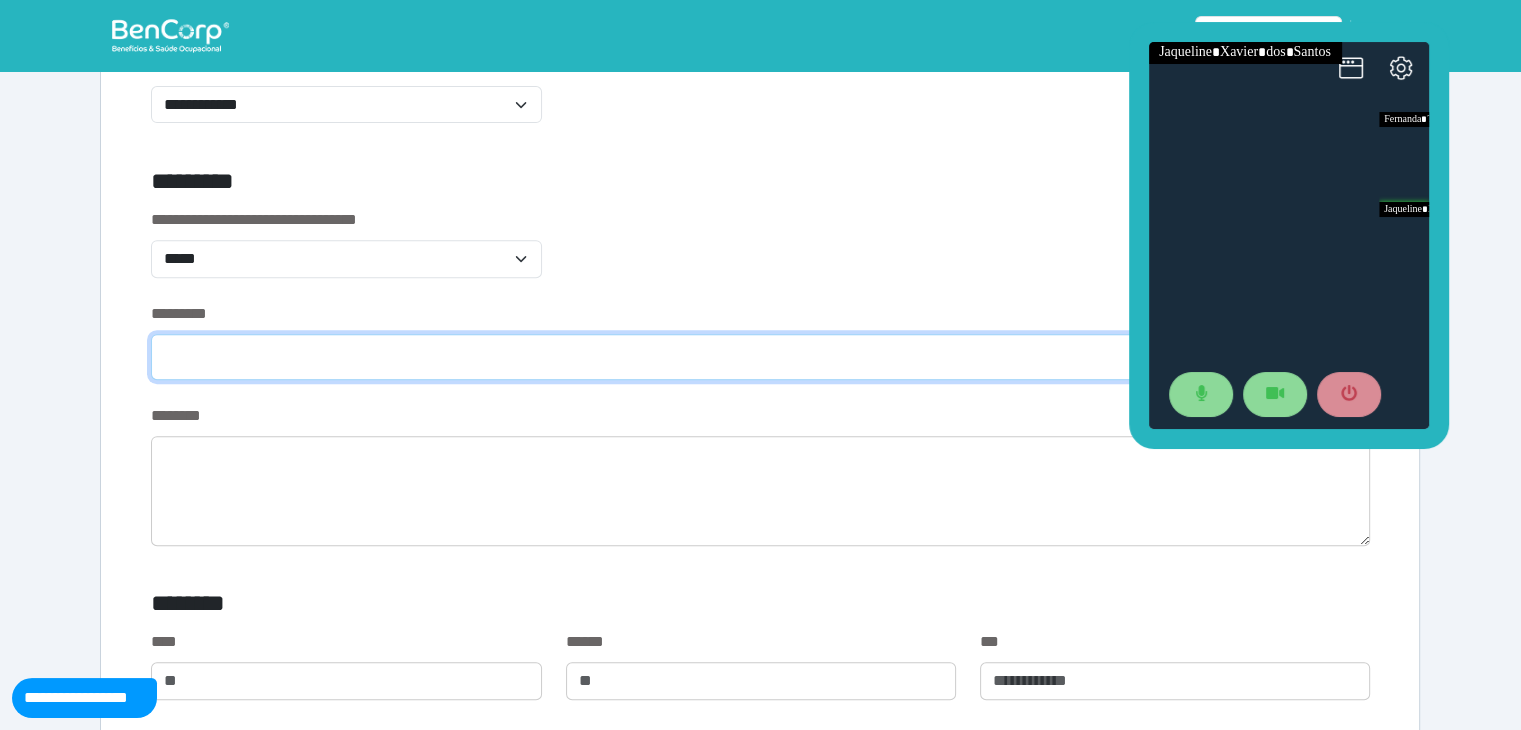 scroll, scrollTop: 582, scrollLeft: 0, axis: vertical 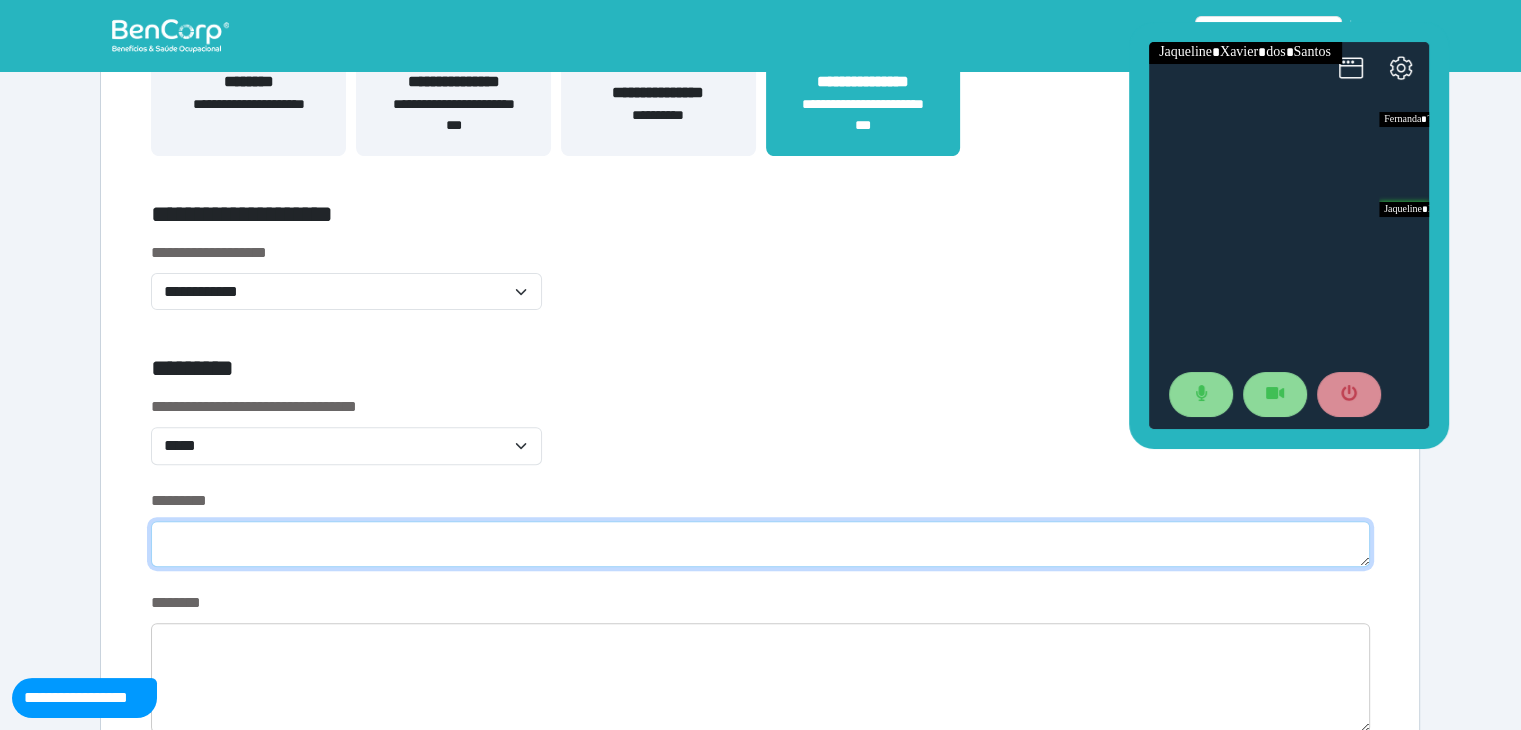 click at bounding box center (760, 544) 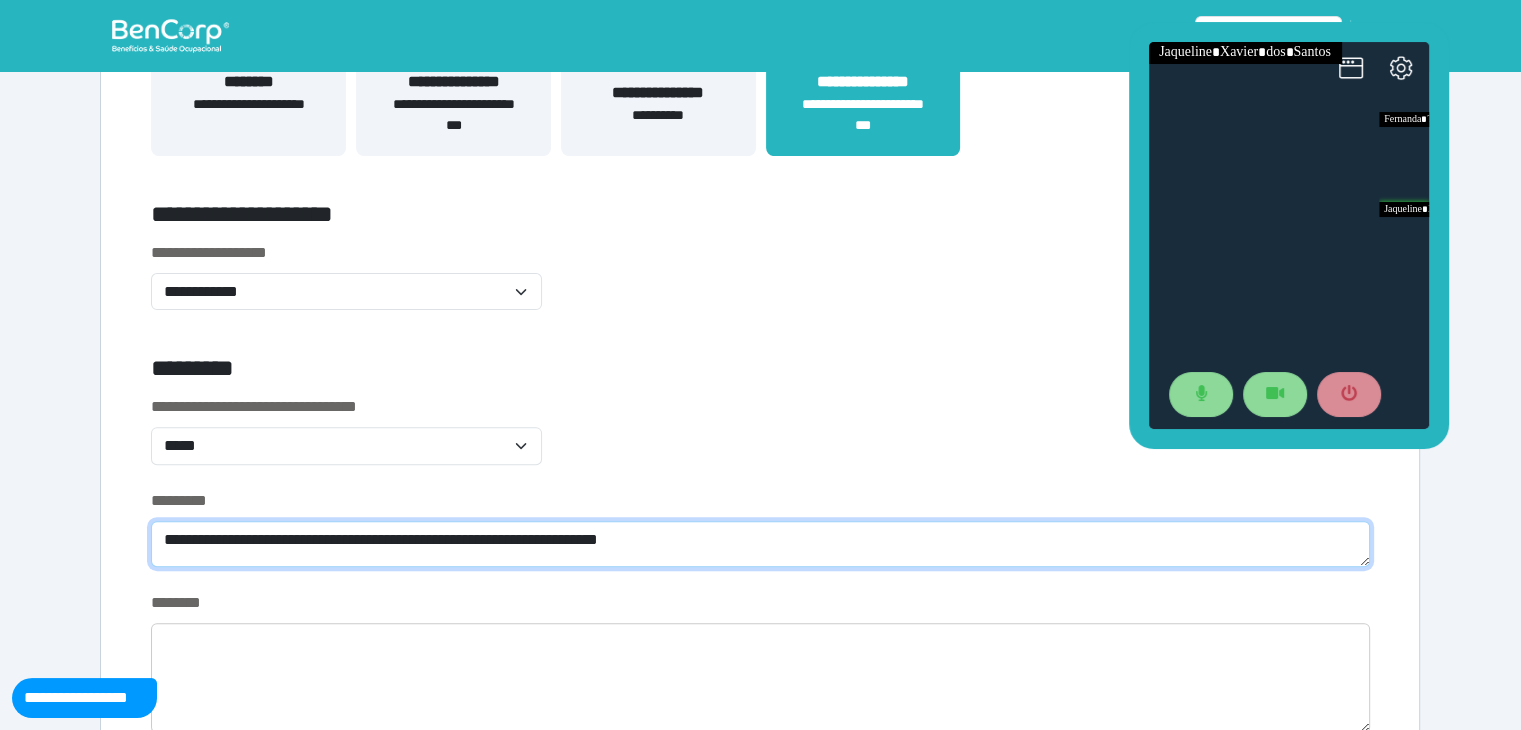 click on "**********" at bounding box center [760, 544] 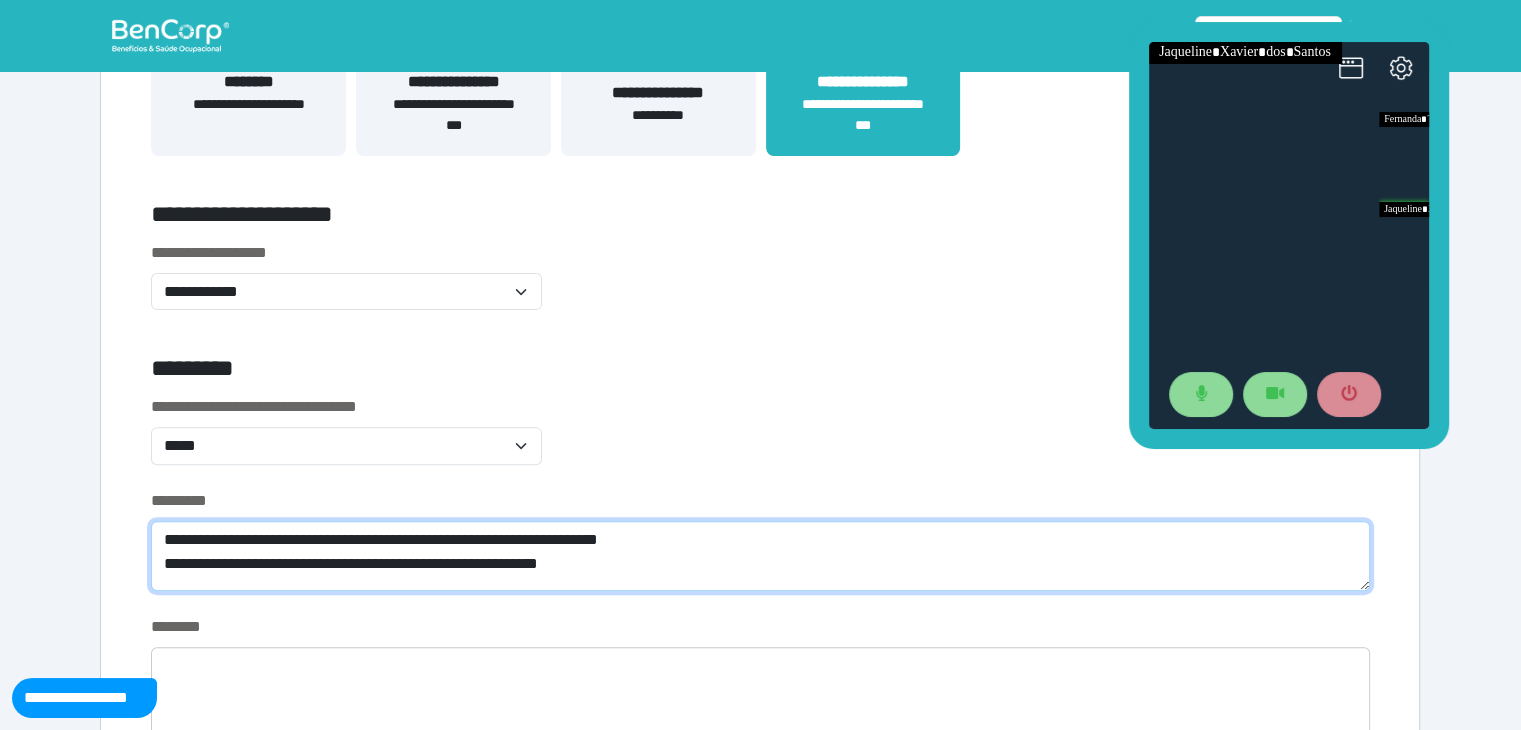 scroll, scrollTop: 0, scrollLeft: 0, axis: both 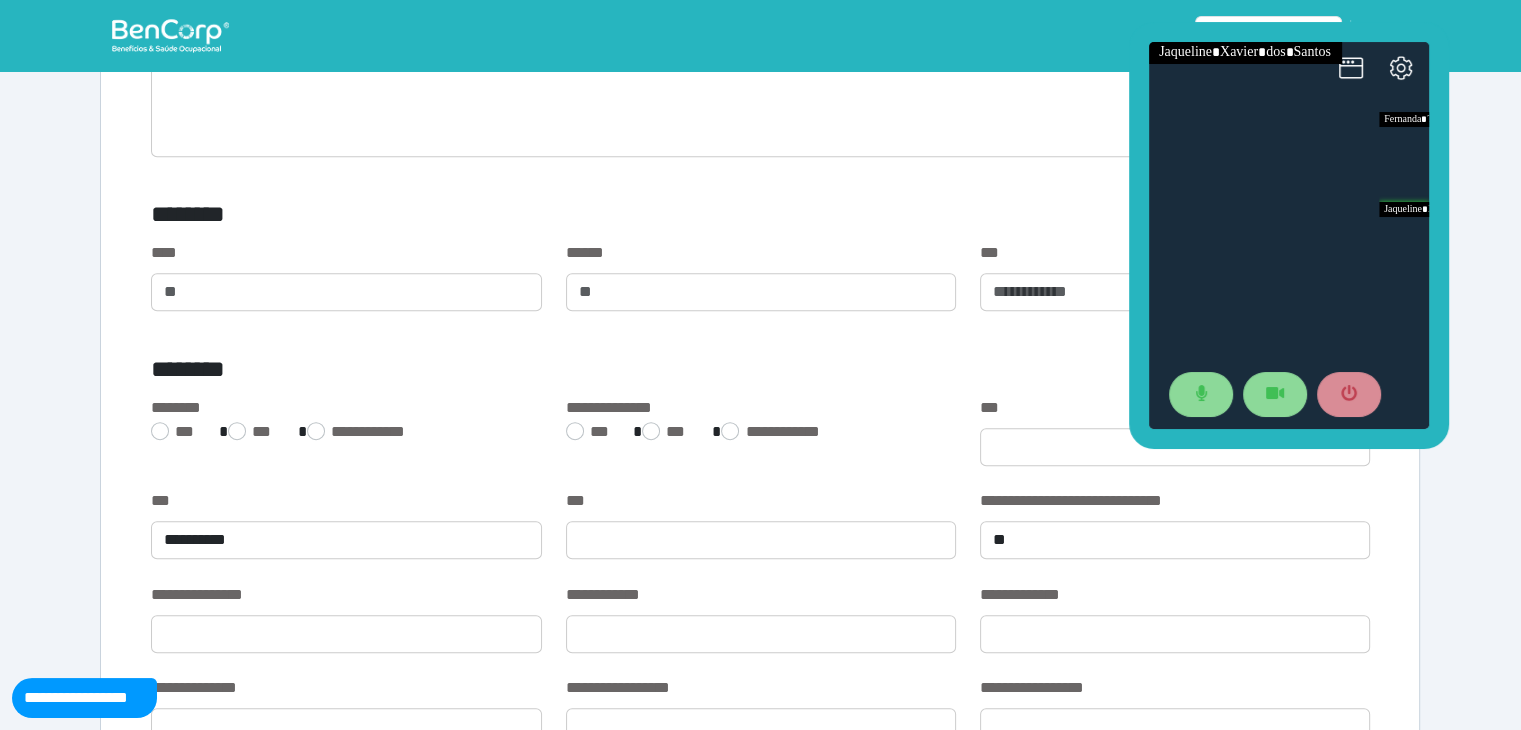 type on "**********" 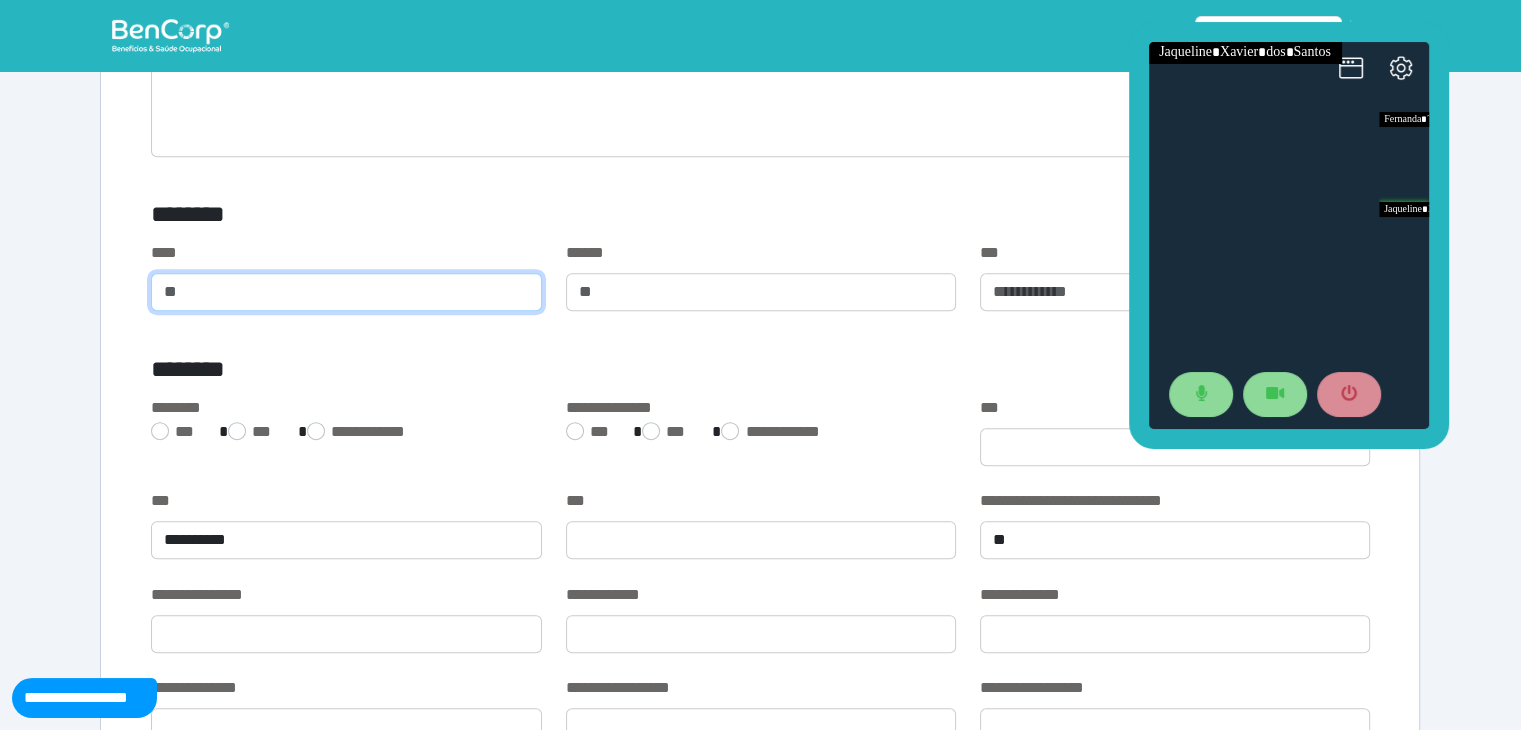 click at bounding box center (346, 292) 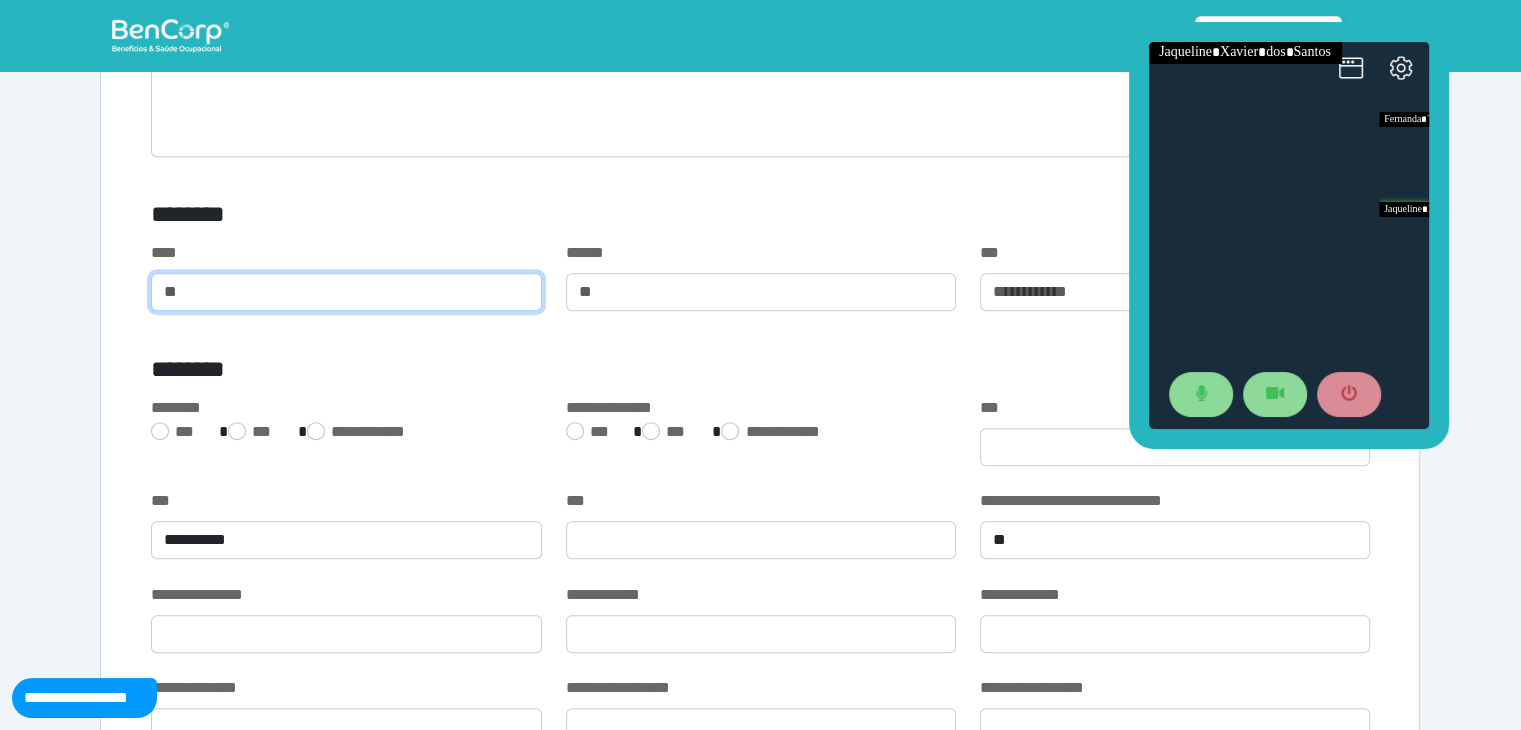 click at bounding box center [346, 292] 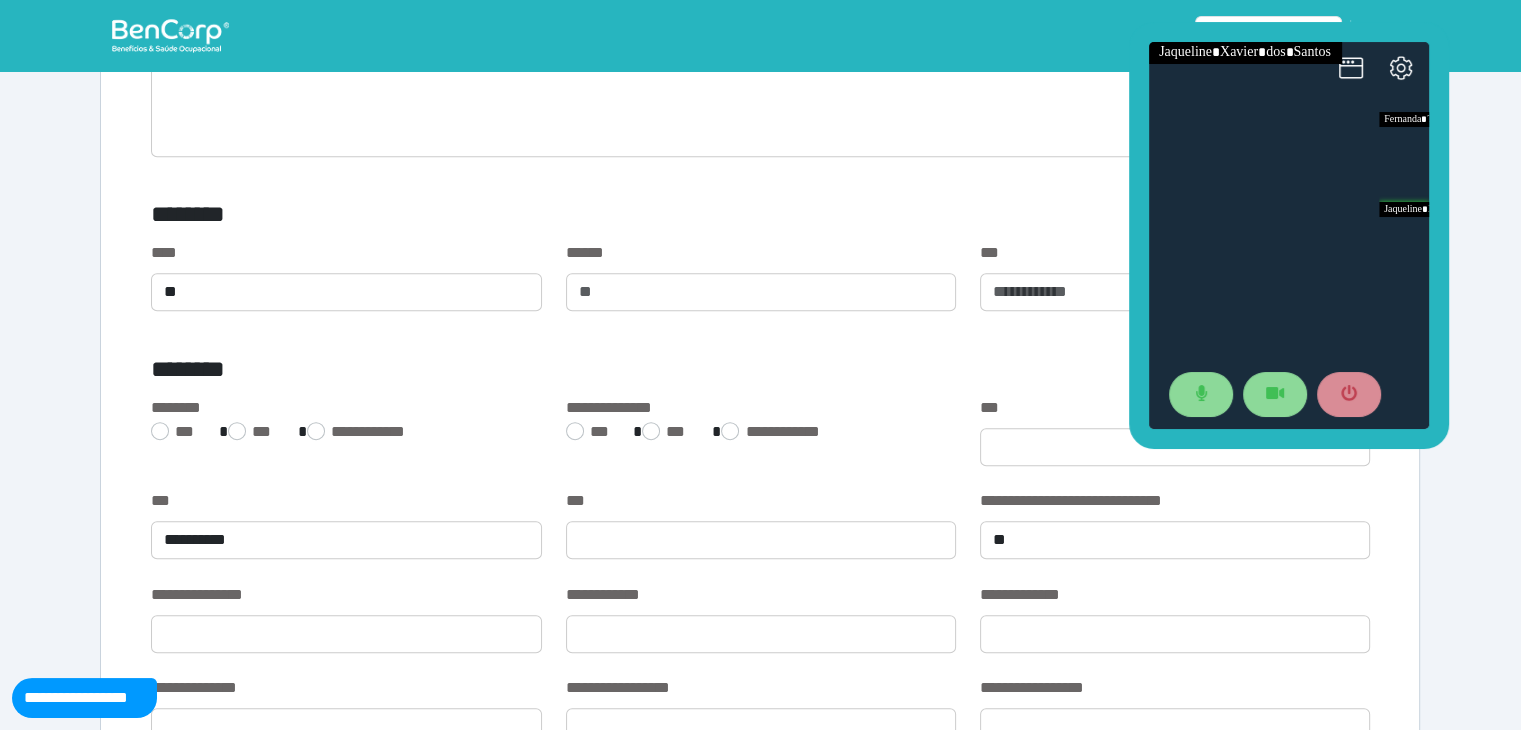 click on "**********" at bounding box center (760, 3347) 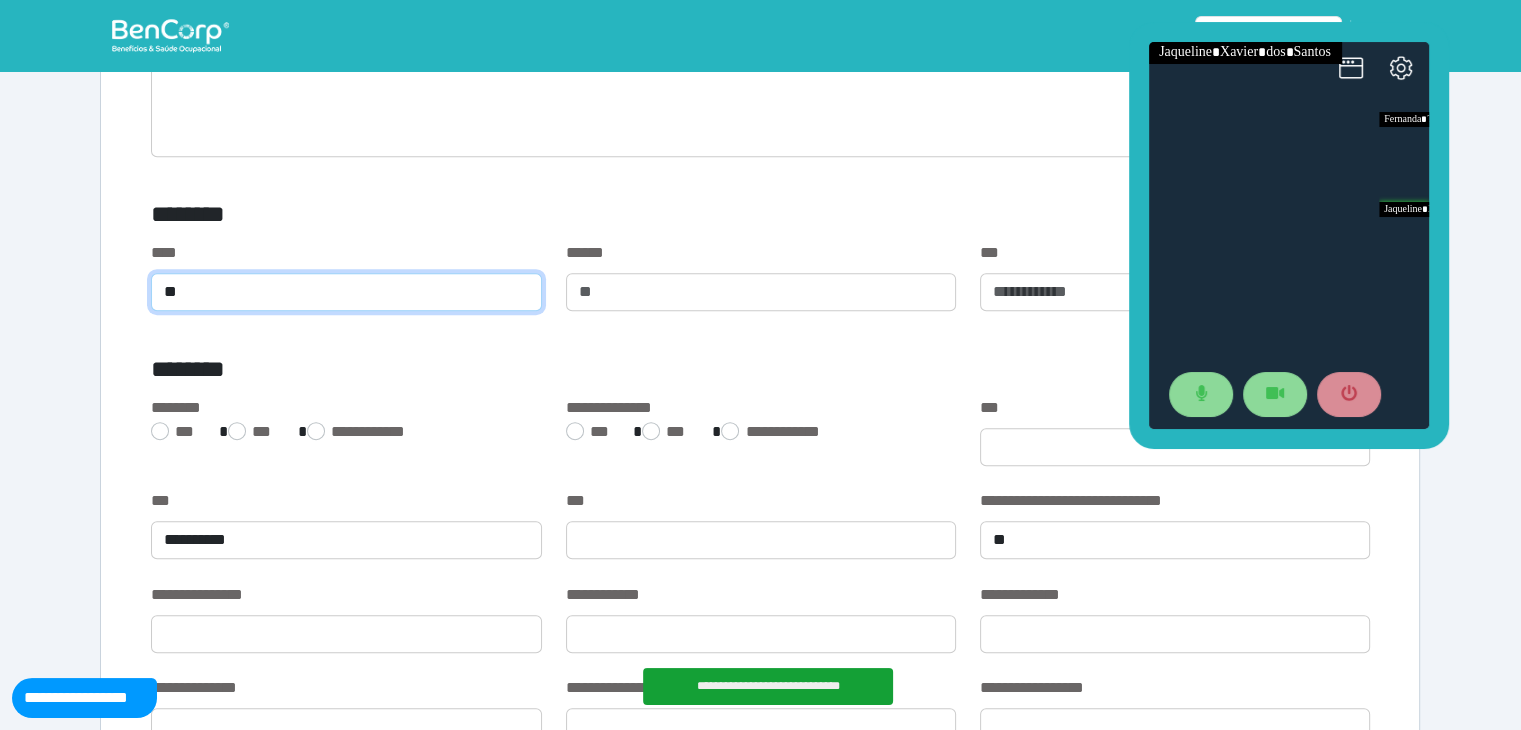 click on "**" at bounding box center (346, 292) 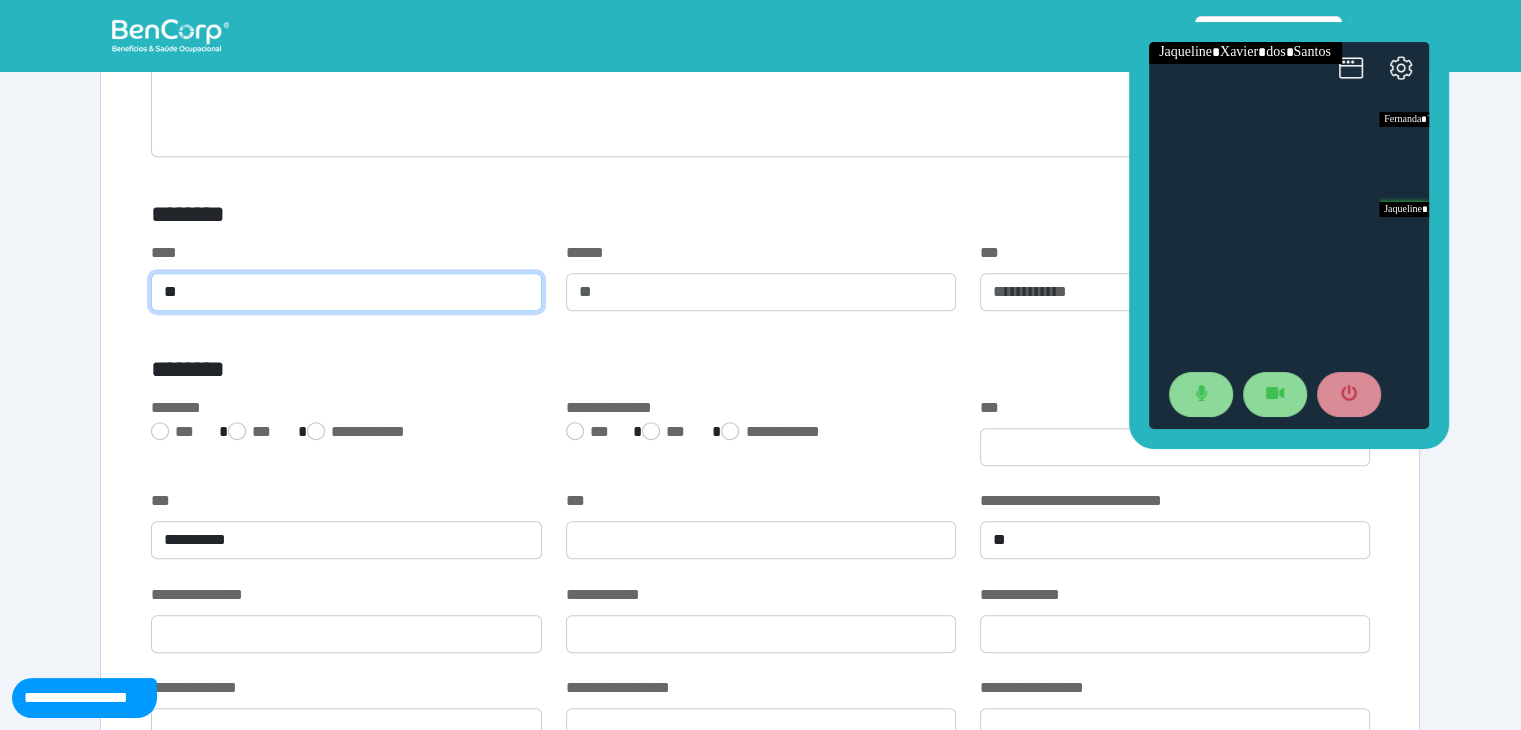 type on "**" 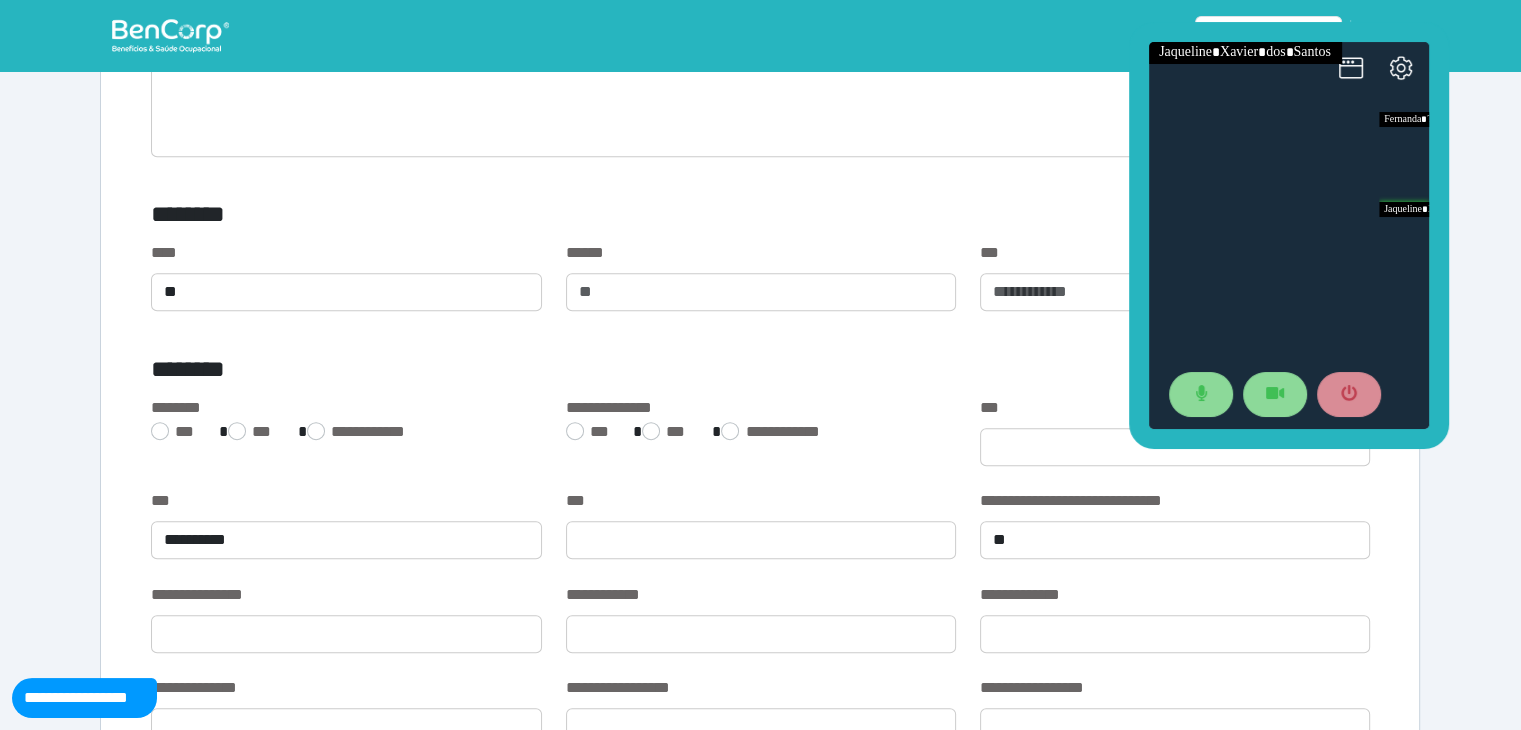 click on "********" at bounding box center (553, 373) 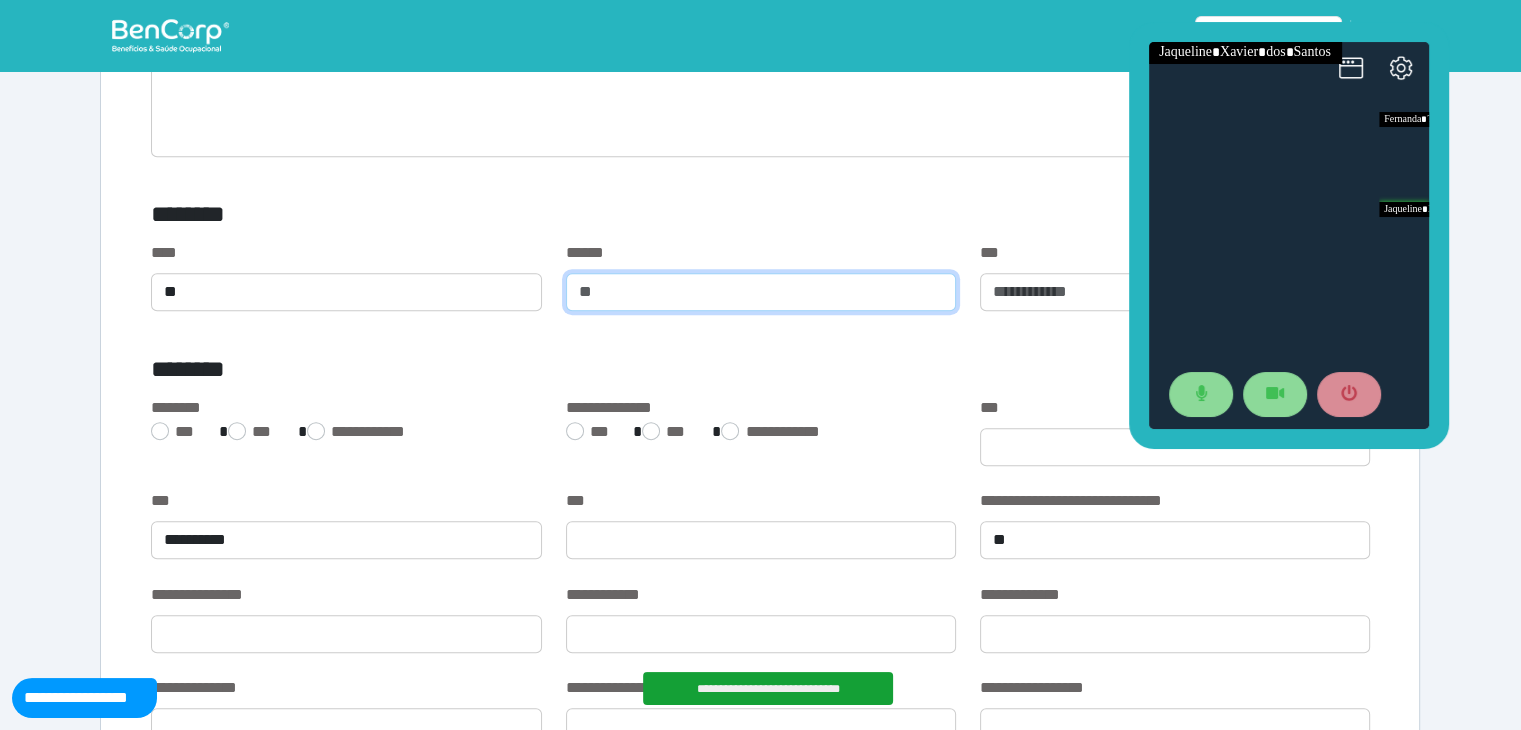 click at bounding box center [761, 292] 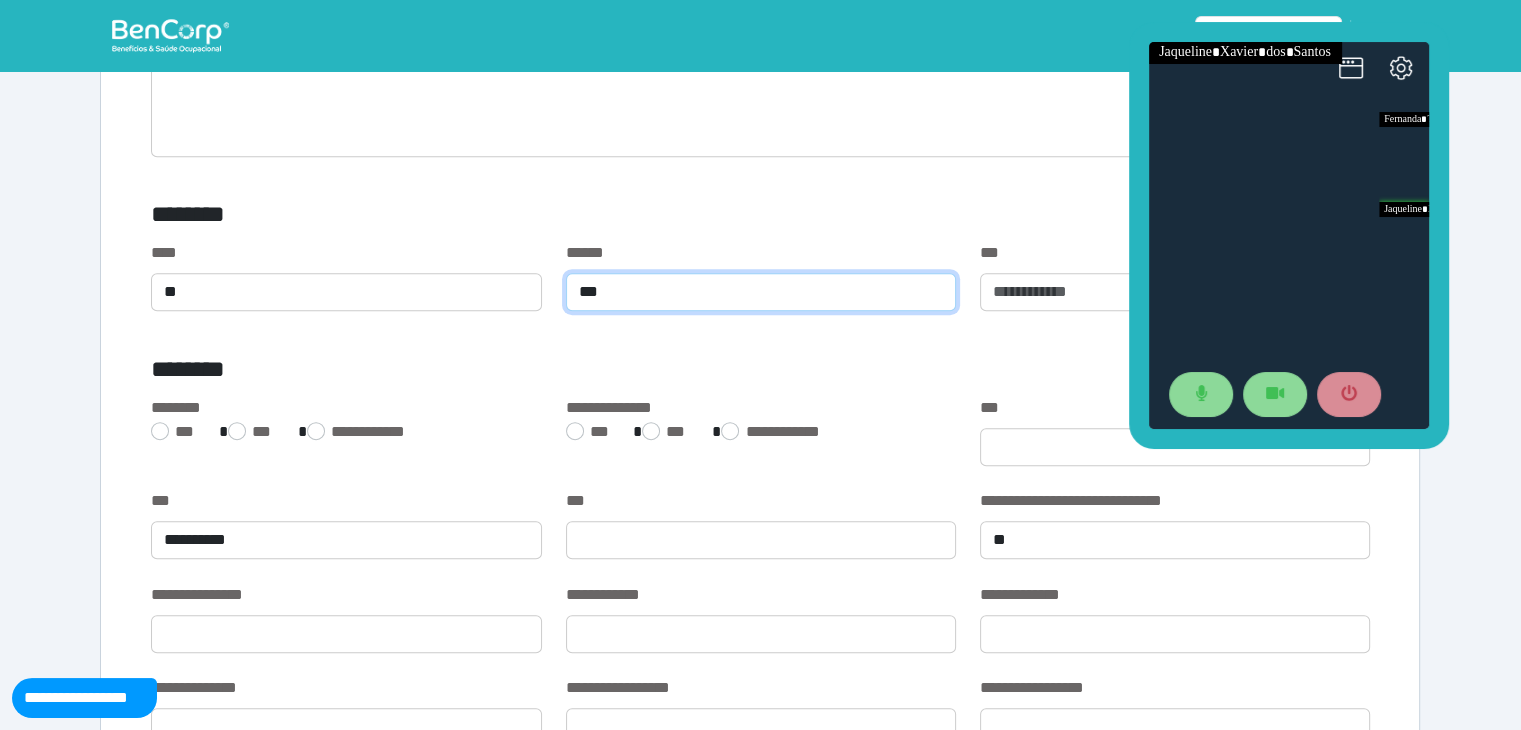 type on "***" 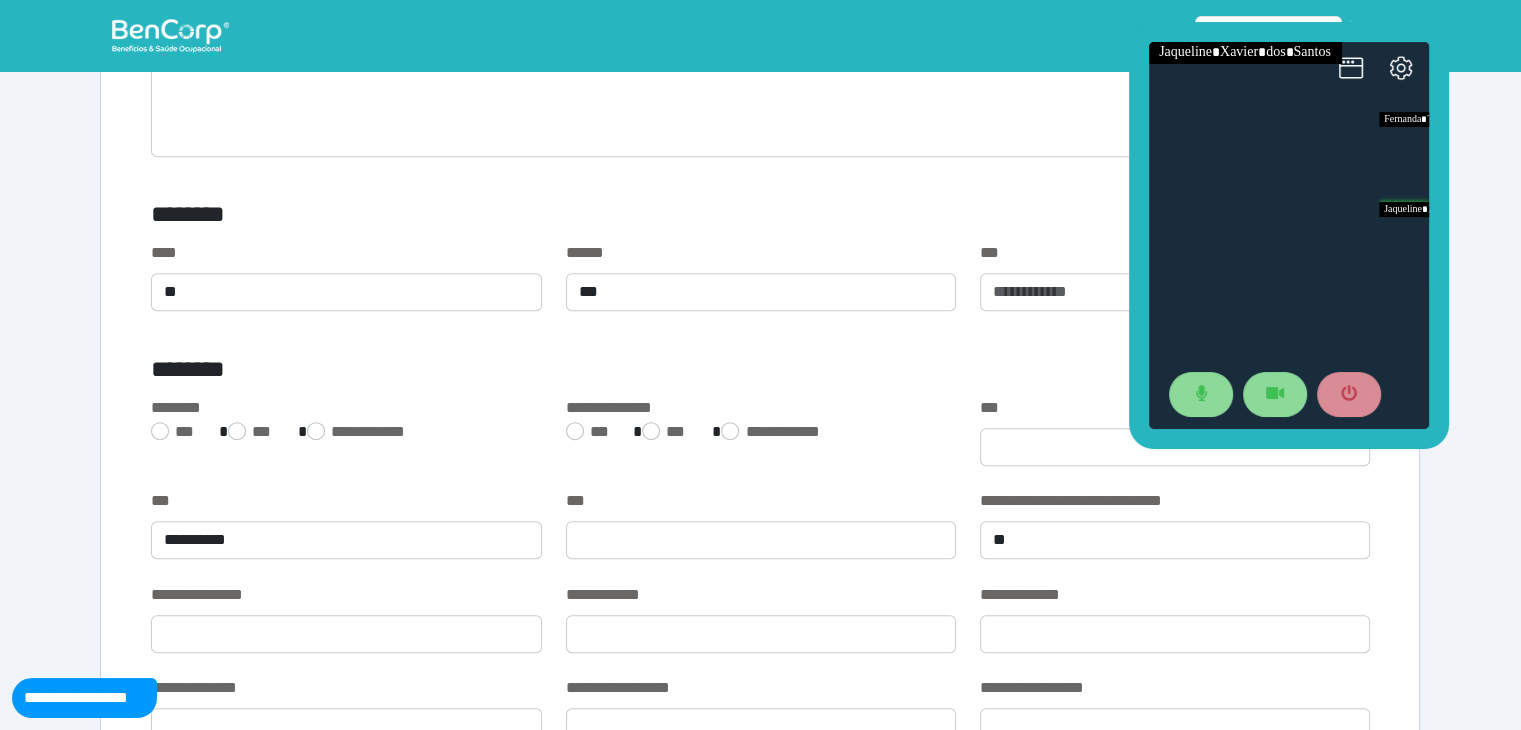 click on "**********" at bounding box center [761, 408] 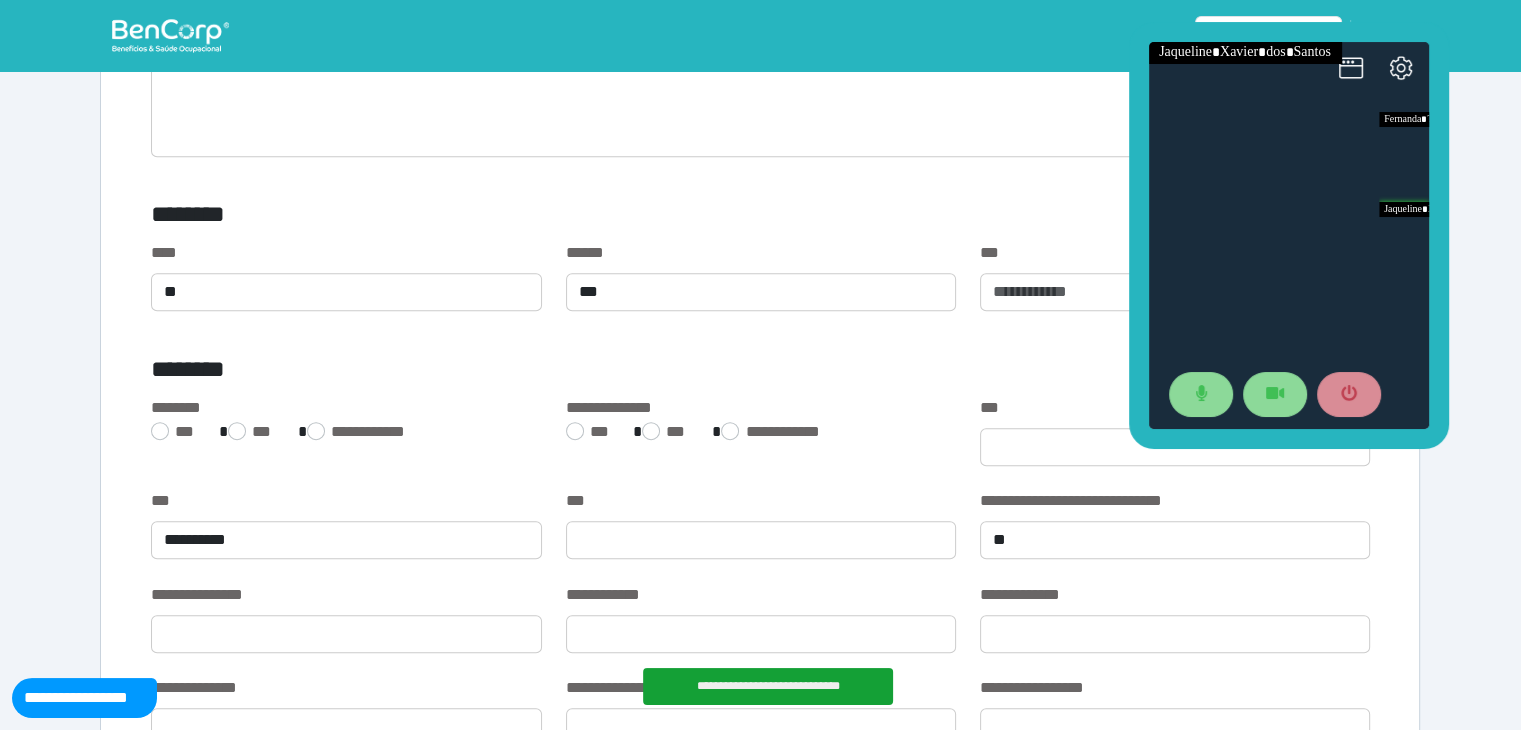 click on "**********" at bounding box center (761, 443) 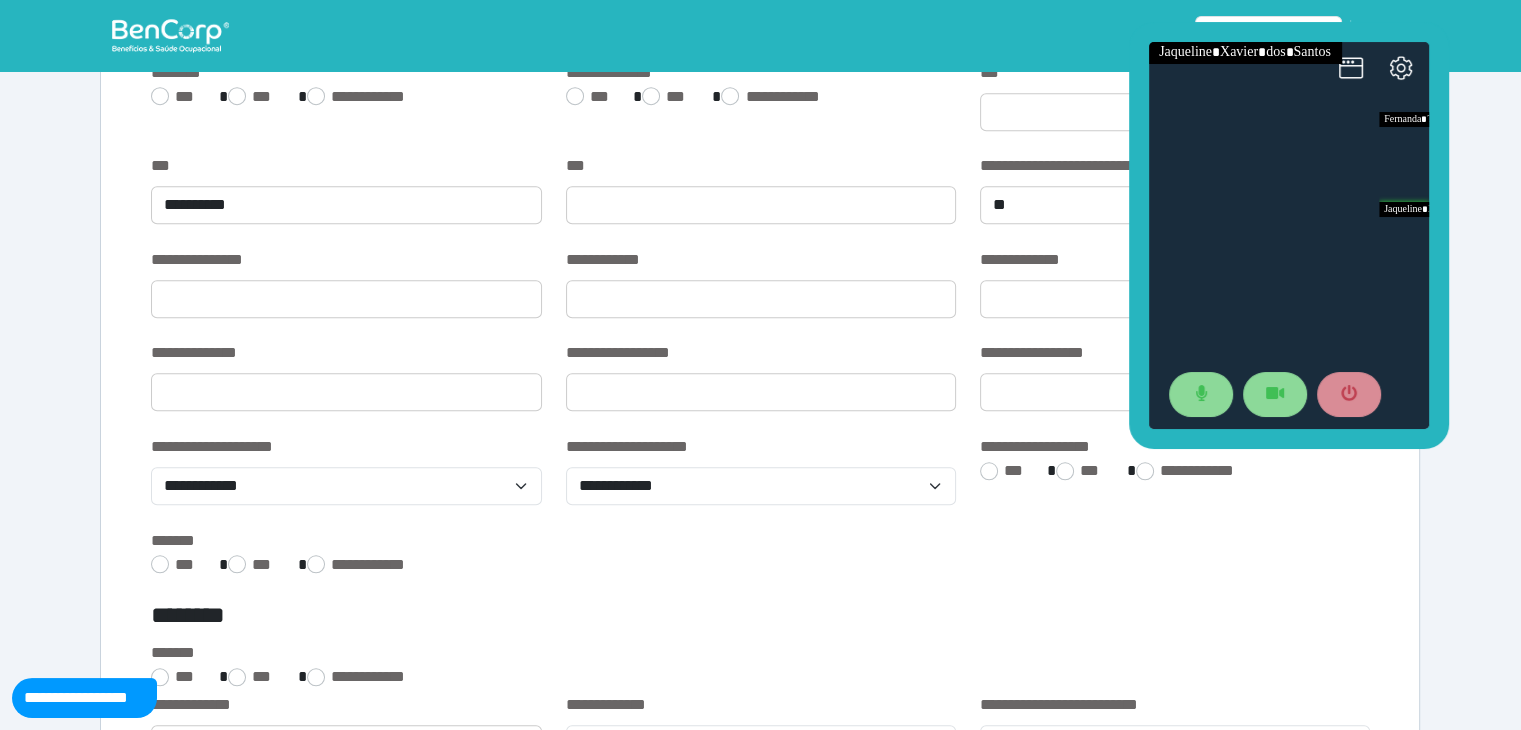 scroll, scrollTop: 1482, scrollLeft: 0, axis: vertical 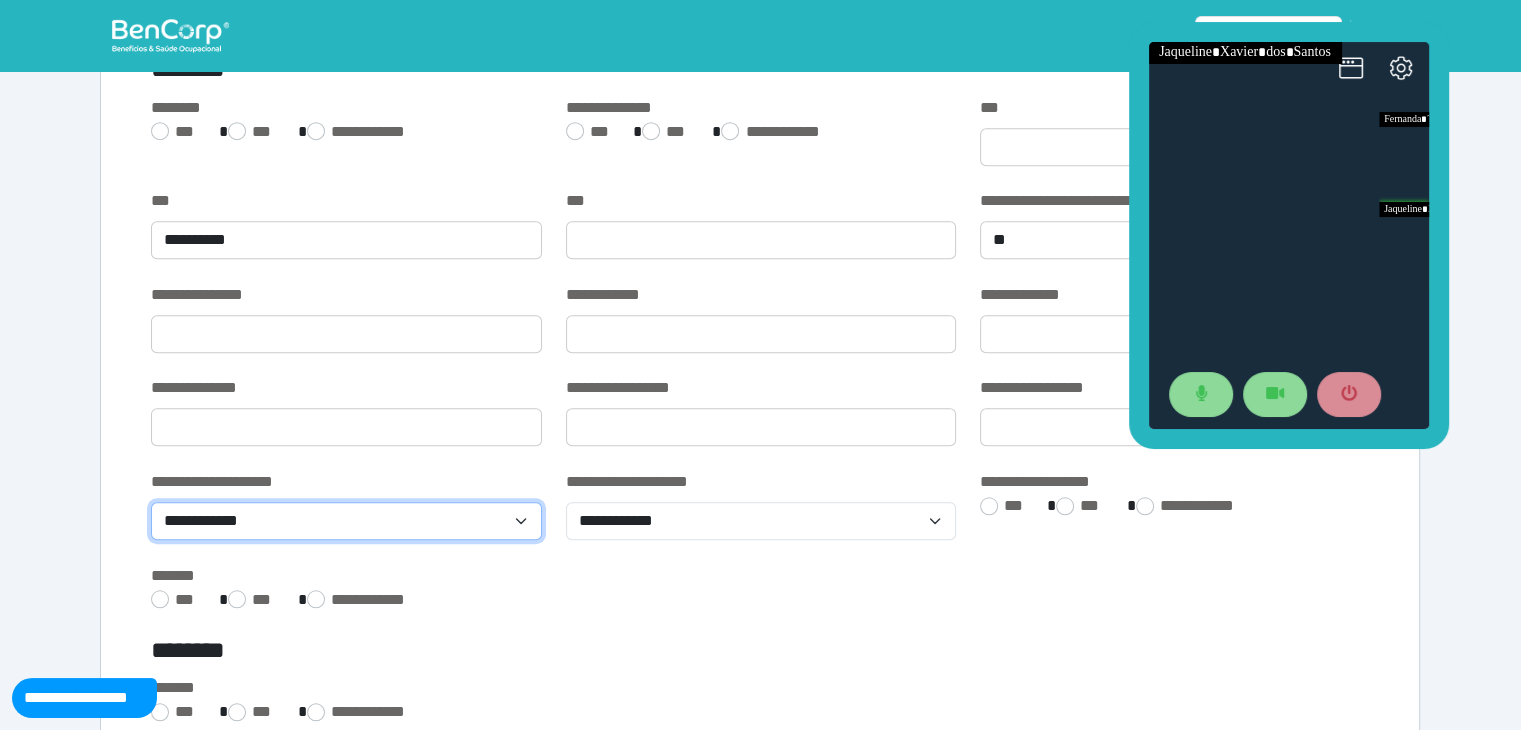click on "**********" at bounding box center (346, 521) 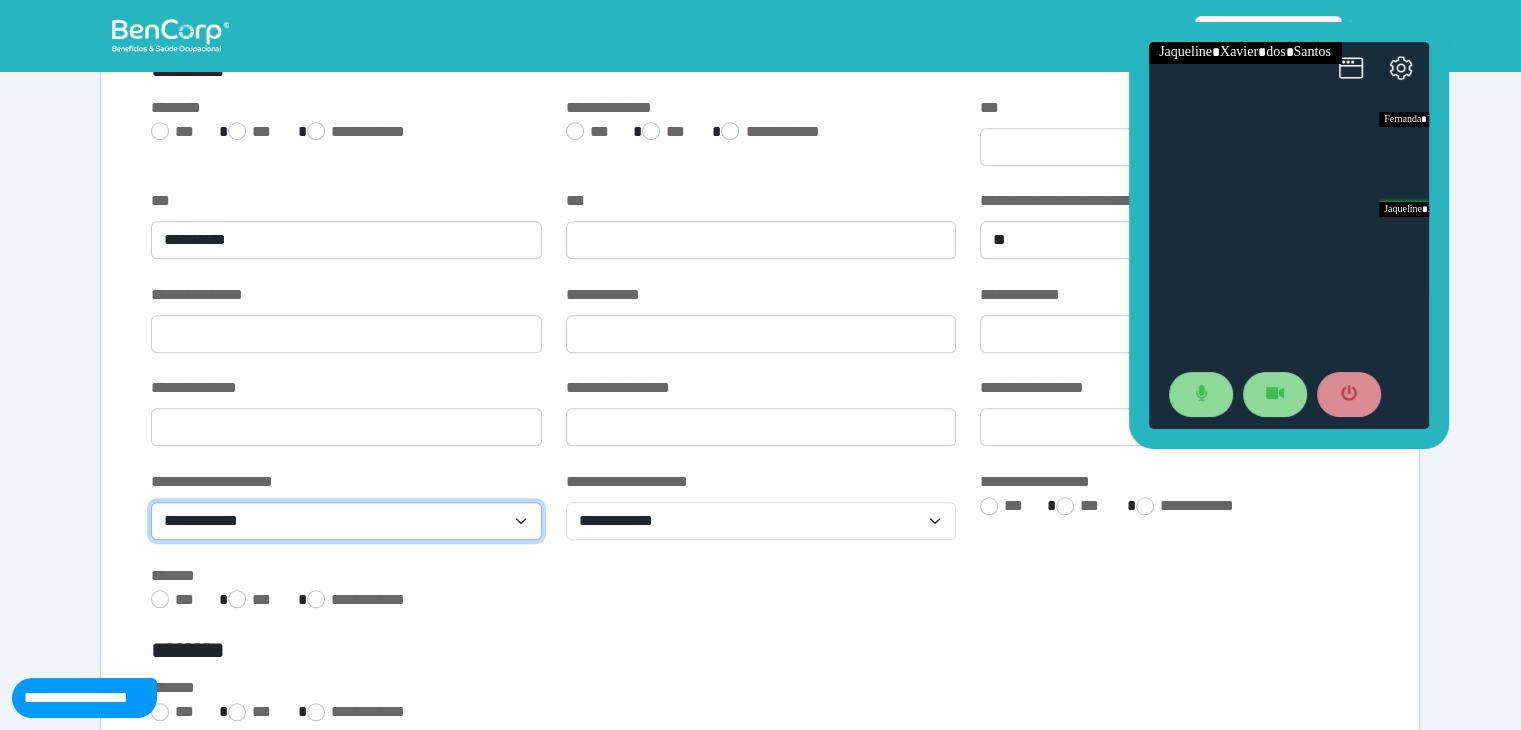 select on "**" 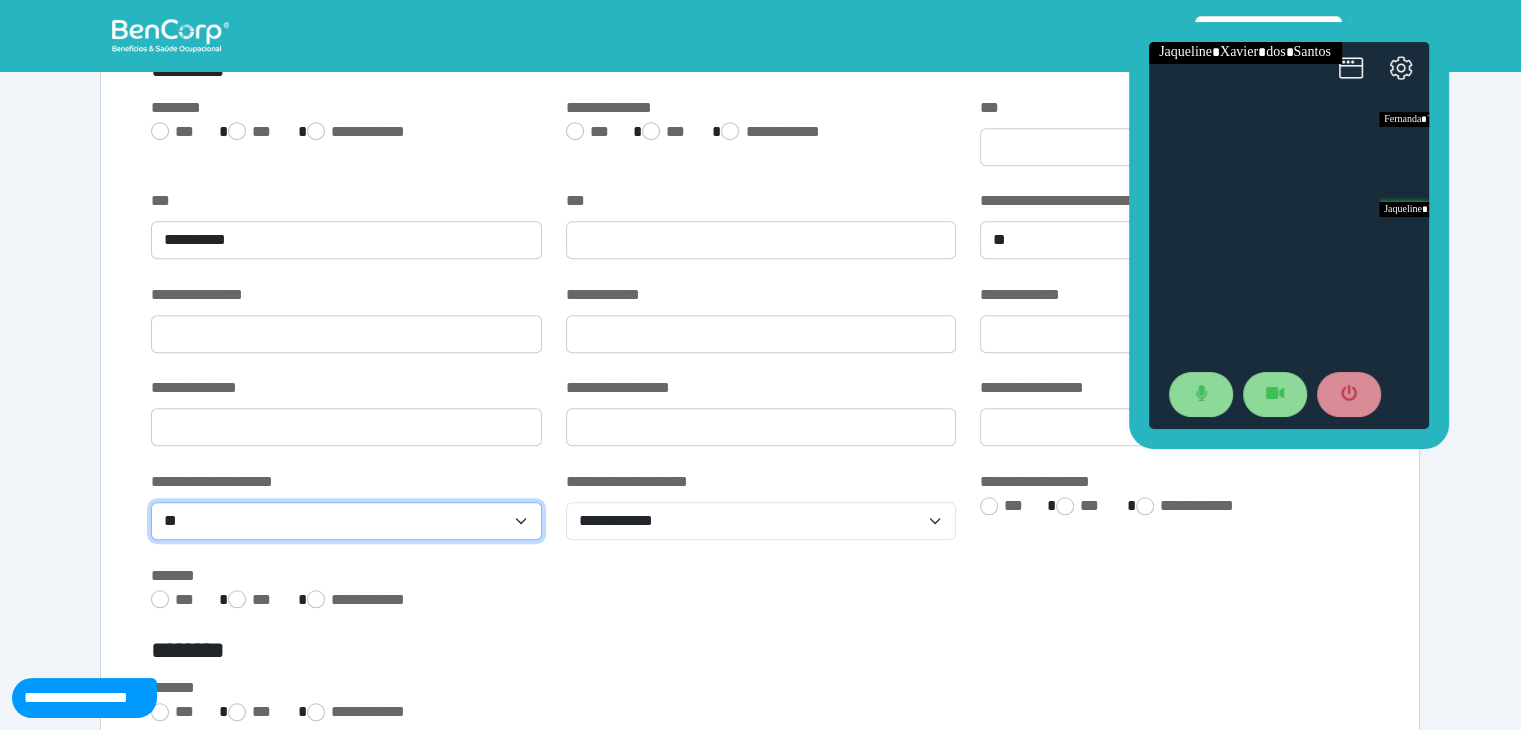 click on "**********" at bounding box center (346, 521) 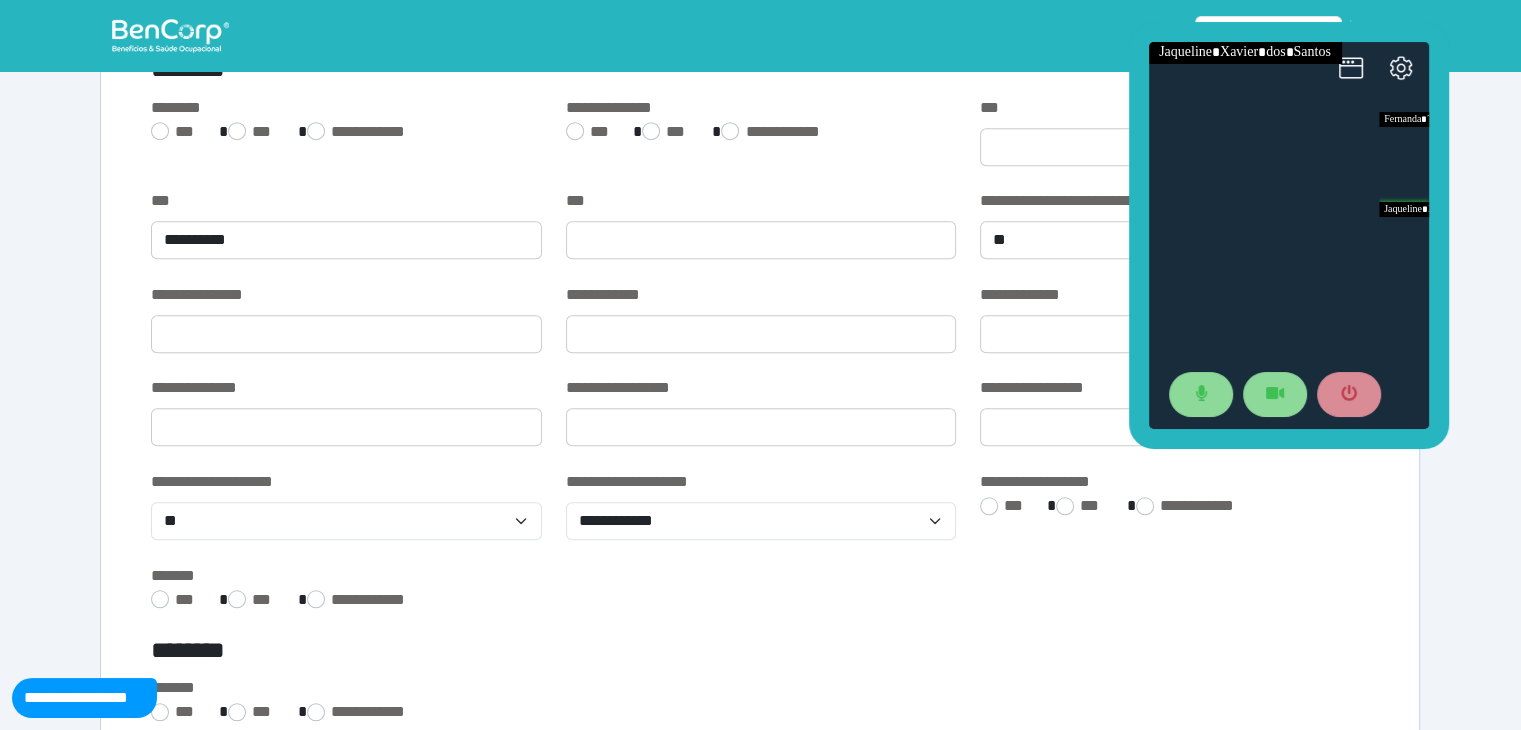 click on "**********" at bounding box center [760, 590] 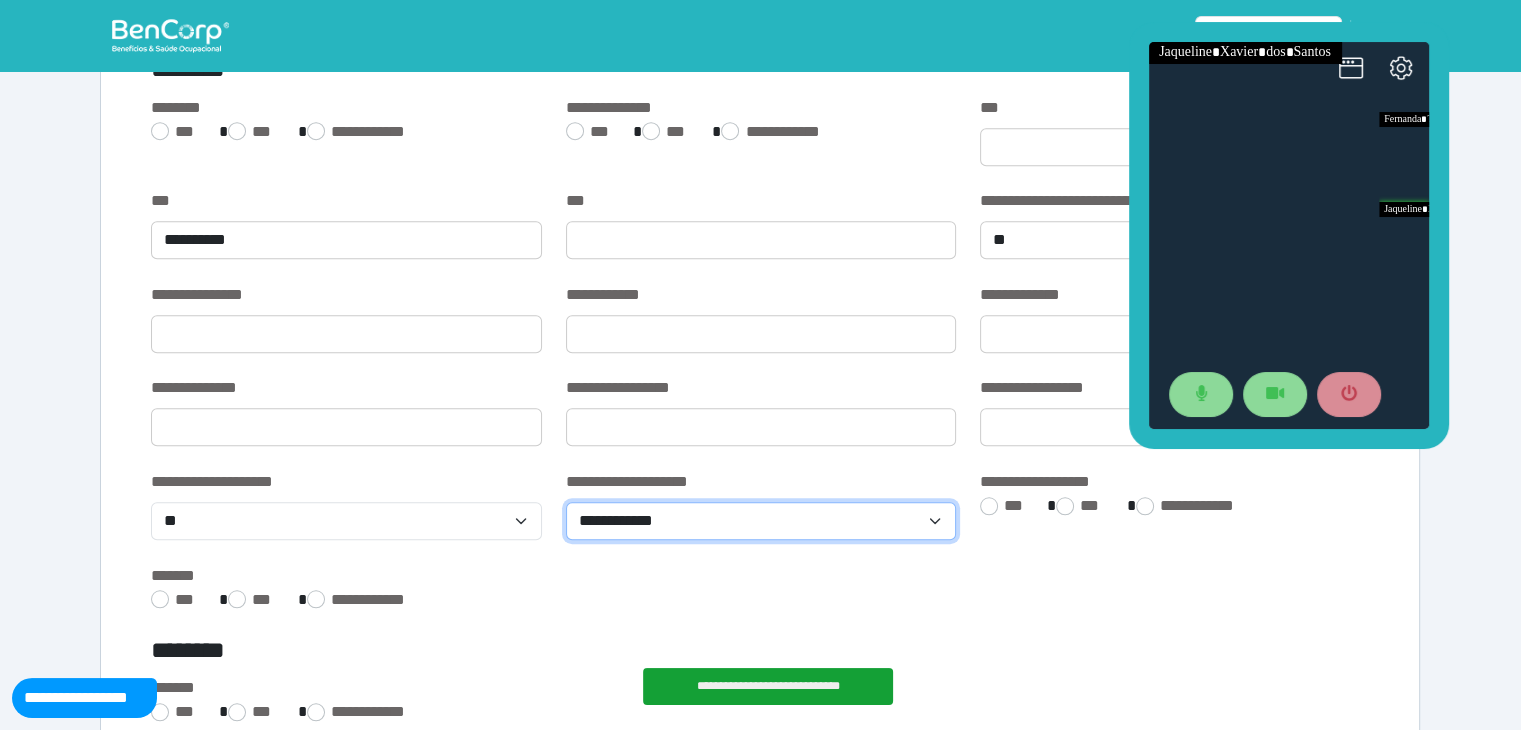 click on "**********" at bounding box center (761, 521) 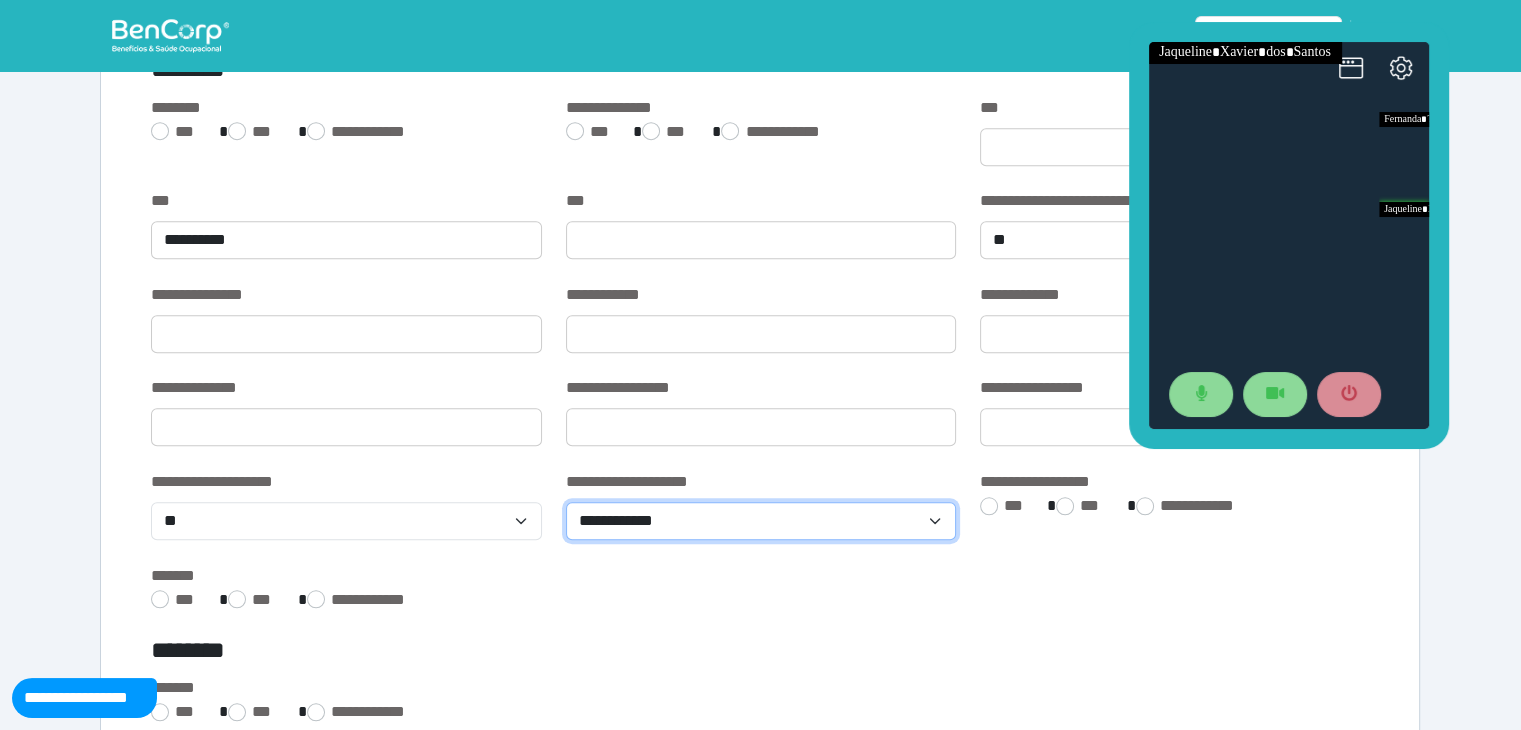 select on "***" 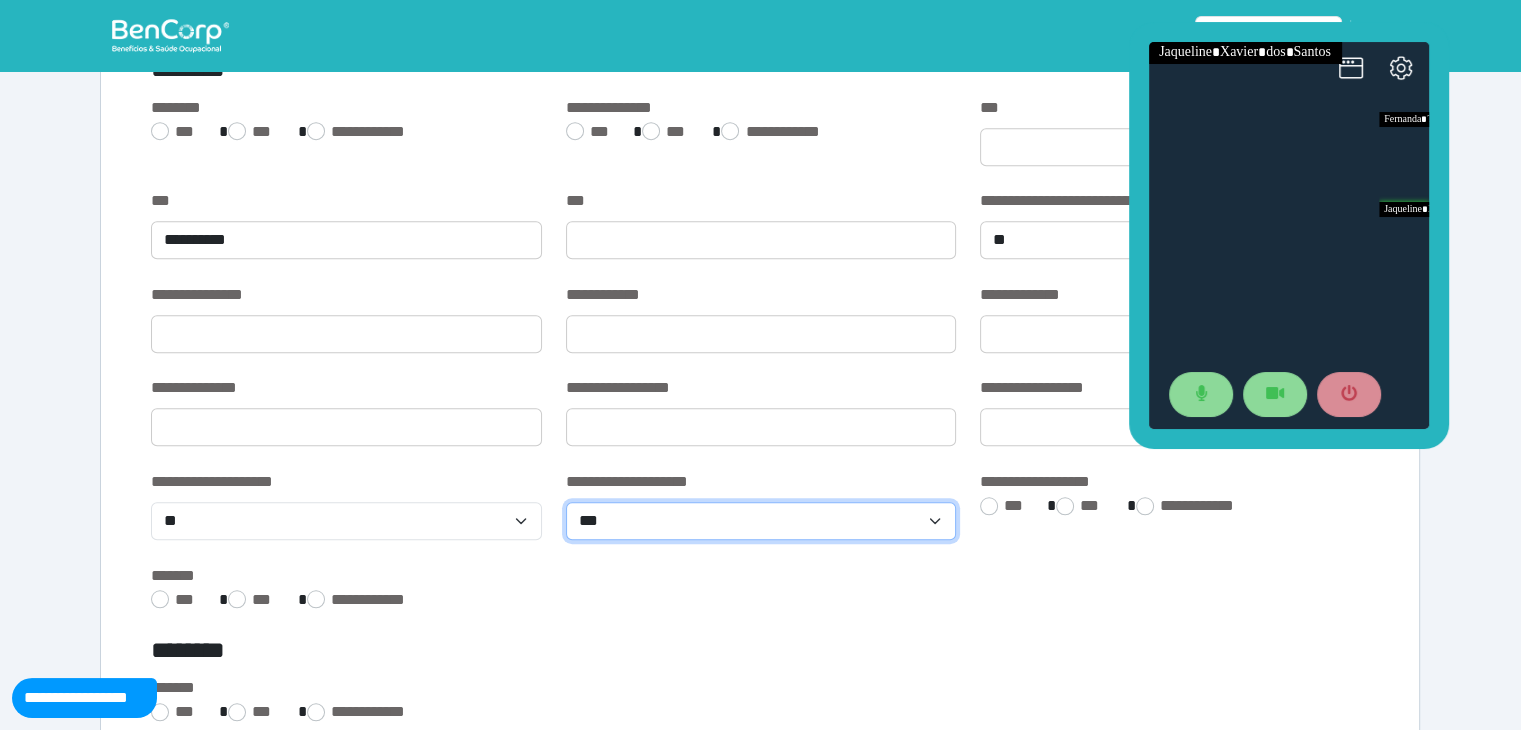 click on "**********" at bounding box center (761, 521) 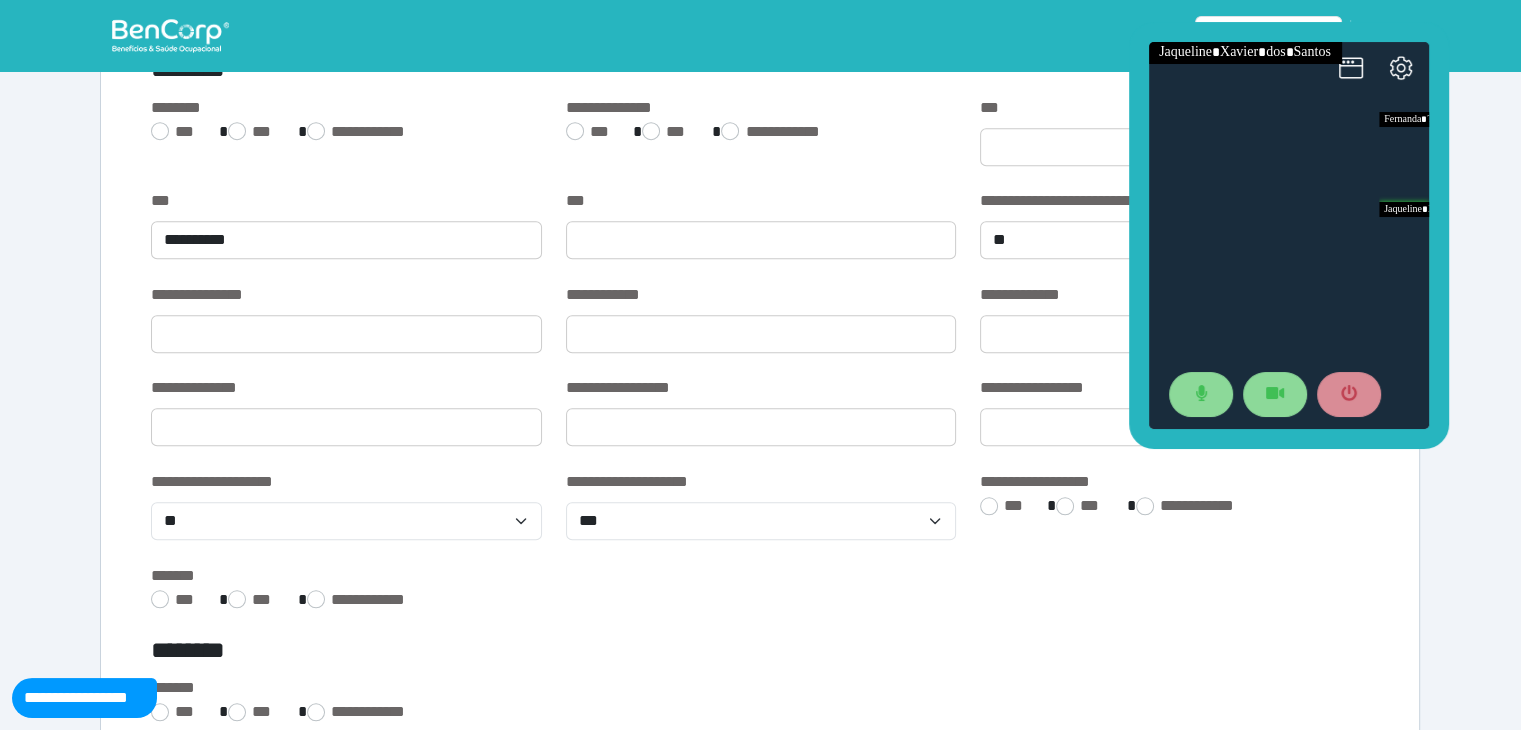 click at bounding box center (1175, 654) 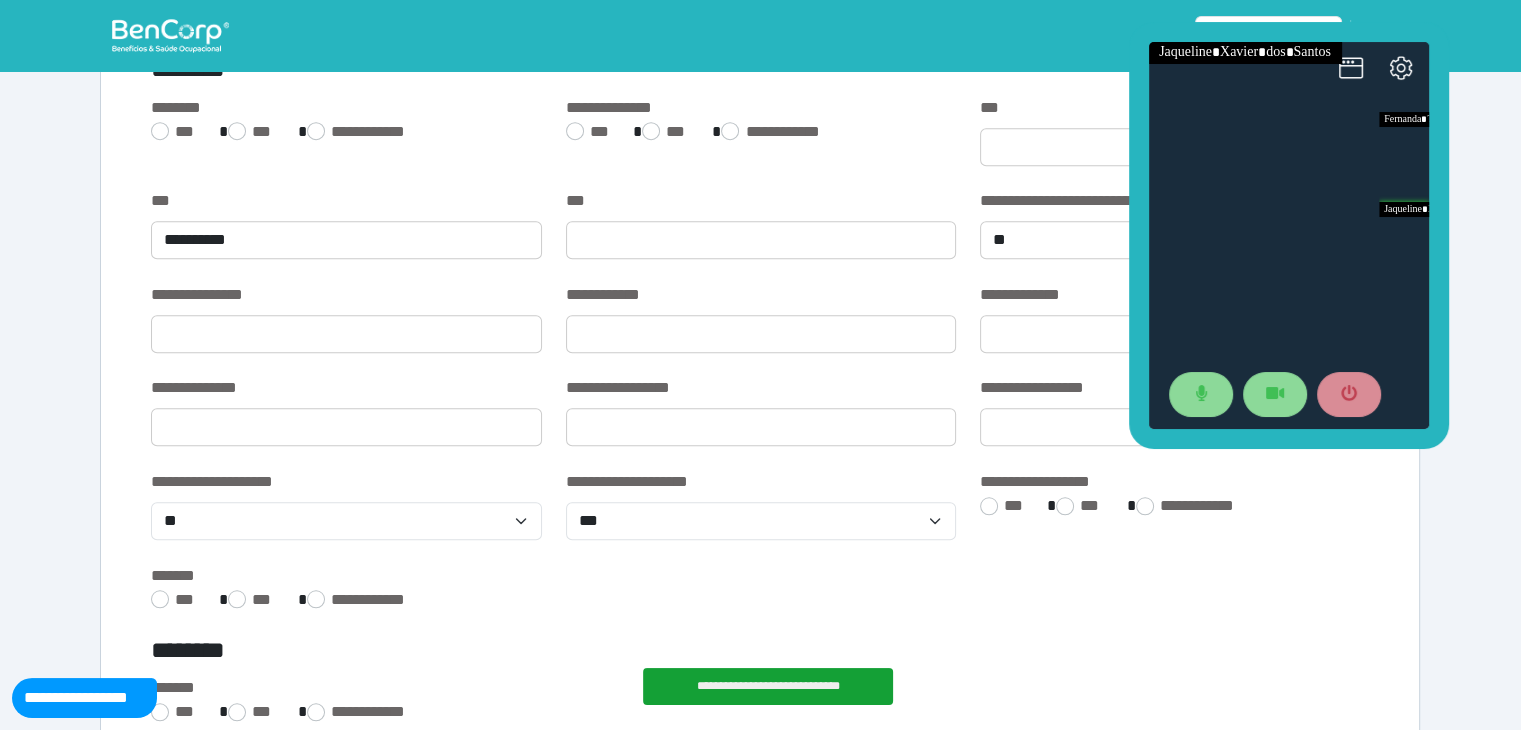click on "**********" at bounding box center [760, 590] 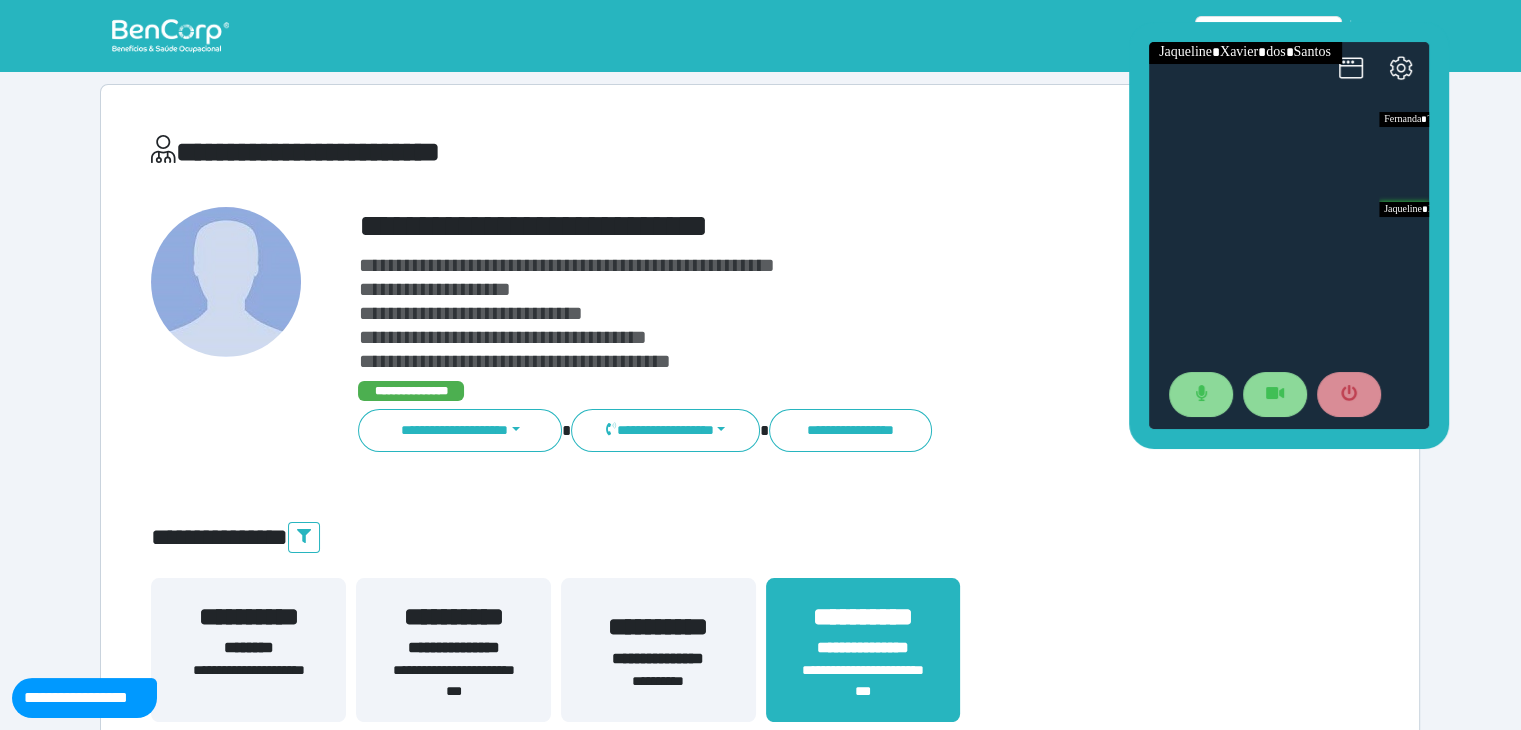 scroll, scrollTop: 400, scrollLeft: 0, axis: vertical 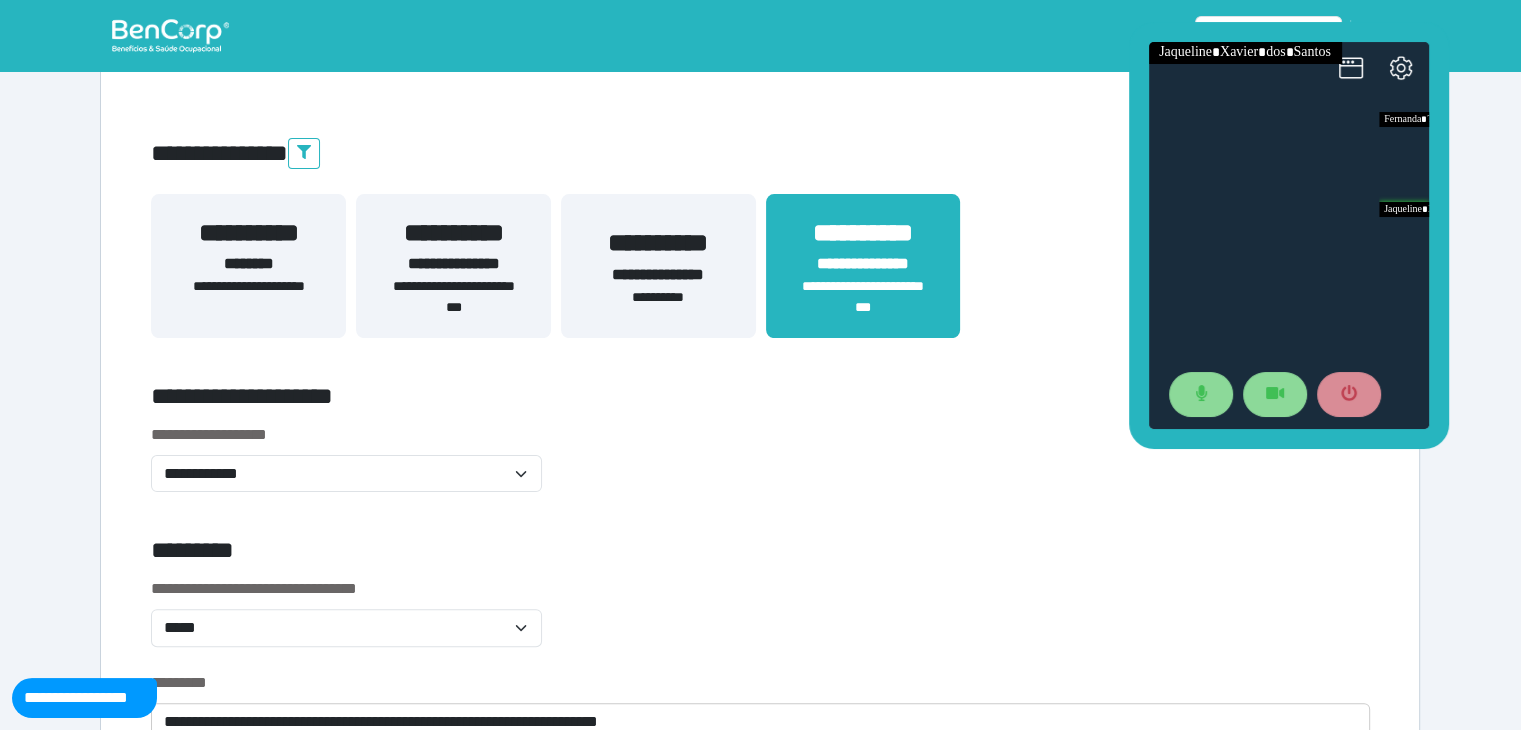 click on "**********" at bounding box center [453, 264] 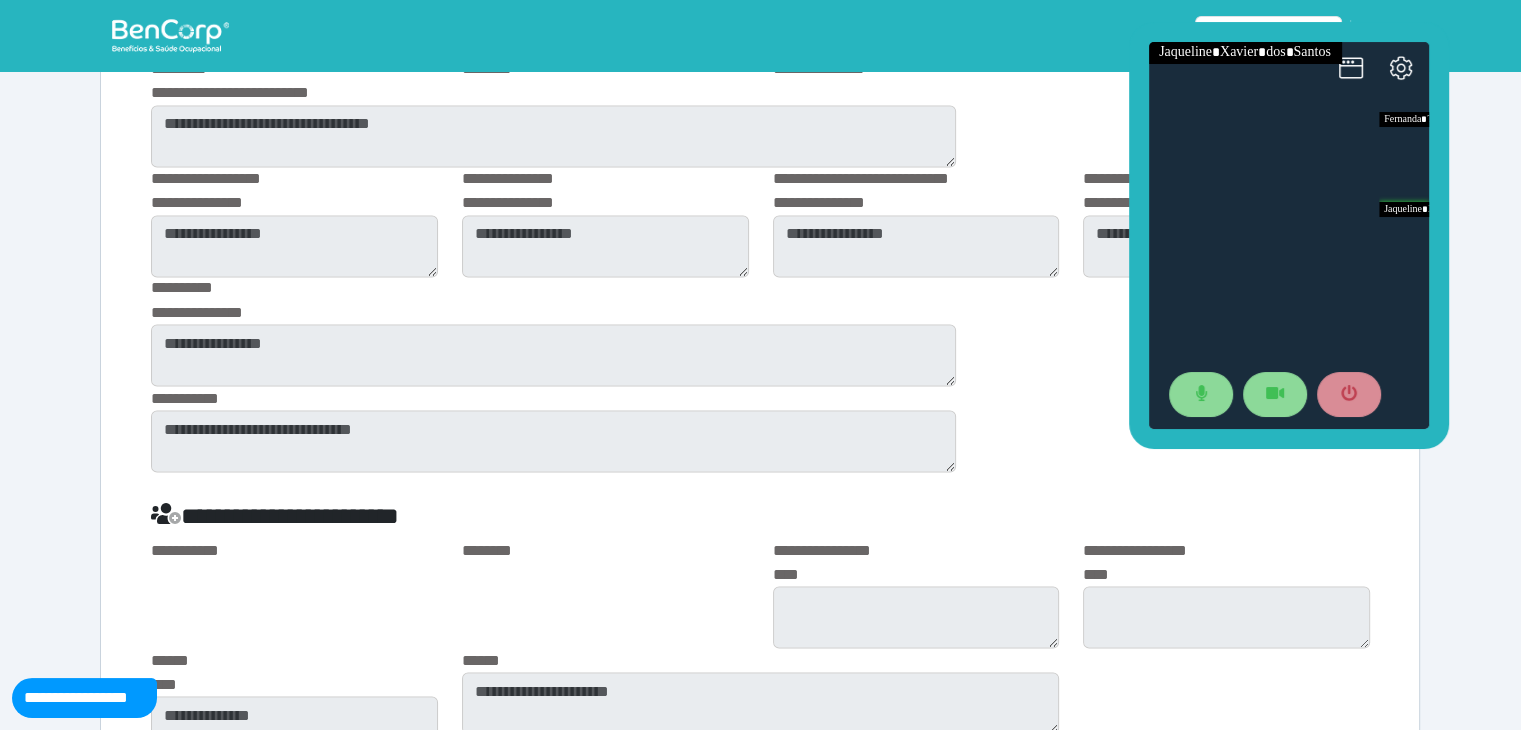 scroll, scrollTop: 3900, scrollLeft: 0, axis: vertical 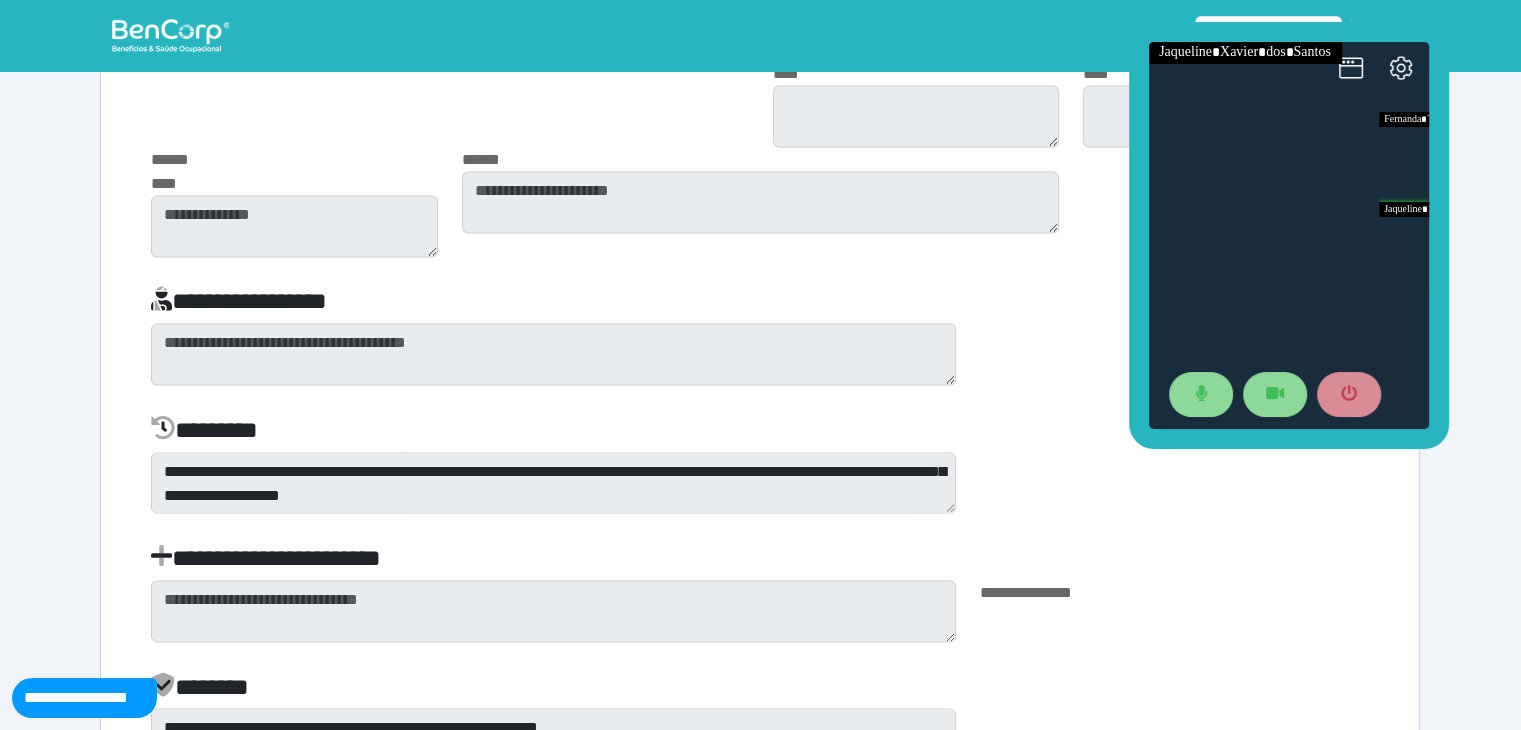 drag, startPoint x: 956, startPoint y: 497, endPoint x: 948, endPoint y: 490, distance: 10.630146 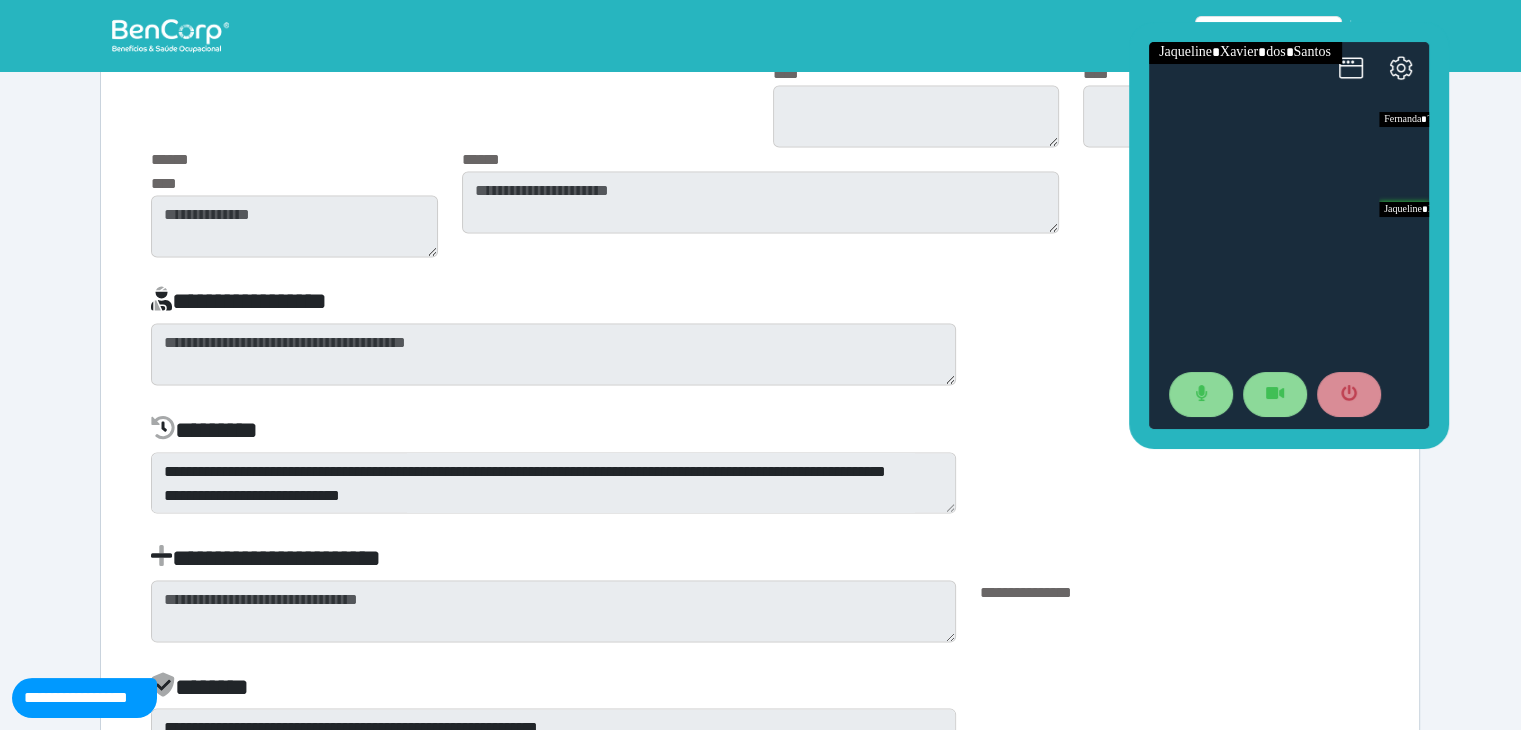 scroll, scrollTop: 638, scrollLeft: 0, axis: vertical 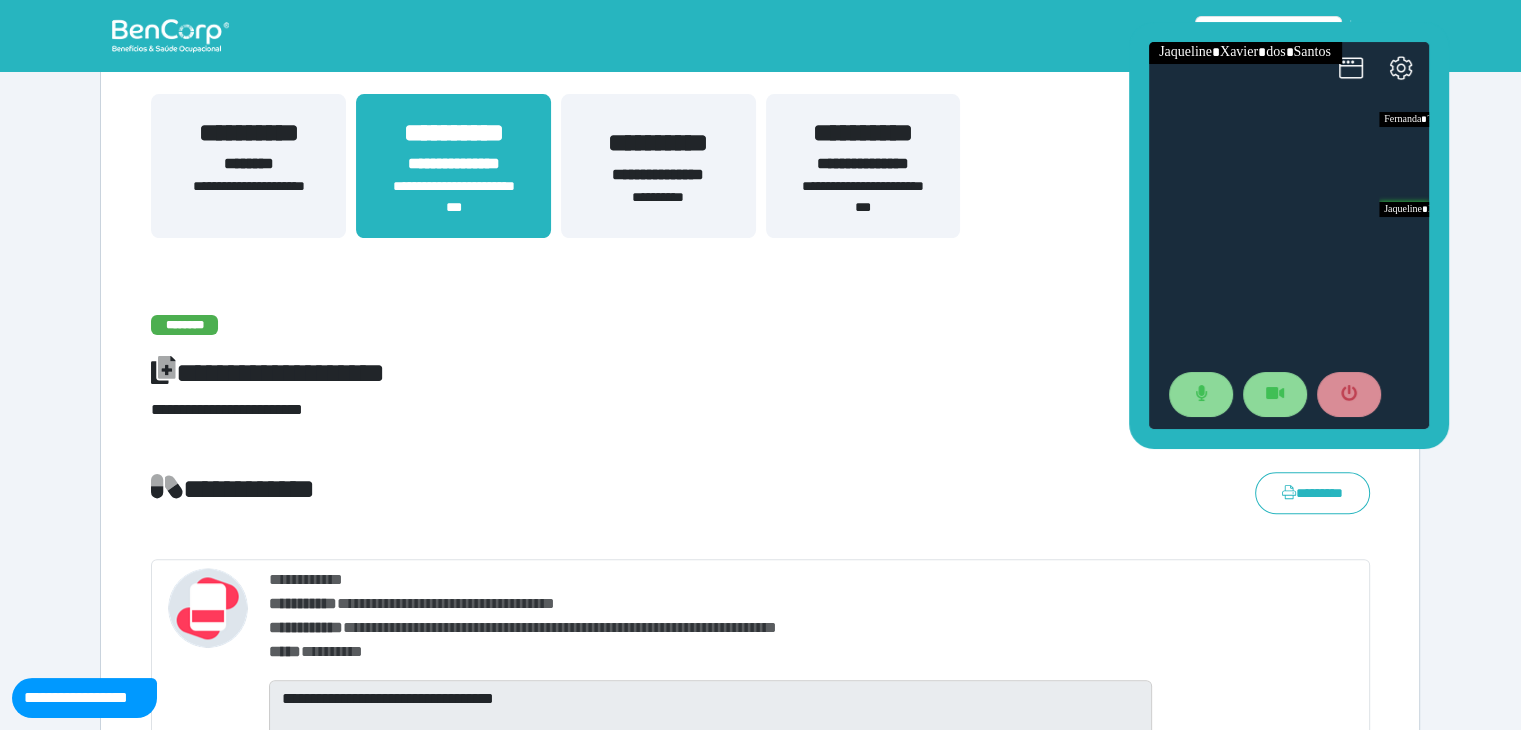 click on "**********" at bounding box center [863, 197] 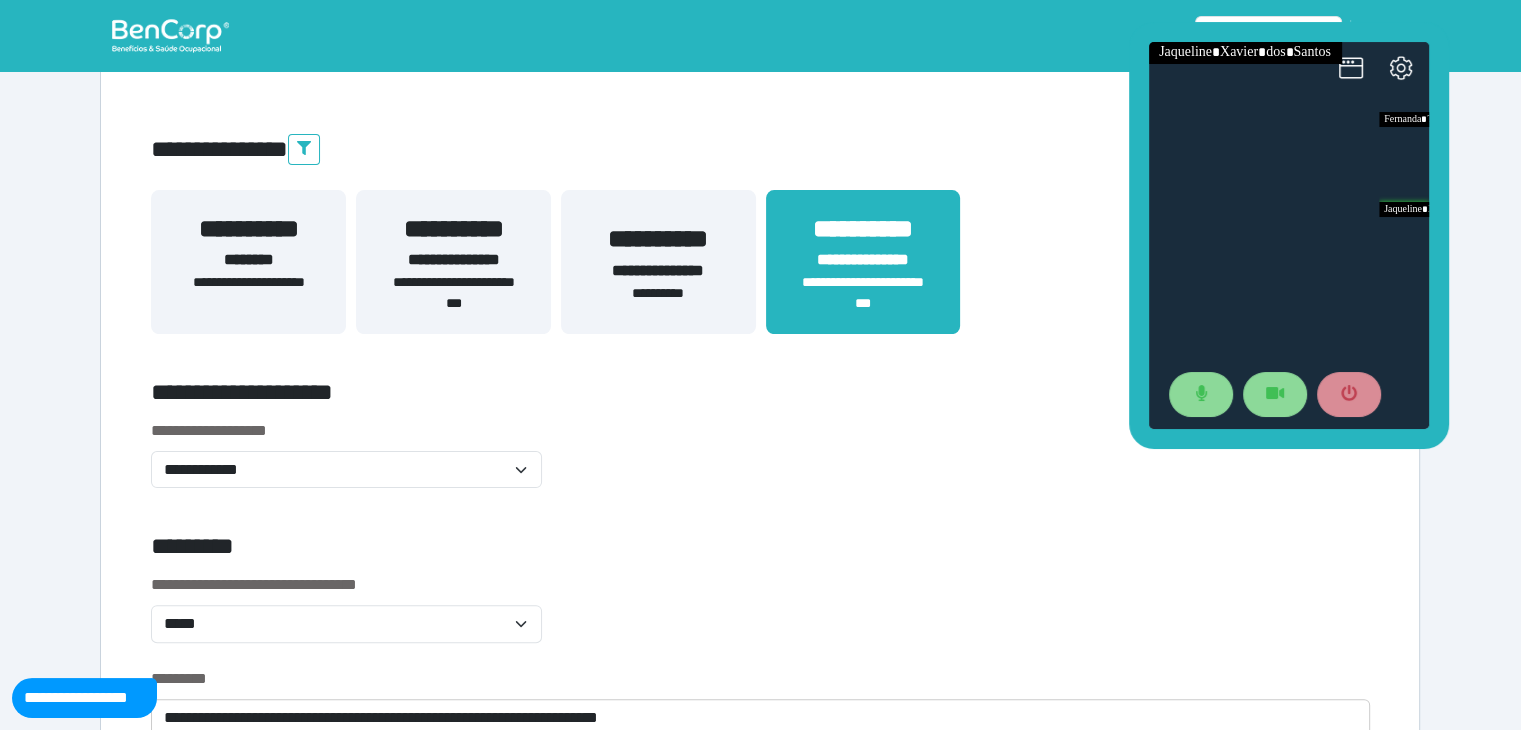 scroll, scrollTop: 700, scrollLeft: 0, axis: vertical 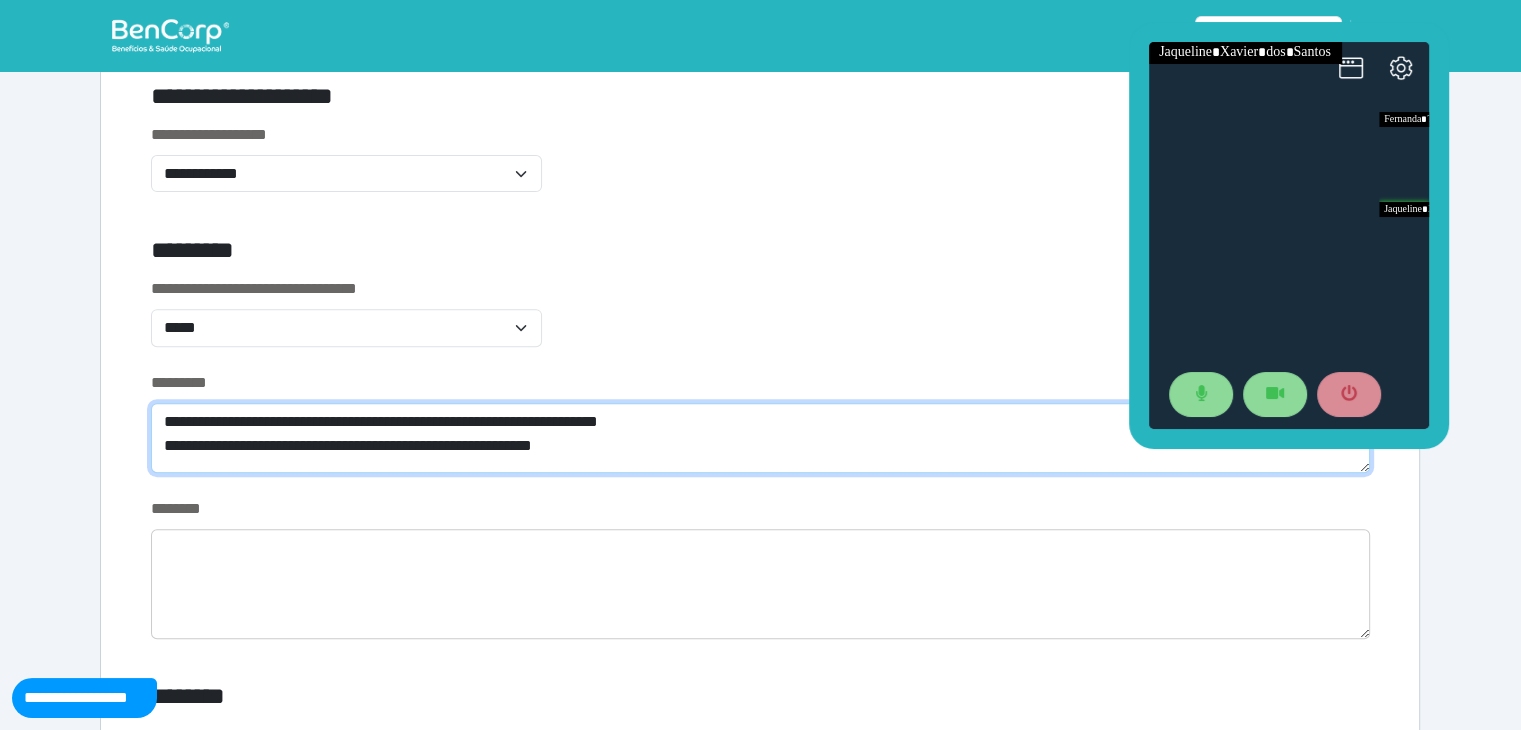 click on "**********" at bounding box center [760, 438] 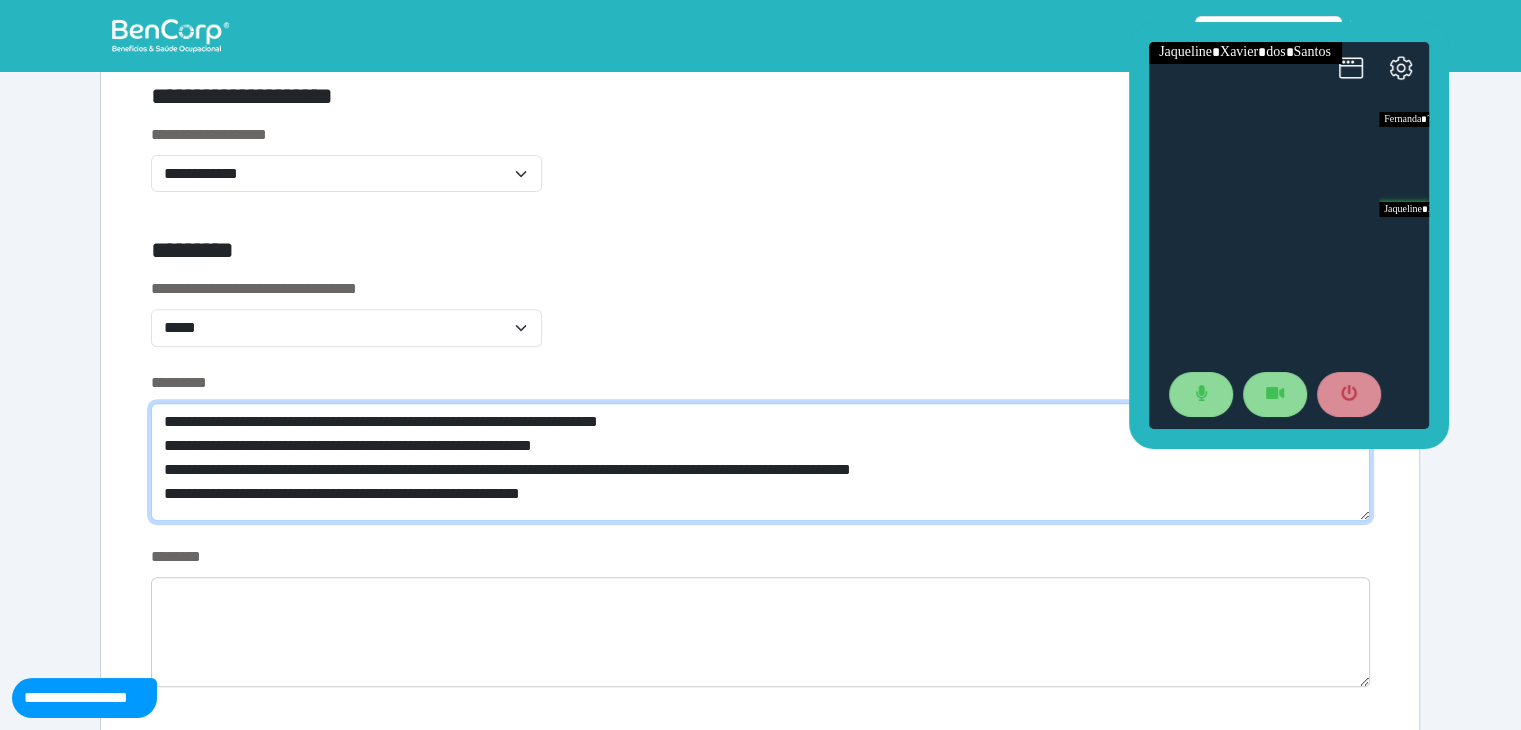 scroll, scrollTop: 0, scrollLeft: 0, axis: both 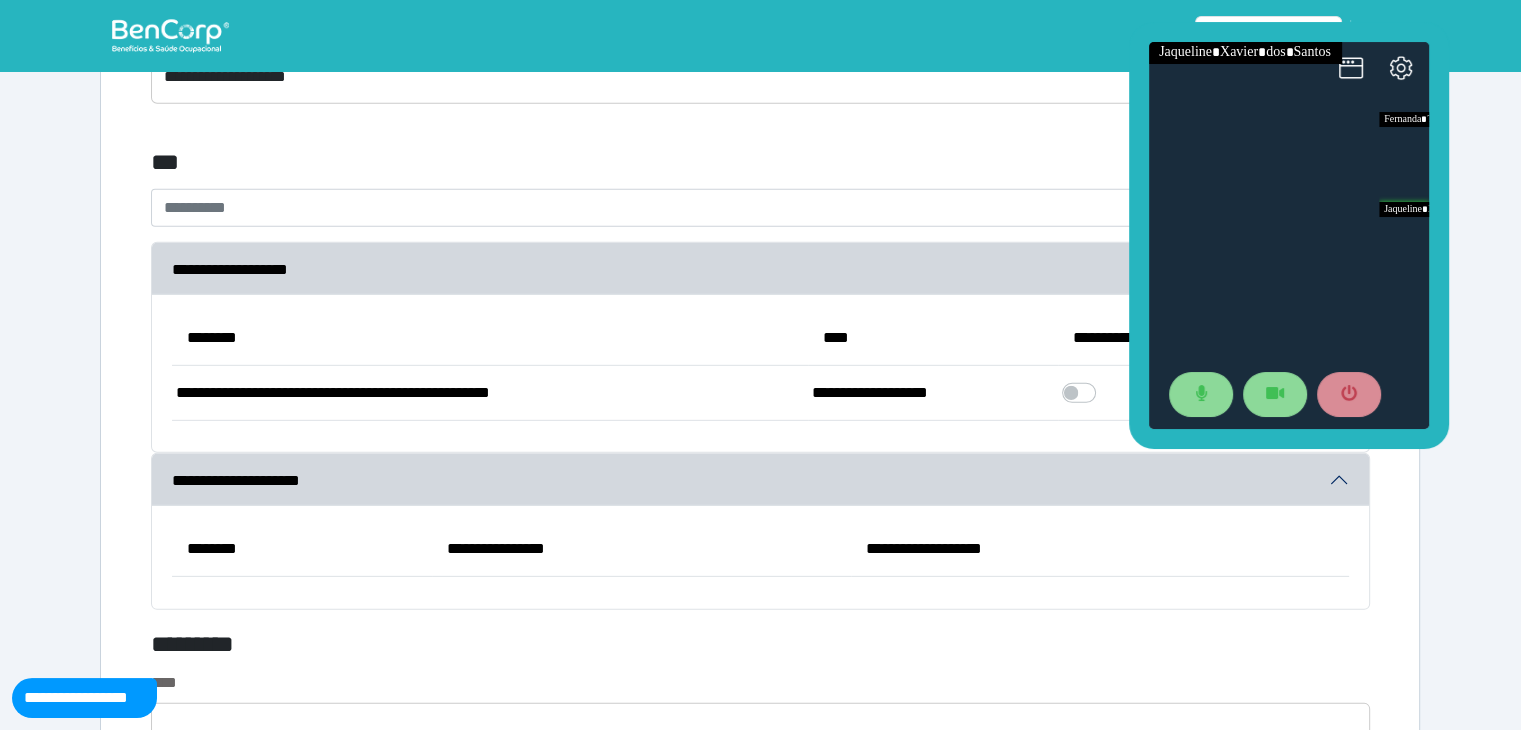 type on "**********" 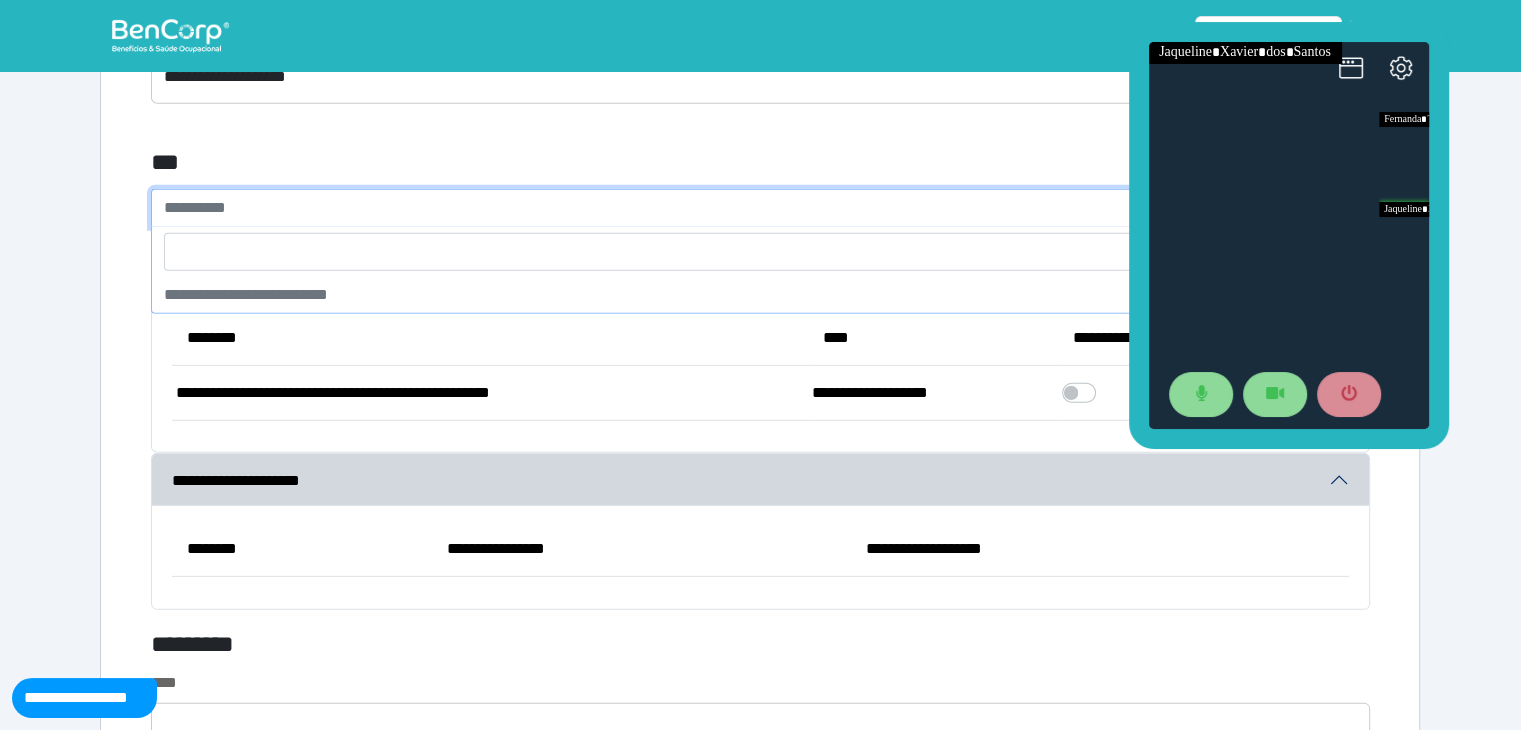 click on "**********" at bounding box center (748, 208) 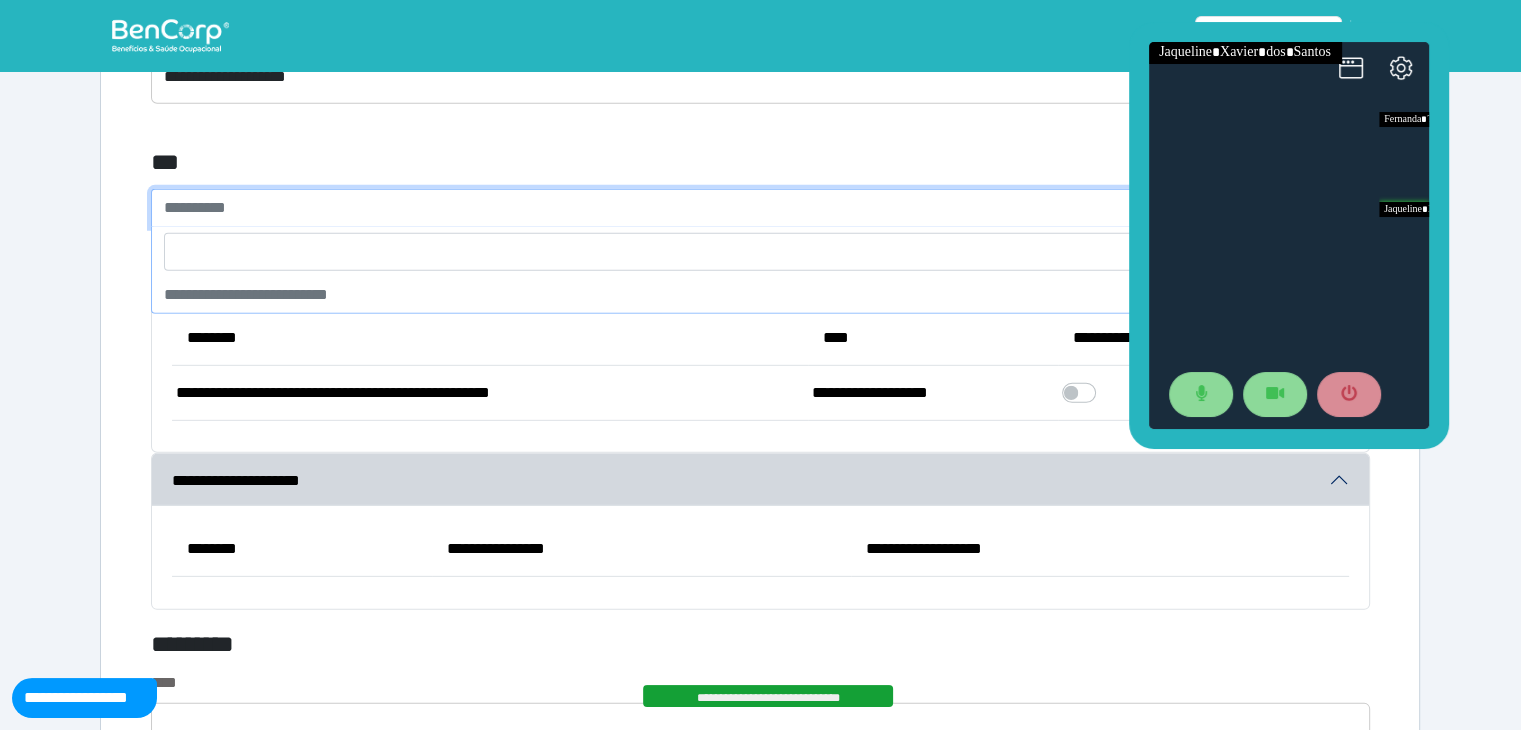click on "**********" at bounding box center [748, 208] 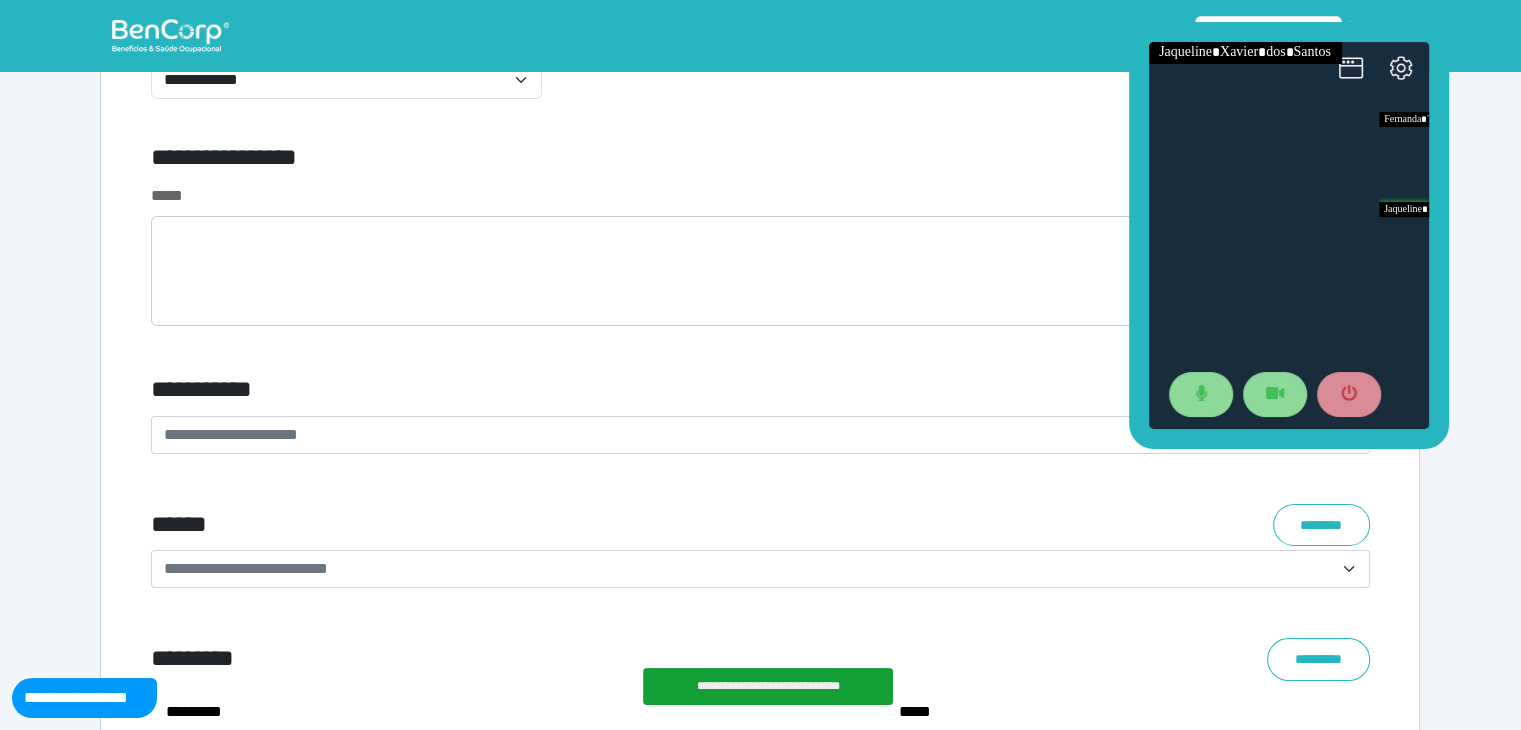 scroll, scrollTop: 7000, scrollLeft: 0, axis: vertical 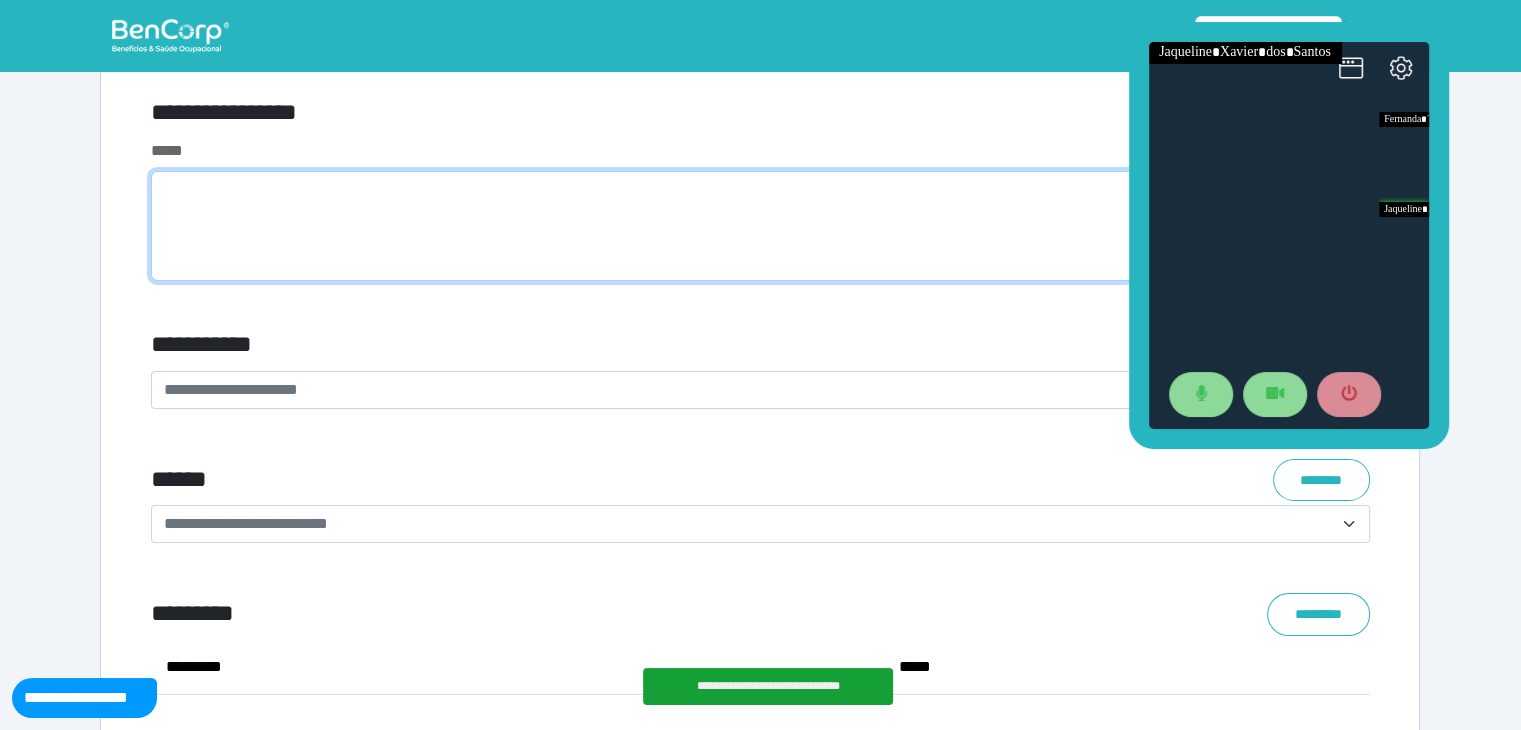 click at bounding box center [760, 226] 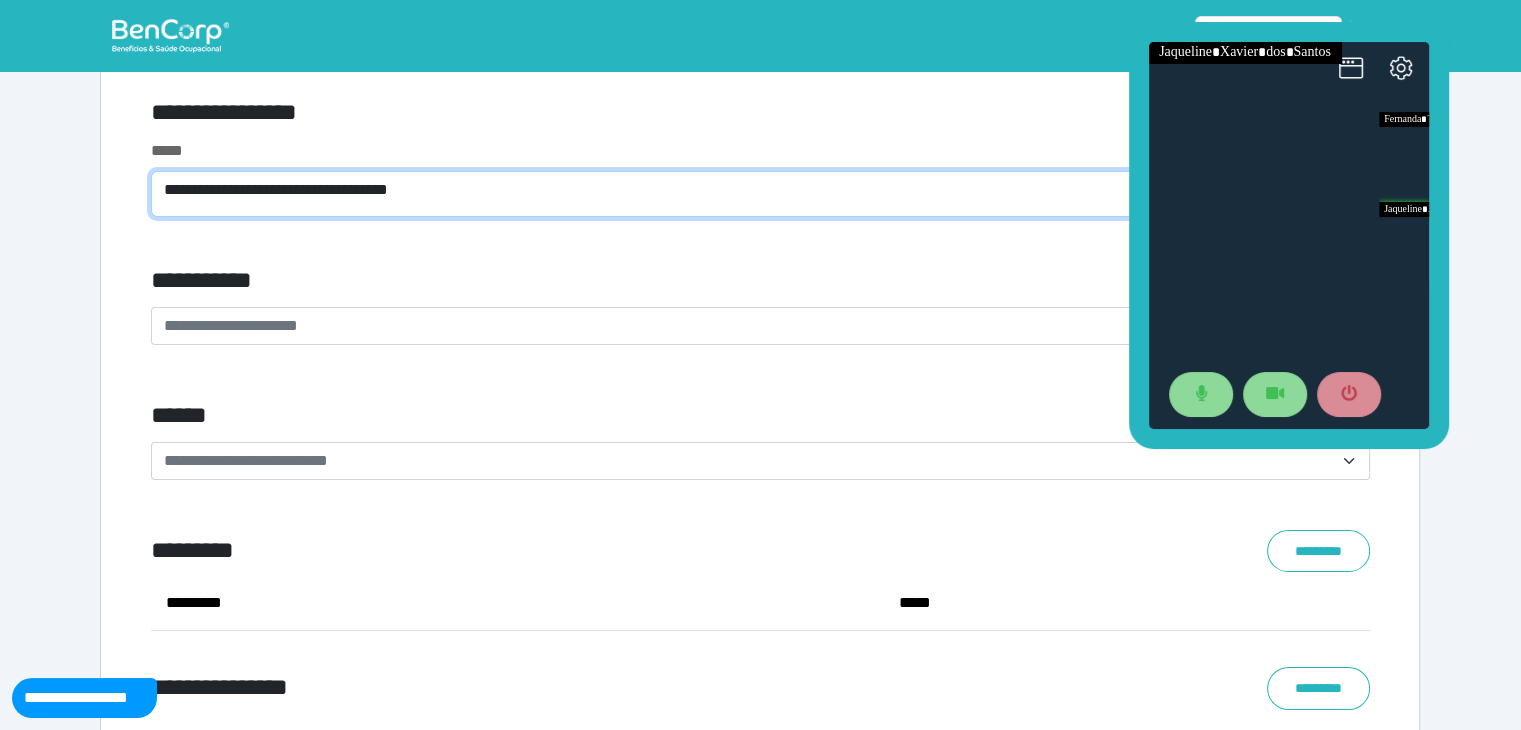 click on "**********" at bounding box center (760, 194) 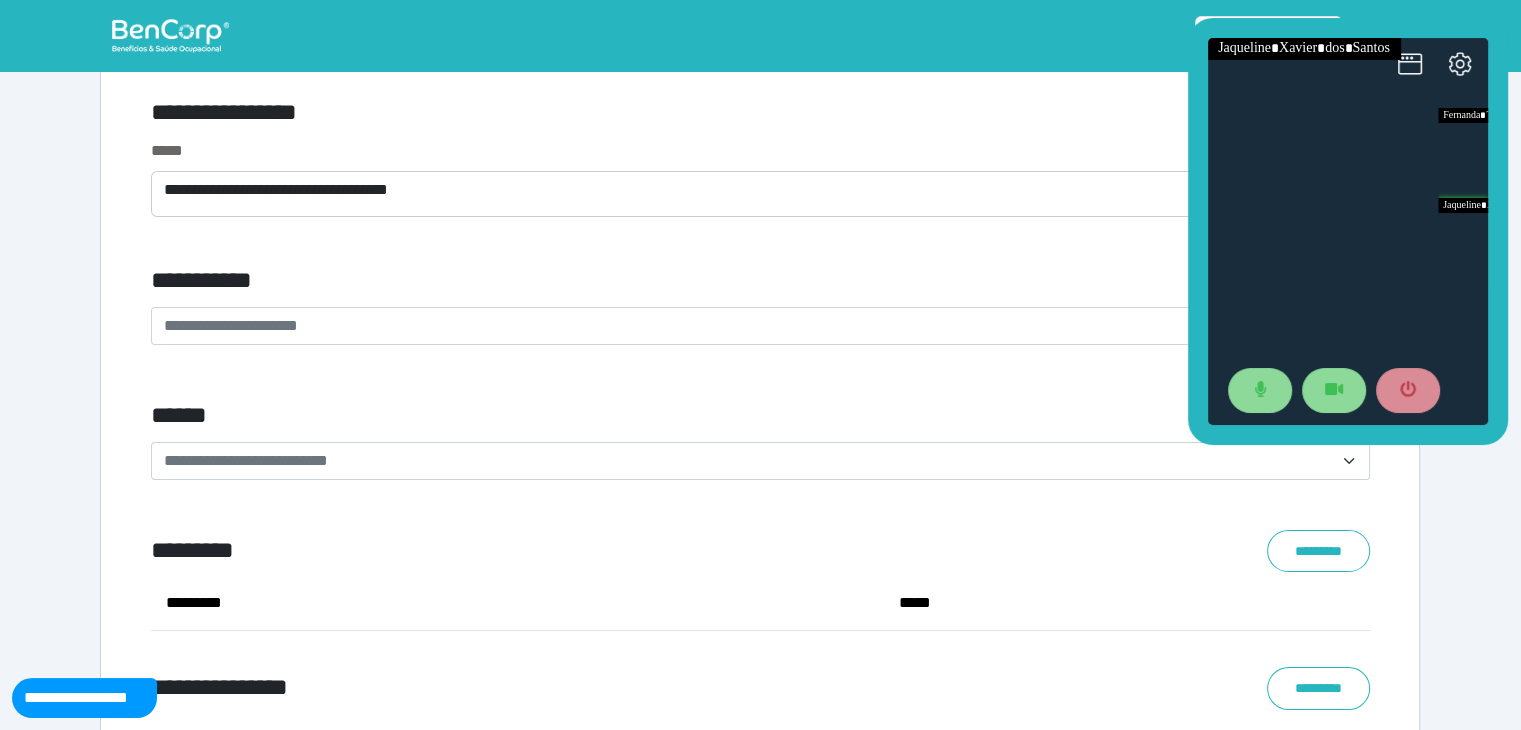 drag, startPoint x: 1444, startPoint y: 362, endPoint x: 1503, endPoint y: 358, distance: 59.135437 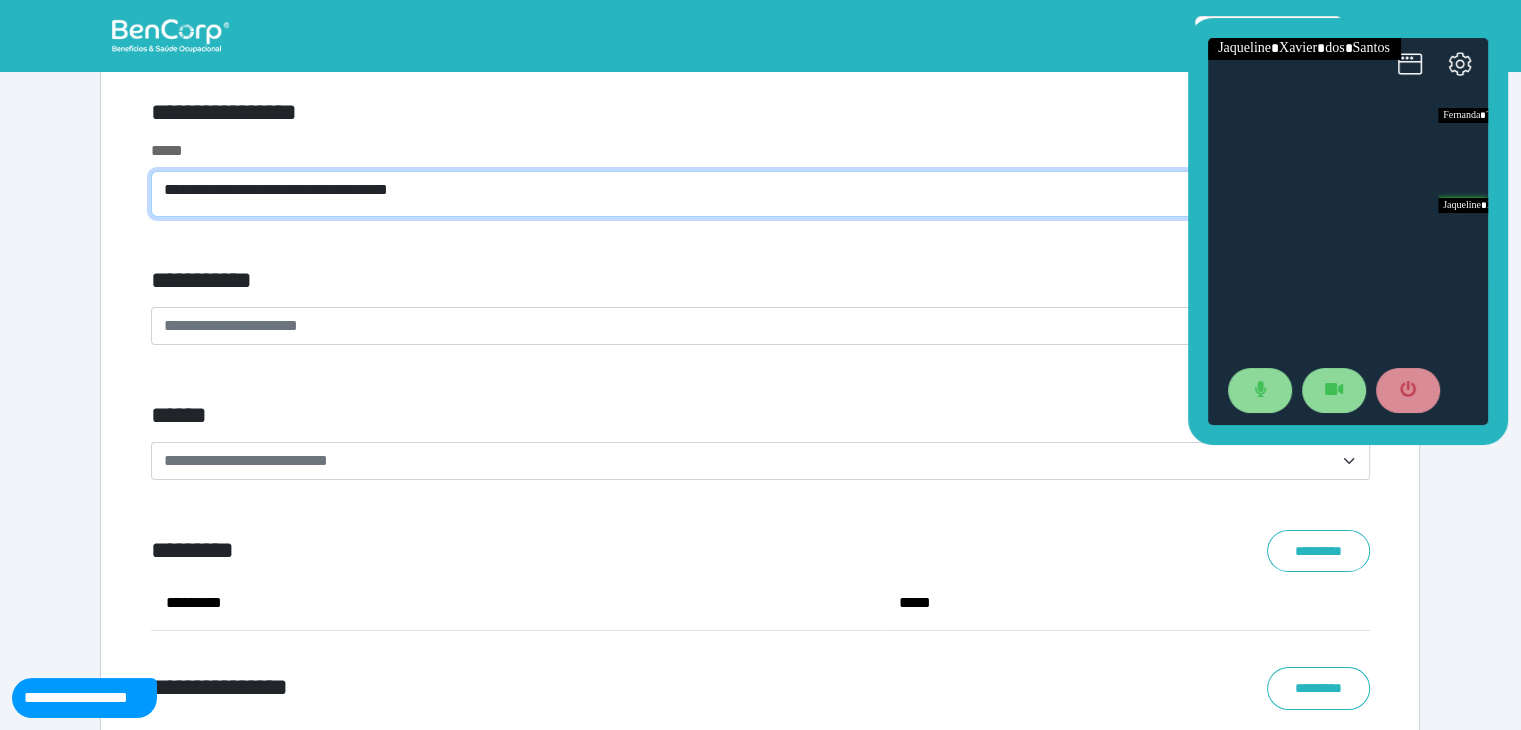 click on "**********" at bounding box center (760, 194) 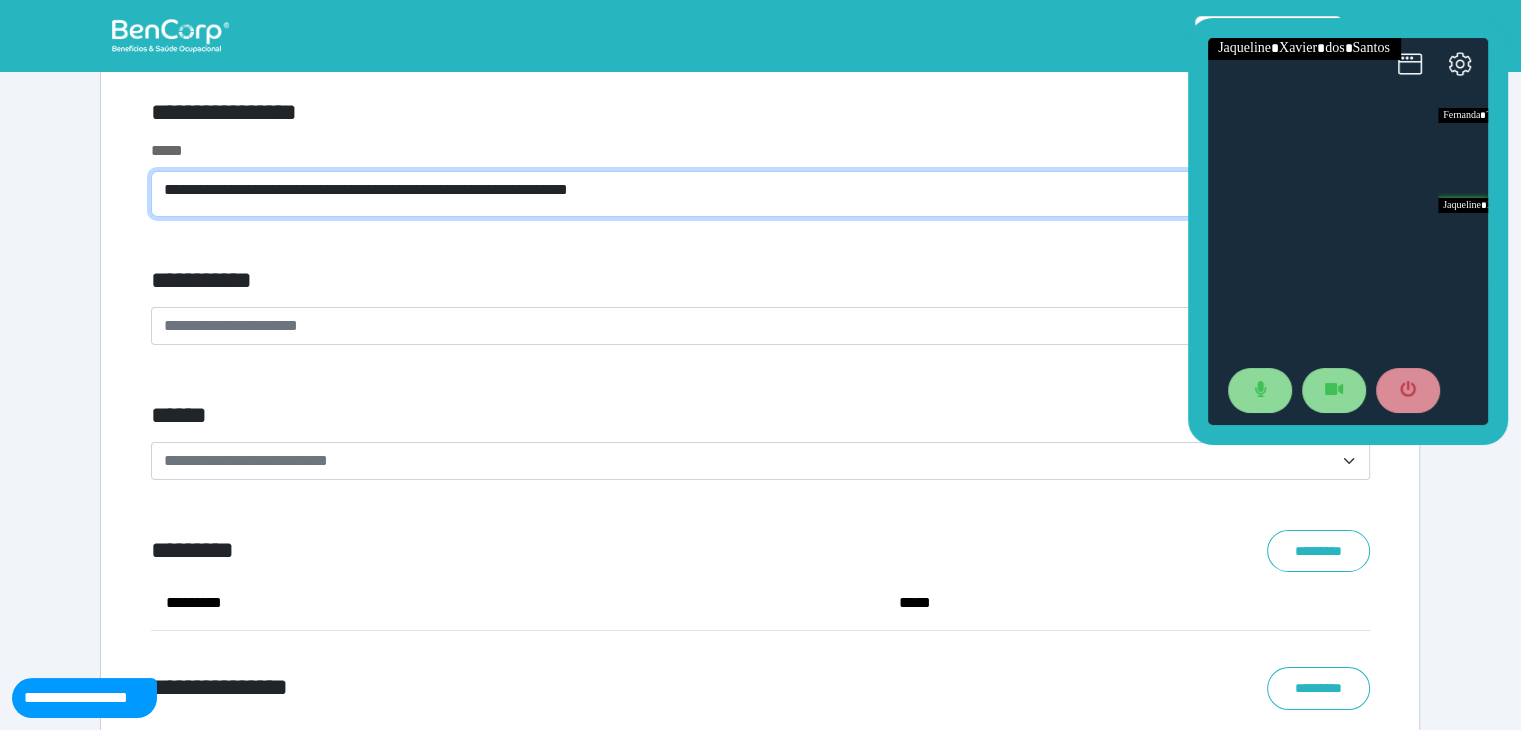 click on "**********" at bounding box center [760, 194] 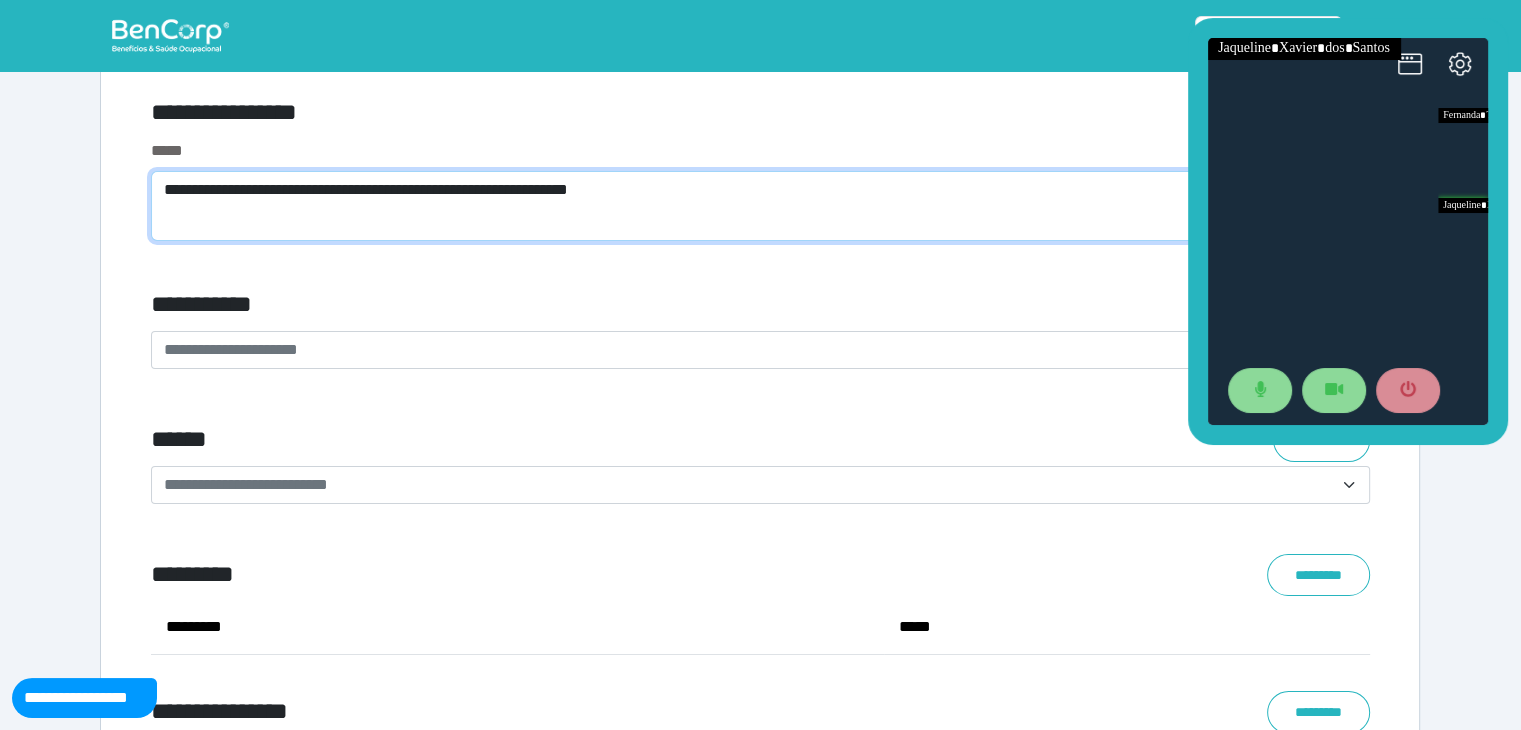 click on "**********" at bounding box center (760, 206) 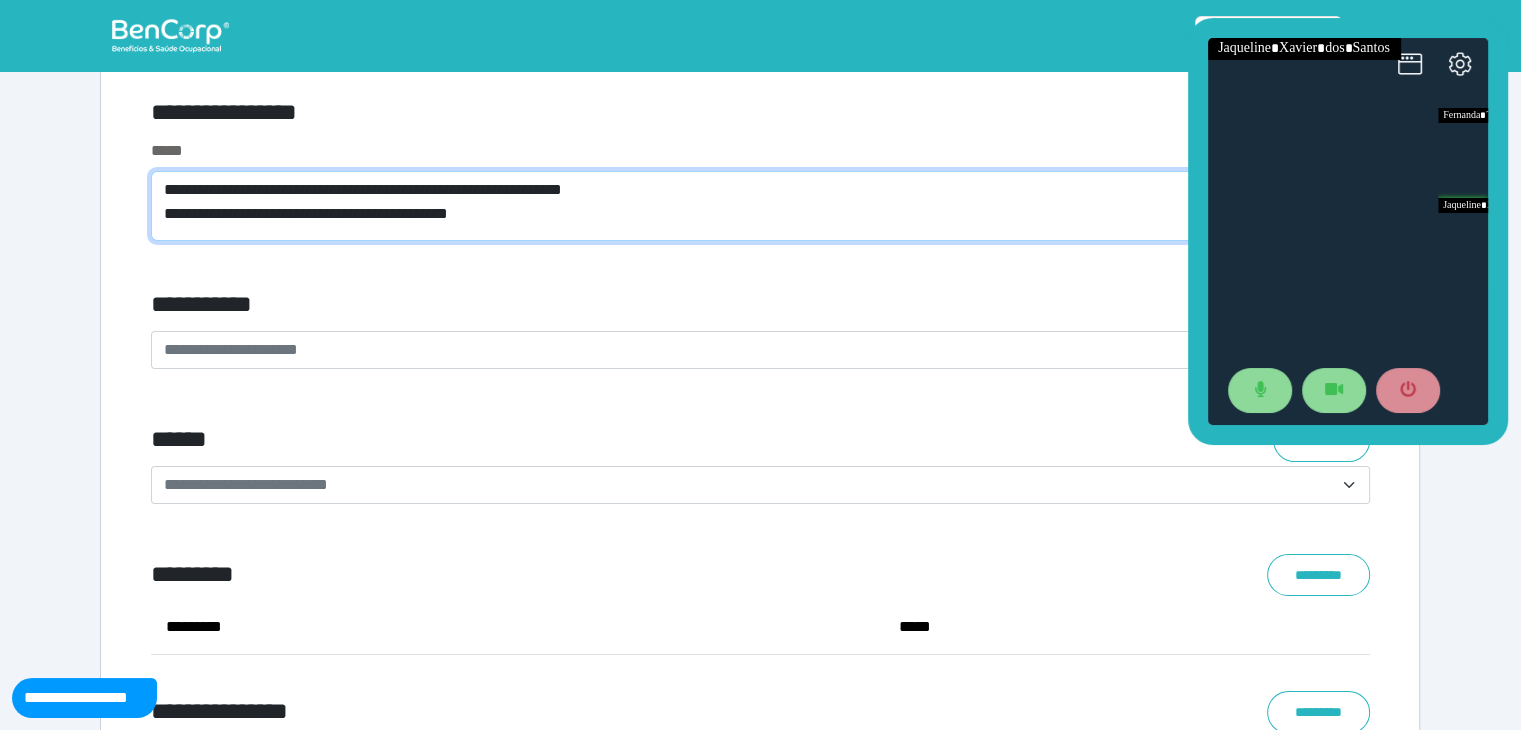 scroll, scrollTop: 0, scrollLeft: 0, axis: both 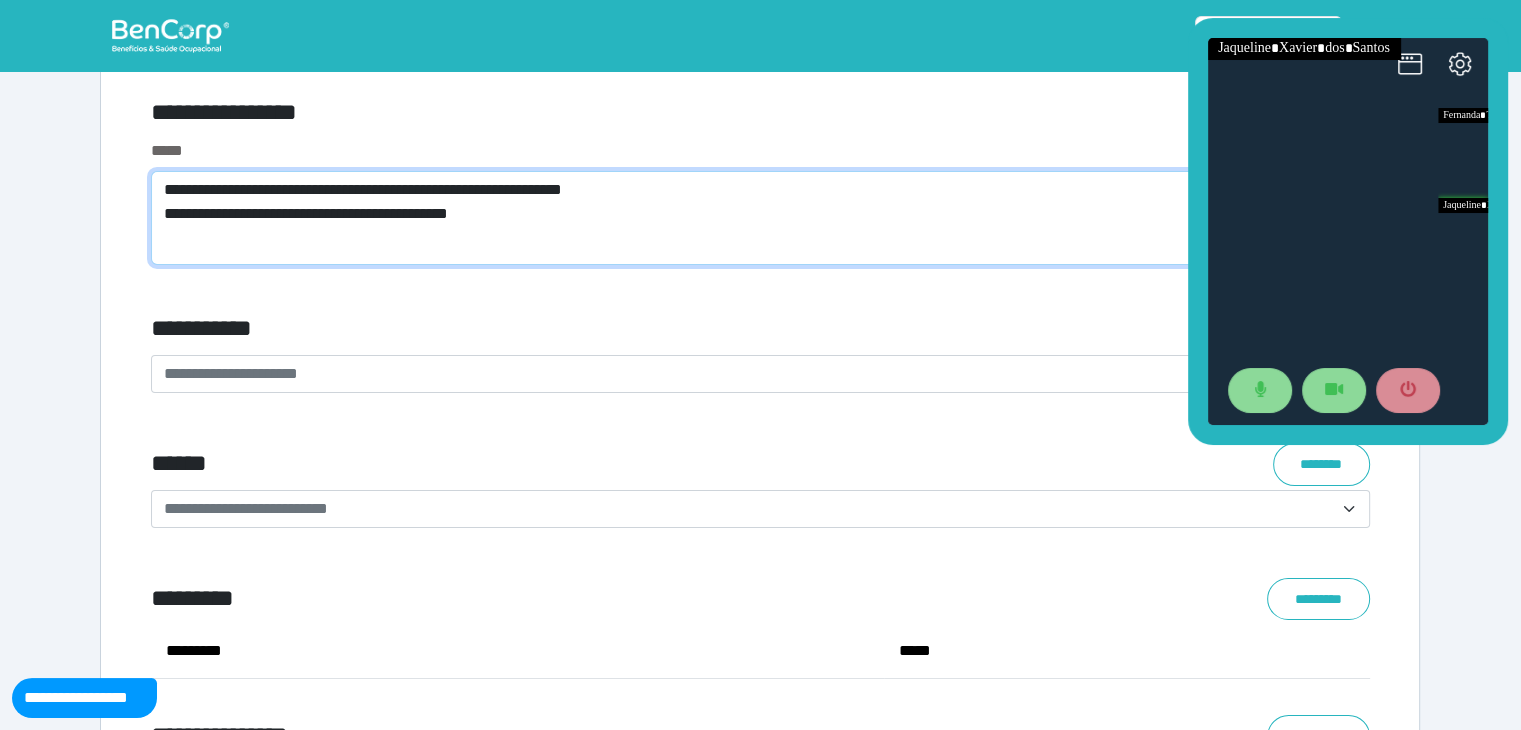 click on "**********" at bounding box center [760, 218] 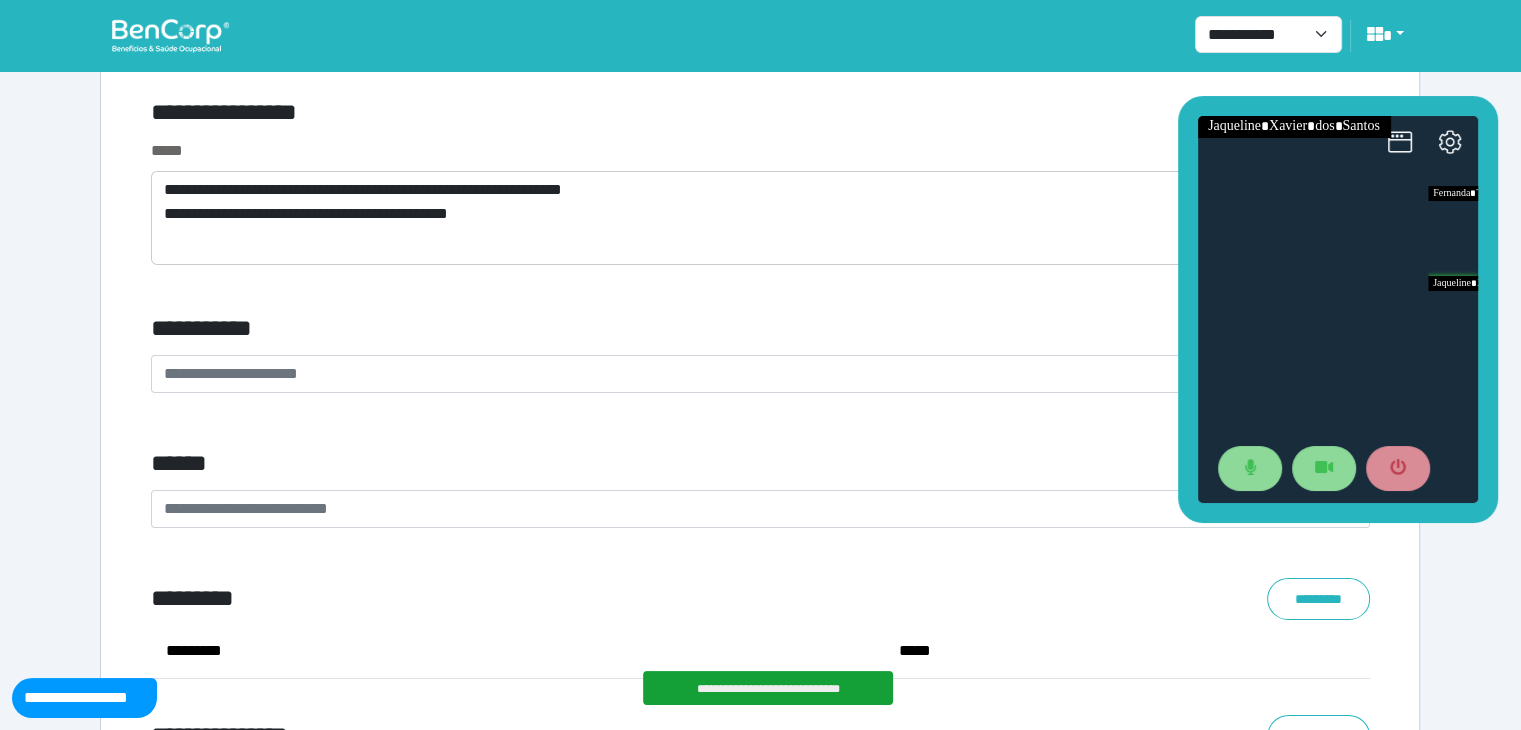 drag, startPoint x: 1404, startPoint y: 25, endPoint x: 1394, endPoint y: 103, distance: 78.63841 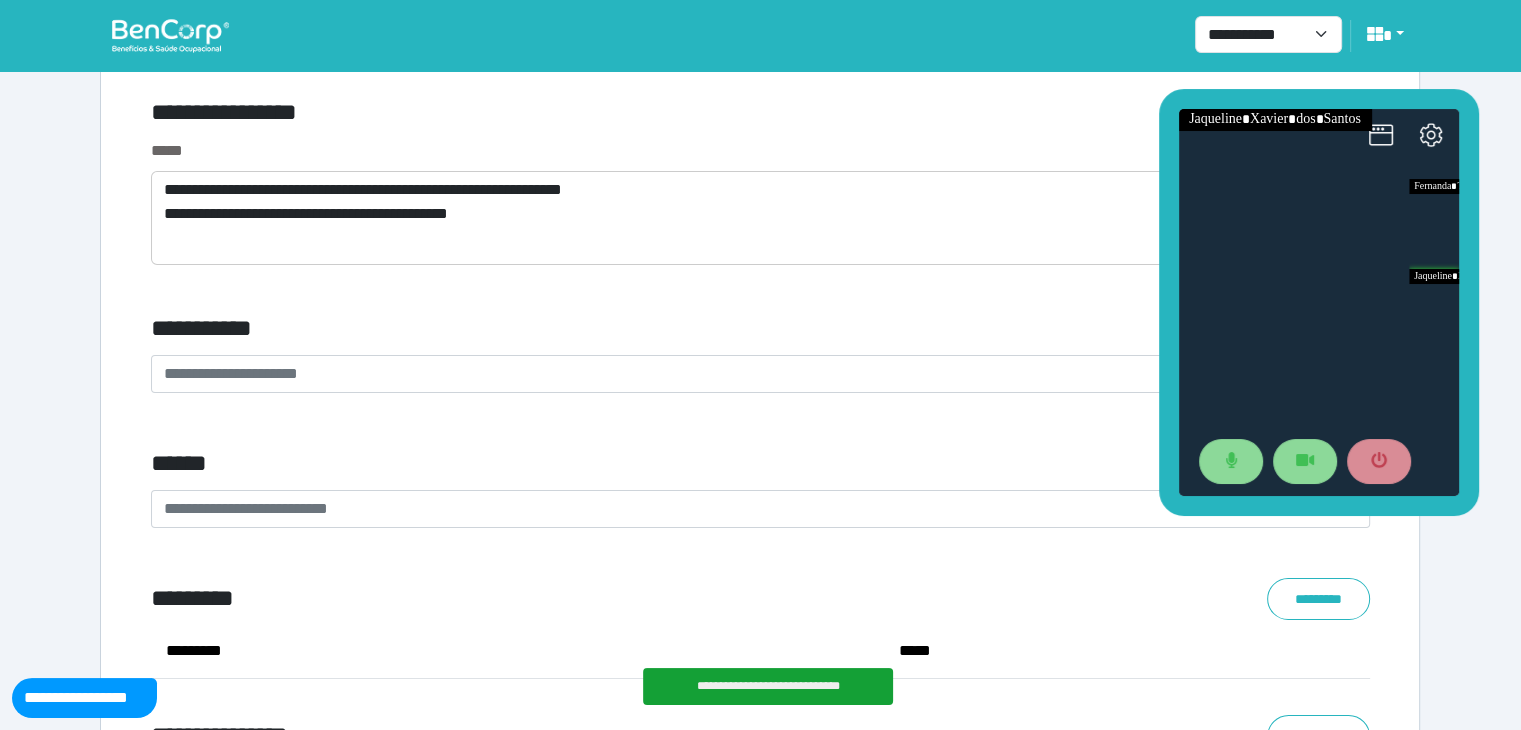 drag, startPoint x: 1277, startPoint y: 108, endPoint x: 1258, endPoint y: 101, distance: 20.248457 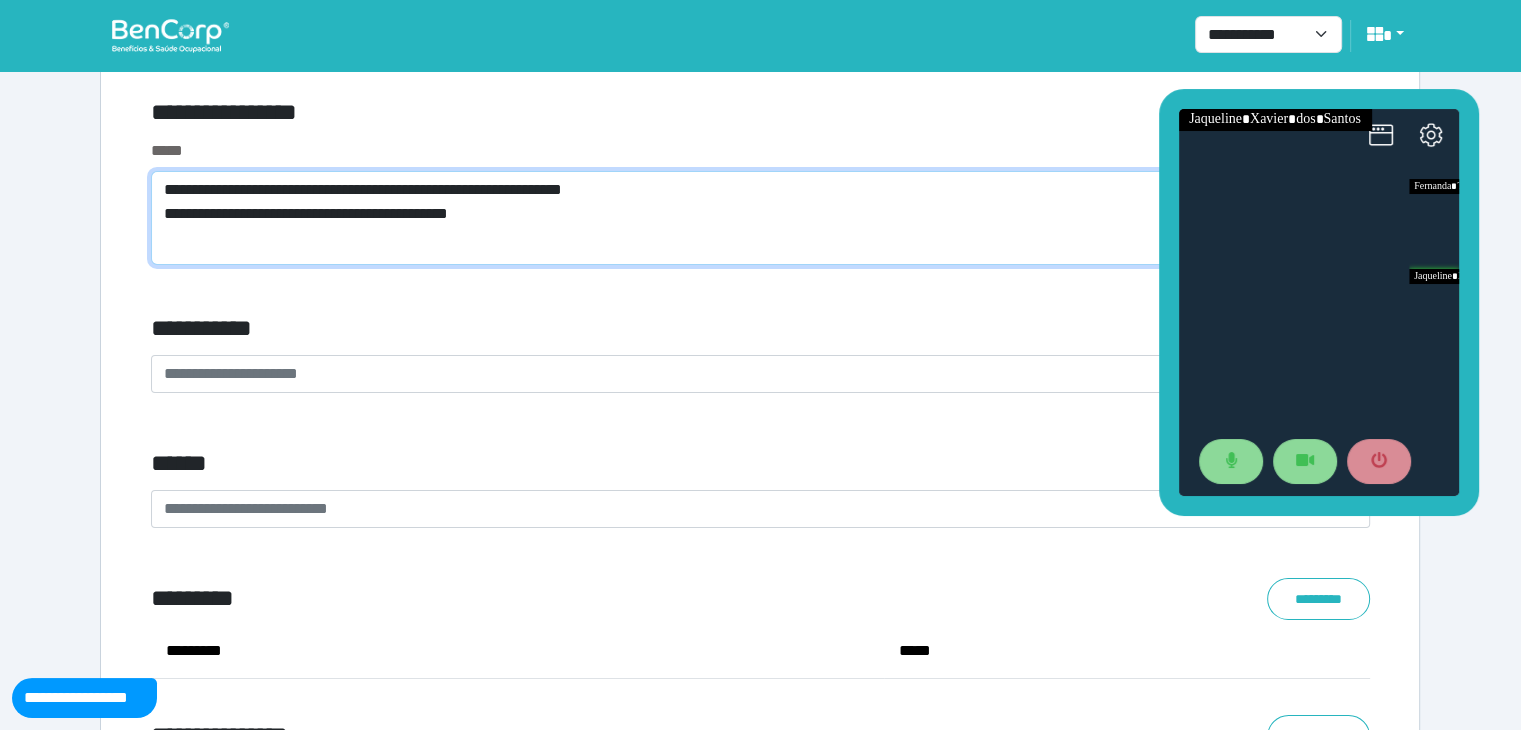 click on "**********" at bounding box center (760, 218) 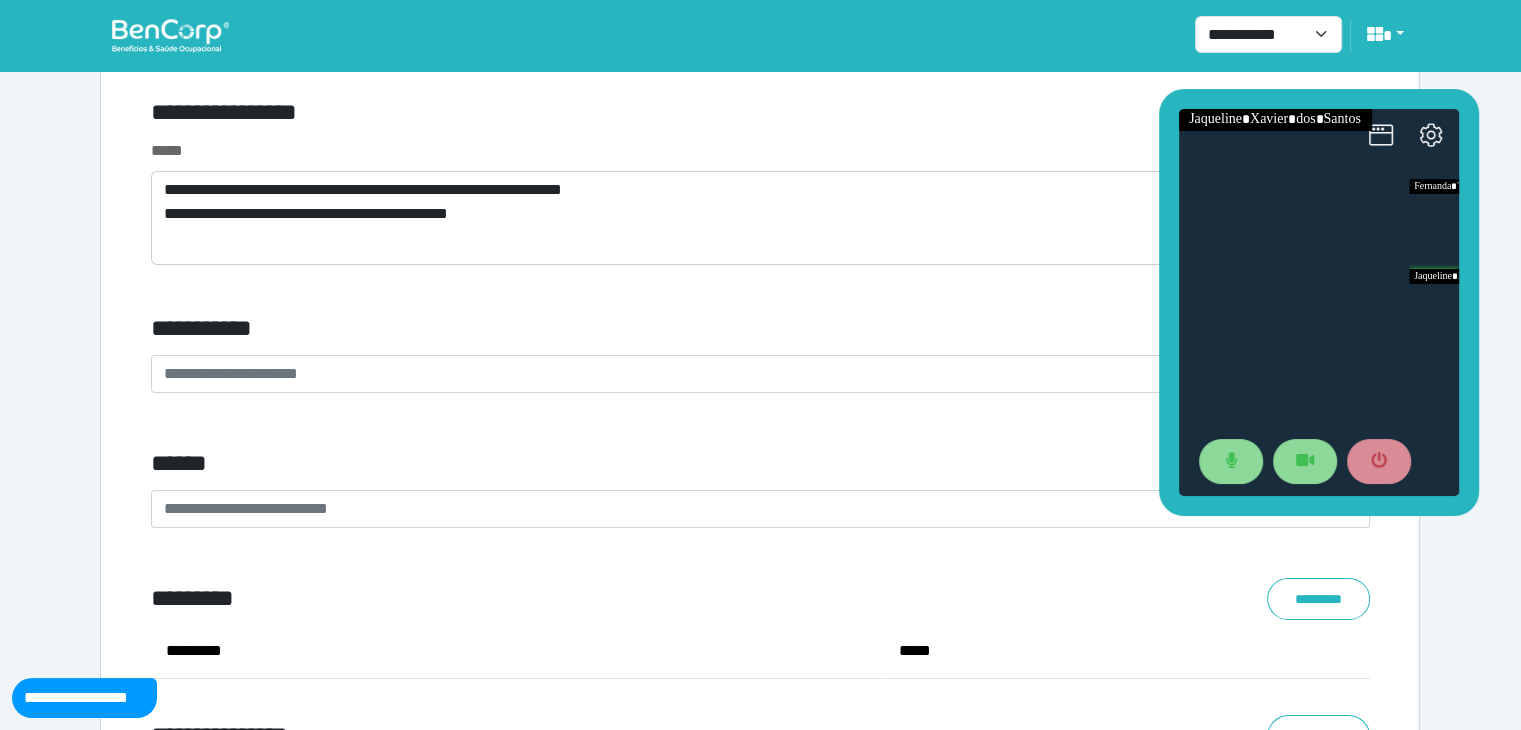 click on "**********" at bounding box center [760, -2455] 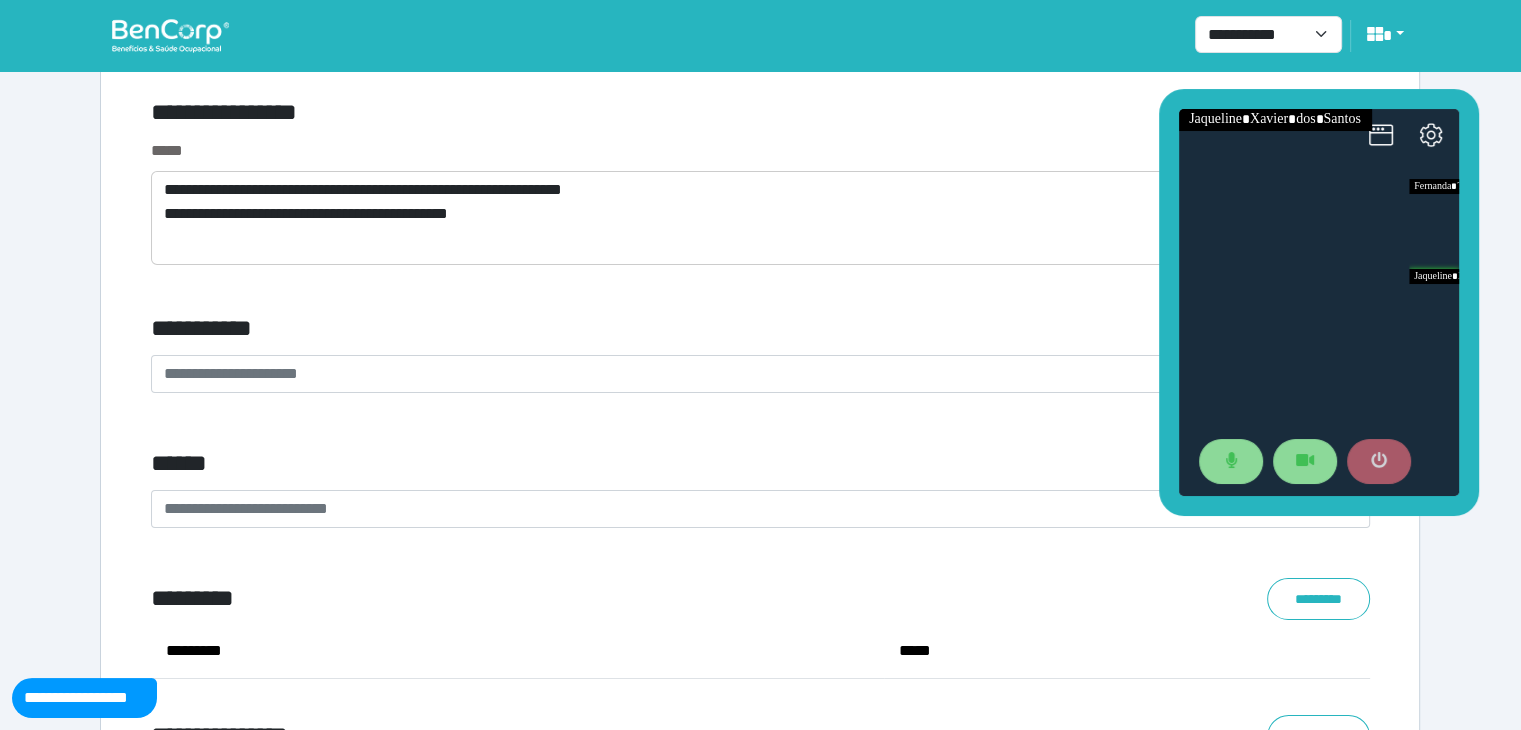 click at bounding box center (1378, 461) 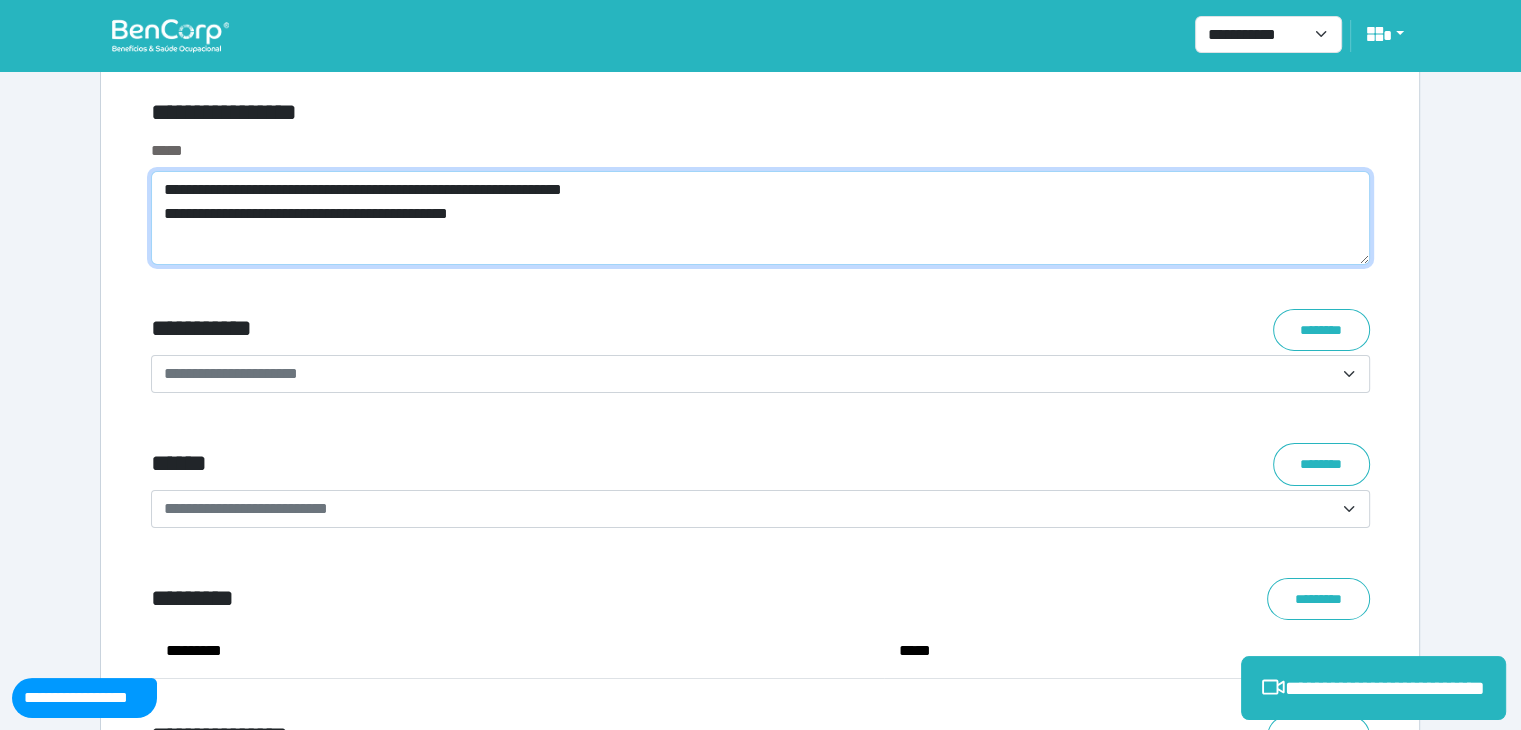 click on "**********" at bounding box center (760, 218) 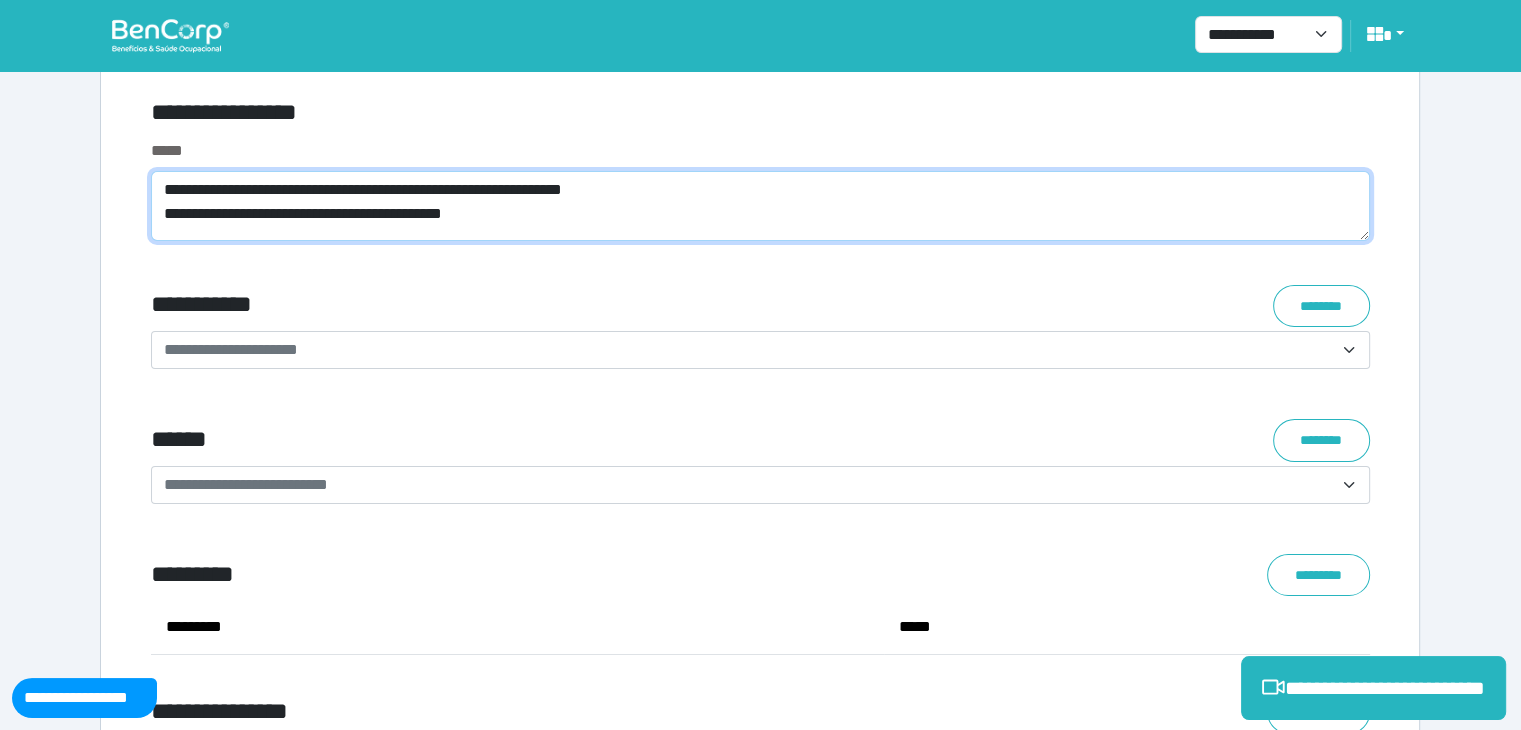 click on "**********" at bounding box center (760, 206) 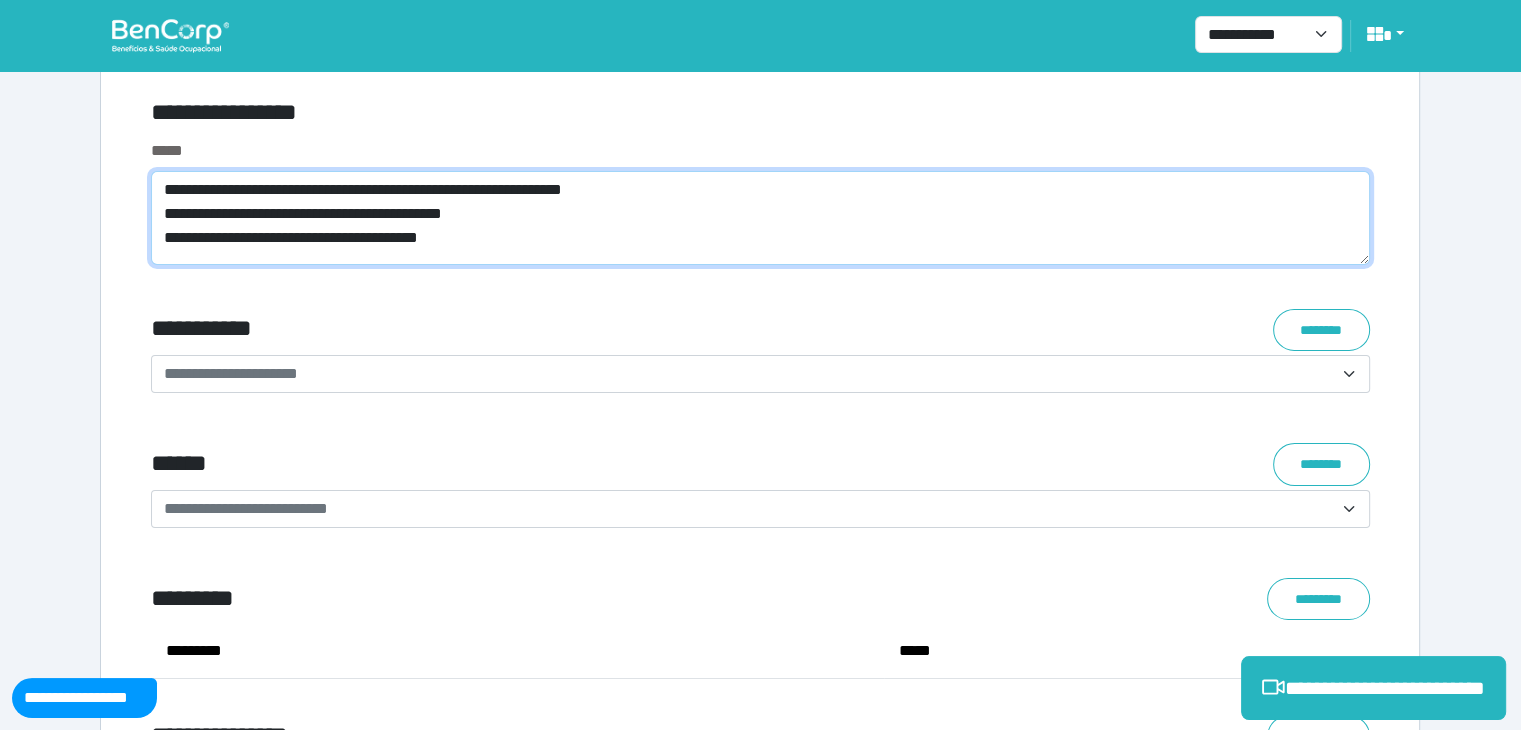 scroll, scrollTop: 0, scrollLeft: 0, axis: both 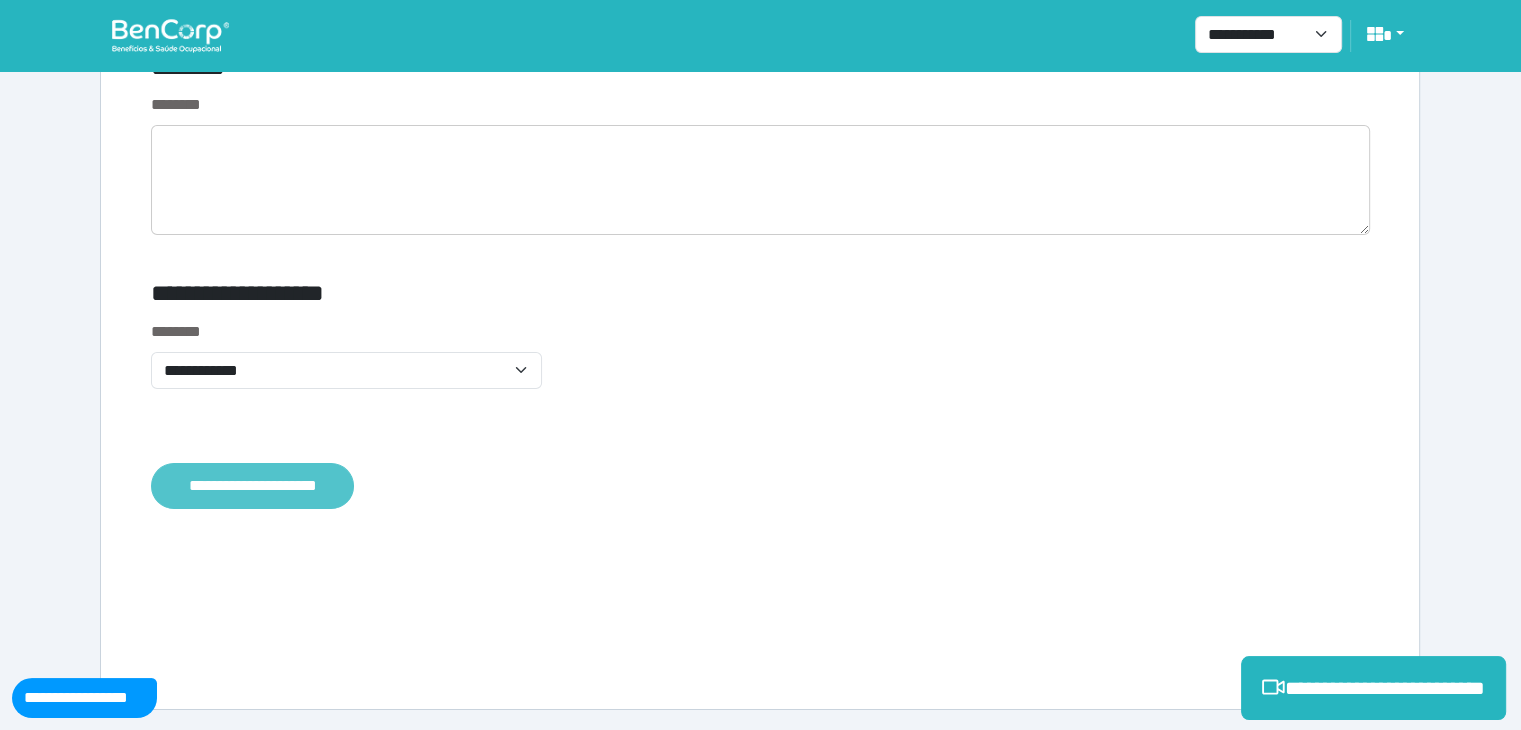 type on "**********" 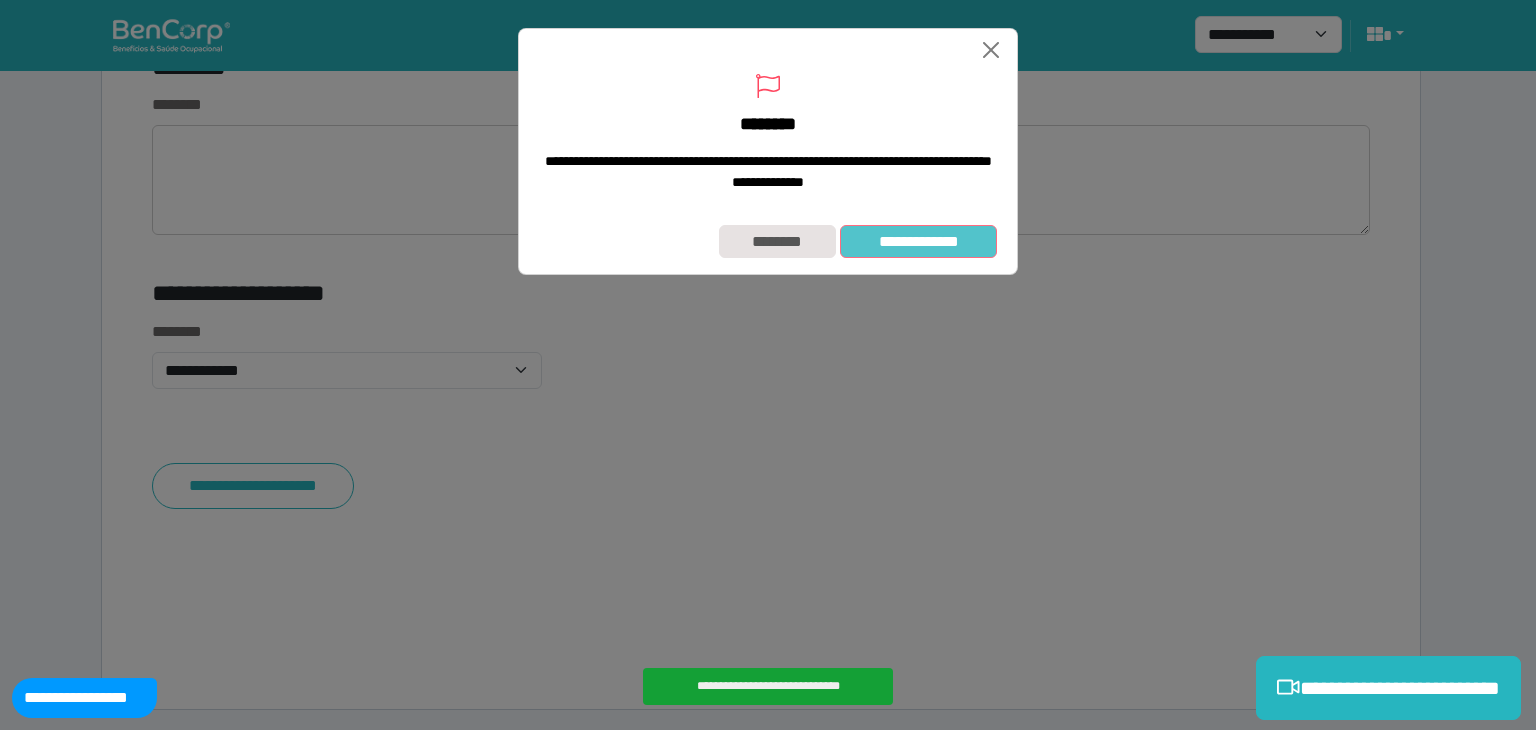 click on "**********" at bounding box center (918, 242) 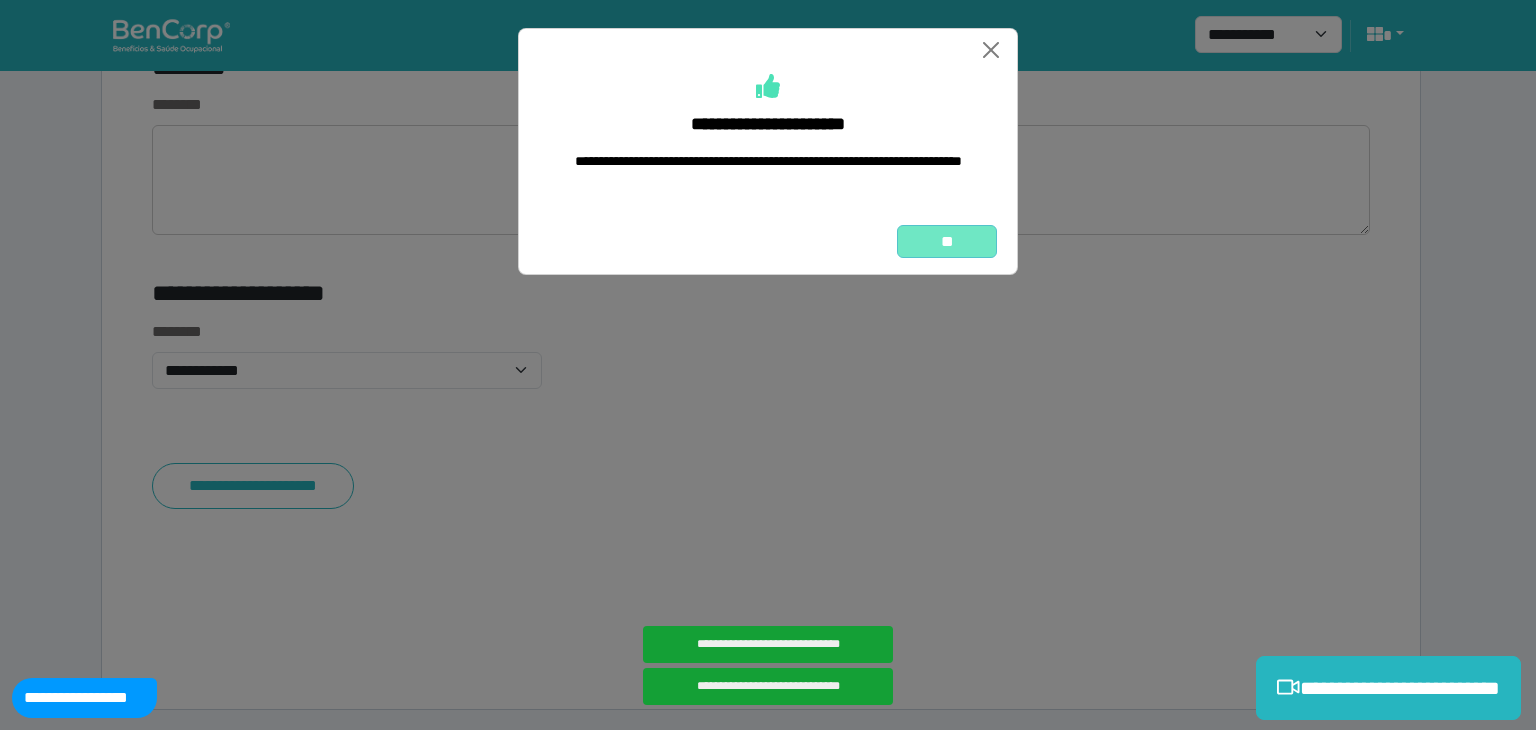 click on "**" at bounding box center (947, 242) 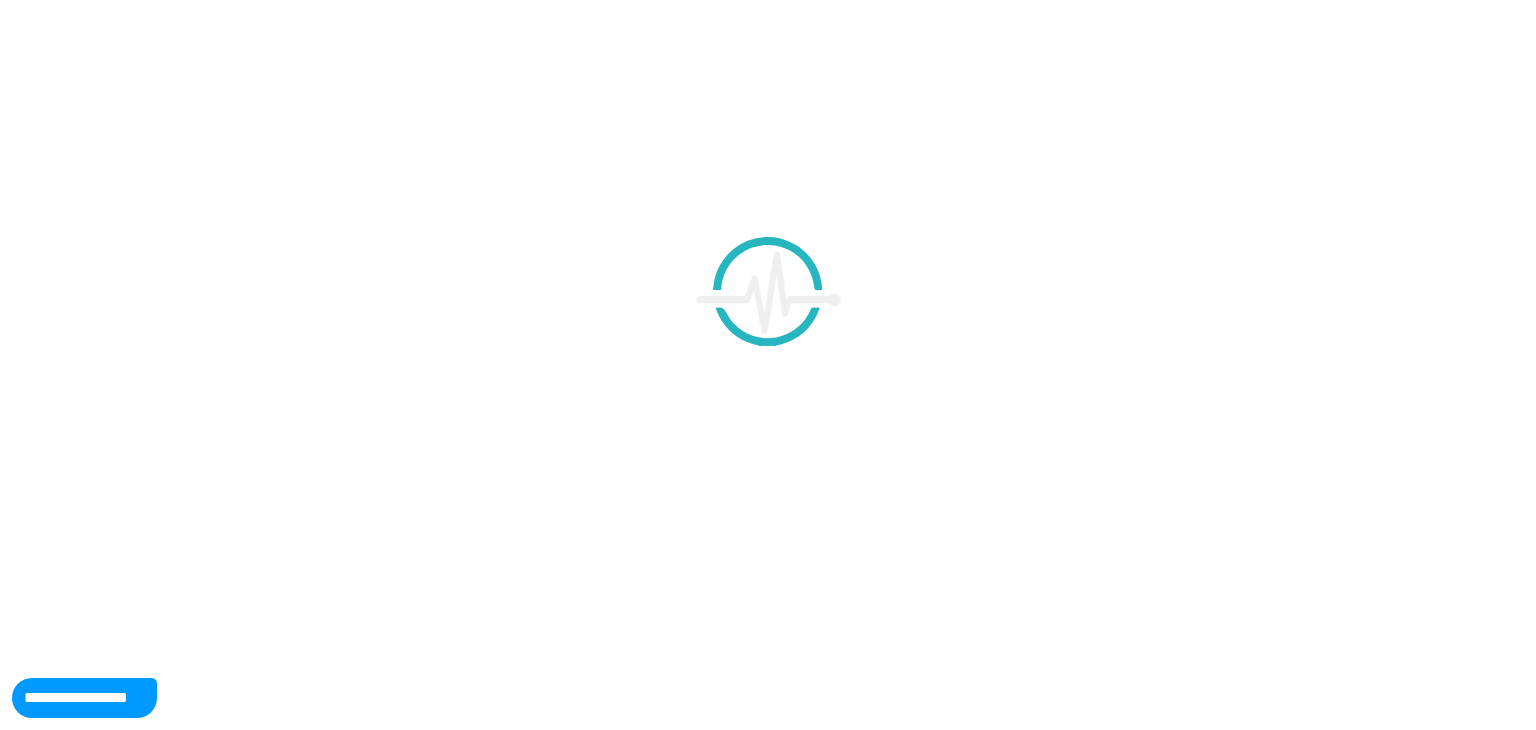 scroll, scrollTop: 0, scrollLeft: 0, axis: both 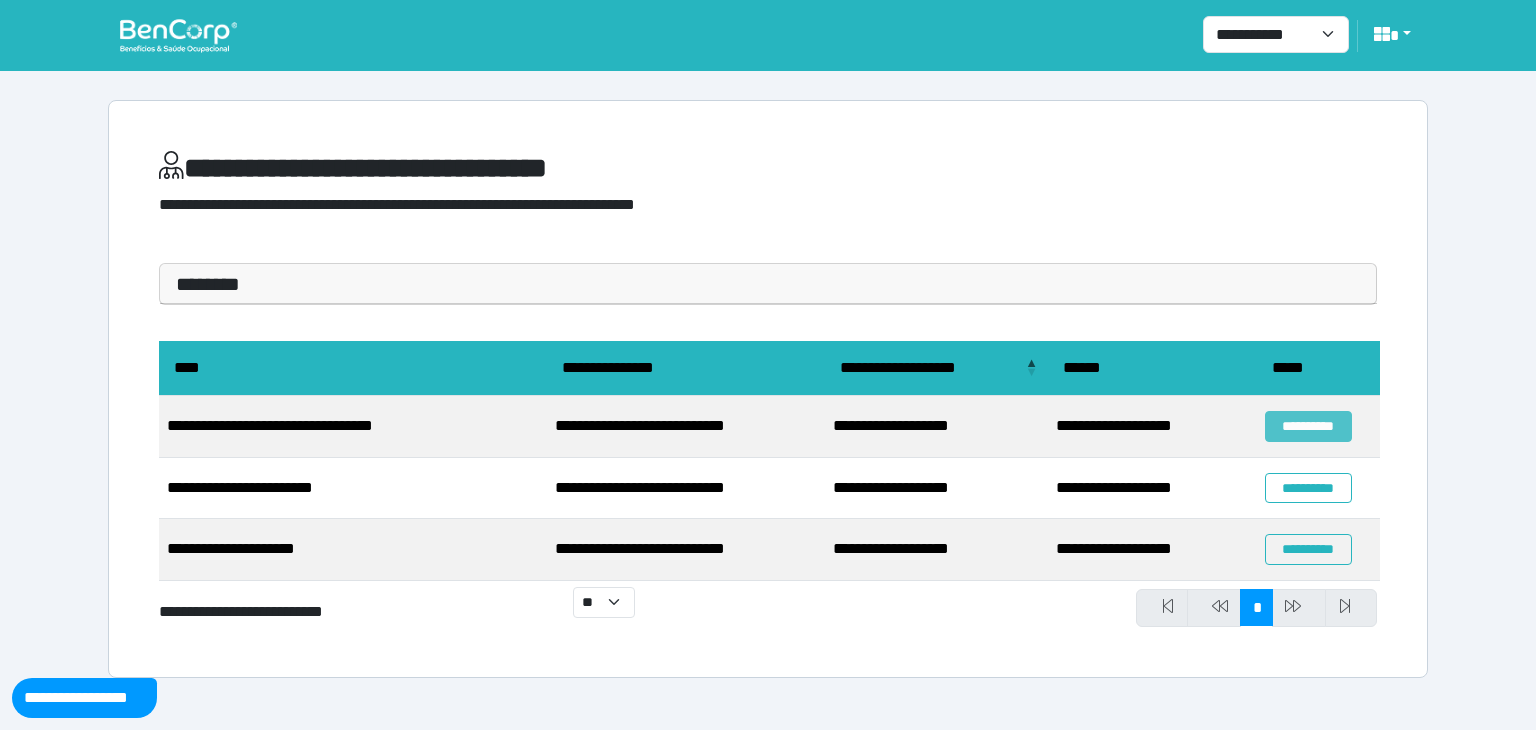 click on "**********" at bounding box center [1308, 426] 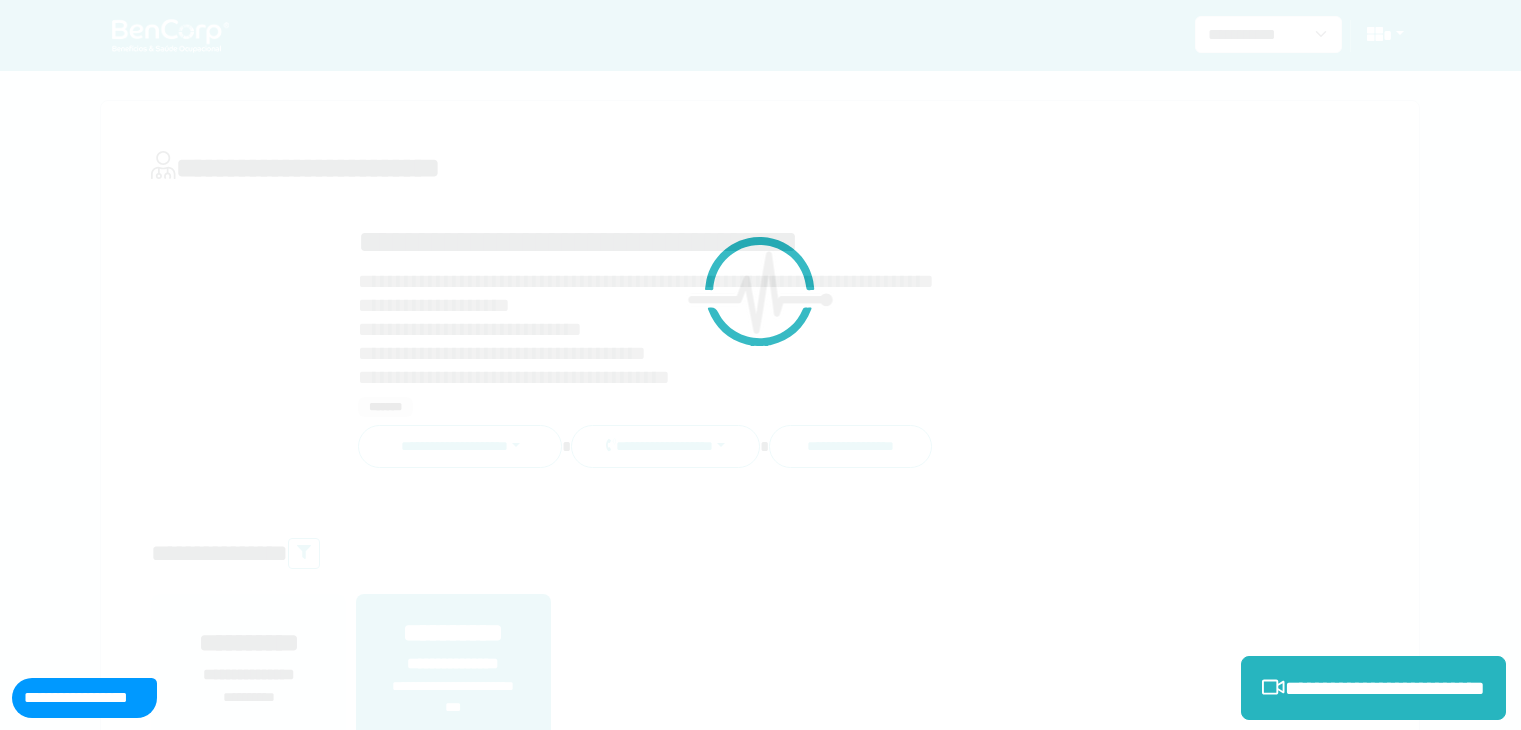 scroll, scrollTop: 0, scrollLeft: 0, axis: both 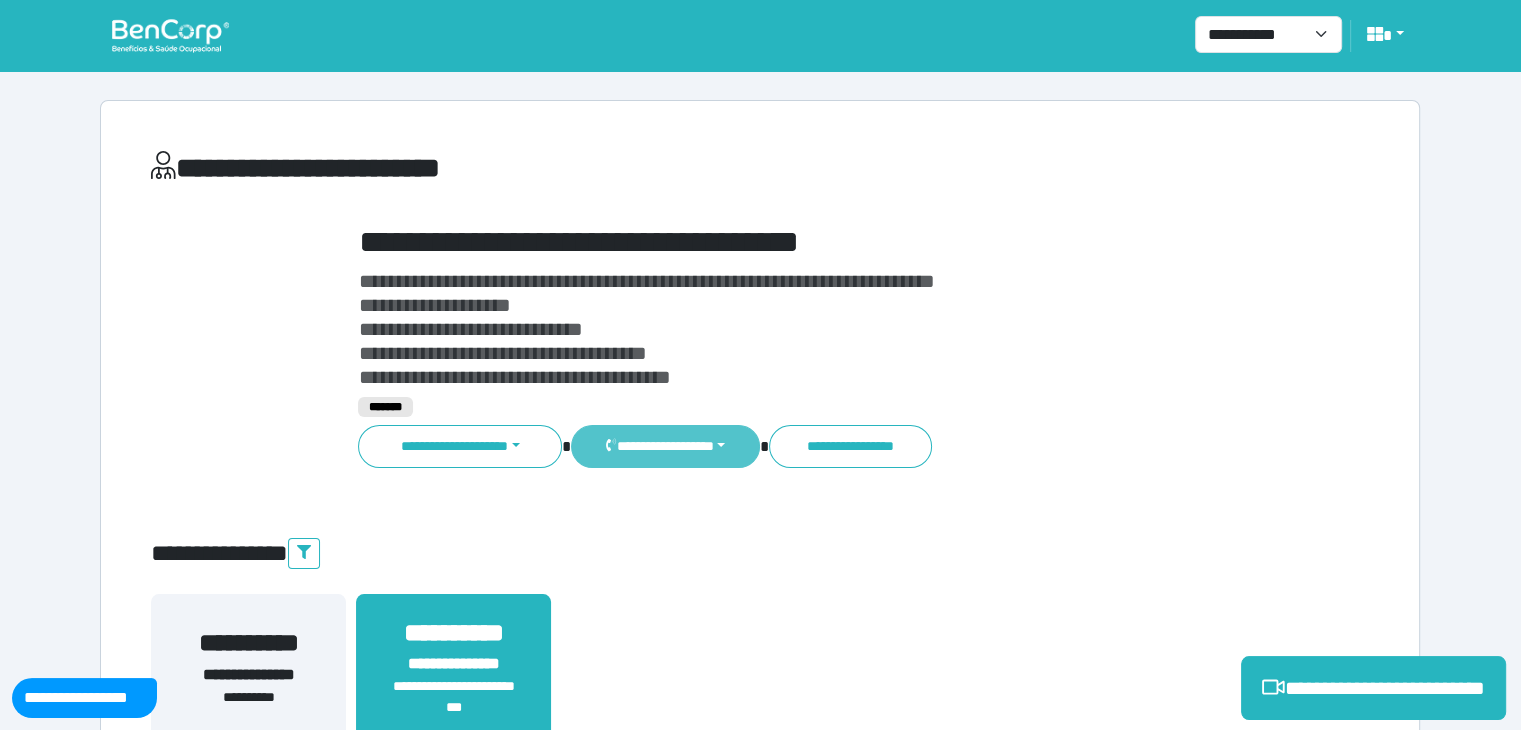 click on "**********" at bounding box center [665, 446] 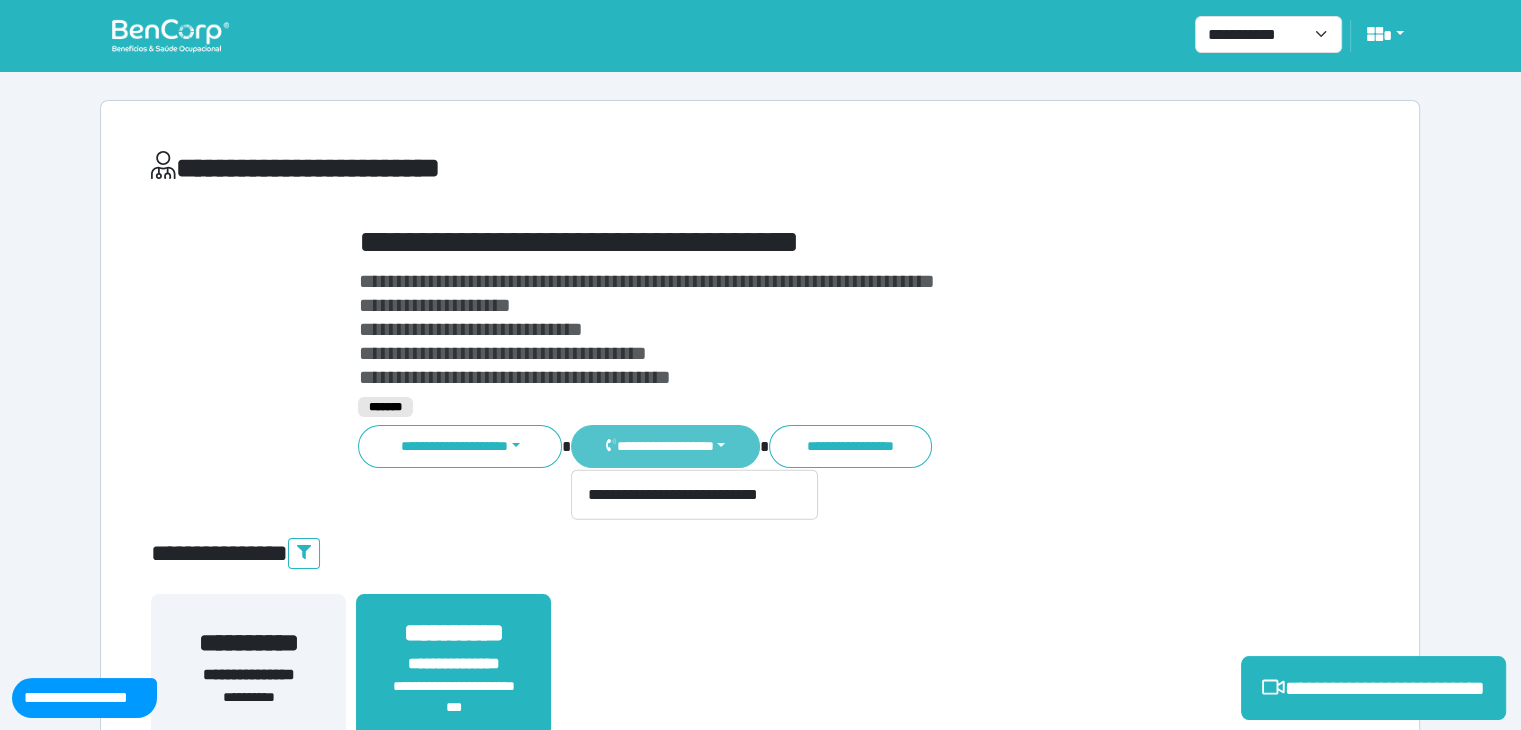 click on "**********" at bounding box center (665, 446) 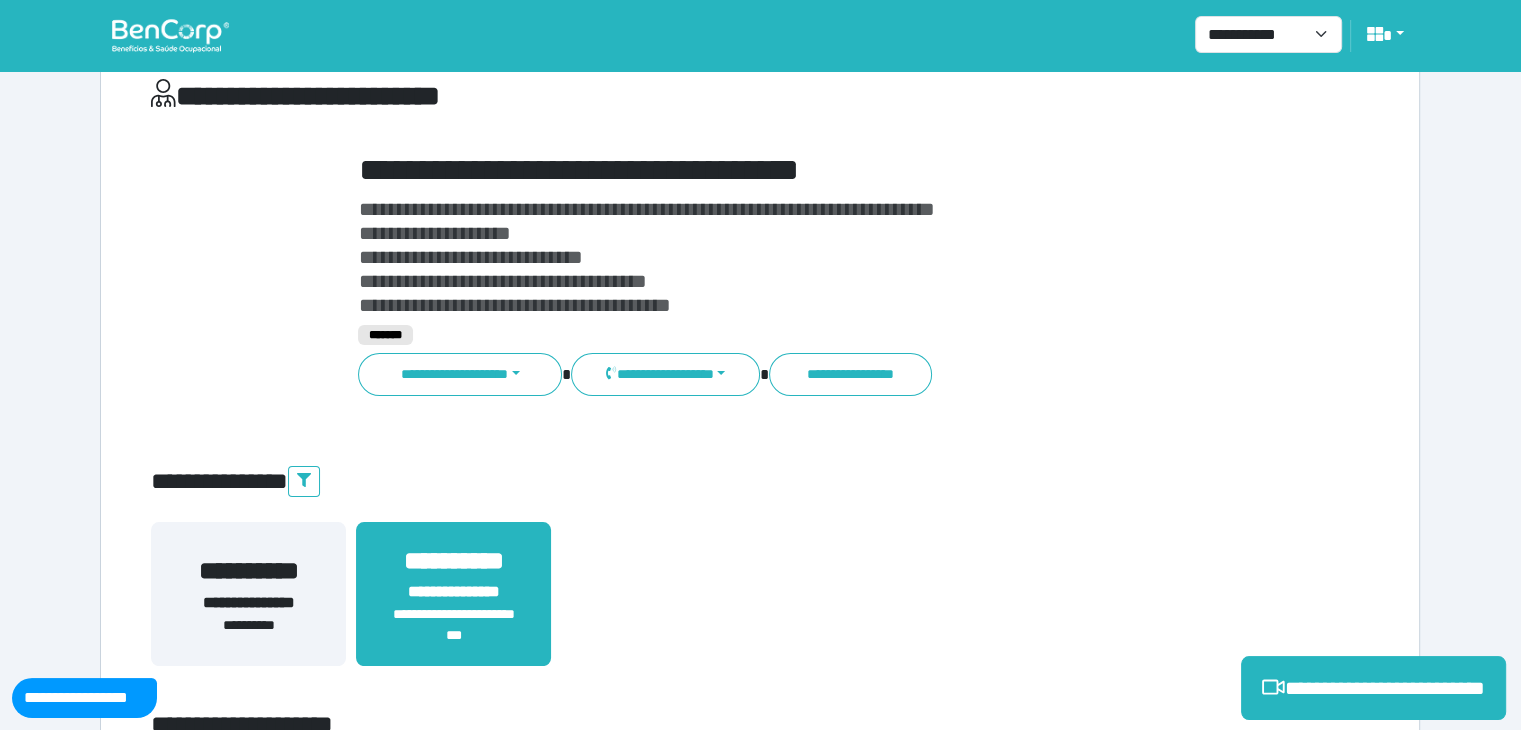 scroll, scrollTop: 0, scrollLeft: 0, axis: both 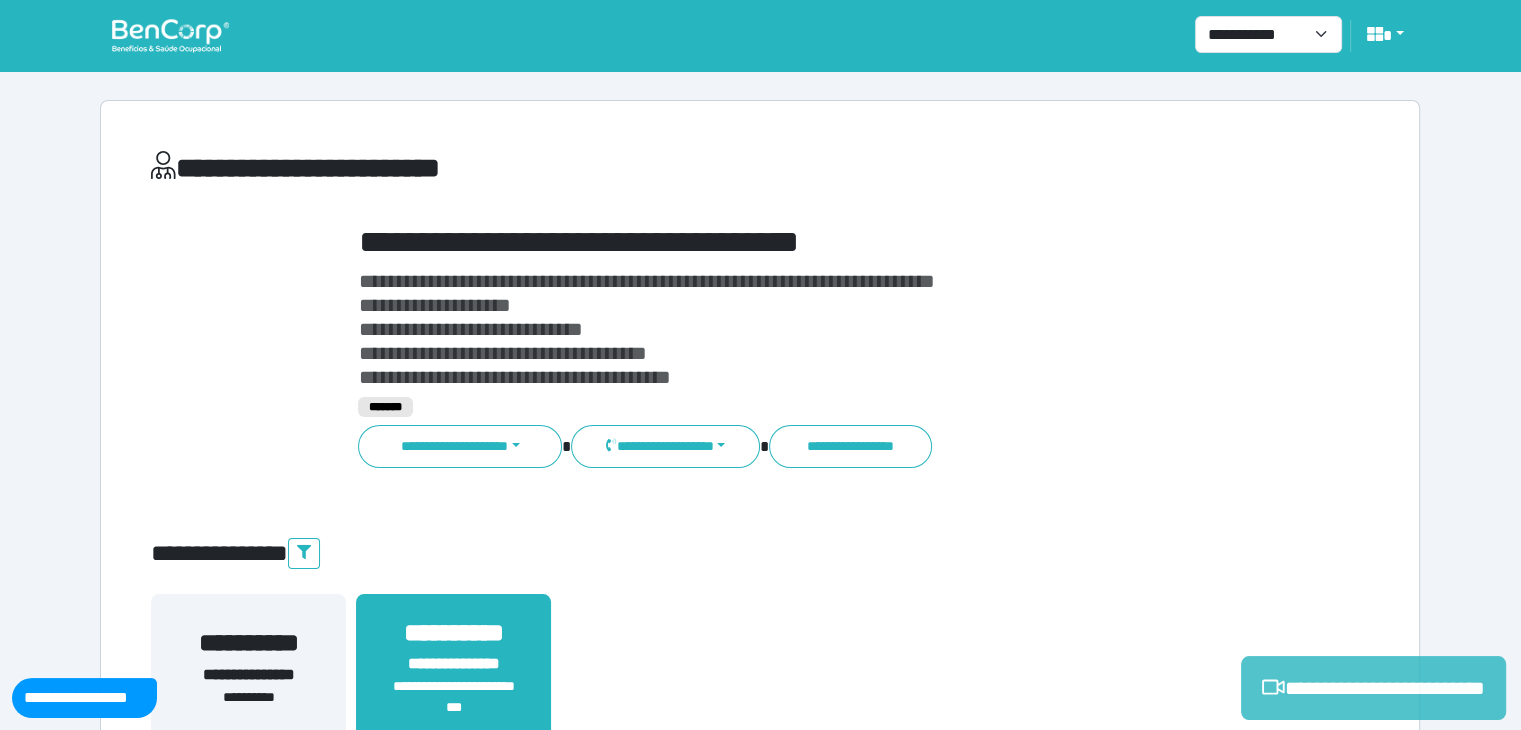 click on "**********" at bounding box center [1373, 688] 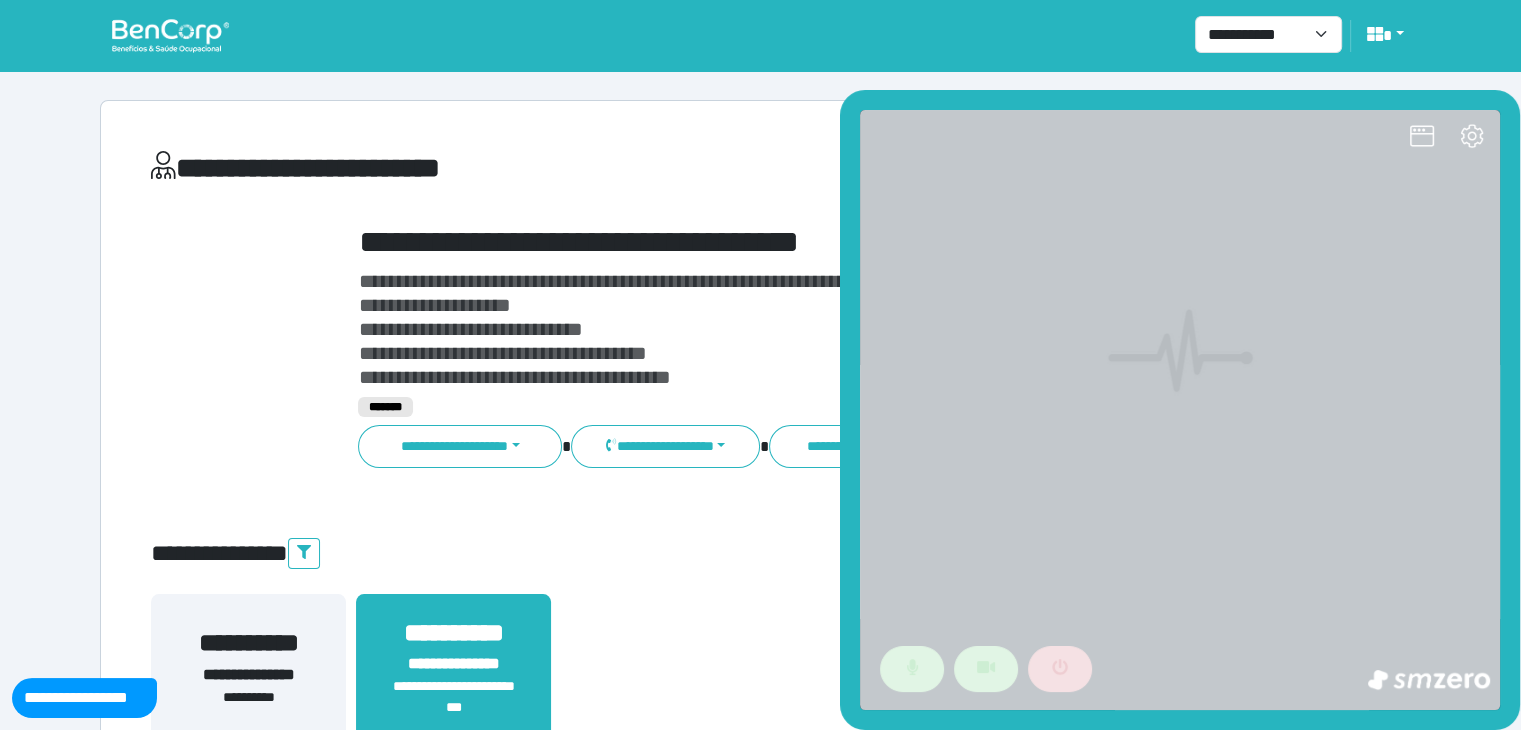 scroll, scrollTop: 0, scrollLeft: 0, axis: both 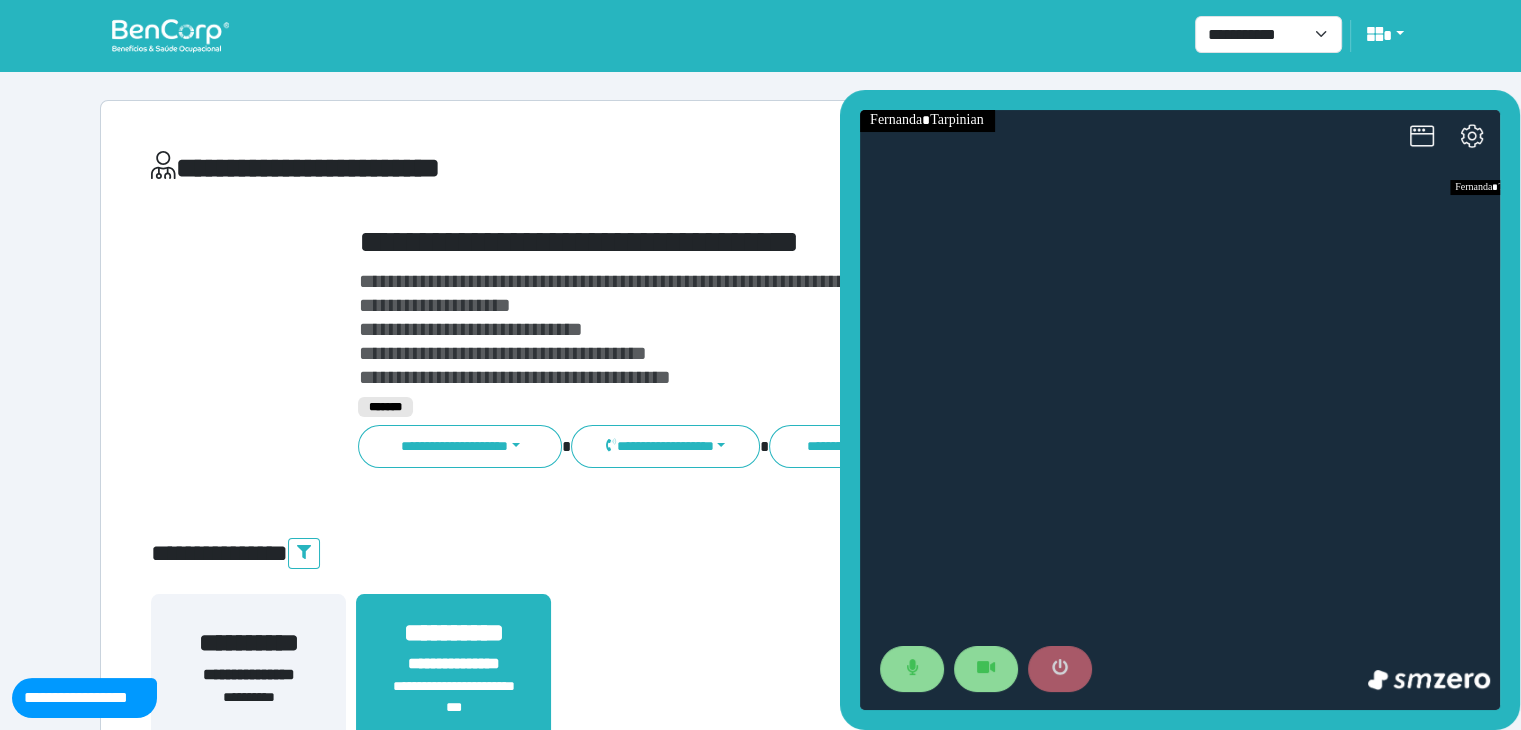click at bounding box center [1060, 669] 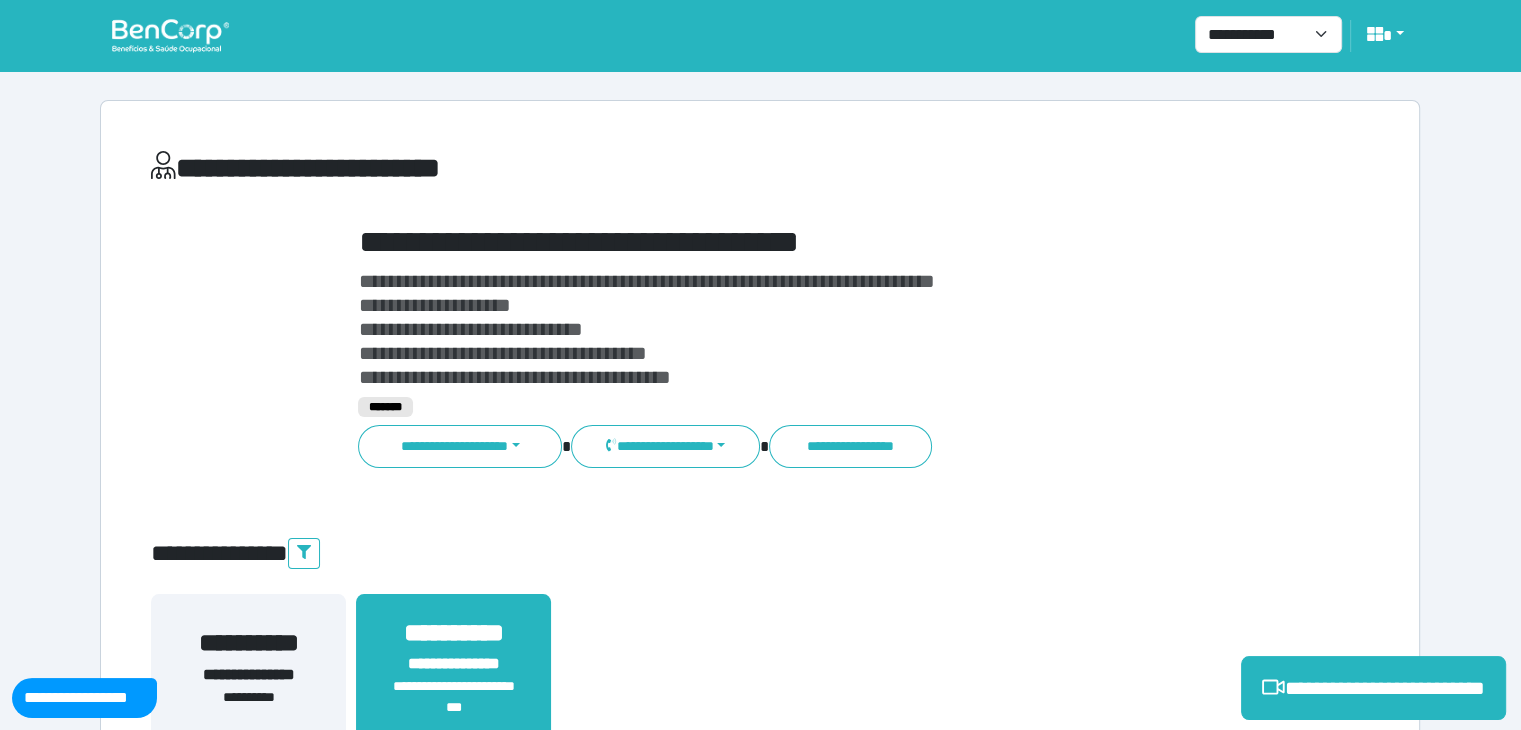 click on "**********" at bounding box center (812, 329) 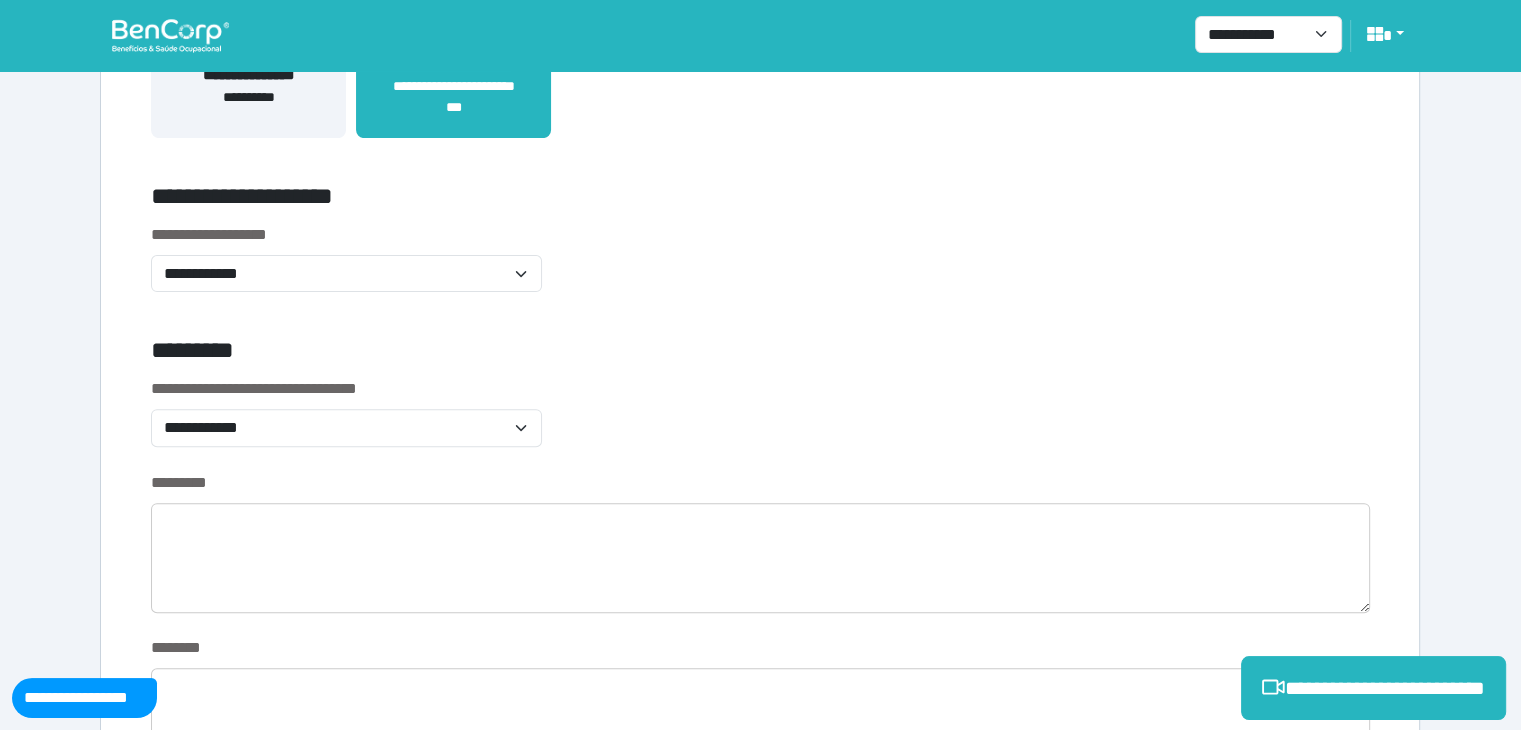 scroll, scrollTop: 500, scrollLeft: 0, axis: vertical 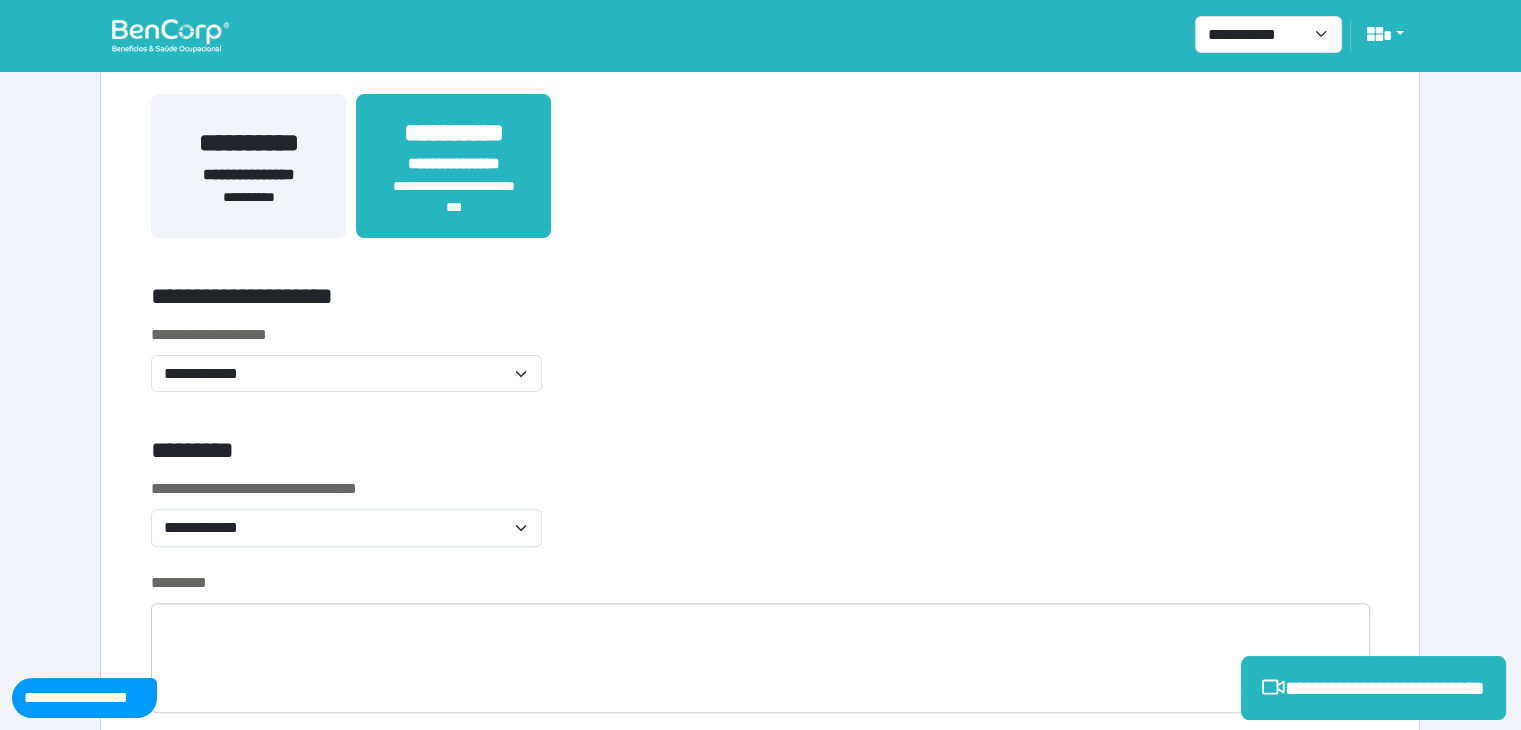 click on "**********" at bounding box center (248, 166) 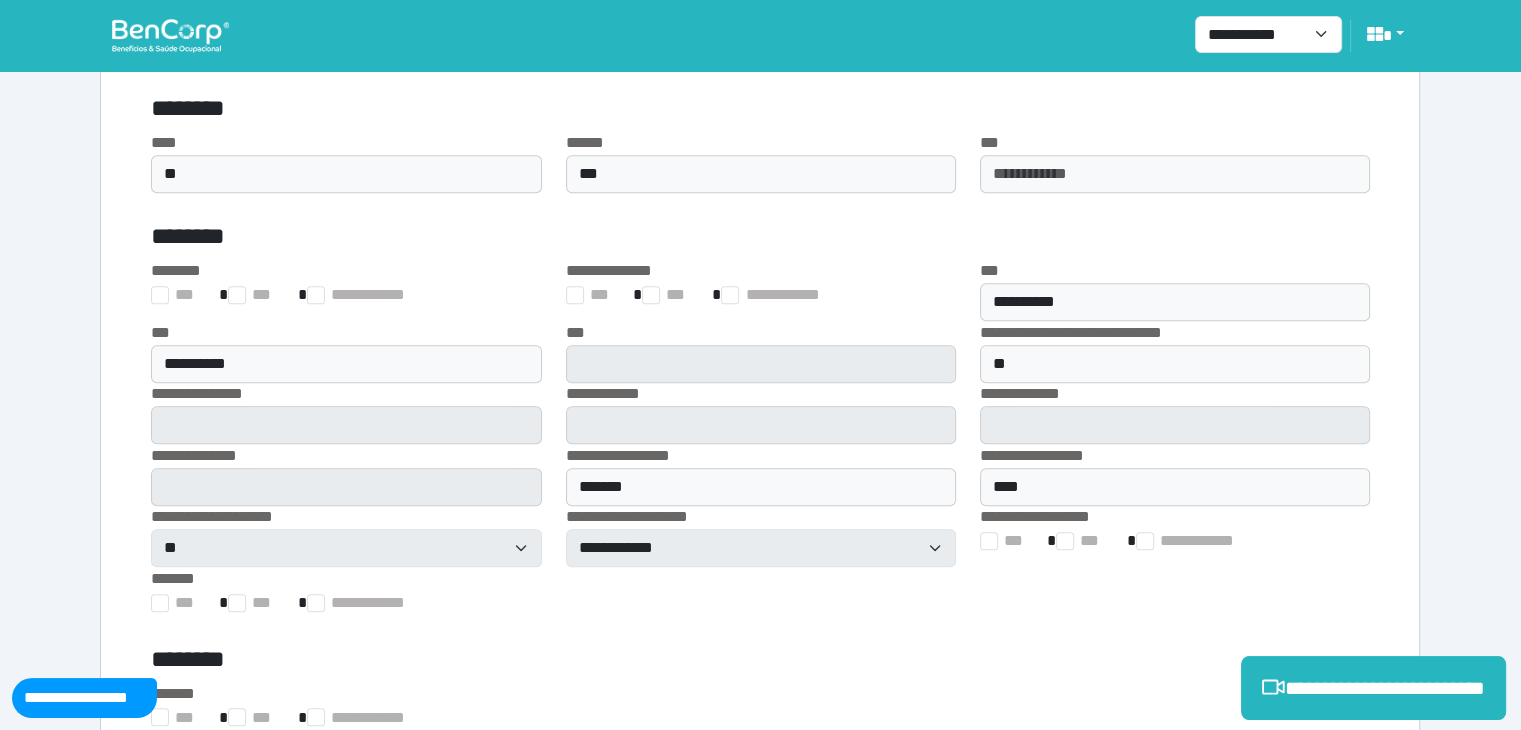 scroll, scrollTop: 1833, scrollLeft: 0, axis: vertical 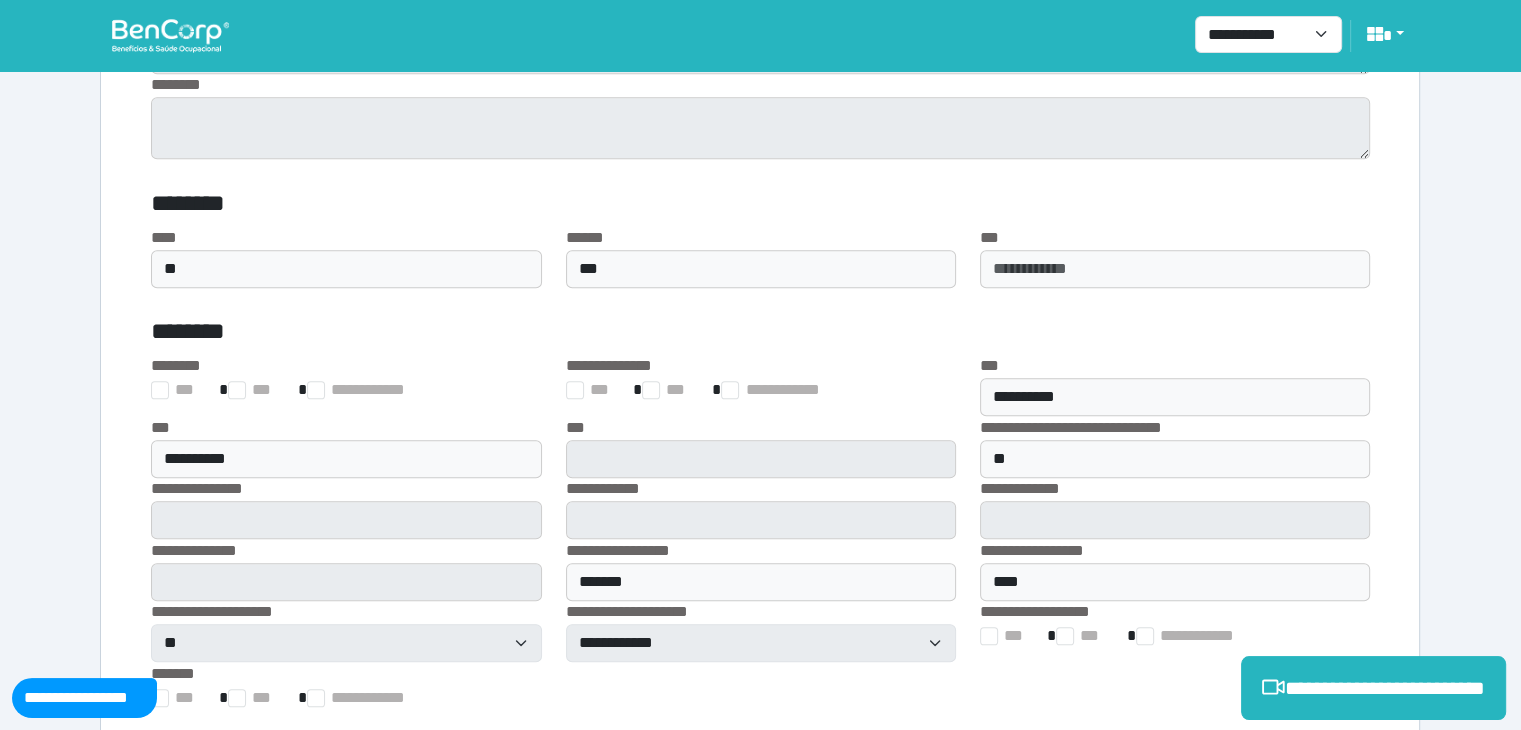 click on "**********" at bounding box center [346, 447] 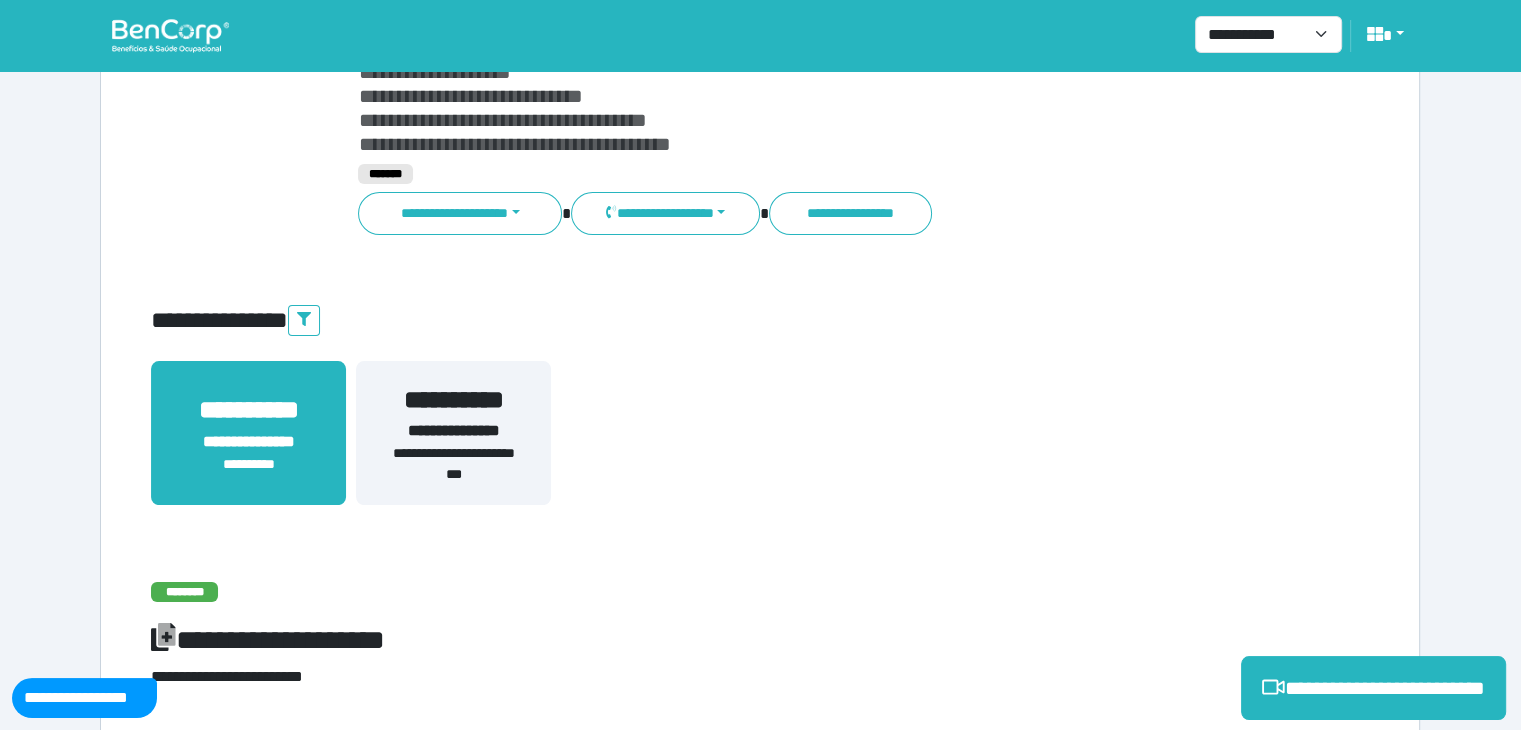 click on "**********" at bounding box center [453, 431] 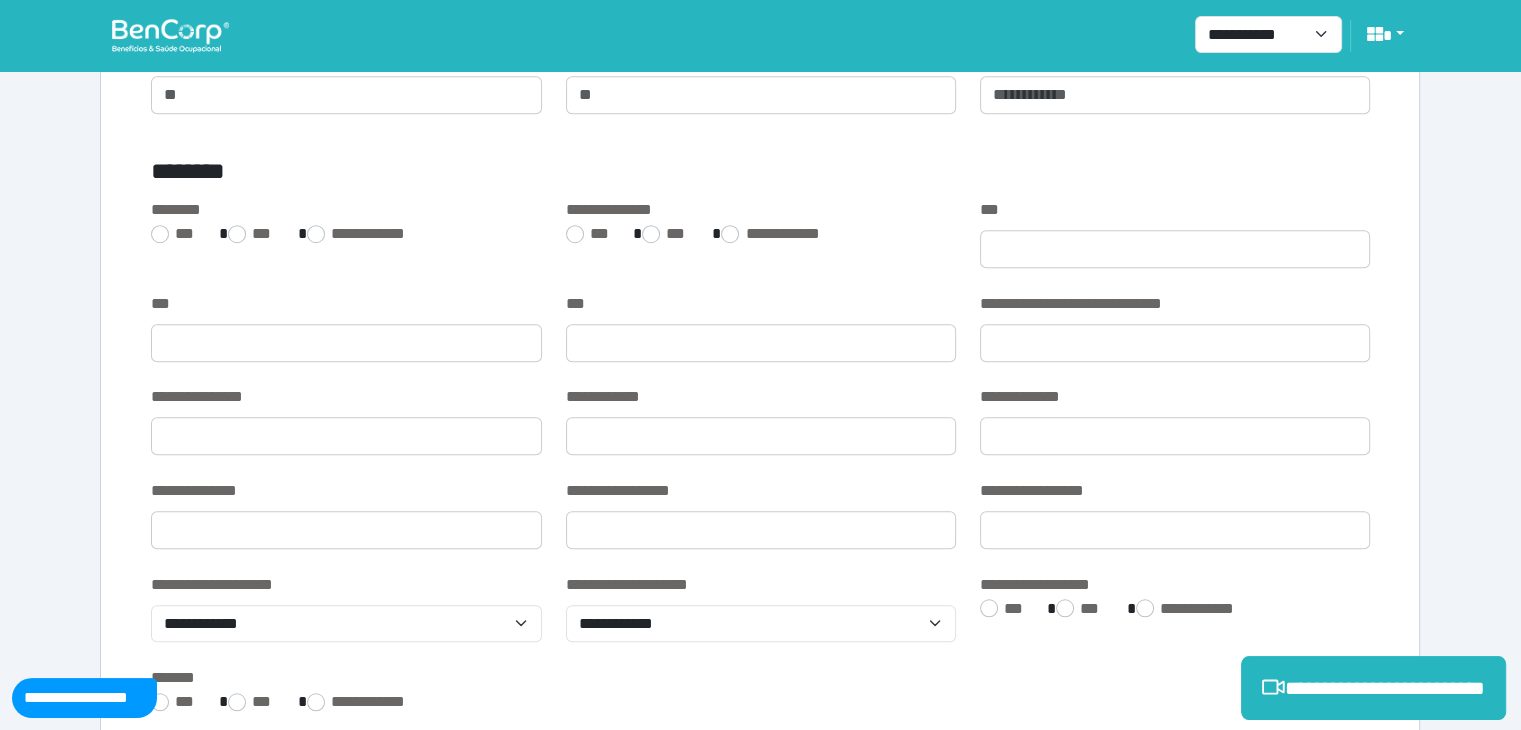 scroll, scrollTop: 1333, scrollLeft: 0, axis: vertical 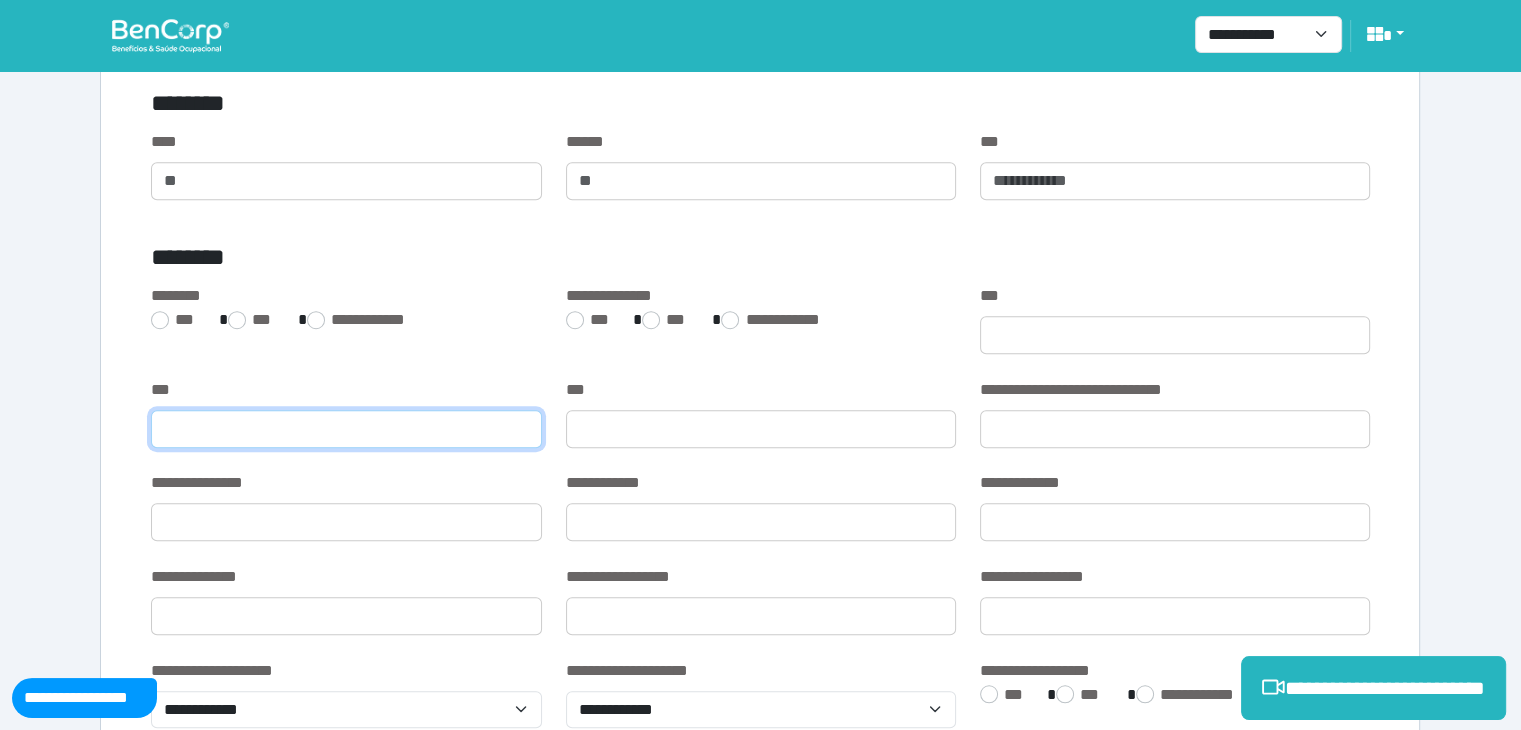 click at bounding box center (346, 429) 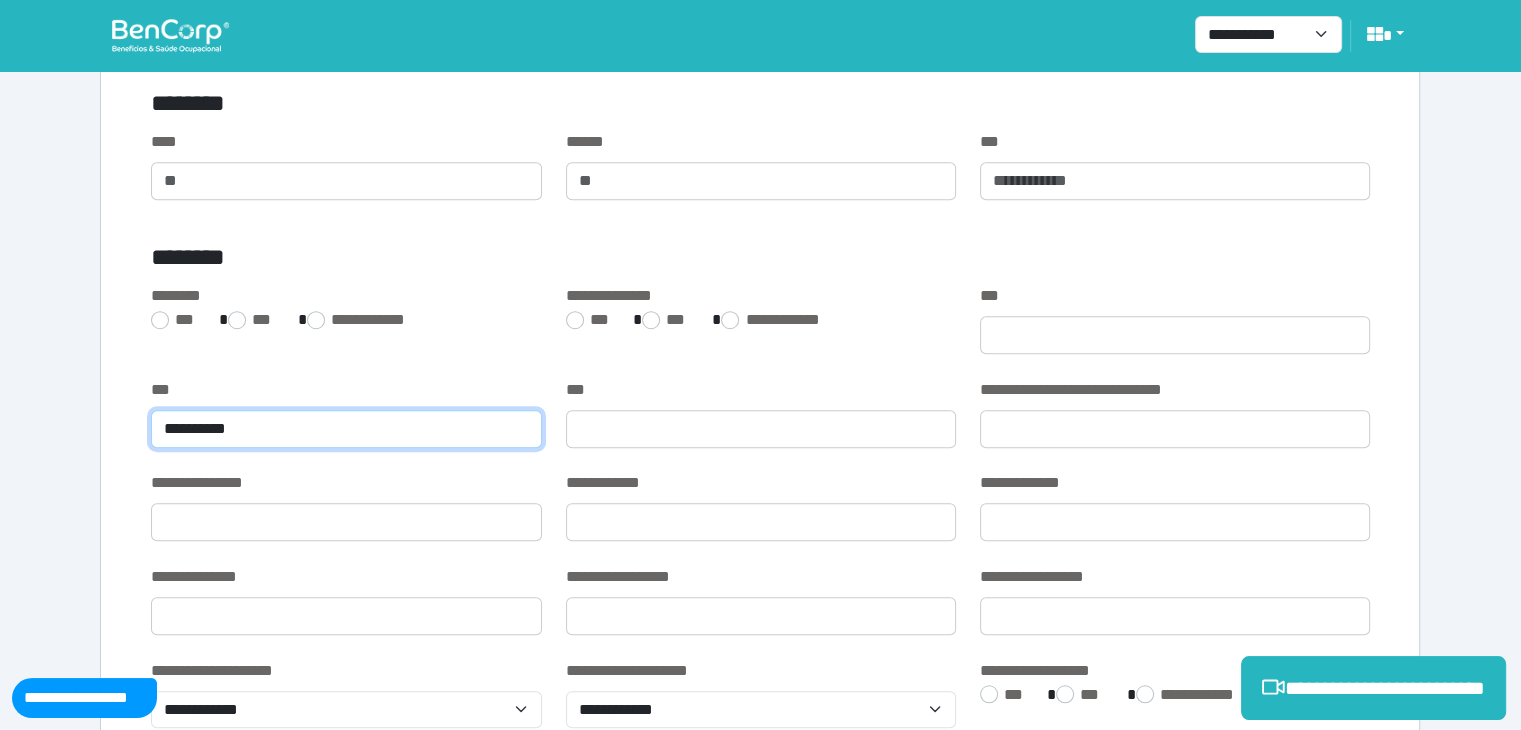 type on "**********" 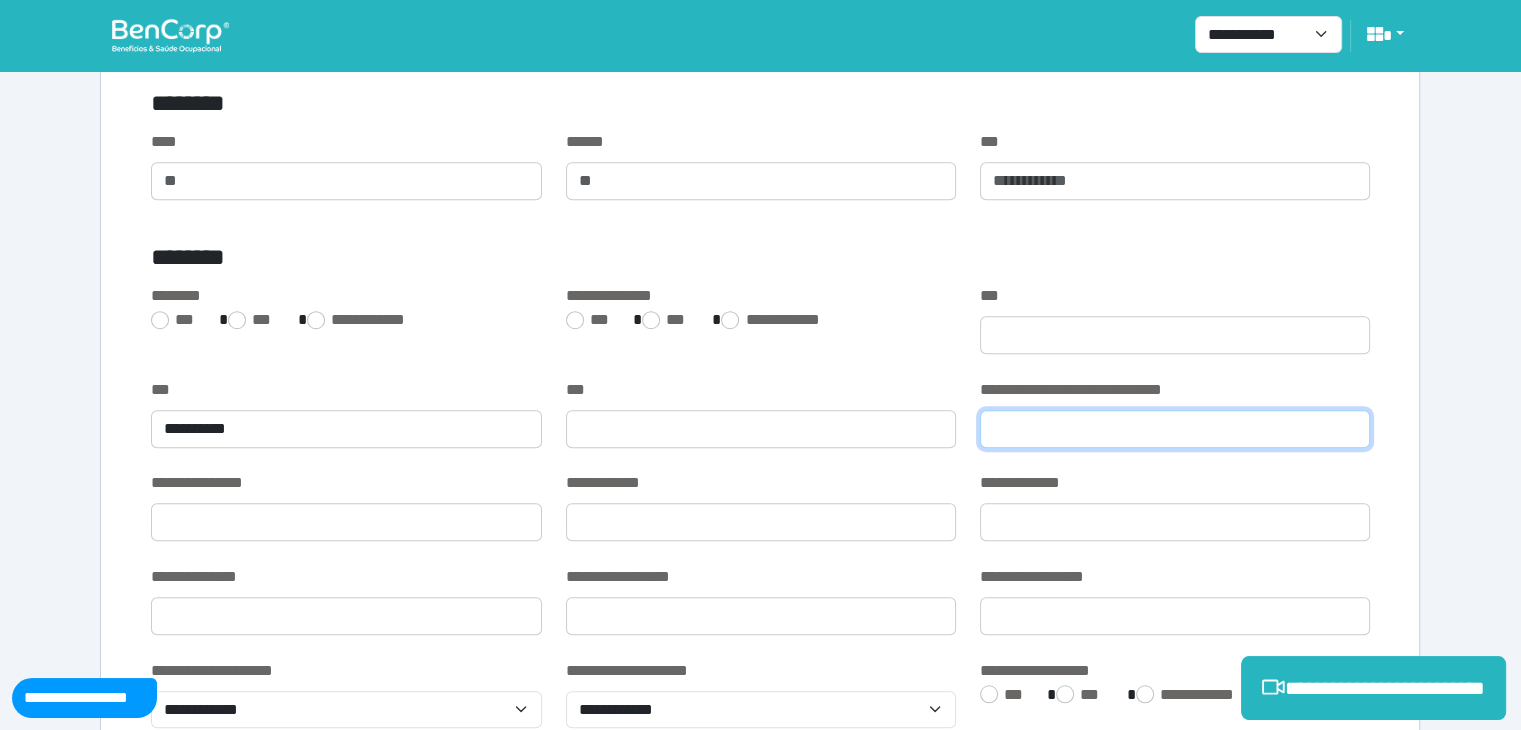 click at bounding box center (1175, 429) 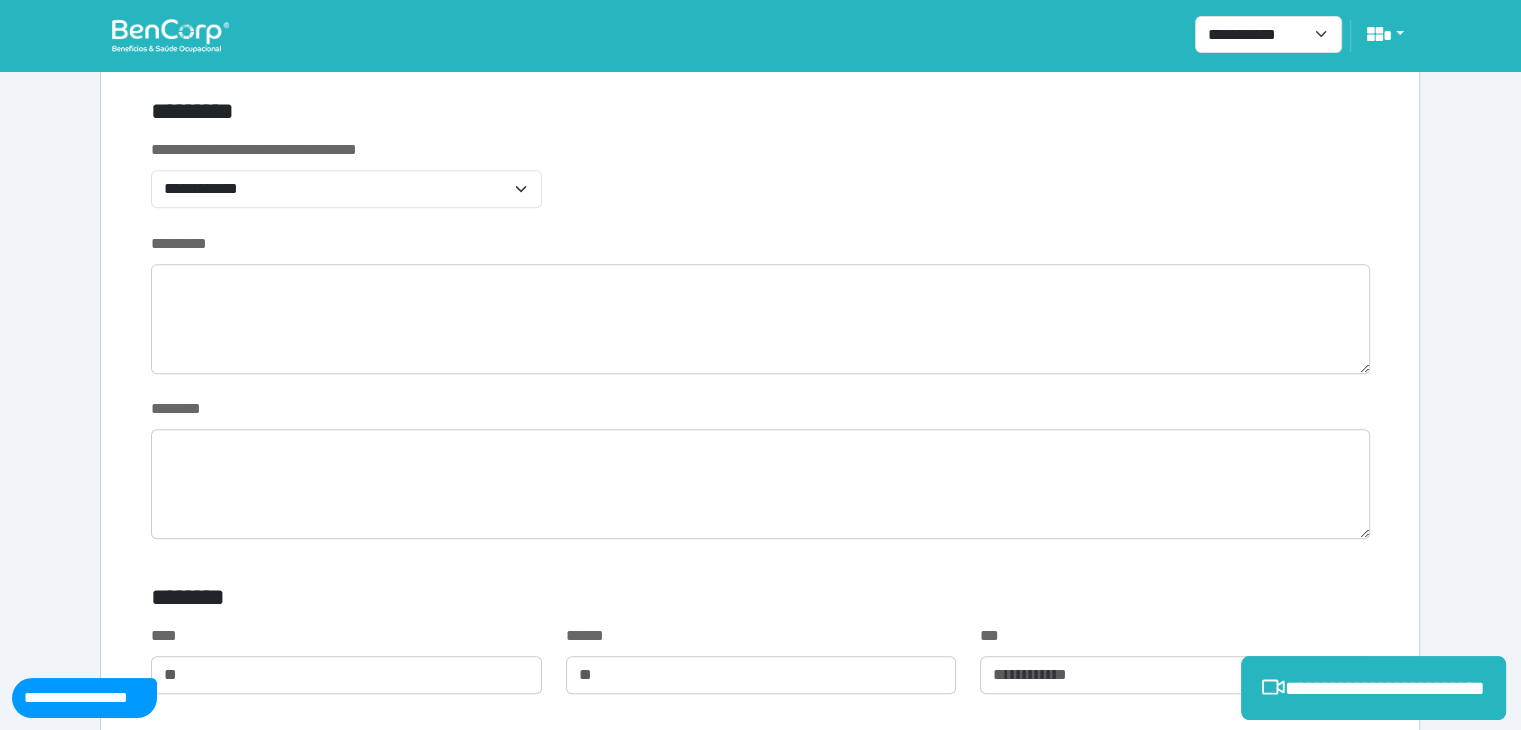 scroll, scrollTop: 833, scrollLeft: 0, axis: vertical 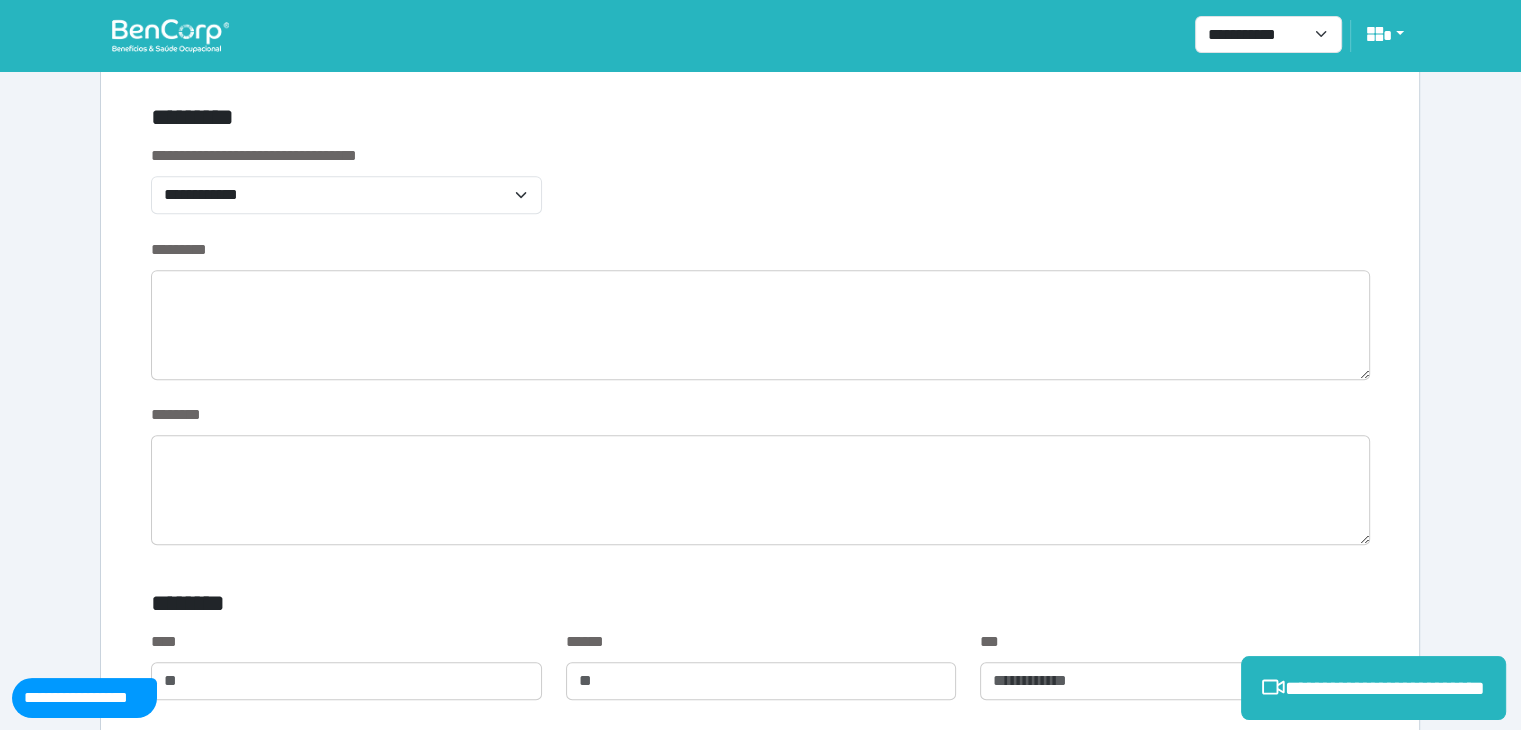 type on "****" 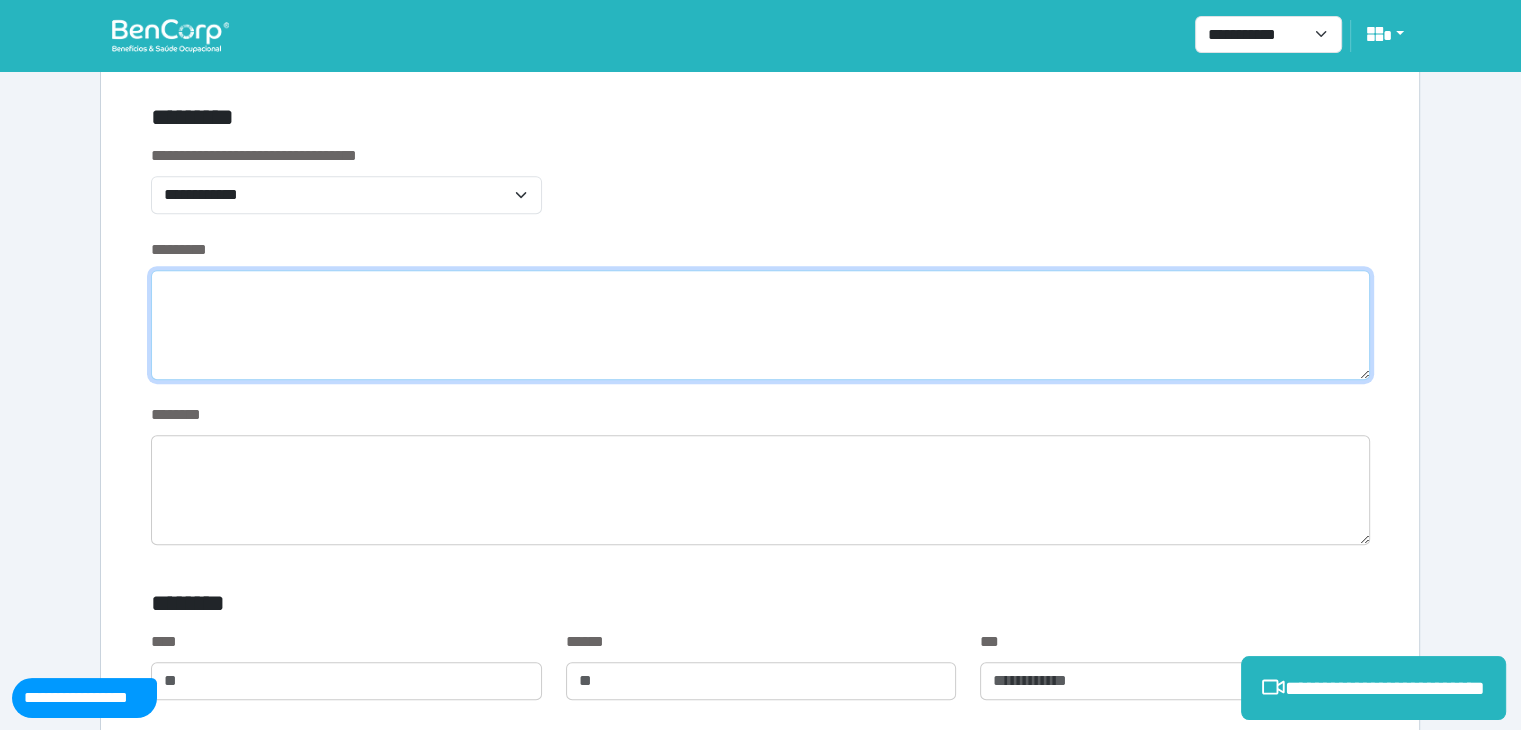 click at bounding box center [760, 325] 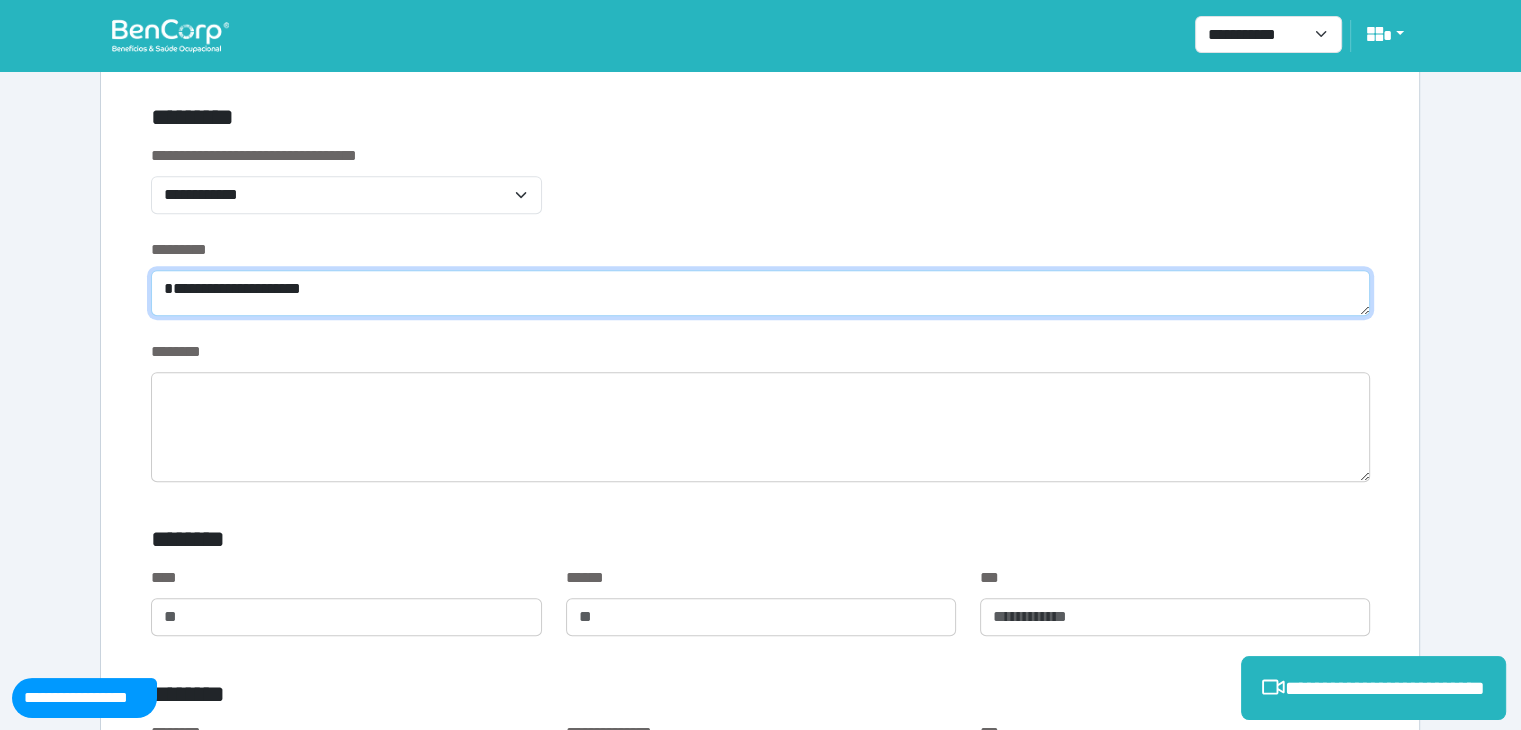 scroll, scrollTop: 0, scrollLeft: 0, axis: both 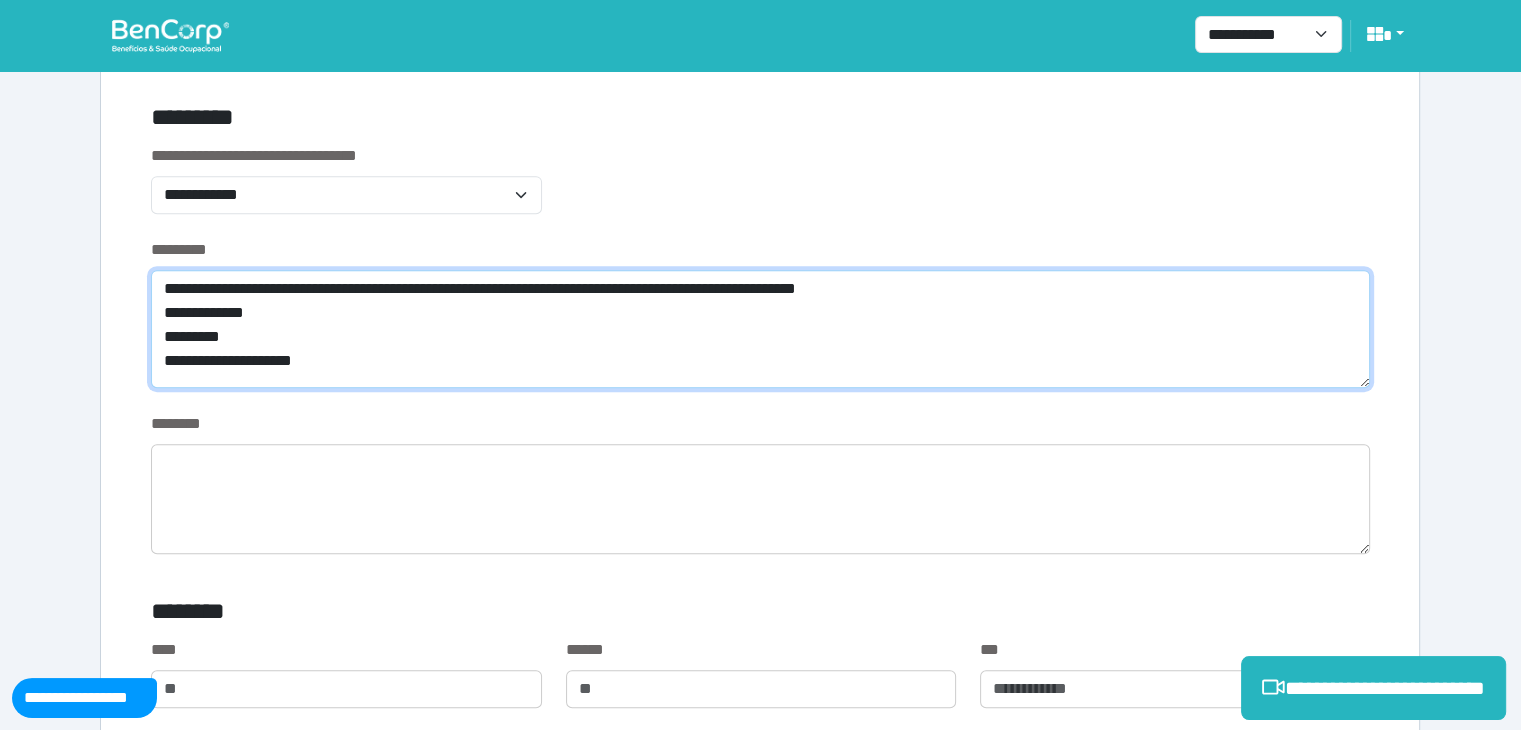 click on "**********" at bounding box center [760, 329] 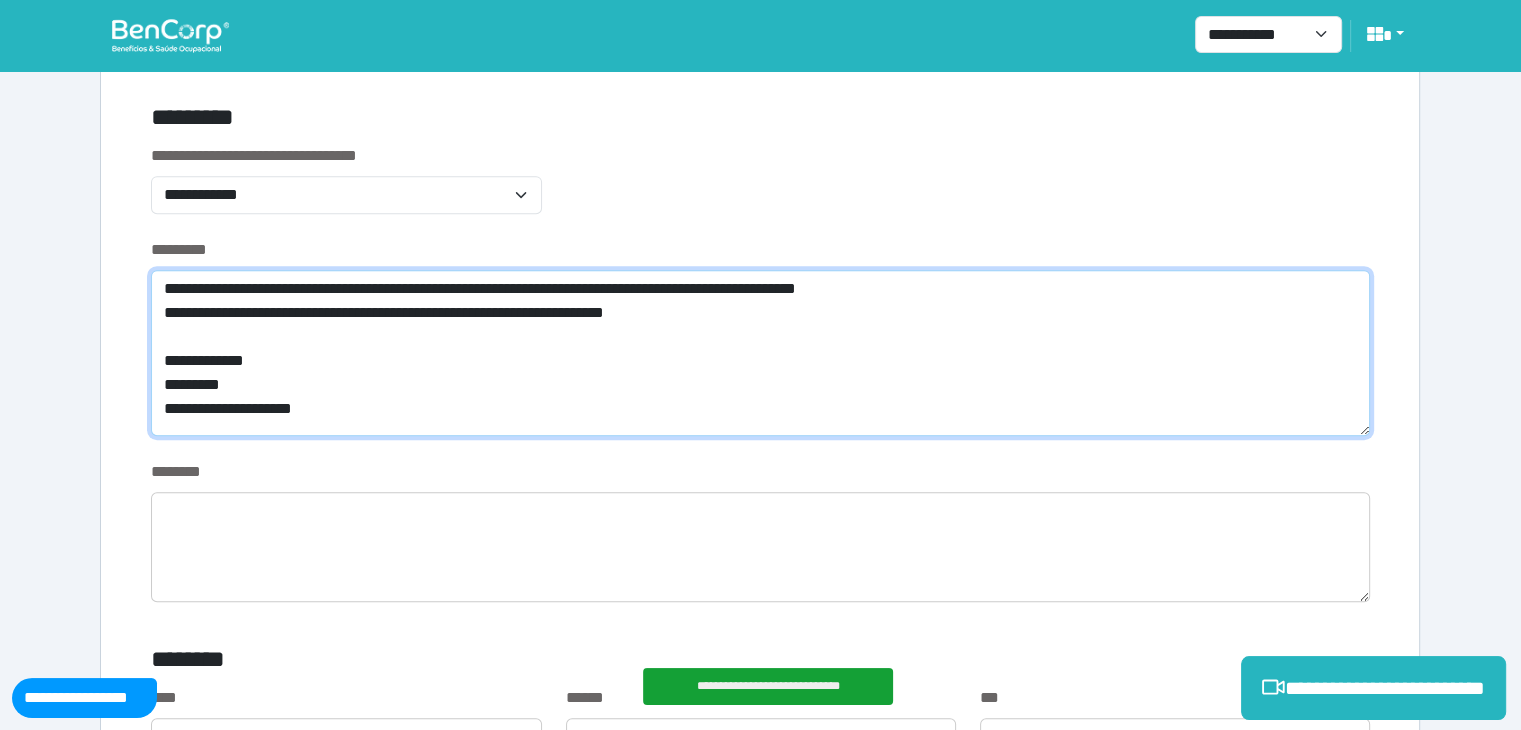 click on "**********" at bounding box center (760, 353) 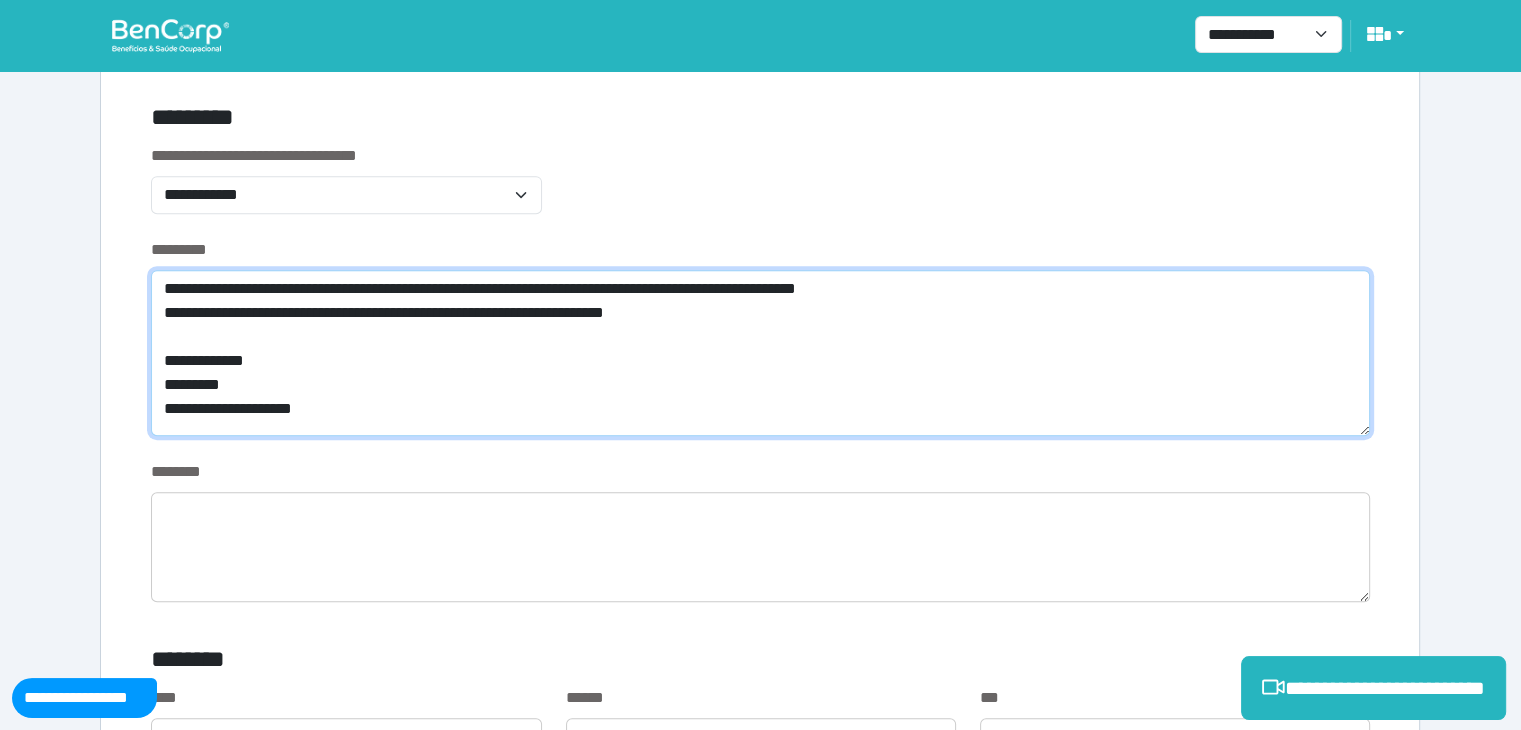 click on "**********" at bounding box center (760, 353) 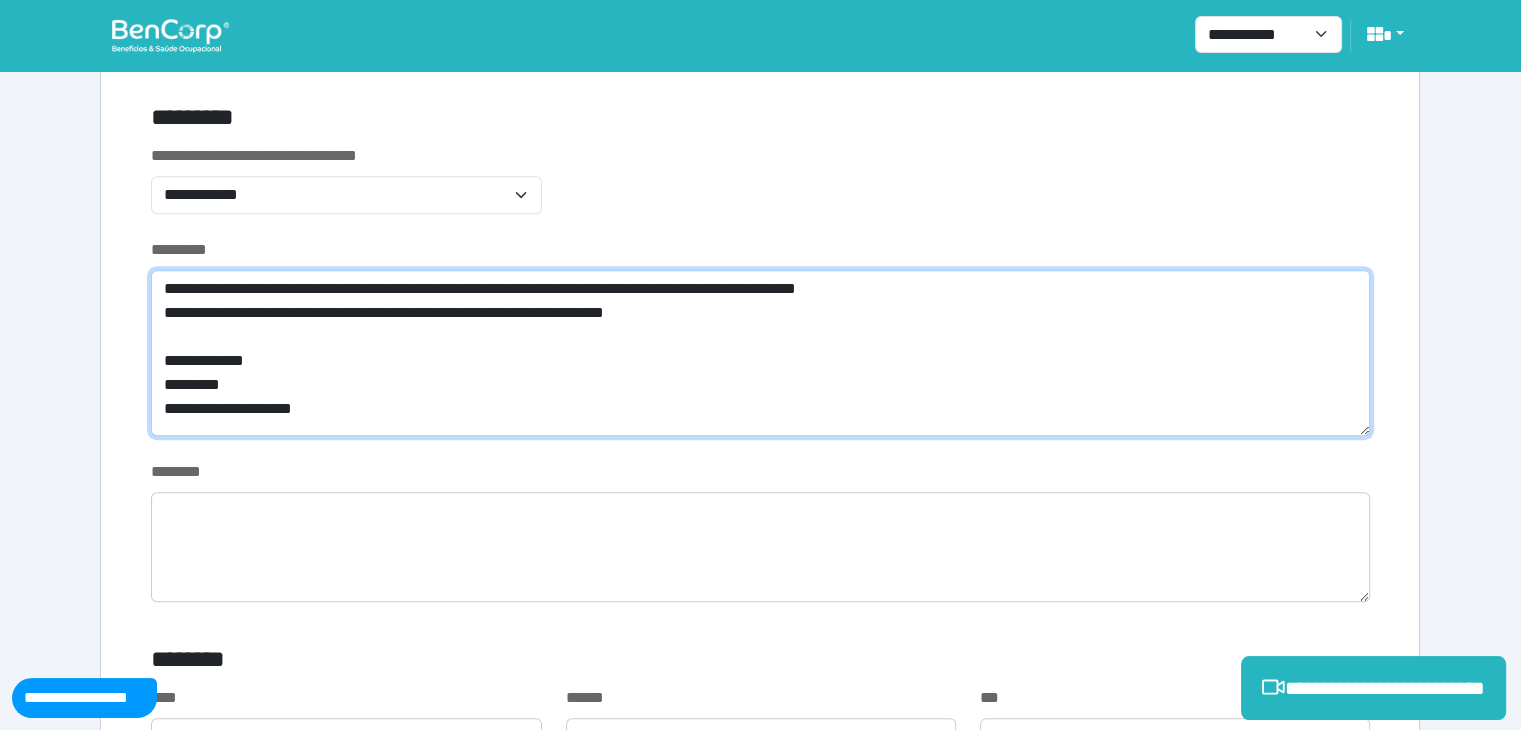 click on "**********" at bounding box center [760, 353] 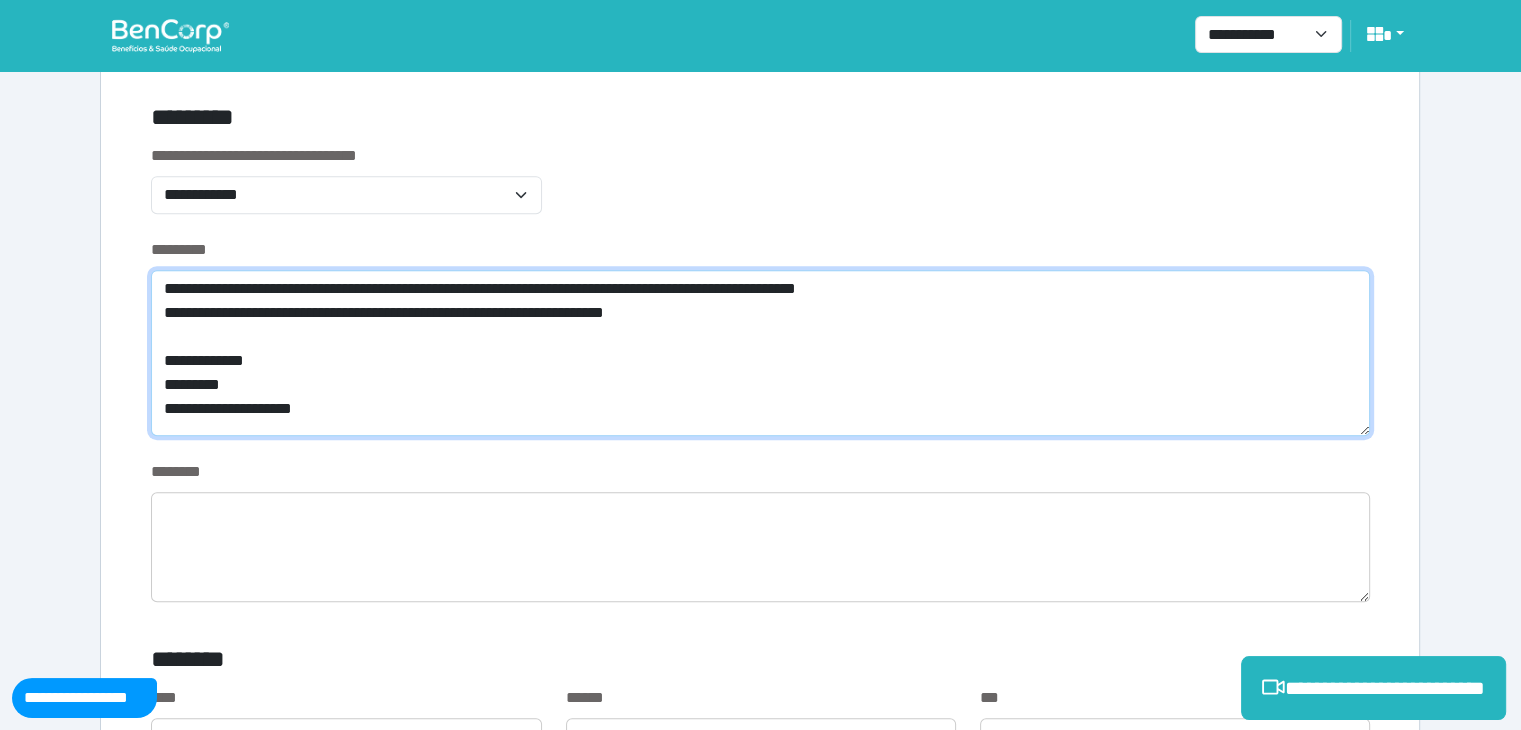 click on "**********" at bounding box center (760, 353) 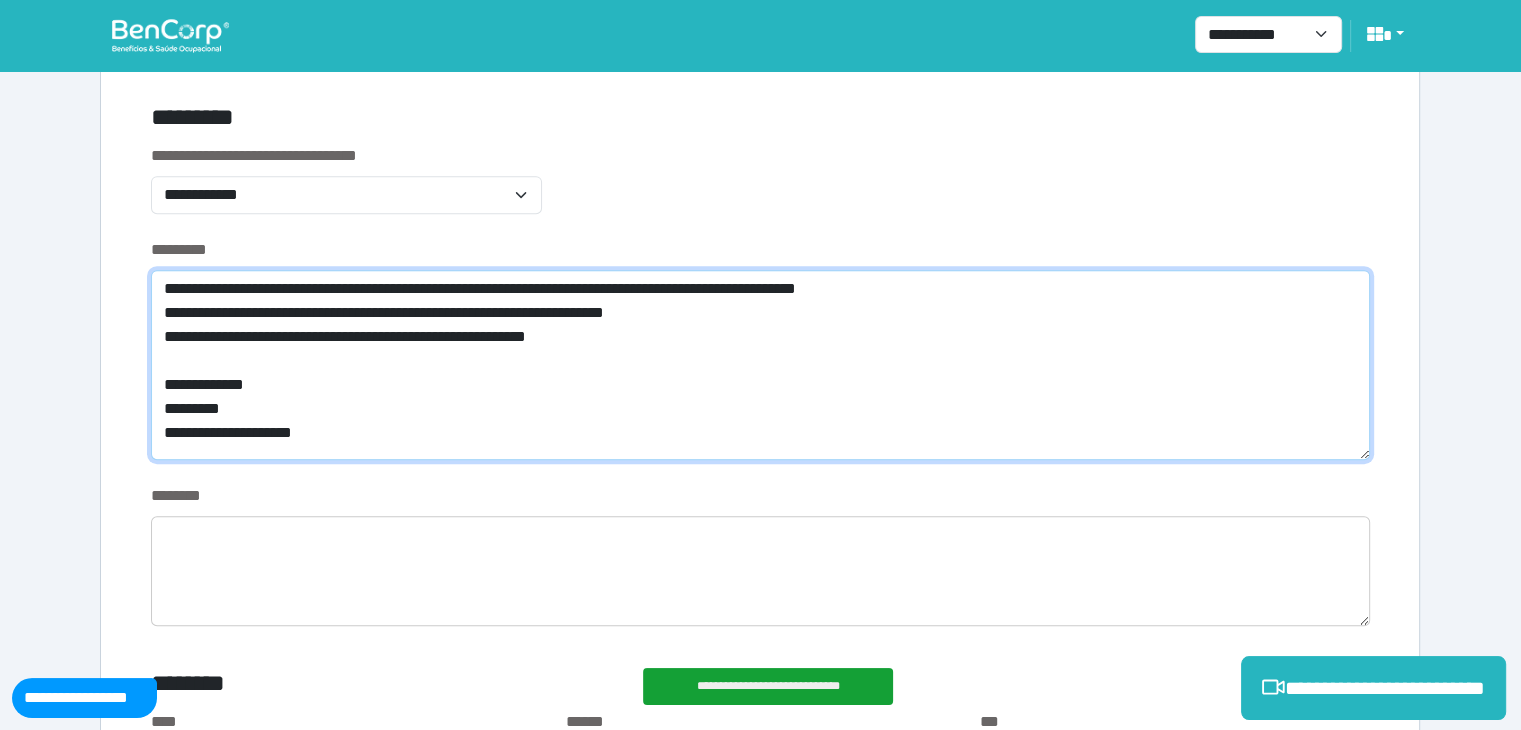 click on "**********" at bounding box center [760, 365] 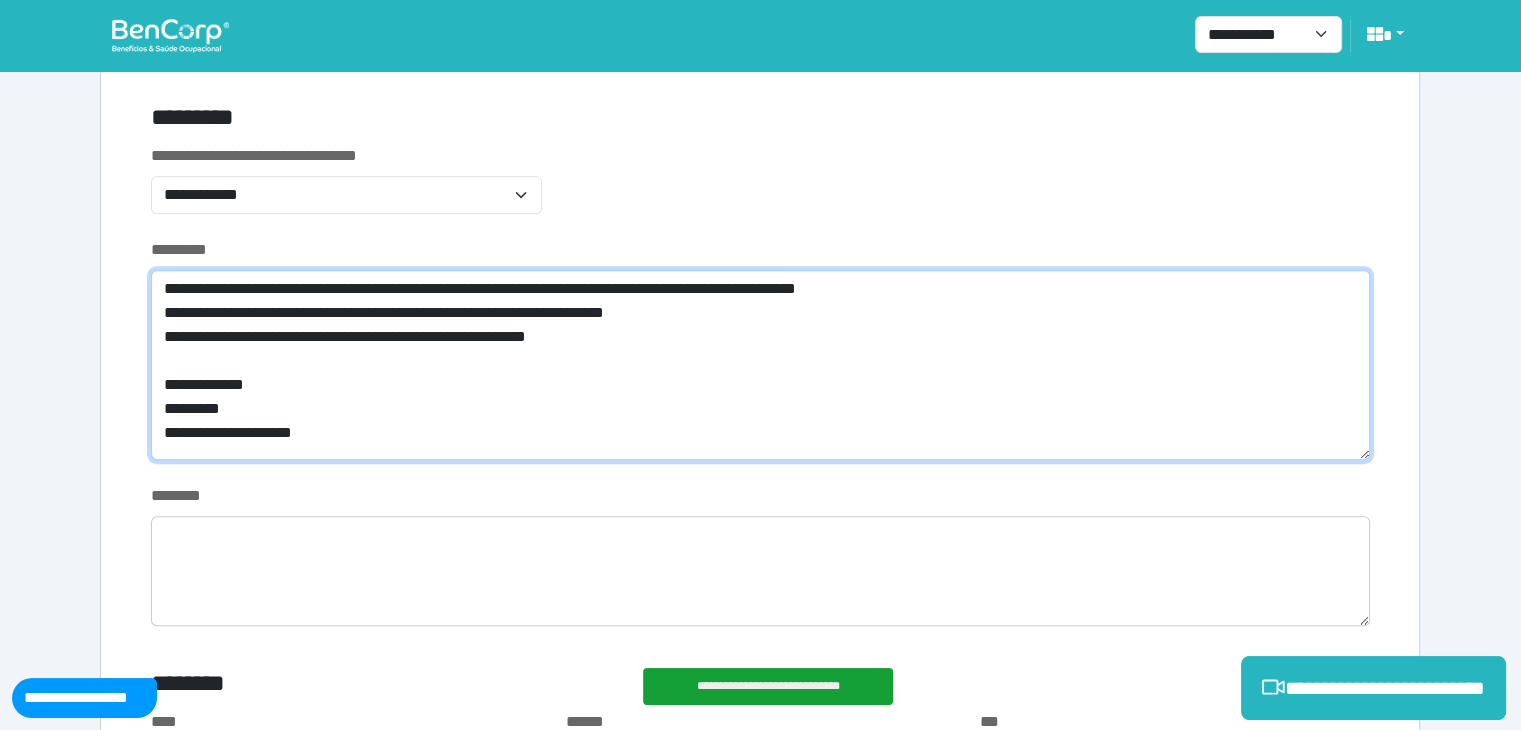 click on "**********" at bounding box center (760, 365) 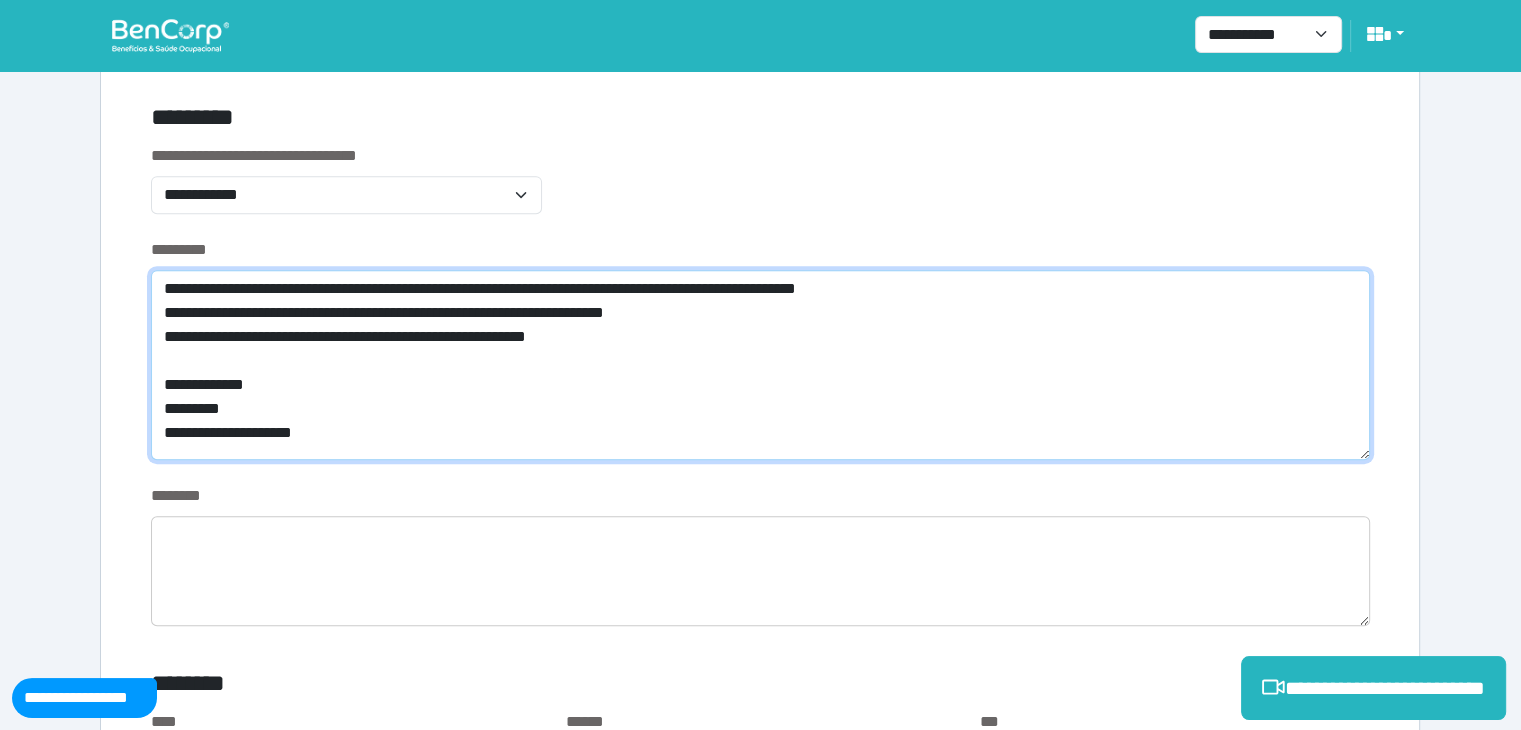 click on "**********" at bounding box center [760, 365] 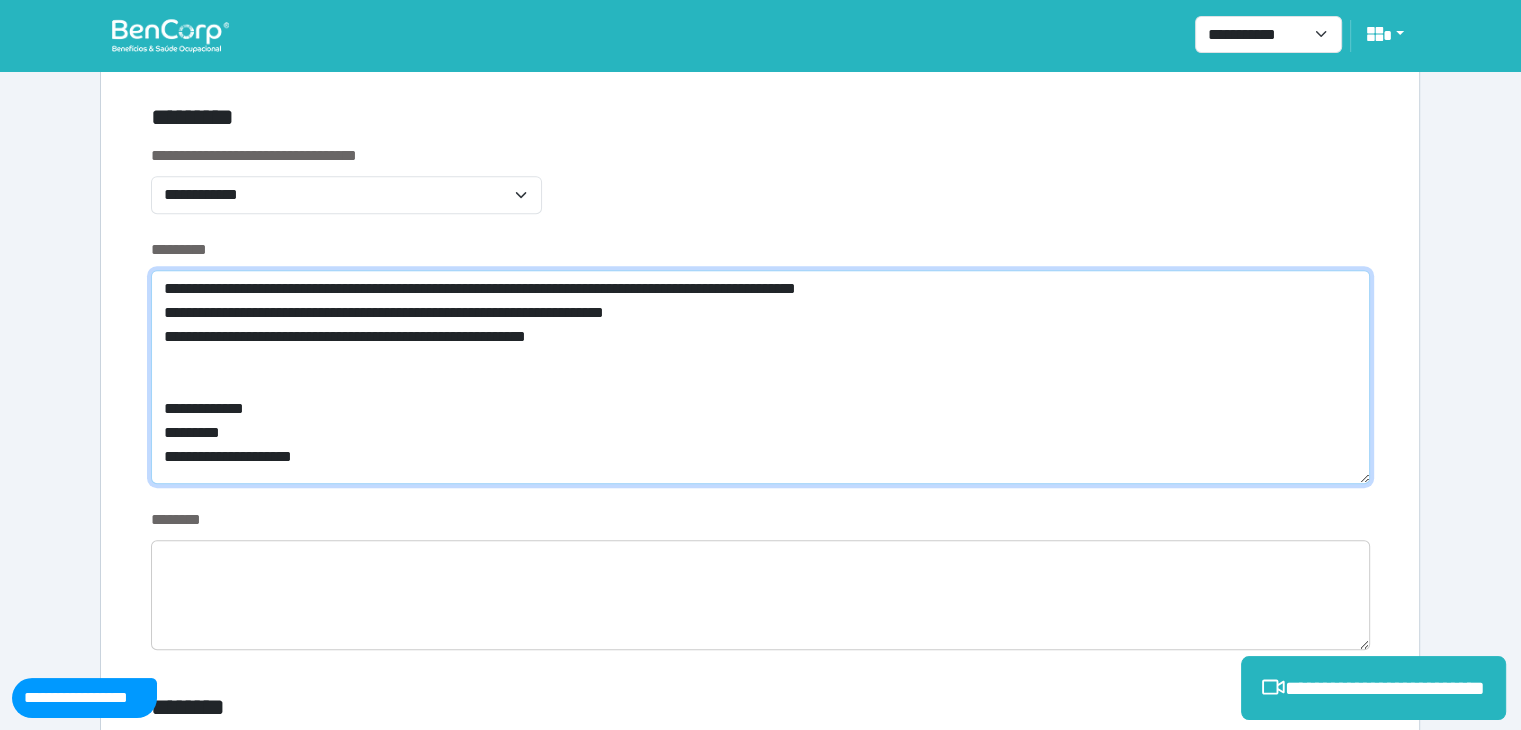 click on "**********" at bounding box center [760, 377] 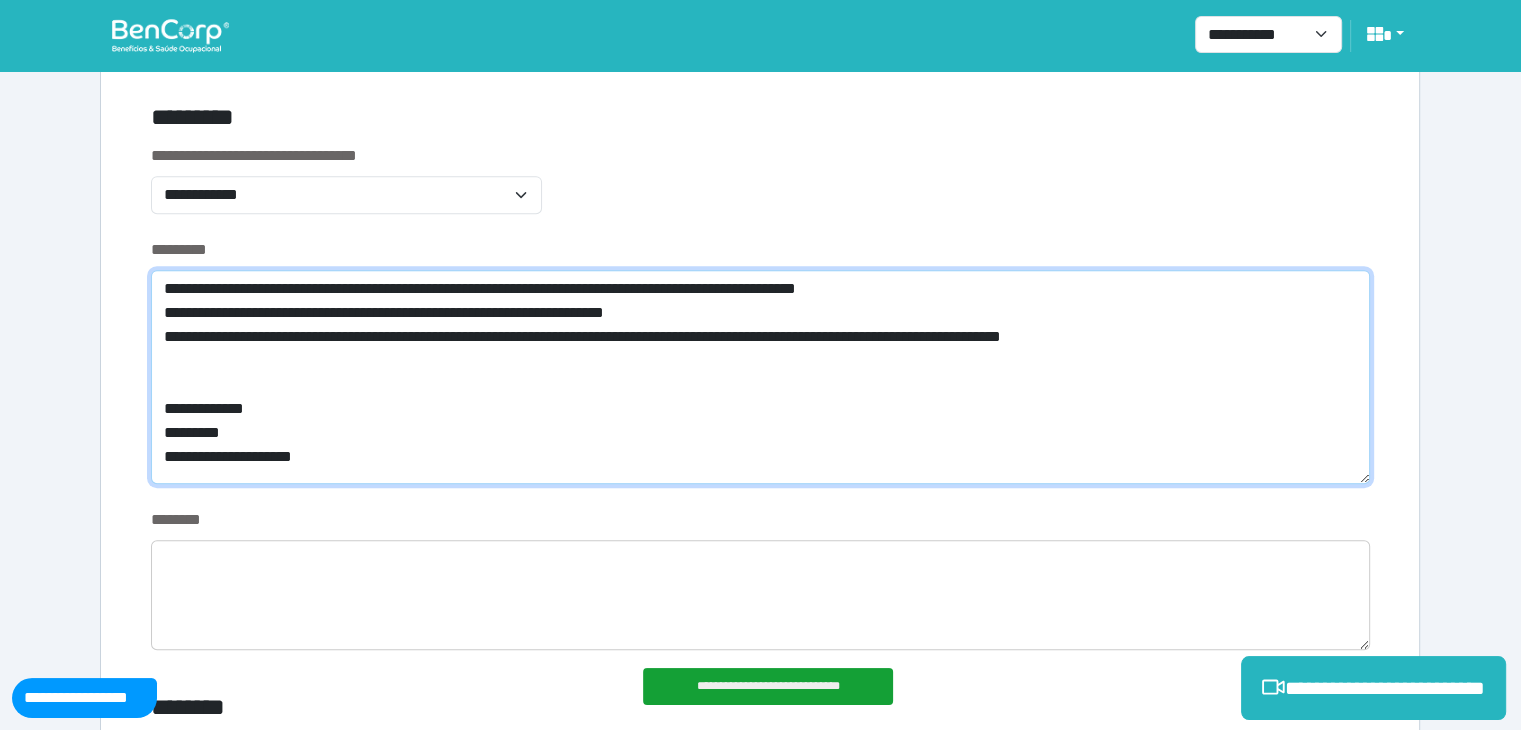 click on "**********" at bounding box center (760, 377) 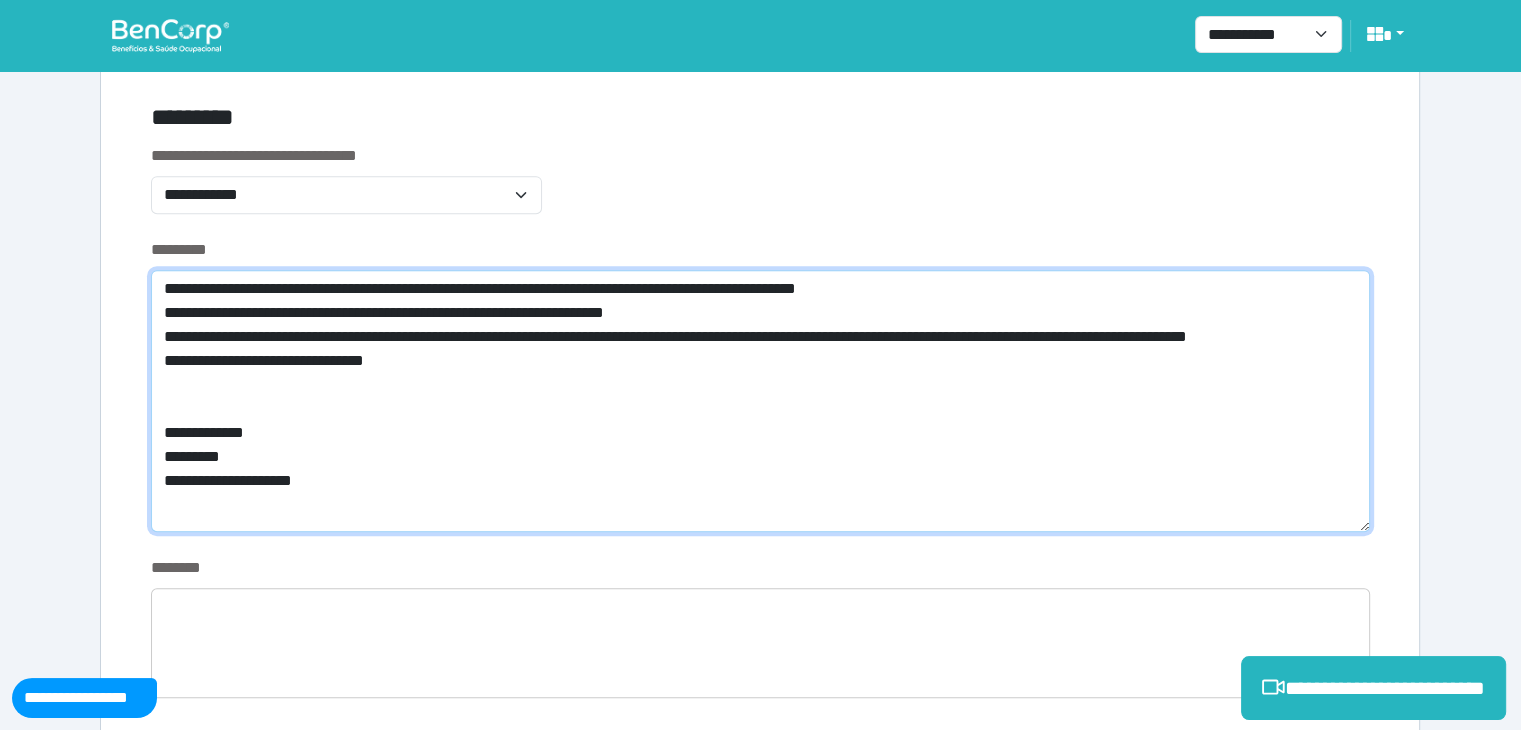 click on "**********" at bounding box center (760, 401) 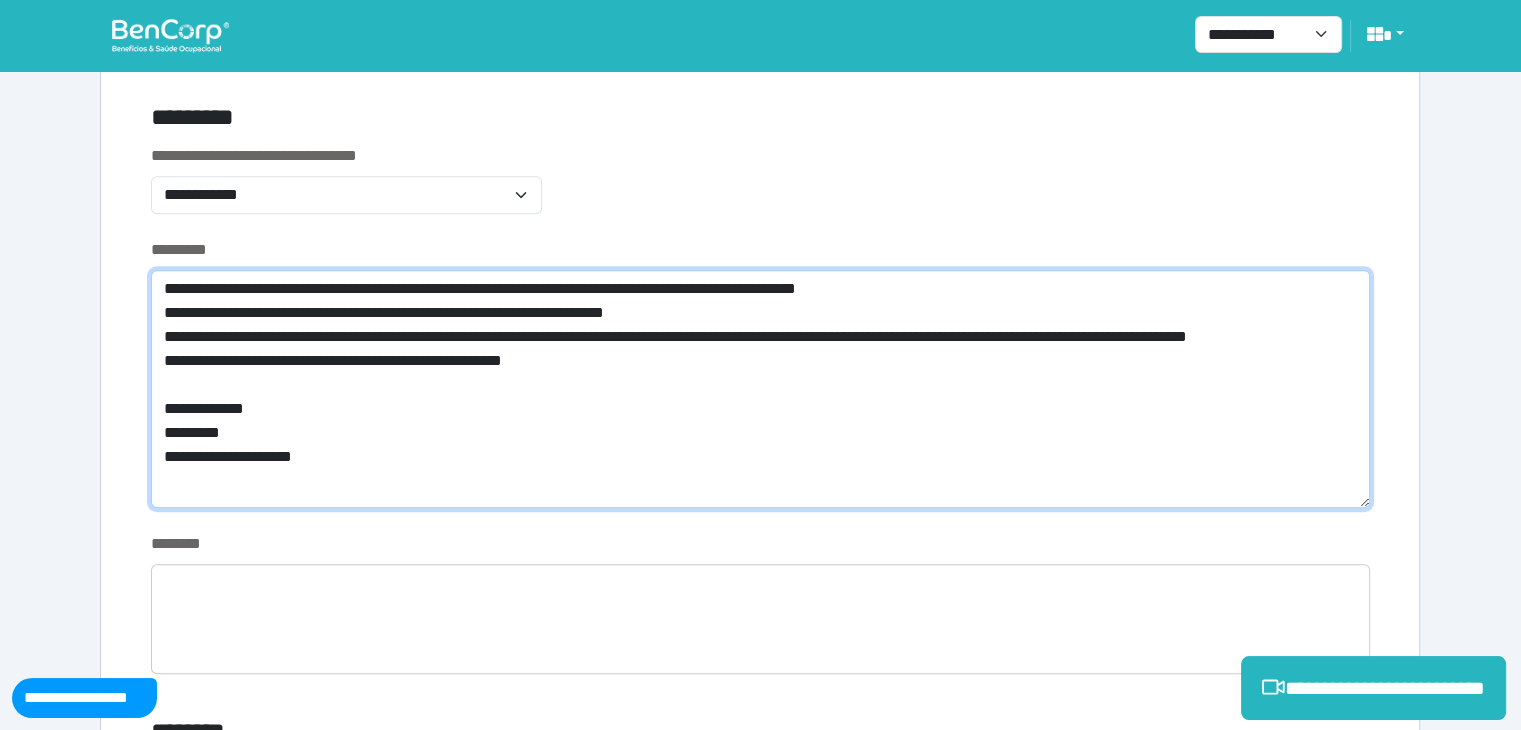 click on "**********" at bounding box center (760, 389) 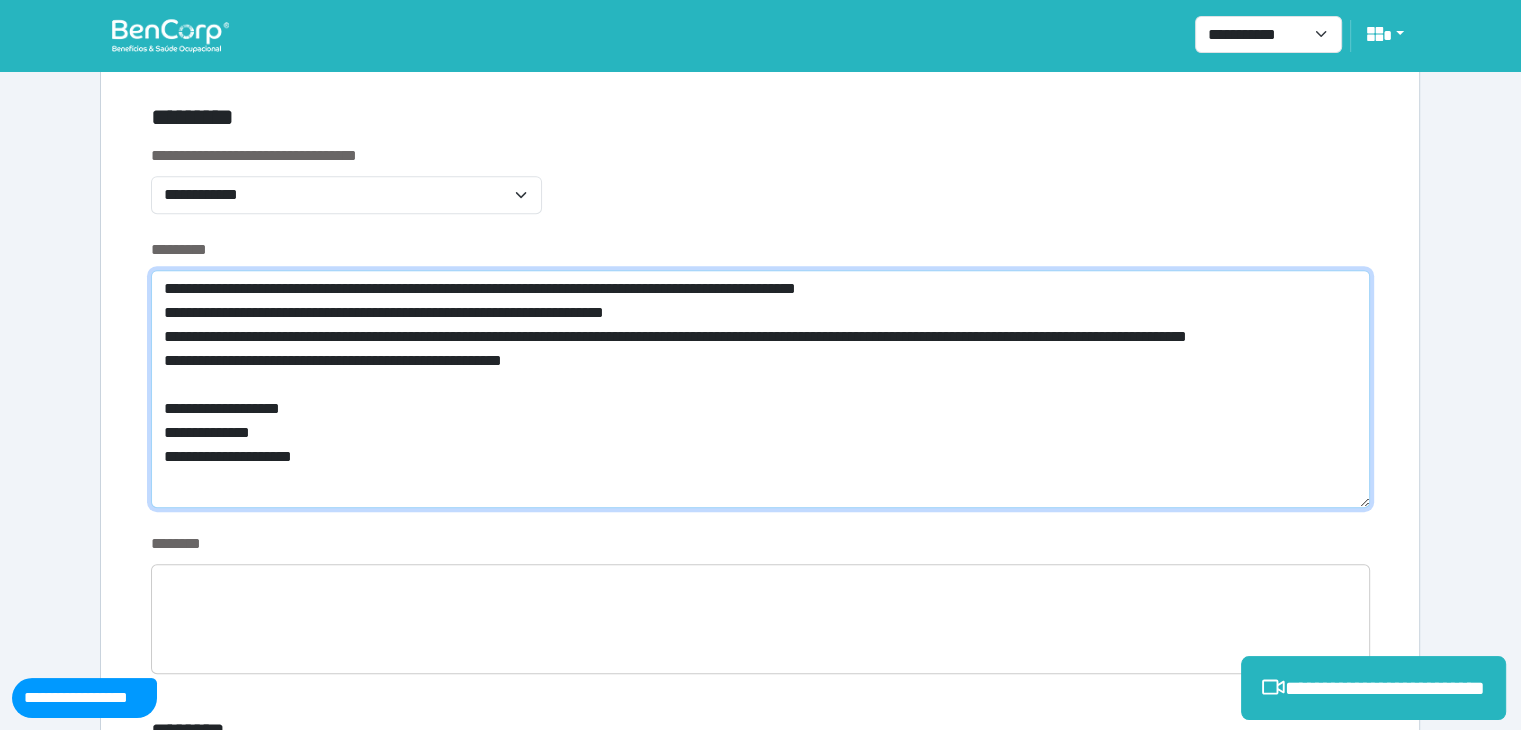 click on "**********" at bounding box center (760, 389) 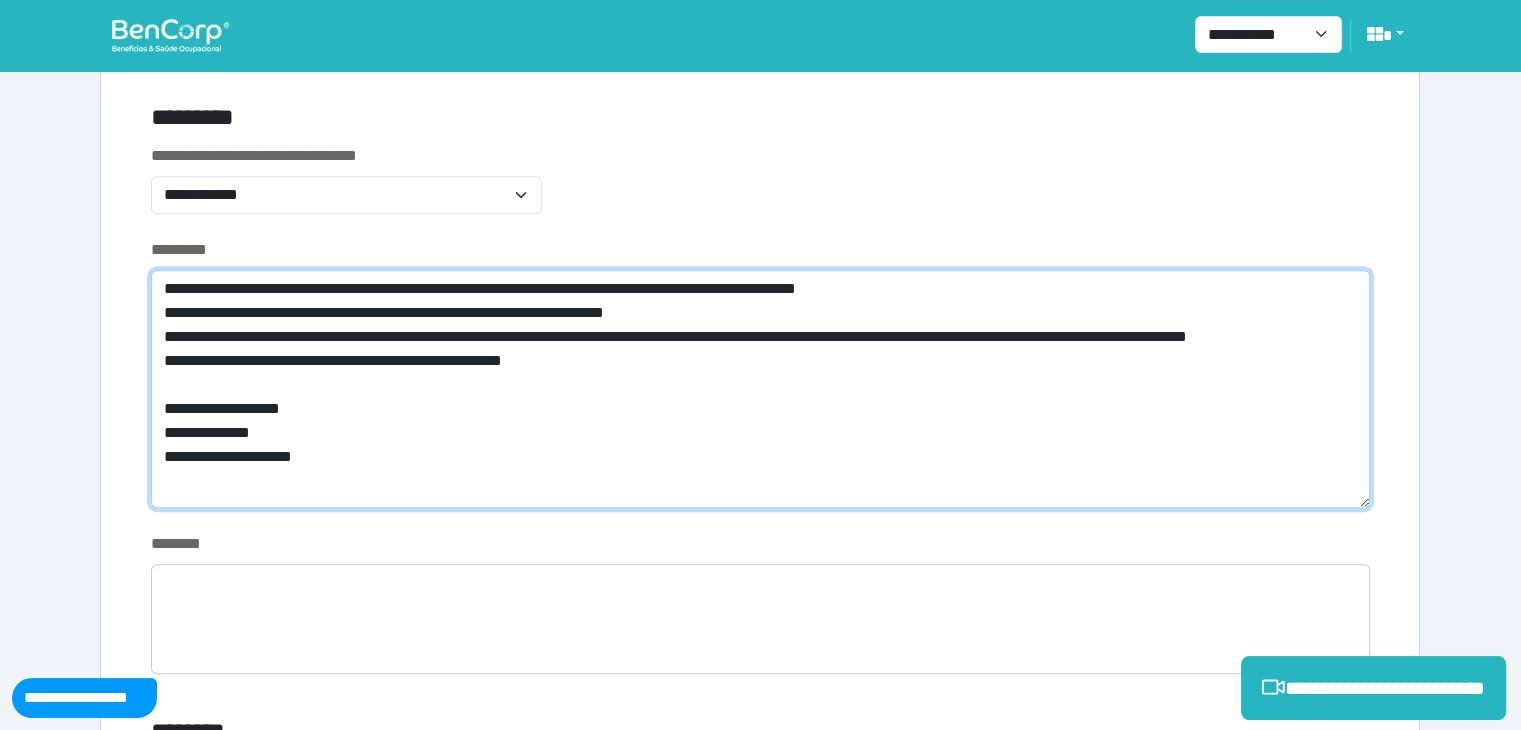 drag, startPoint x: 656, startPoint y: 391, endPoint x: 106, endPoint y: 280, distance: 561.0891 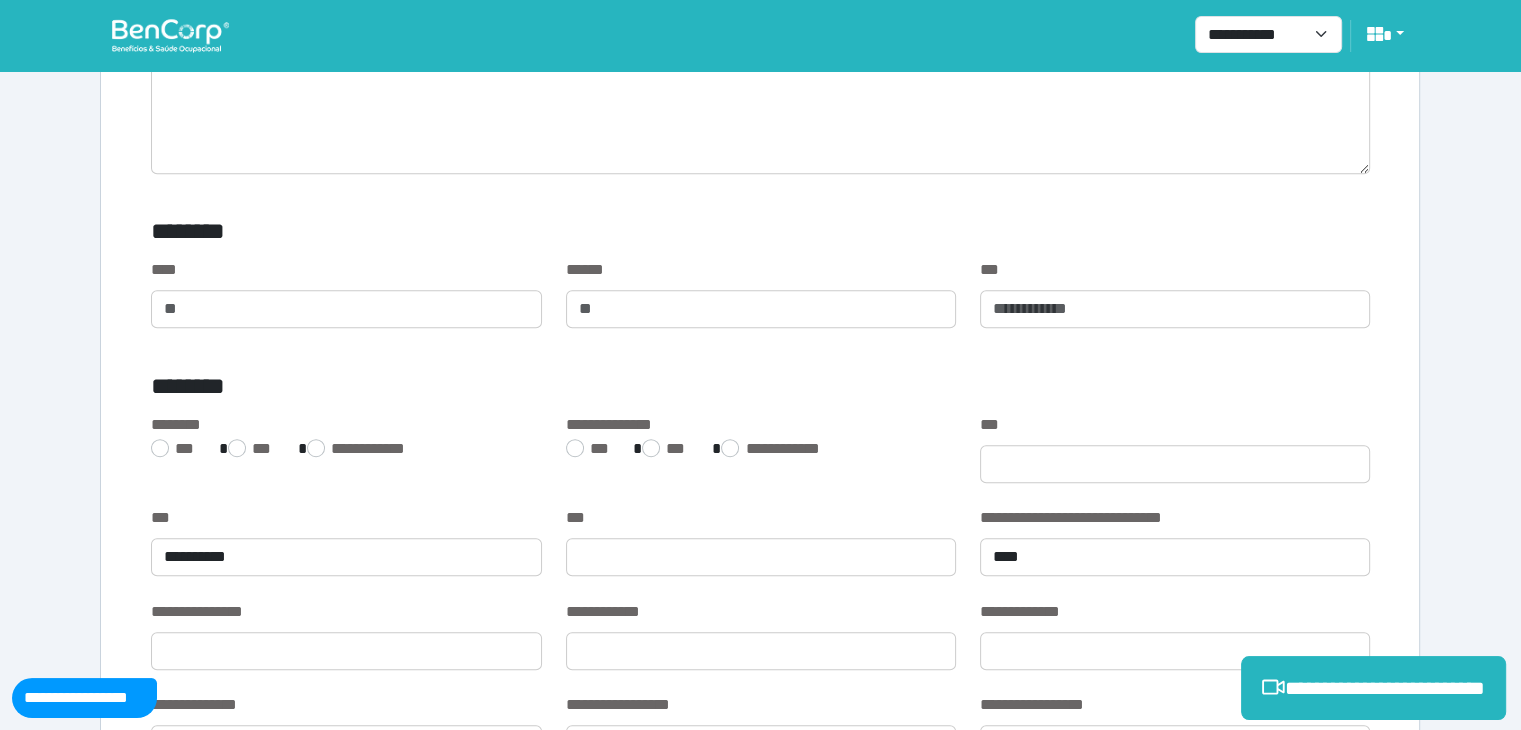 scroll, scrollTop: 1433, scrollLeft: 0, axis: vertical 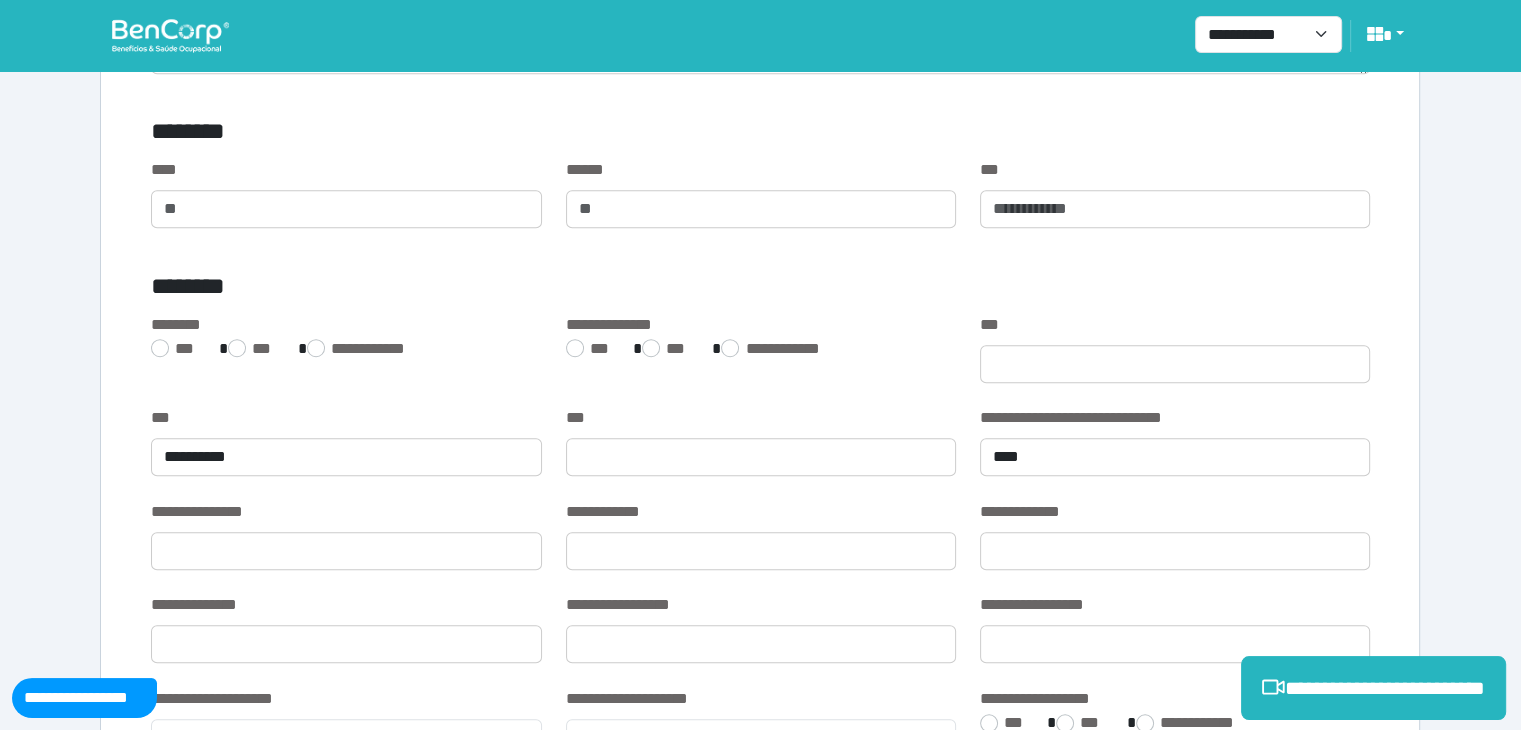 type on "**********" 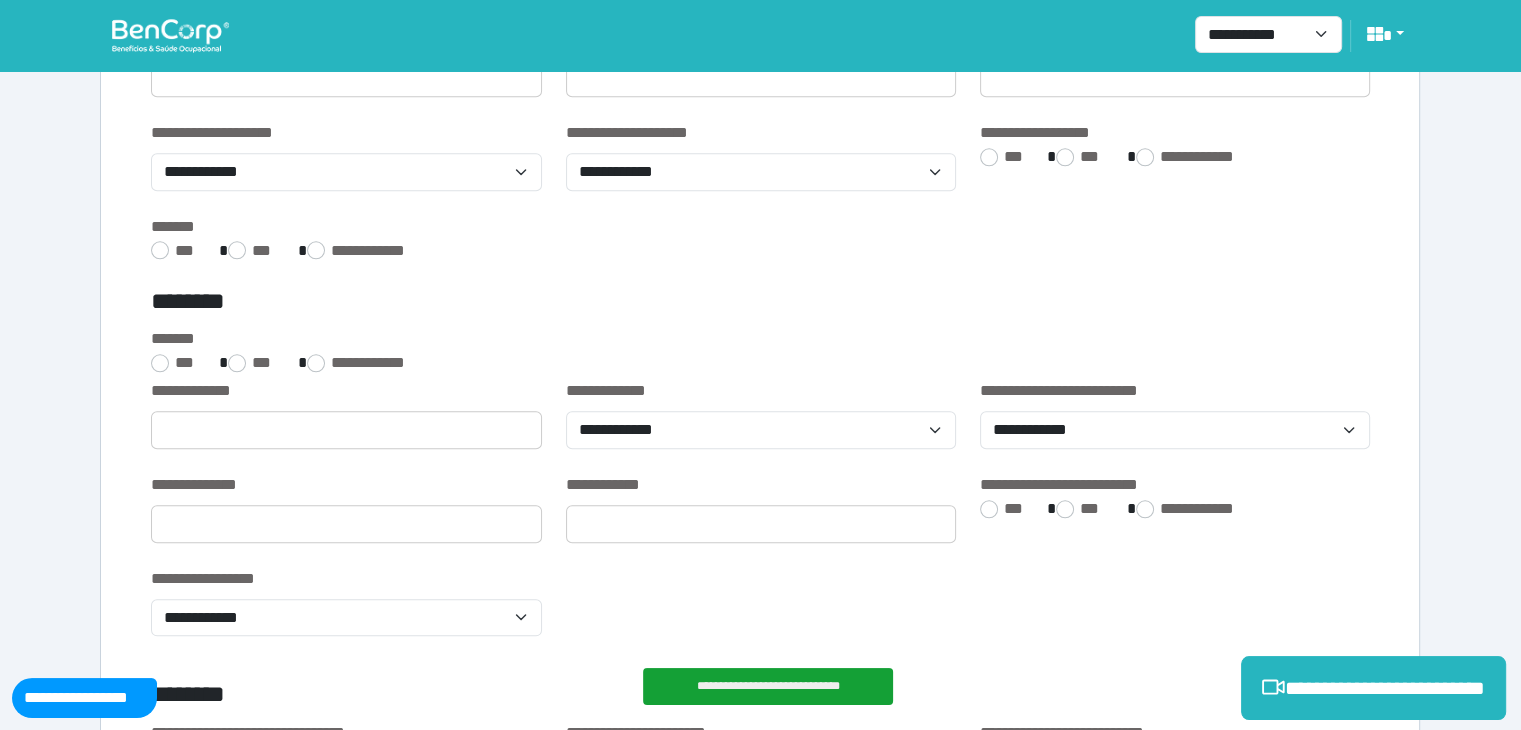 scroll, scrollTop: 1833, scrollLeft: 0, axis: vertical 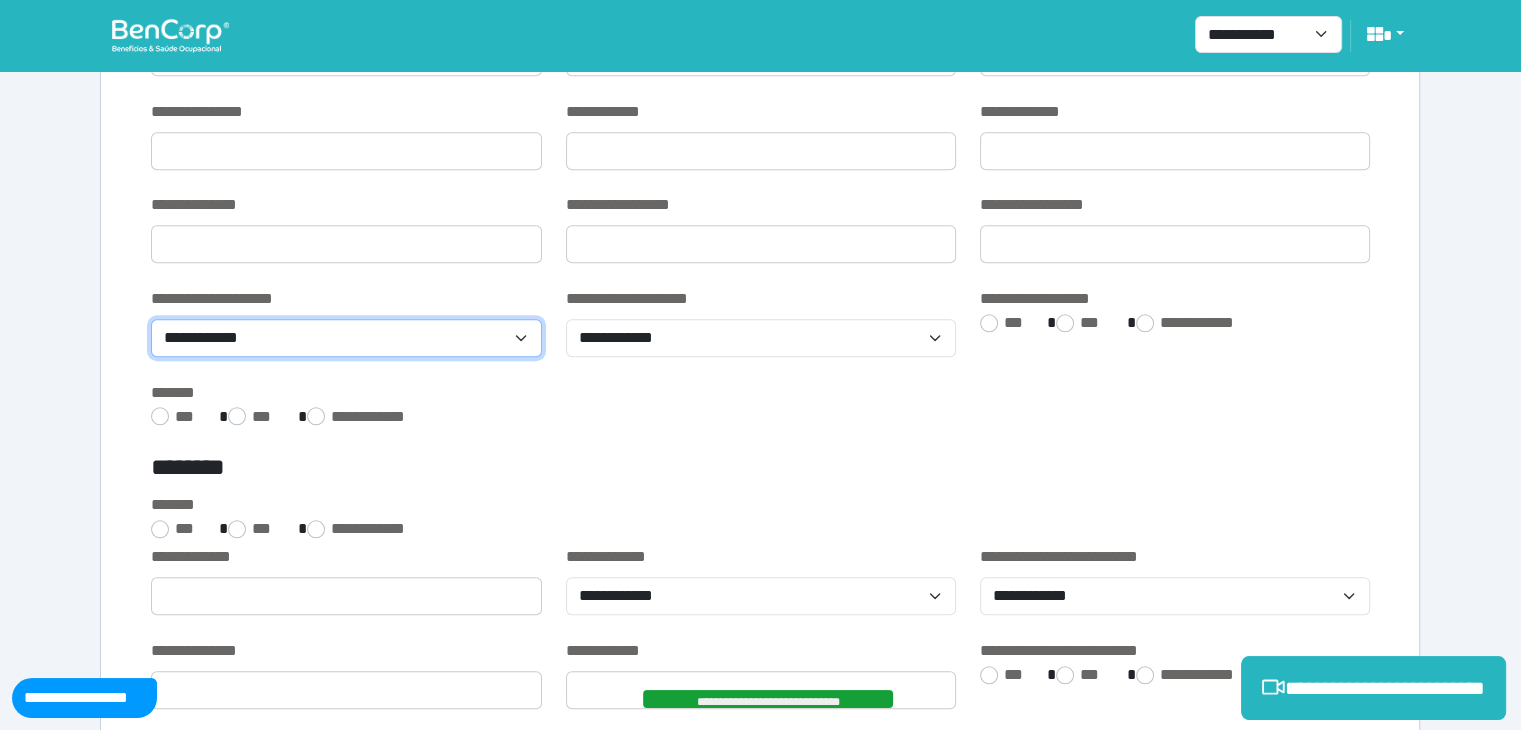 click on "**********" at bounding box center (346, 338) 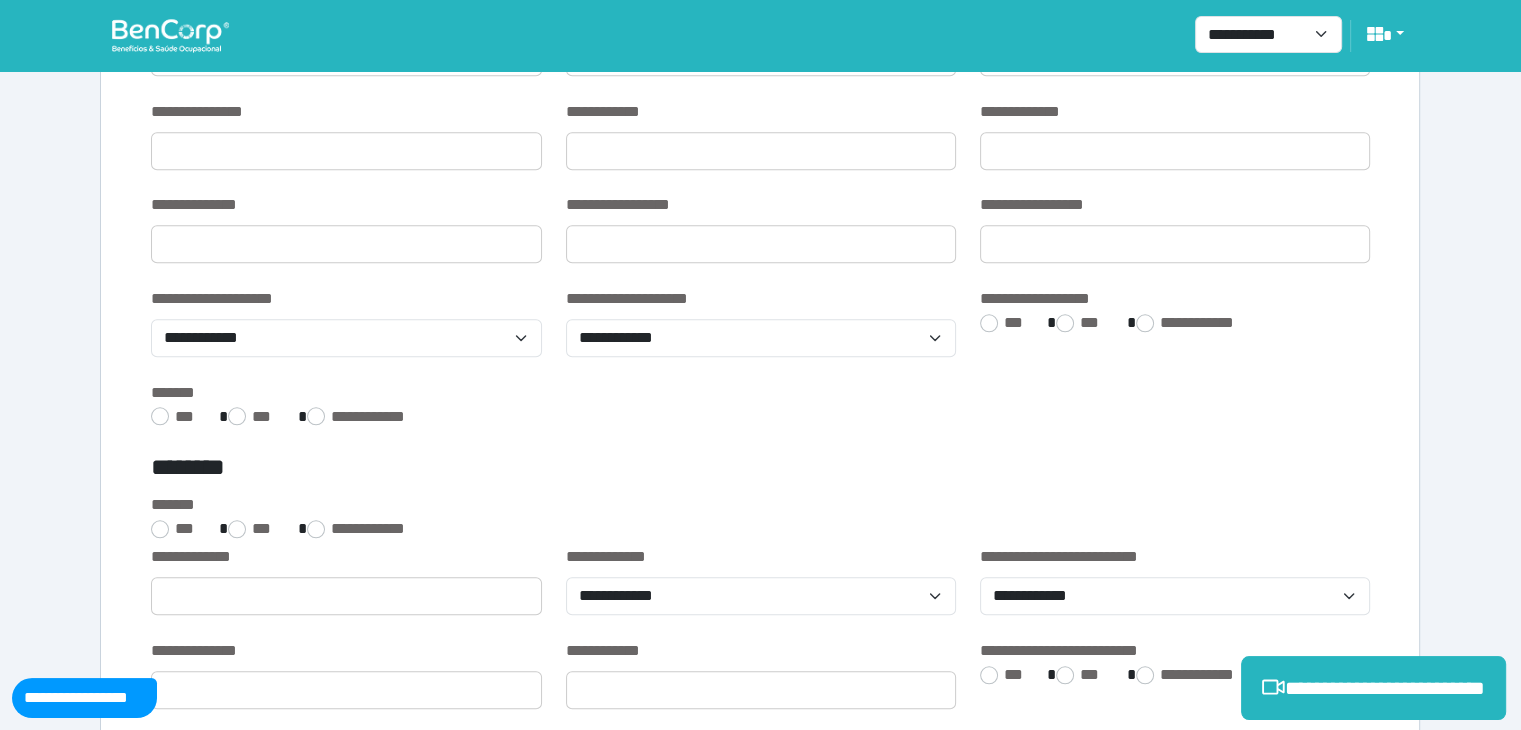 click on "**********" at bounding box center (760, 2784) 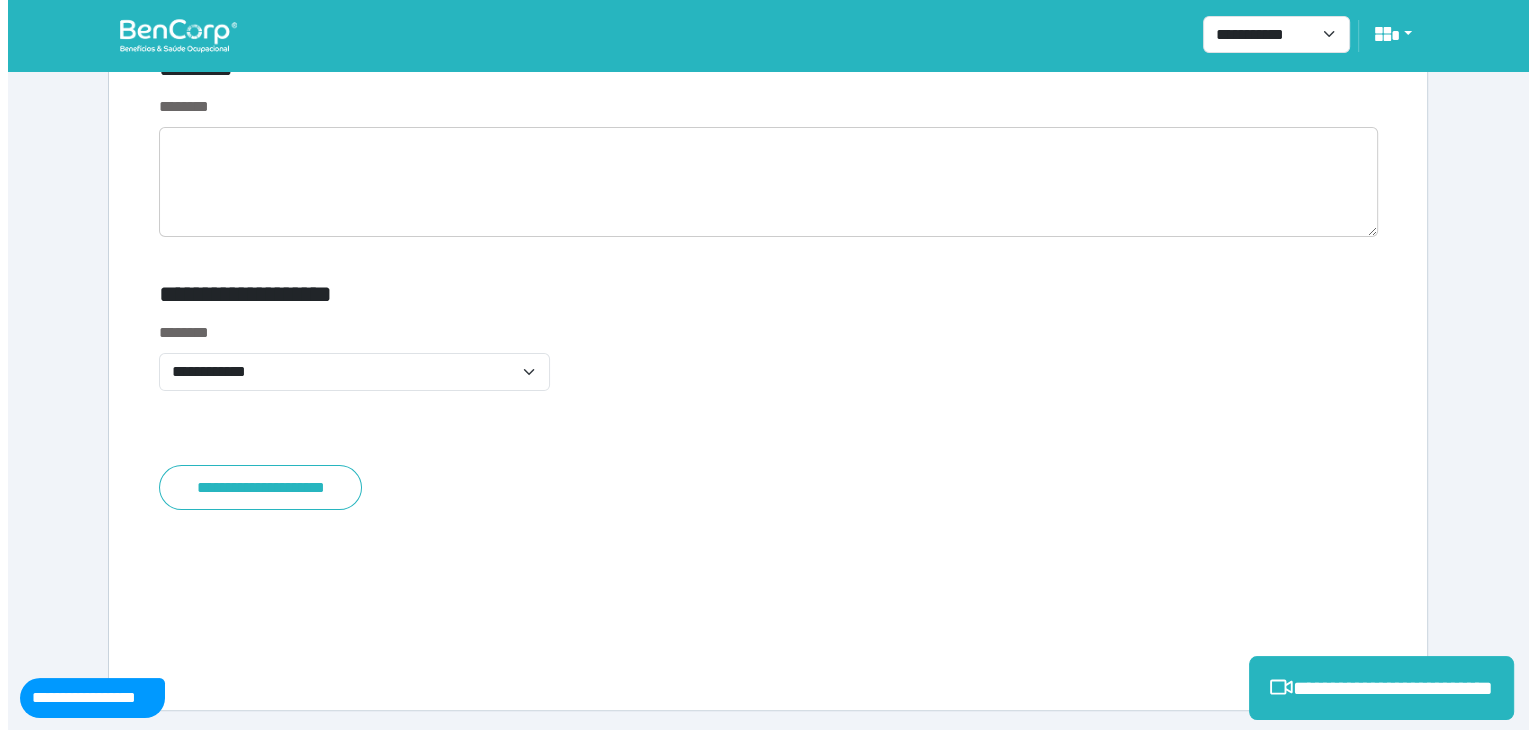 scroll, scrollTop: 7944, scrollLeft: 0, axis: vertical 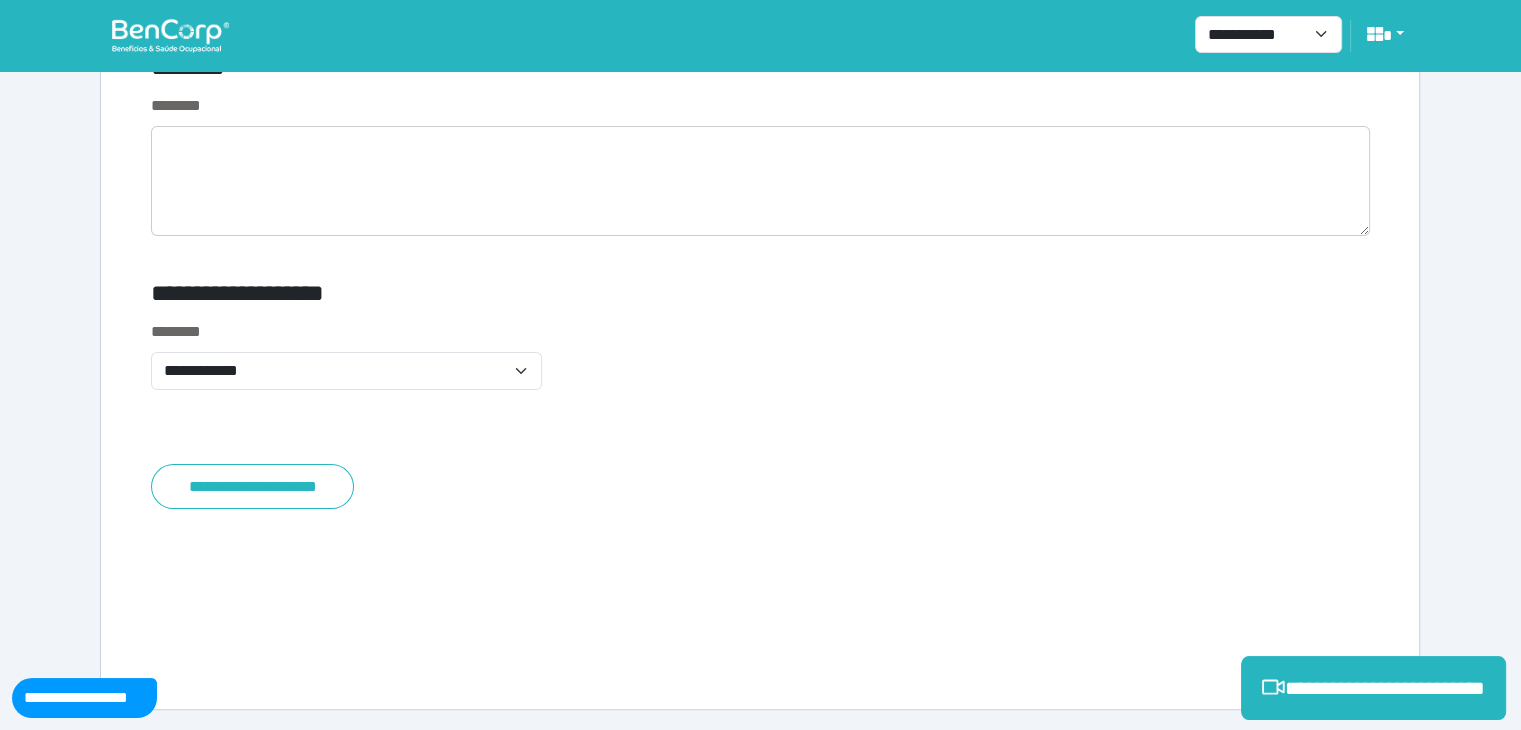 click on "**********" at bounding box center [760, -3567] 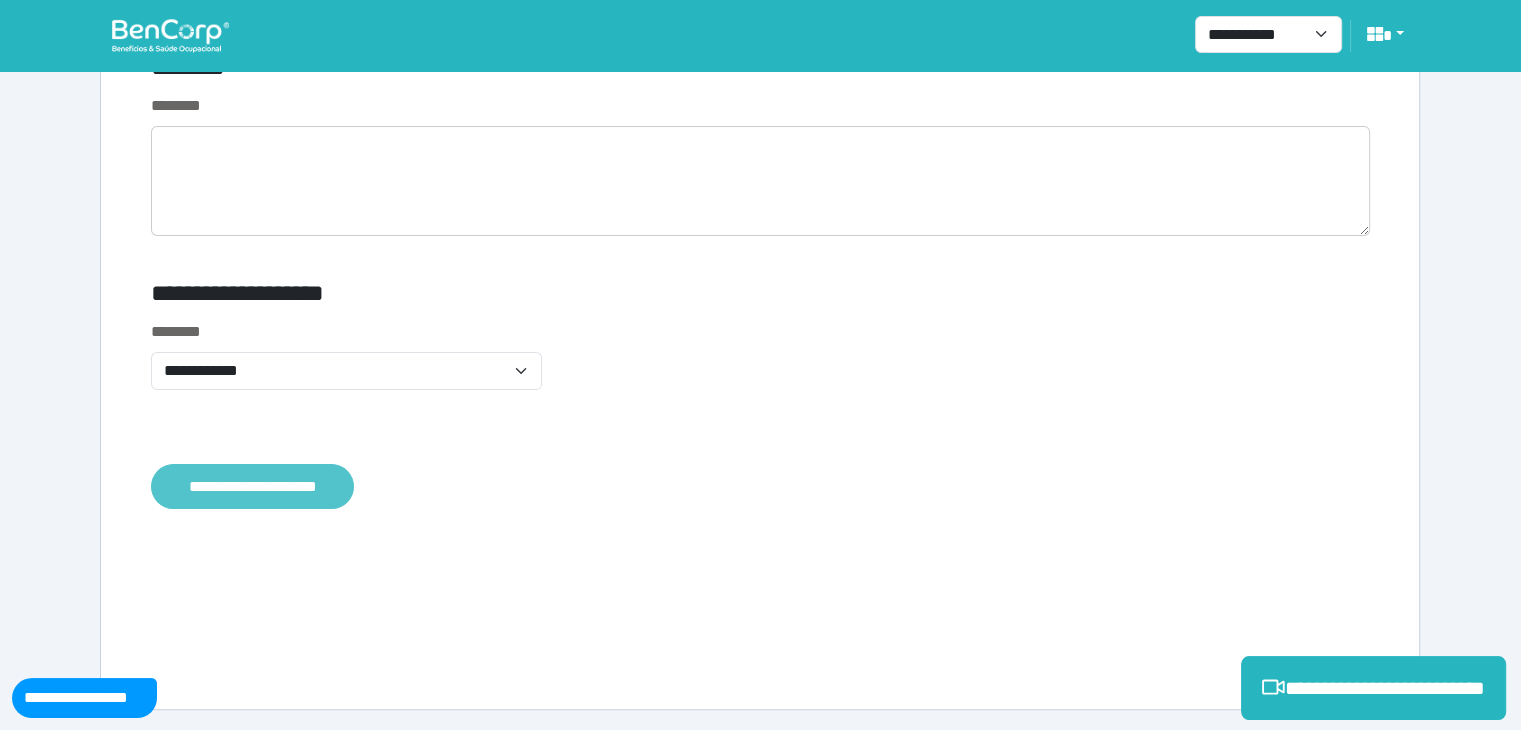 click on "**********" at bounding box center [252, 487] 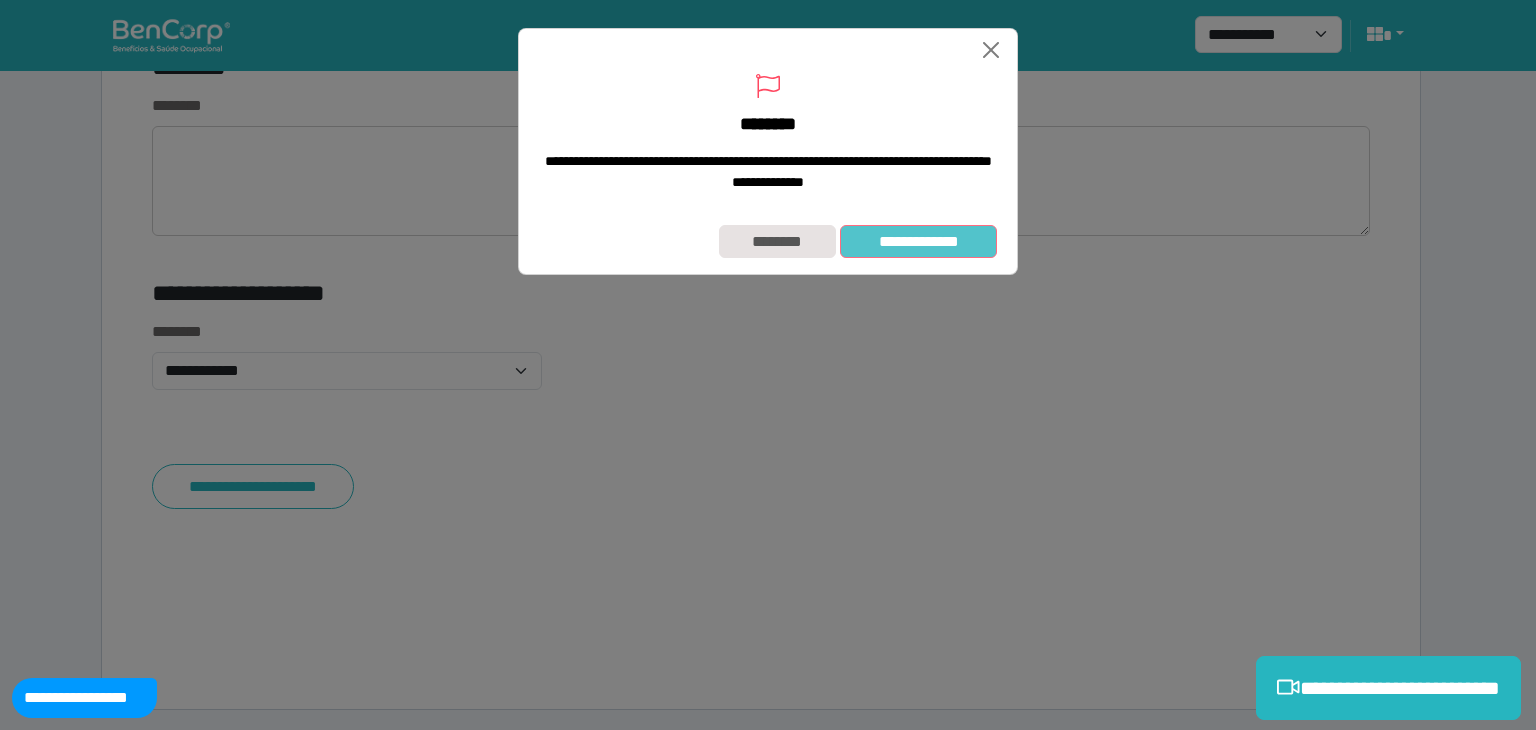 click on "**********" at bounding box center [918, 242] 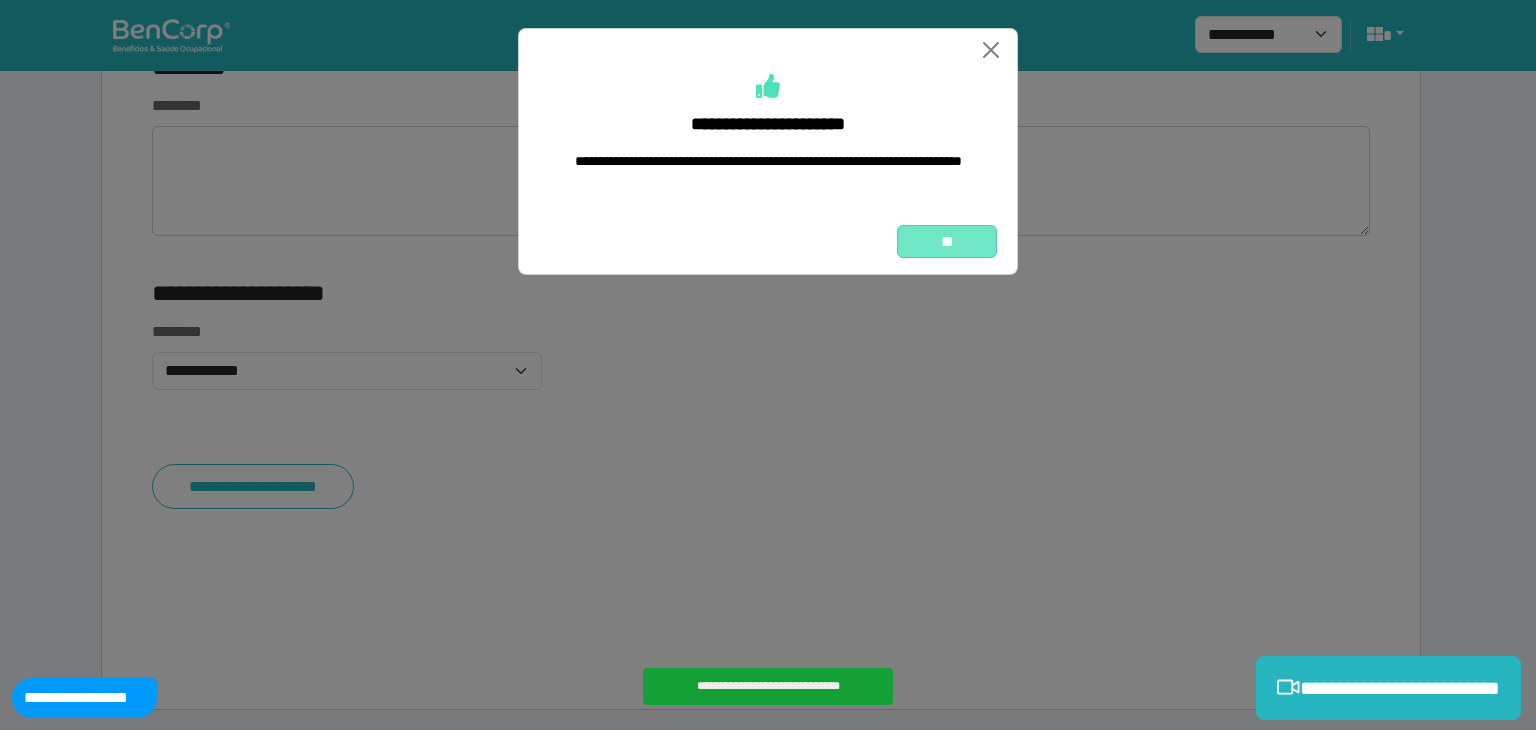 click on "**" at bounding box center [947, 242] 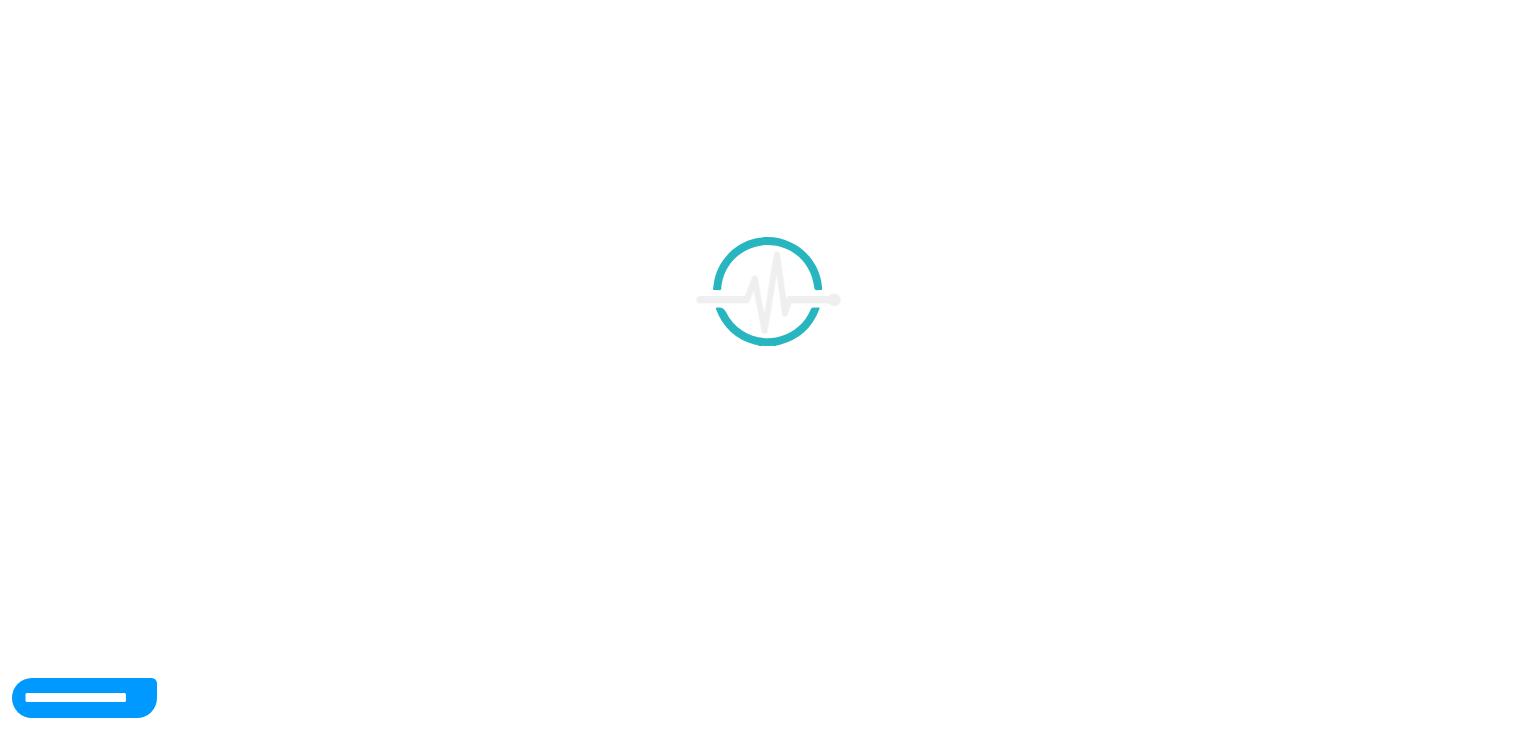 scroll, scrollTop: 0, scrollLeft: 0, axis: both 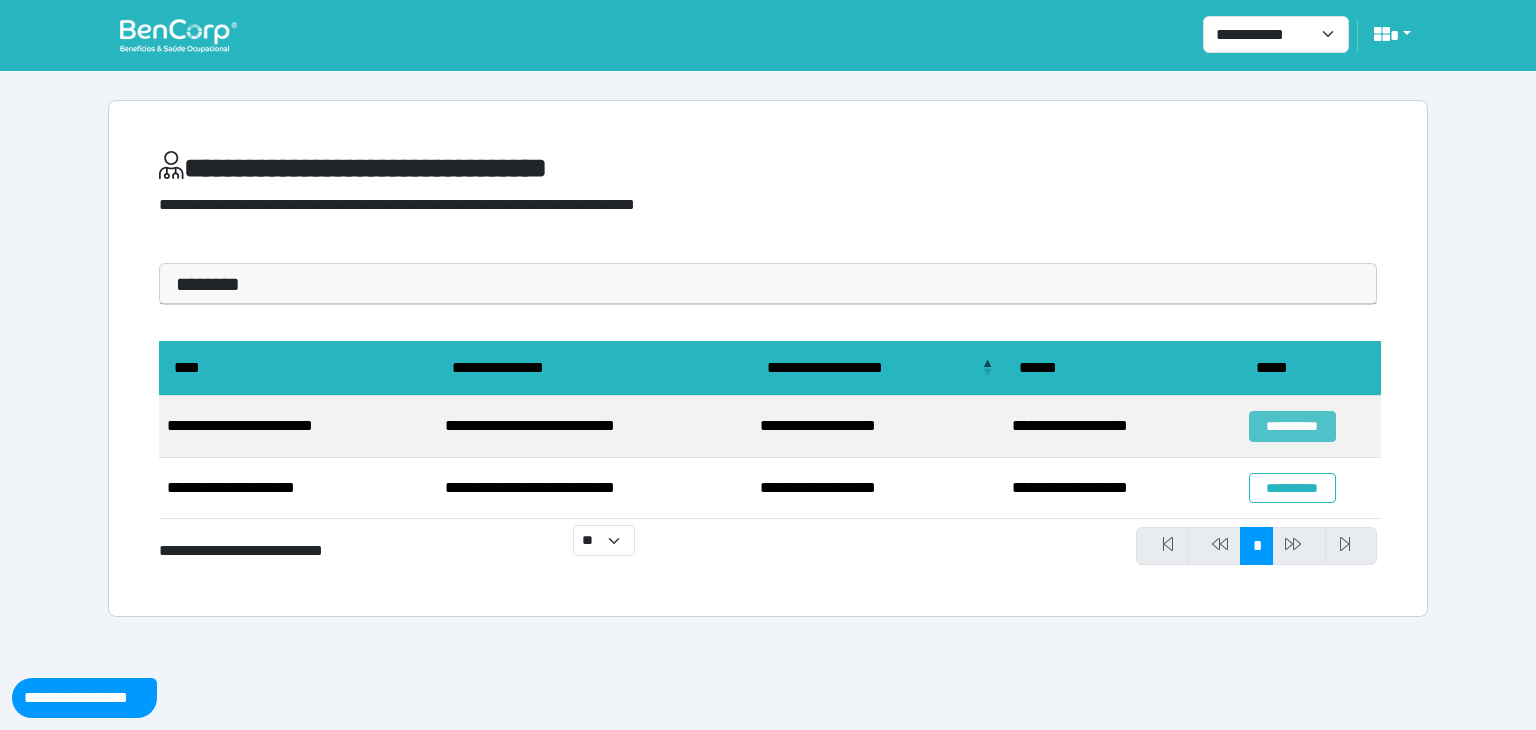 click on "**********" at bounding box center [1292, 426] 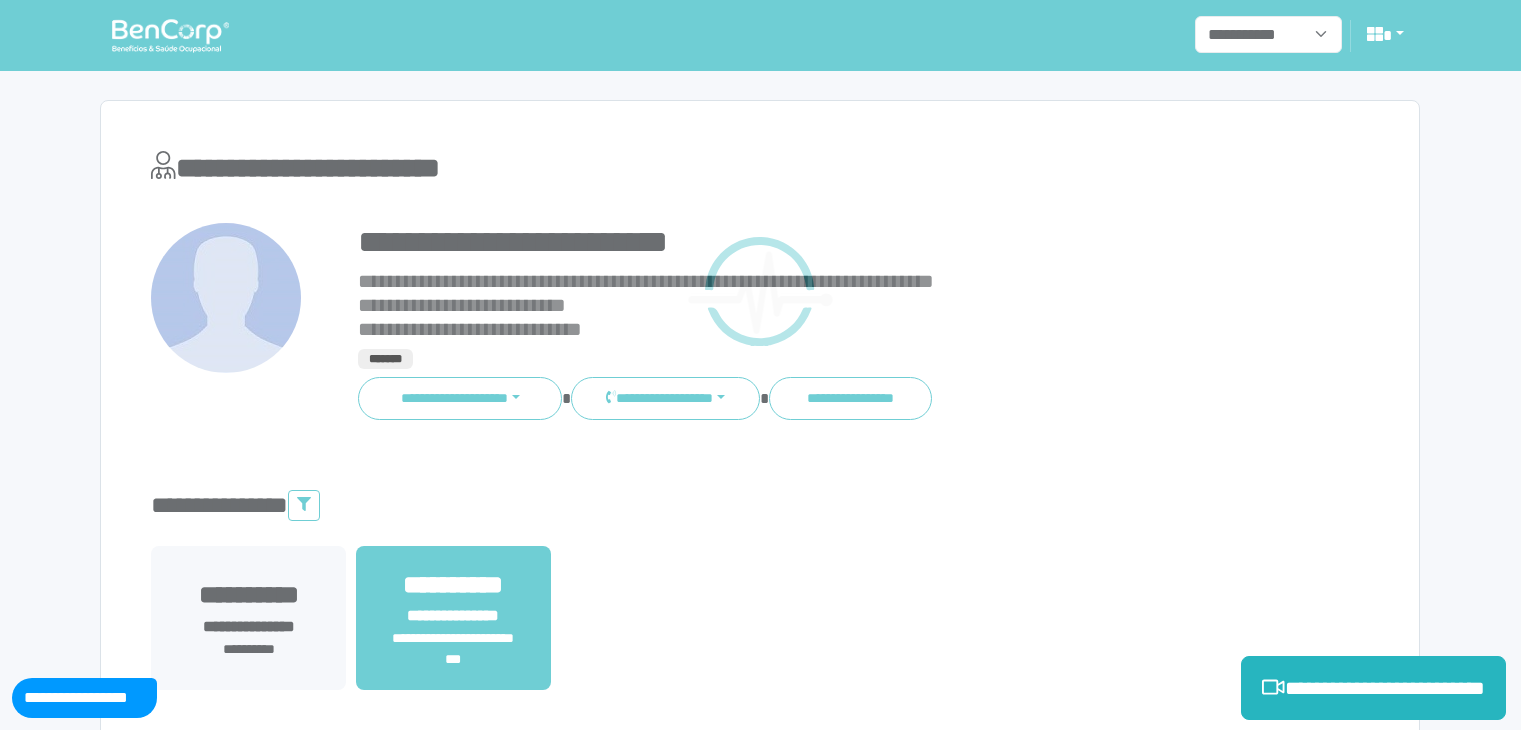 scroll, scrollTop: 0, scrollLeft: 0, axis: both 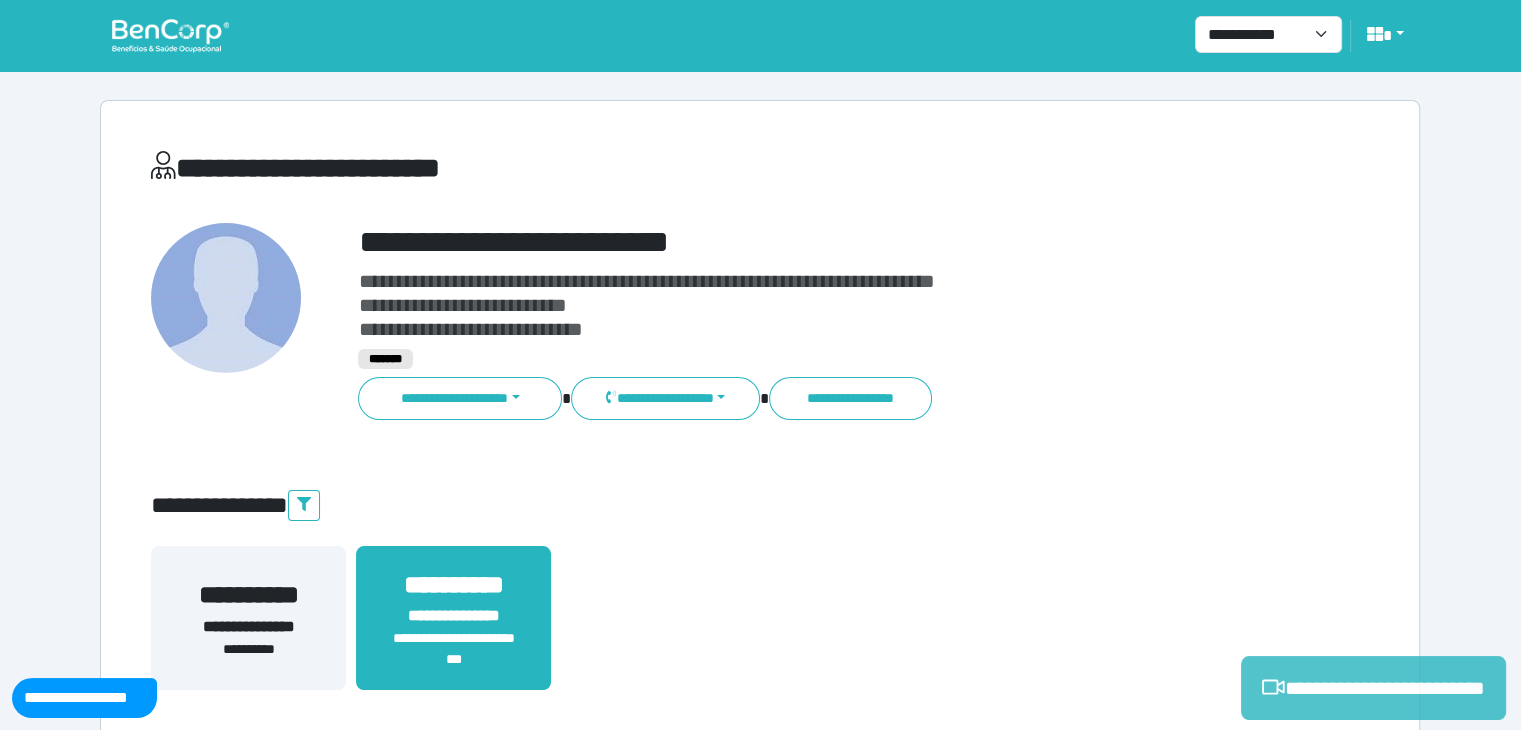click on "**********" at bounding box center (1373, 688) 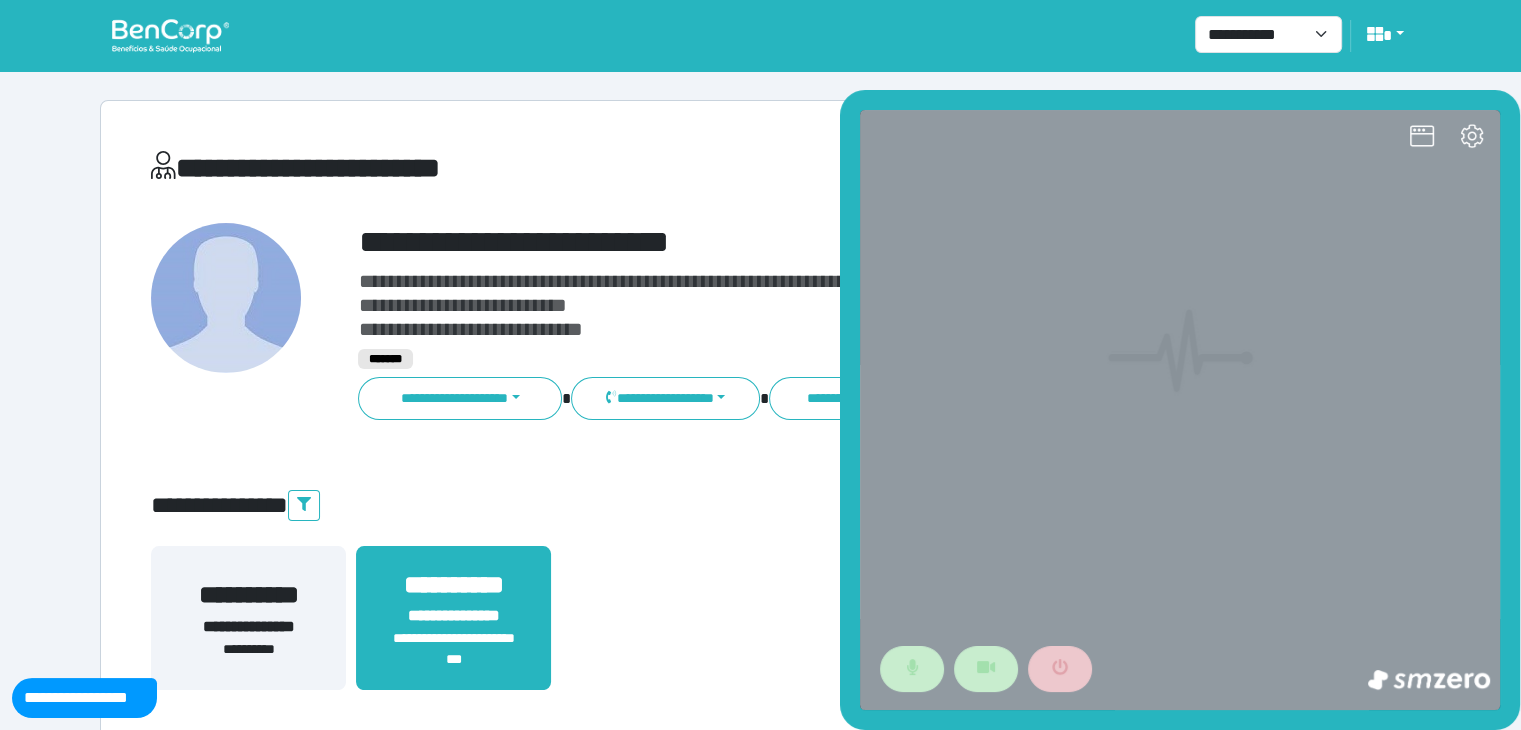 scroll, scrollTop: 0, scrollLeft: 0, axis: both 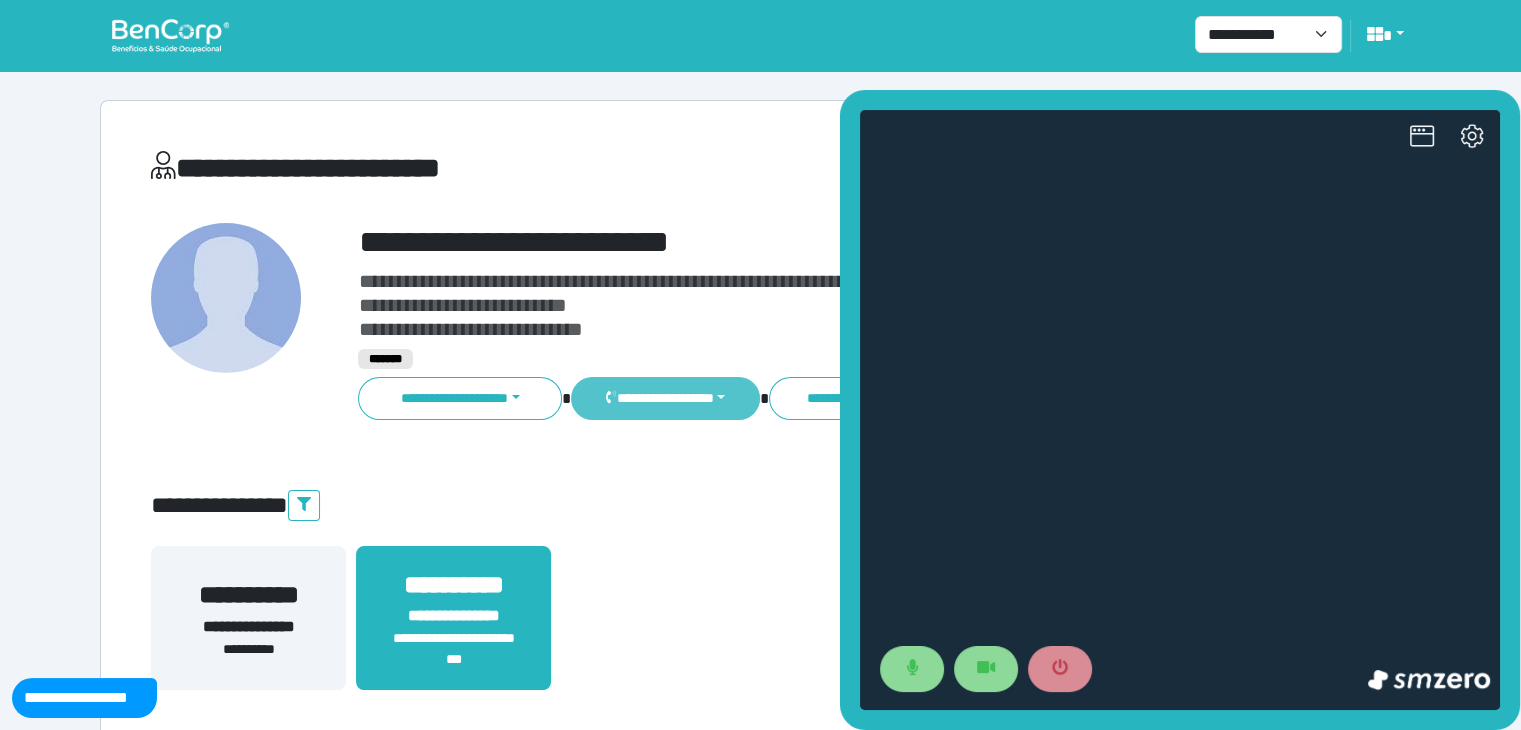 click on "**********" at bounding box center [665, 398] 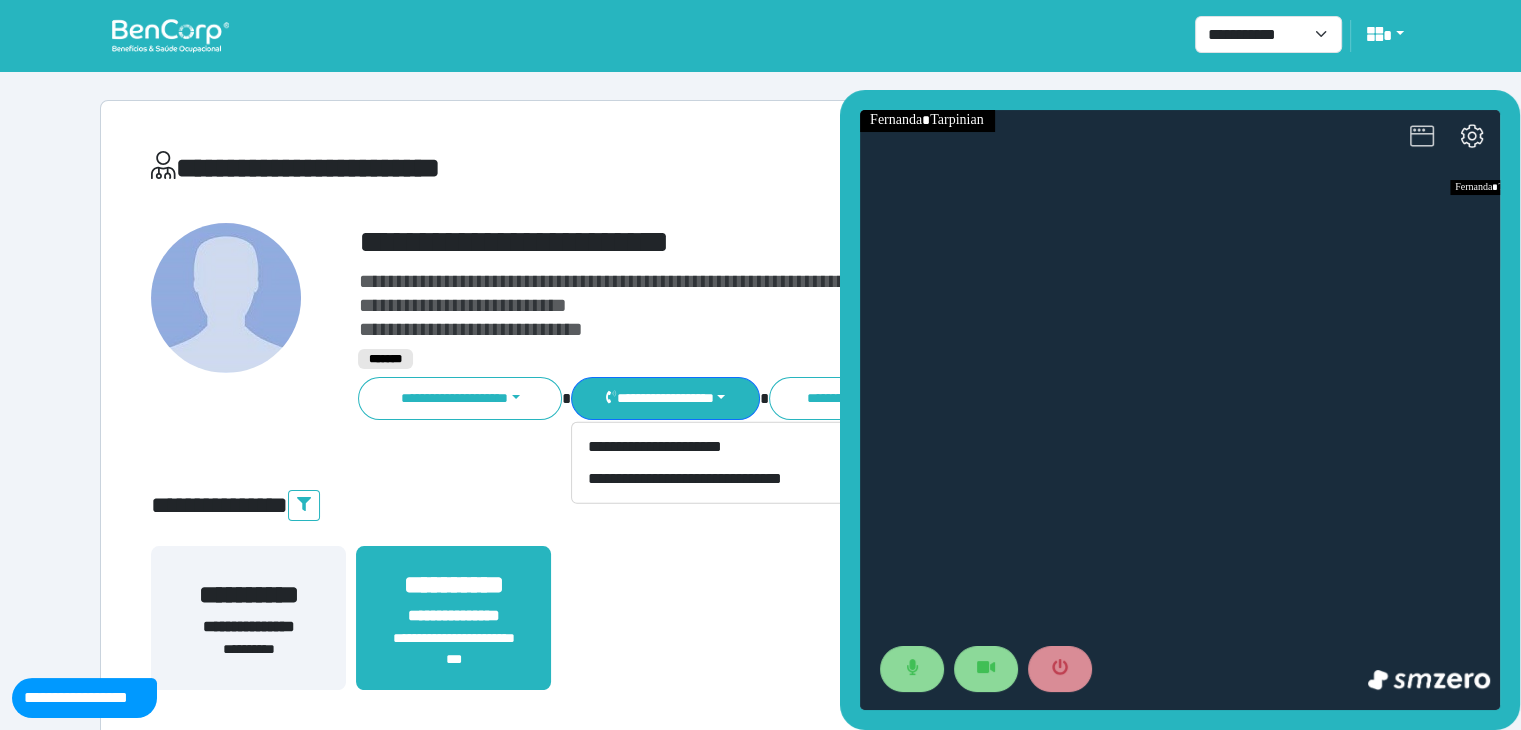 drag, startPoint x: 1429, startPoint y: 135, endPoint x: 1414, endPoint y: 151, distance: 21.931713 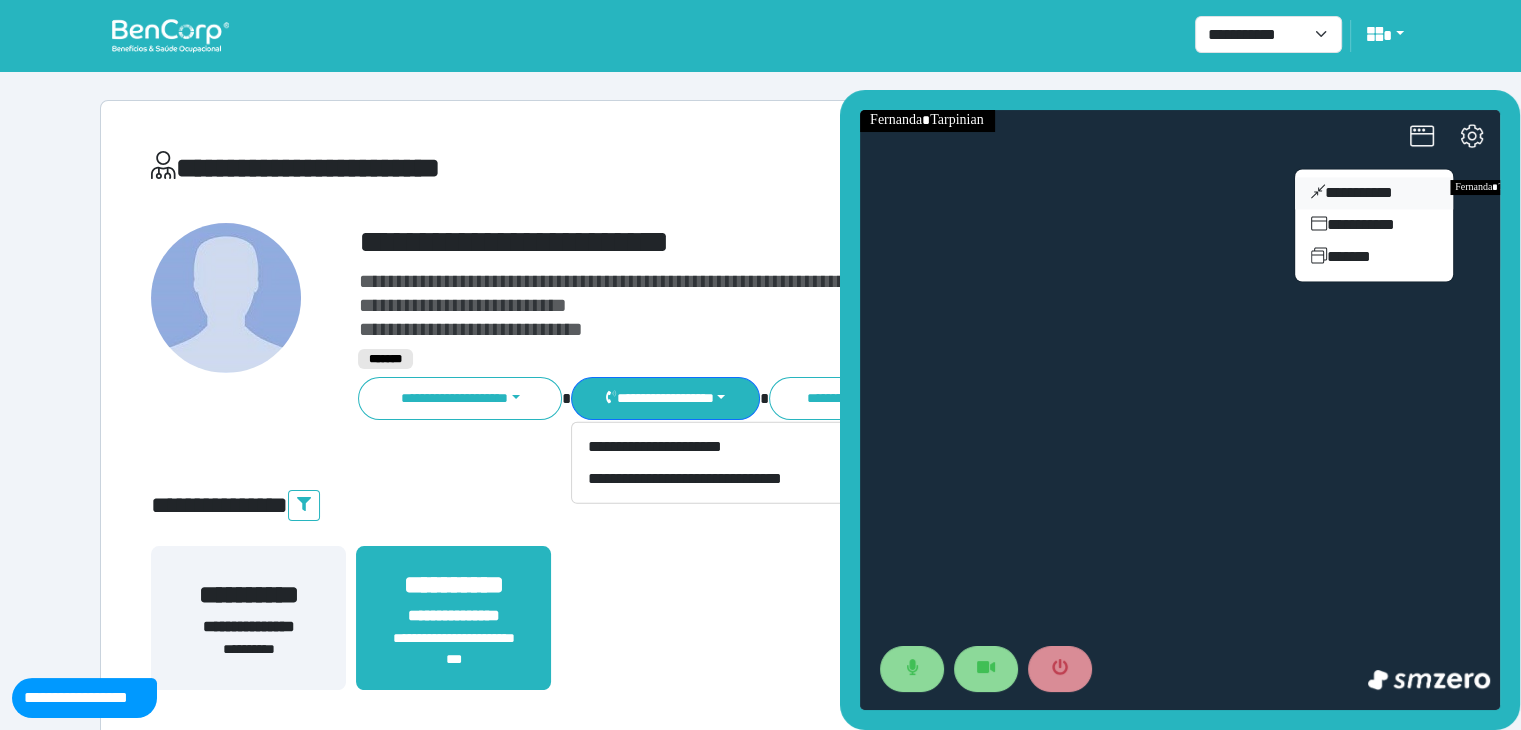 click on "**********" at bounding box center [1374, 193] 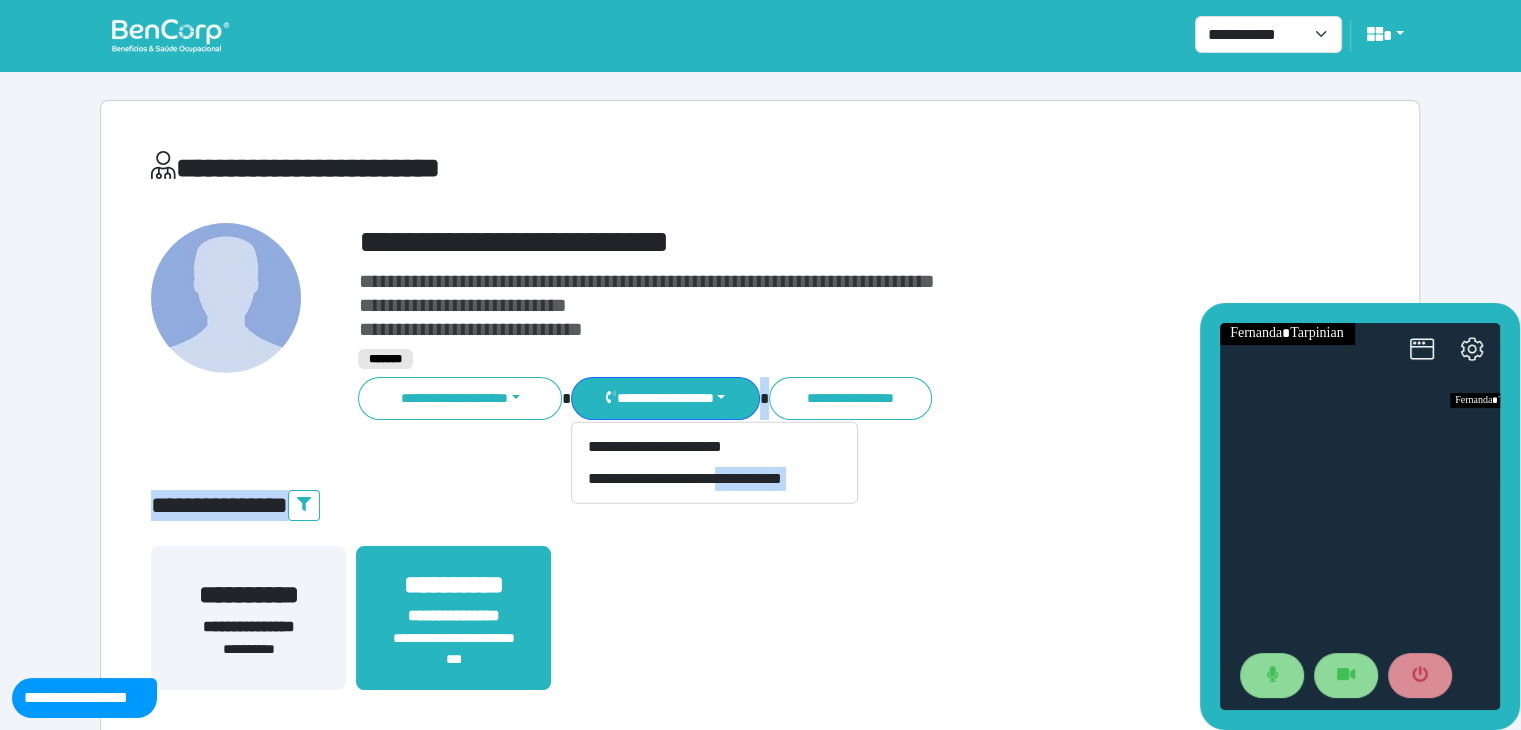 drag, startPoint x: 900, startPoint y: 472, endPoint x: 776, endPoint y: 481, distance: 124.32619 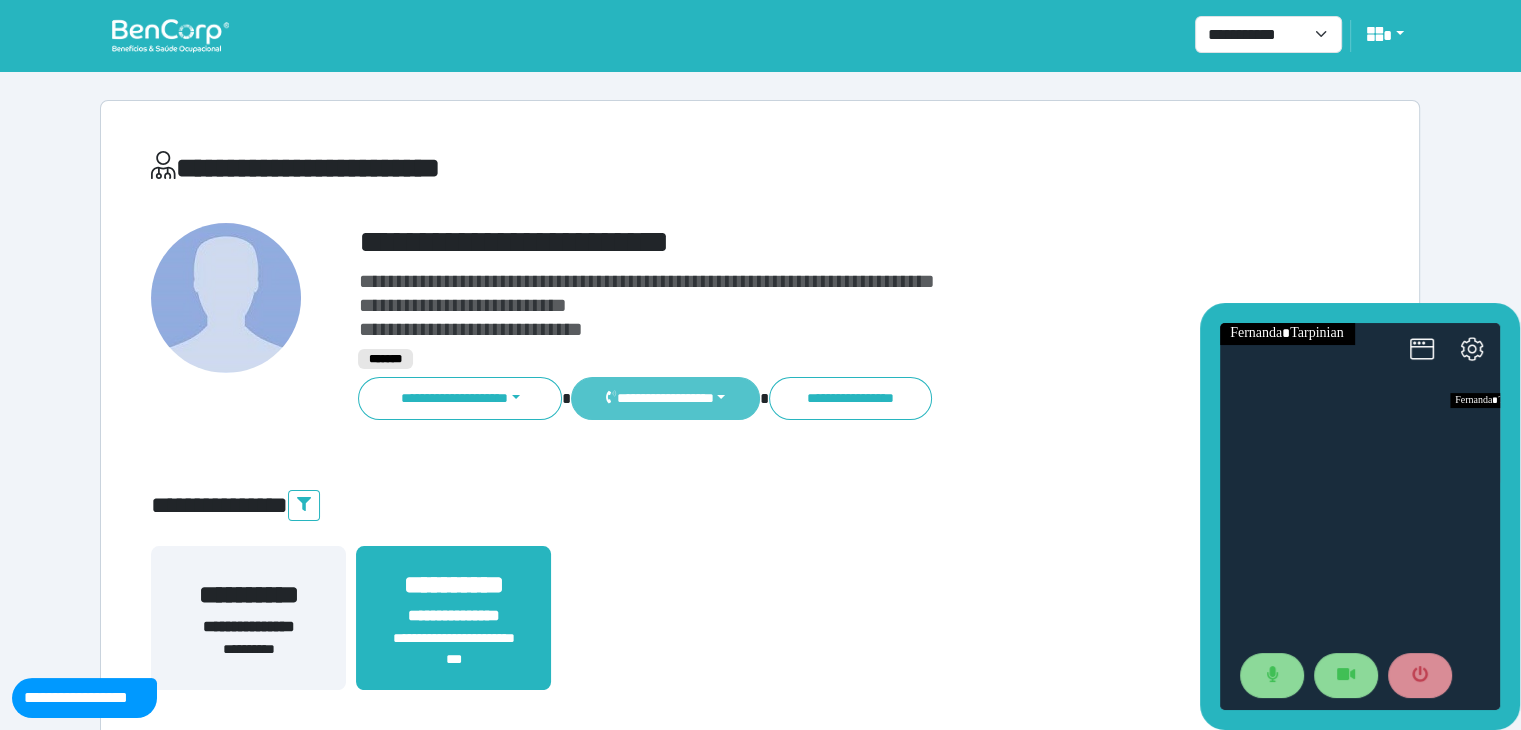drag, startPoint x: 780, startPoint y: 480, endPoint x: 727, endPoint y: 391, distance: 103.58572 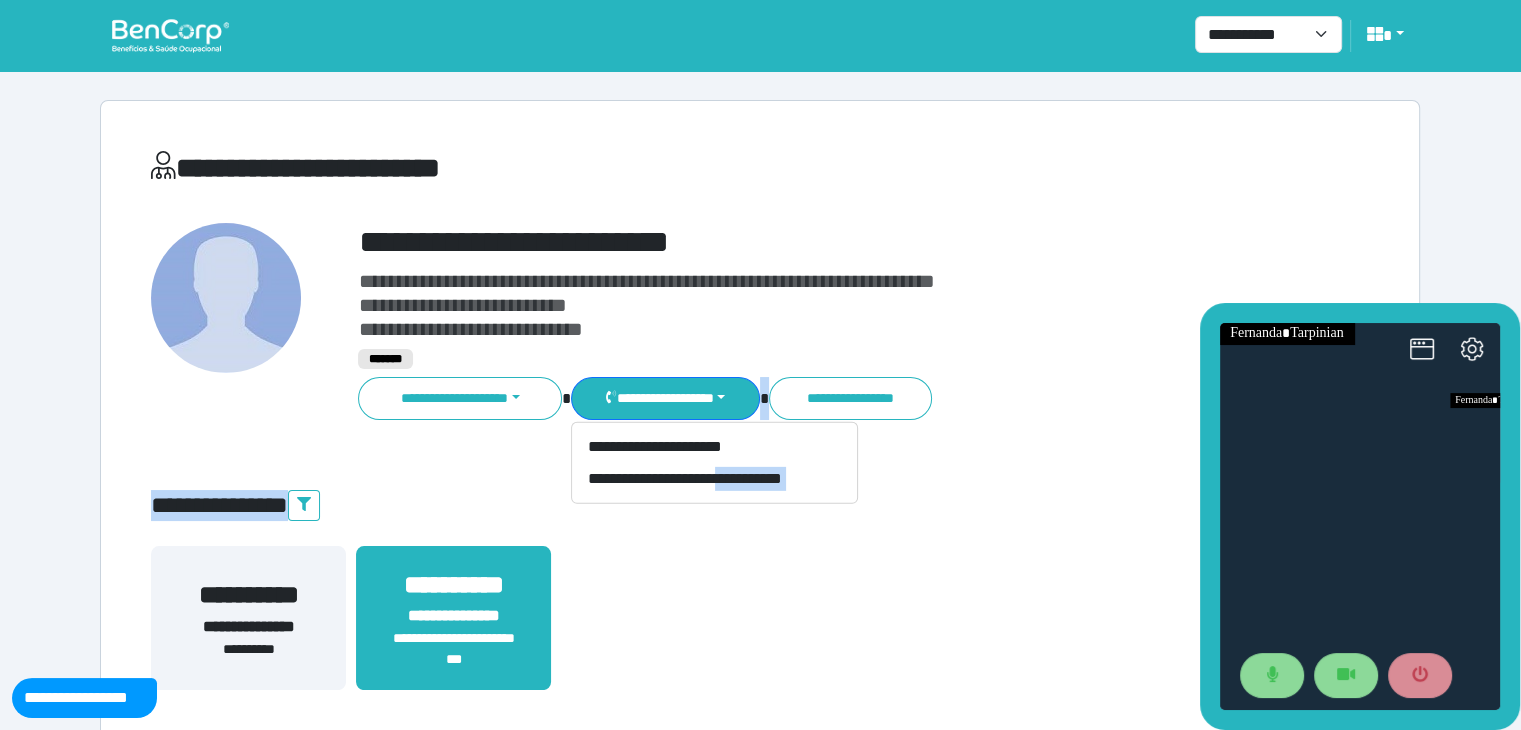 drag, startPoint x: 882, startPoint y: 492, endPoint x: 753, endPoint y: 489, distance: 129.03488 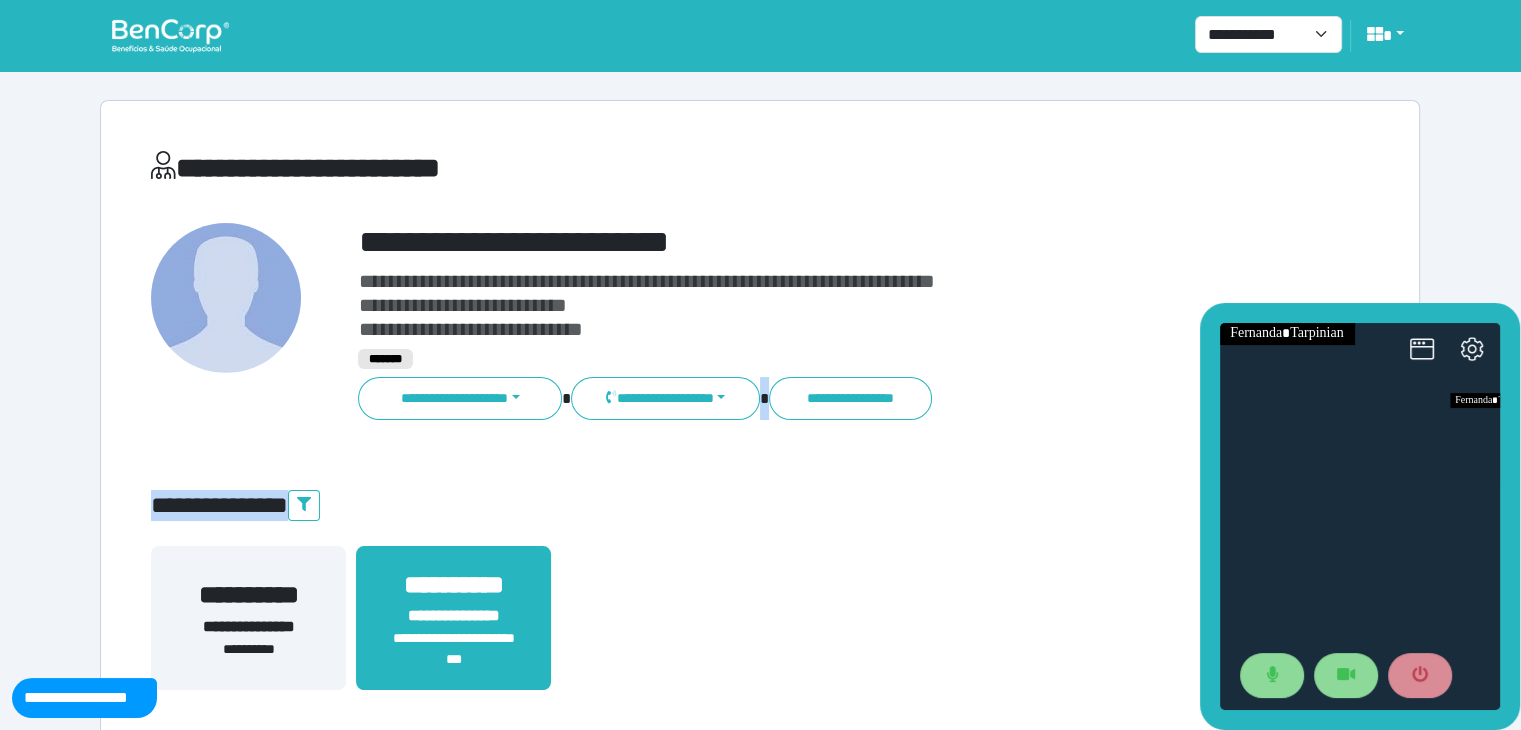 drag, startPoint x: 734, startPoint y: 395, endPoint x: 756, endPoint y: 454, distance: 62.968246 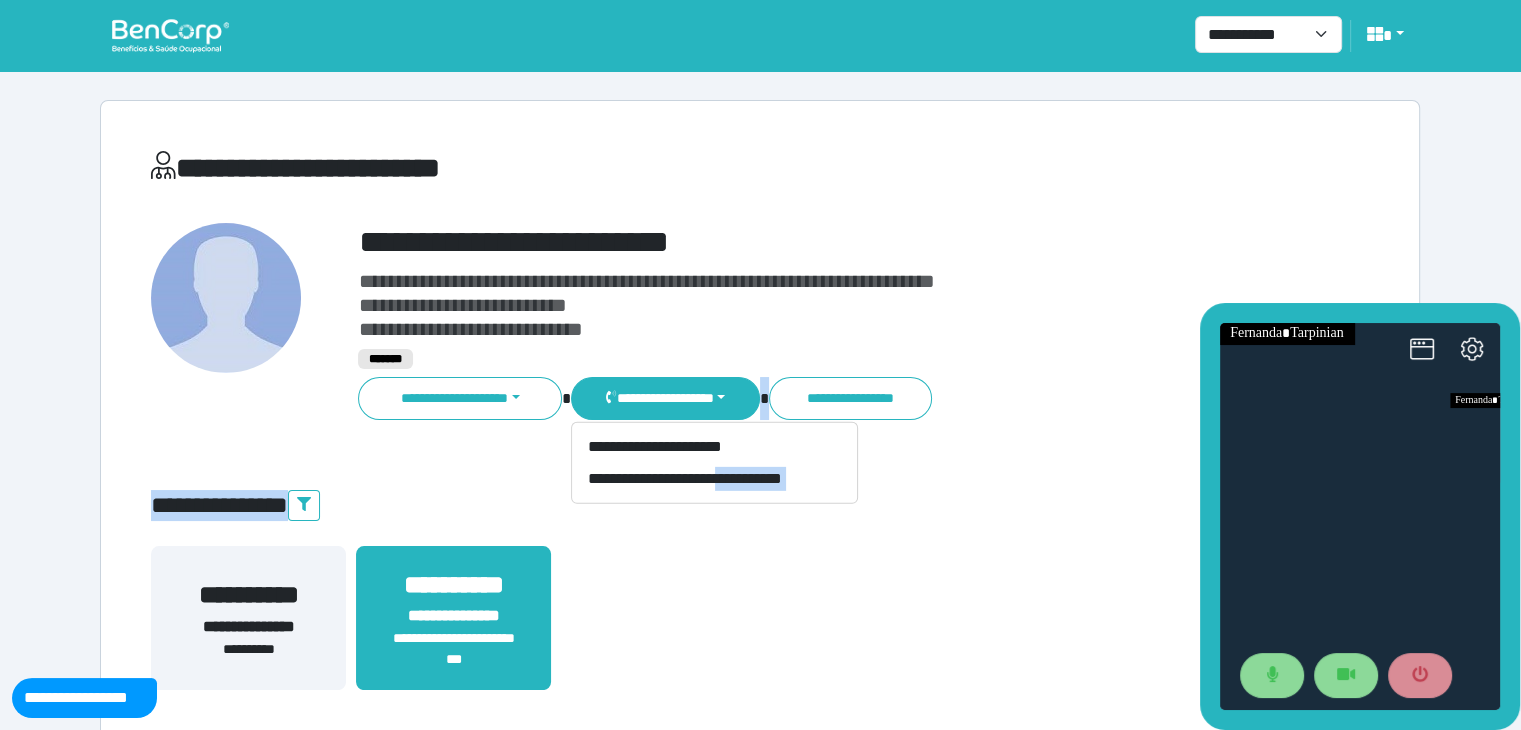 type 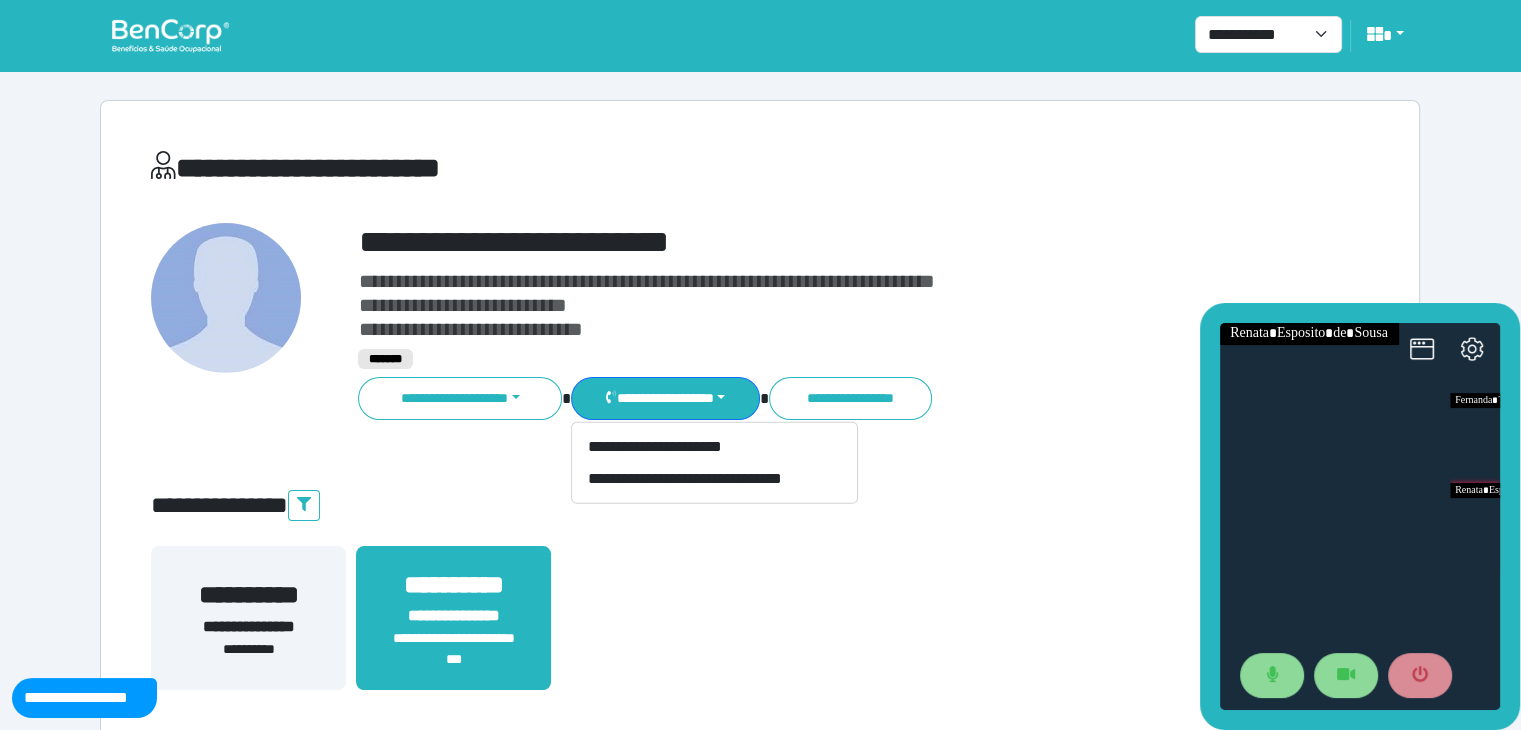 click on "**********" at bounding box center (760, 172) 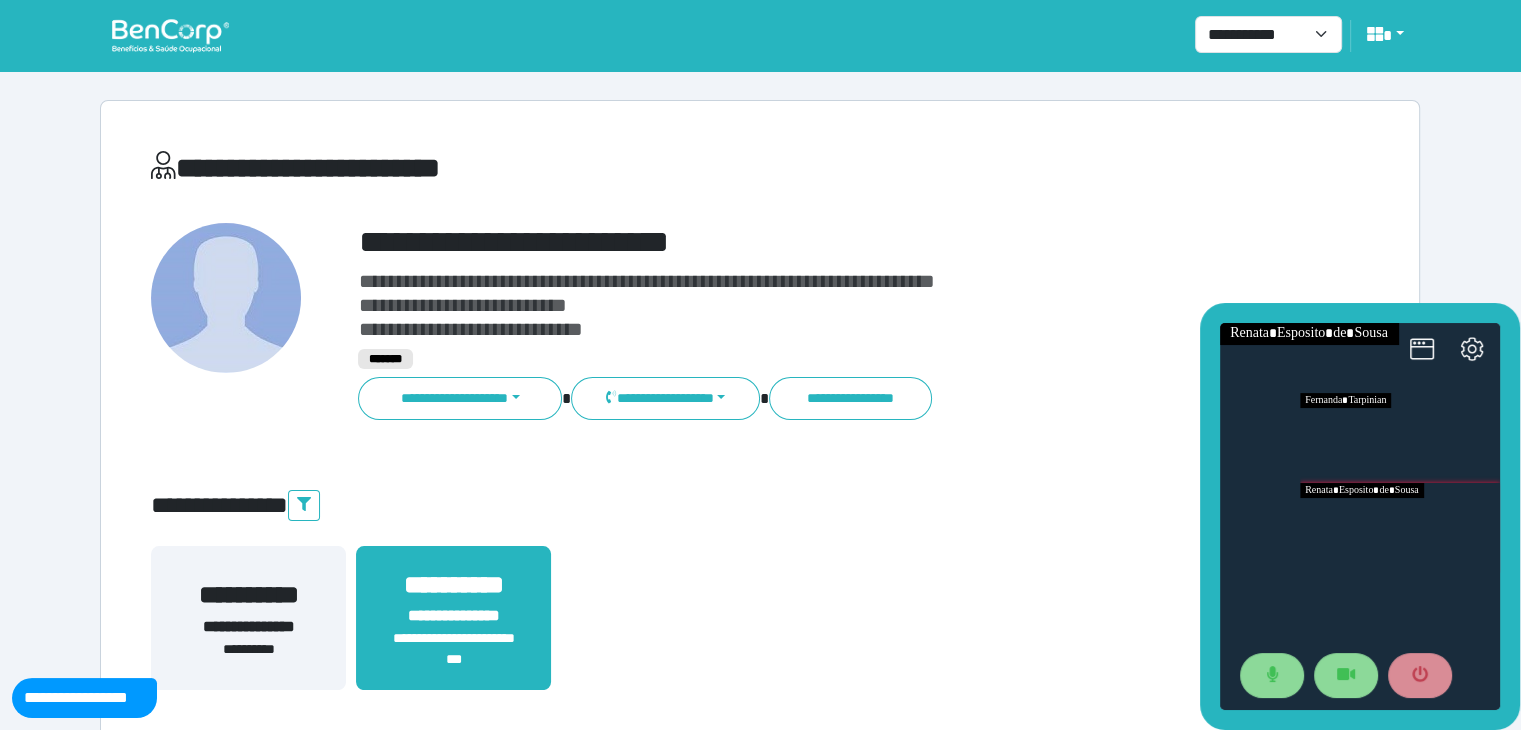 click at bounding box center [1400, 438] 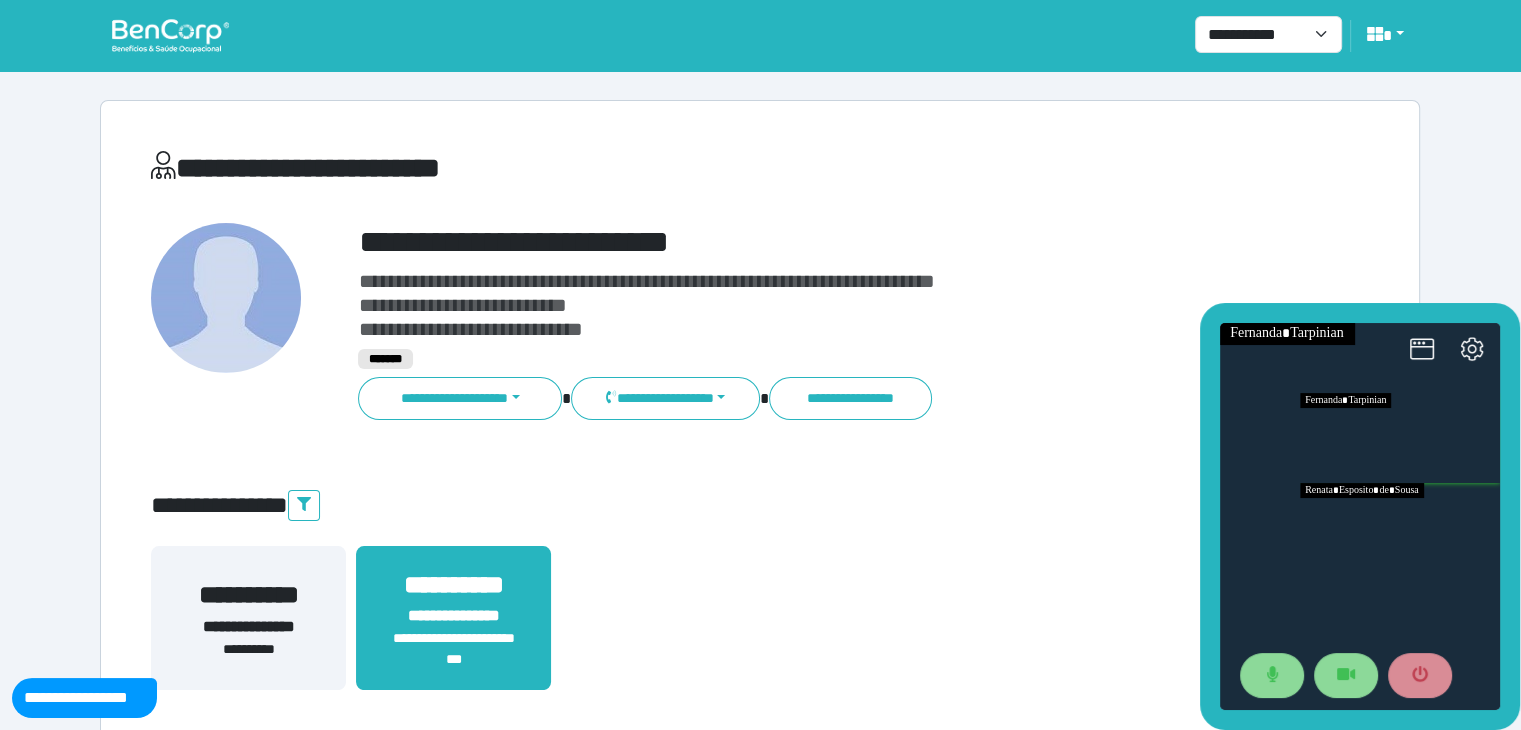 click at bounding box center [1400, 528] 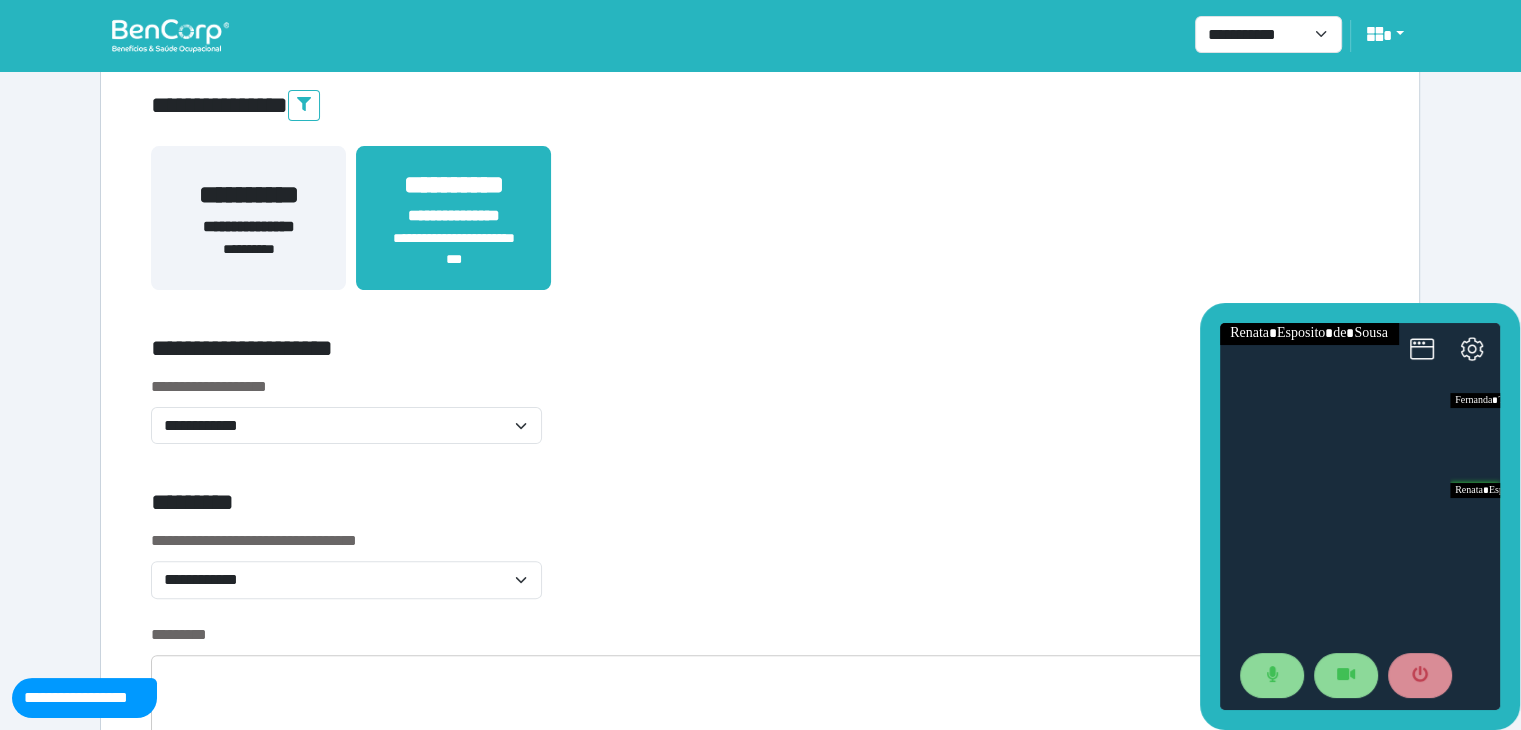 scroll, scrollTop: 800, scrollLeft: 0, axis: vertical 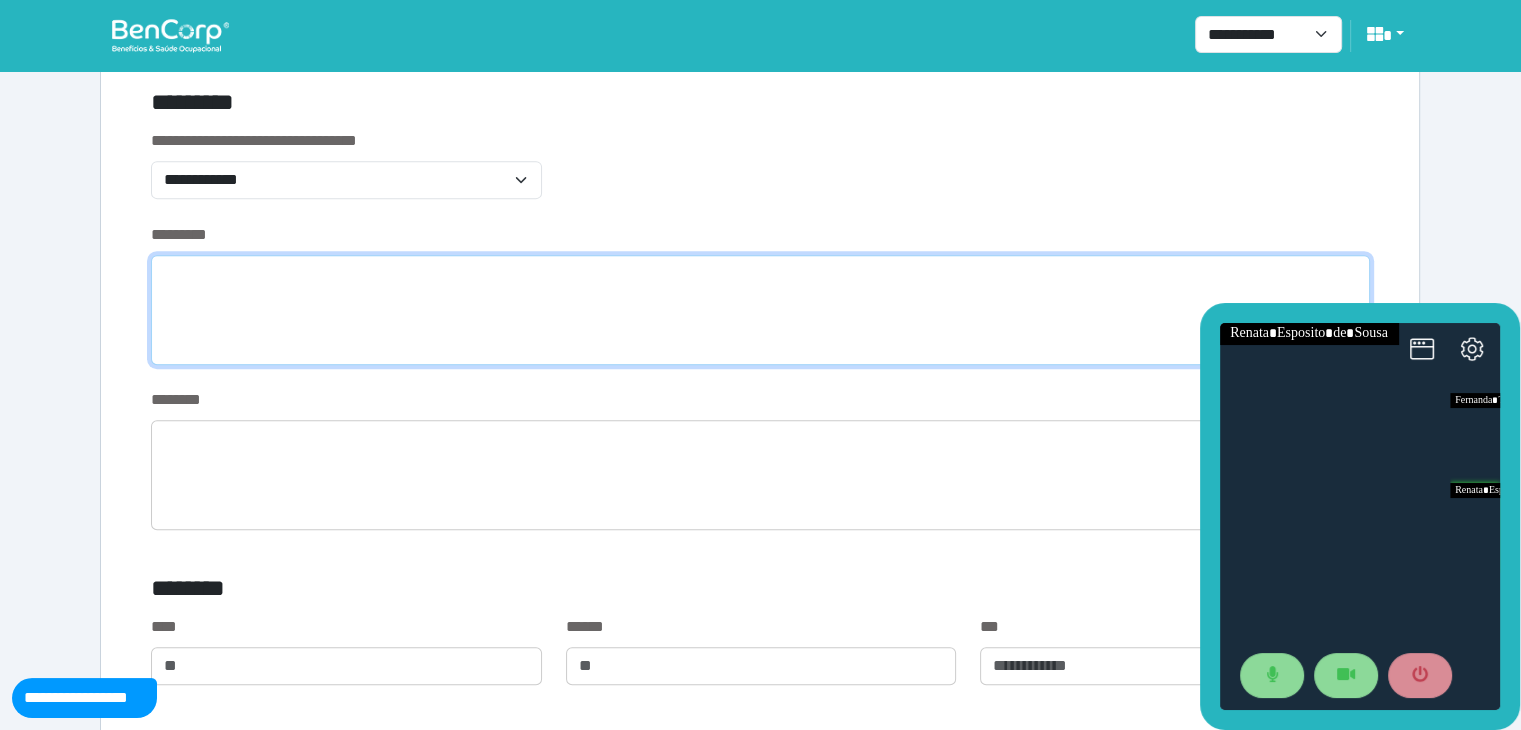 click at bounding box center (760, 310) 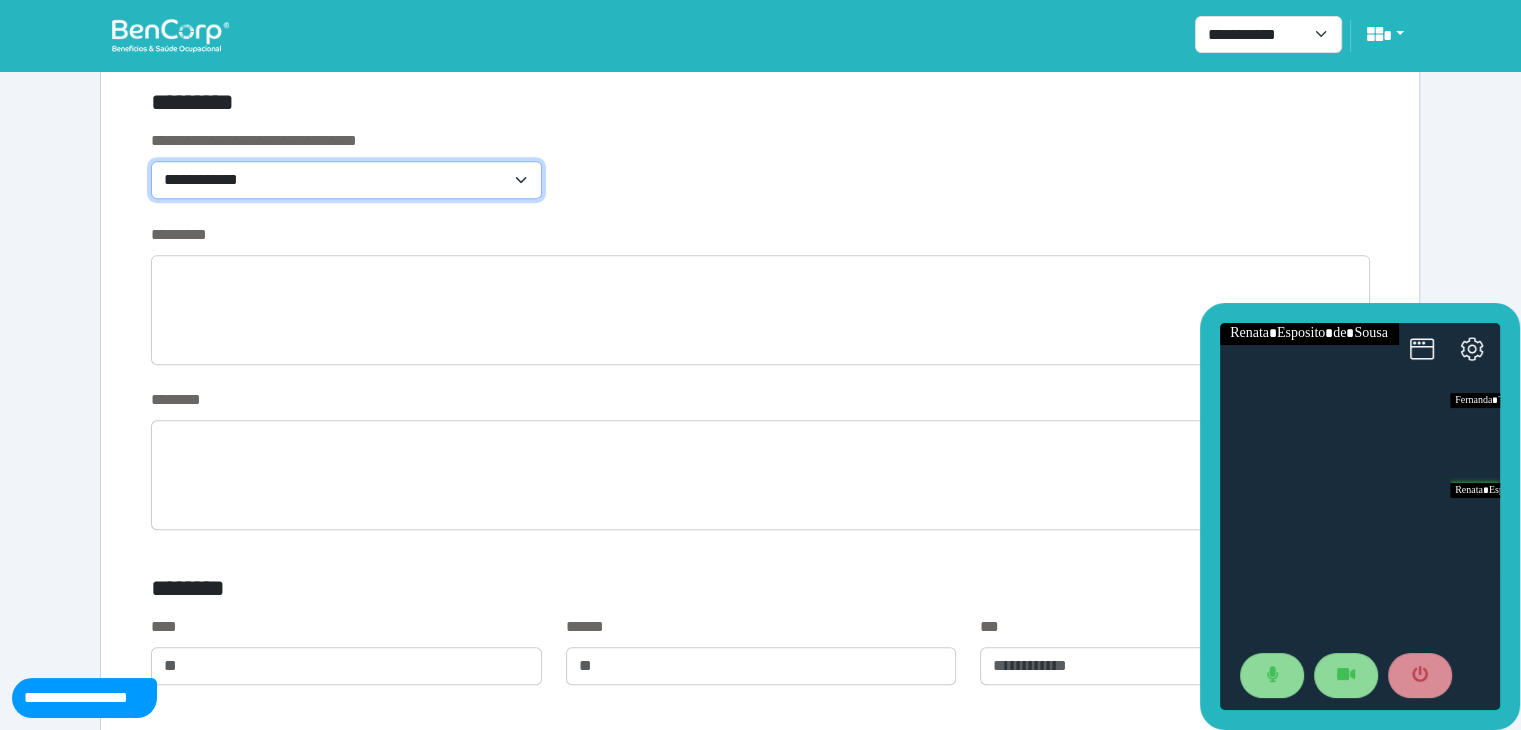 click on "**********" at bounding box center (346, 180) 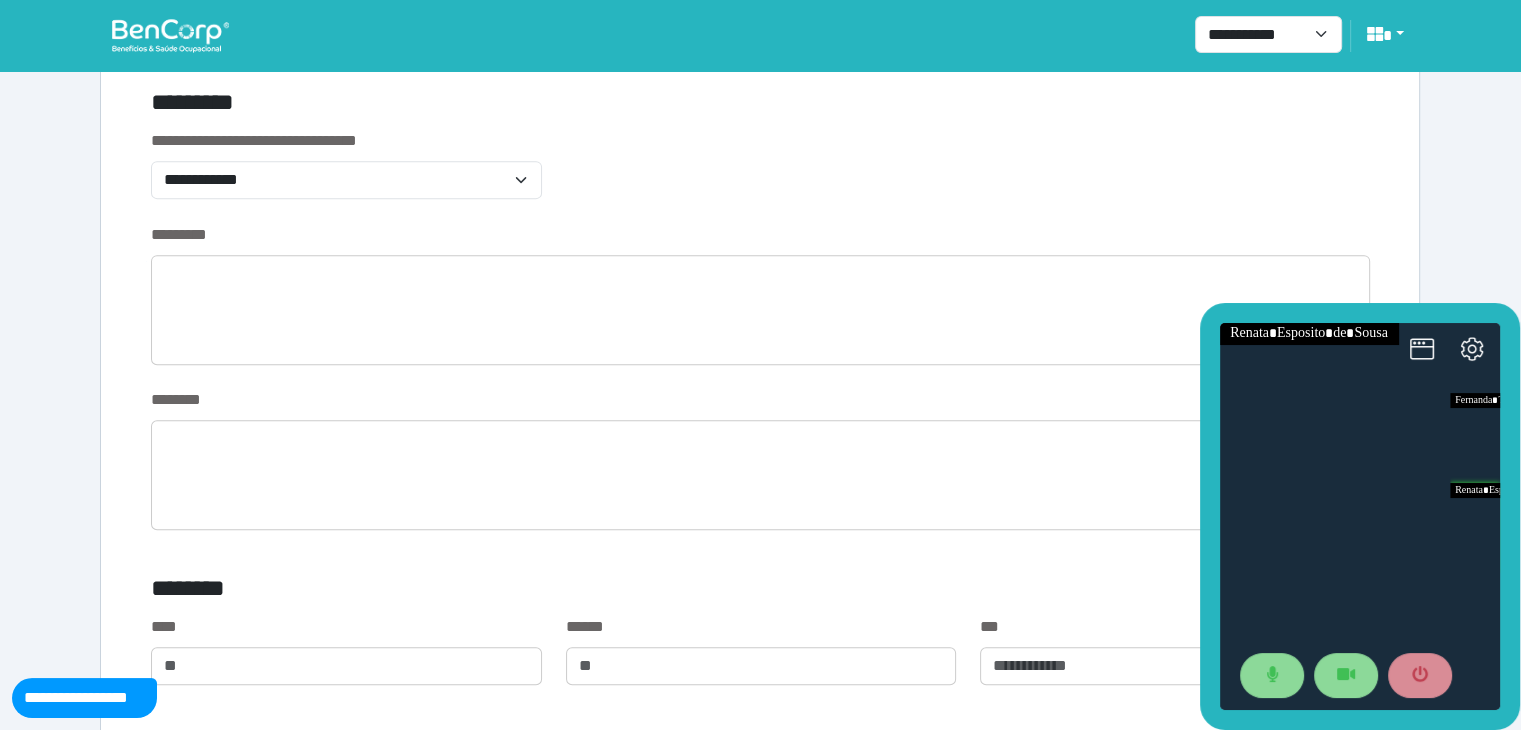 click on "**********" at bounding box center [760, 176] 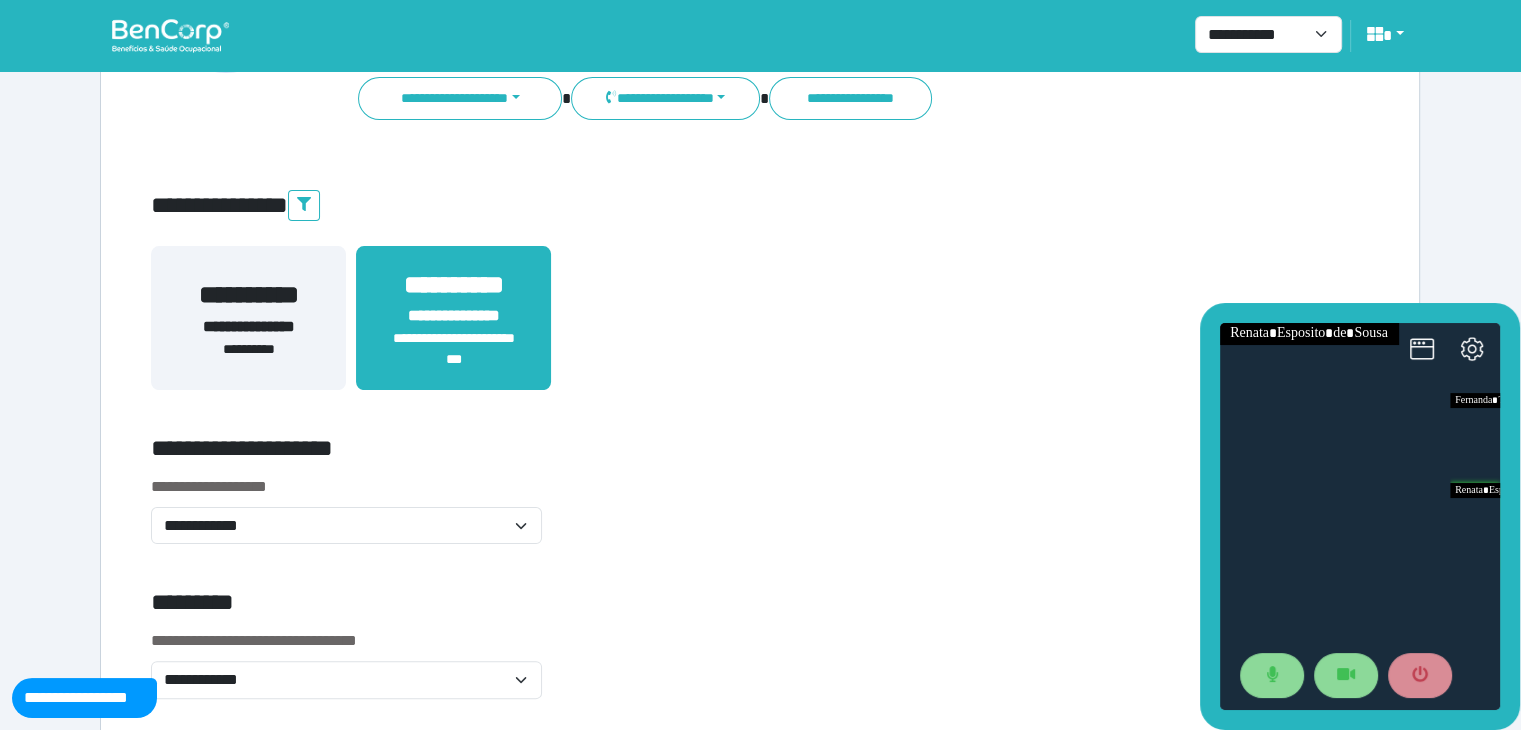 scroll, scrollTop: 400, scrollLeft: 0, axis: vertical 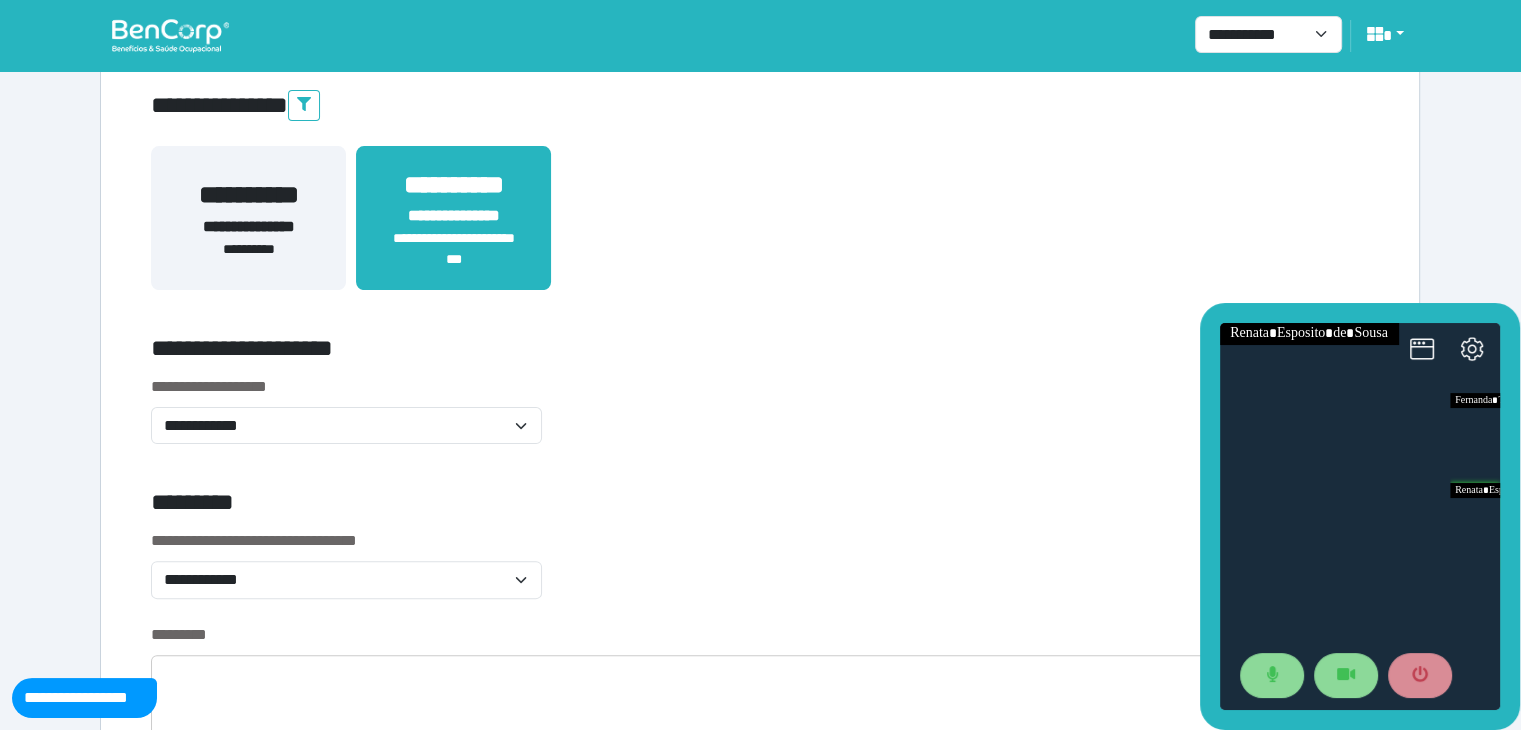 click on "**********" at bounding box center (248, 227) 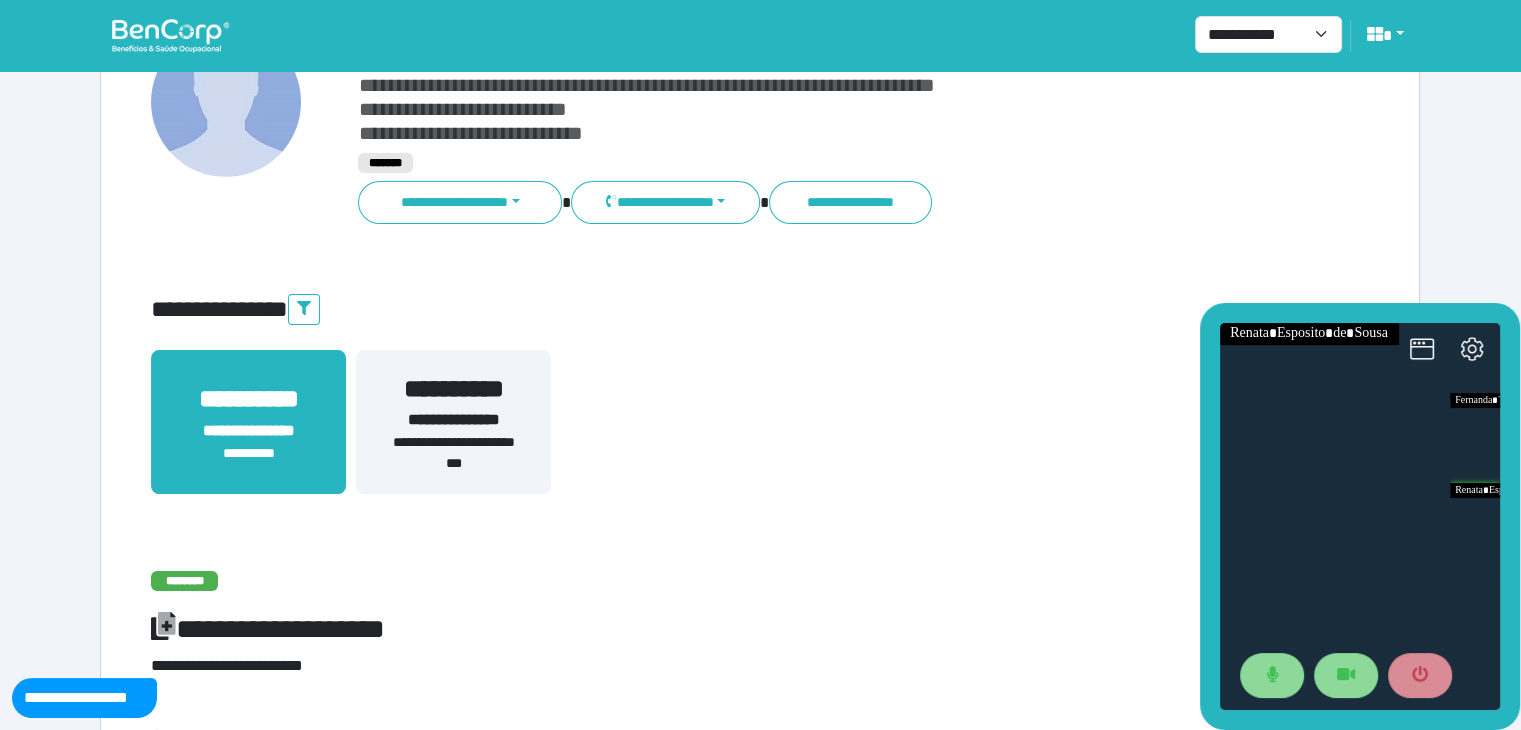 scroll, scrollTop: 500, scrollLeft: 0, axis: vertical 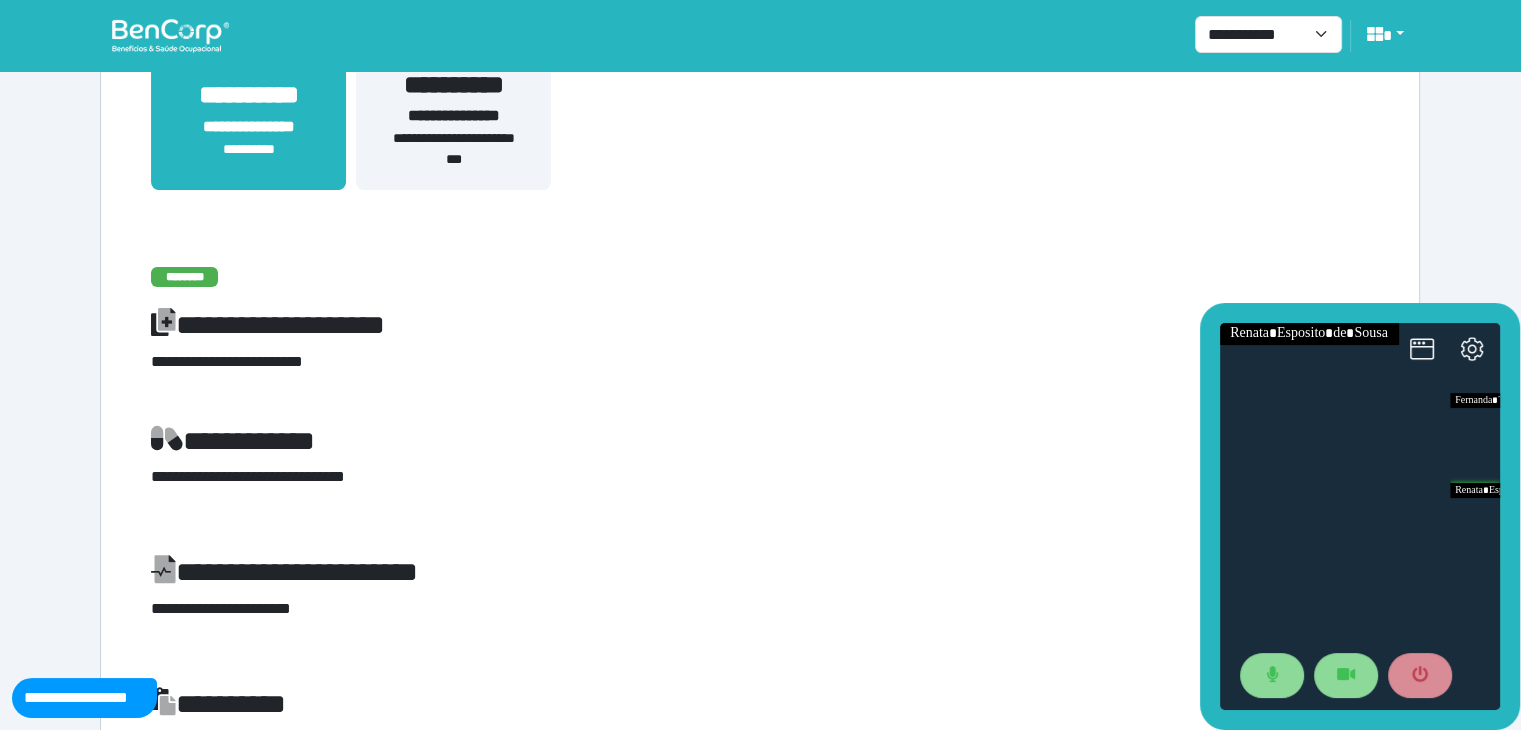 click on "**********" at bounding box center (453, 149) 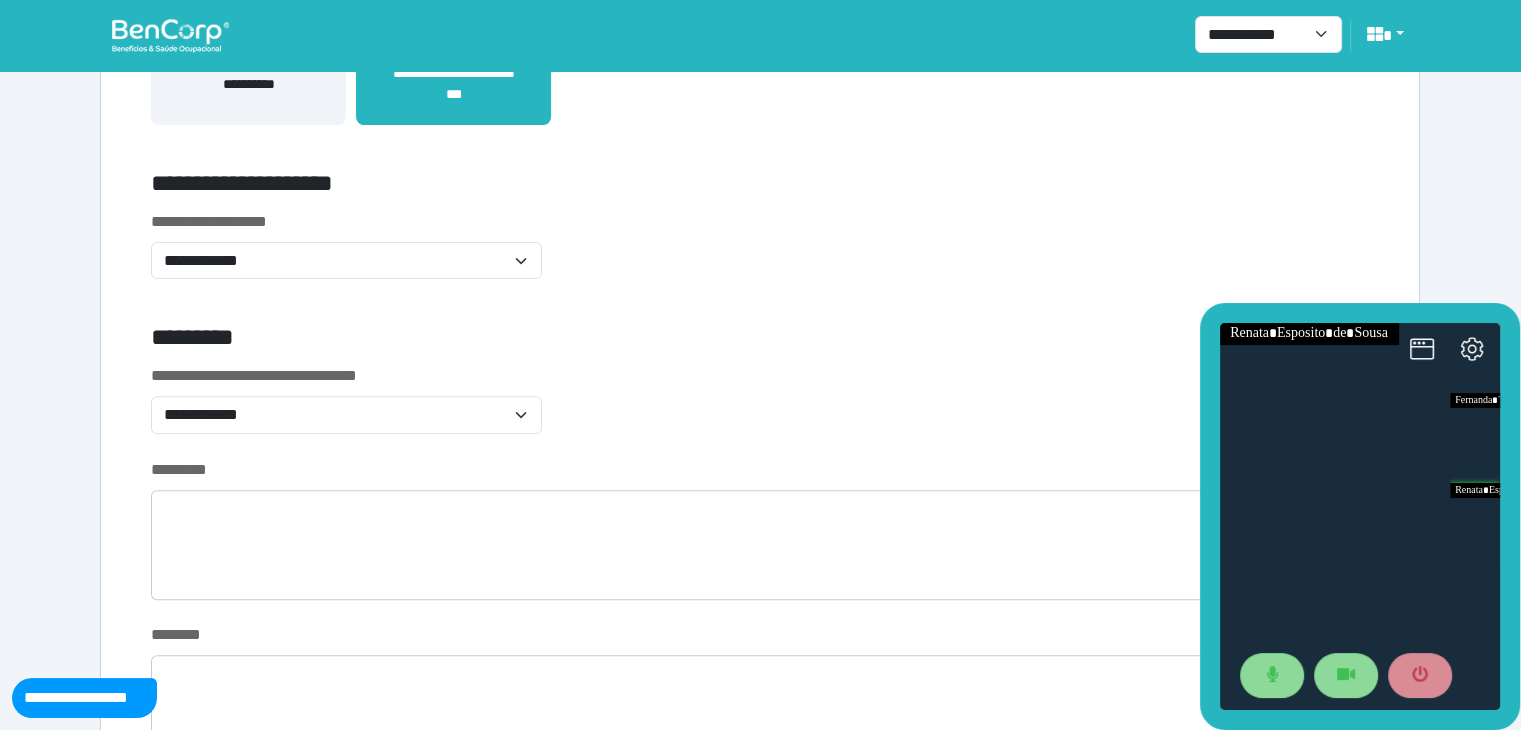 scroll, scrollTop: 600, scrollLeft: 0, axis: vertical 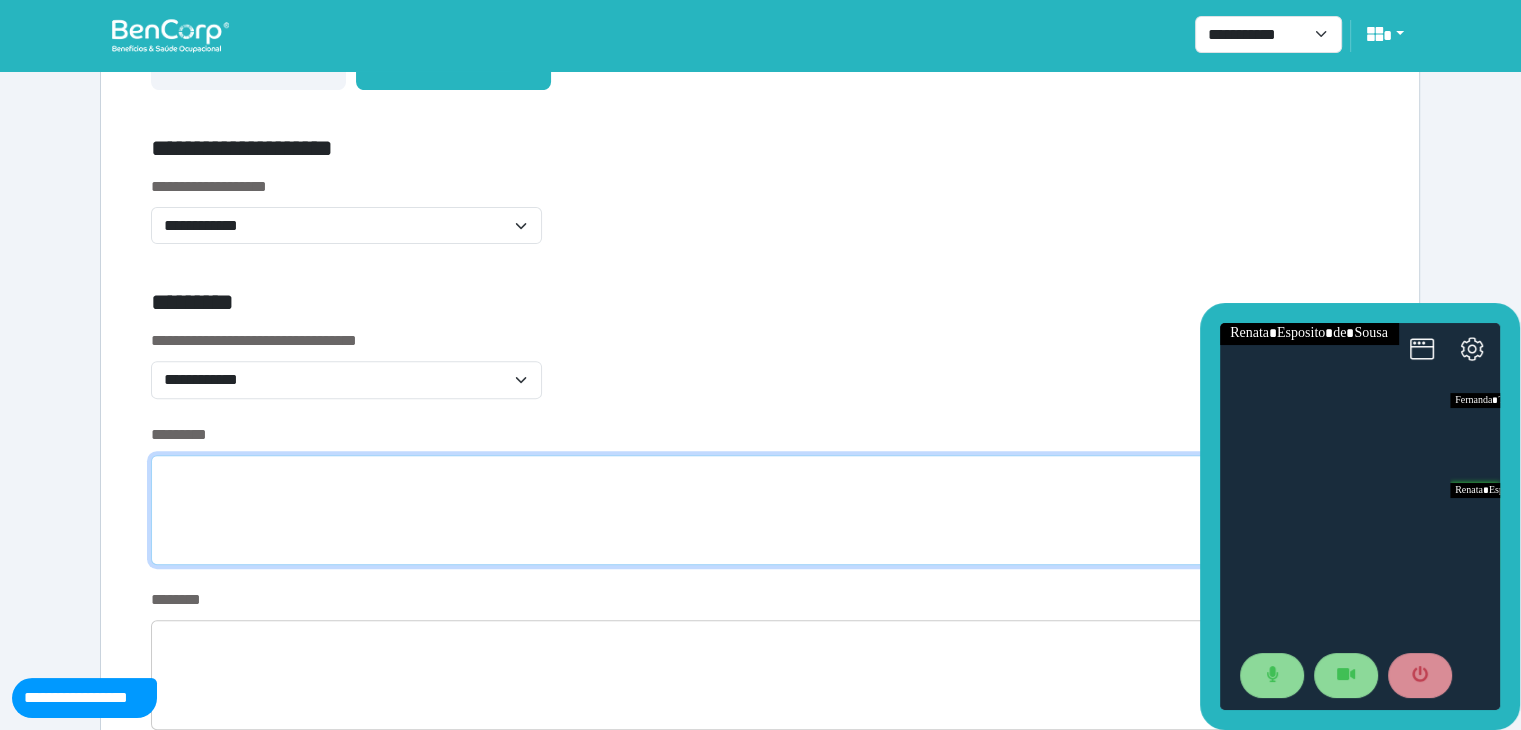 click at bounding box center (760, 510) 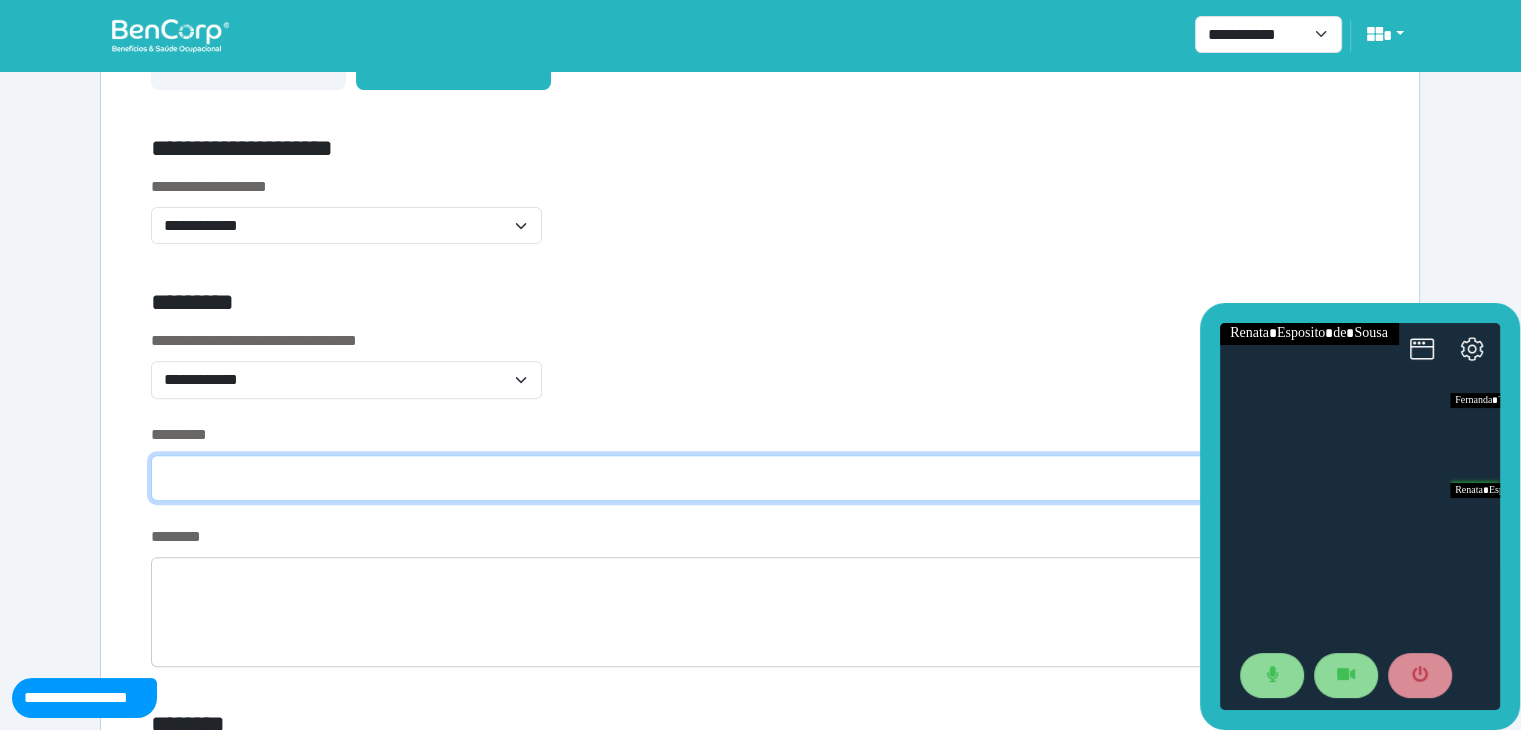 click at bounding box center [760, 478] 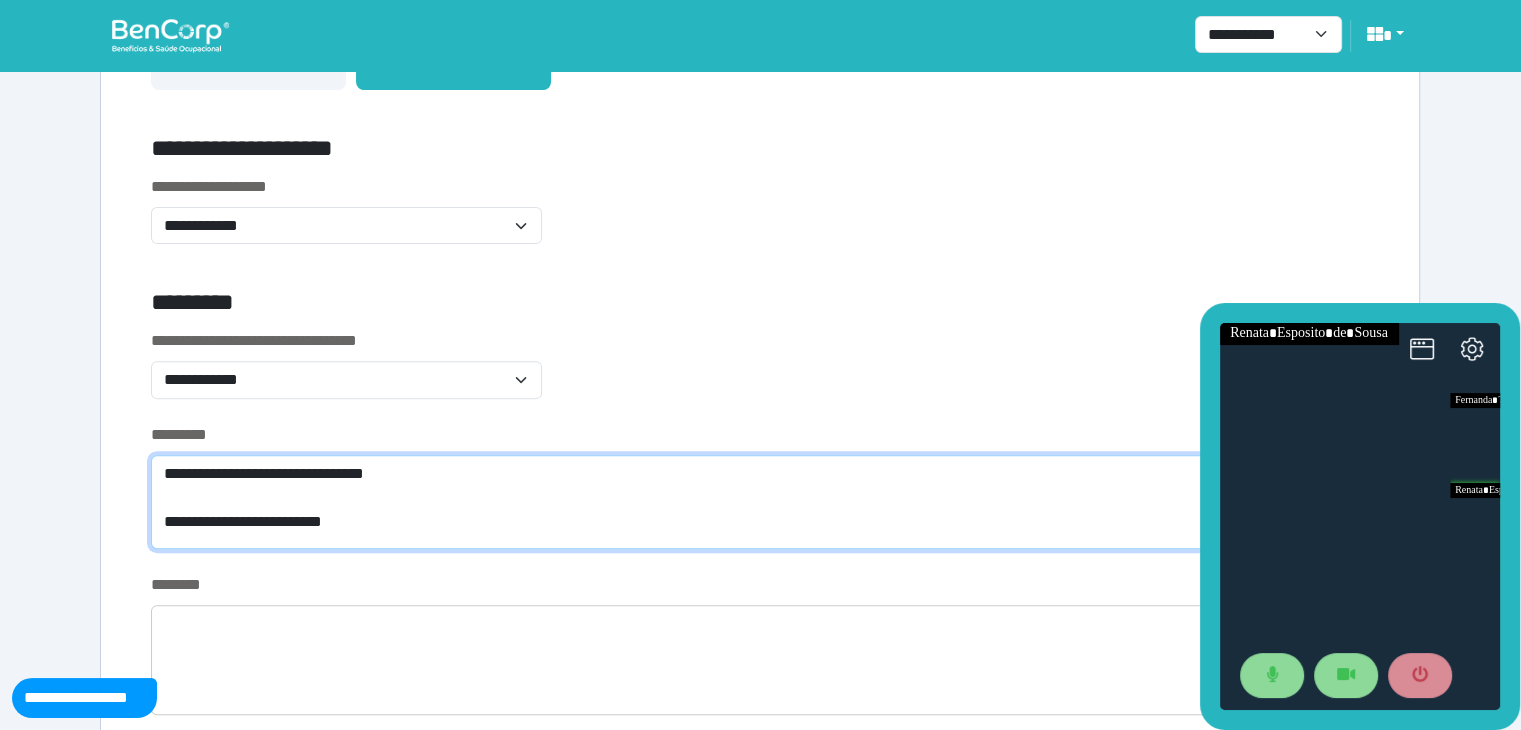 scroll, scrollTop: 0, scrollLeft: 0, axis: both 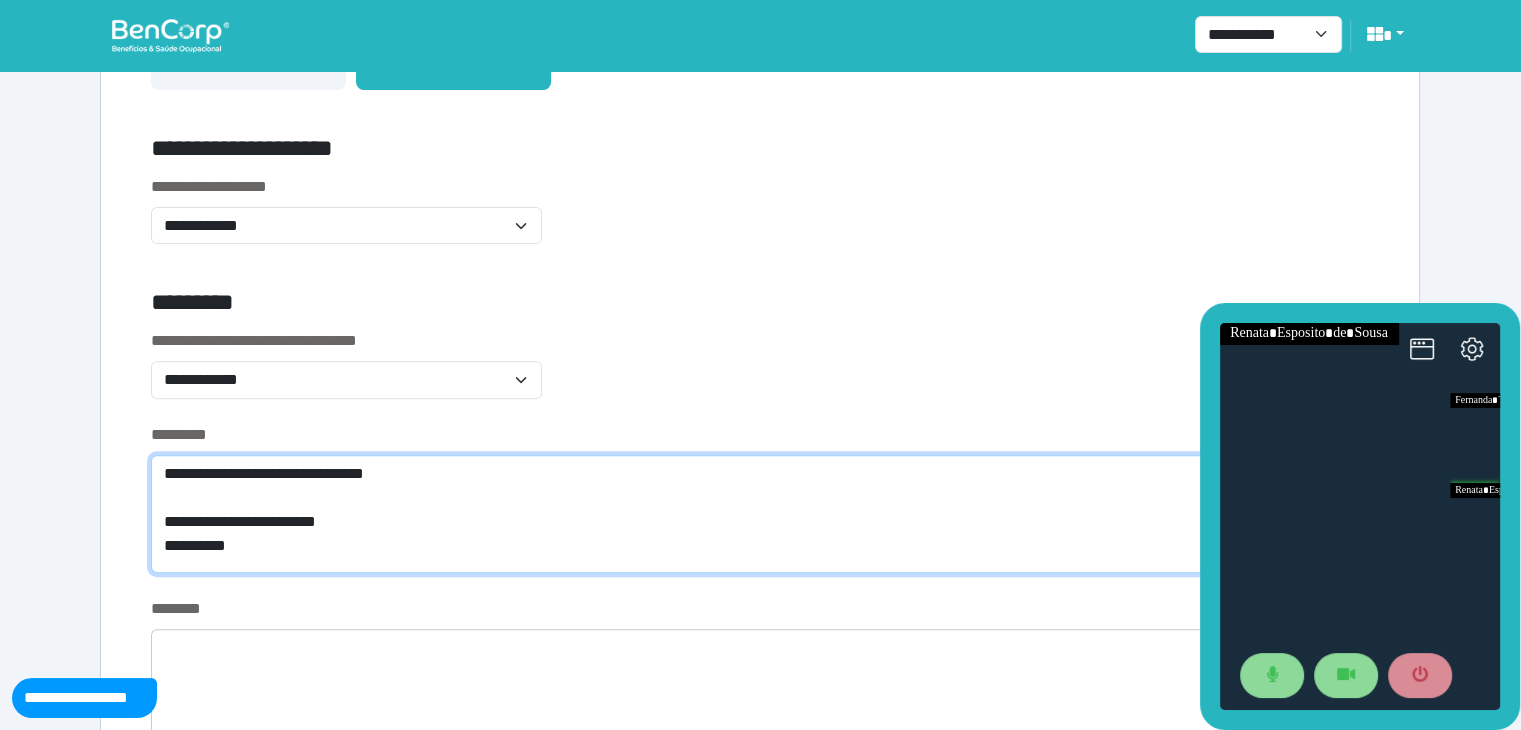 click on "**********" at bounding box center [760, 514] 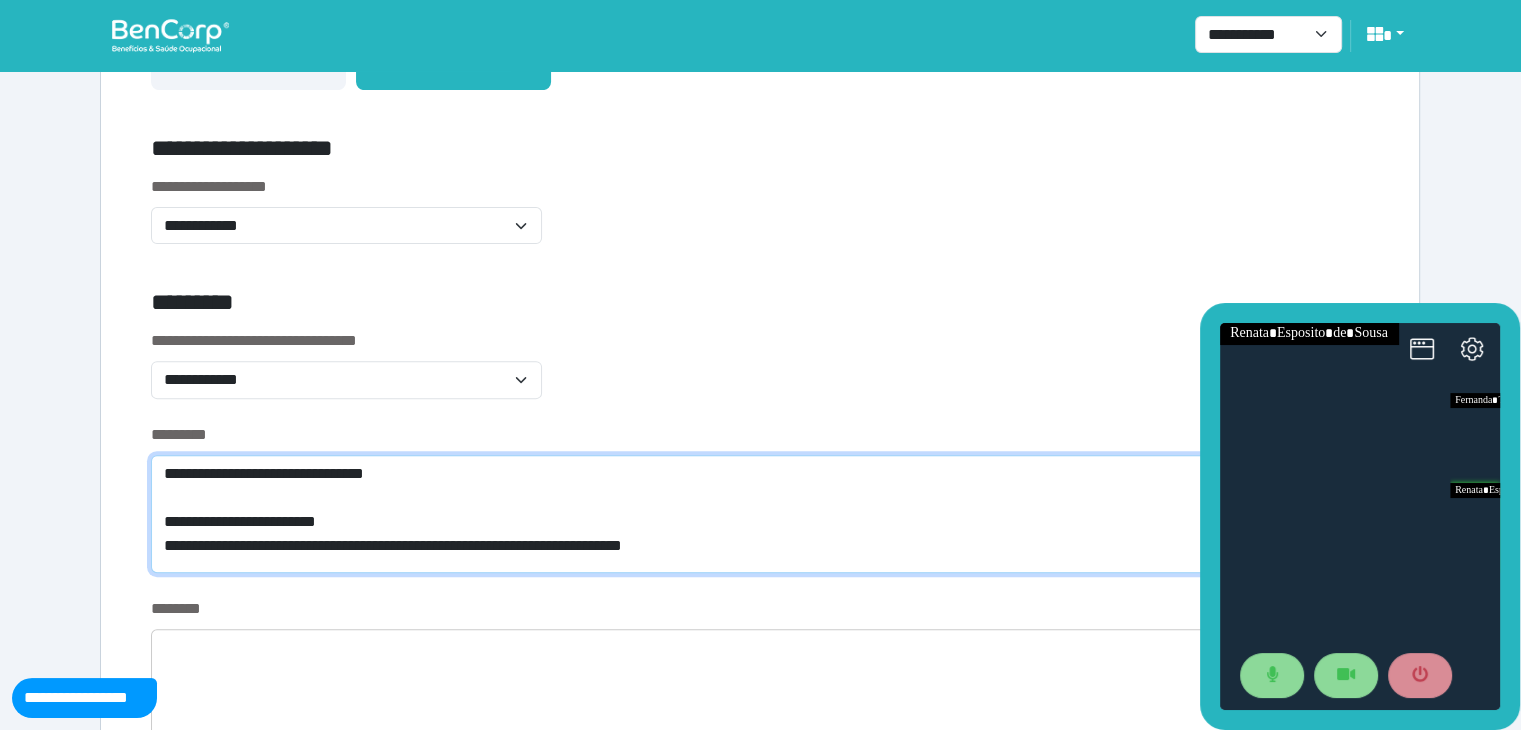 click on "**********" at bounding box center [760, 514] 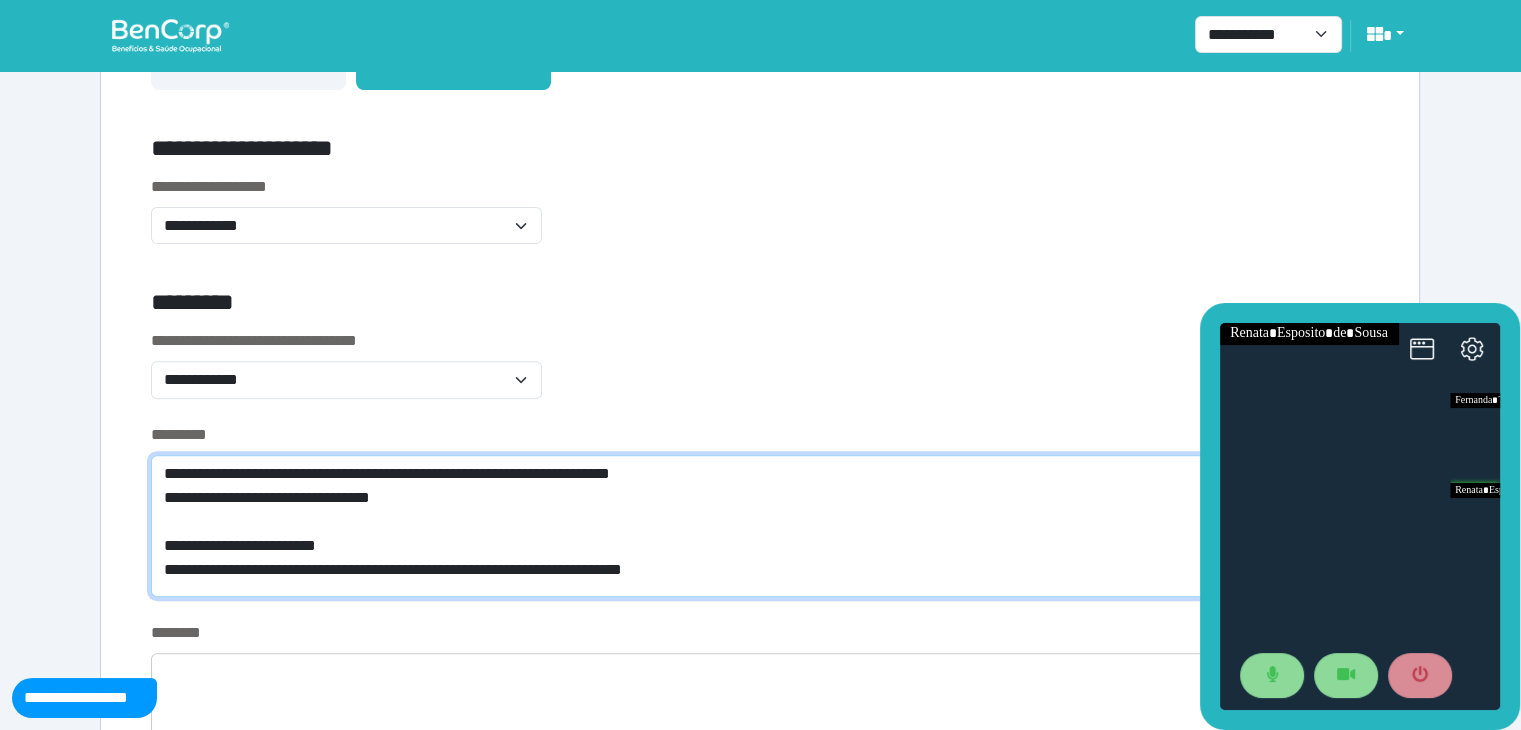 click on "**********" at bounding box center (760, 526) 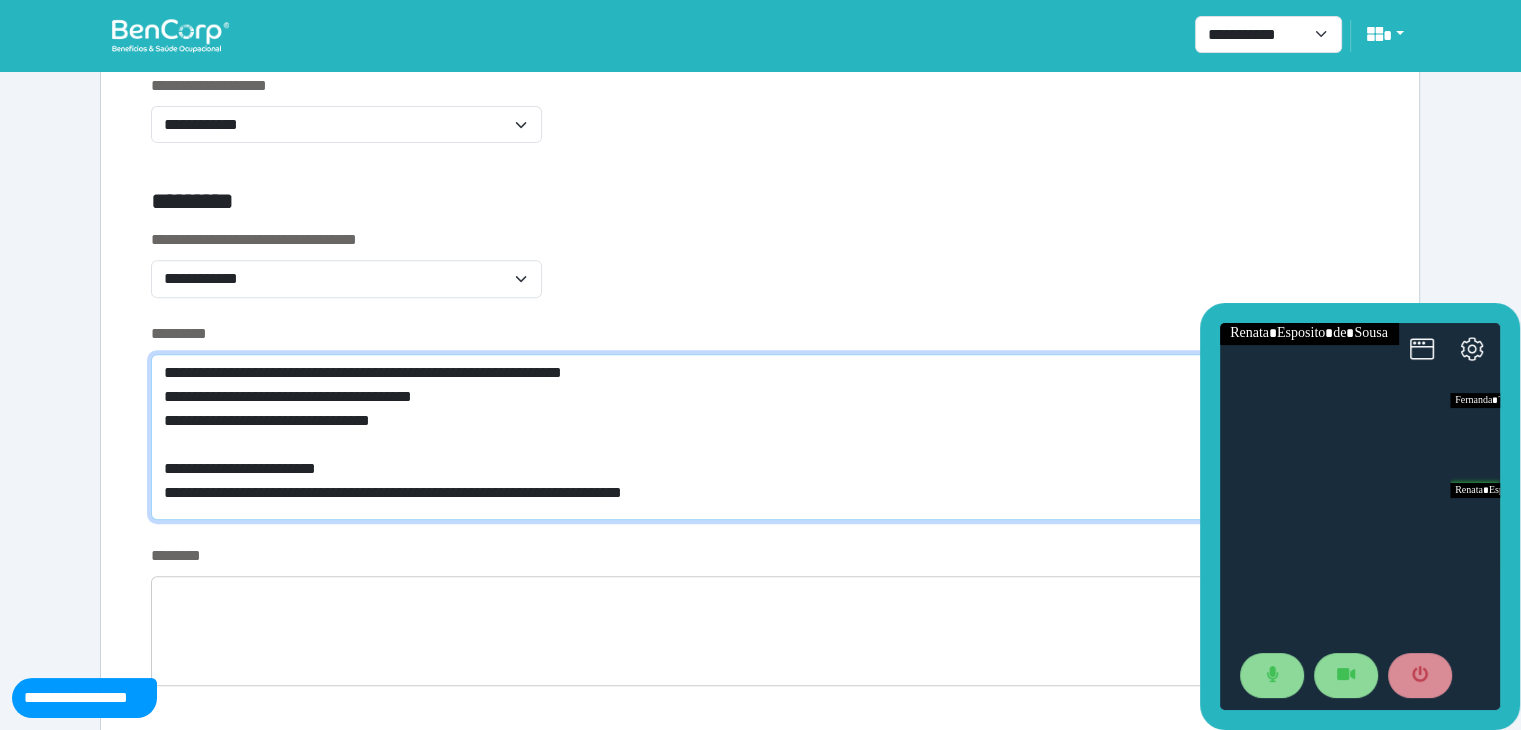 scroll, scrollTop: 800, scrollLeft: 0, axis: vertical 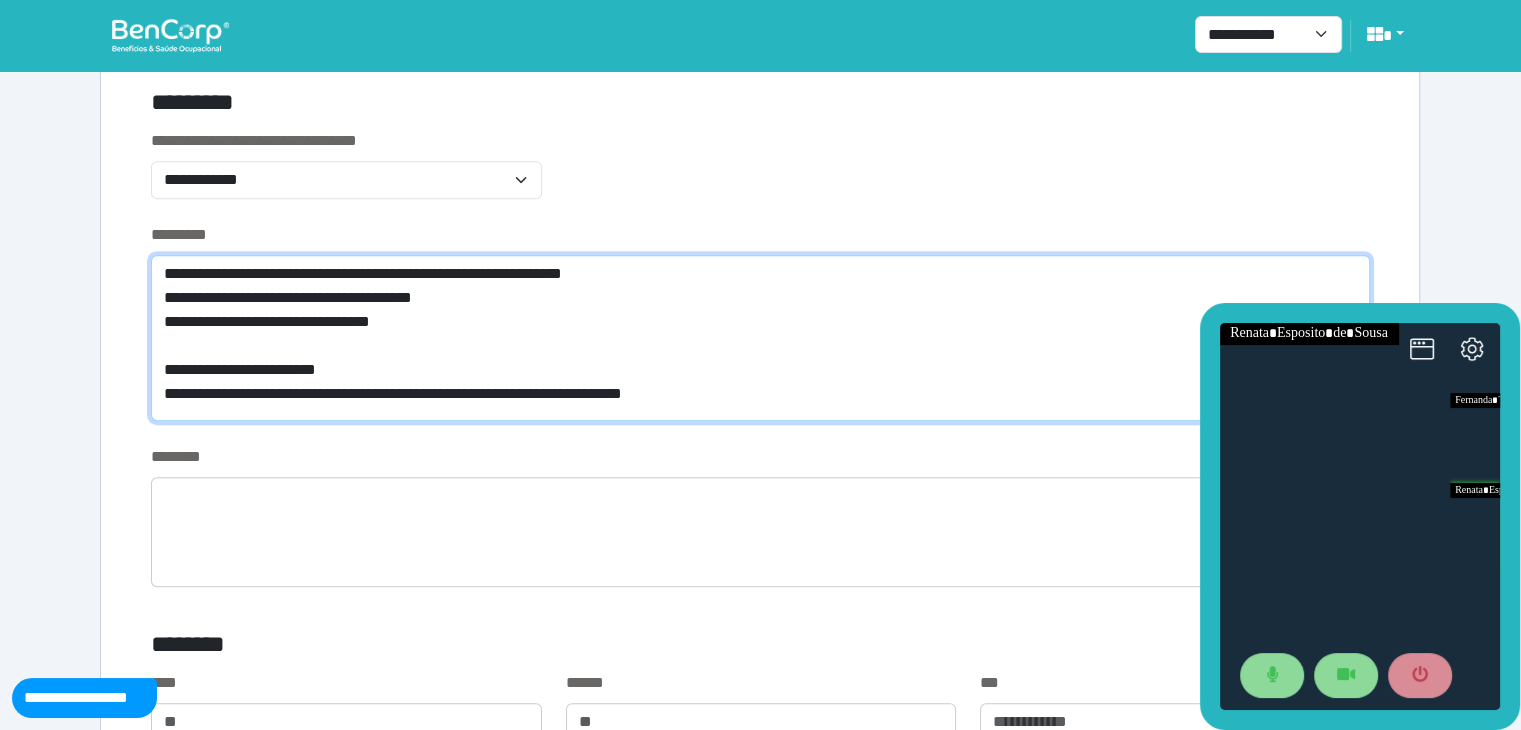 click on "**********" at bounding box center [760, 338] 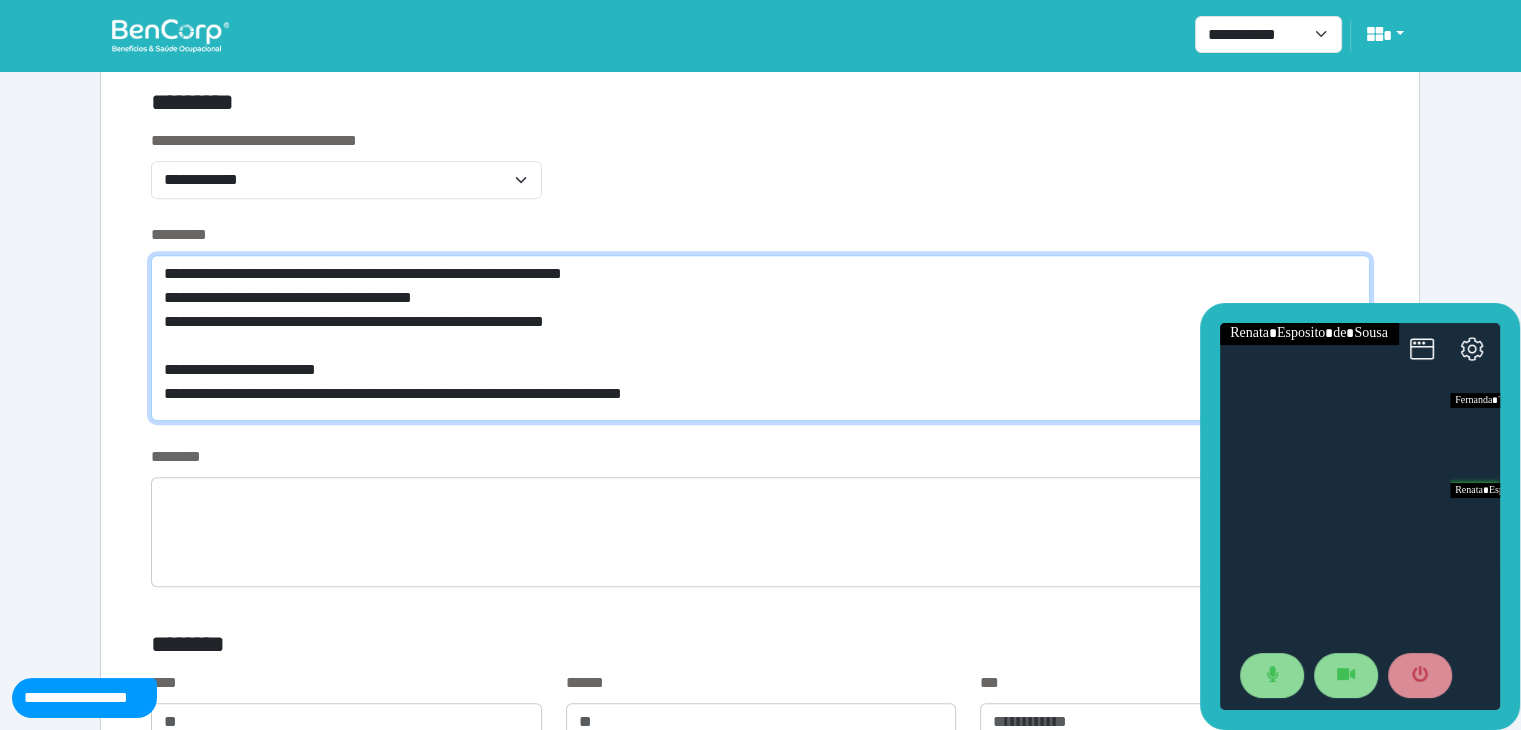 click on "**********" at bounding box center [760, 338] 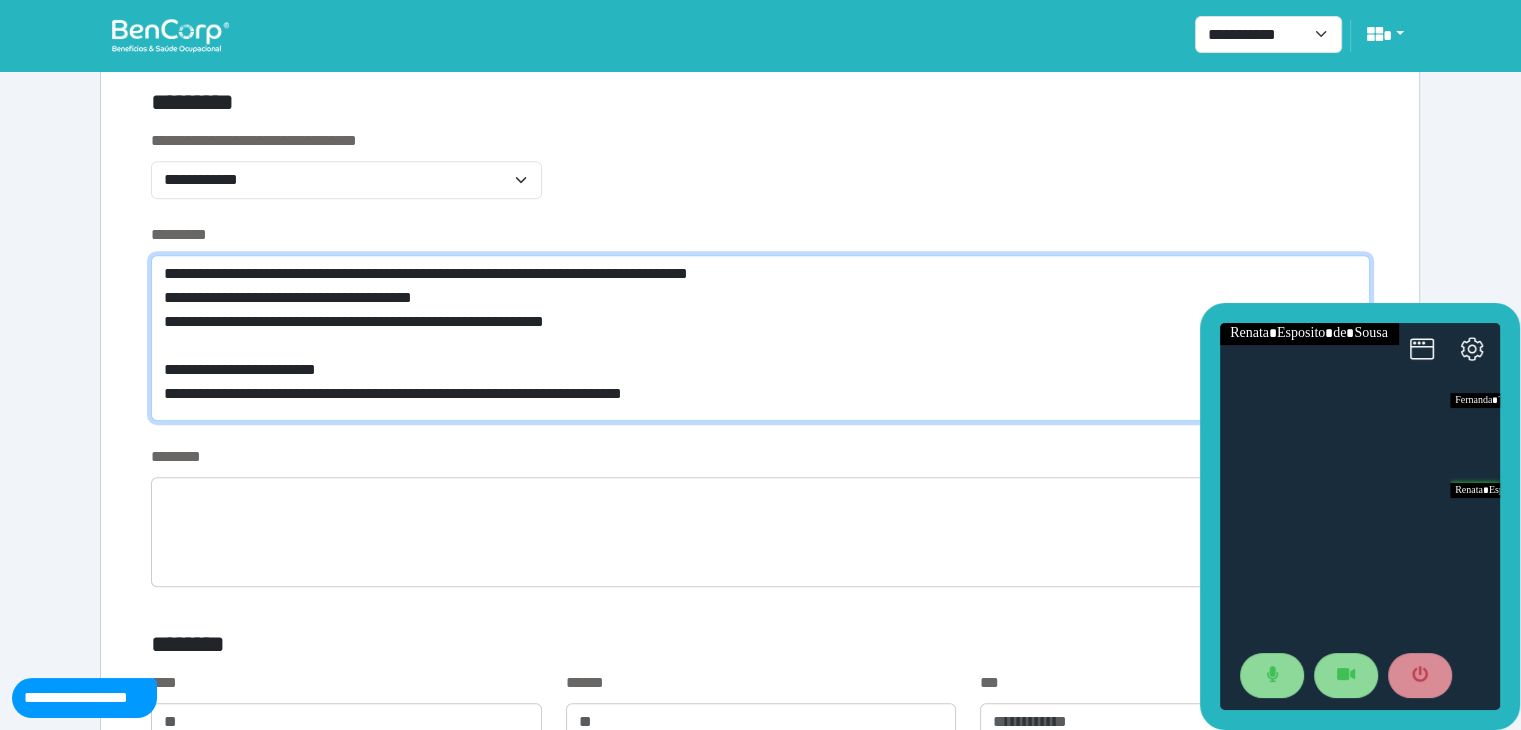 click on "**********" at bounding box center [760, 338] 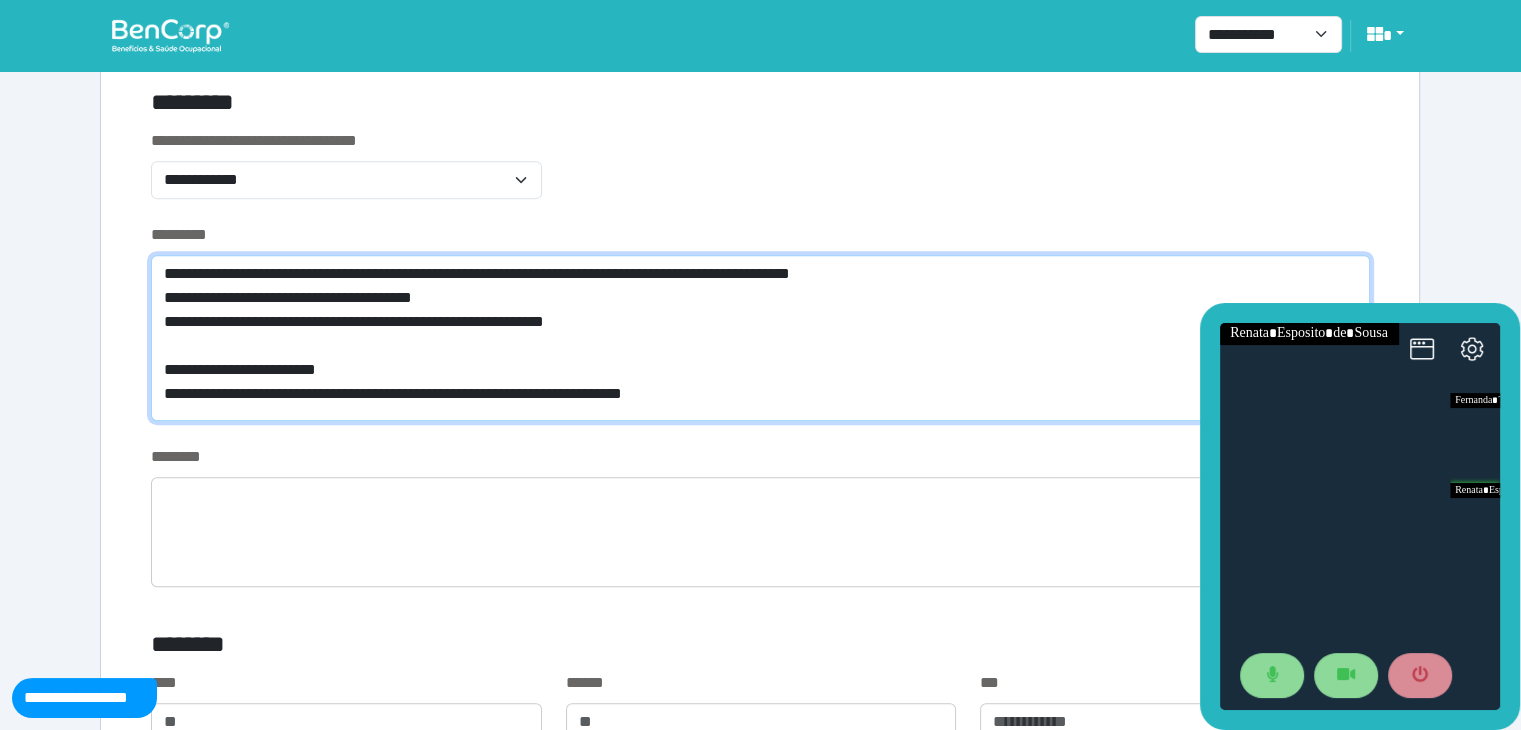 click on "**********" at bounding box center [760, 338] 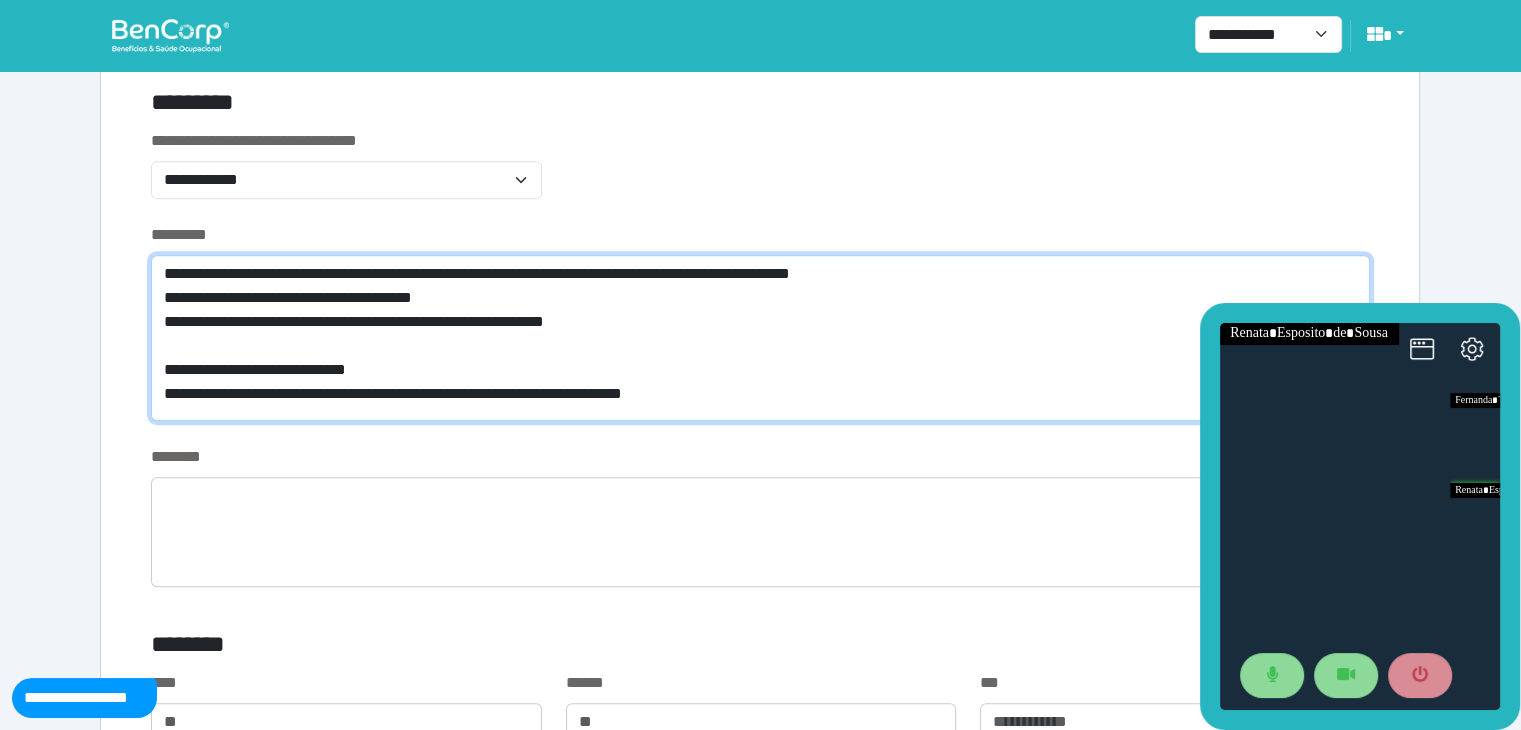 click on "**********" at bounding box center [760, 338] 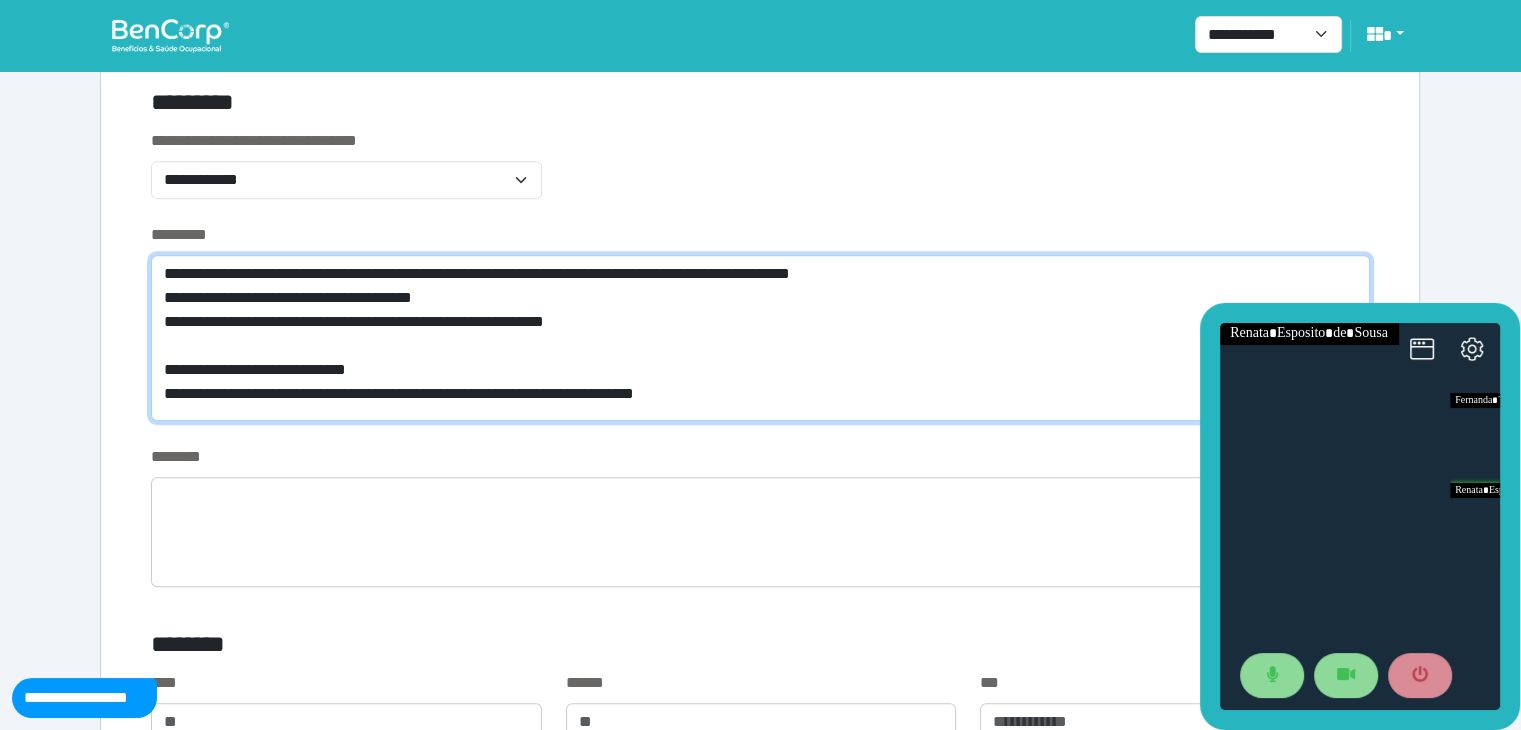 type on "**********" 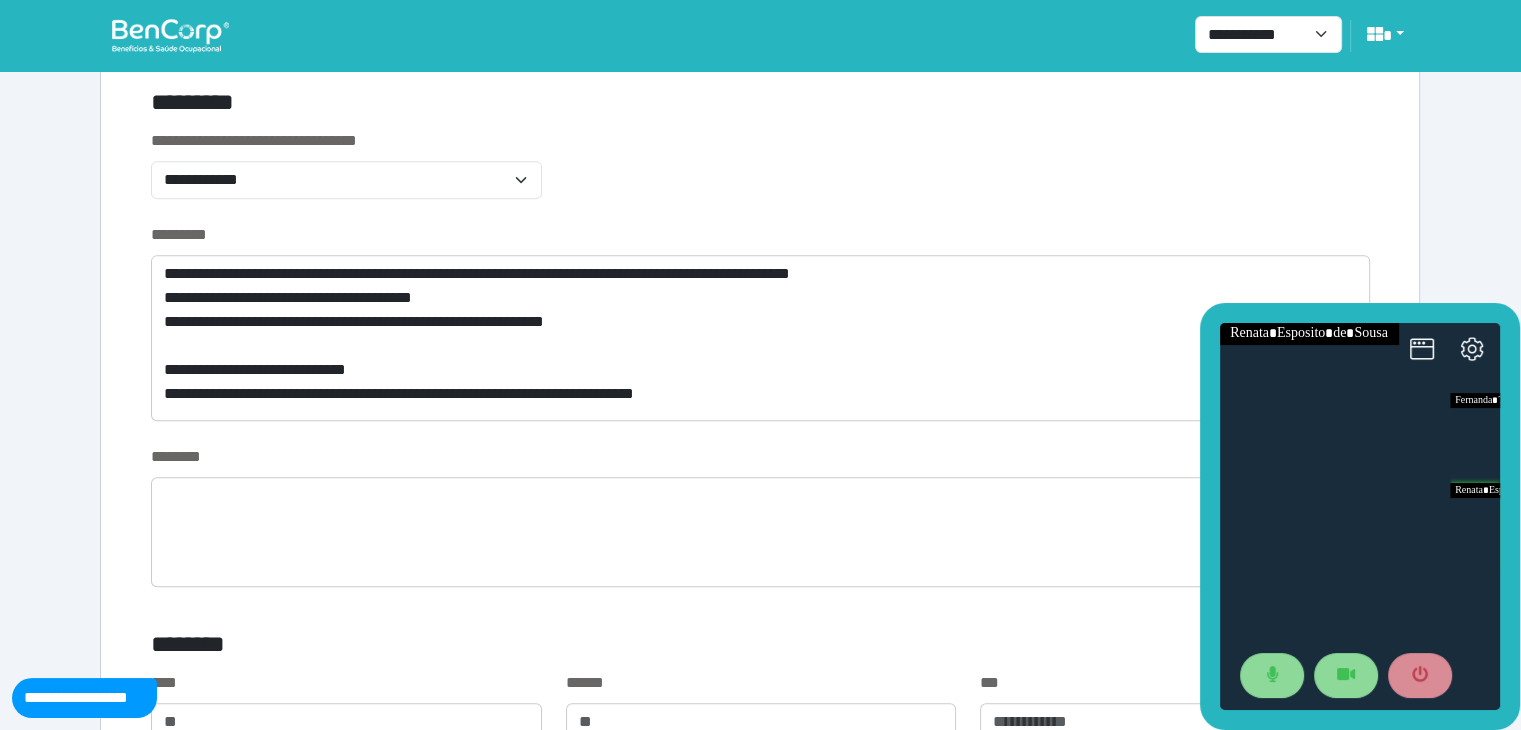 click on "********" at bounding box center (760, 457) 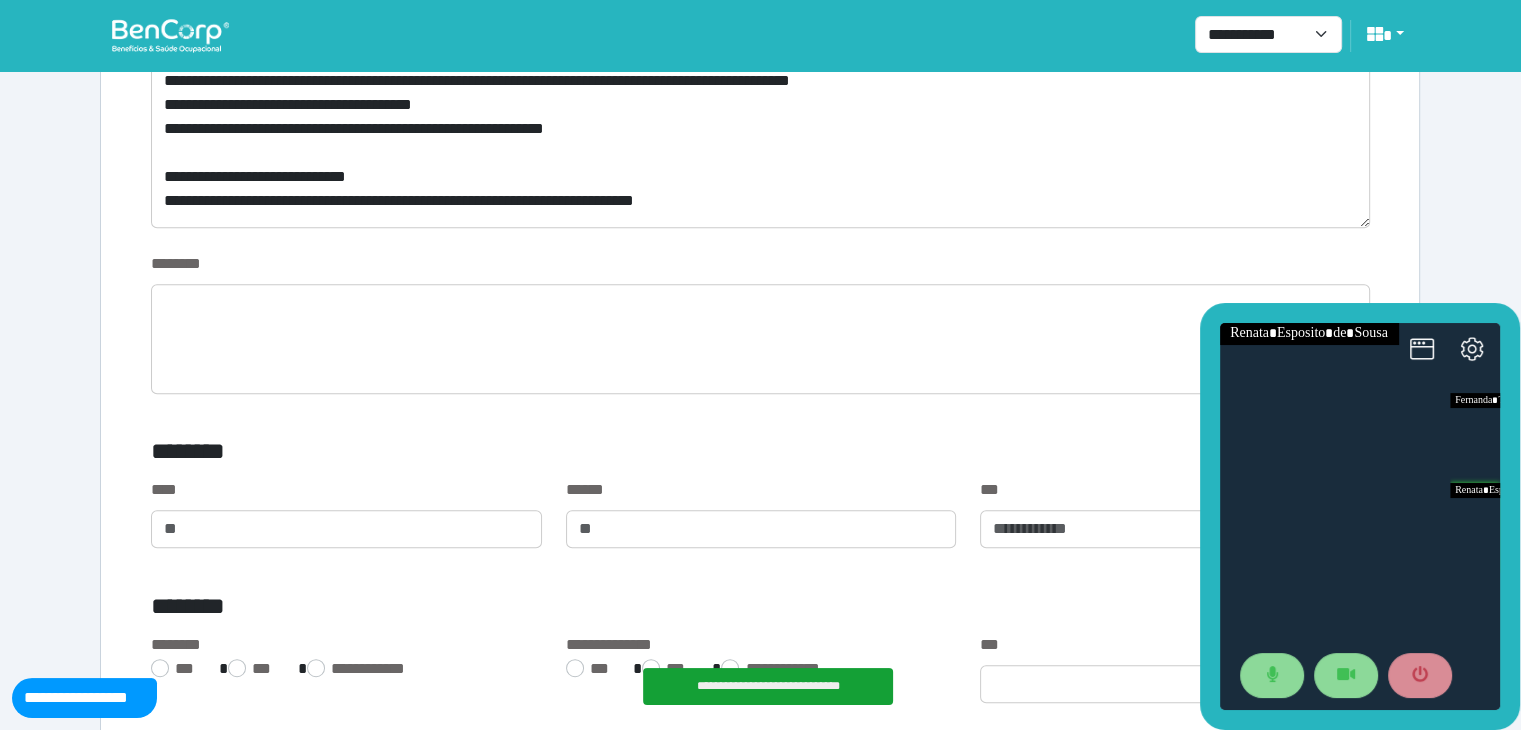 scroll, scrollTop: 1100, scrollLeft: 0, axis: vertical 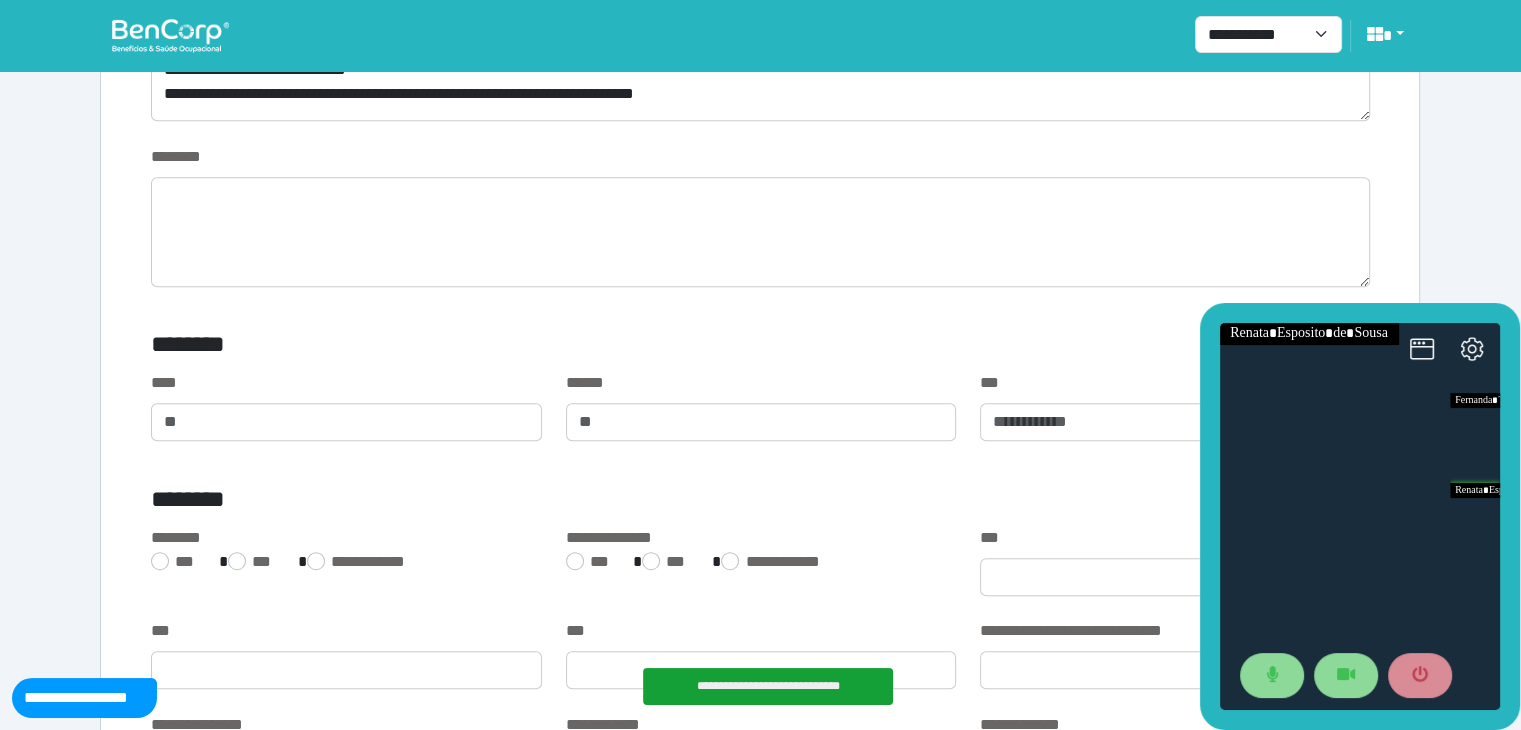click on "******" at bounding box center (761, 418) 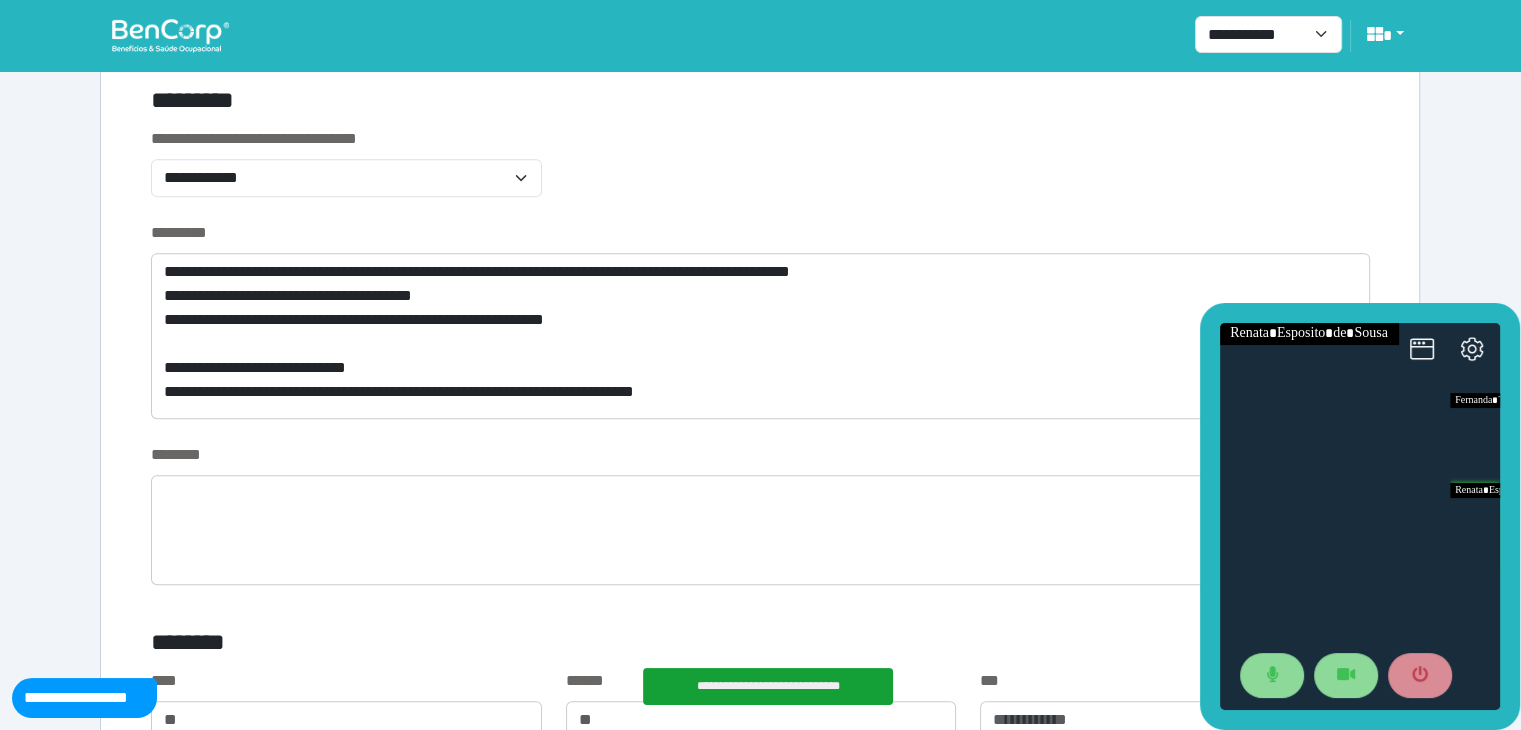 scroll, scrollTop: 800, scrollLeft: 0, axis: vertical 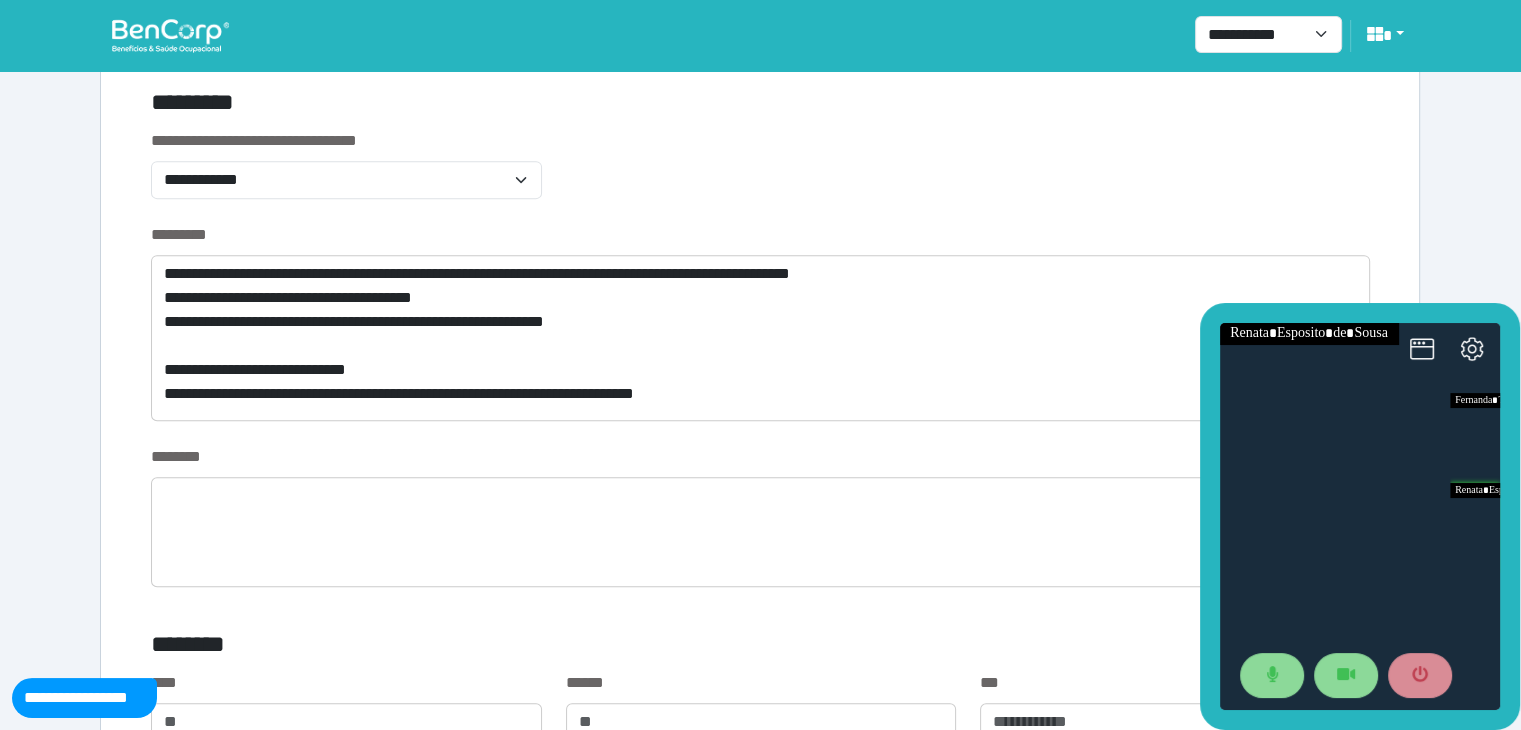 click on "********" at bounding box center [760, 457] 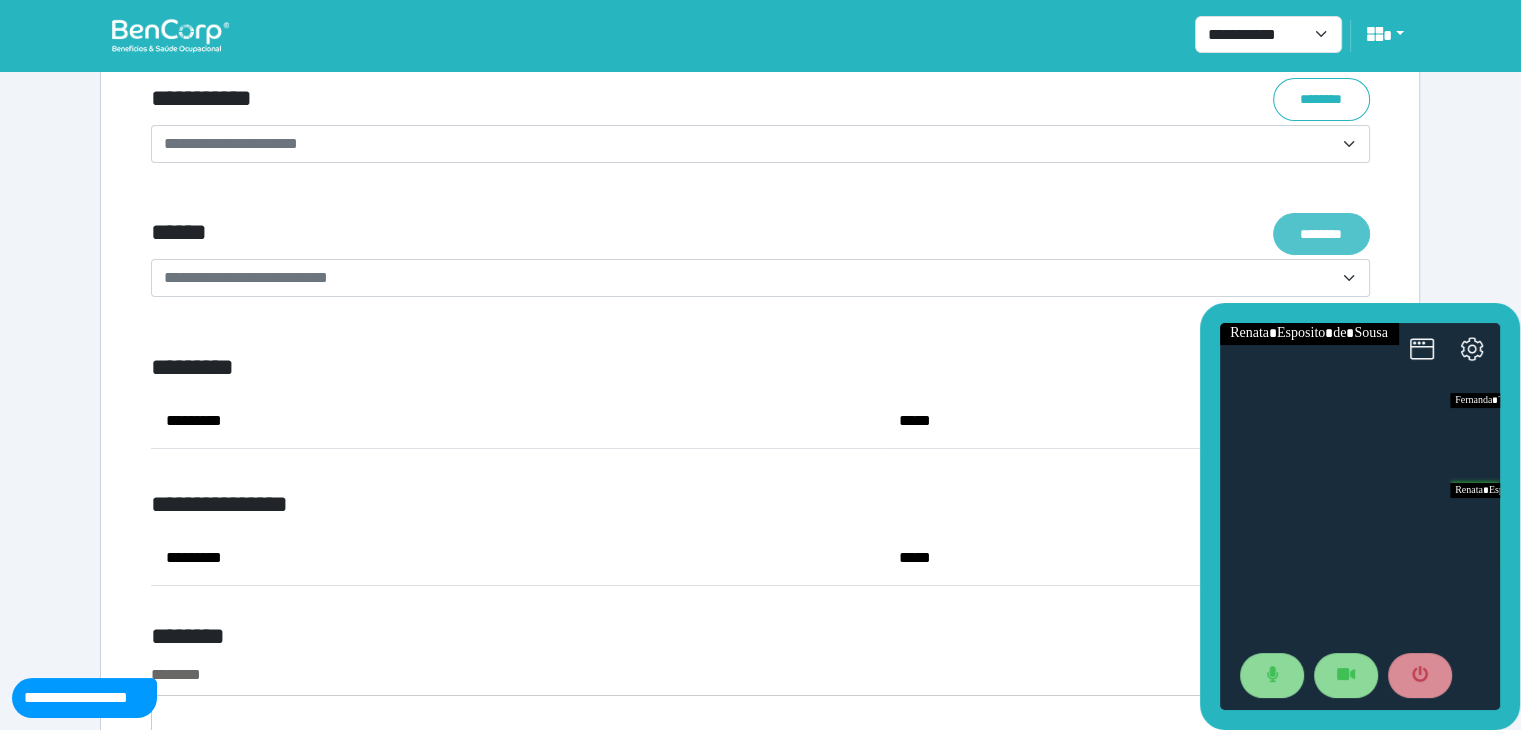scroll, scrollTop: 7300, scrollLeft: 0, axis: vertical 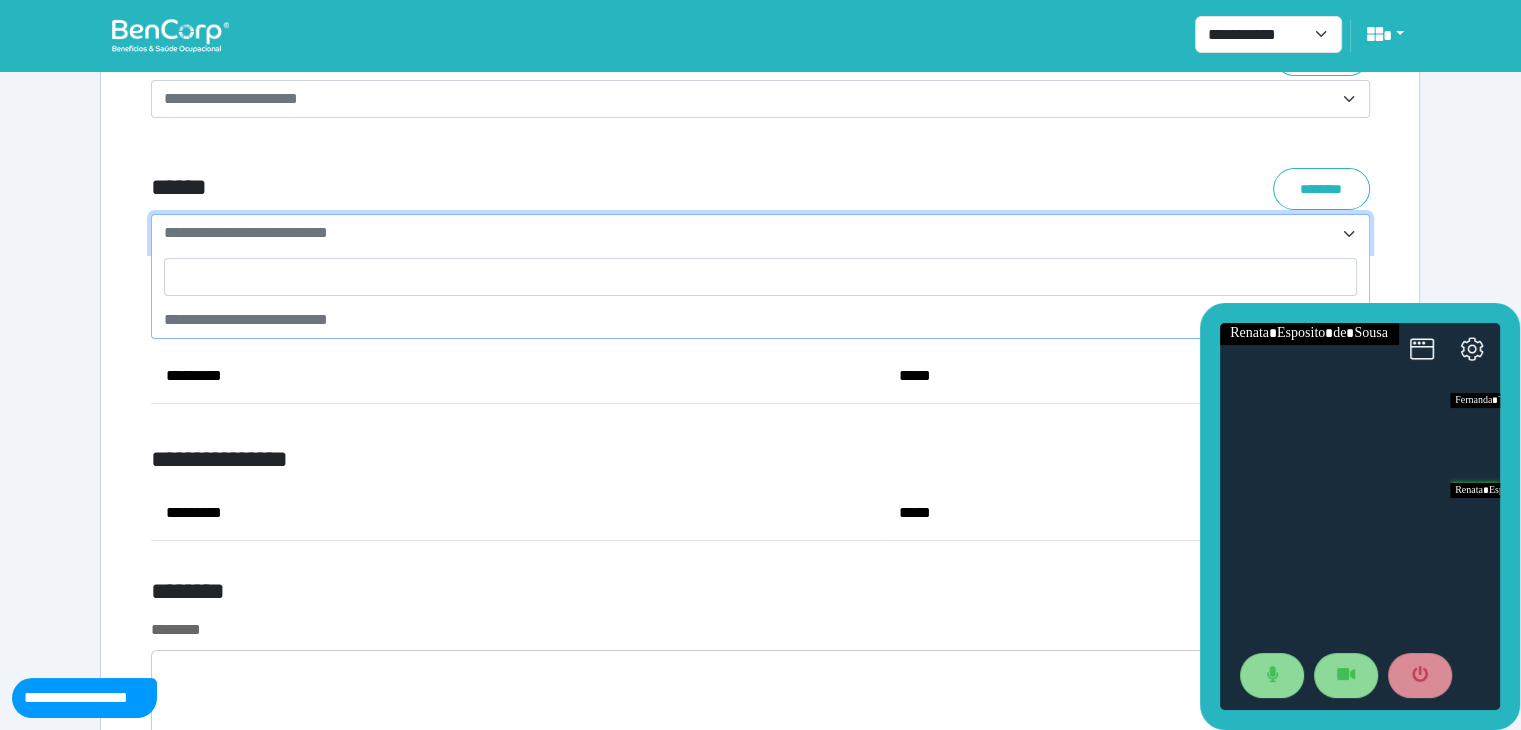 click on "**********" at bounding box center (760, 233) 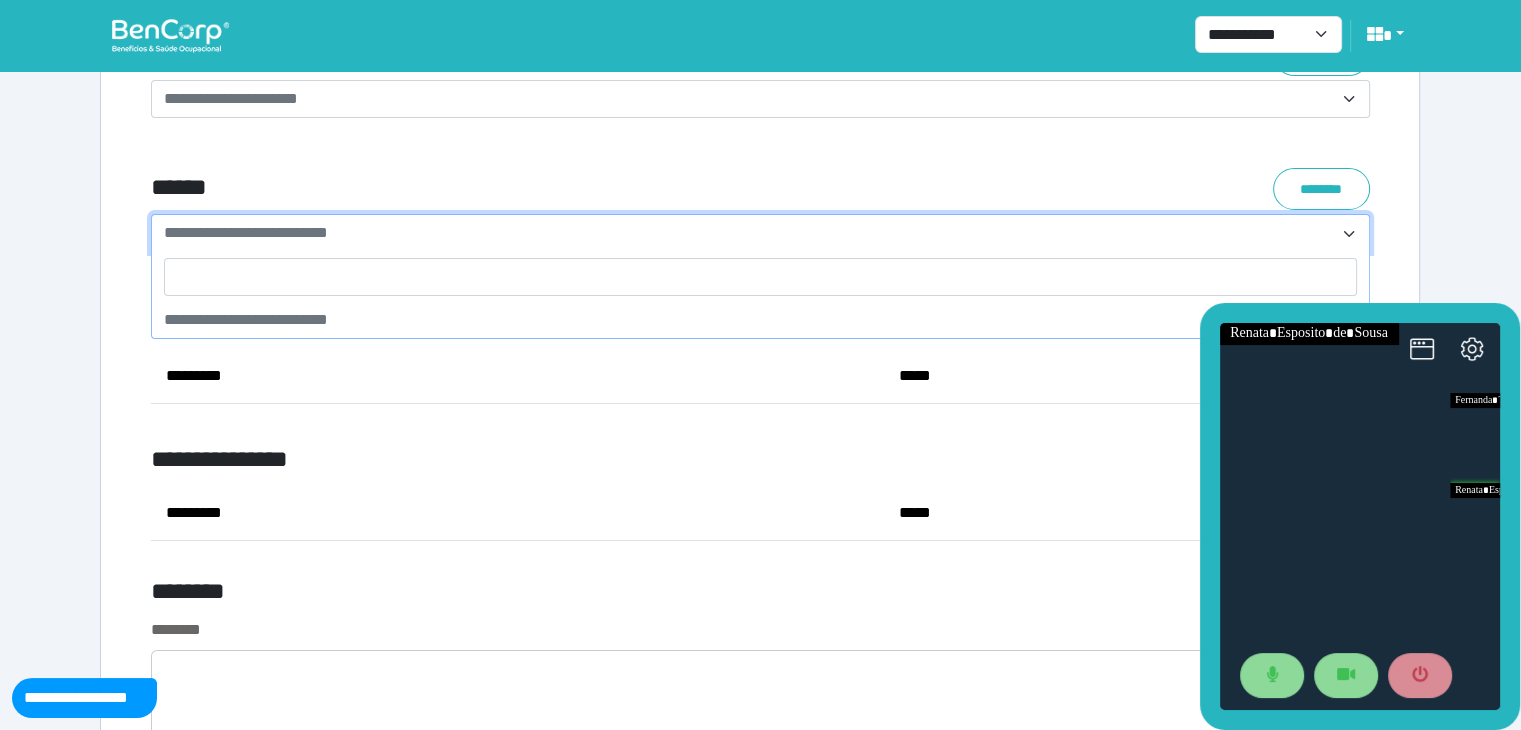 click at bounding box center (760, 277) 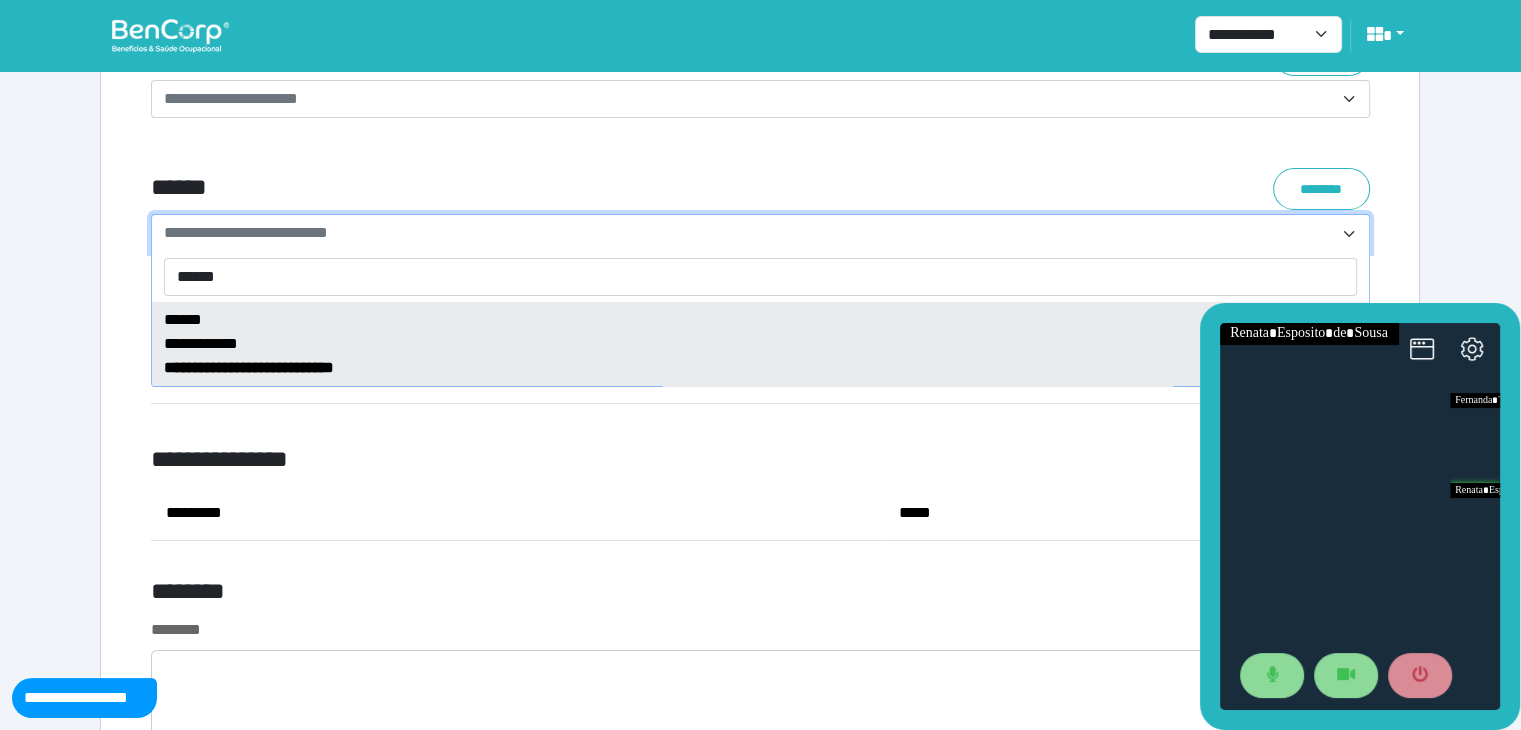 type on "******" 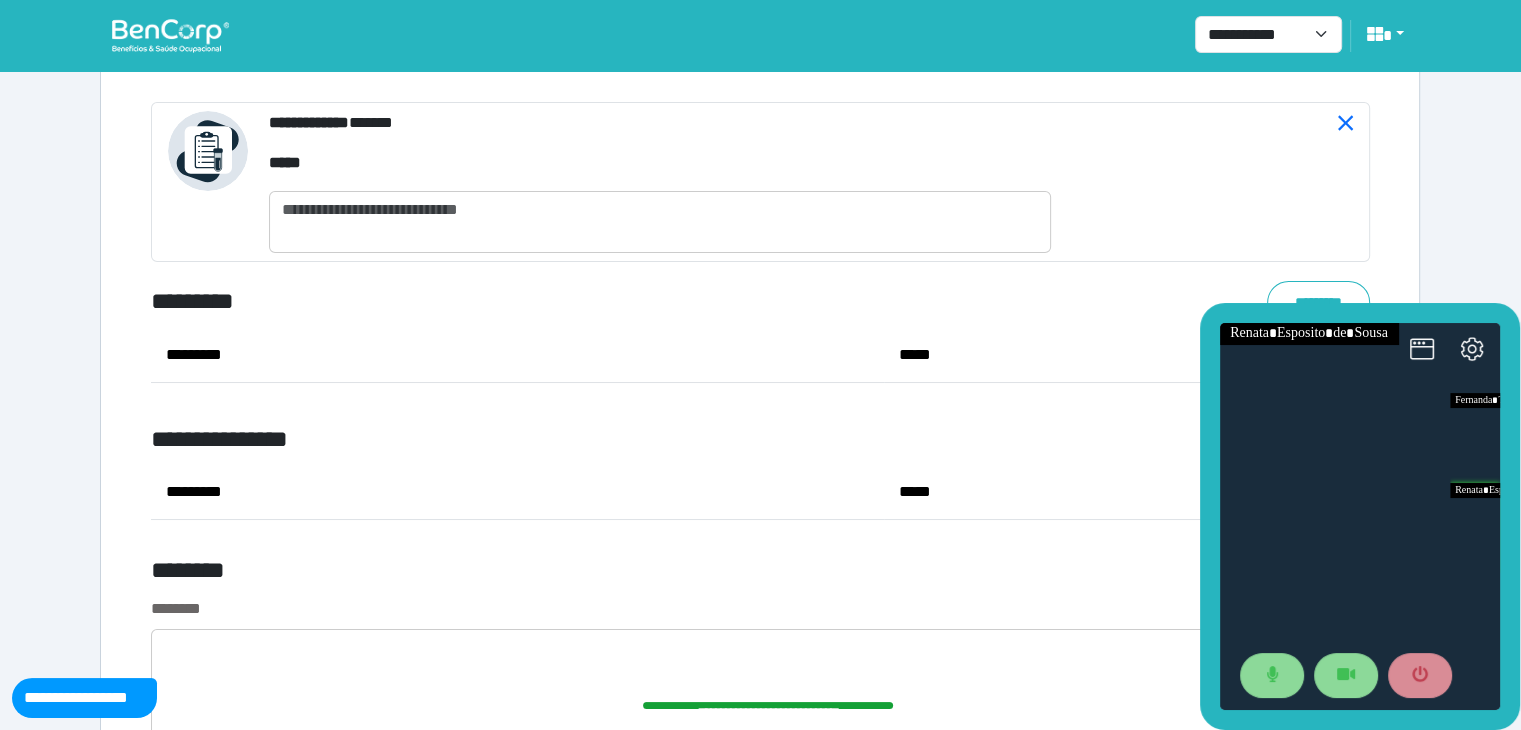 scroll, scrollTop: 7500, scrollLeft: 0, axis: vertical 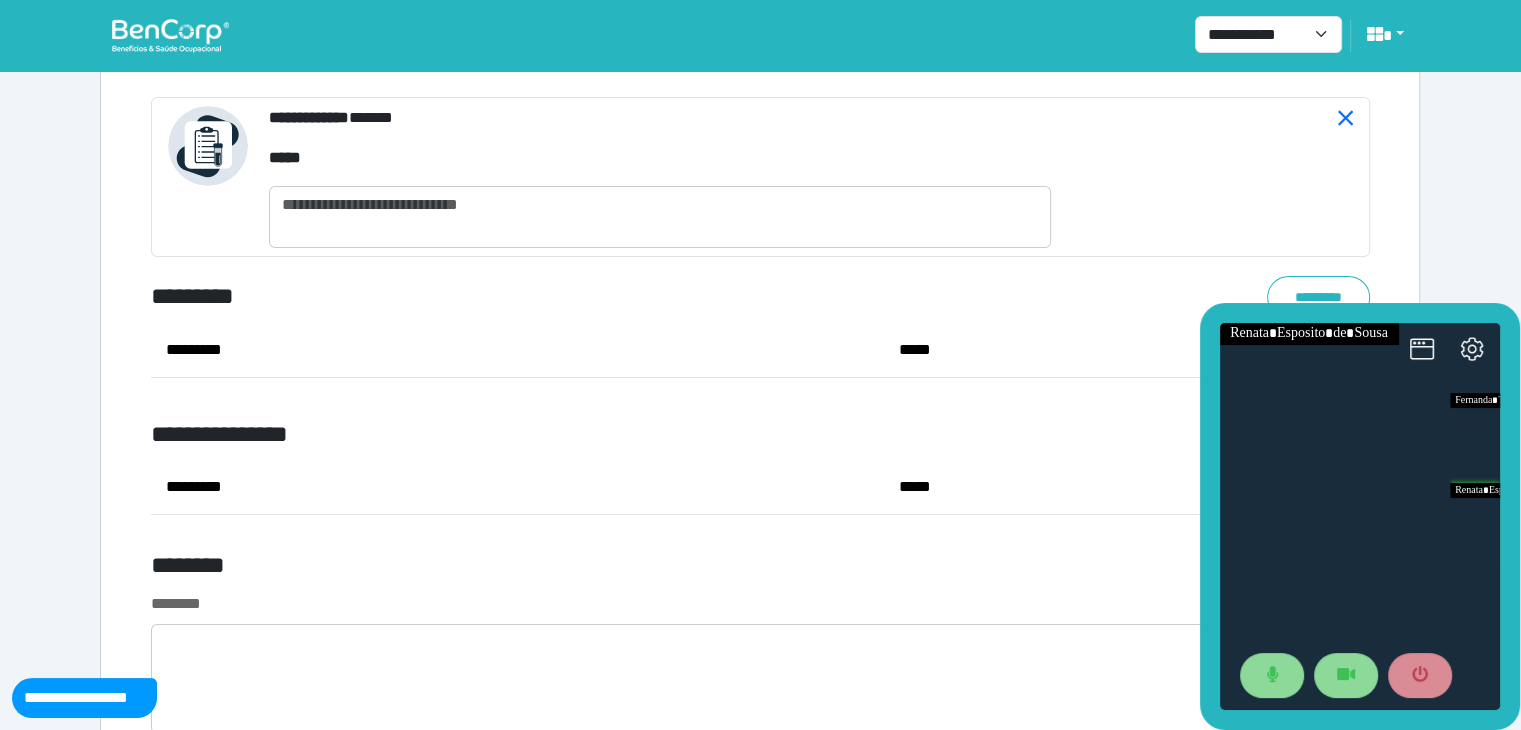 click at bounding box center (1214, 177) 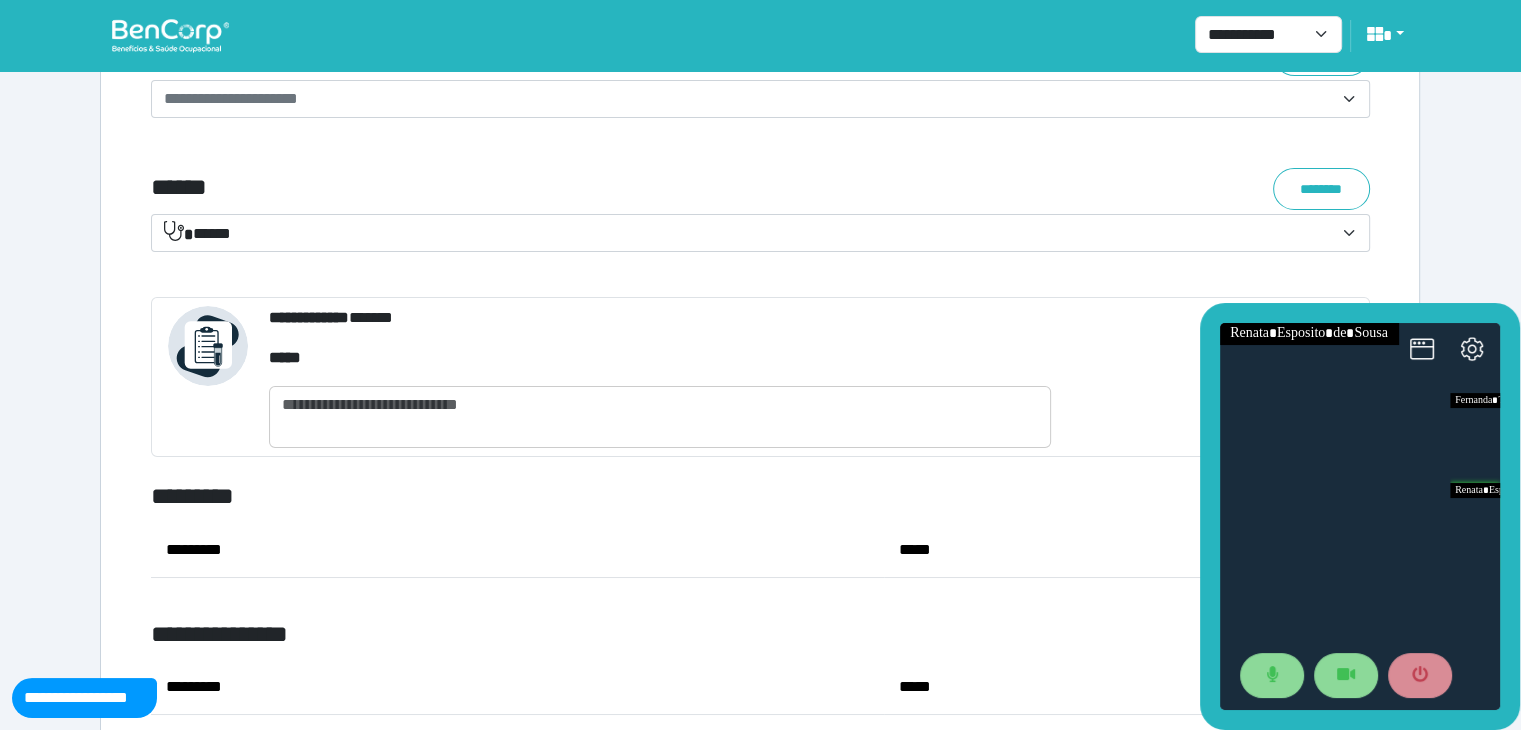 scroll, scrollTop: 7300, scrollLeft: 0, axis: vertical 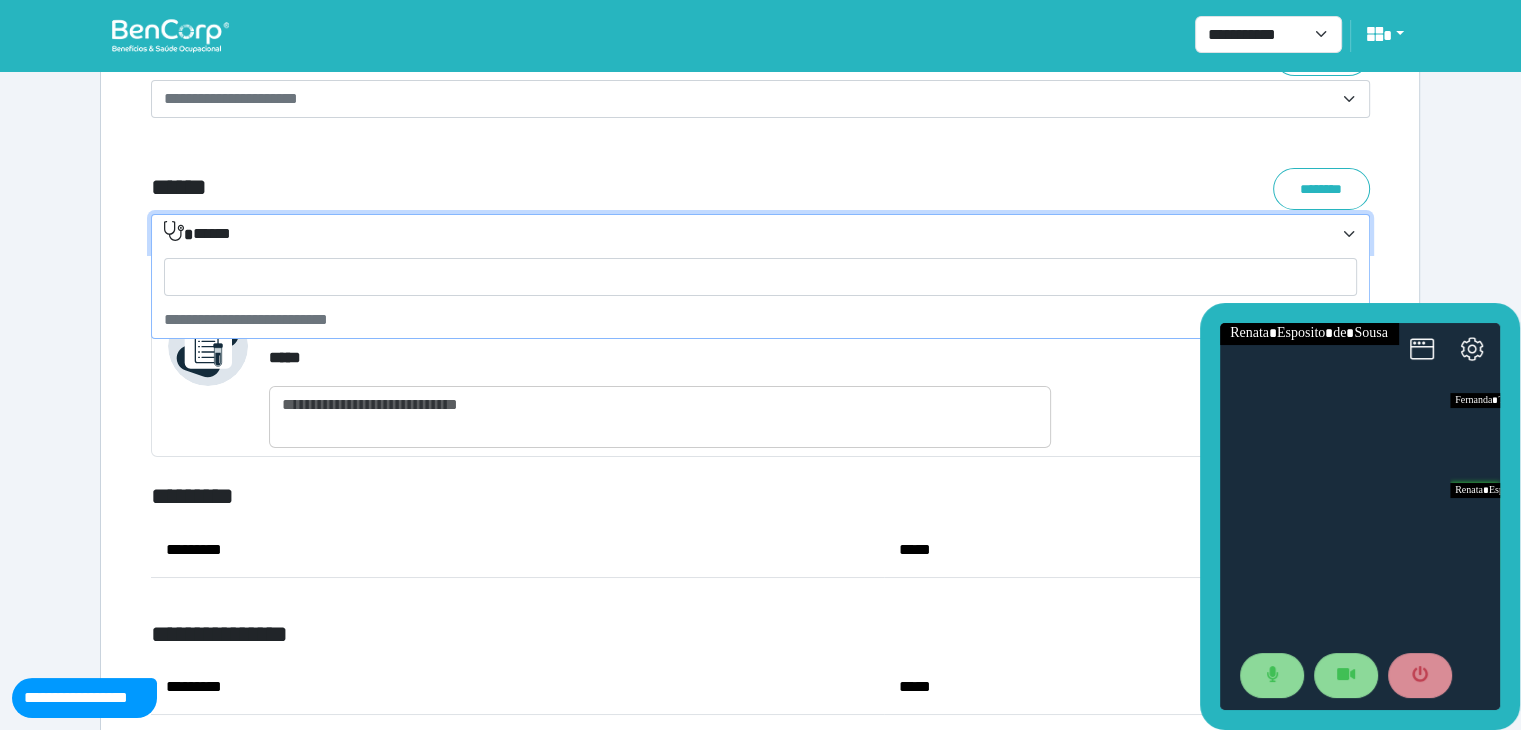 click on "******" at bounding box center [748, 234] 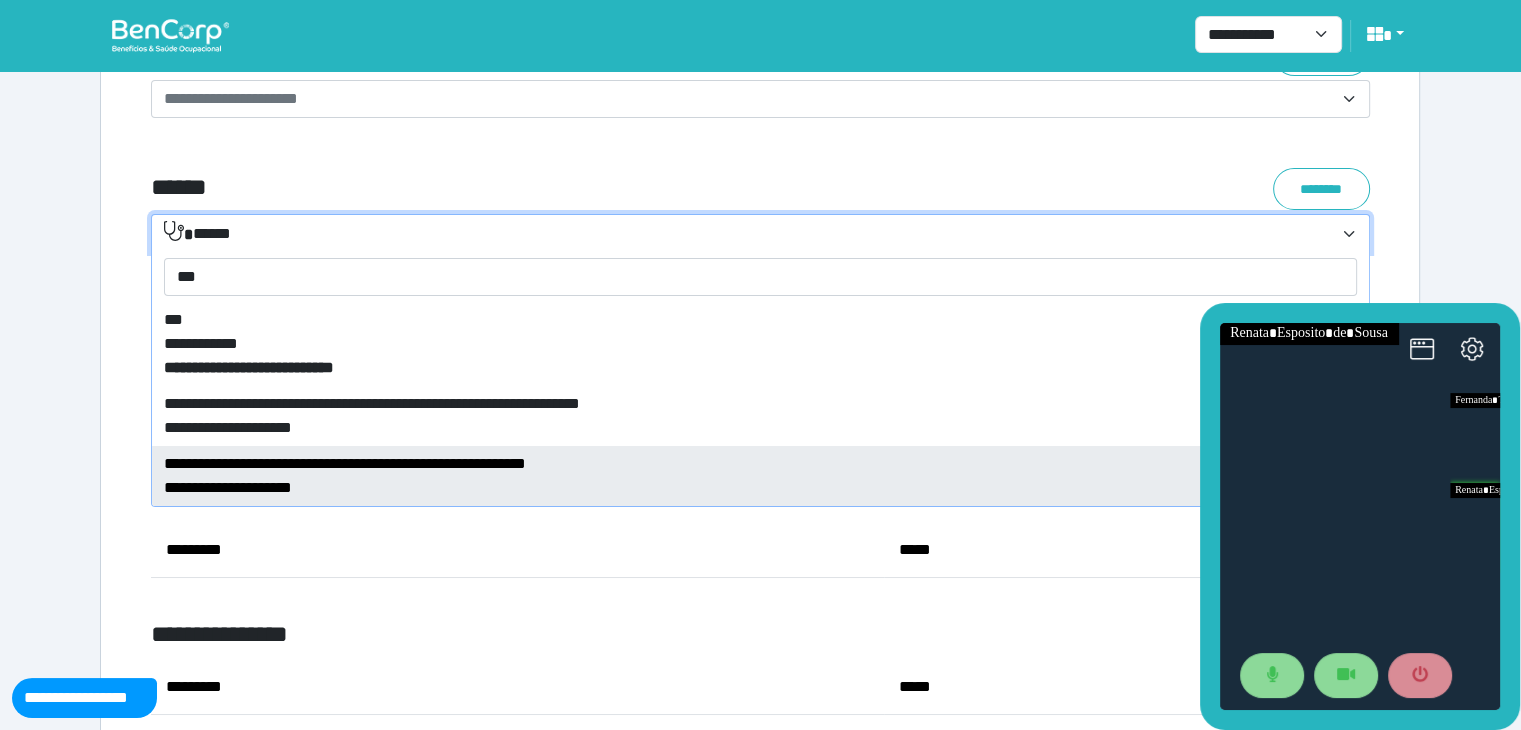 type on "***" 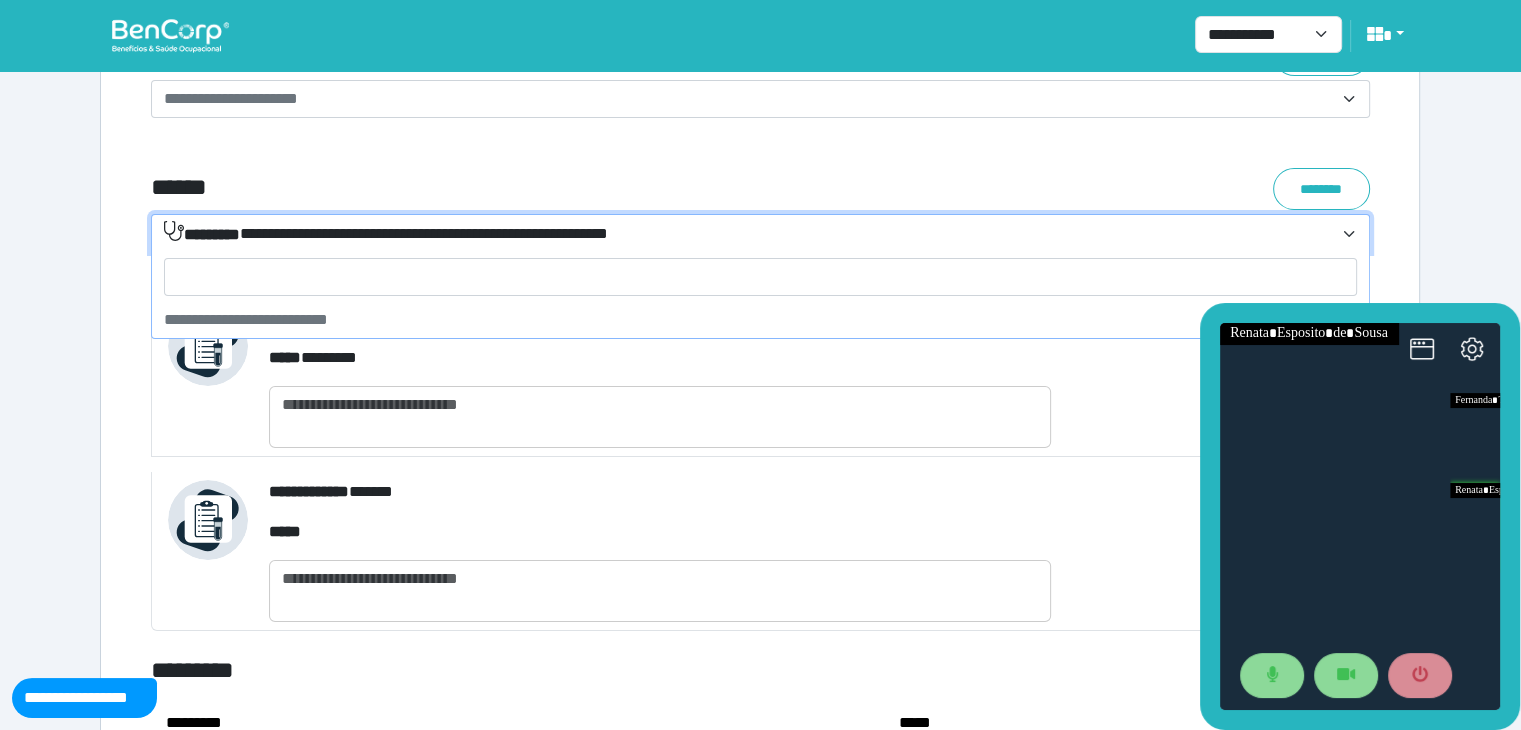 drag, startPoint x: 640, startPoint y: 236, endPoint x: 682, endPoint y: 242, distance: 42.426407 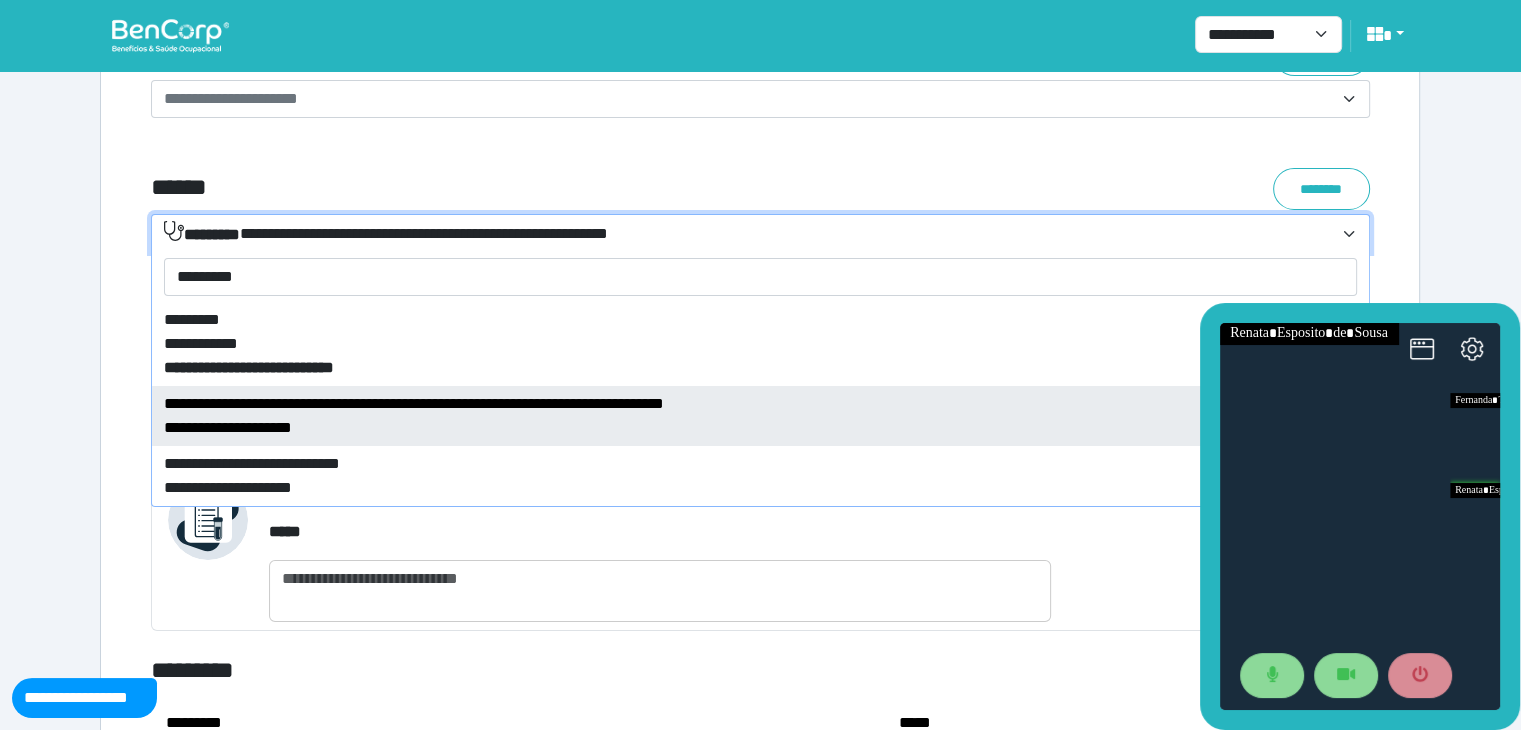 type on "*********" 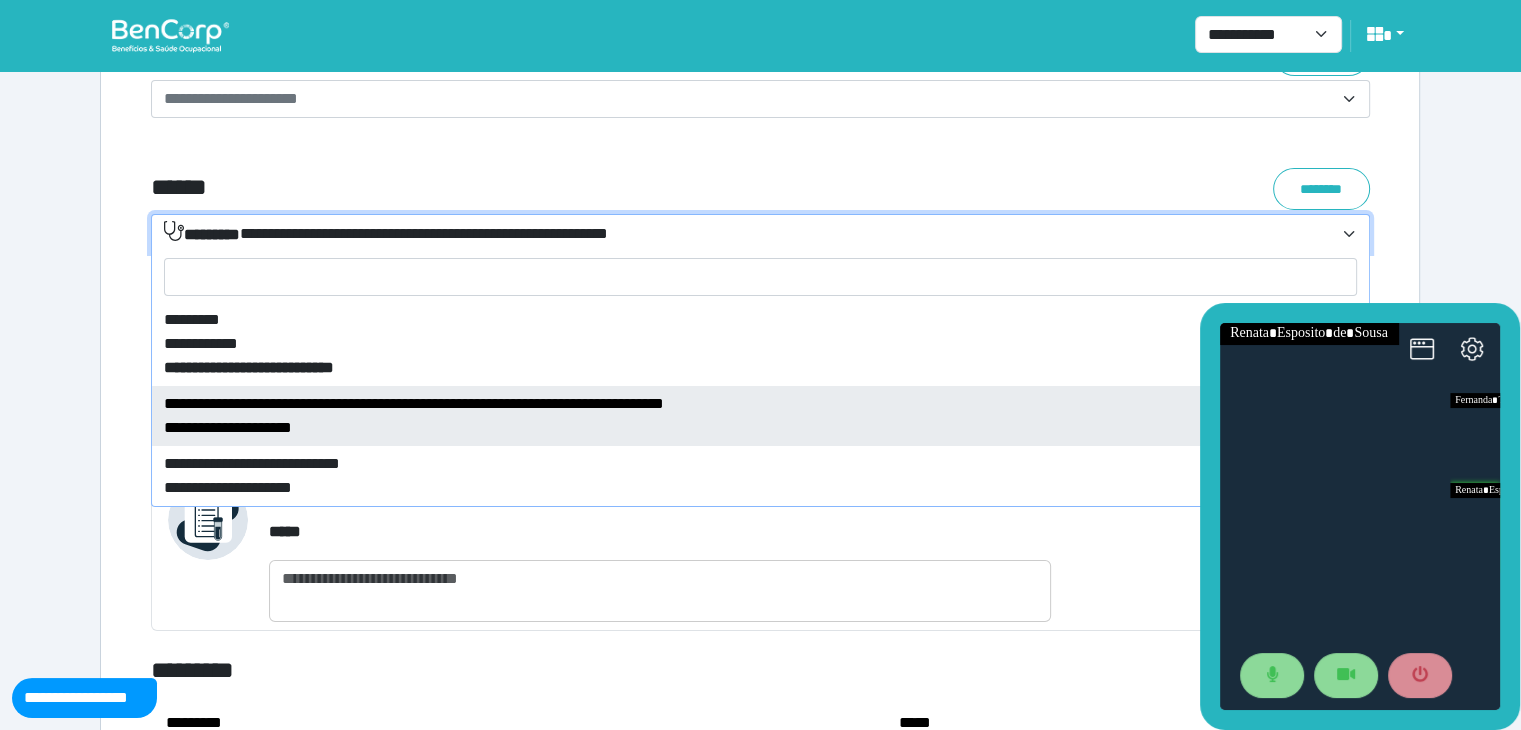 select on "****" 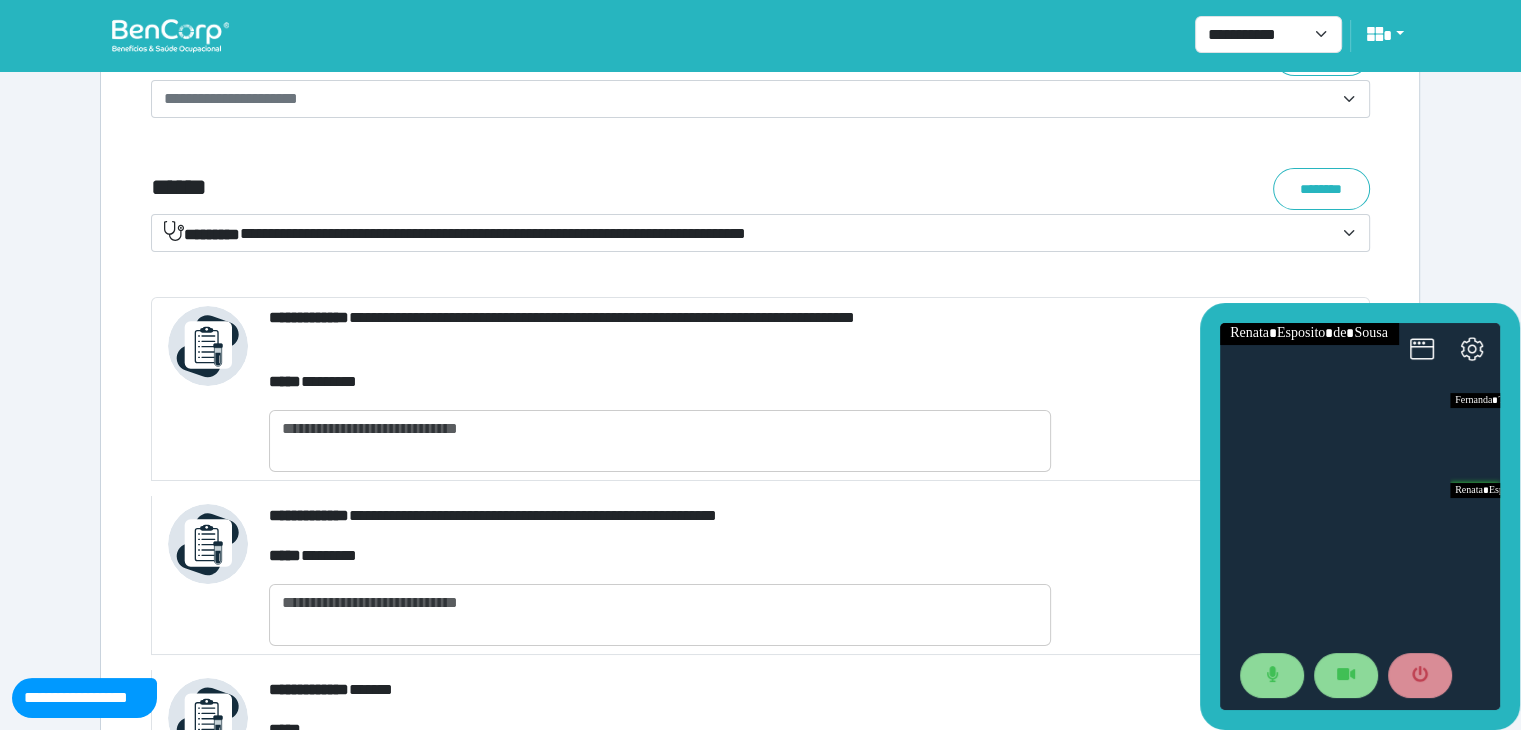 click on "**********" at bounding box center [455, 234] 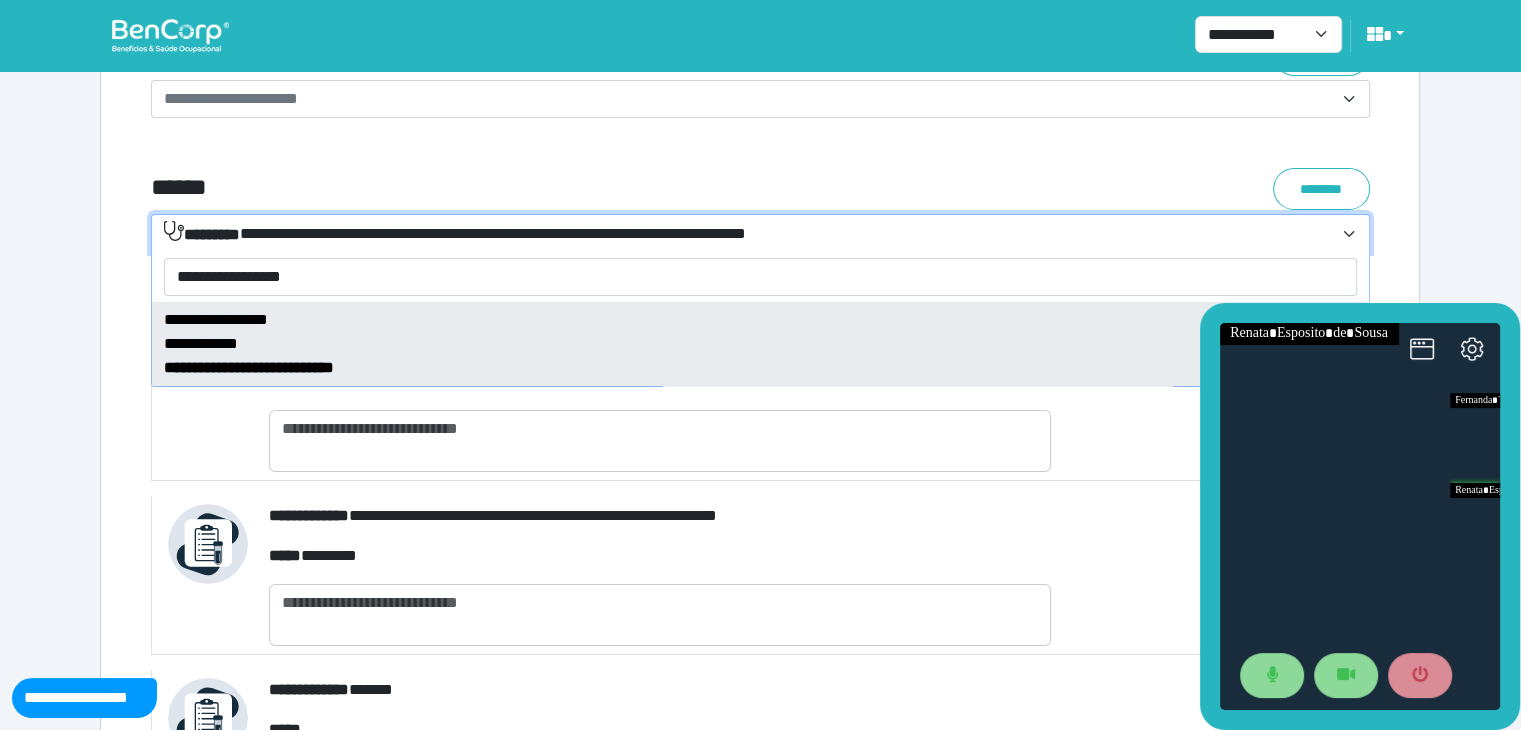 type on "**********" 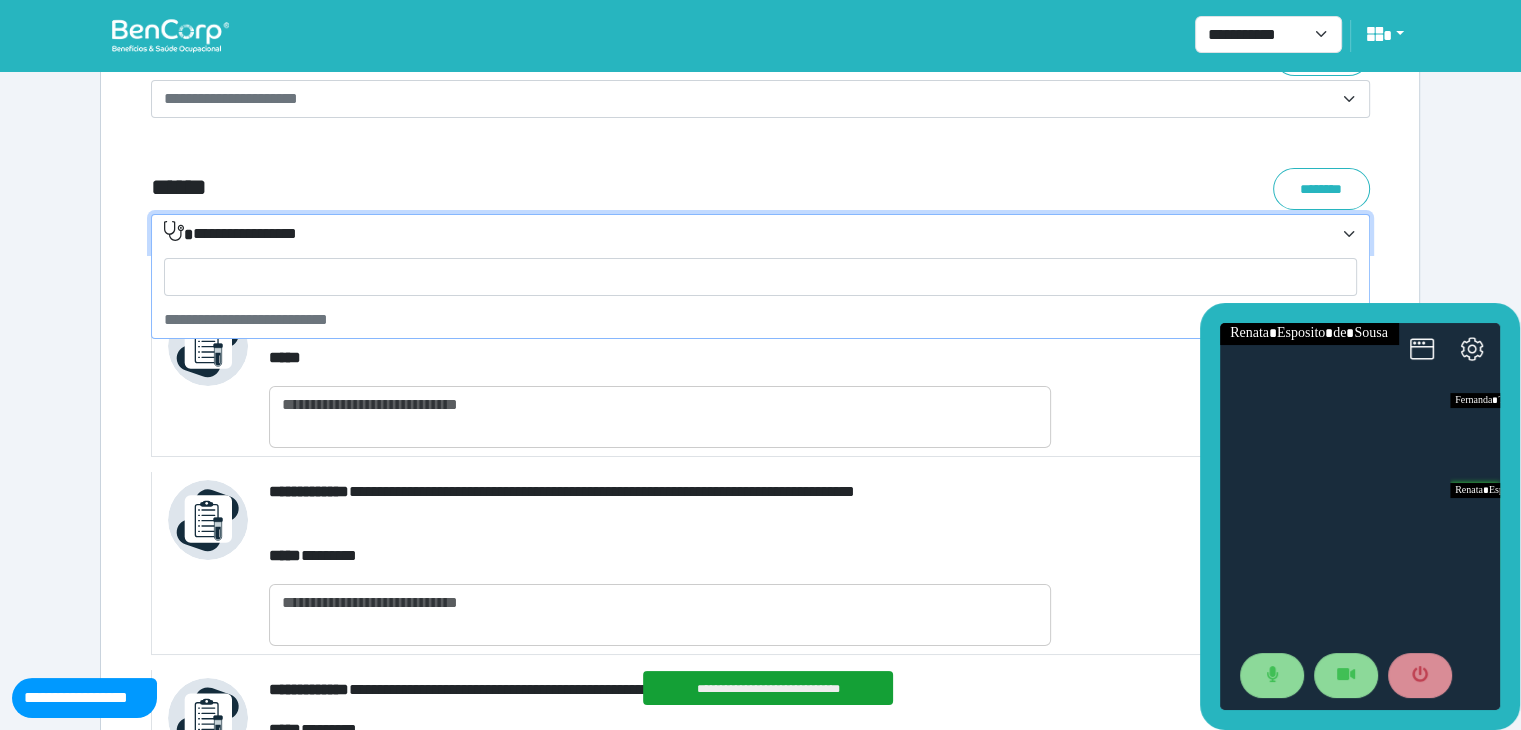 click on "**********" at bounding box center (748, 234) 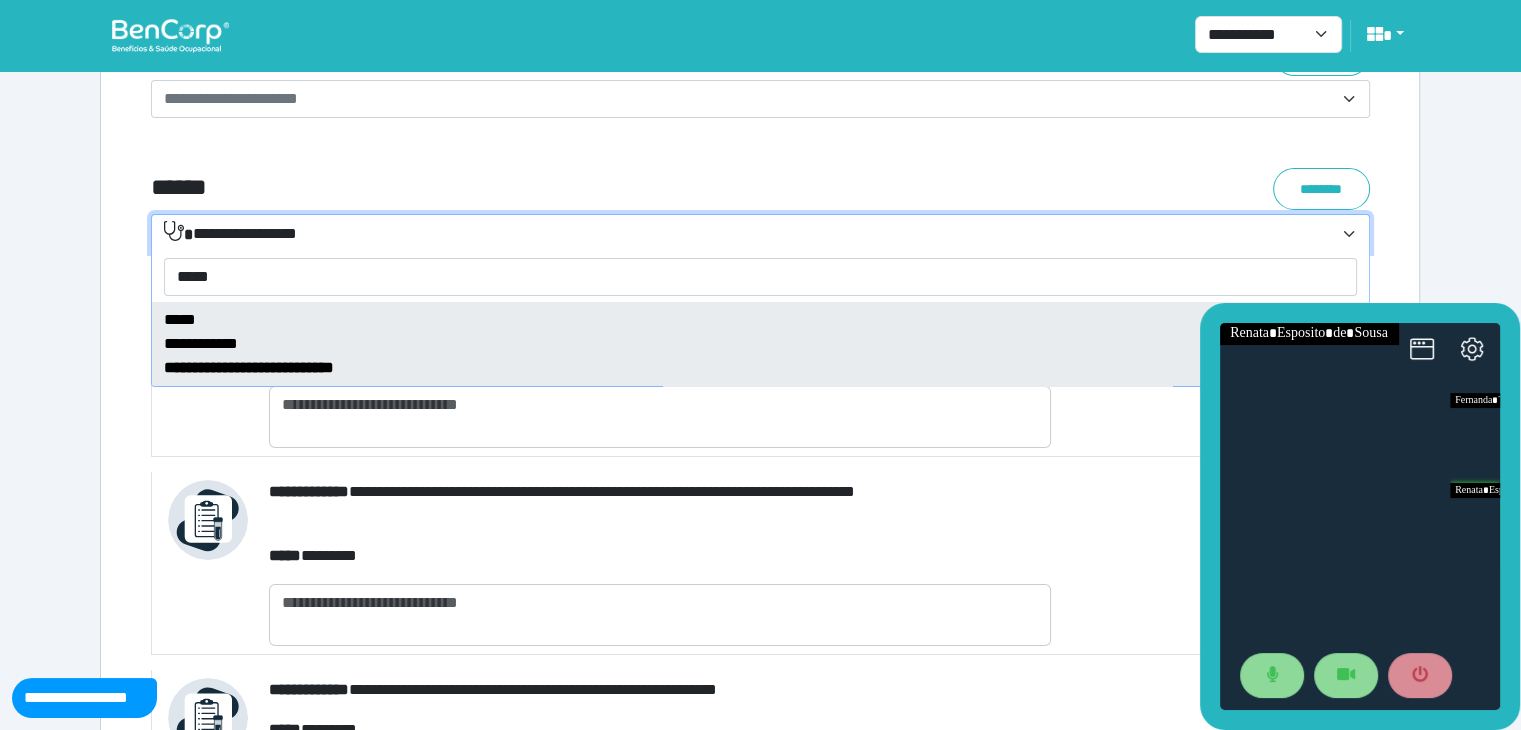 type on "*****" 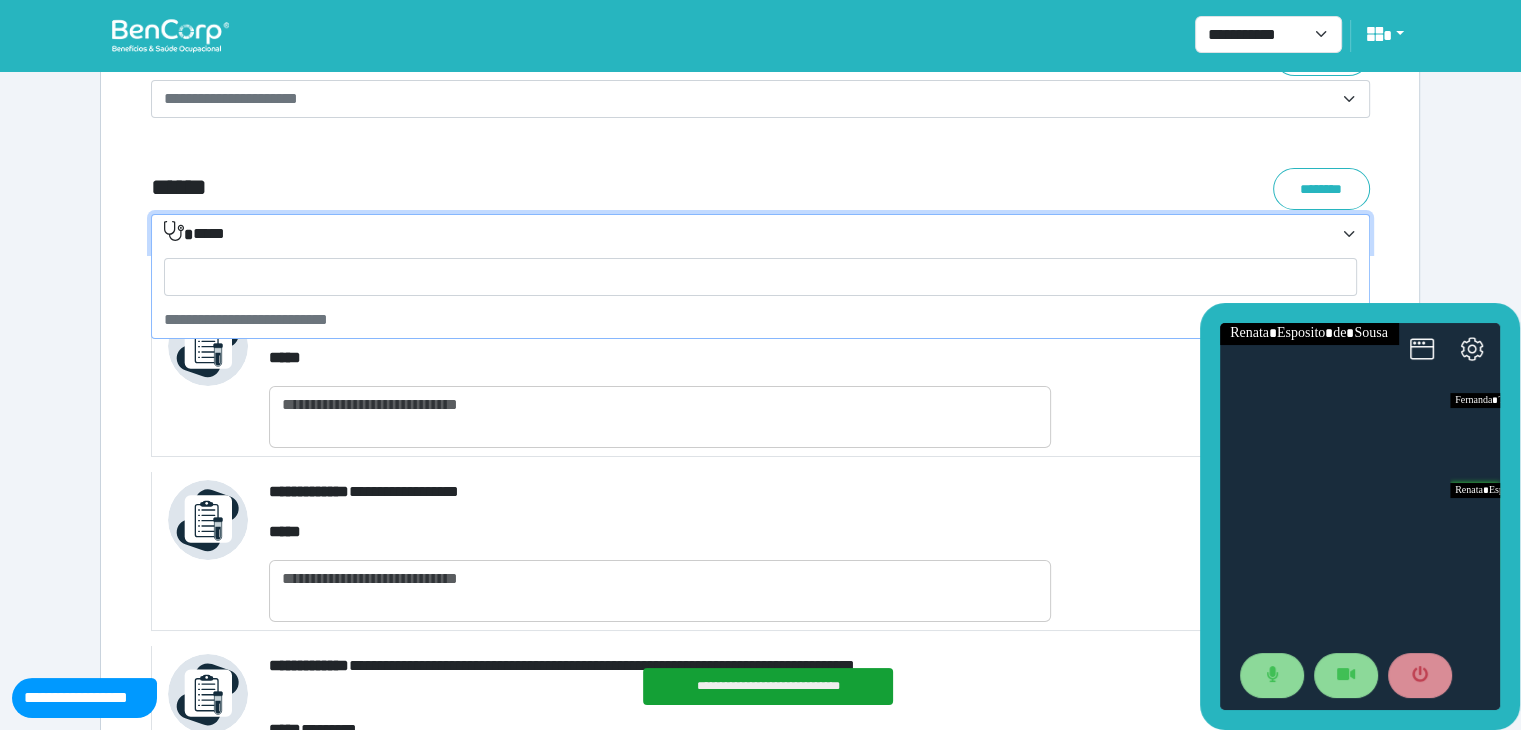 click on "*****" at bounding box center [748, 234] 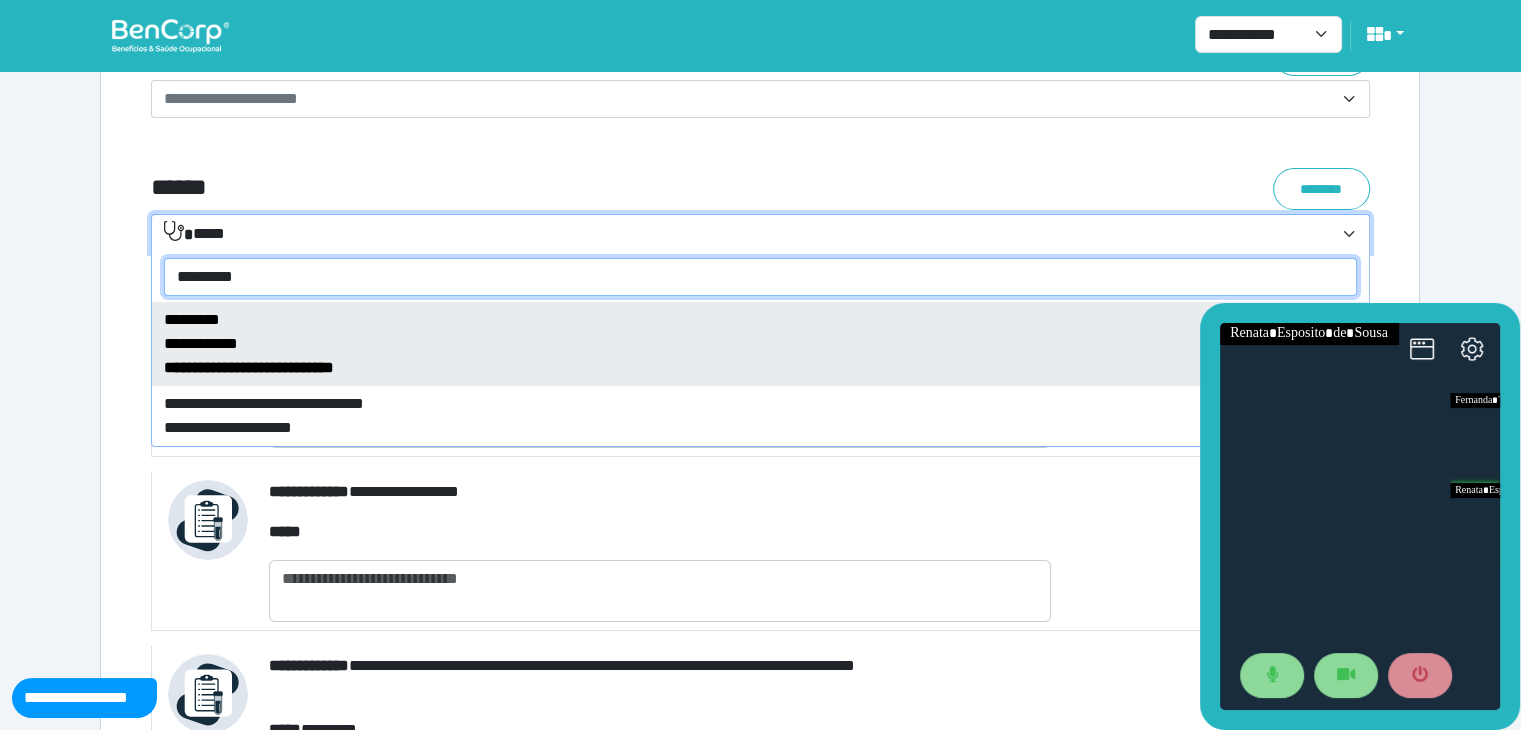 type on "*********" 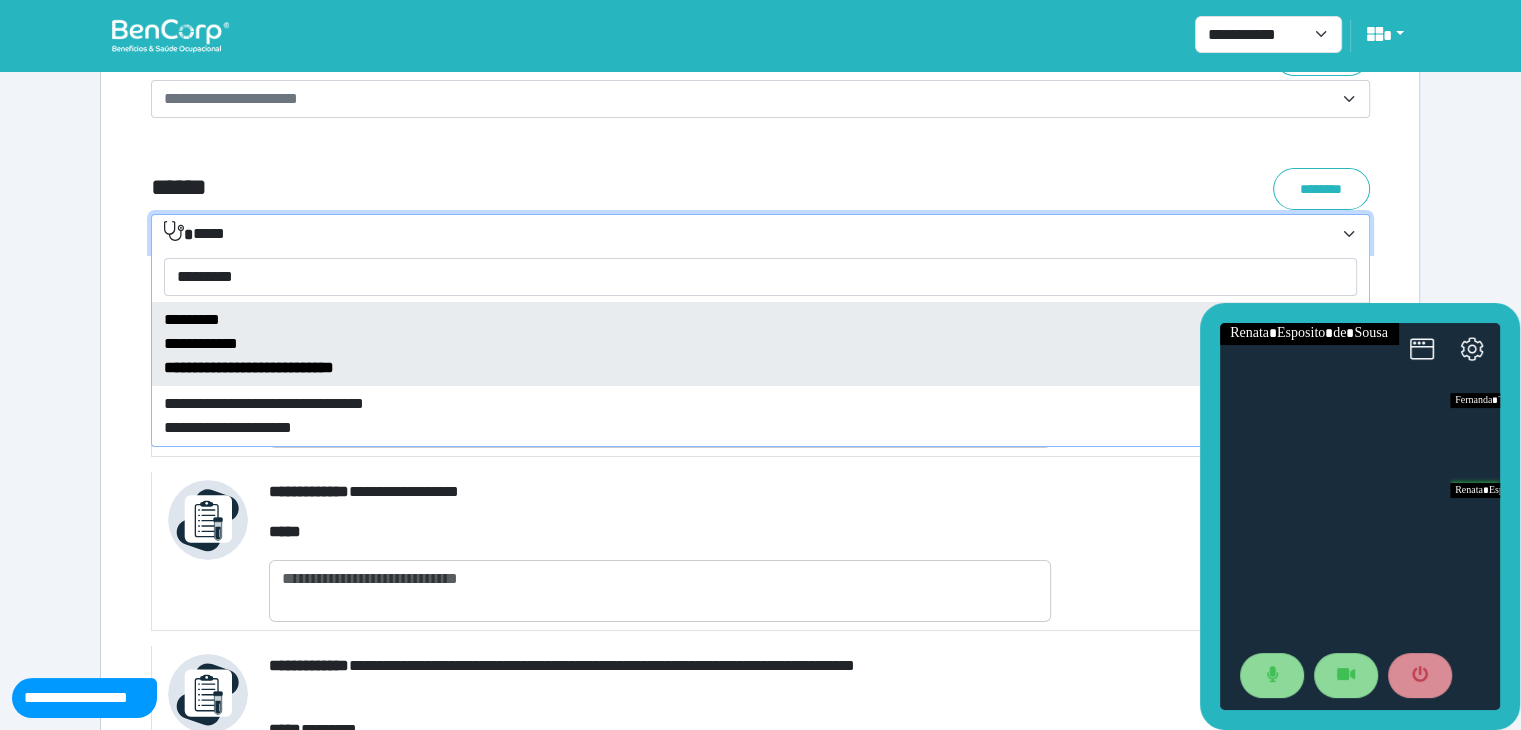 select on "*********" 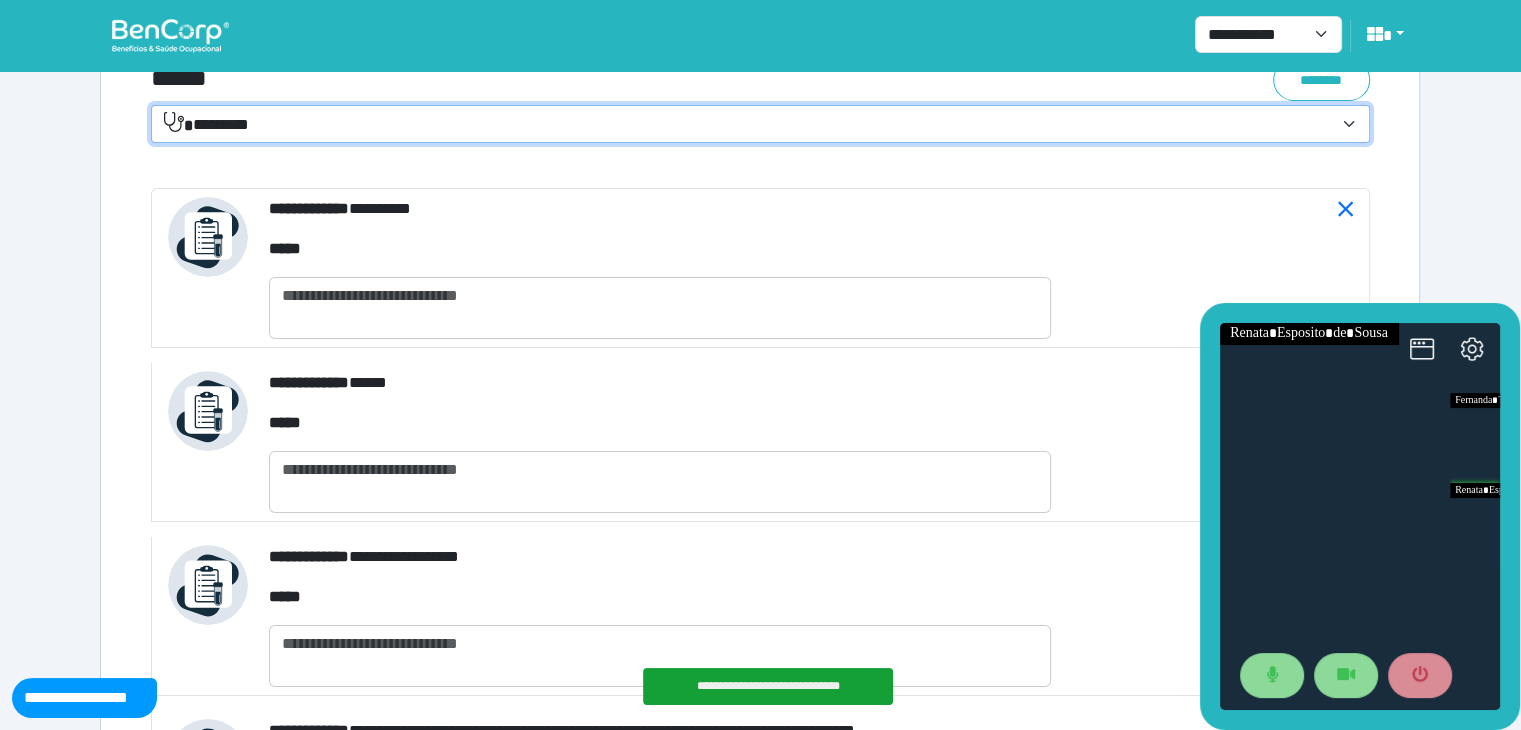 scroll, scrollTop: 7300, scrollLeft: 0, axis: vertical 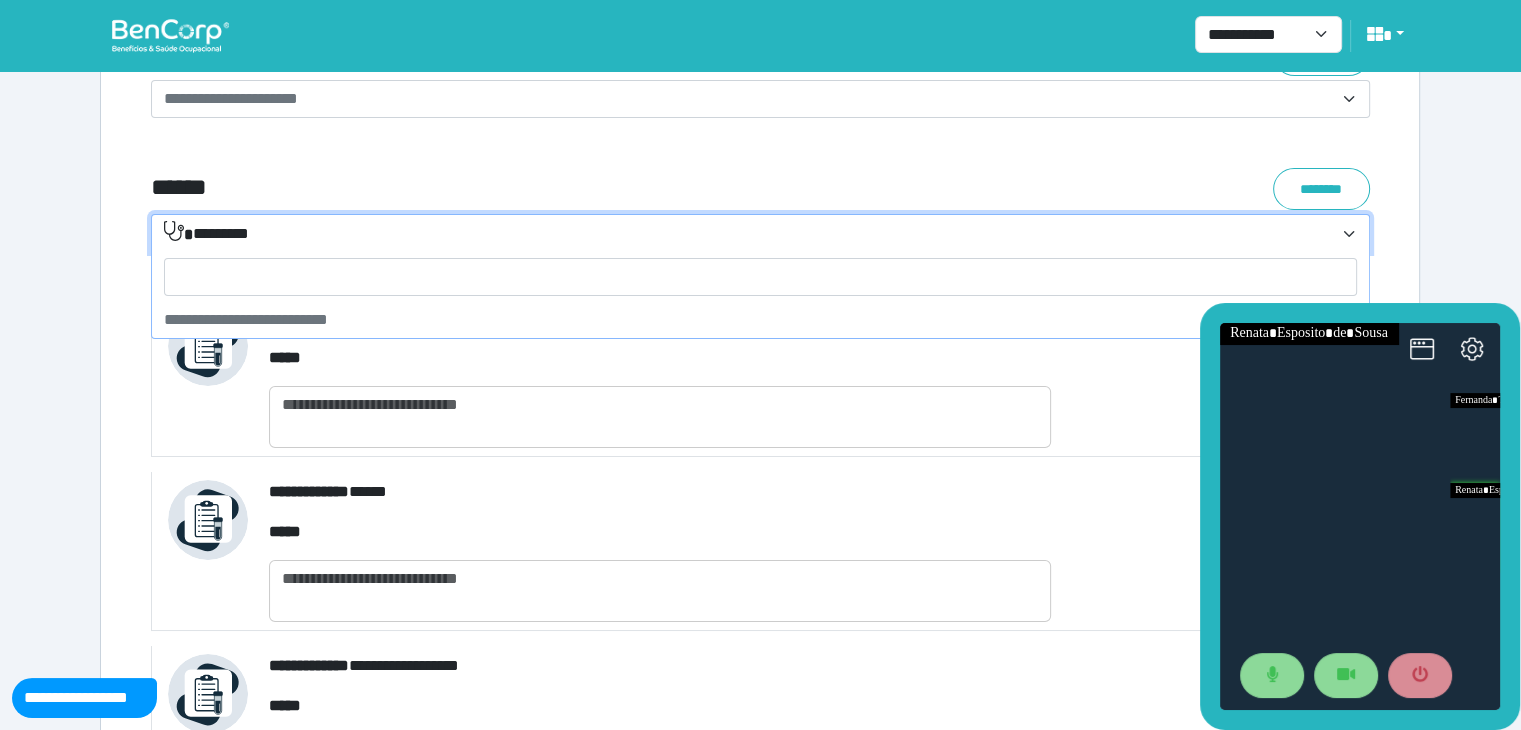click on "*********" at bounding box center (748, 234) 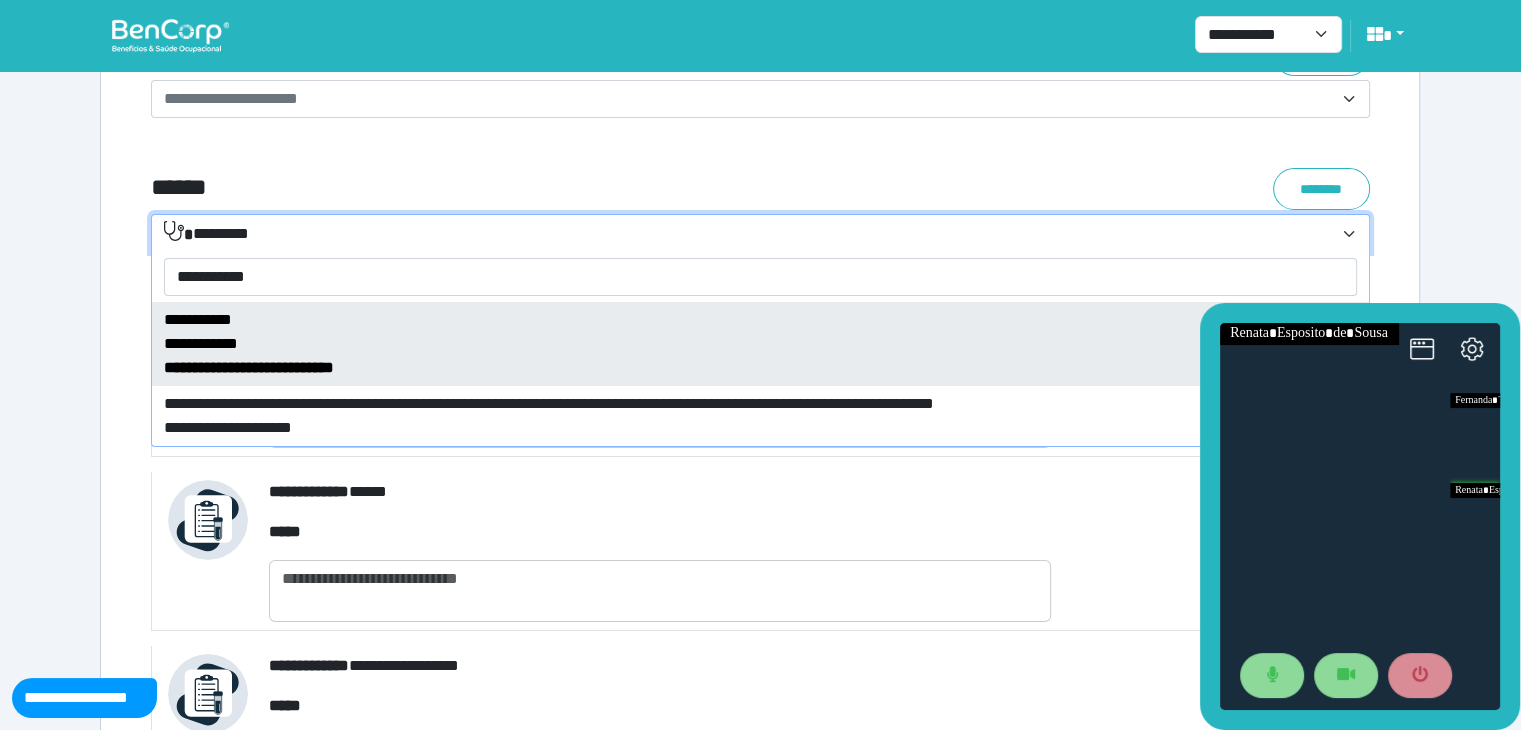 type on "**********" 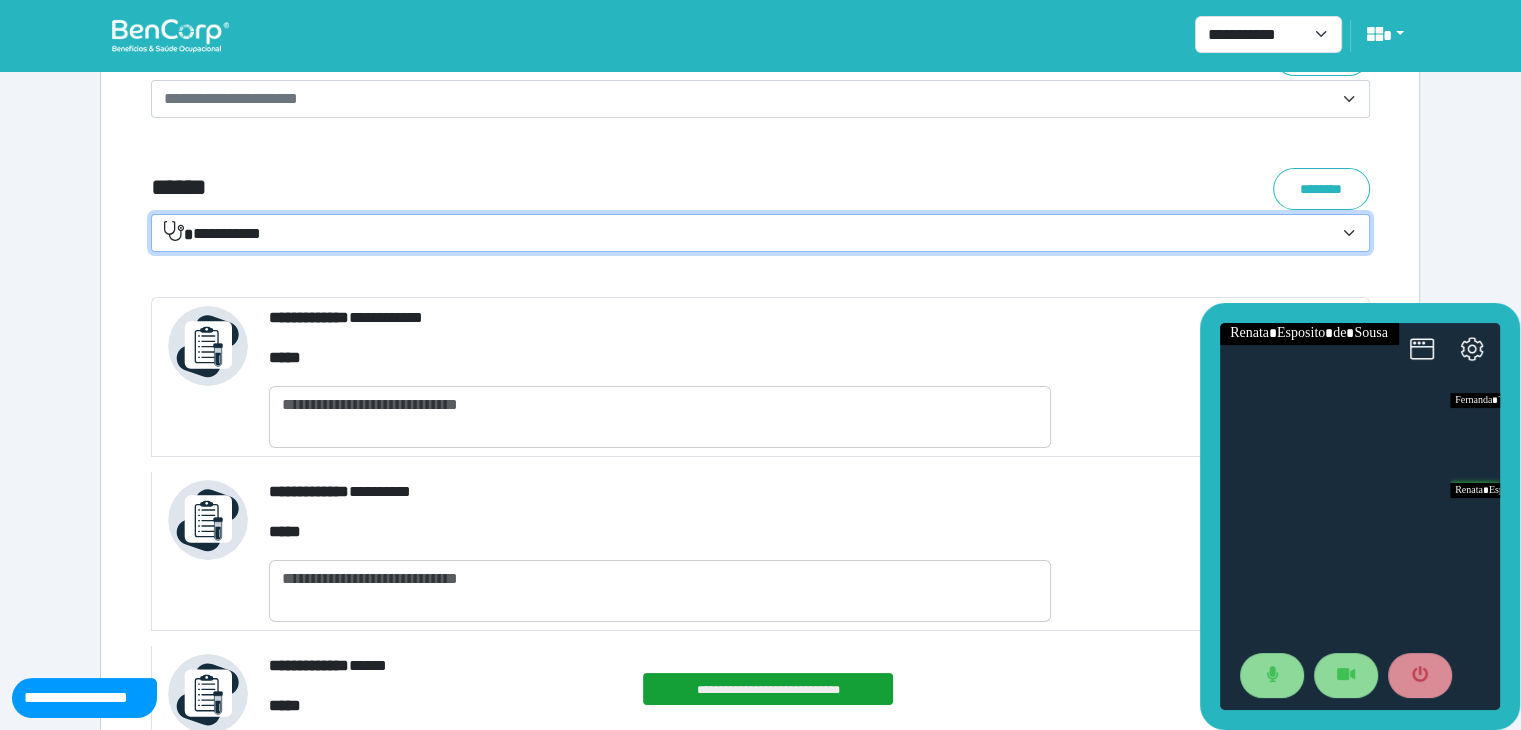click on "**********" at bounding box center (748, 234) 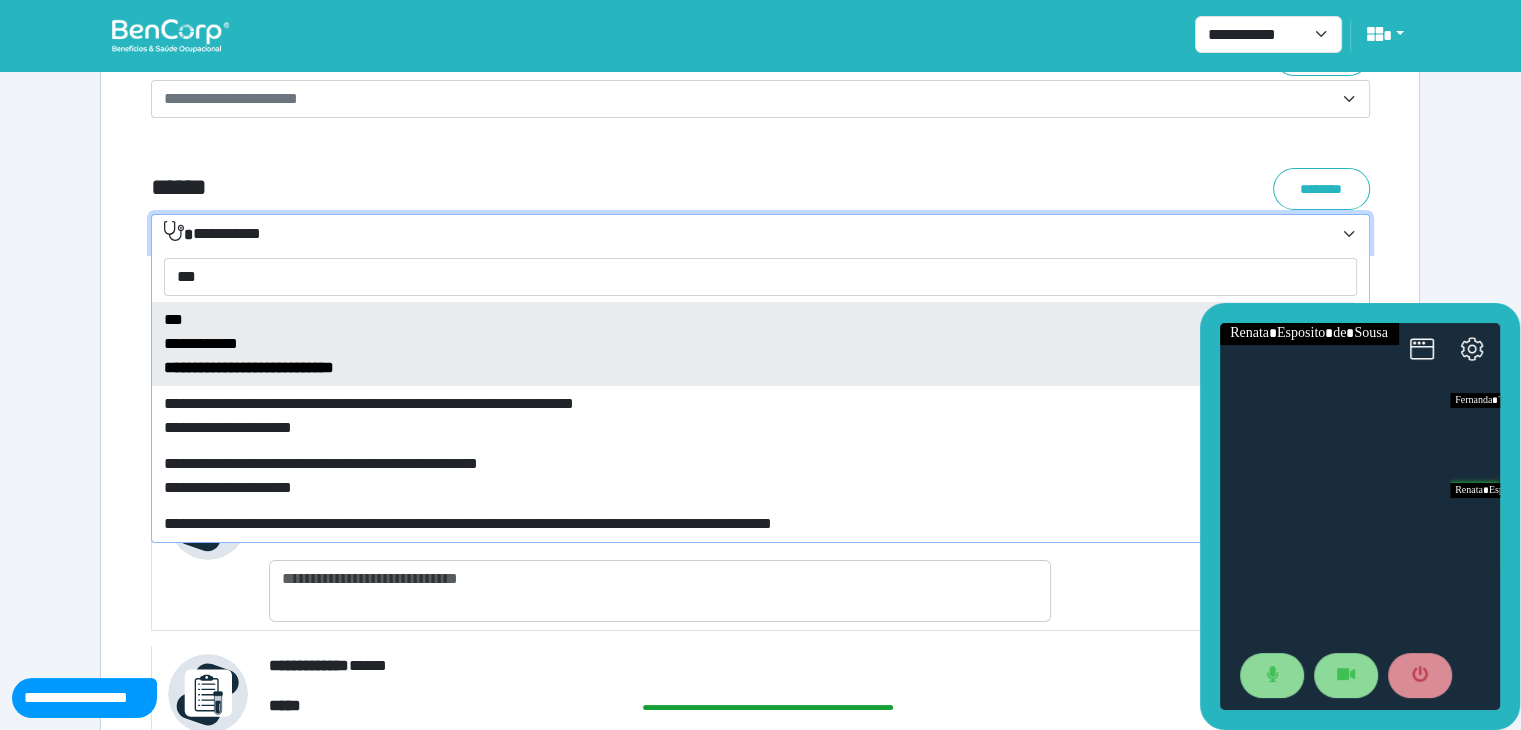 type on "***" 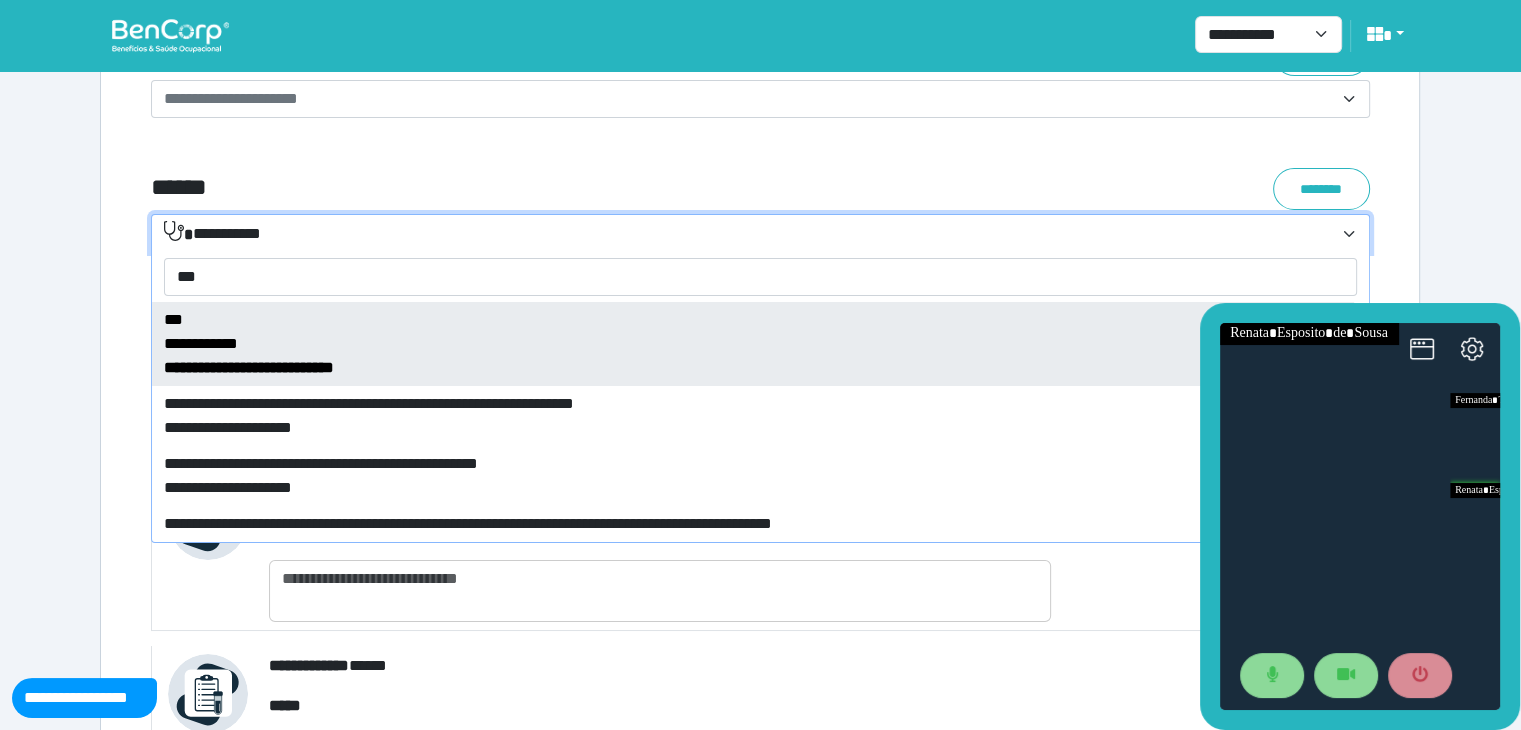 select on "***" 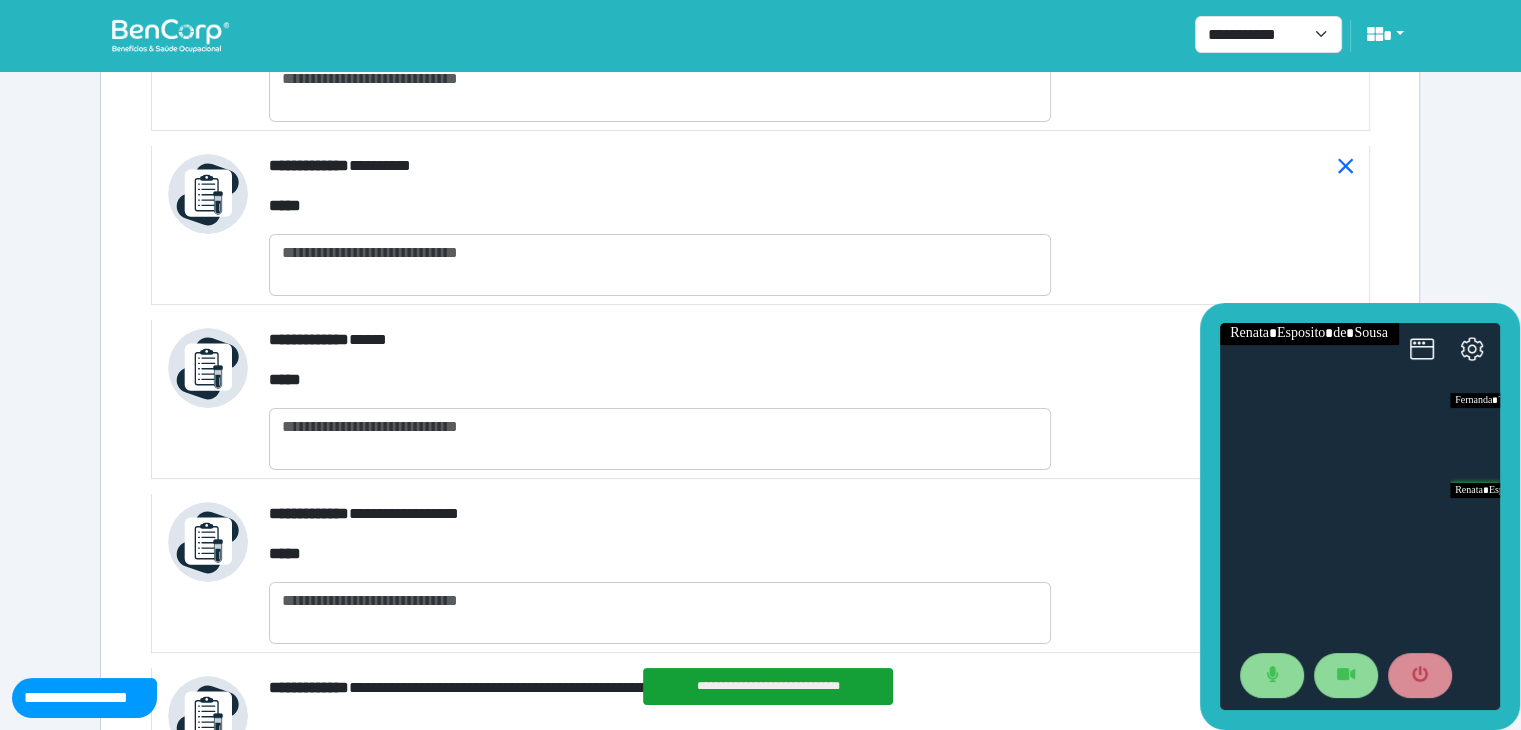 scroll, scrollTop: 7300, scrollLeft: 0, axis: vertical 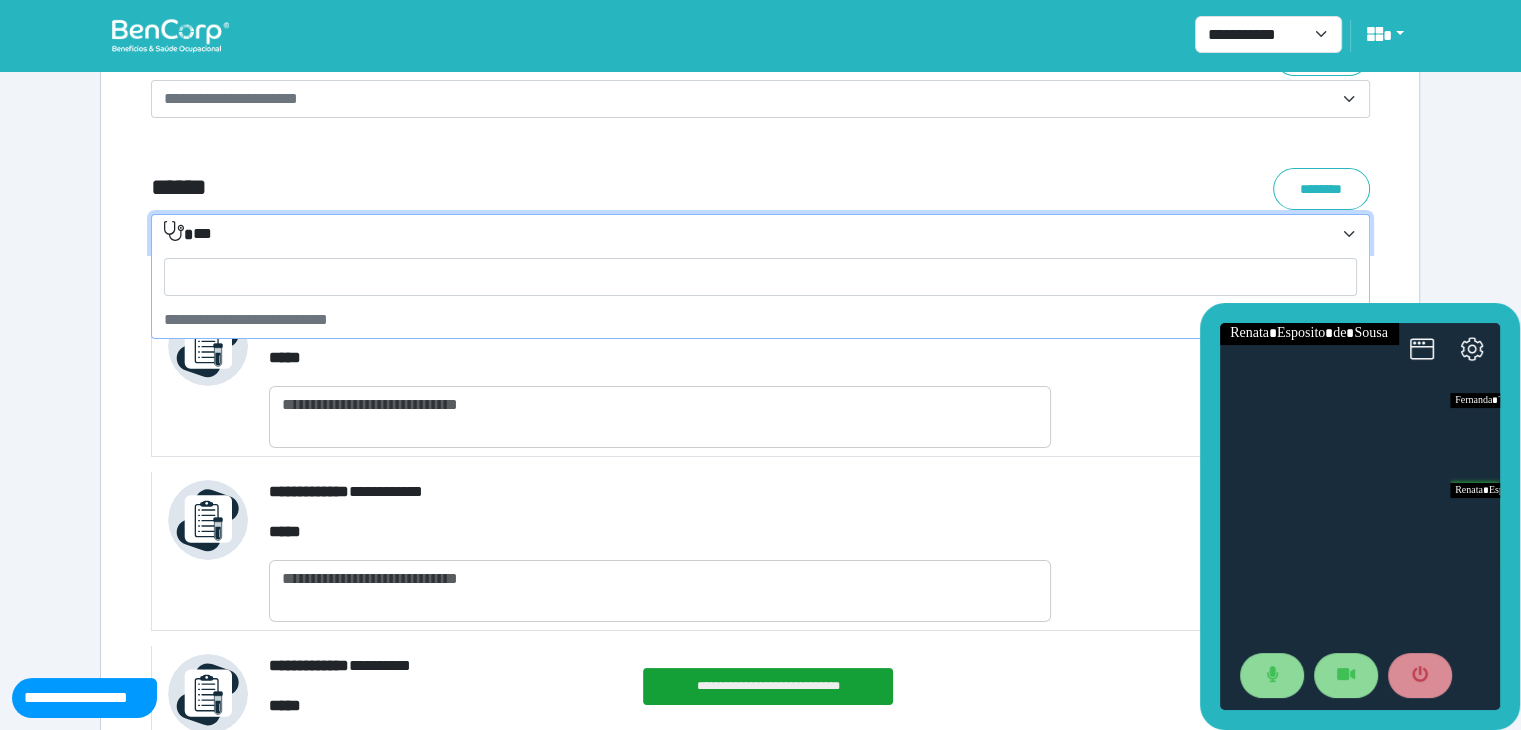 click on "***" at bounding box center (748, 234) 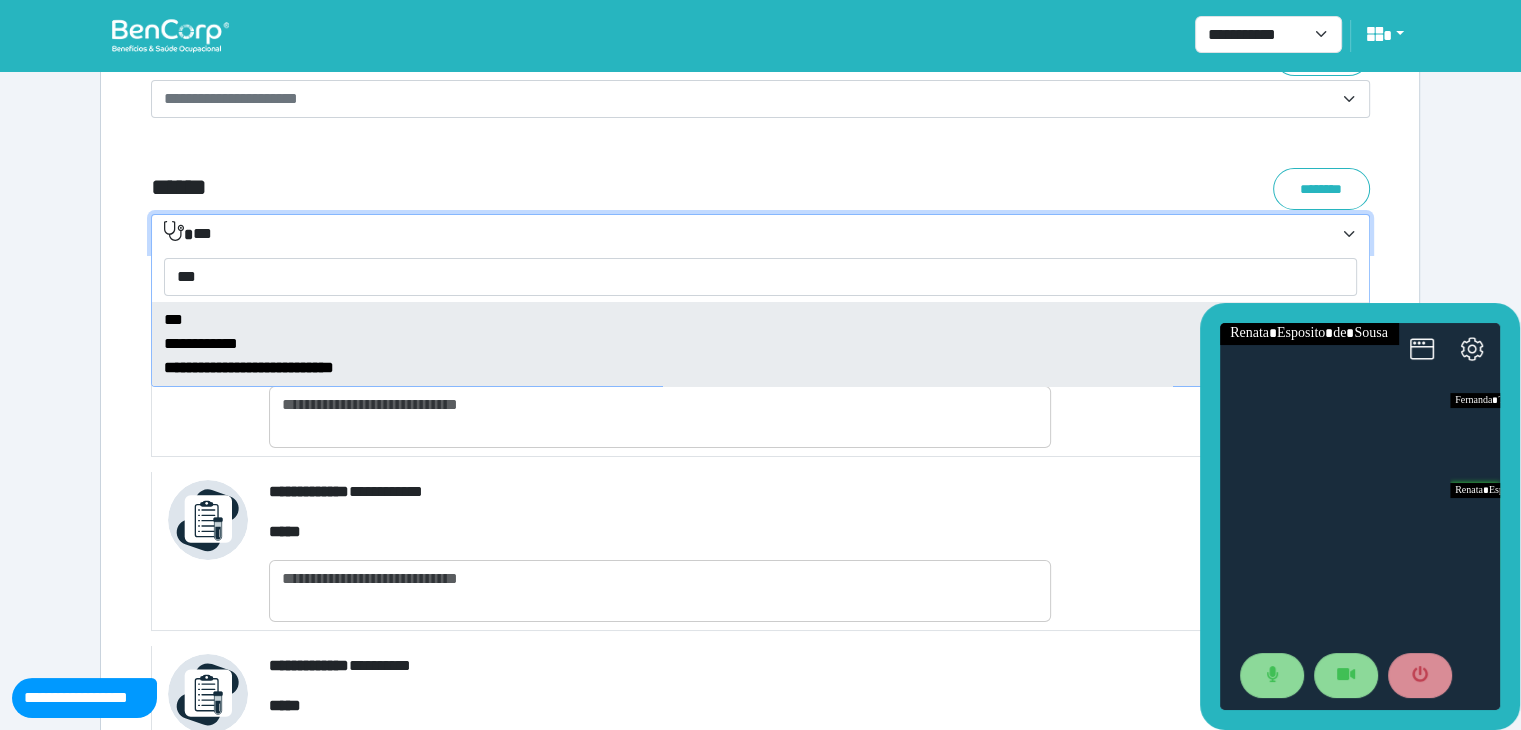 type on "***" 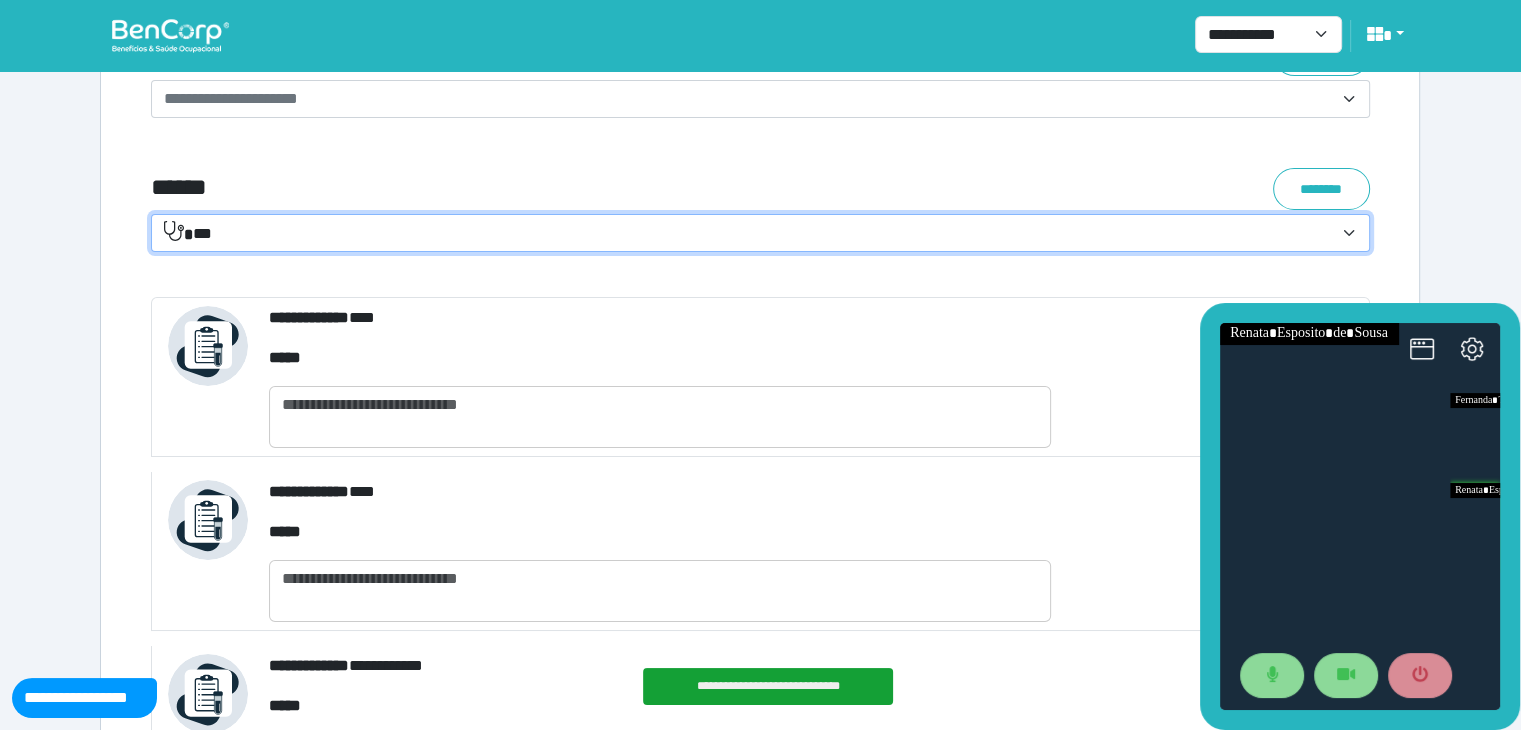 click on "***" at bounding box center [748, 234] 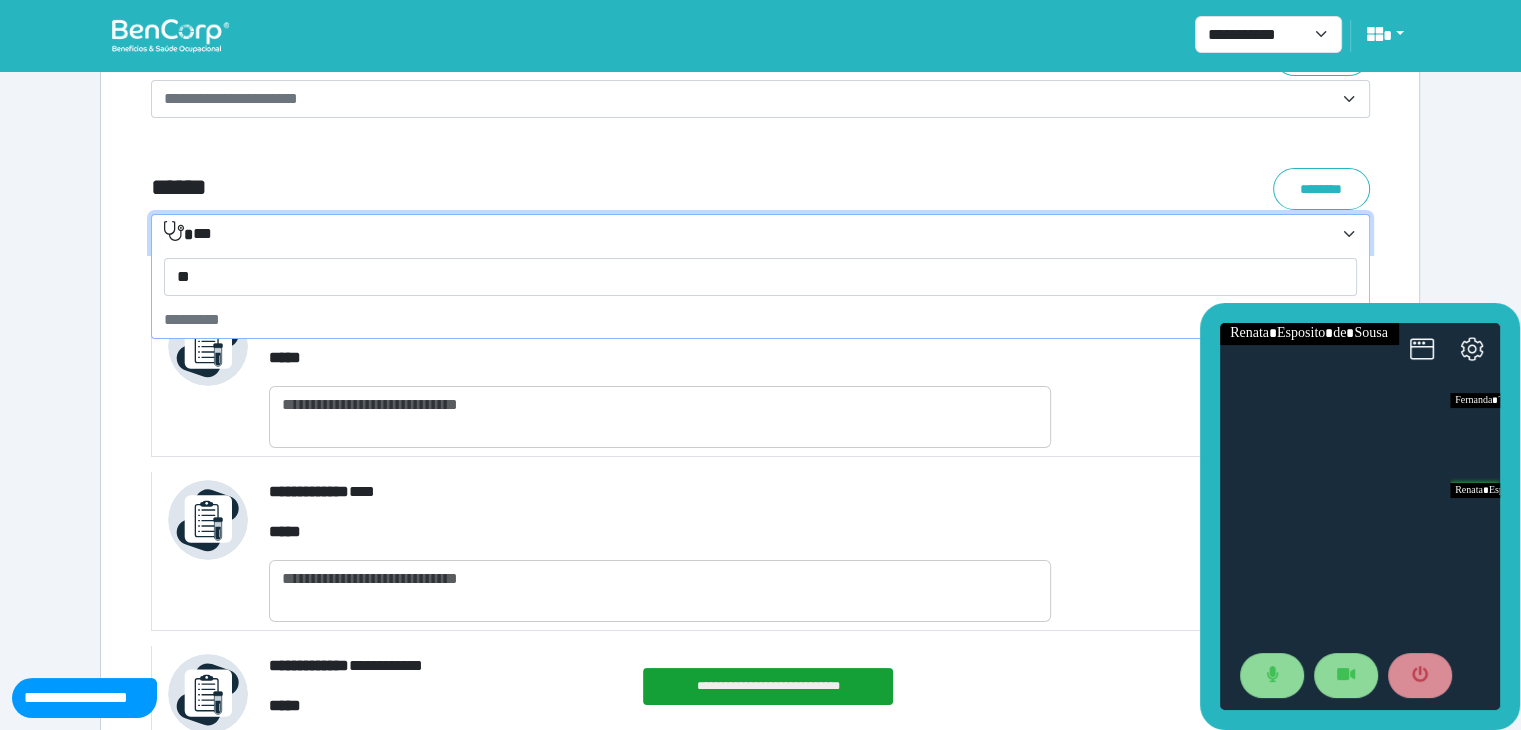 type on "*" 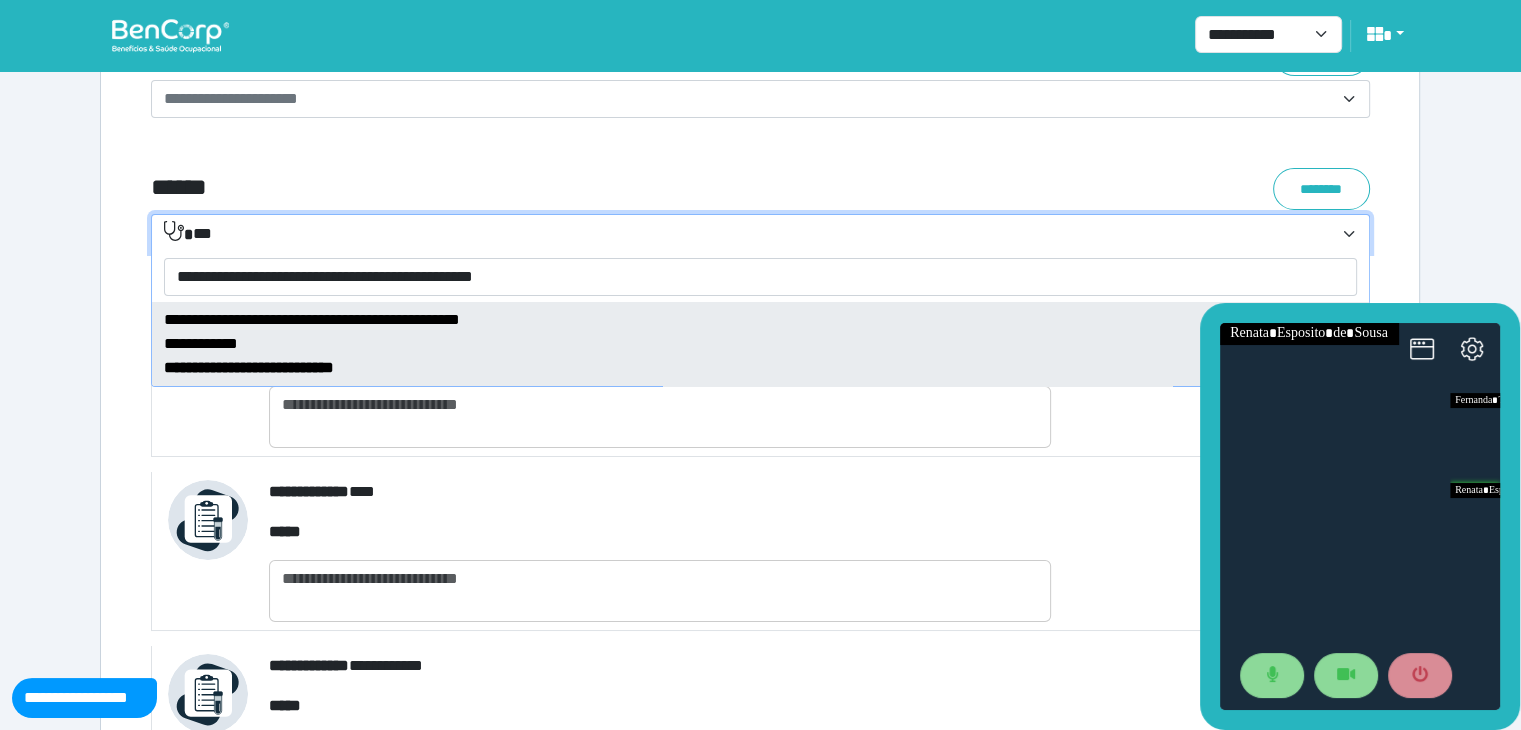 type on "**********" 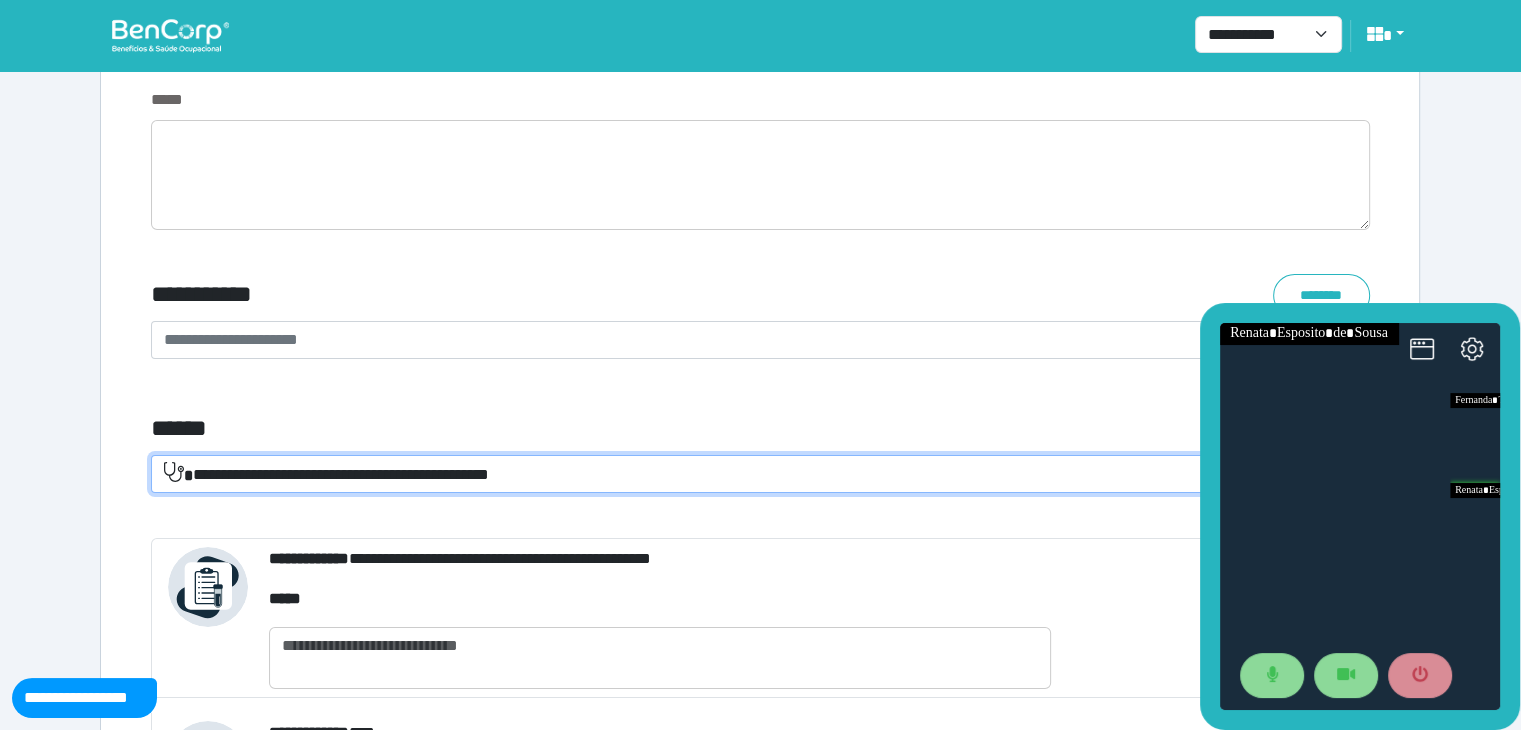 scroll, scrollTop: 6900, scrollLeft: 0, axis: vertical 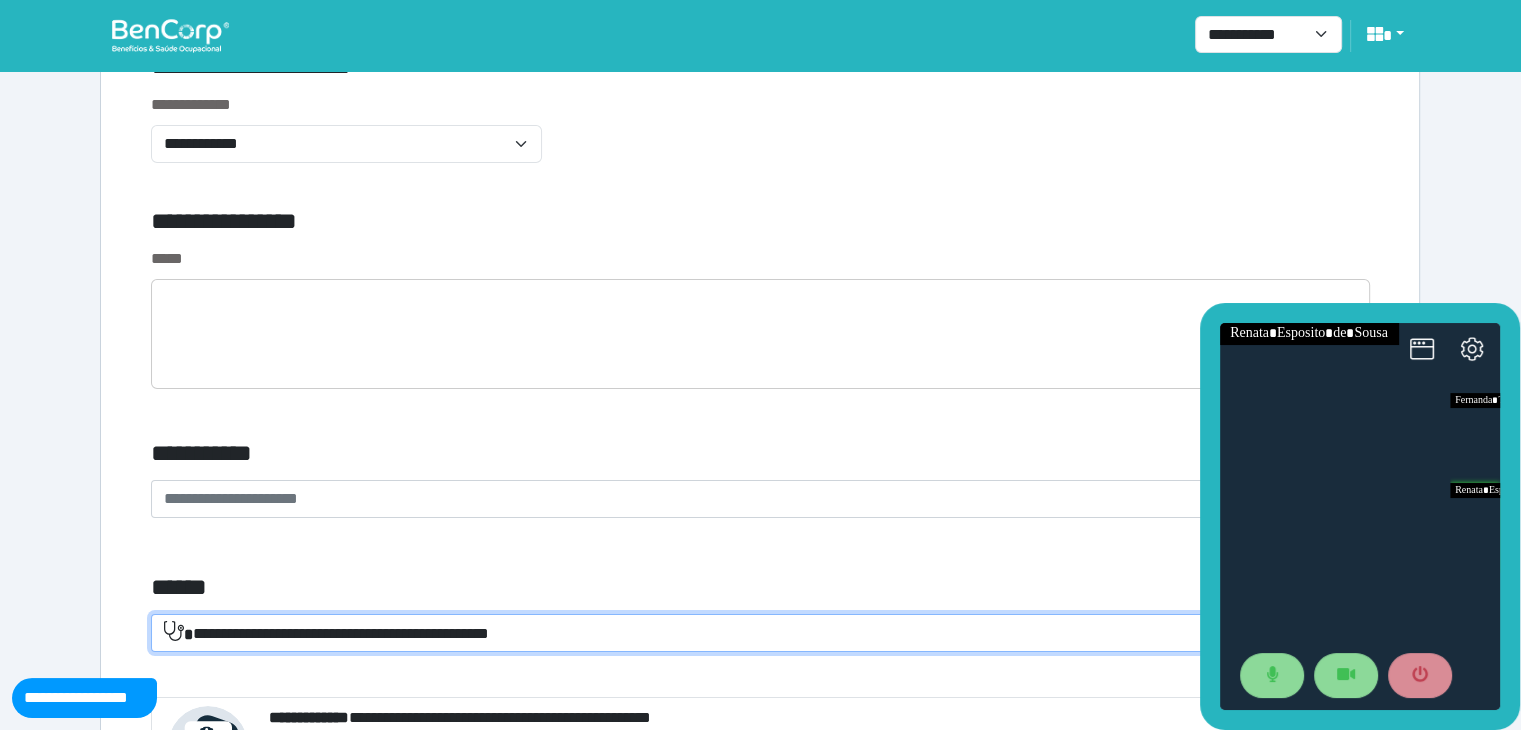 click on "**********" at bounding box center (760, -1487) 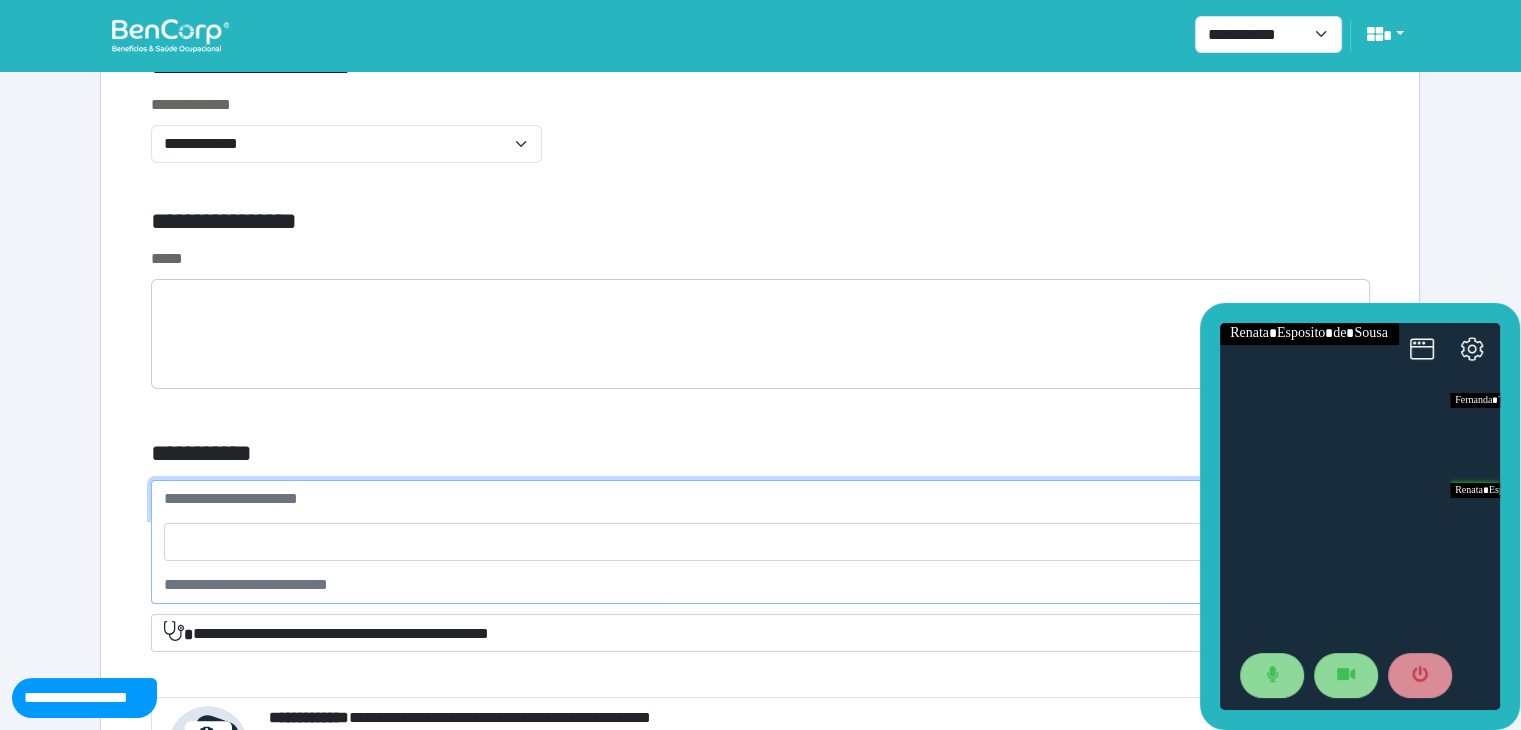 click on "**********" at bounding box center (231, 498) 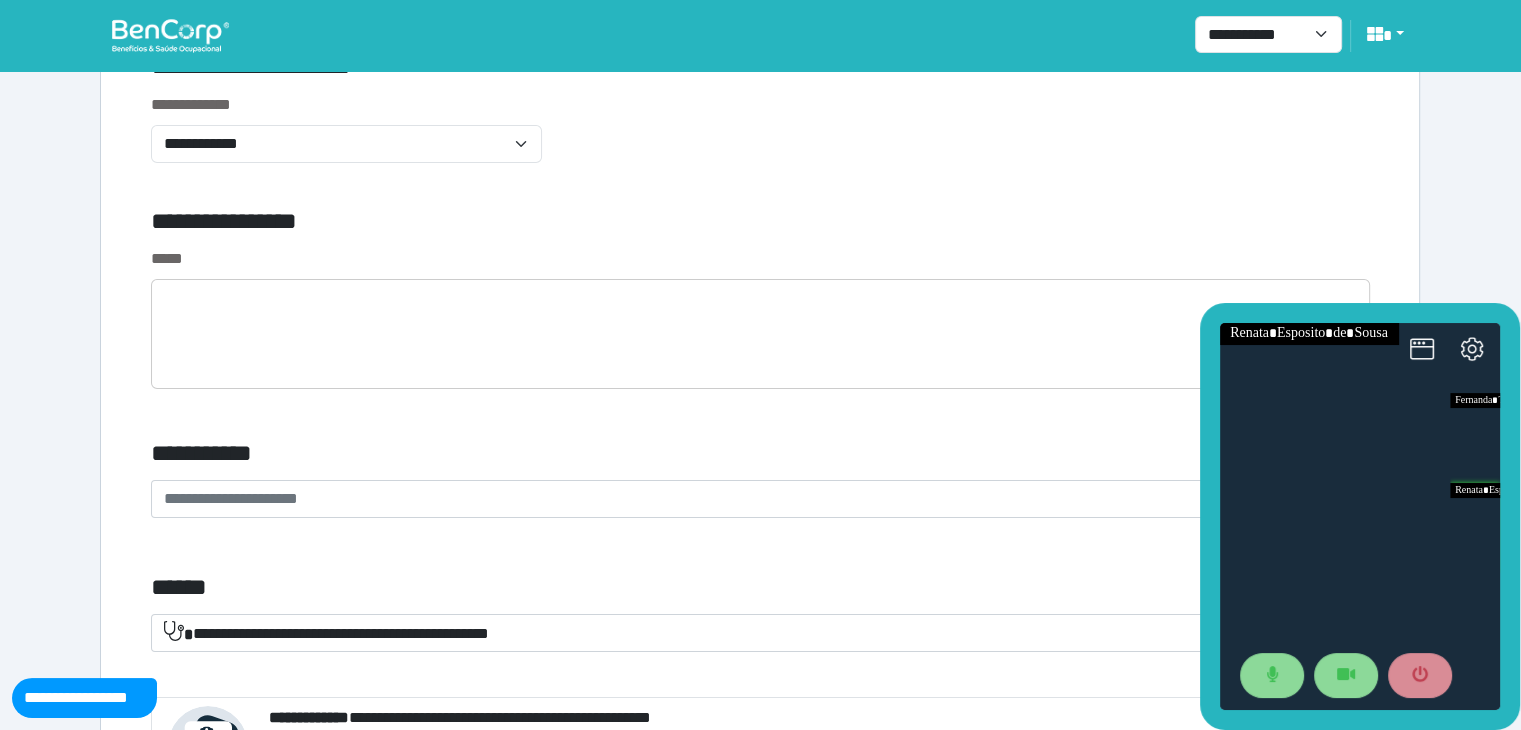 click on "*****" at bounding box center [760, 330] 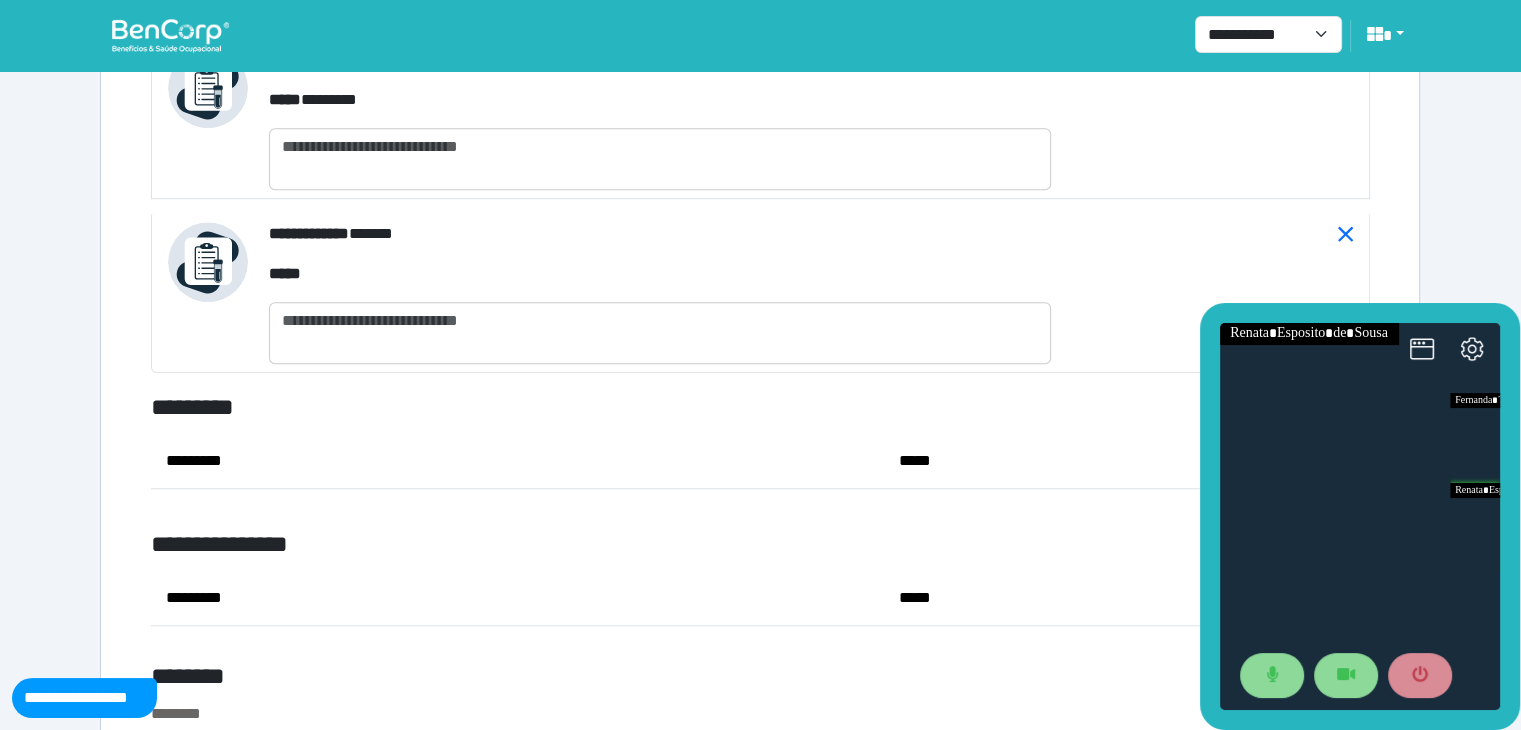 scroll, scrollTop: 8900, scrollLeft: 0, axis: vertical 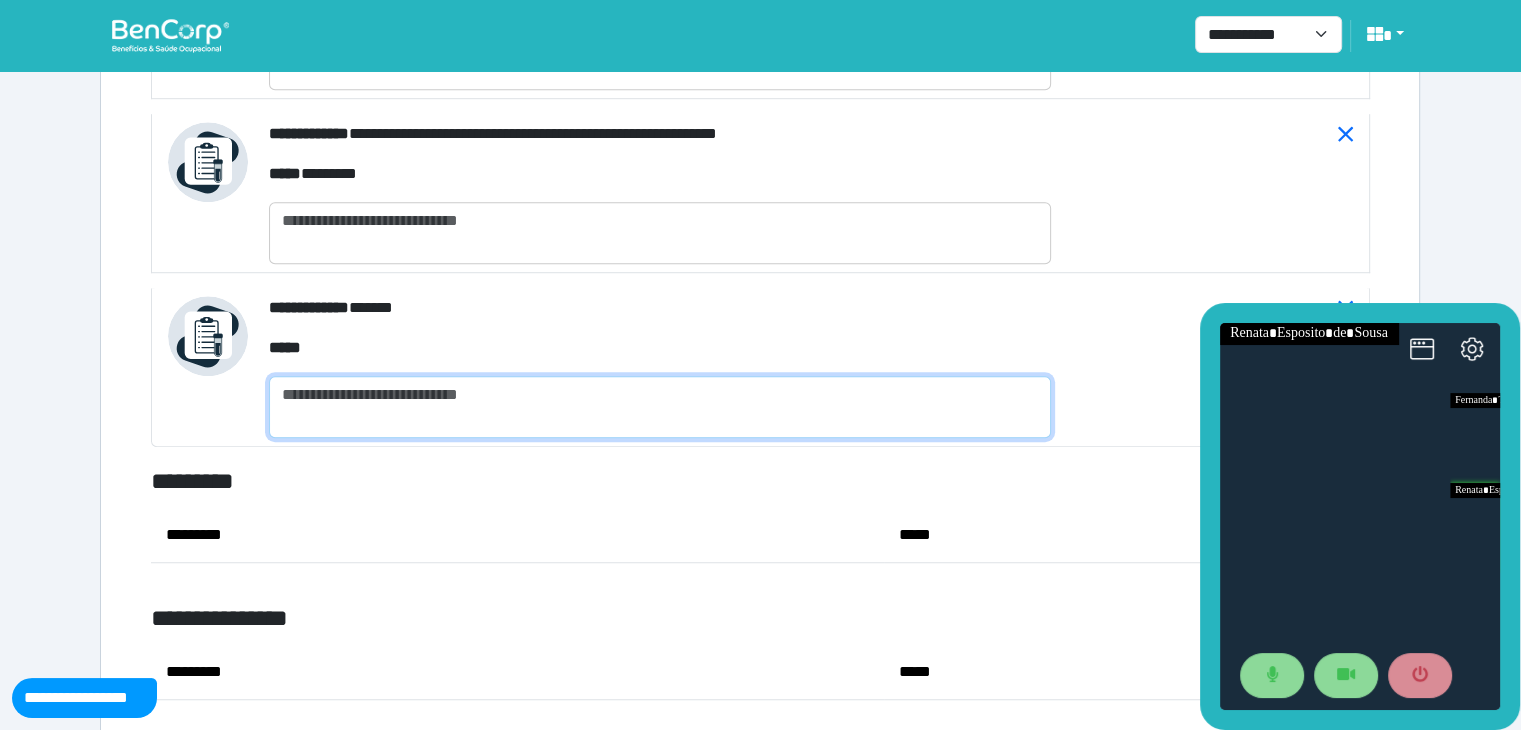 drag, startPoint x: 520, startPoint y: 396, endPoint x: 371, endPoint y: 395, distance: 149.00336 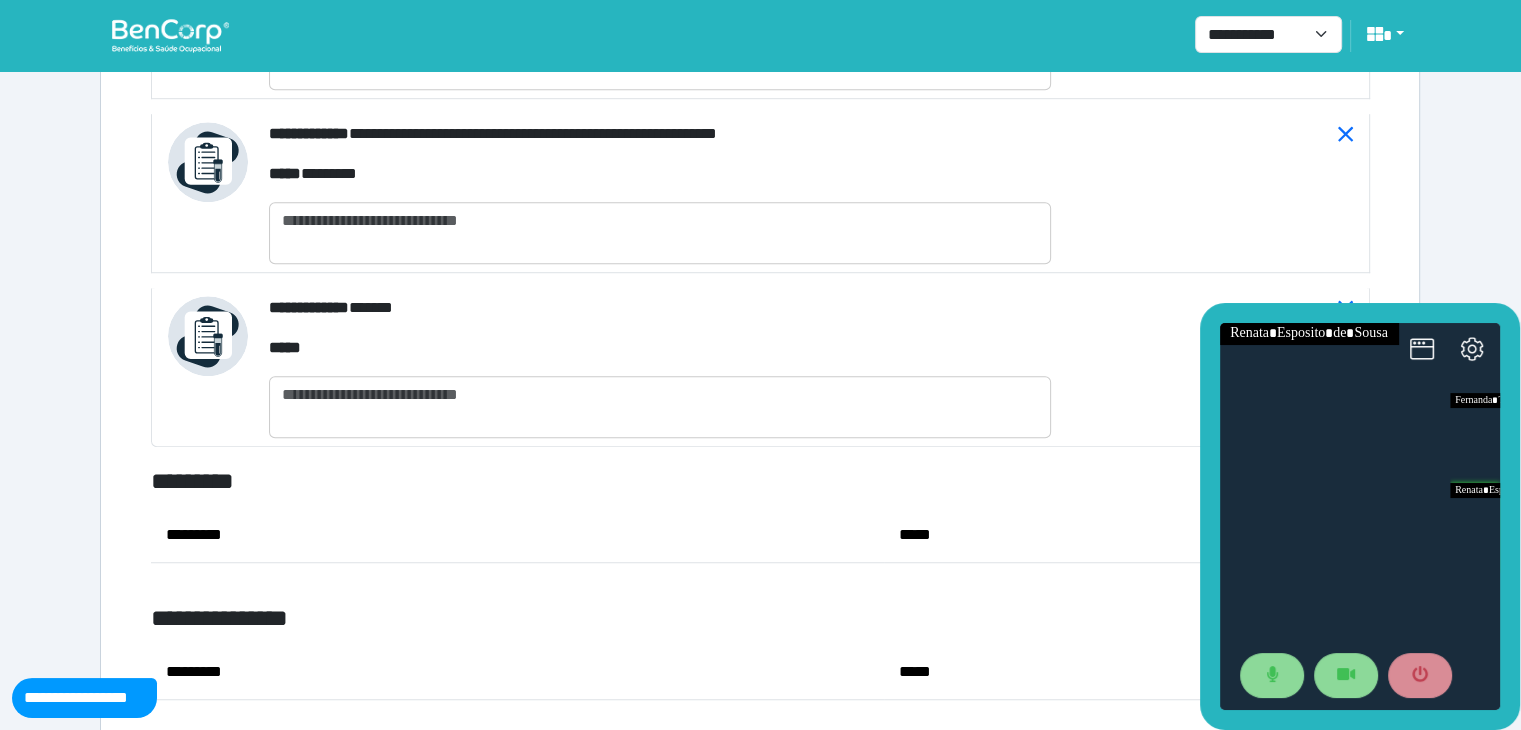 click on "*********" at bounding box center (517, 535) 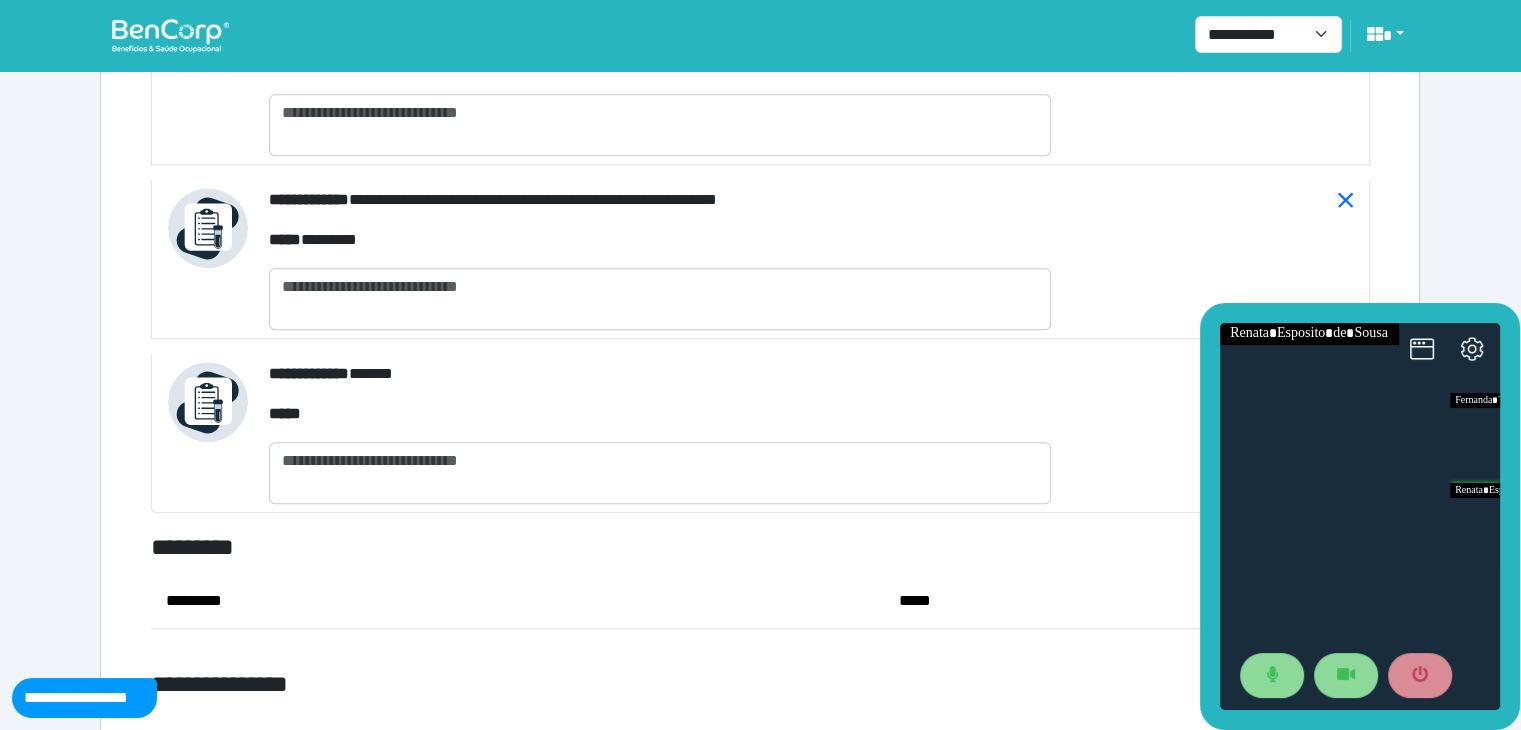 scroll, scrollTop: 8800, scrollLeft: 0, axis: vertical 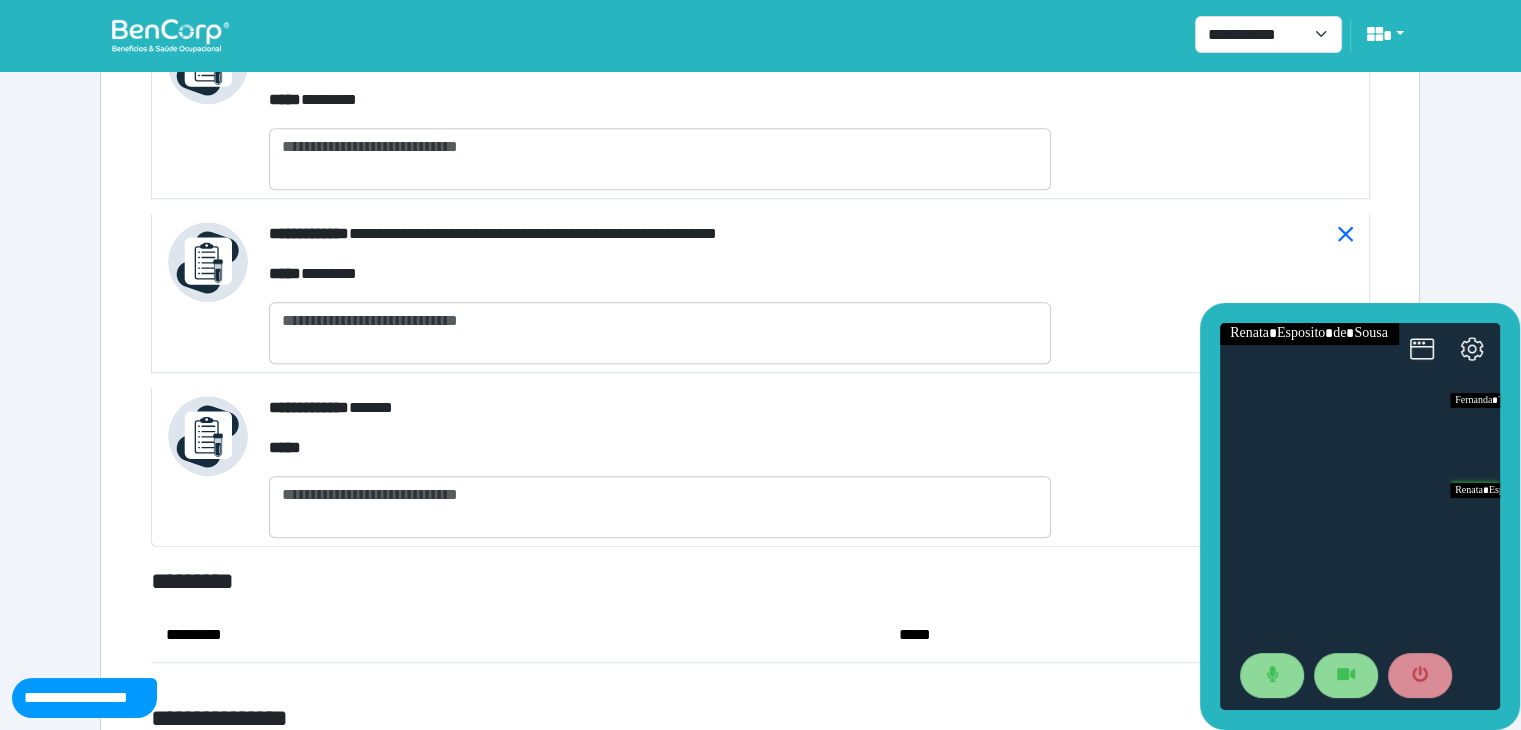 click on "**********" at bounding box center (660, 408) 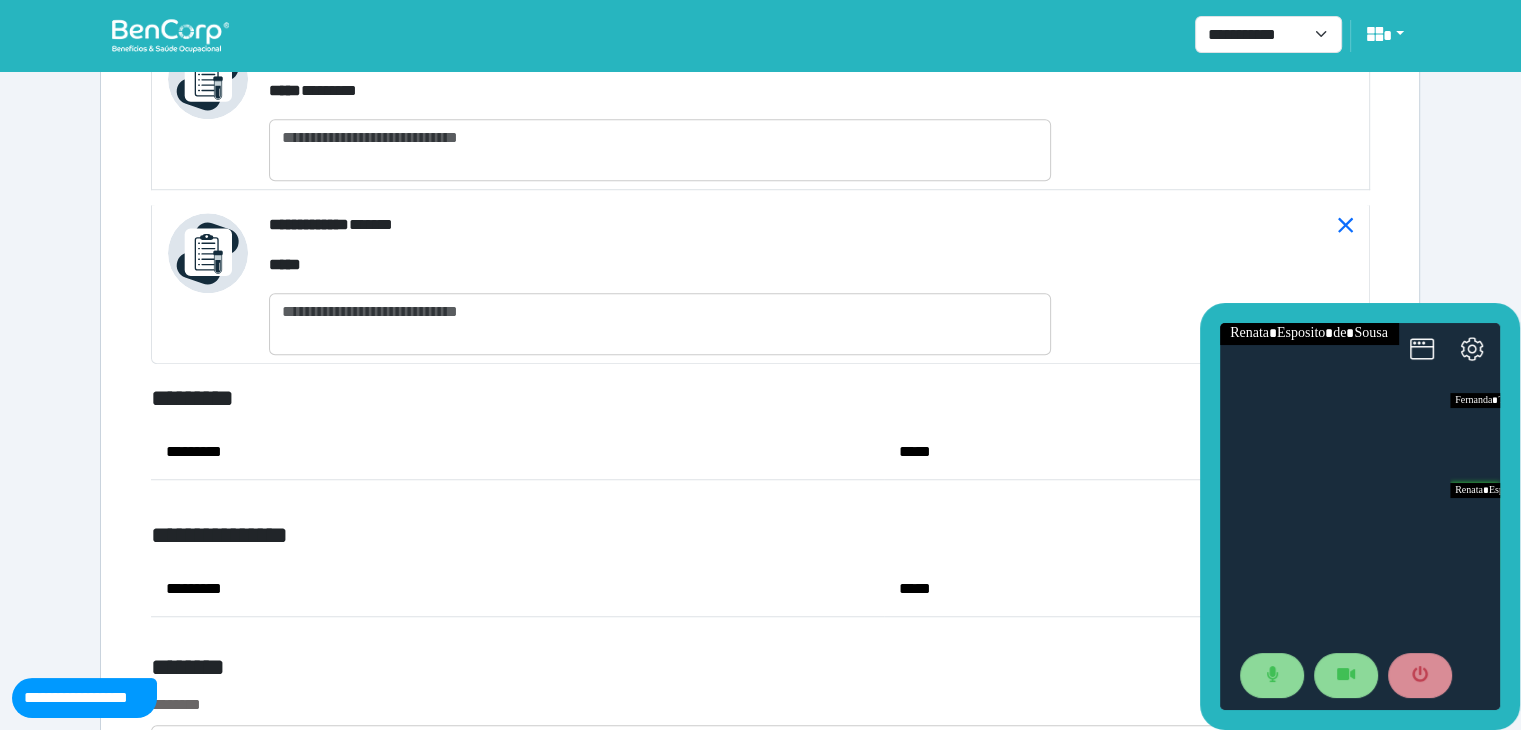 scroll, scrollTop: 9000, scrollLeft: 0, axis: vertical 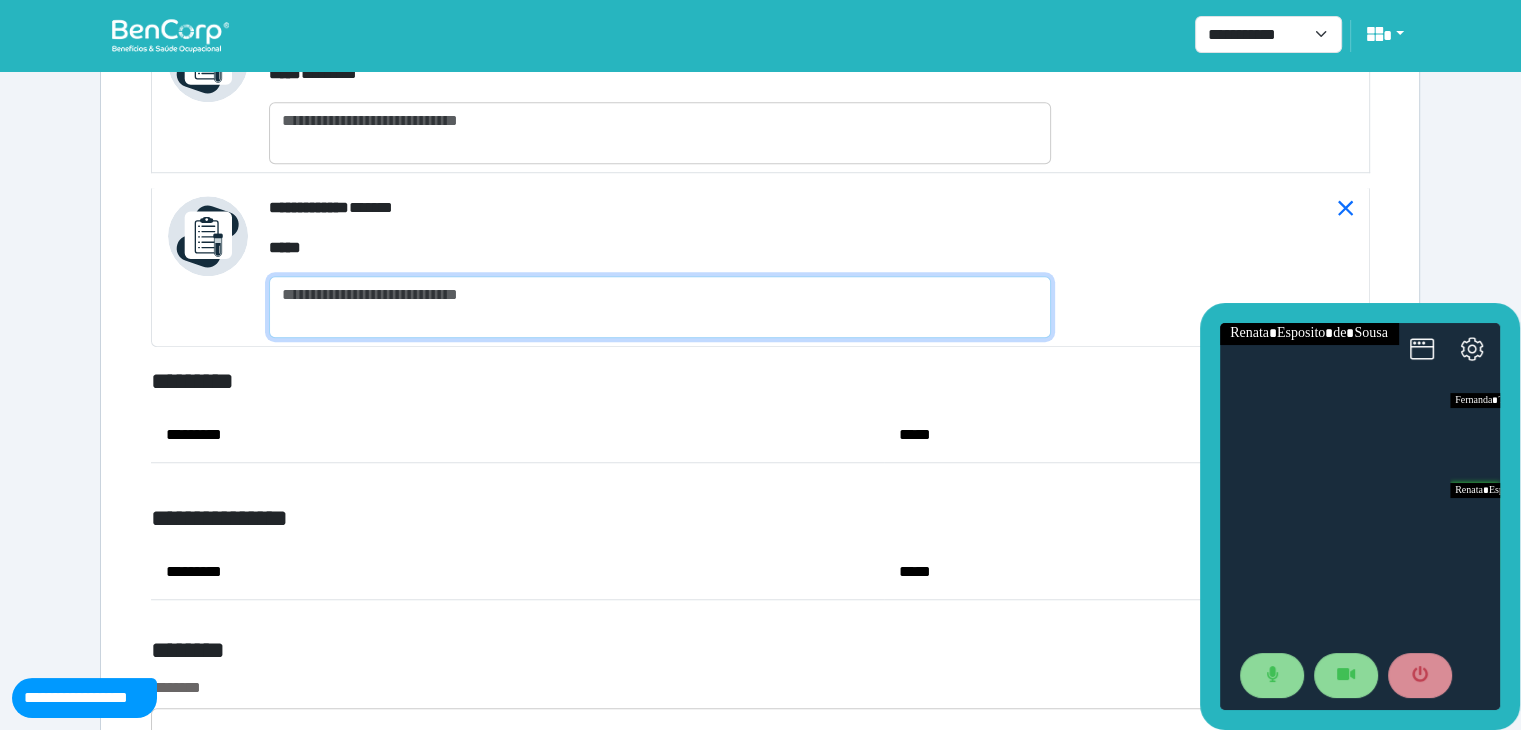 click at bounding box center [660, 307] 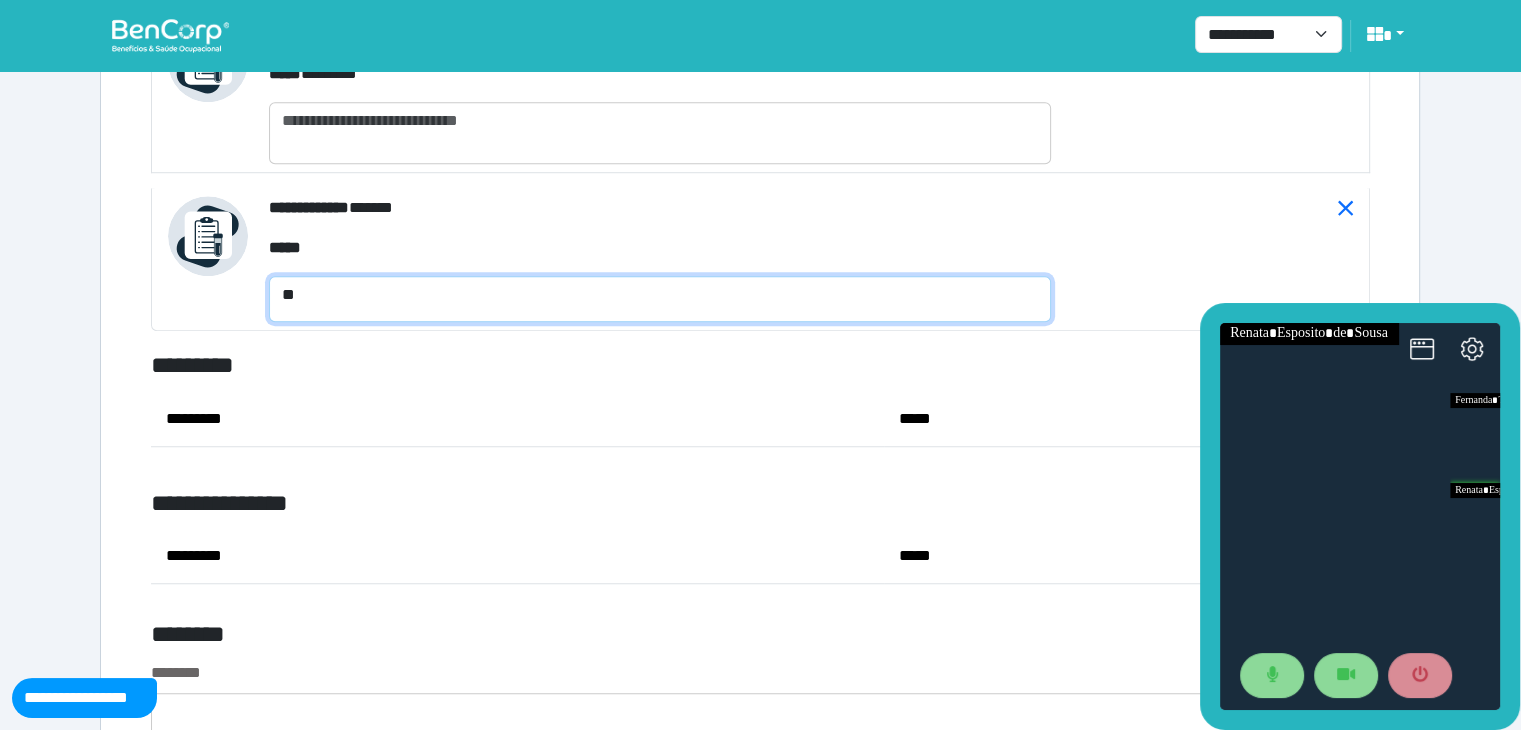 type on "*" 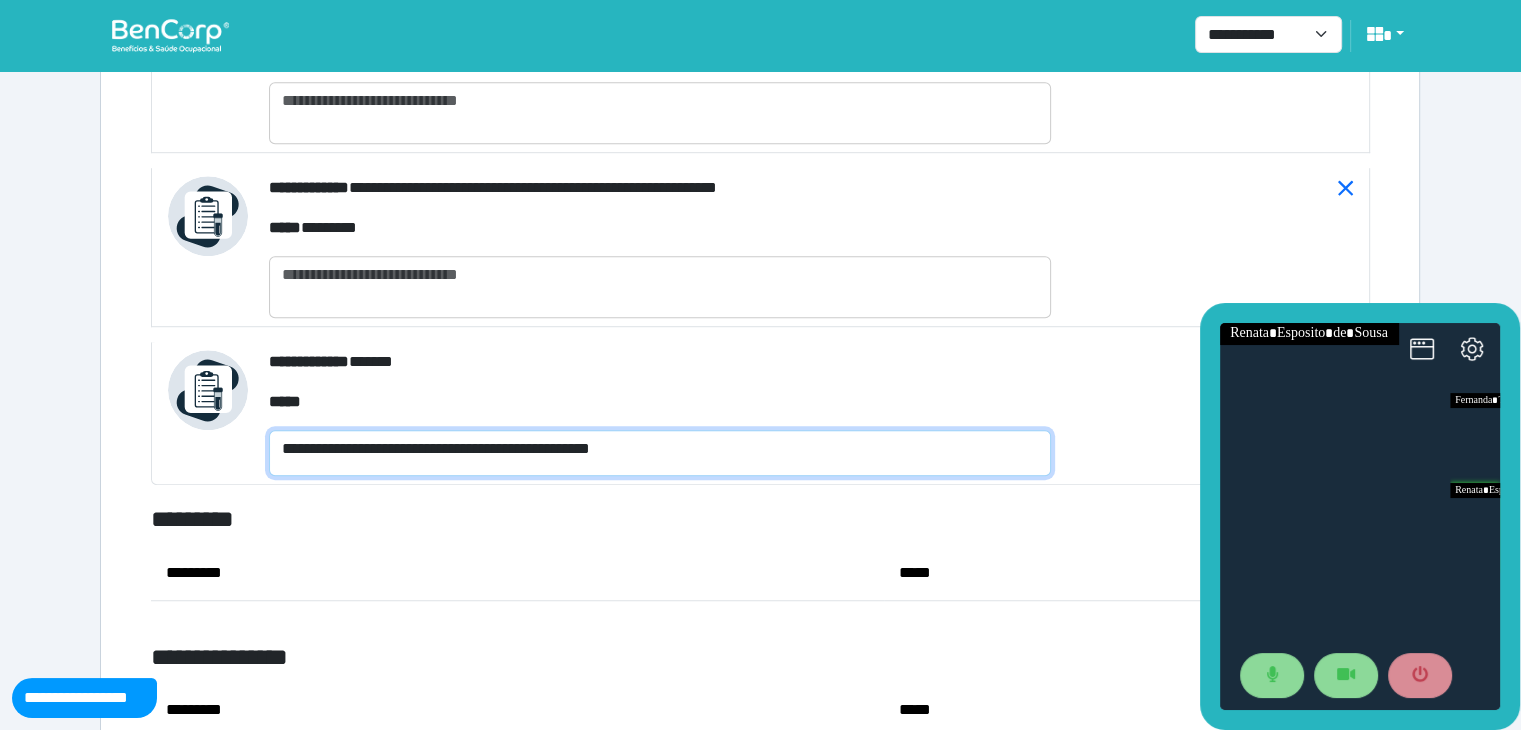 scroll, scrollTop: 8800, scrollLeft: 0, axis: vertical 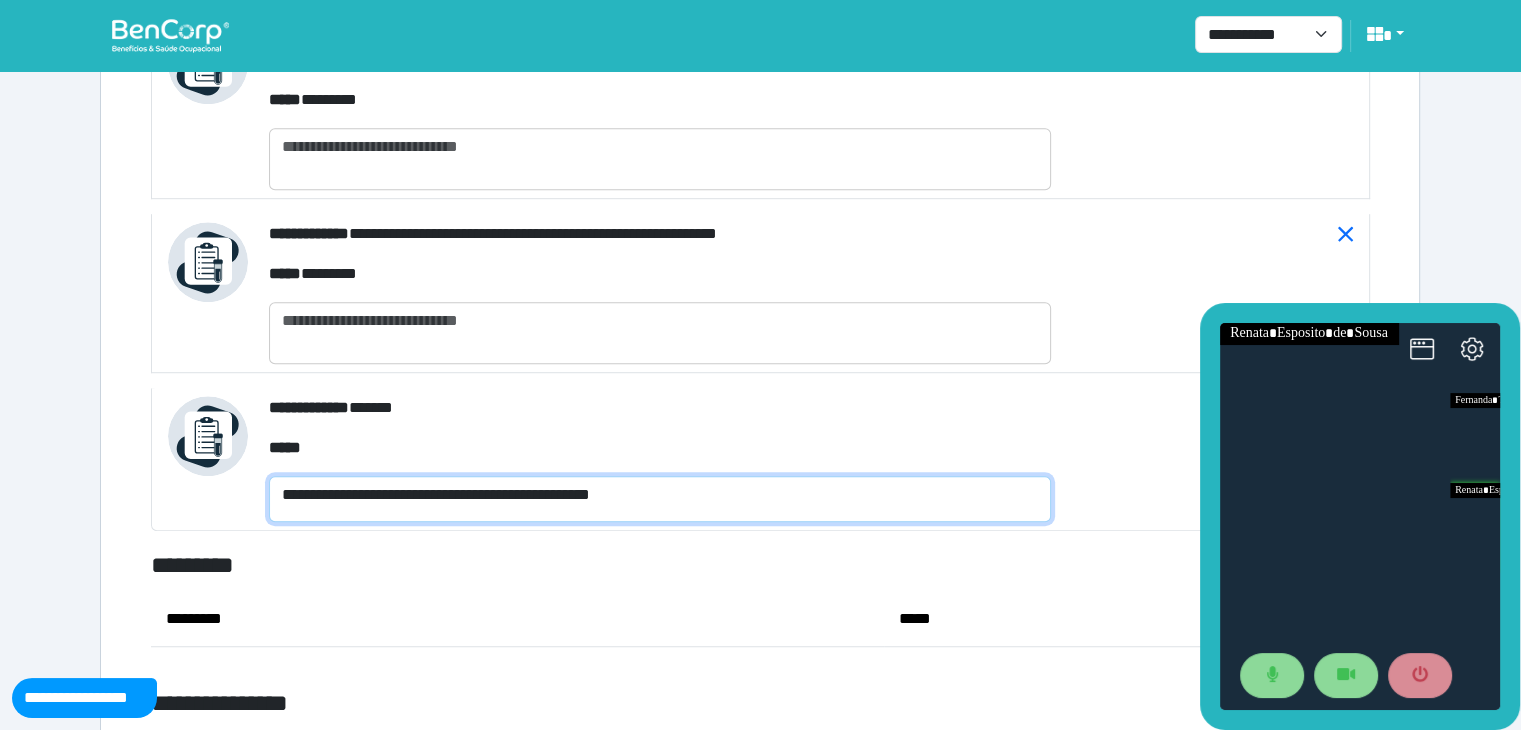 type on "**********" 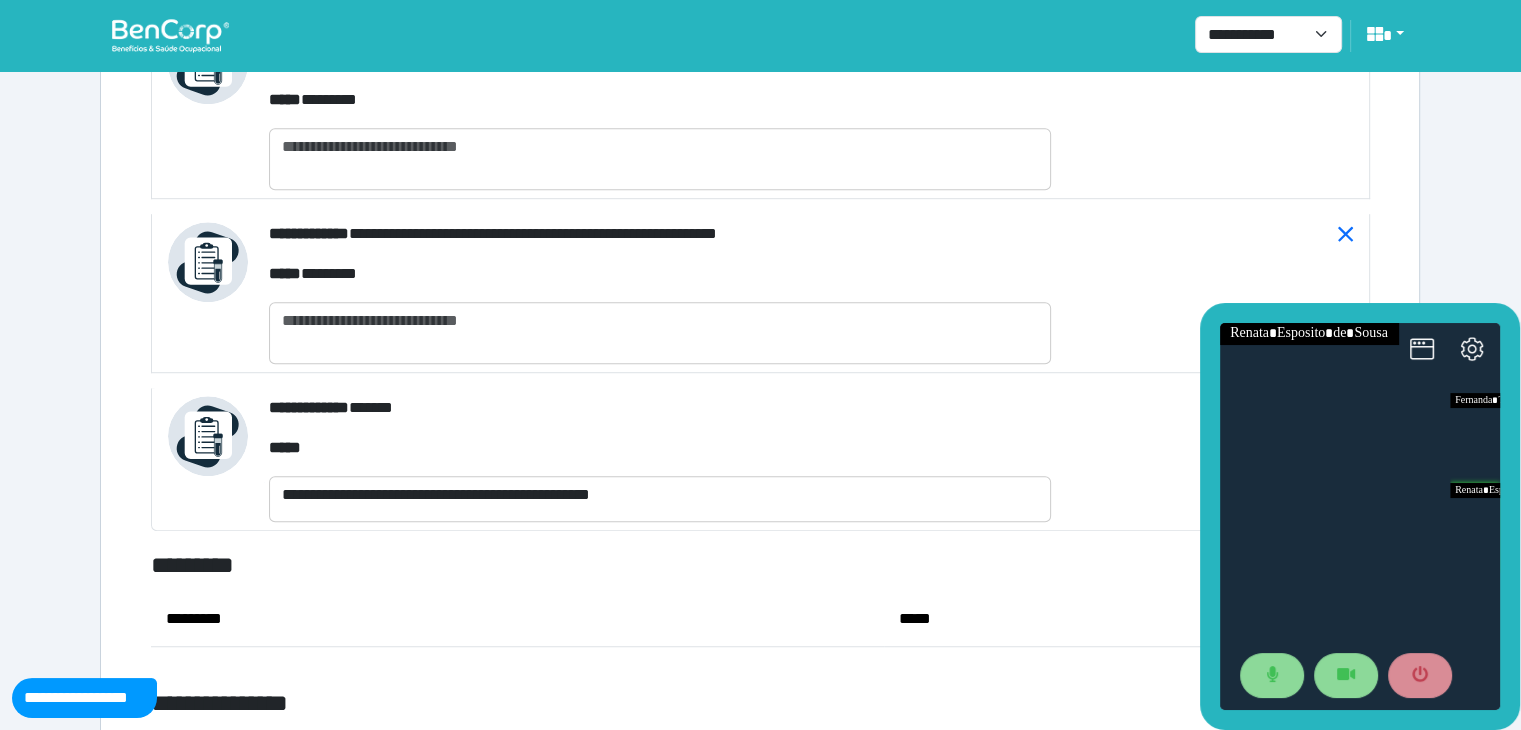click on "***** ********" at bounding box center (660, 274) 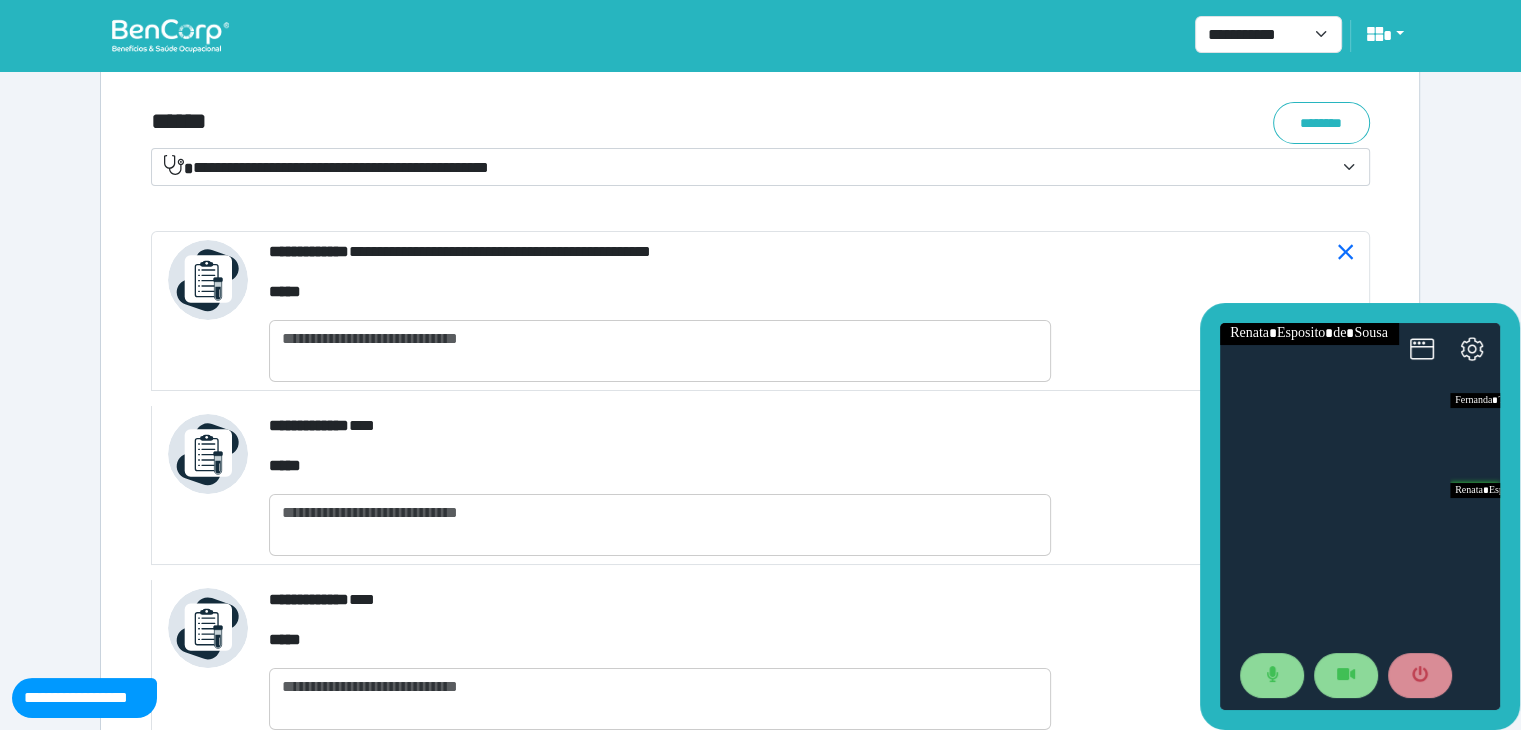 scroll, scrollTop: 7300, scrollLeft: 0, axis: vertical 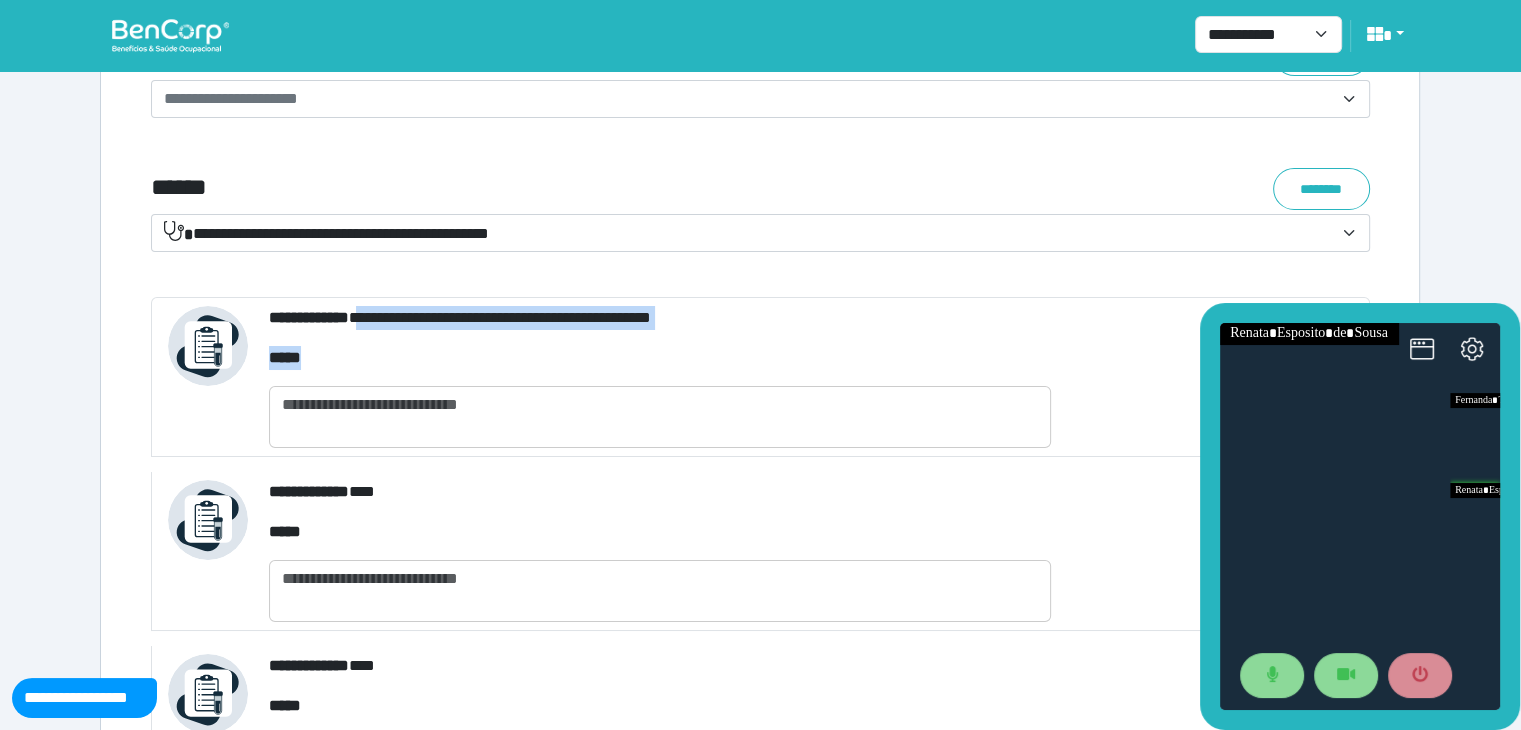 drag, startPoint x: 387, startPoint y: 321, endPoint x: 838, endPoint y: 352, distance: 452.06415 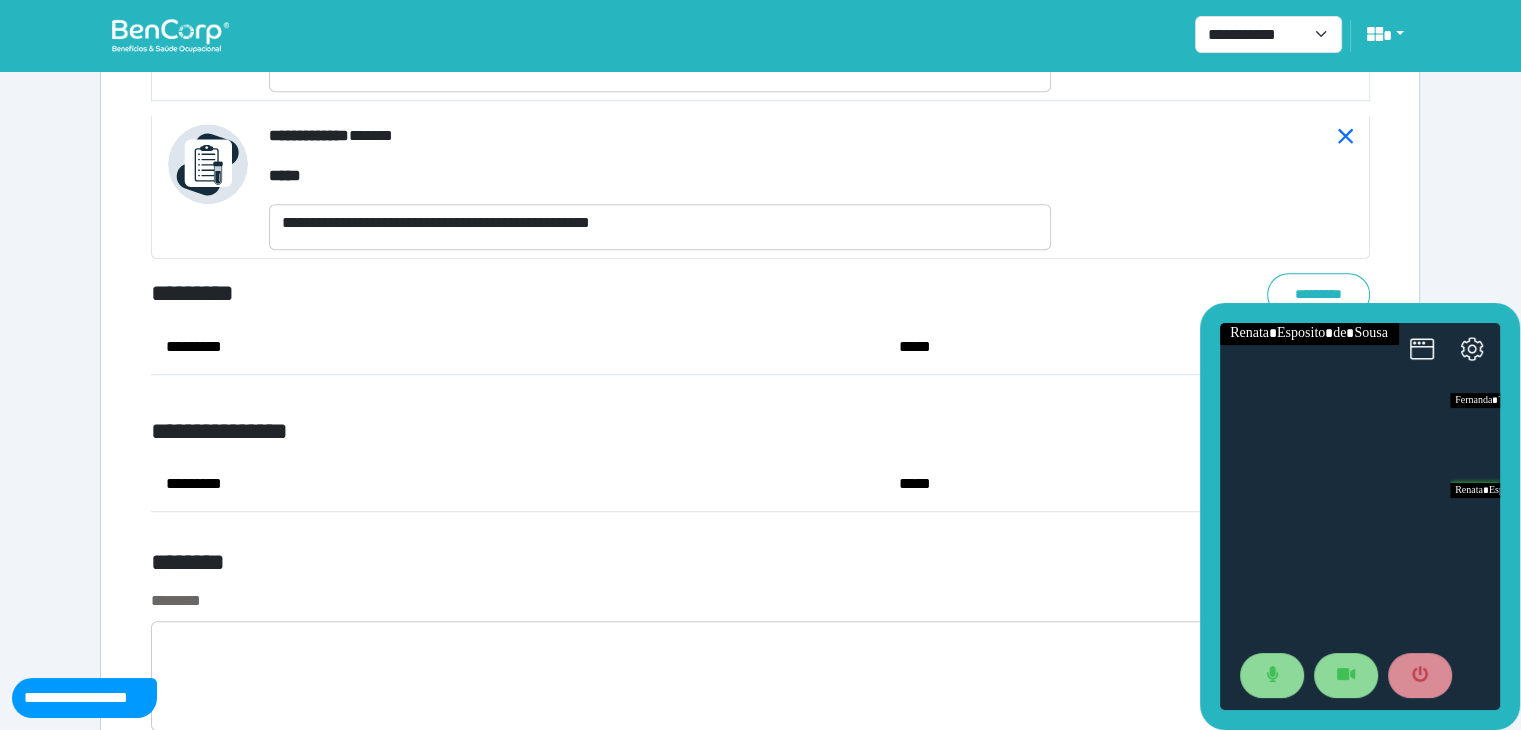 scroll, scrollTop: 9100, scrollLeft: 0, axis: vertical 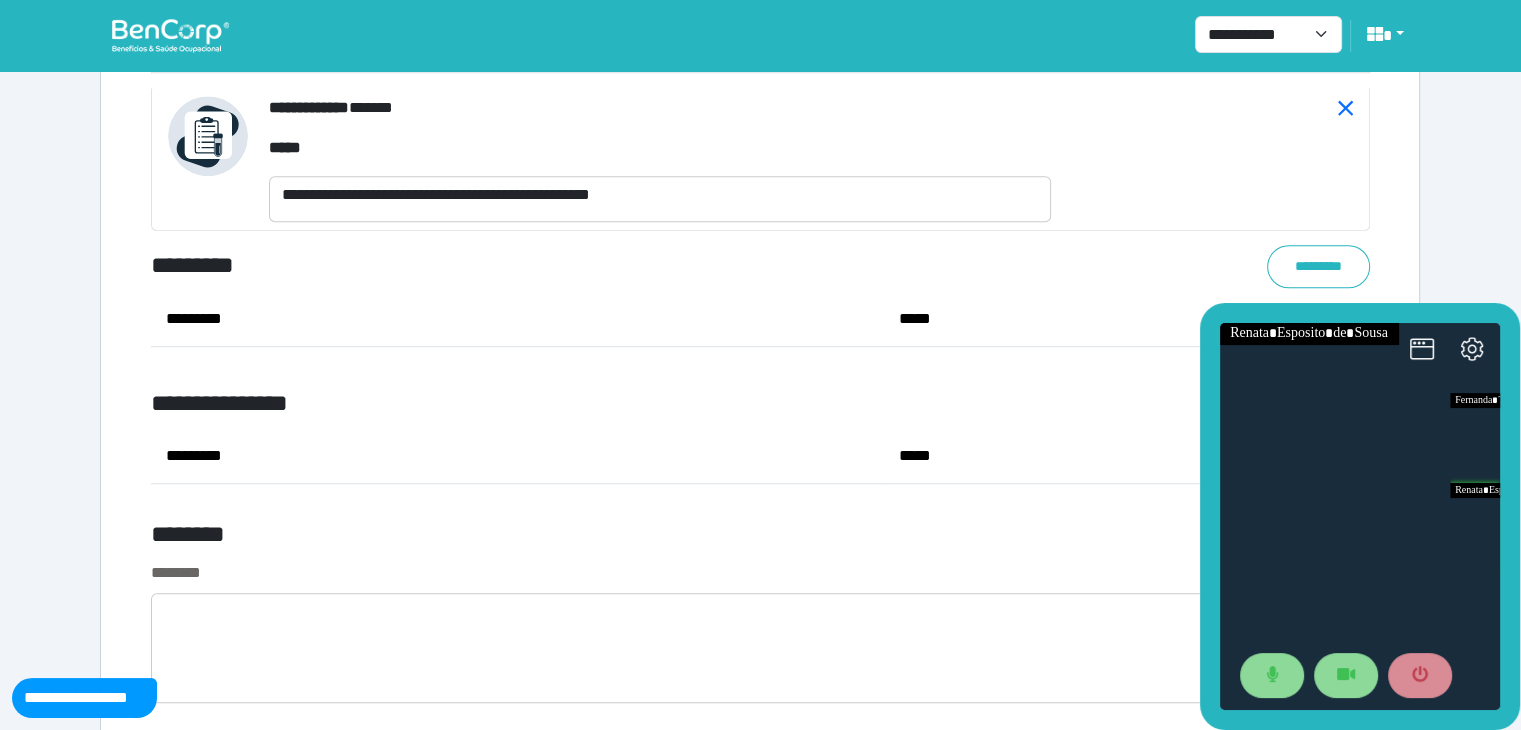 click on "*********" at bounding box center (517, 319) 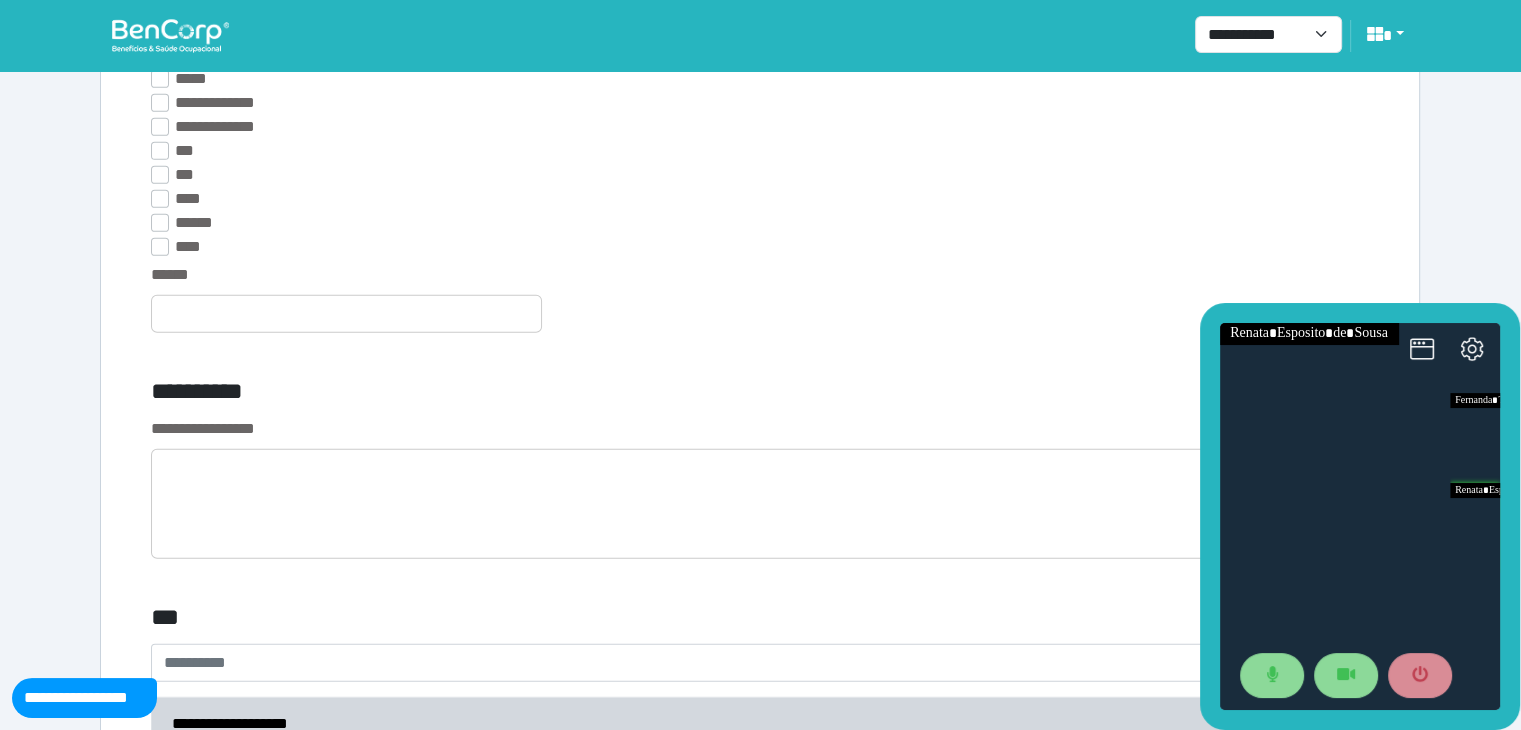 scroll, scrollTop: 5768, scrollLeft: 0, axis: vertical 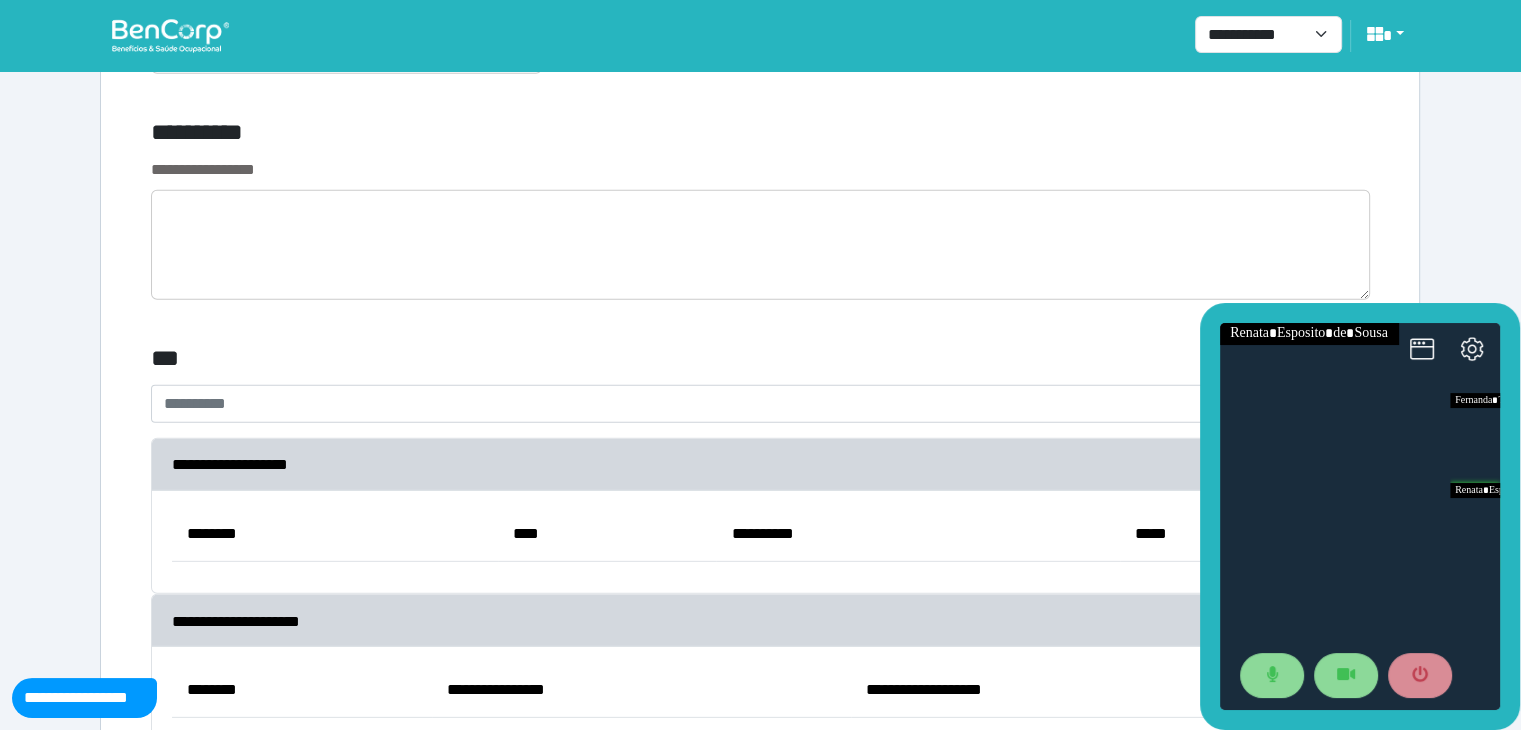 click on "**********" at bounding box center (748, 404) 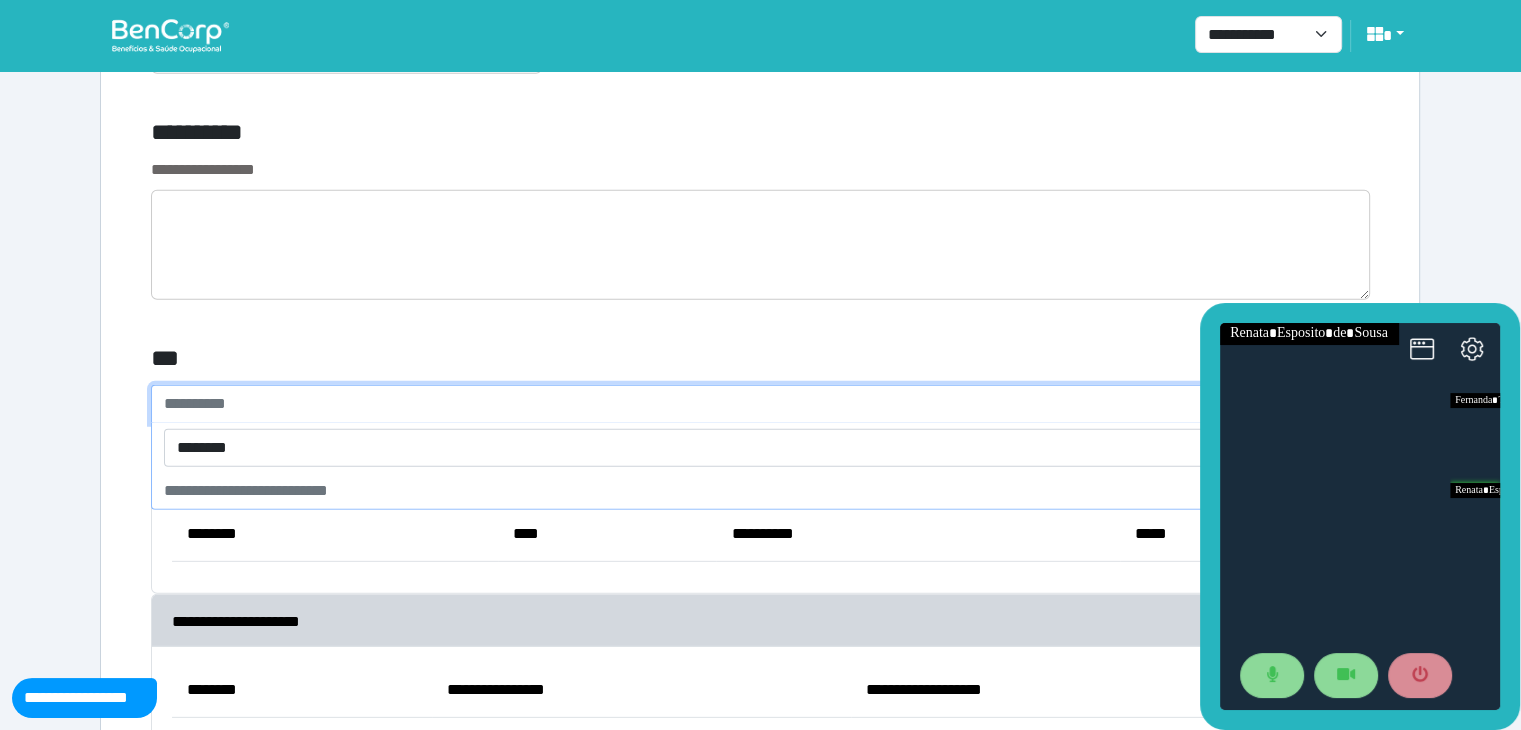 type on "********" 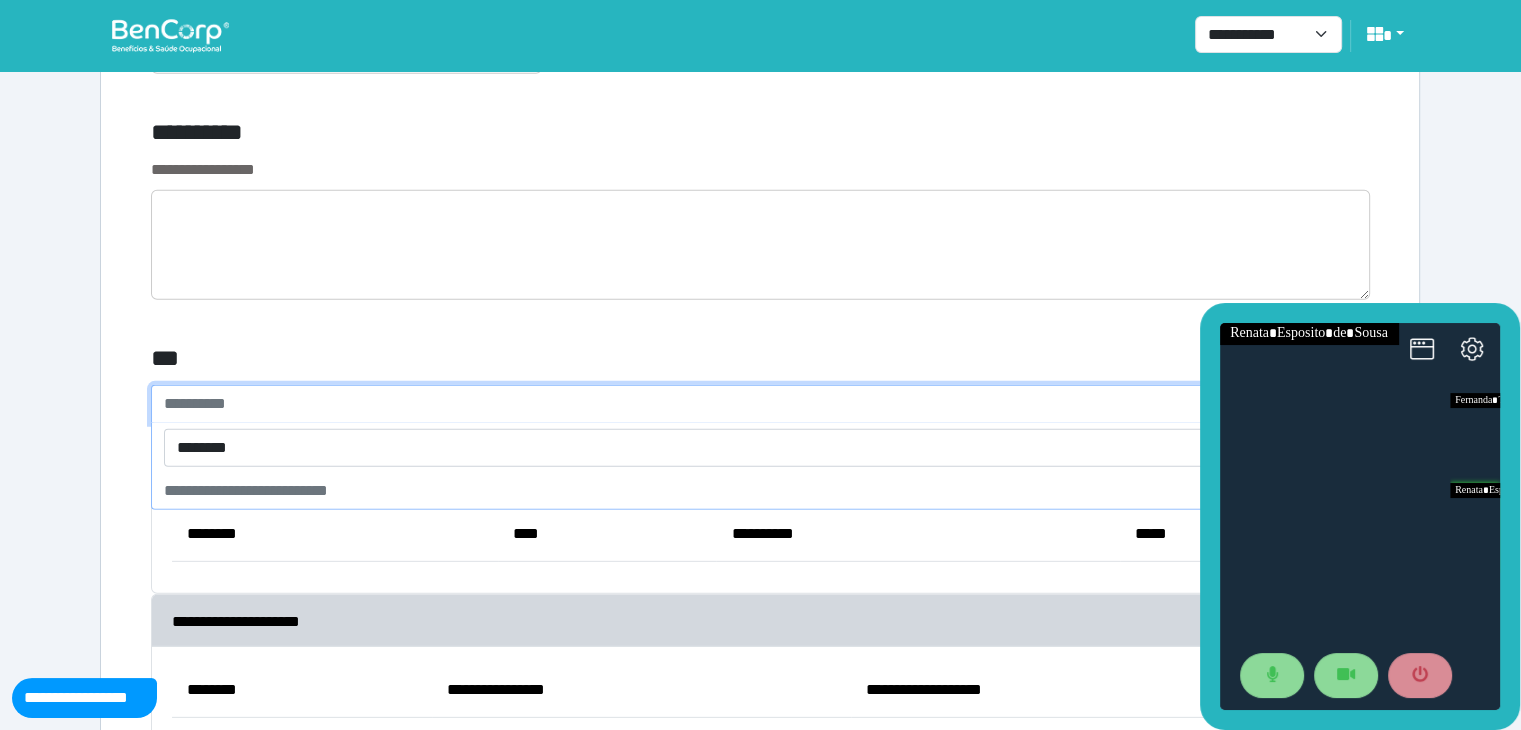type 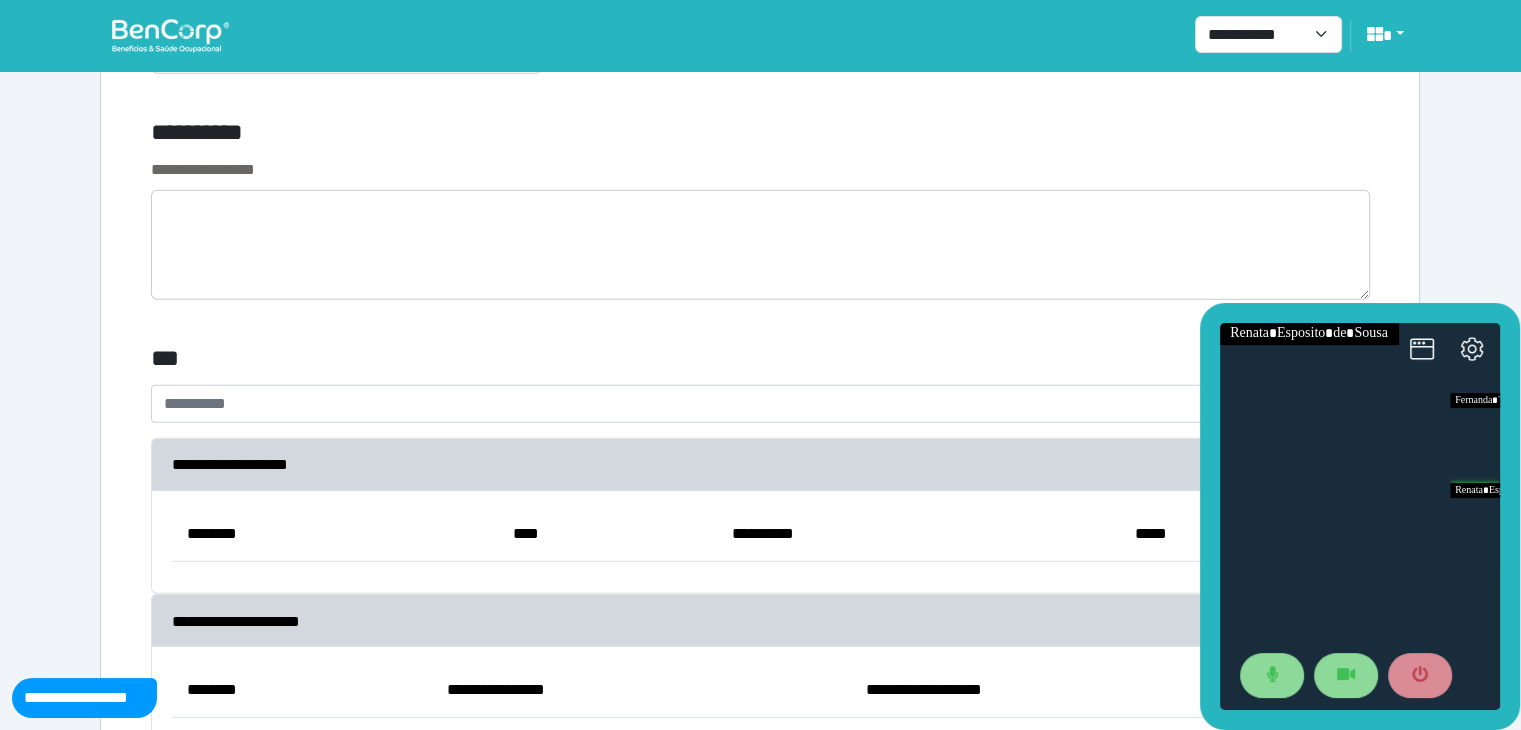 click on "***" at bounding box center [553, 362] 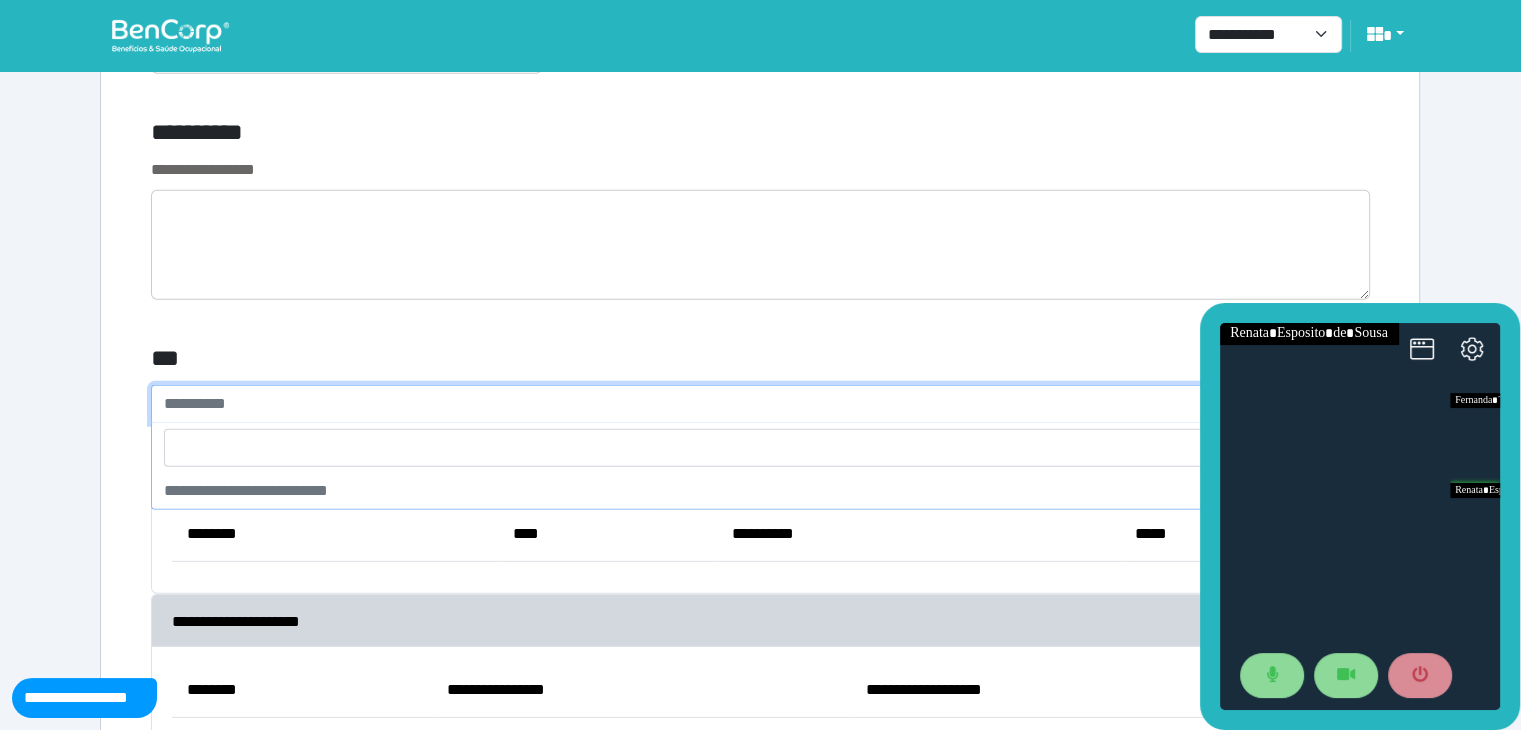 click on "**********" at bounding box center (748, 404) 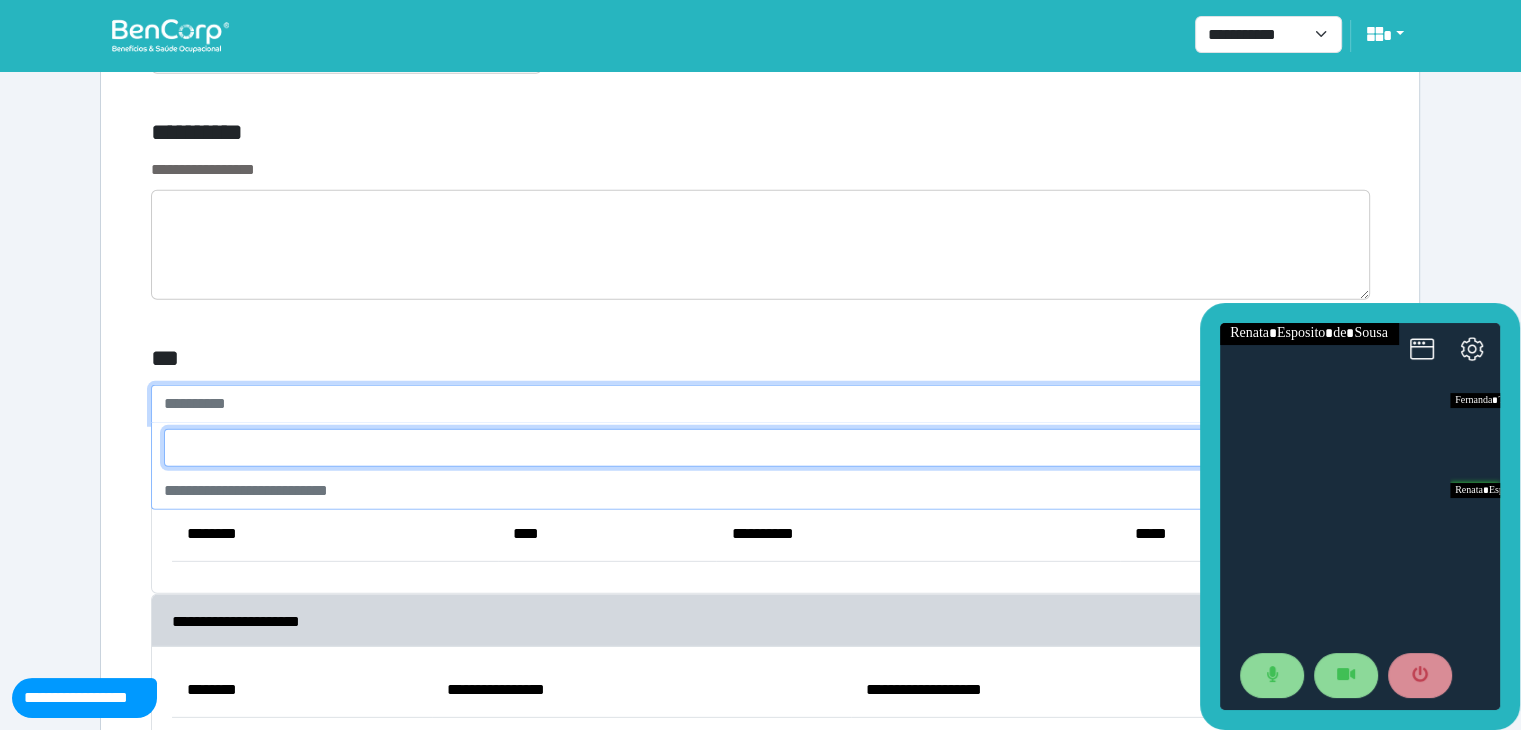 click at bounding box center (760, 448) 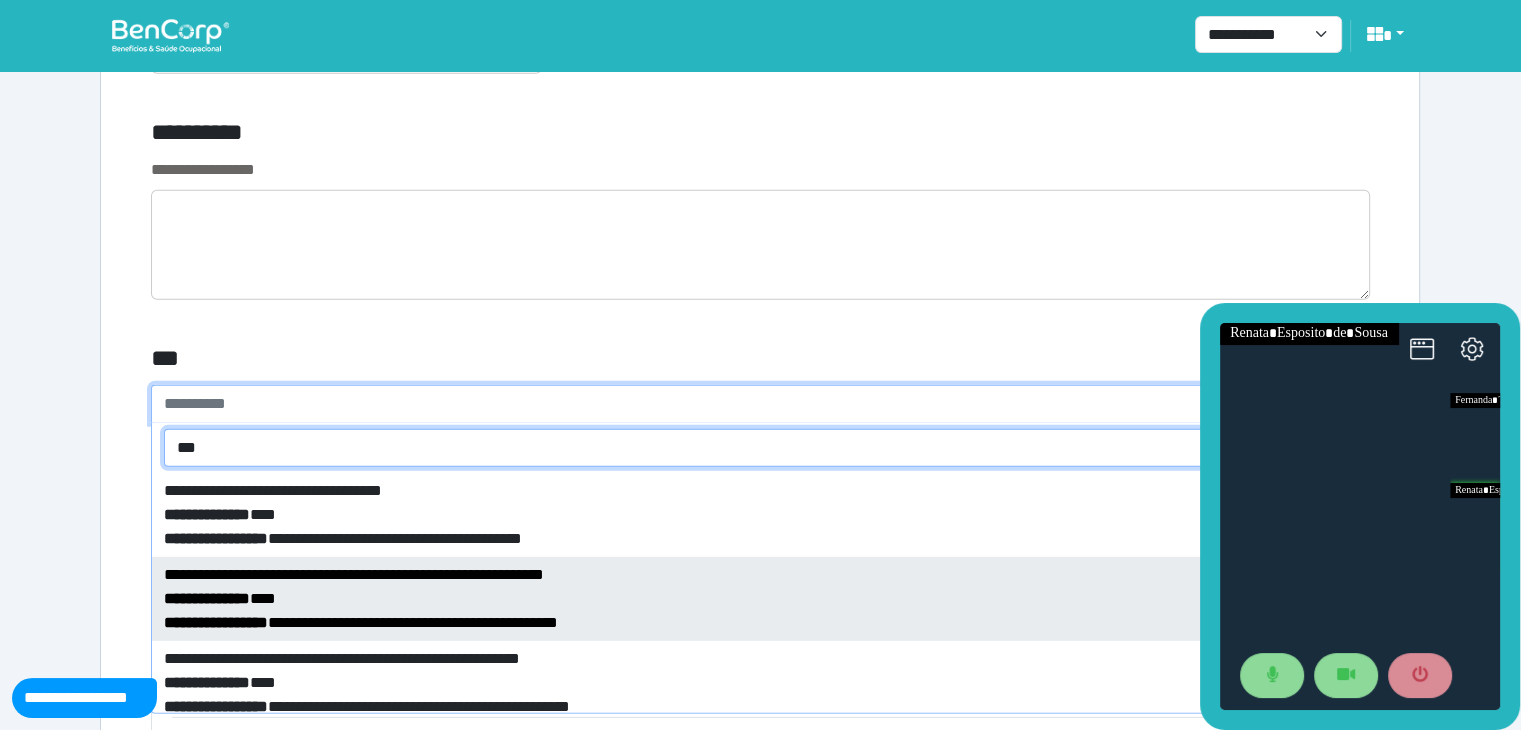 type on "***" 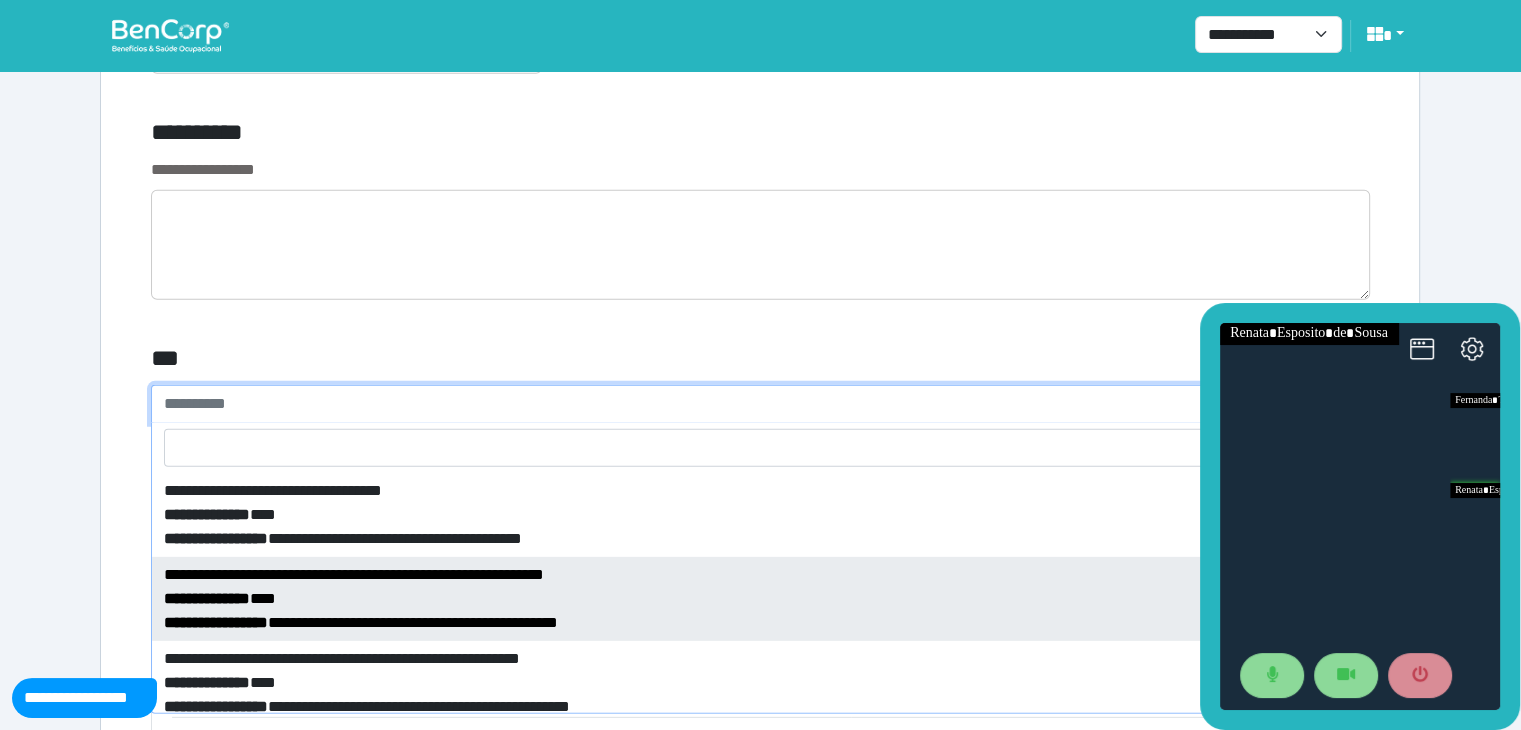 select on "****" 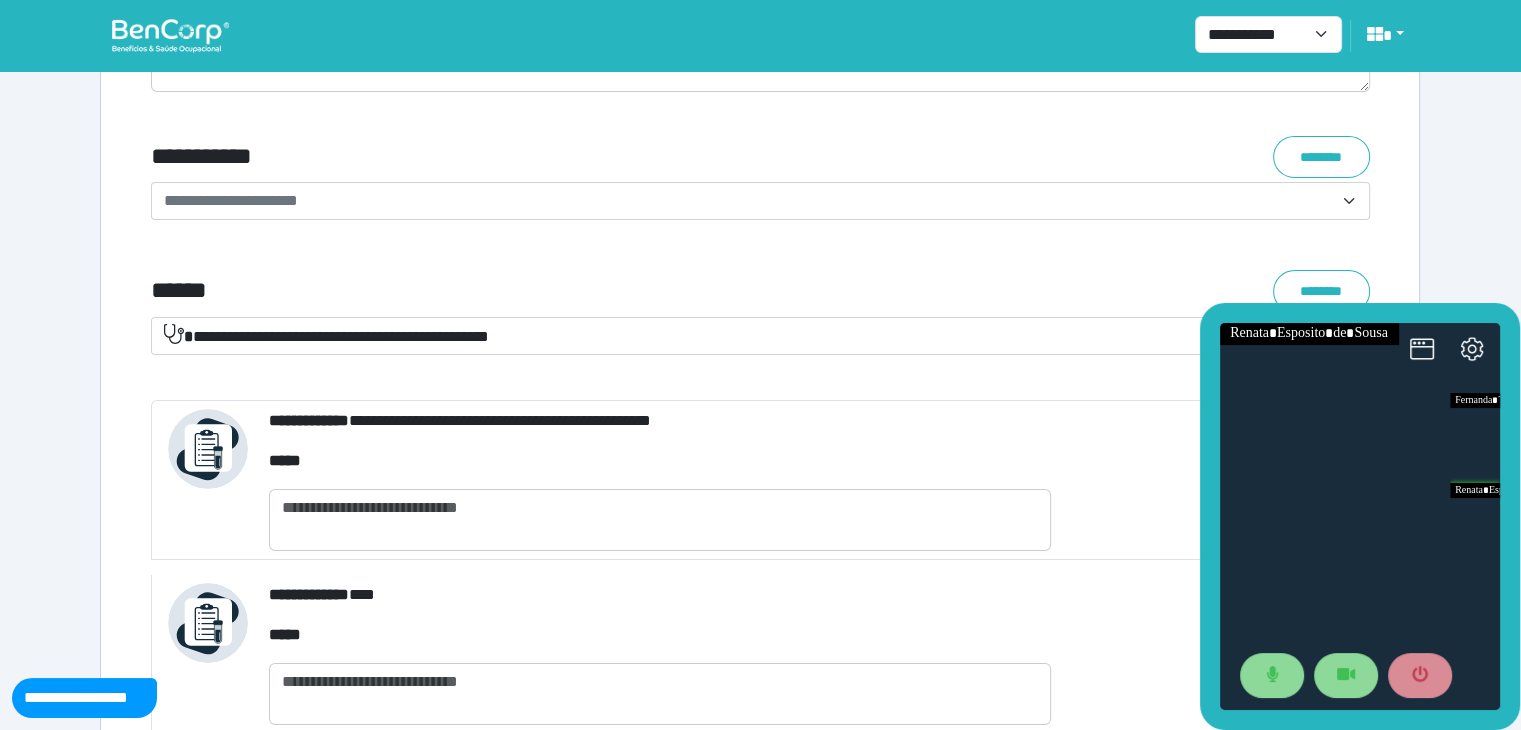 scroll, scrollTop: 7268, scrollLeft: 0, axis: vertical 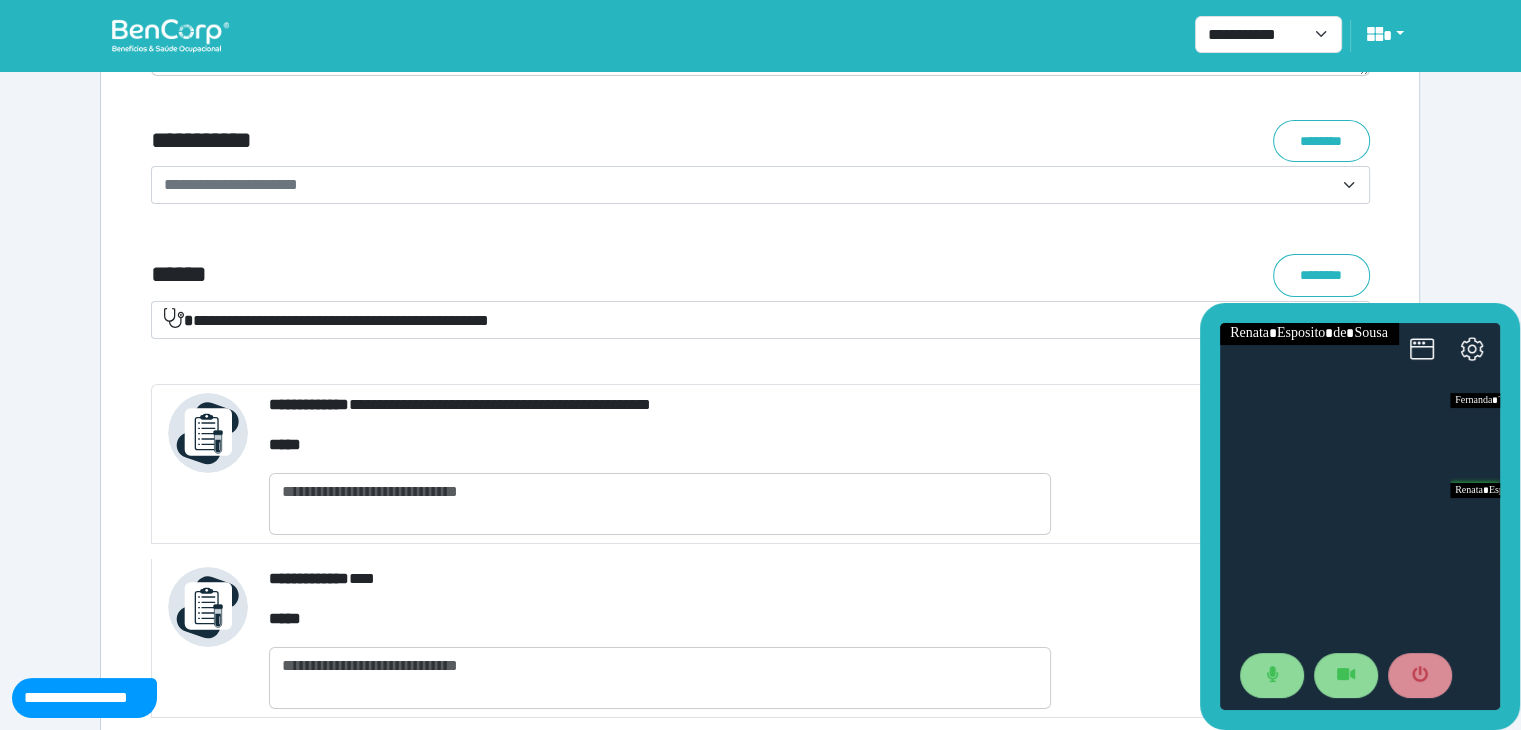 click on "**********" at bounding box center (748, 185) 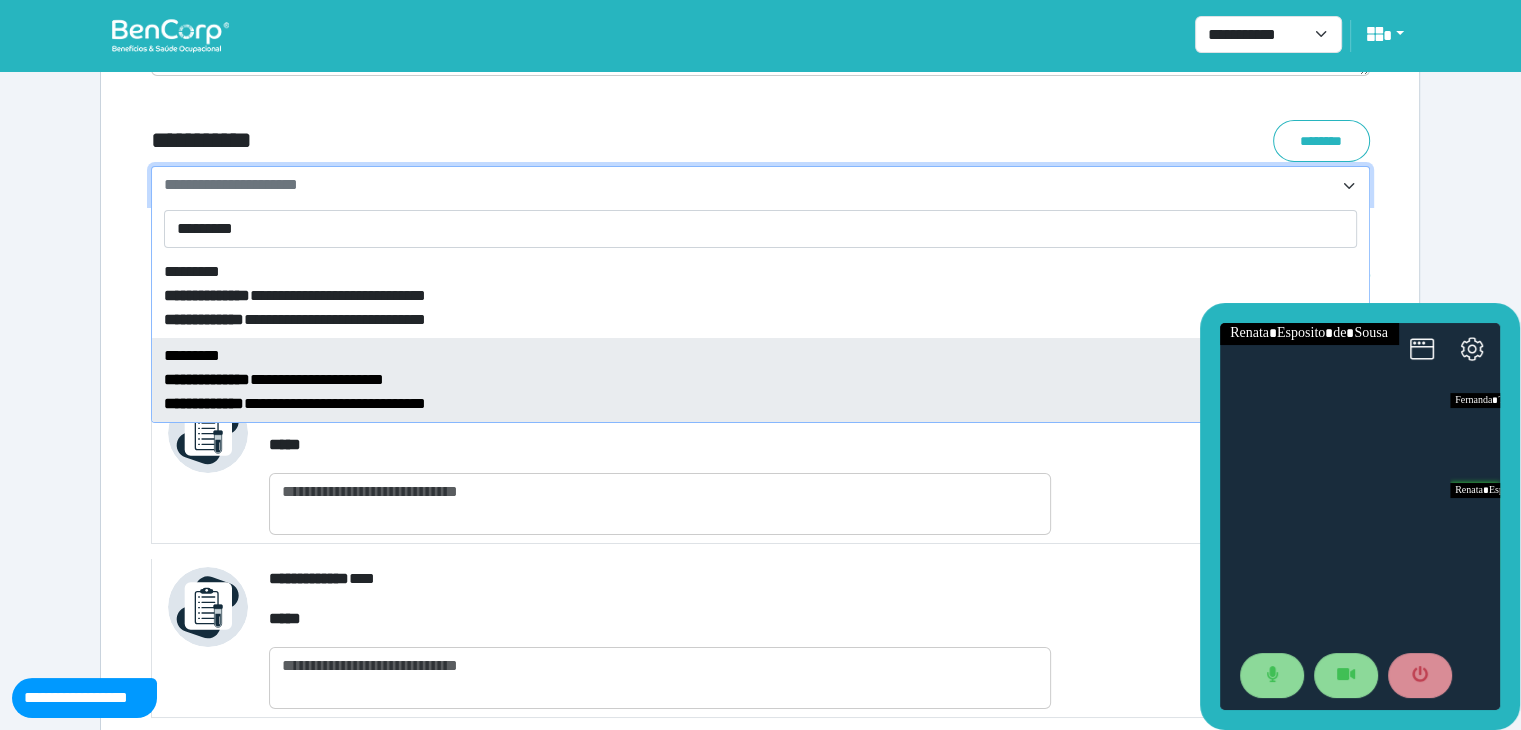 type on "*********" 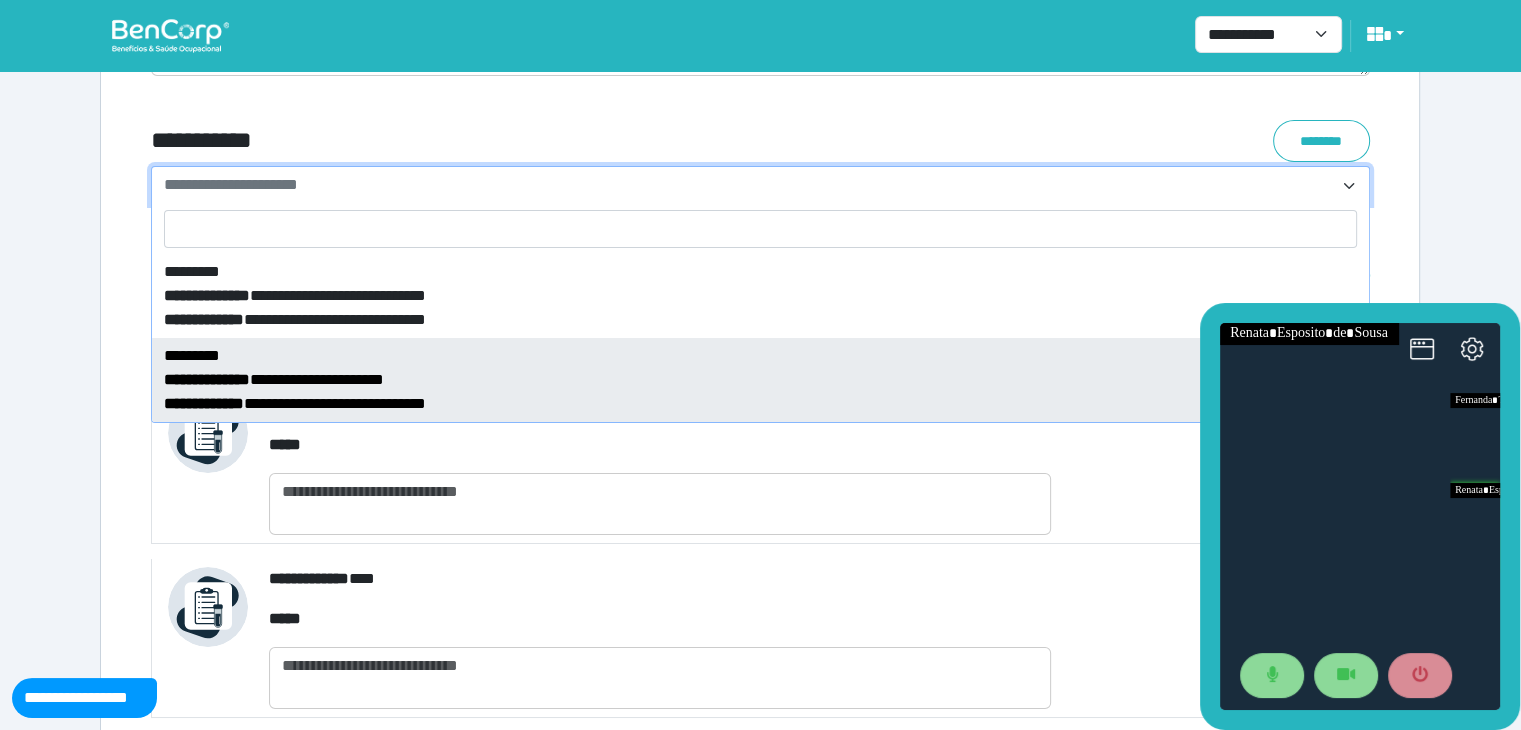 select on "*****" 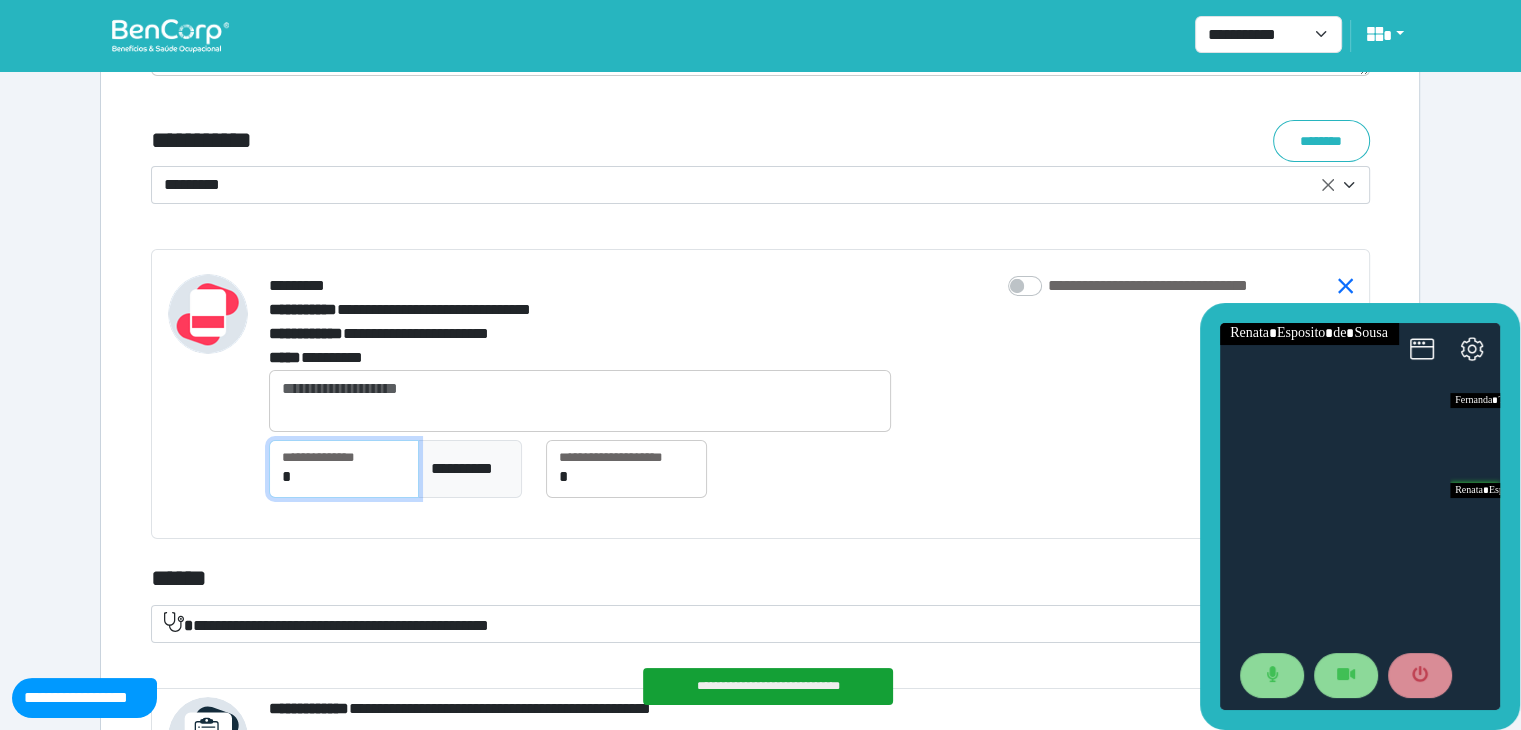 drag, startPoint x: 348, startPoint y: 487, endPoint x: 391, endPoint y: 412, distance: 86.4523 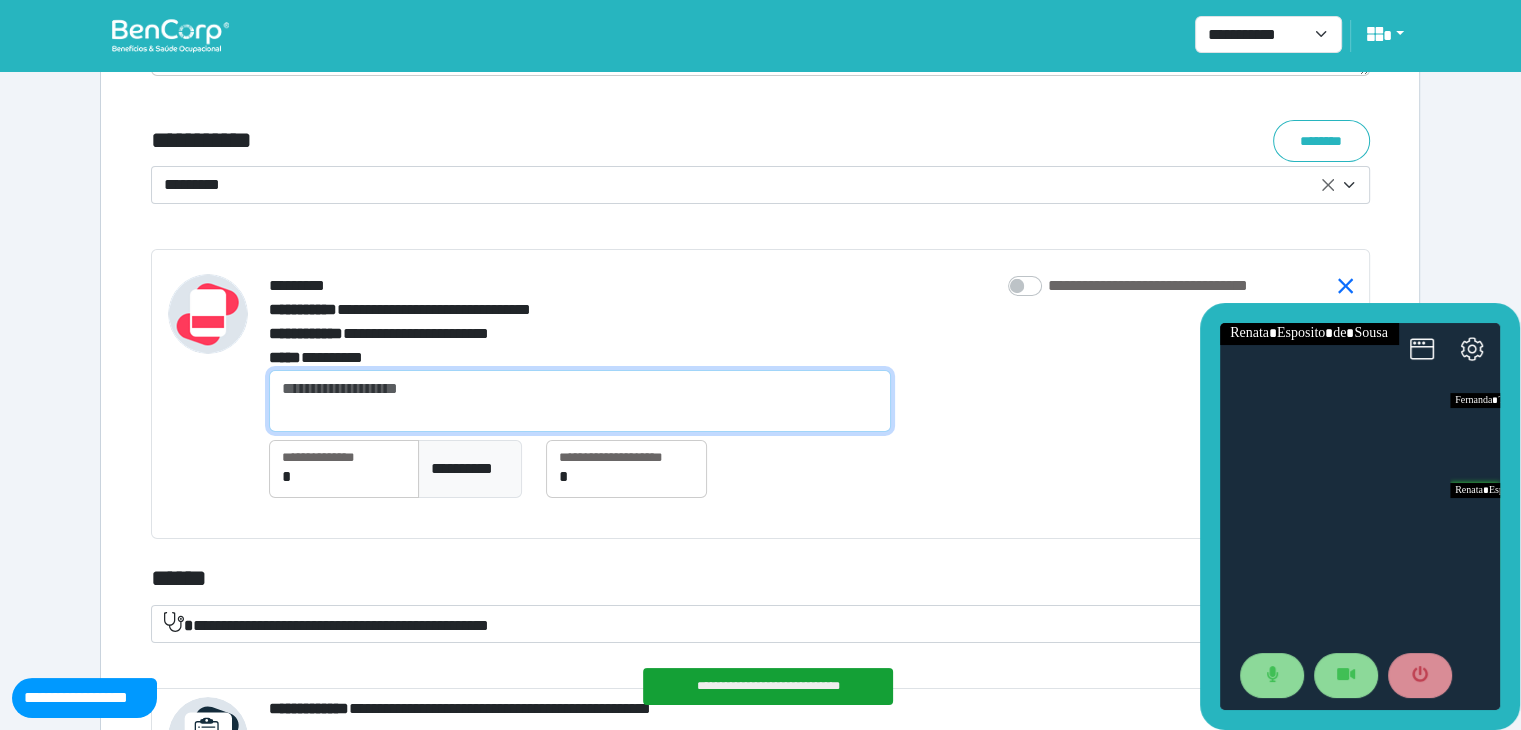 click at bounding box center (580, 401) 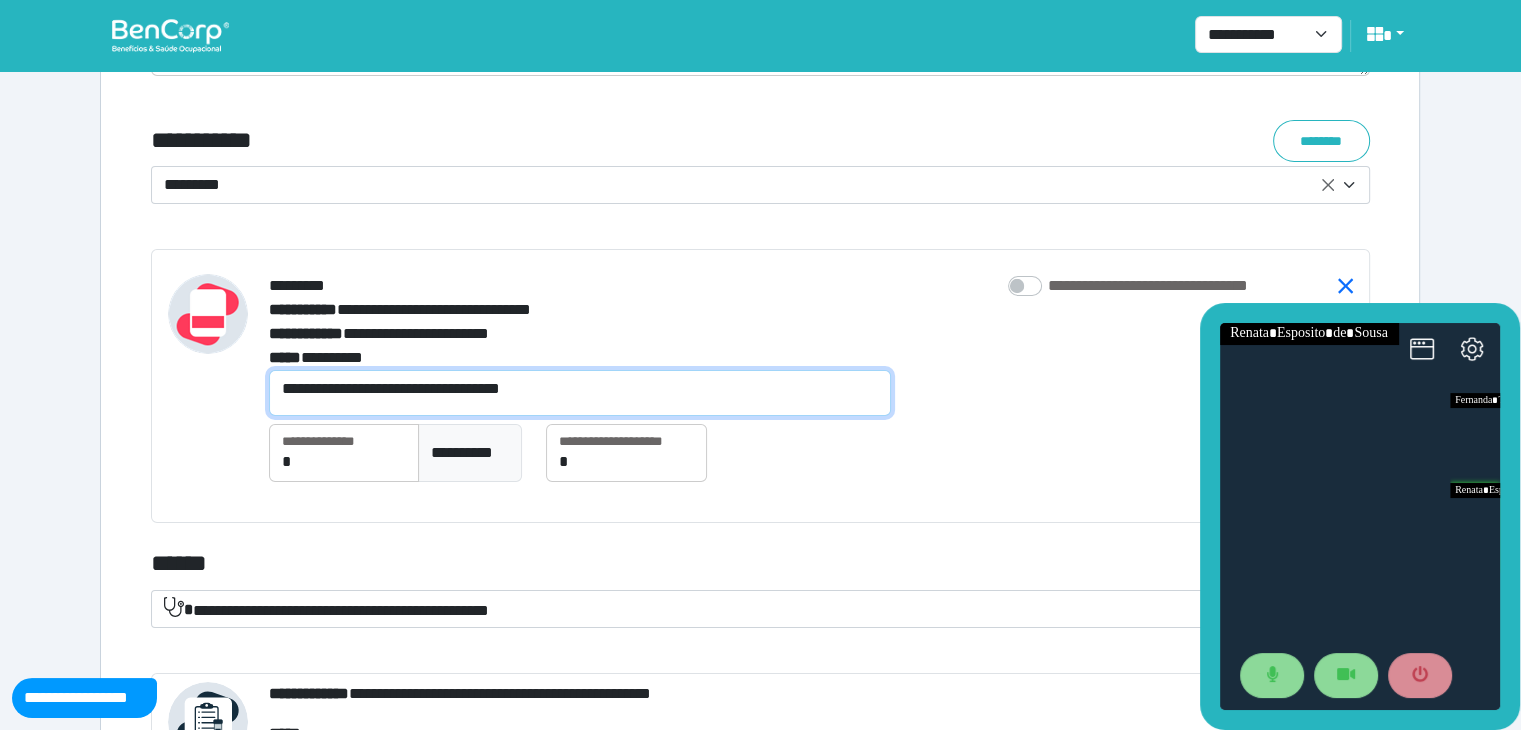 click on "**********" at bounding box center (580, 393) 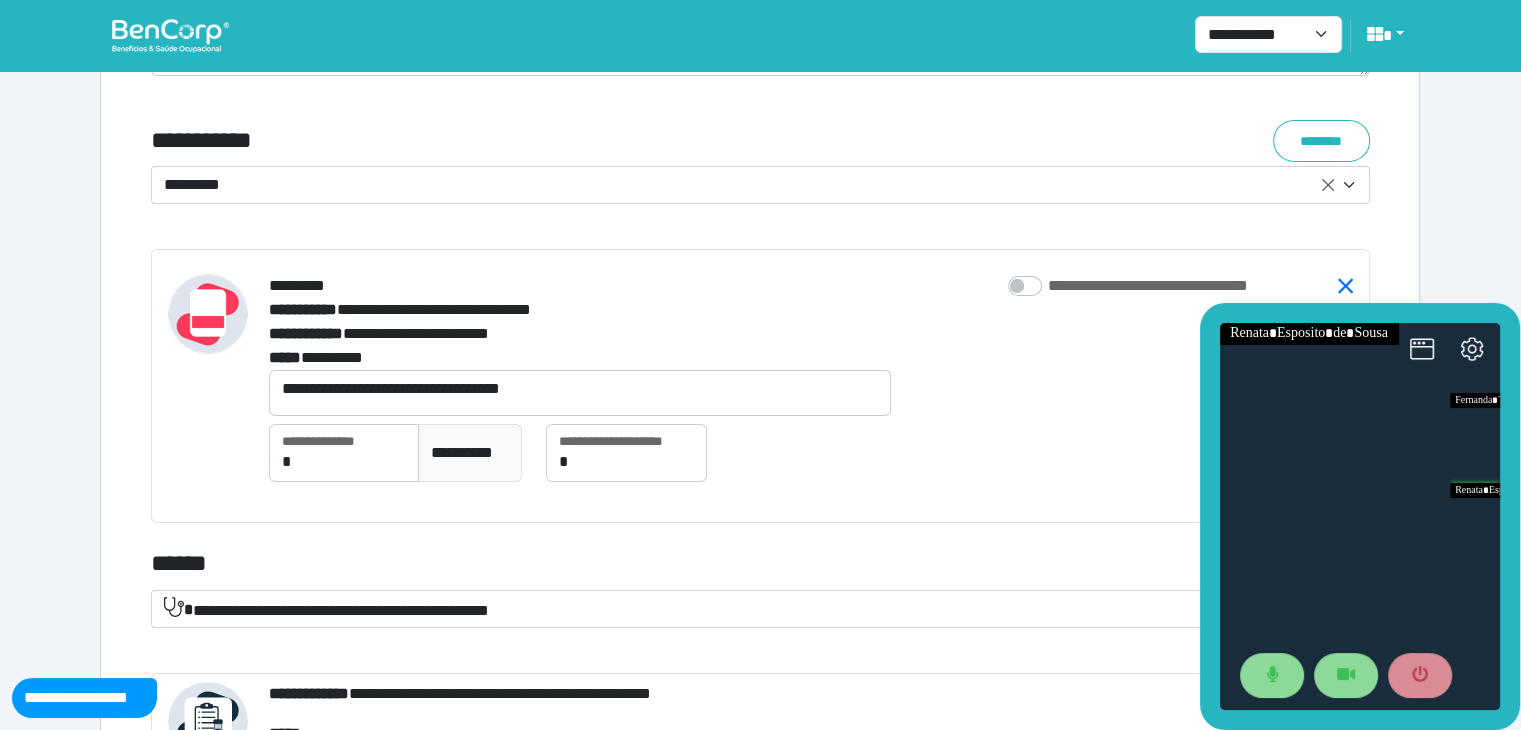 click on "**********" at bounding box center [811, 461] 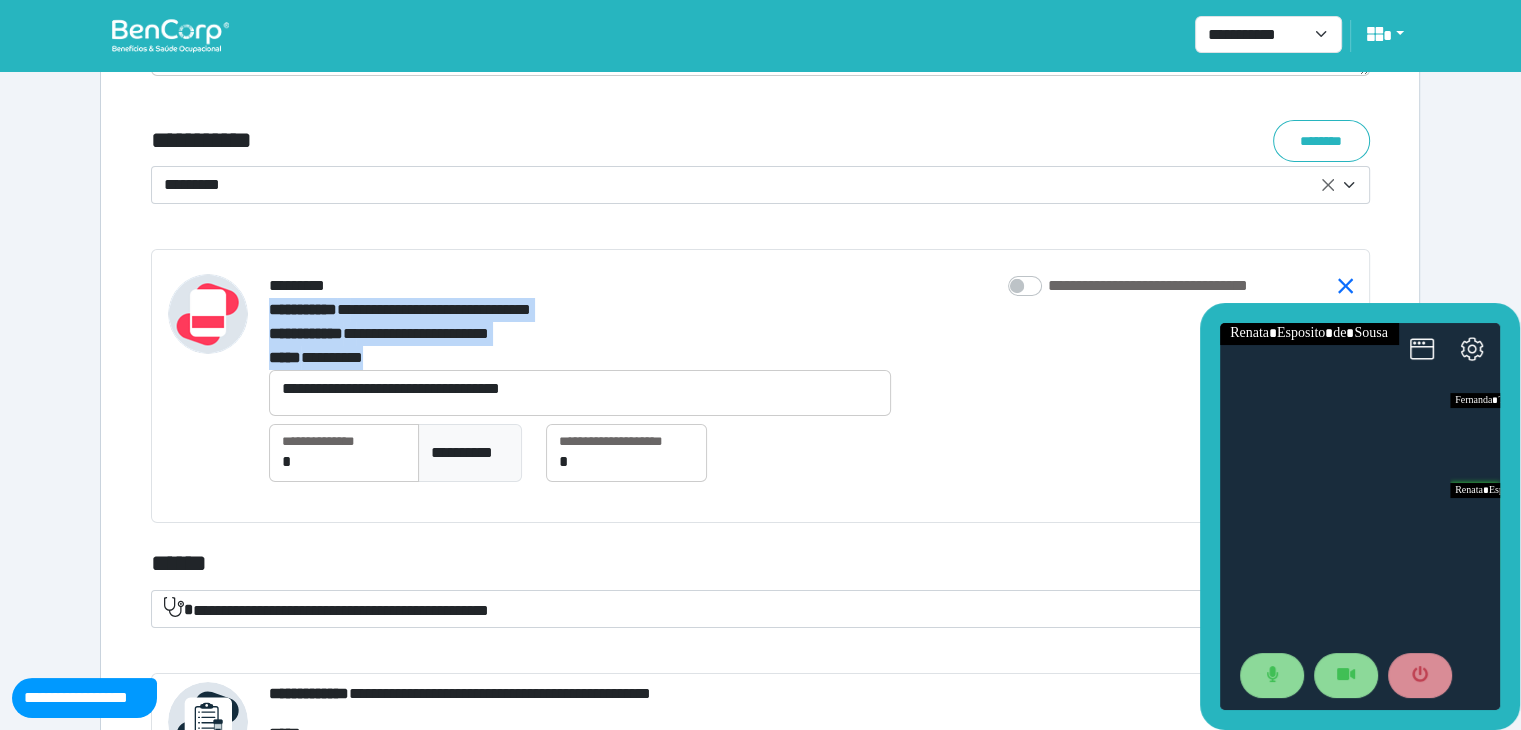 drag, startPoint x: 543, startPoint y: 352, endPoint x: 534, endPoint y: 252, distance: 100.40418 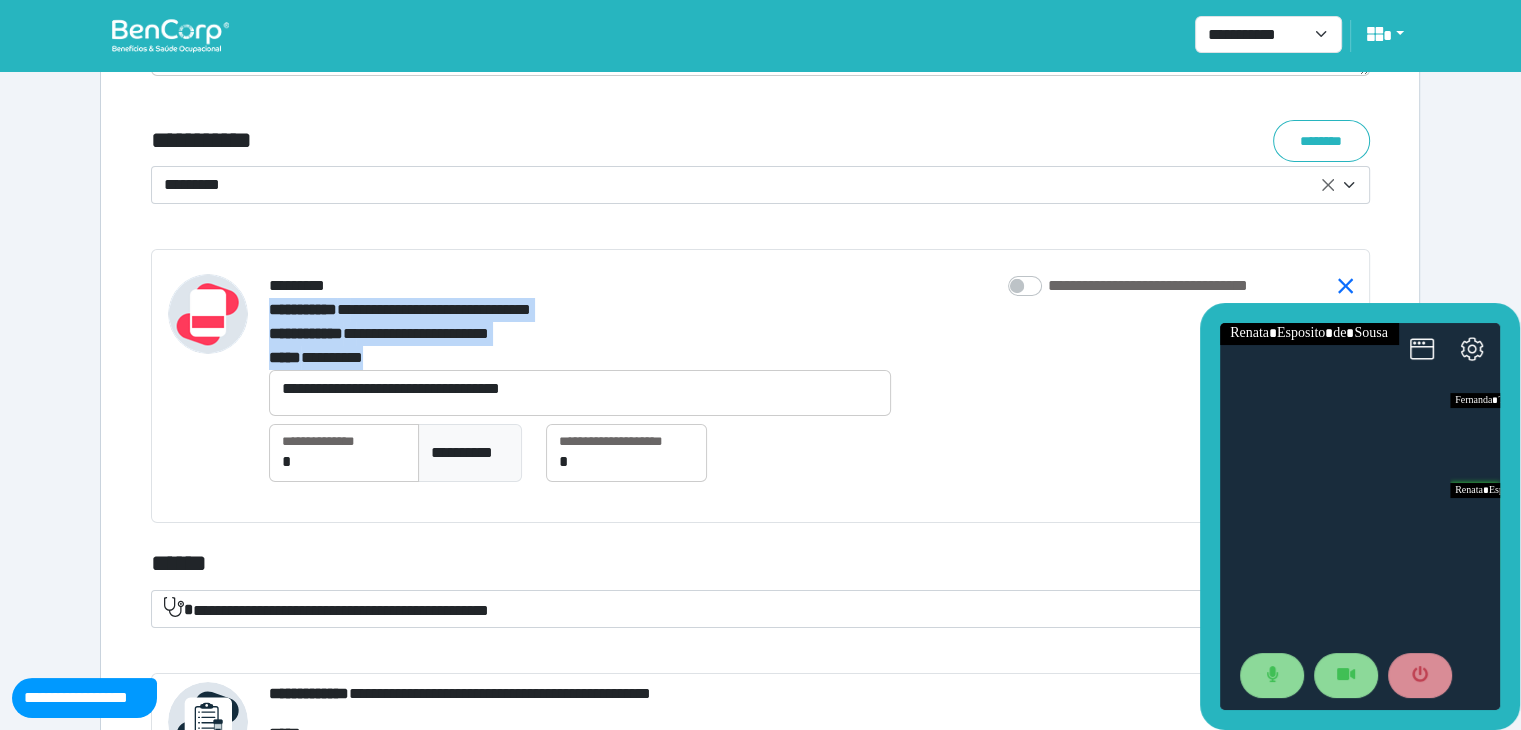 click on "**********" at bounding box center [760, 386] 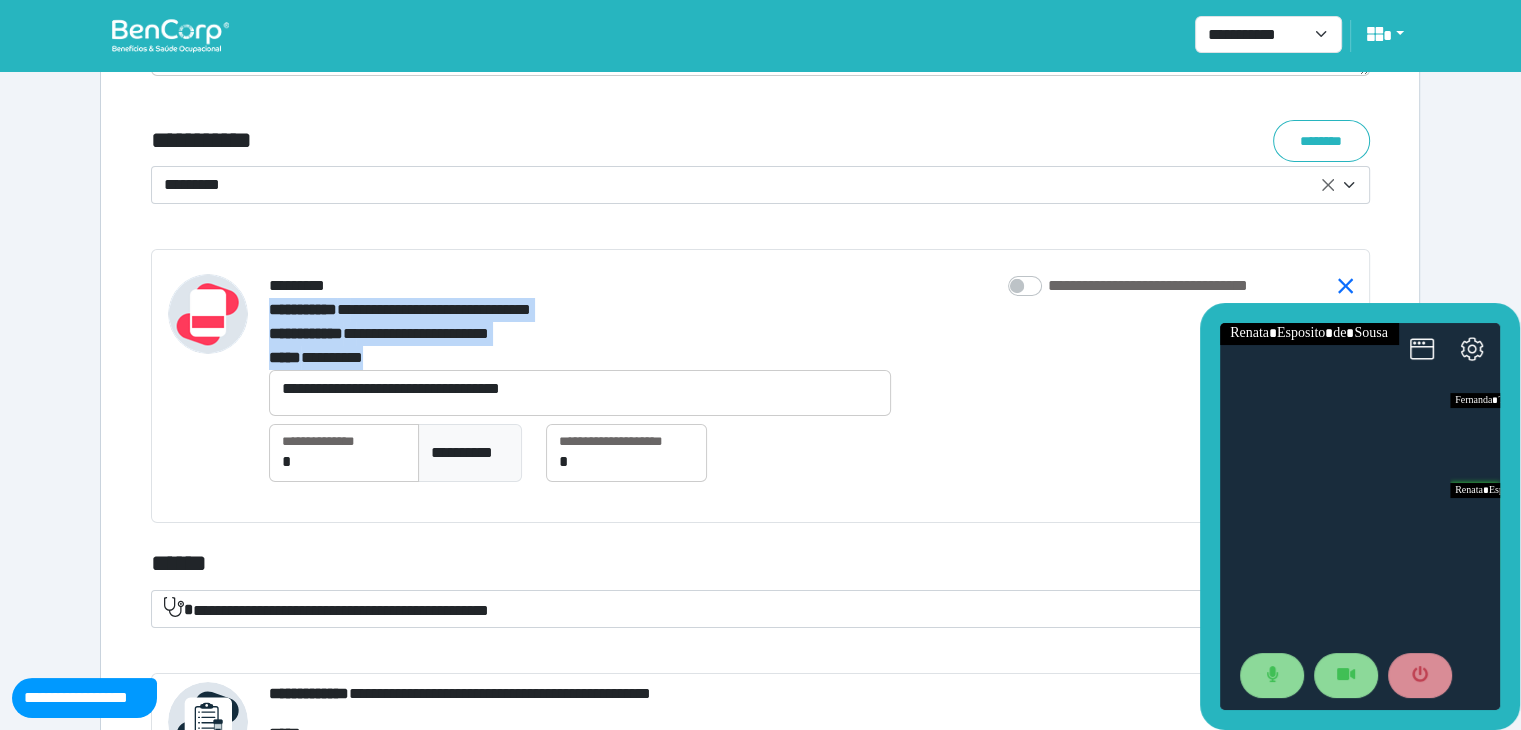 drag, startPoint x: 575, startPoint y: 351, endPoint x: 652, endPoint y: 308, distance: 88.19297 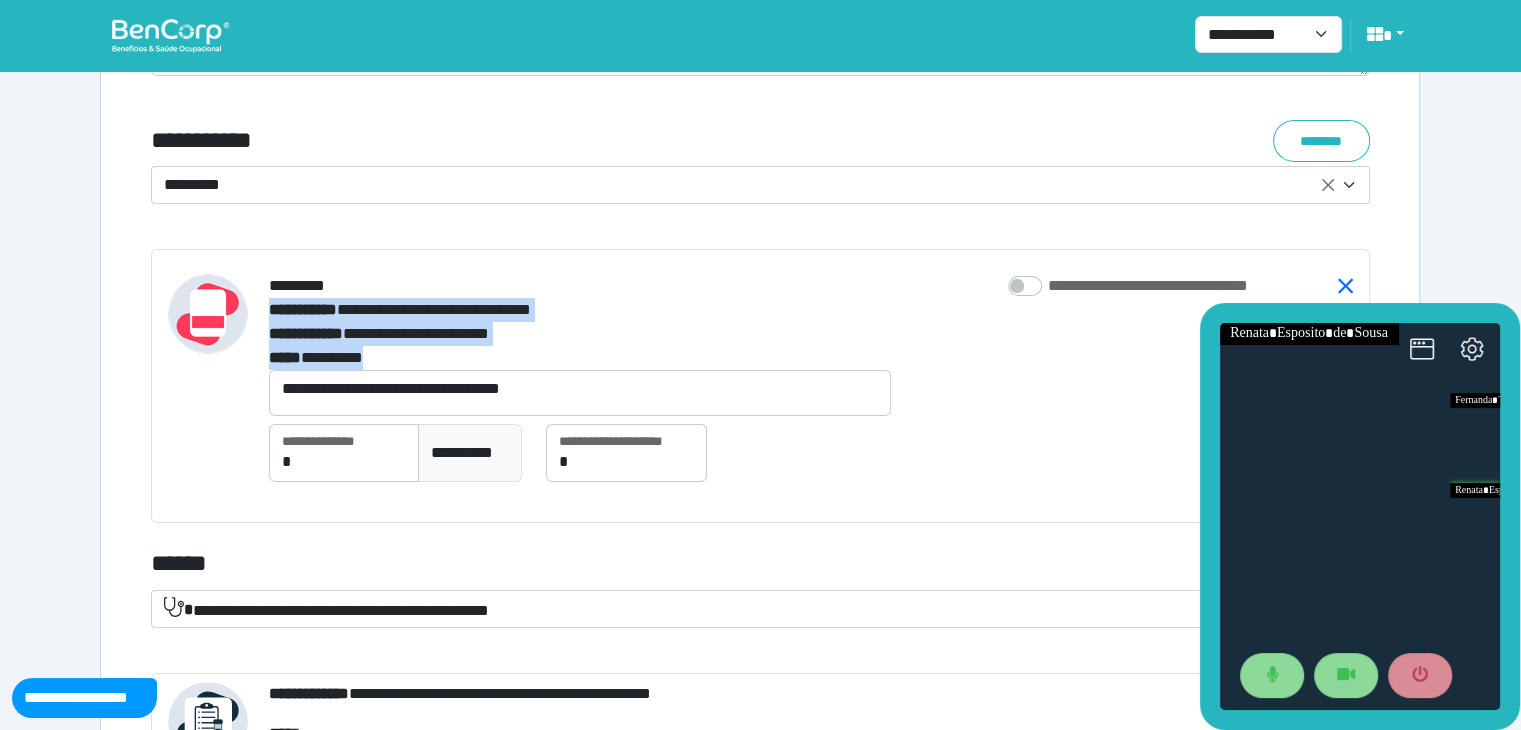 click on "**********" at bounding box center [626, 334] 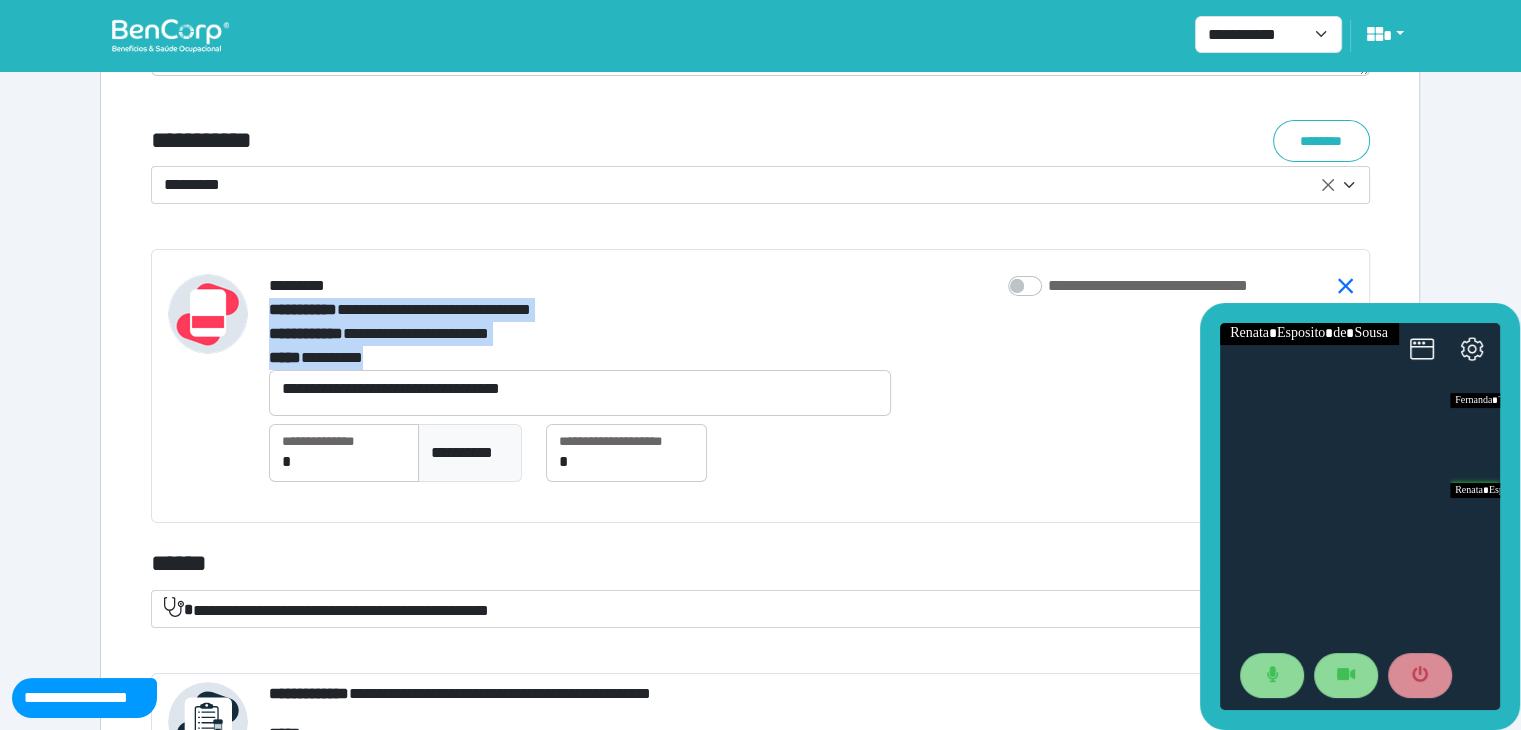 drag, startPoint x: 597, startPoint y: 347, endPoint x: 628, endPoint y: 254, distance: 98.03061 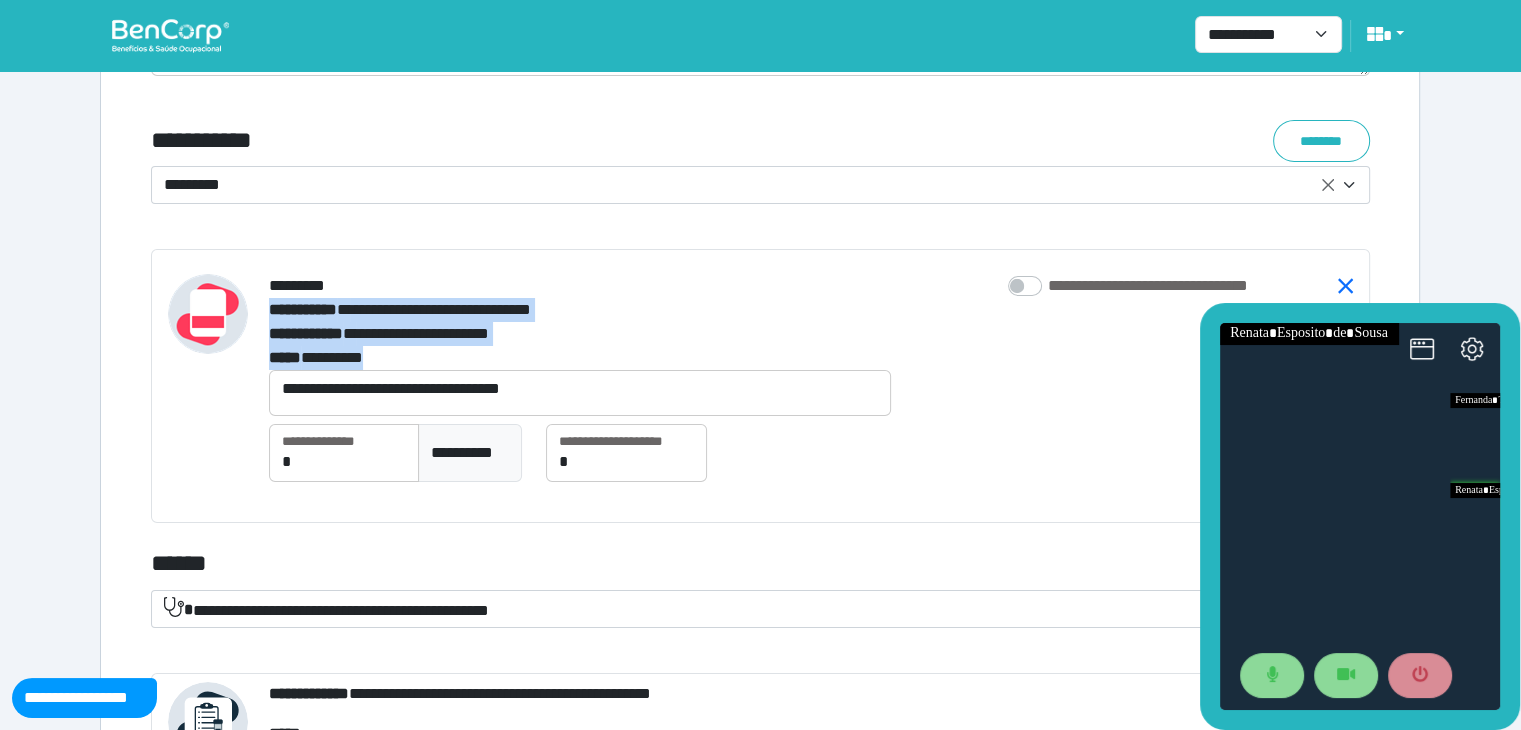 click on "**********" at bounding box center [760, 386] 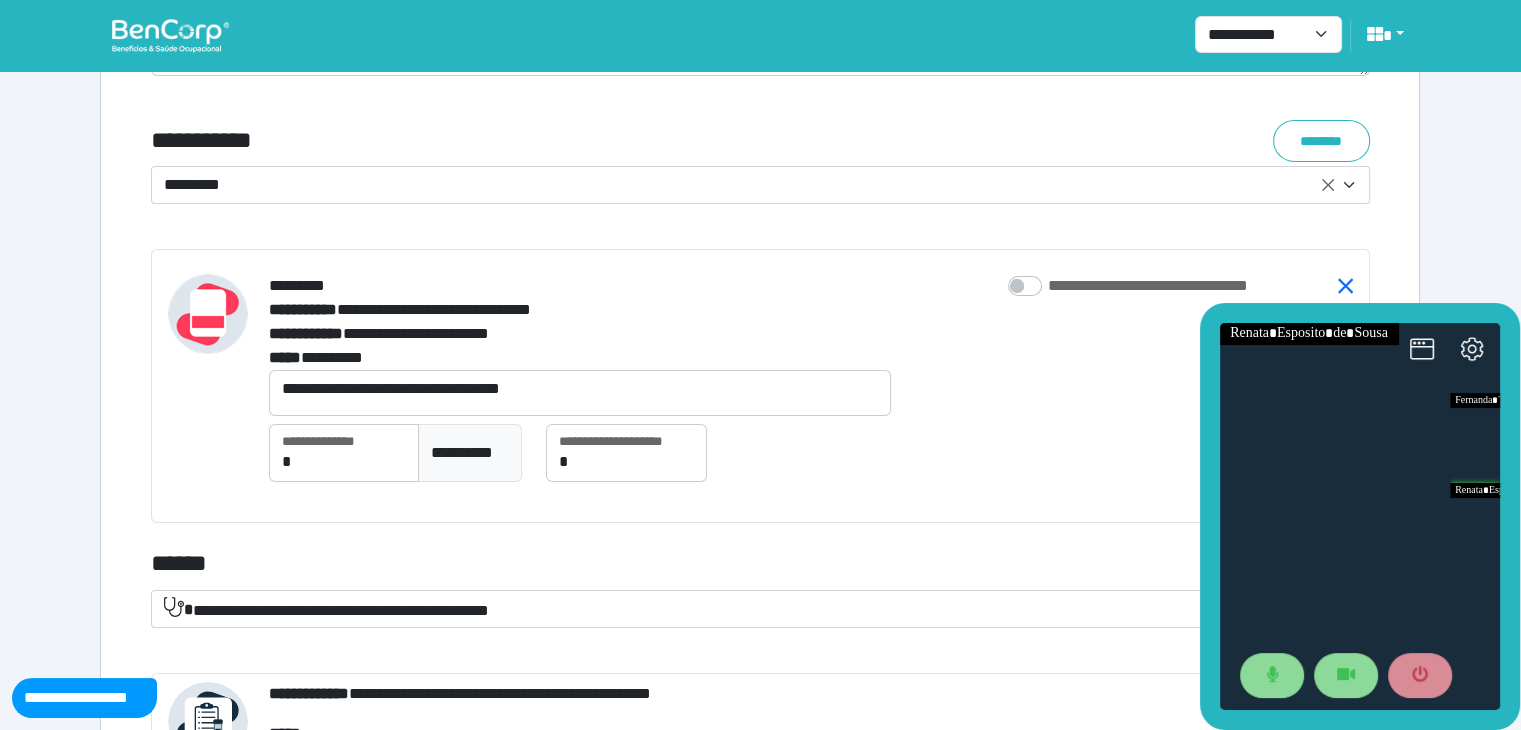click on "**********" at bounding box center (626, 358) 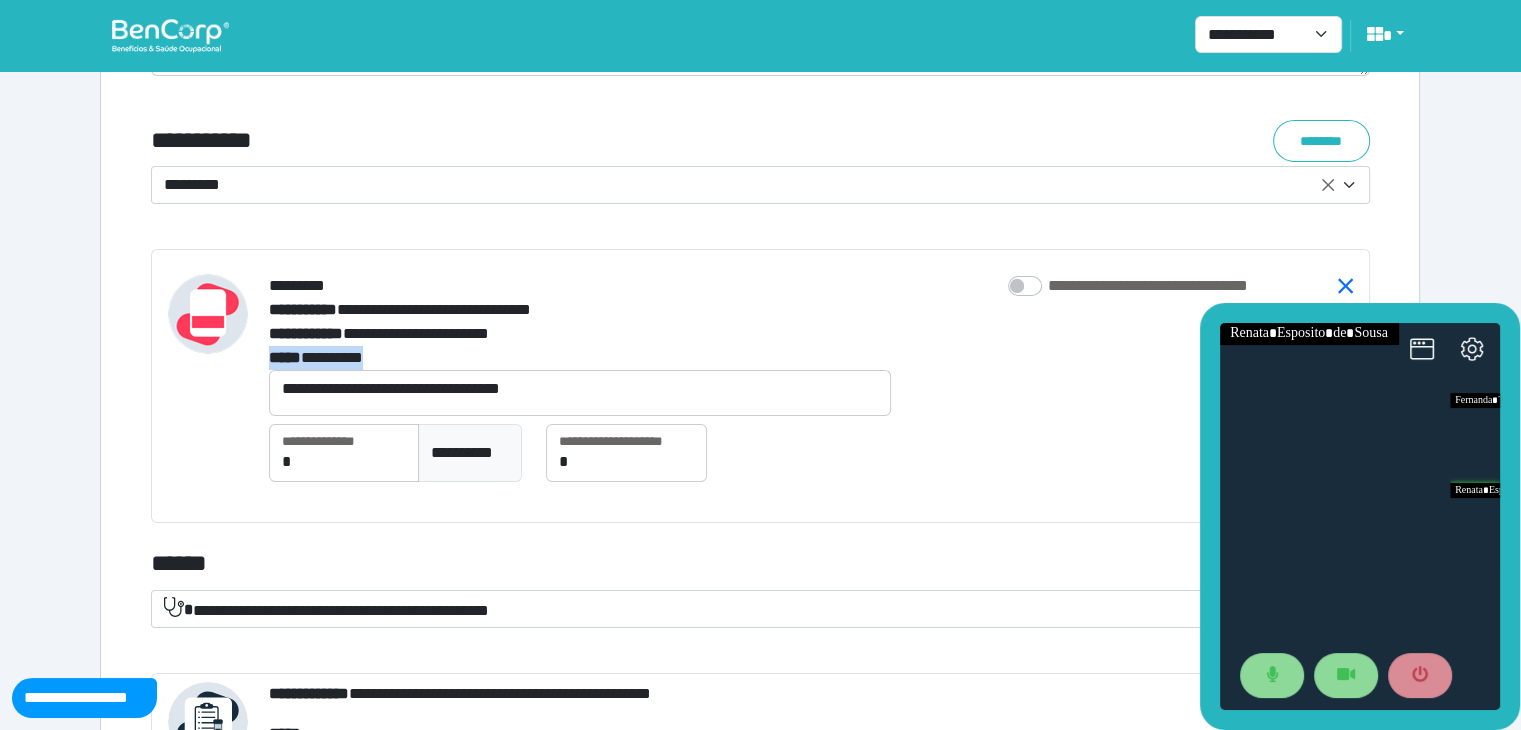 drag, startPoint x: 667, startPoint y: 361, endPoint x: 680, endPoint y: 274, distance: 87.965904 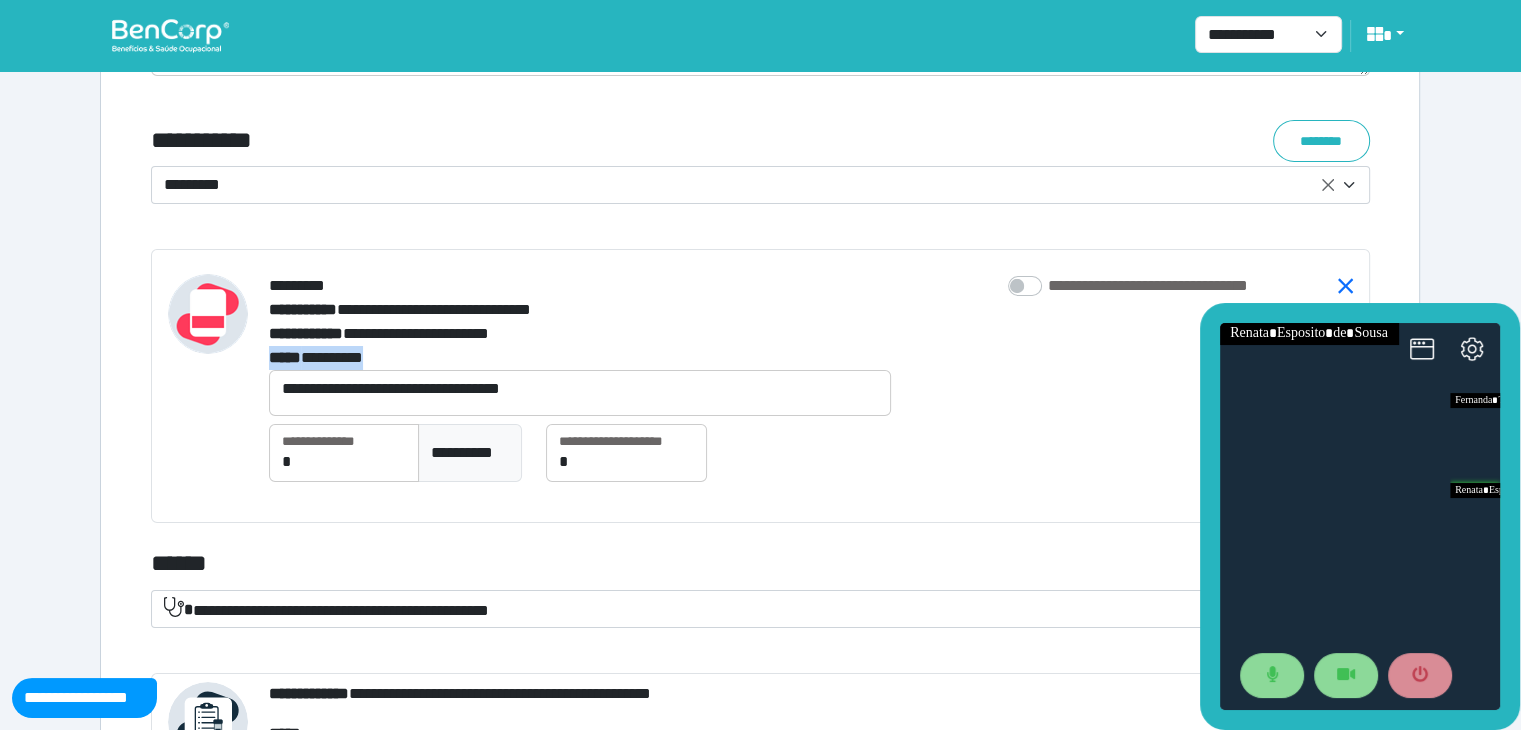 click on "**********" at bounding box center (626, 322) 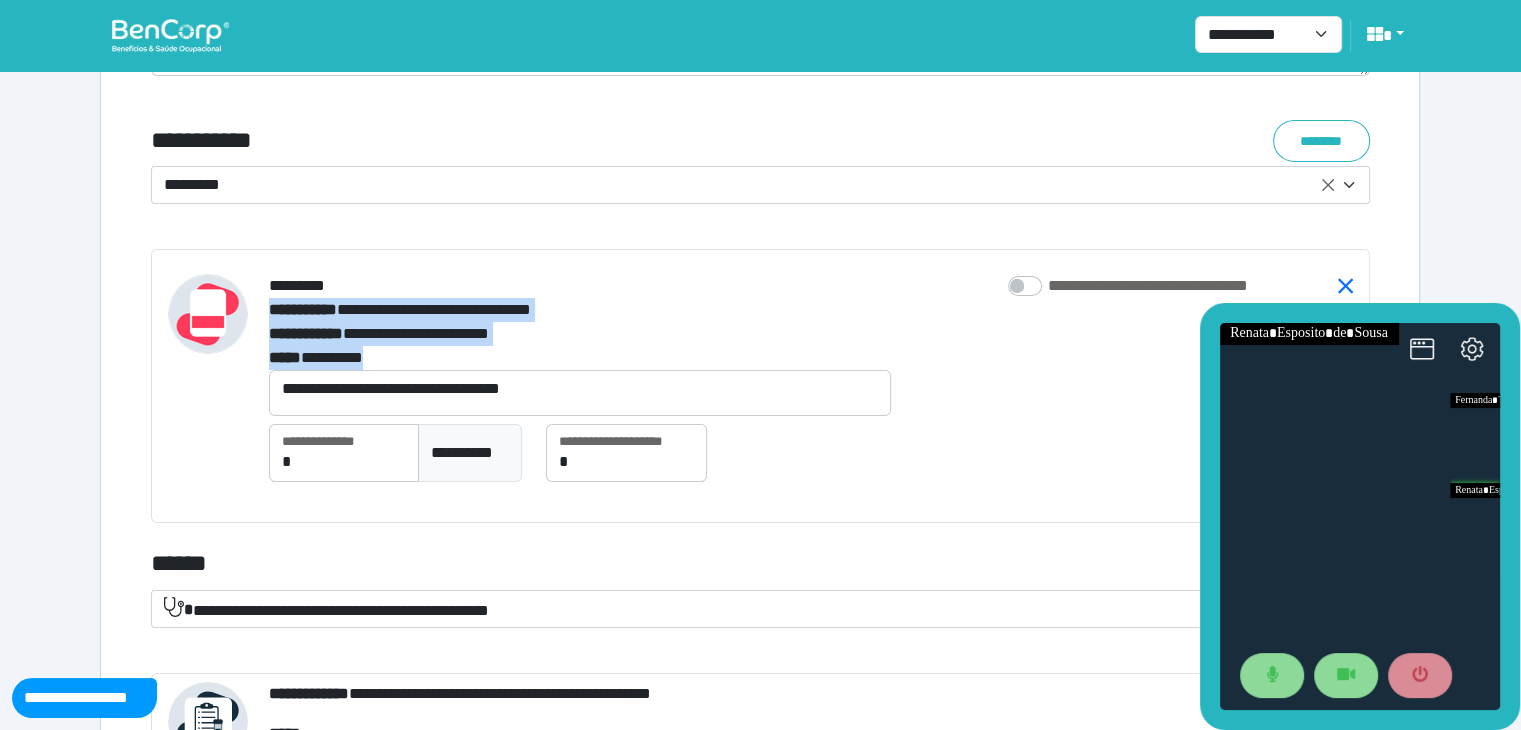 click on "**********" at bounding box center [626, 358] 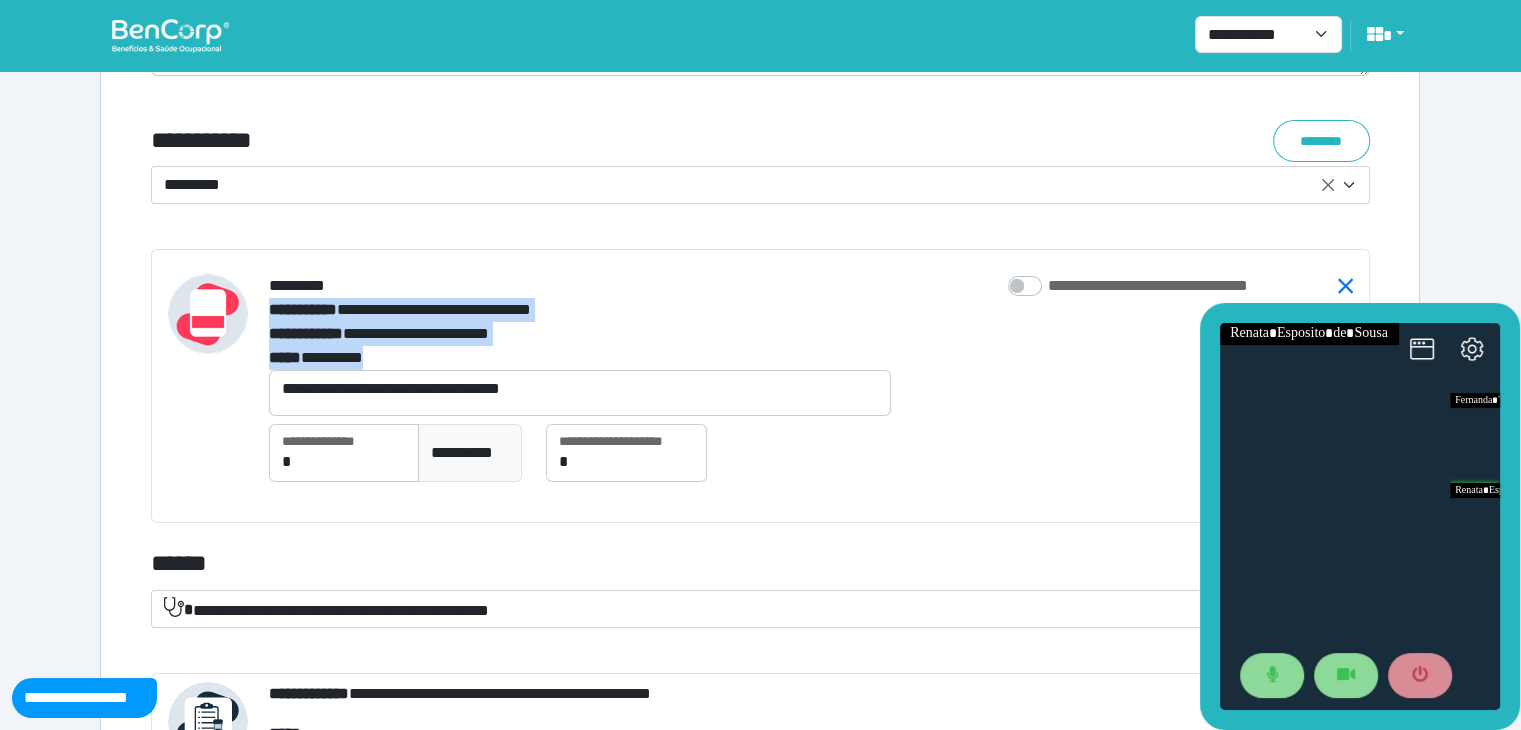 drag, startPoint x: 687, startPoint y: 361, endPoint x: 707, endPoint y: 269, distance: 94.14882 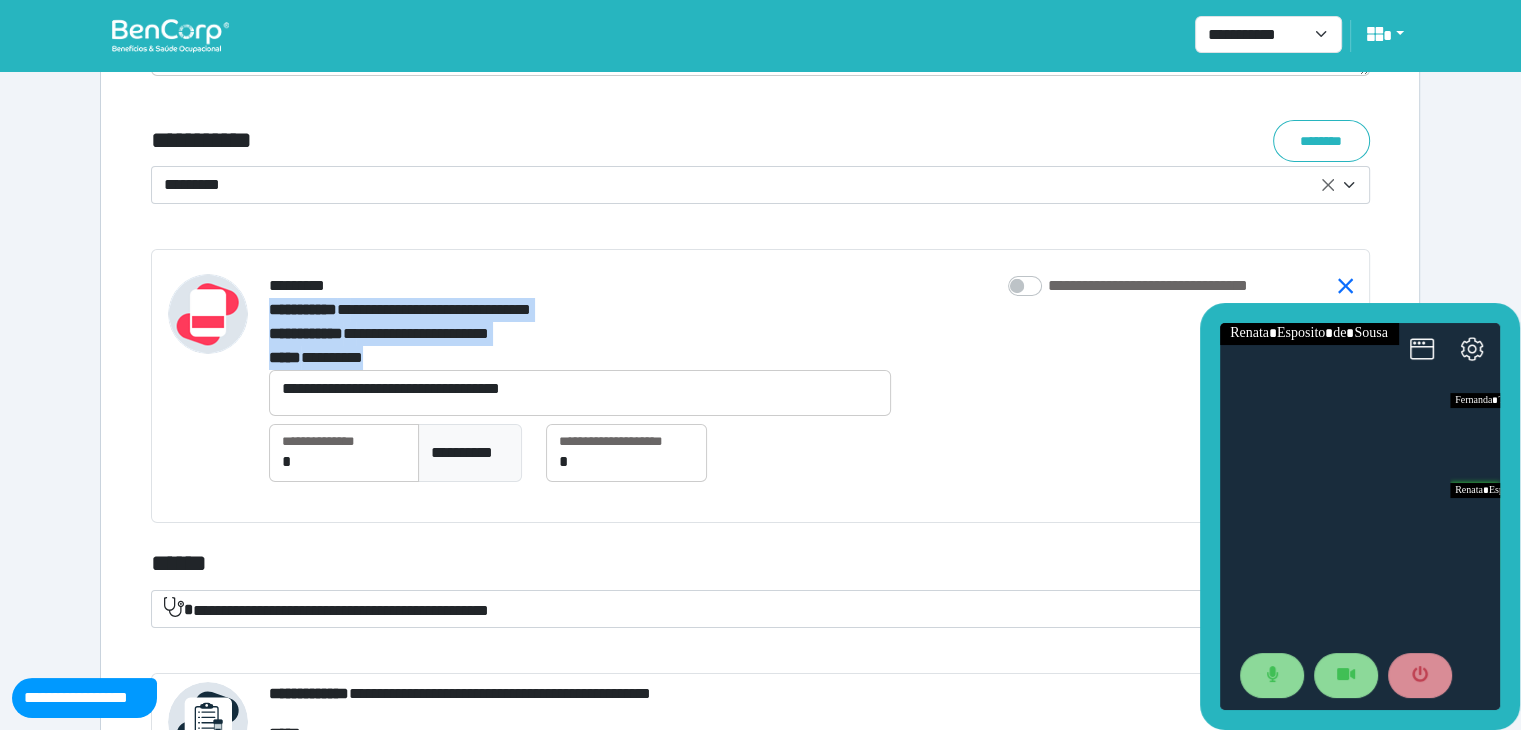 click on "**********" at bounding box center (760, 386) 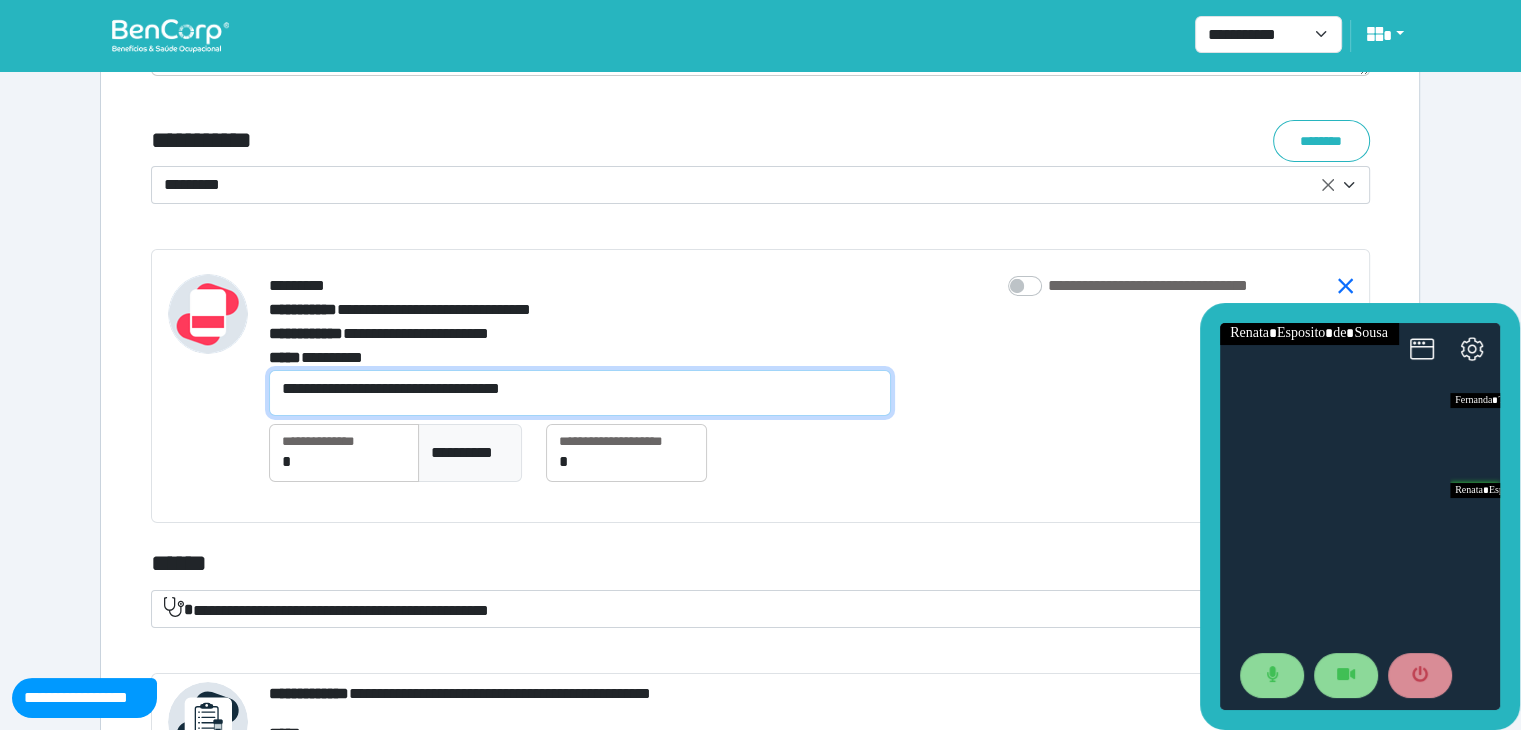 click on "**********" at bounding box center [580, 393] 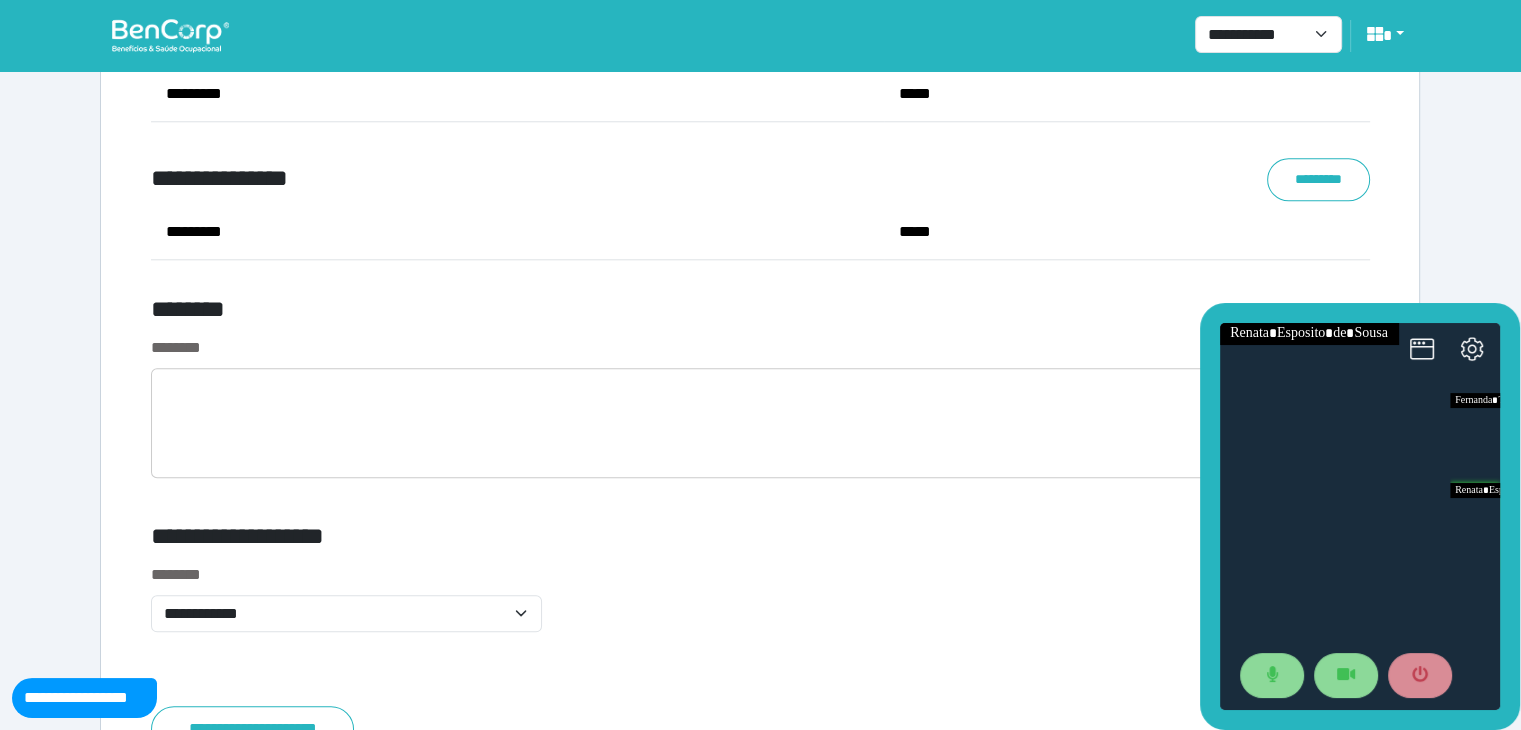 scroll, scrollTop: 9911, scrollLeft: 0, axis: vertical 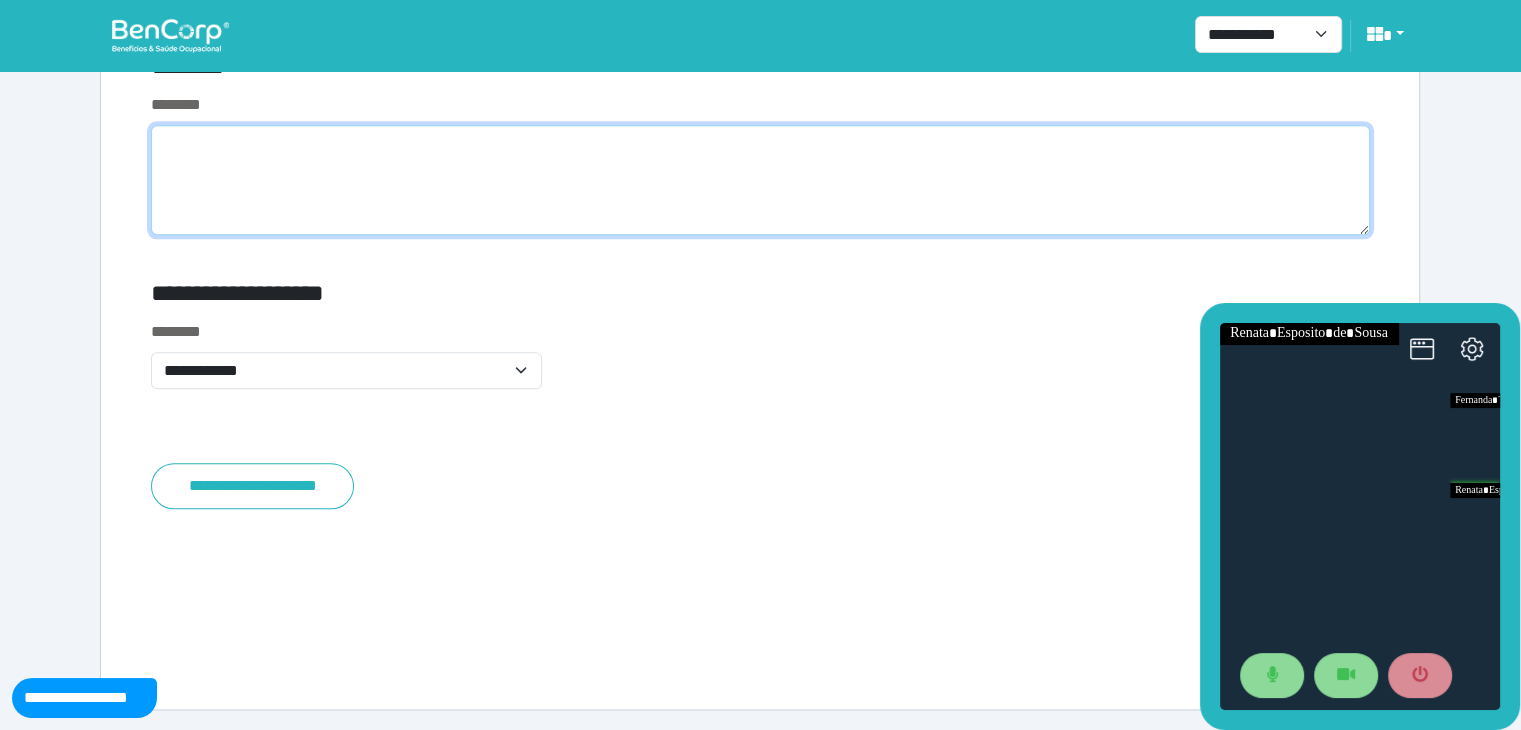click on "********" at bounding box center (760, 164) 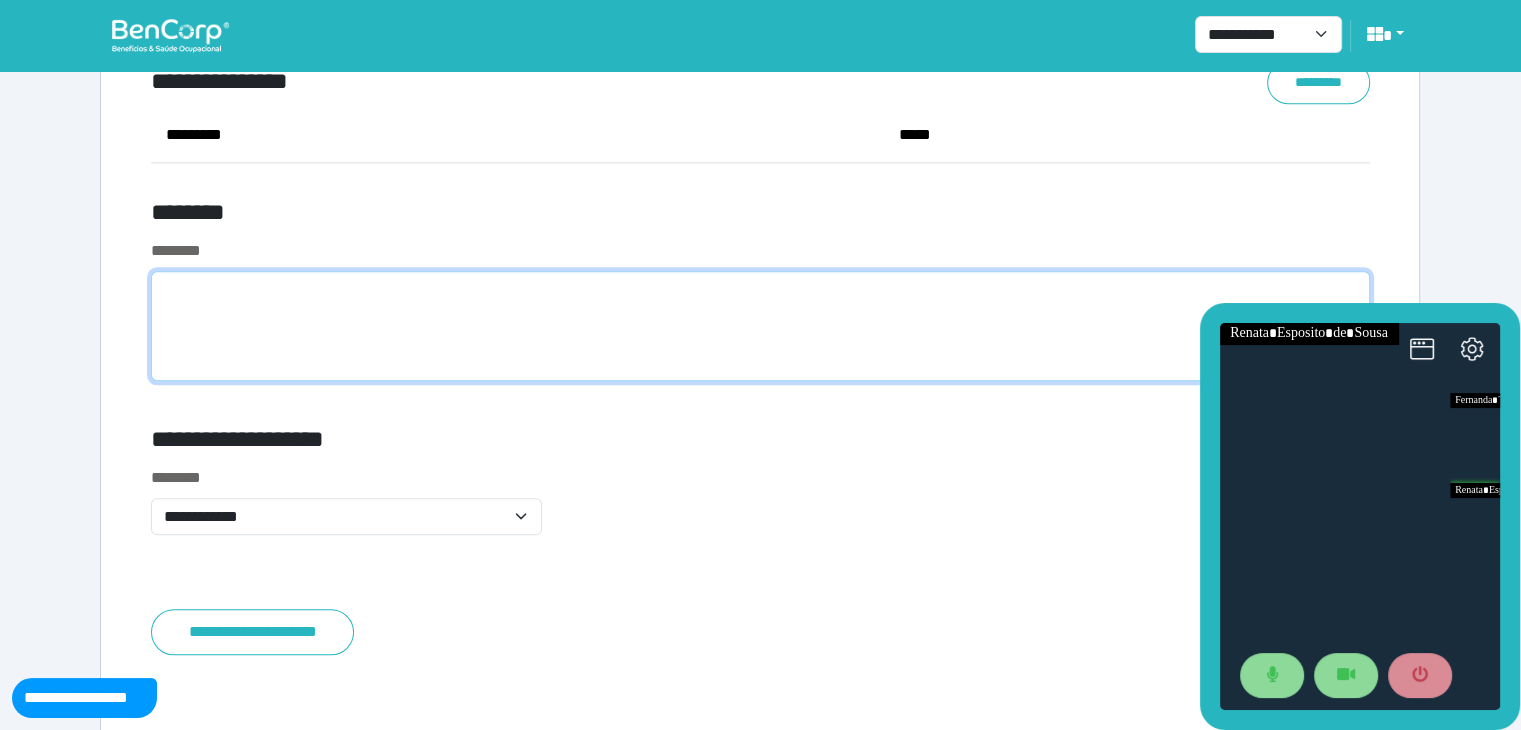 scroll, scrollTop: 9711, scrollLeft: 0, axis: vertical 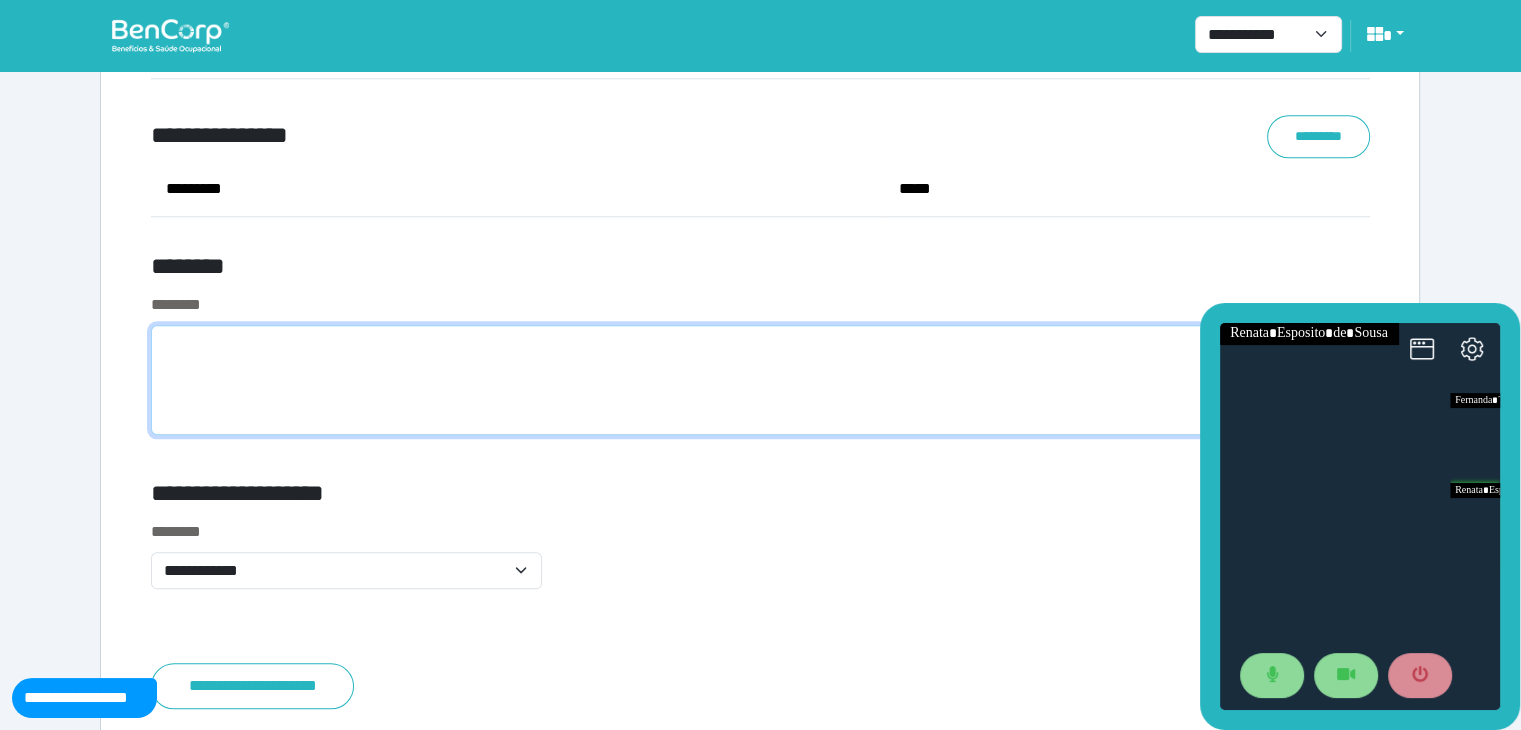 click at bounding box center (760, 380) 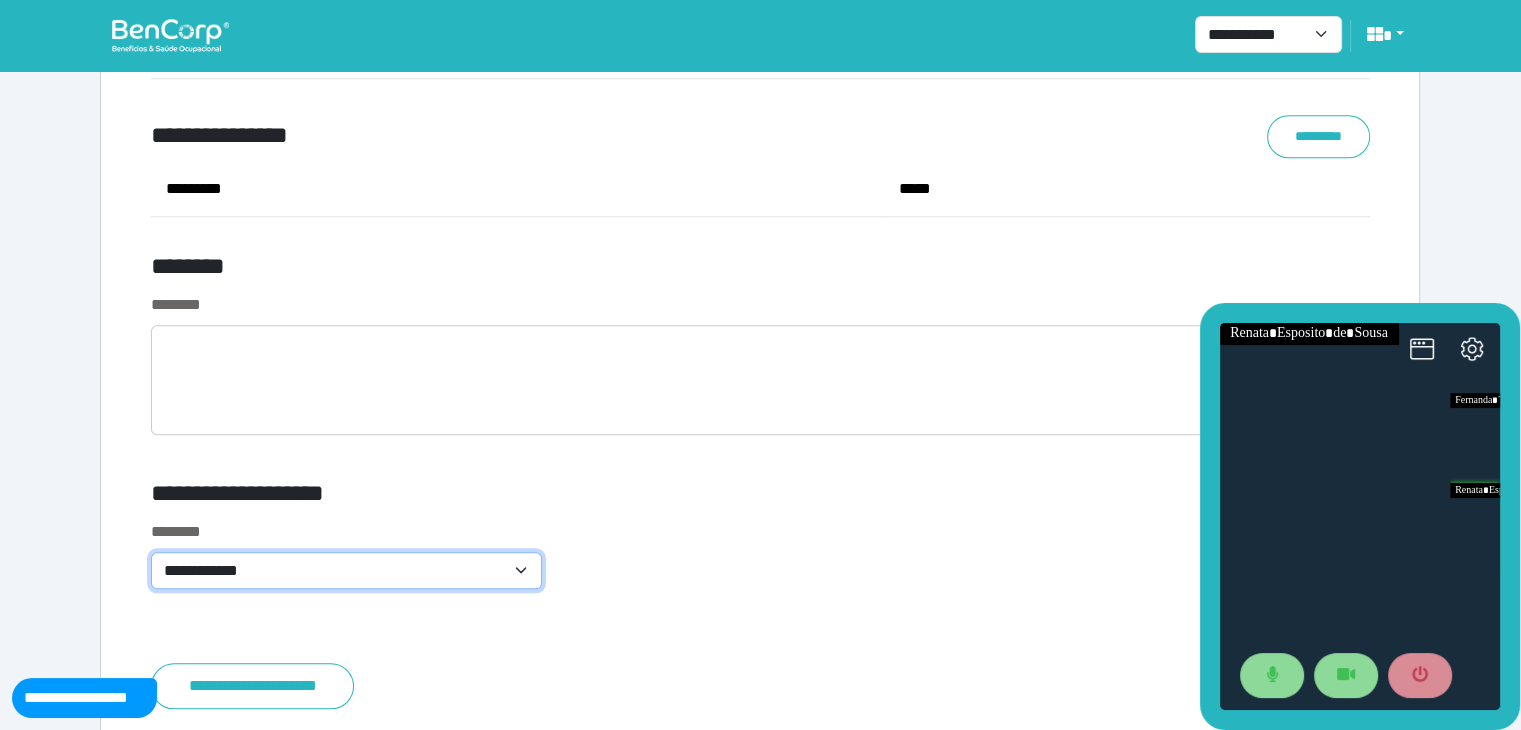 click on "**********" at bounding box center (346, 571) 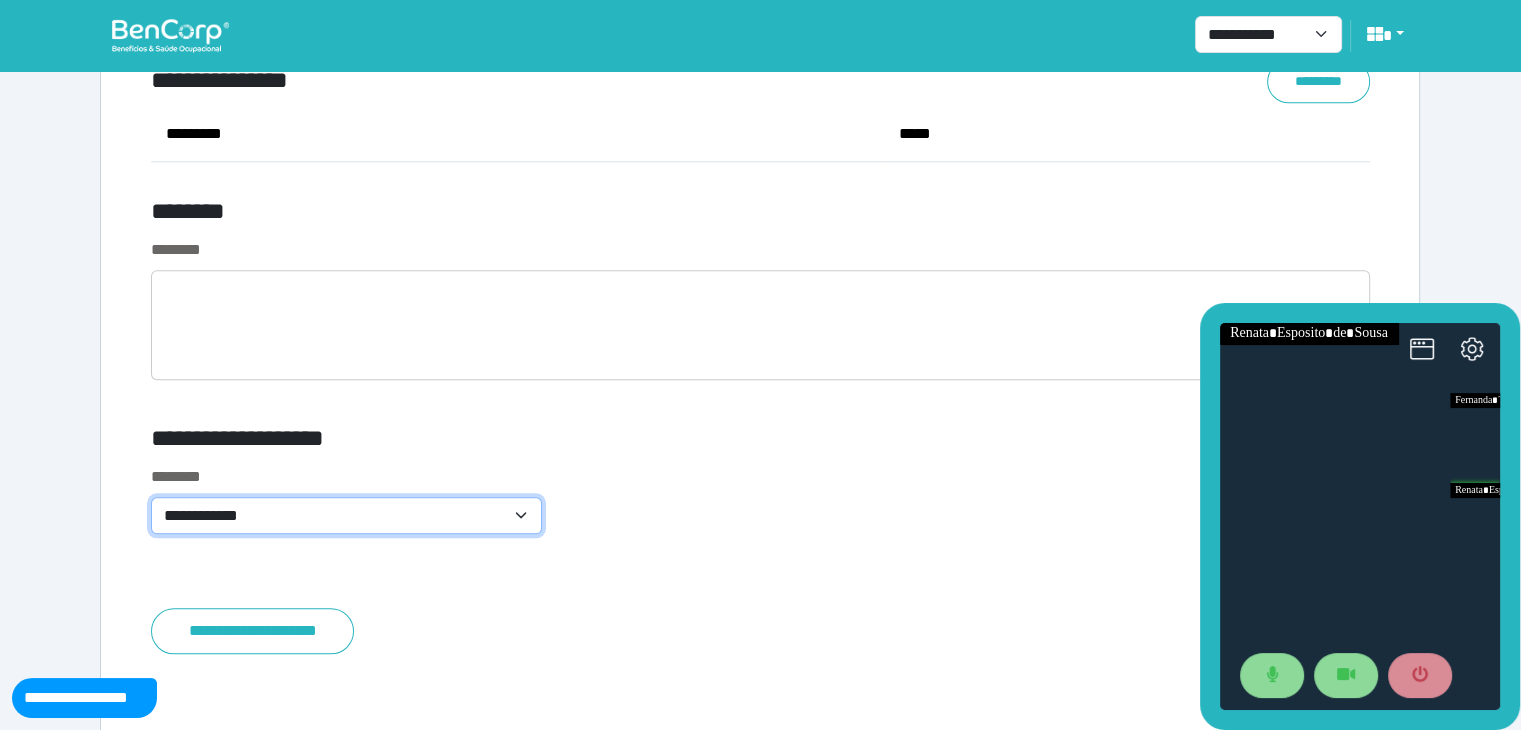scroll, scrollTop: 9811, scrollLeft: 0, axis: vertical 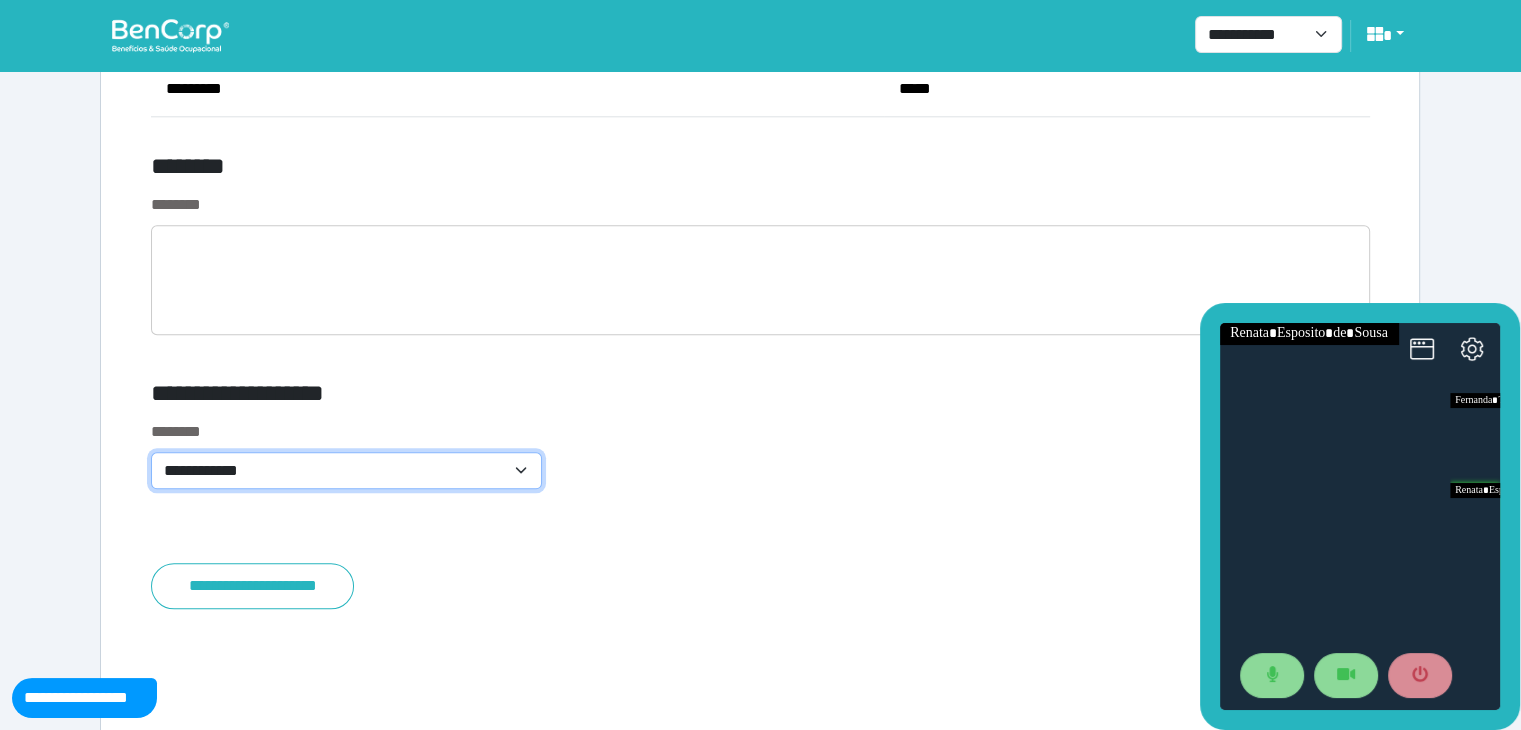 click on "**********" at bounding box center [346, 471] 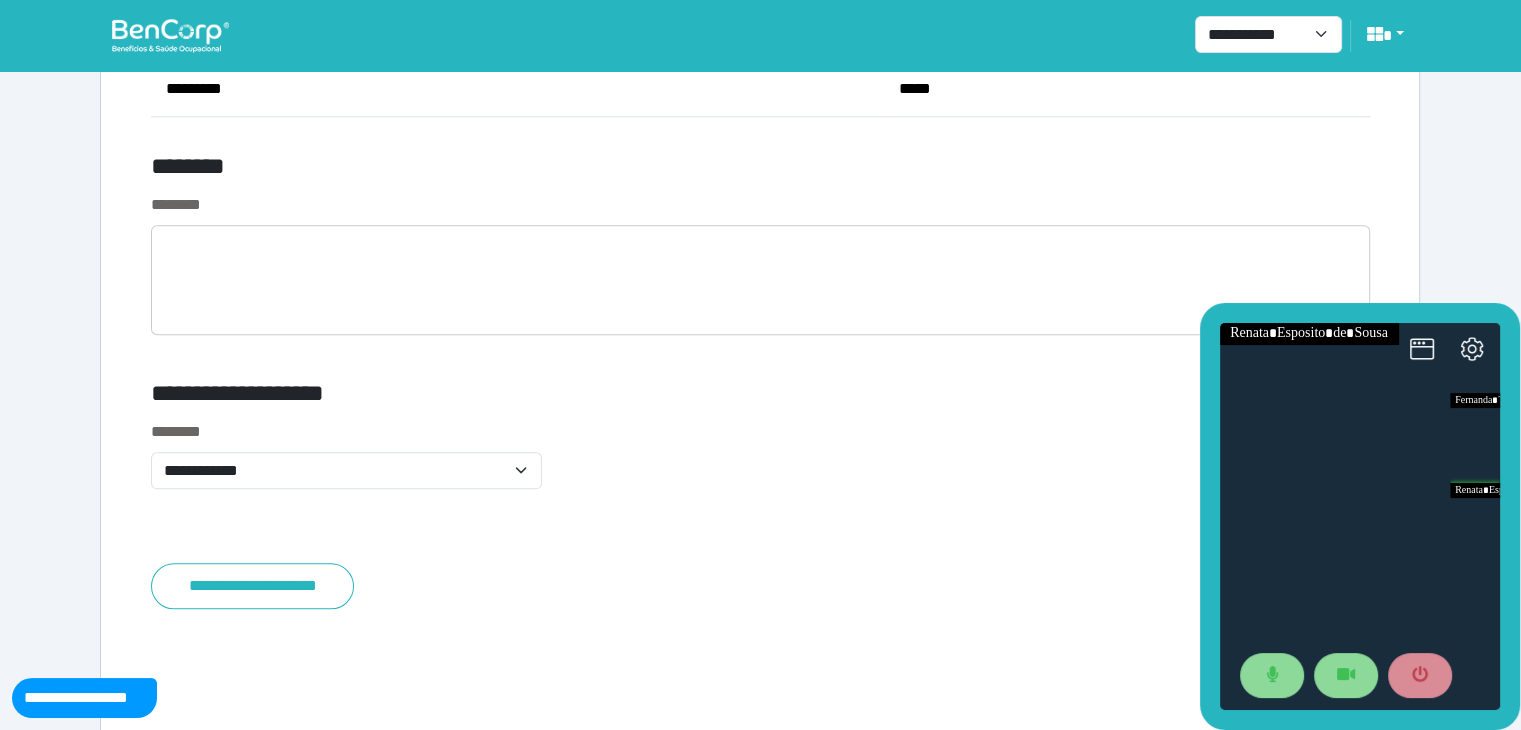 click on "**********" at bounding box center [760, 446] 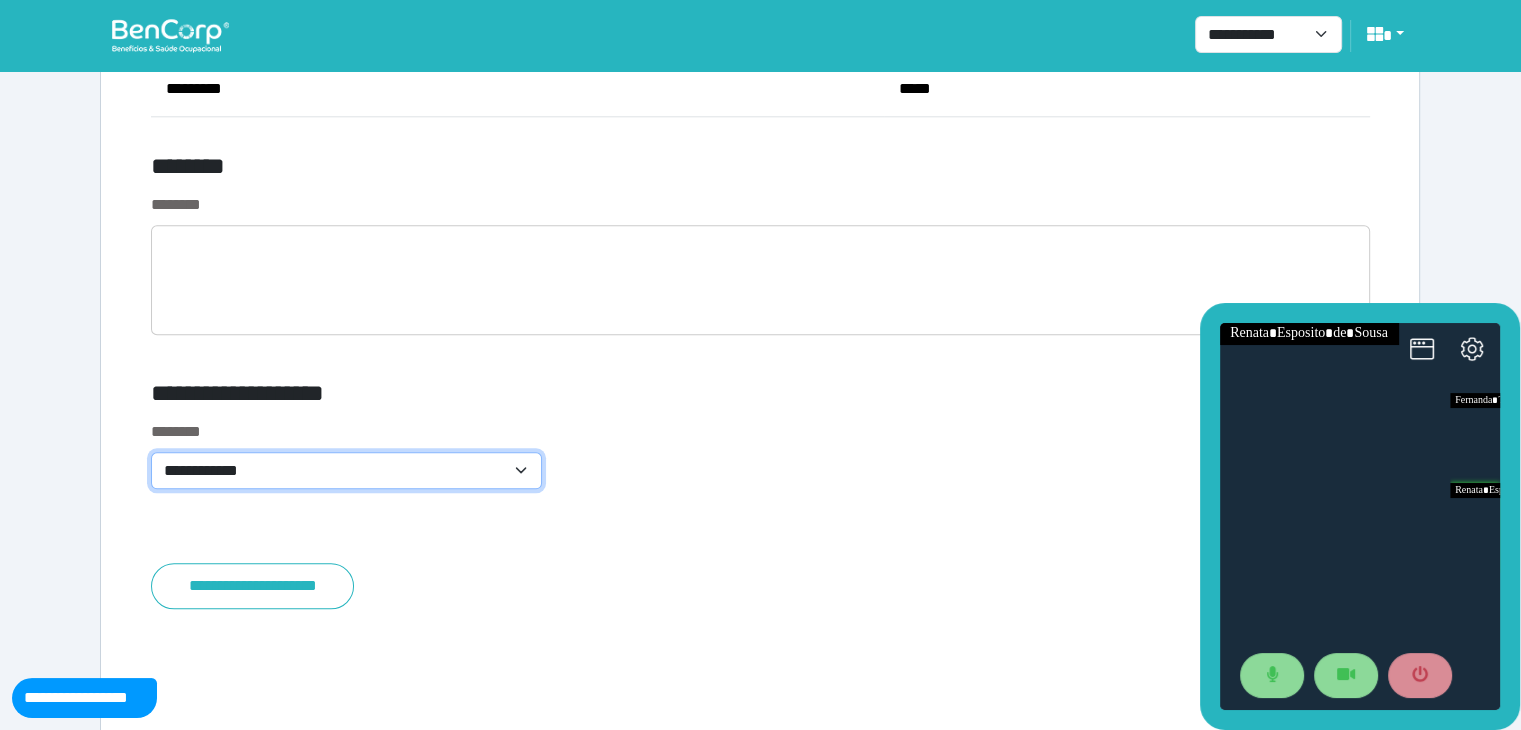 click on "**********" at bounding box center [346, 471] 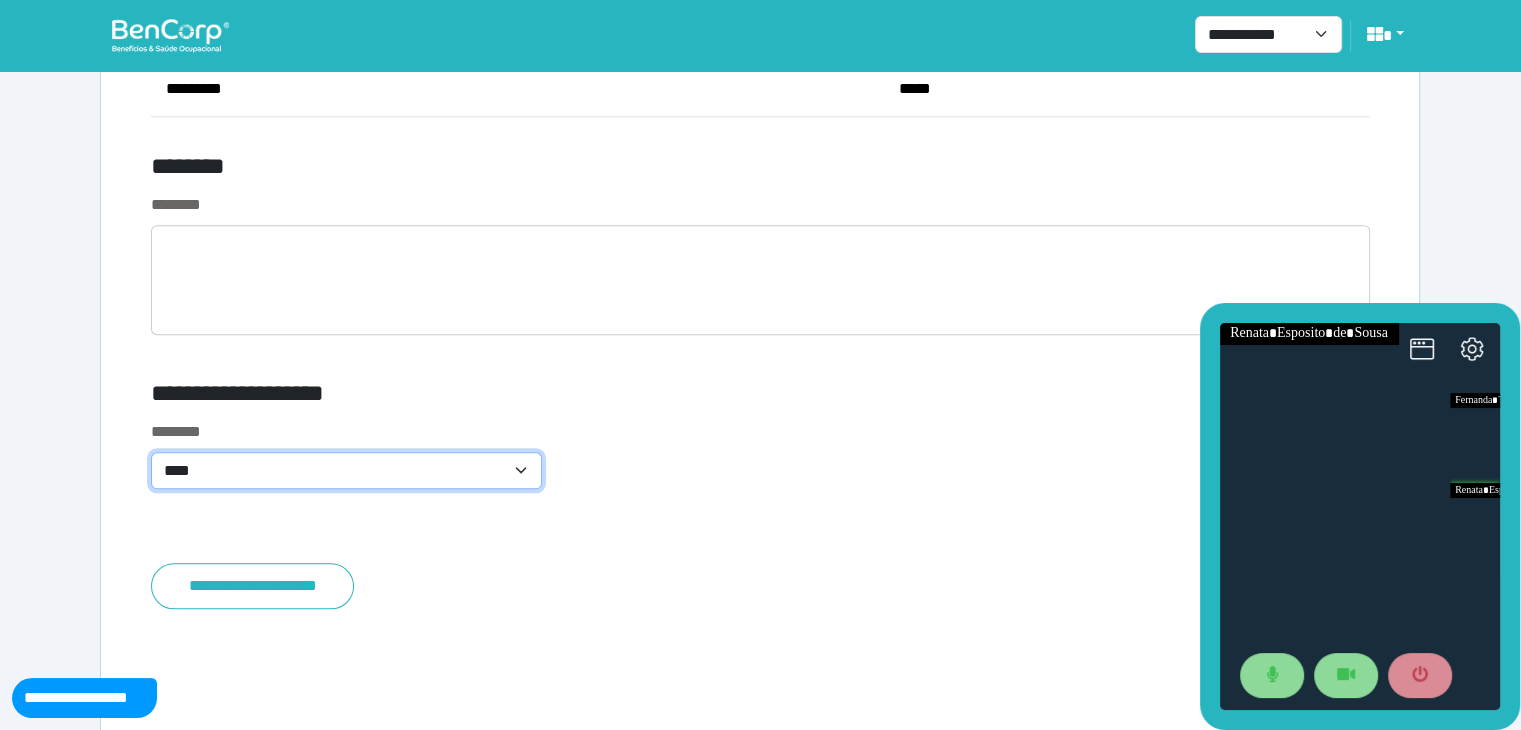 click on "**********" at bounding box center (346, 471) 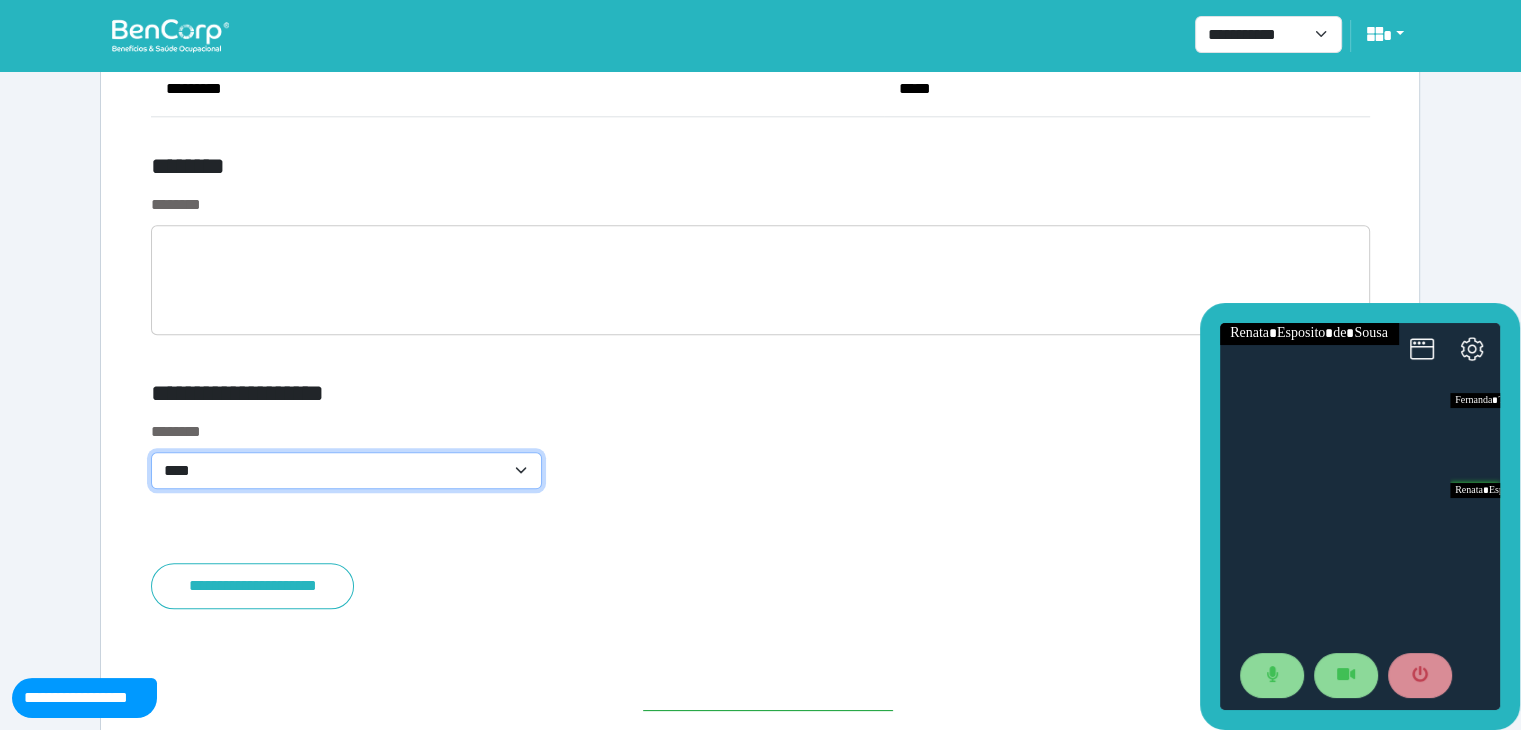 select 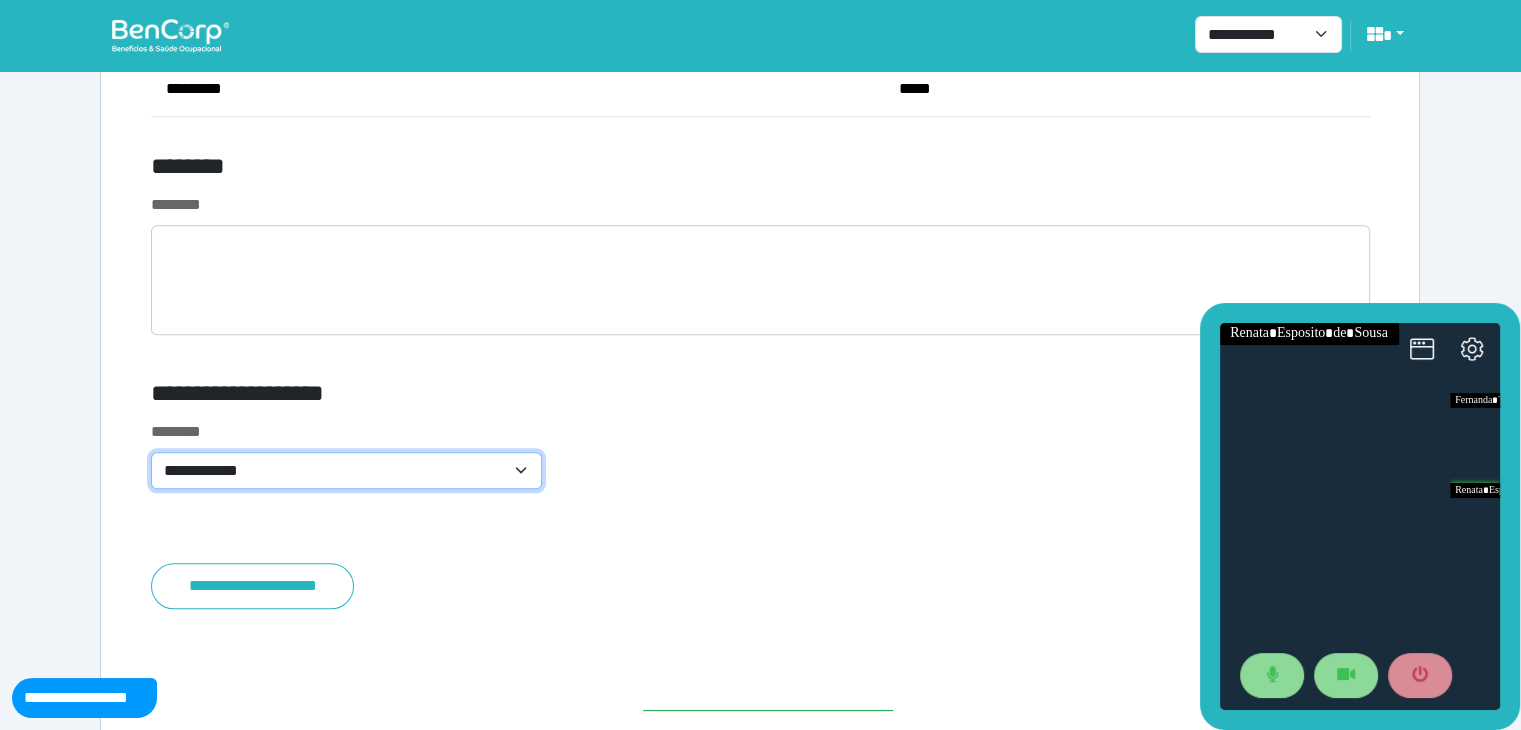 click on "**********" at bounding box center (346, 471) 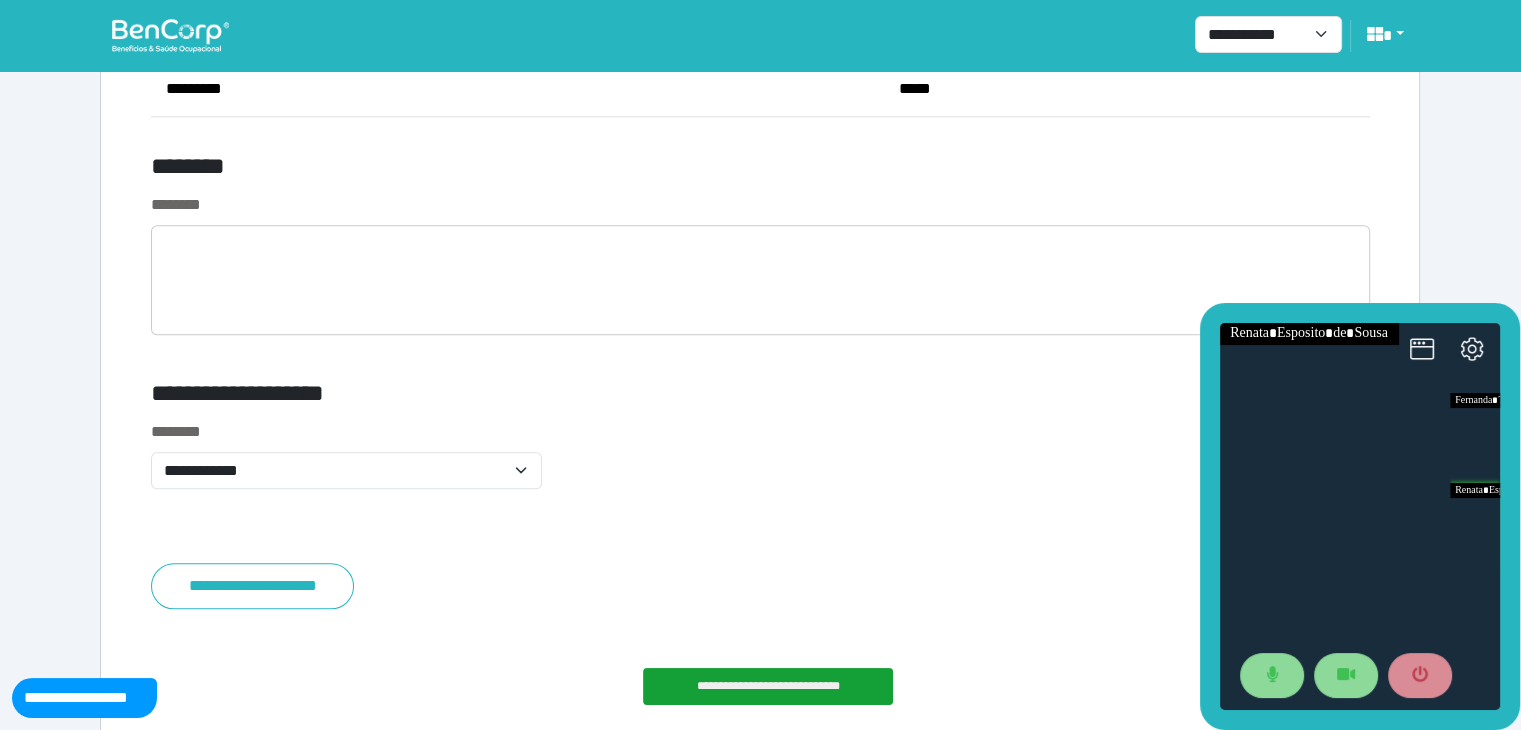 click on "**********" at bounding box center [760, 467] 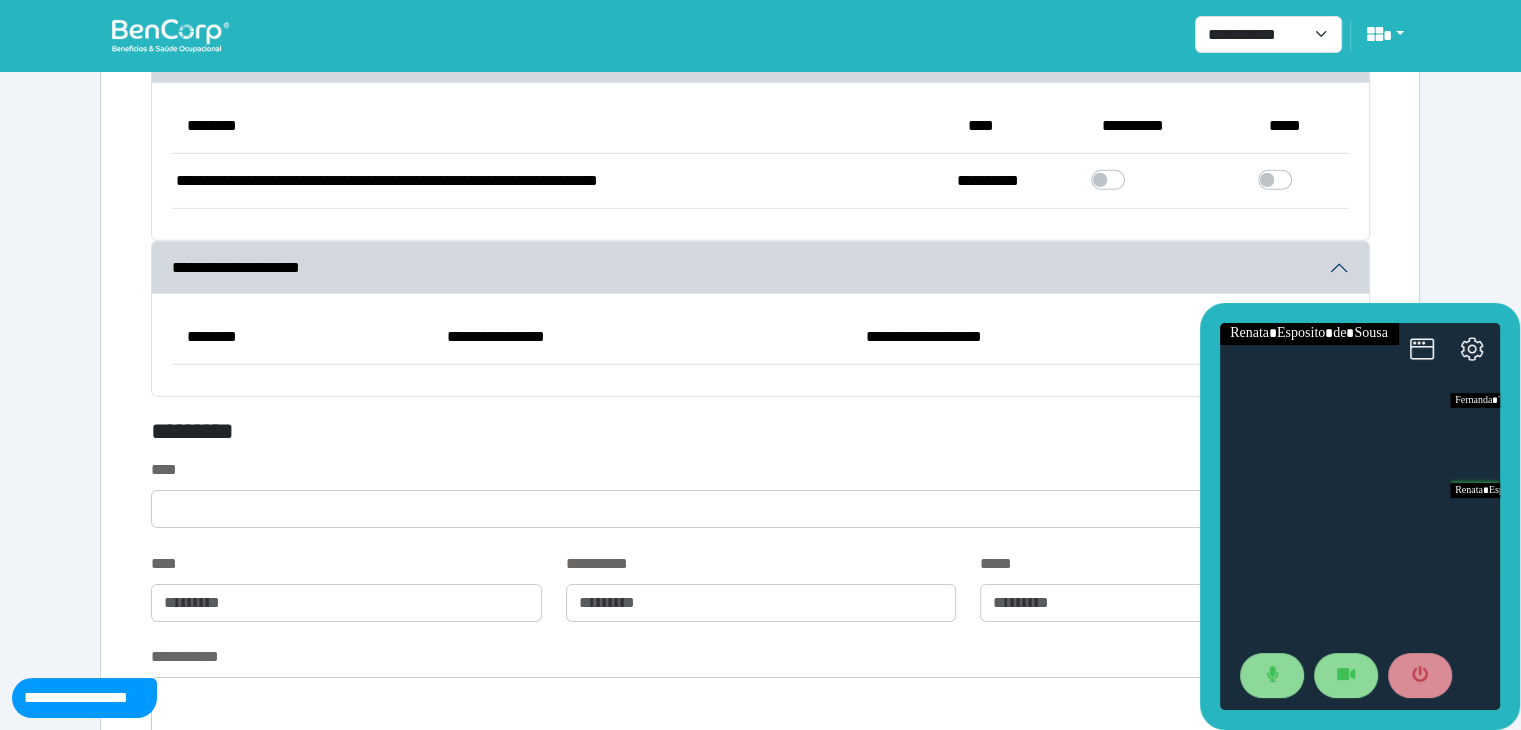 scroll, scrollTop: 6211, scrollLeft: 0, axis: vertical 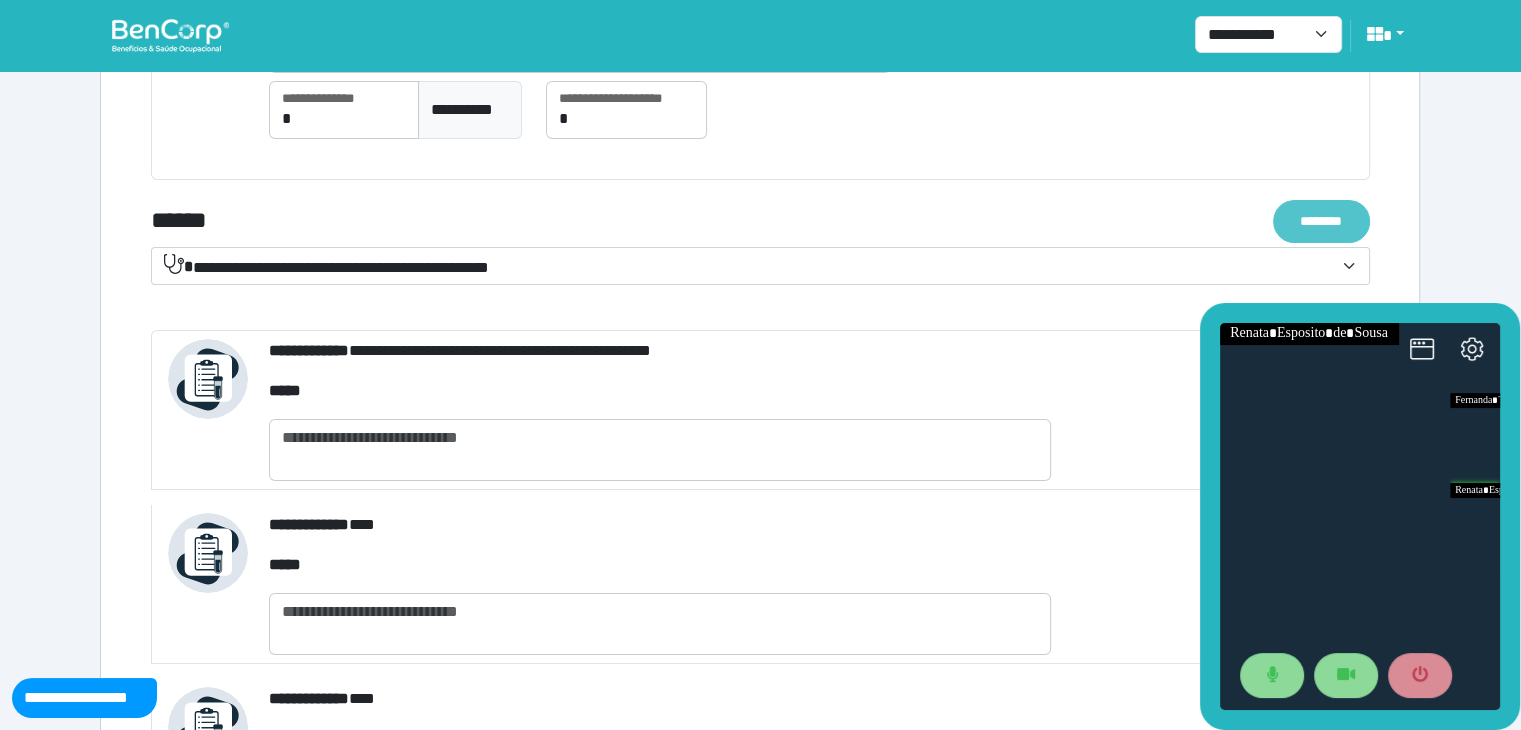 click on "********" at bounding box center (1321, 221) 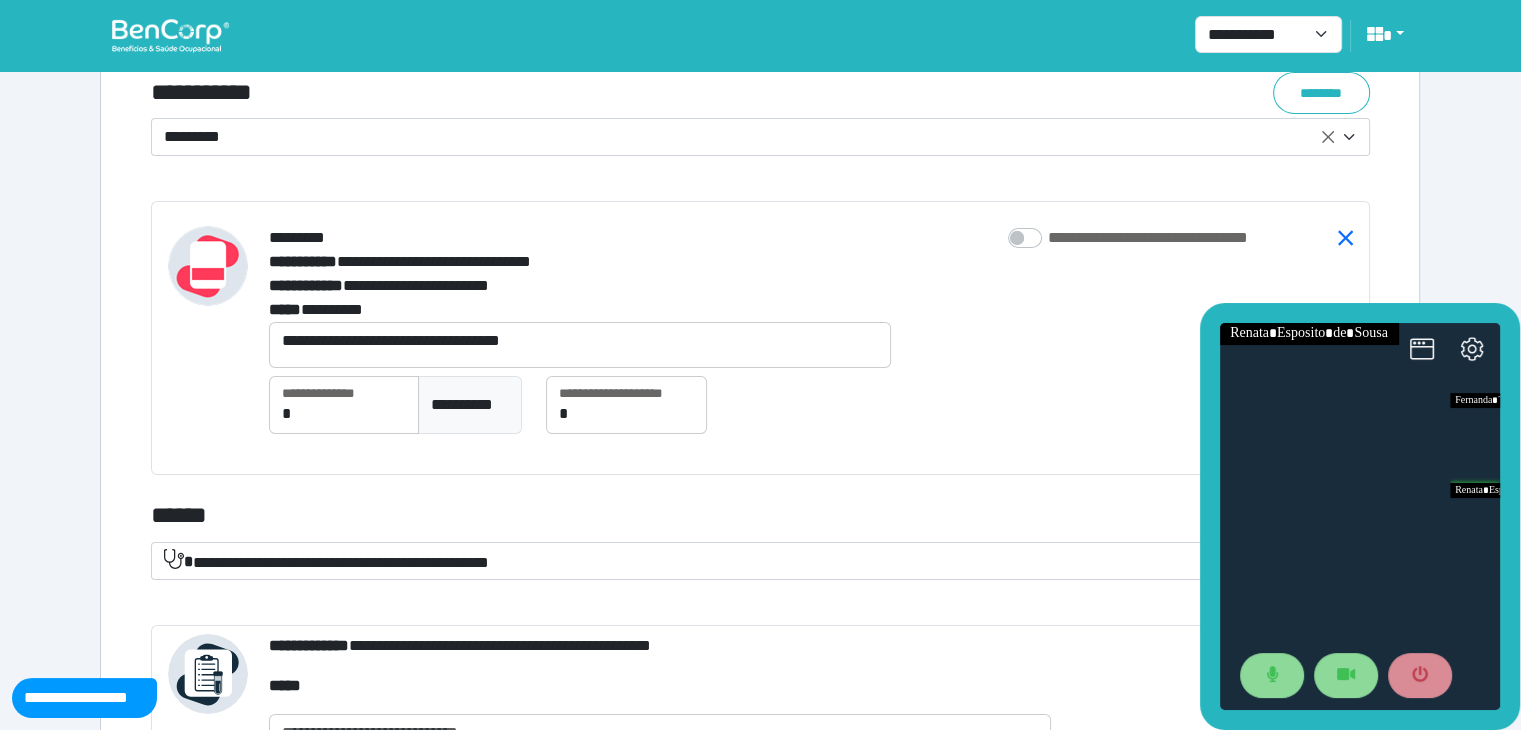 scroll, scrollTop: 7311, scrollLeft: 0, axis: vertical 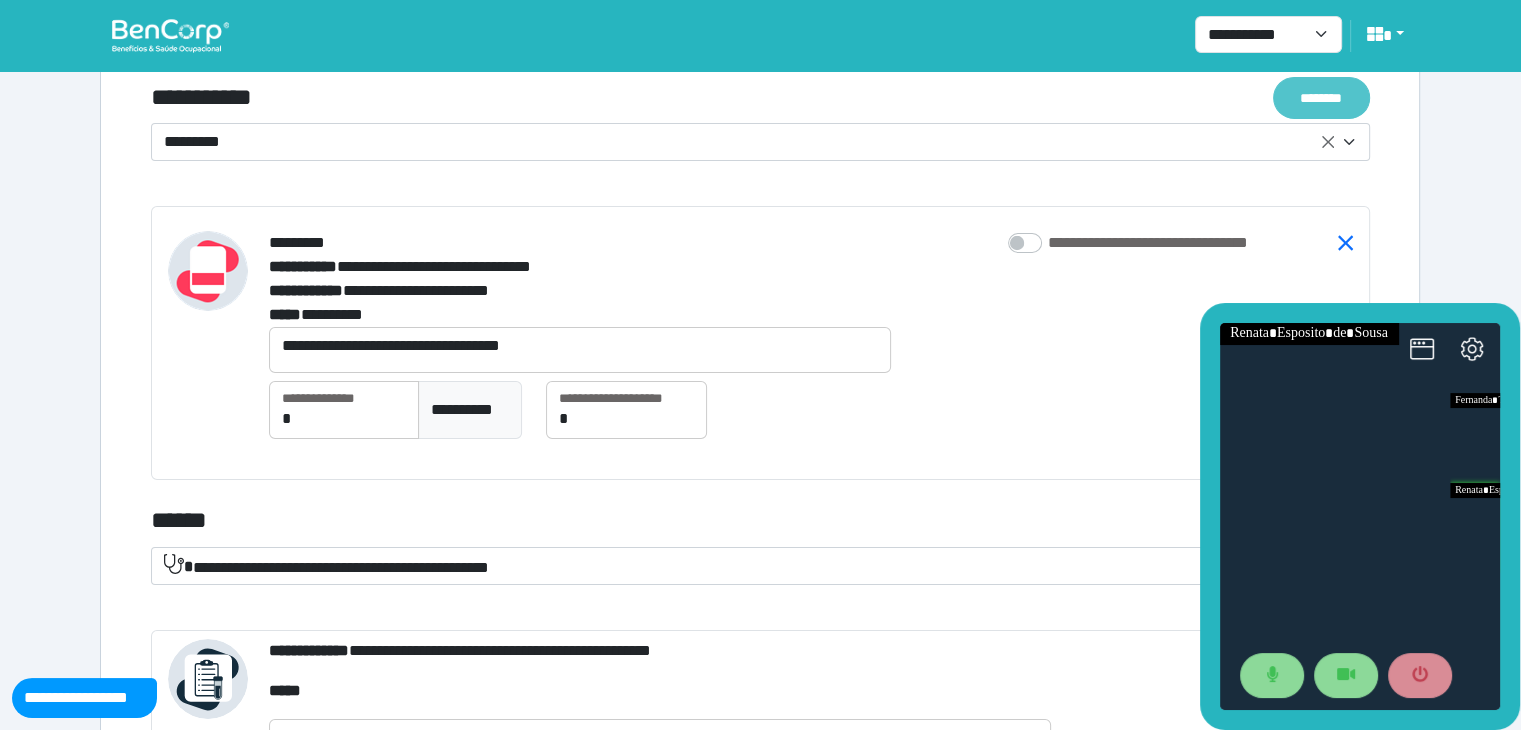 click on "********" at bounding box center [1321, 98] 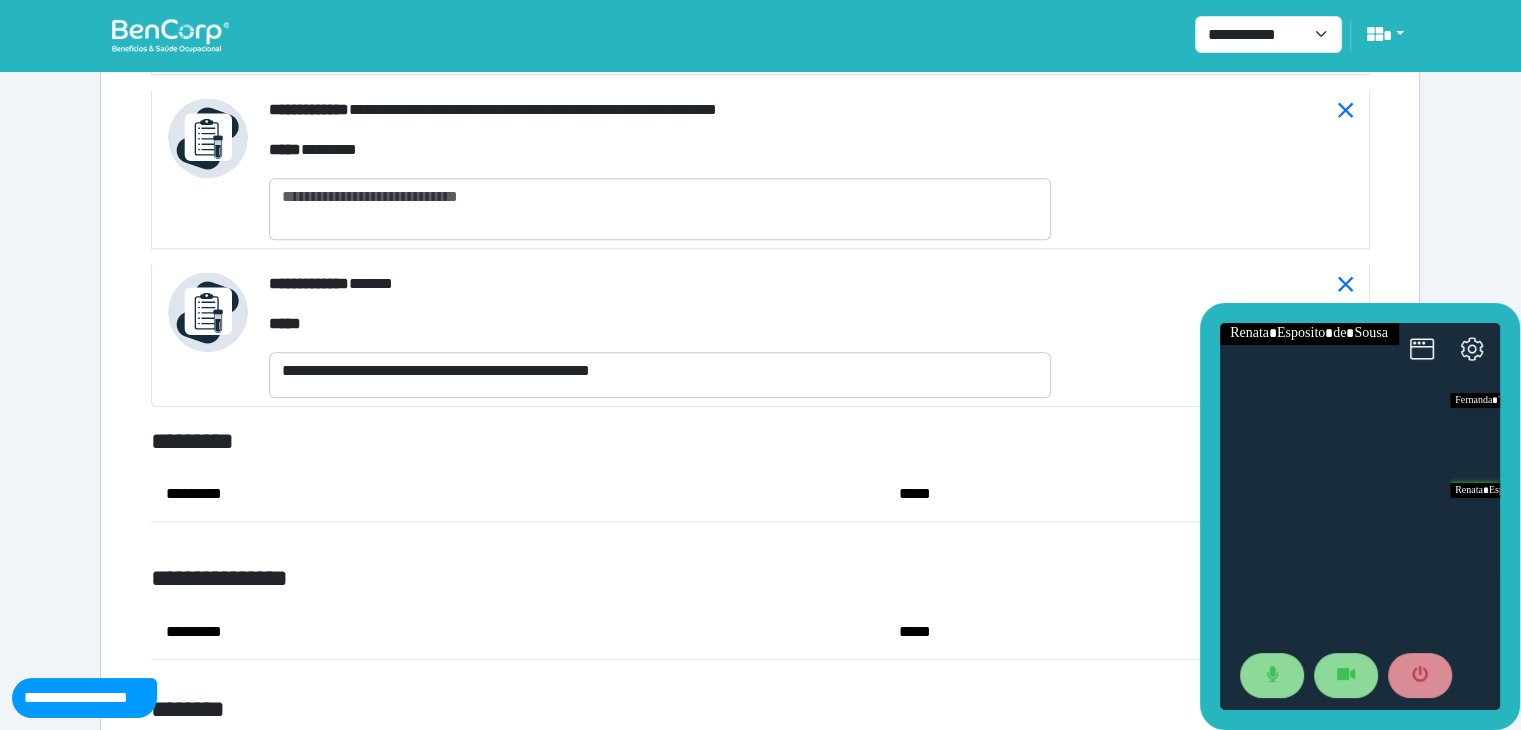 scroll, scrollTop: 9311, scrollLeft: 0, axis: vertical 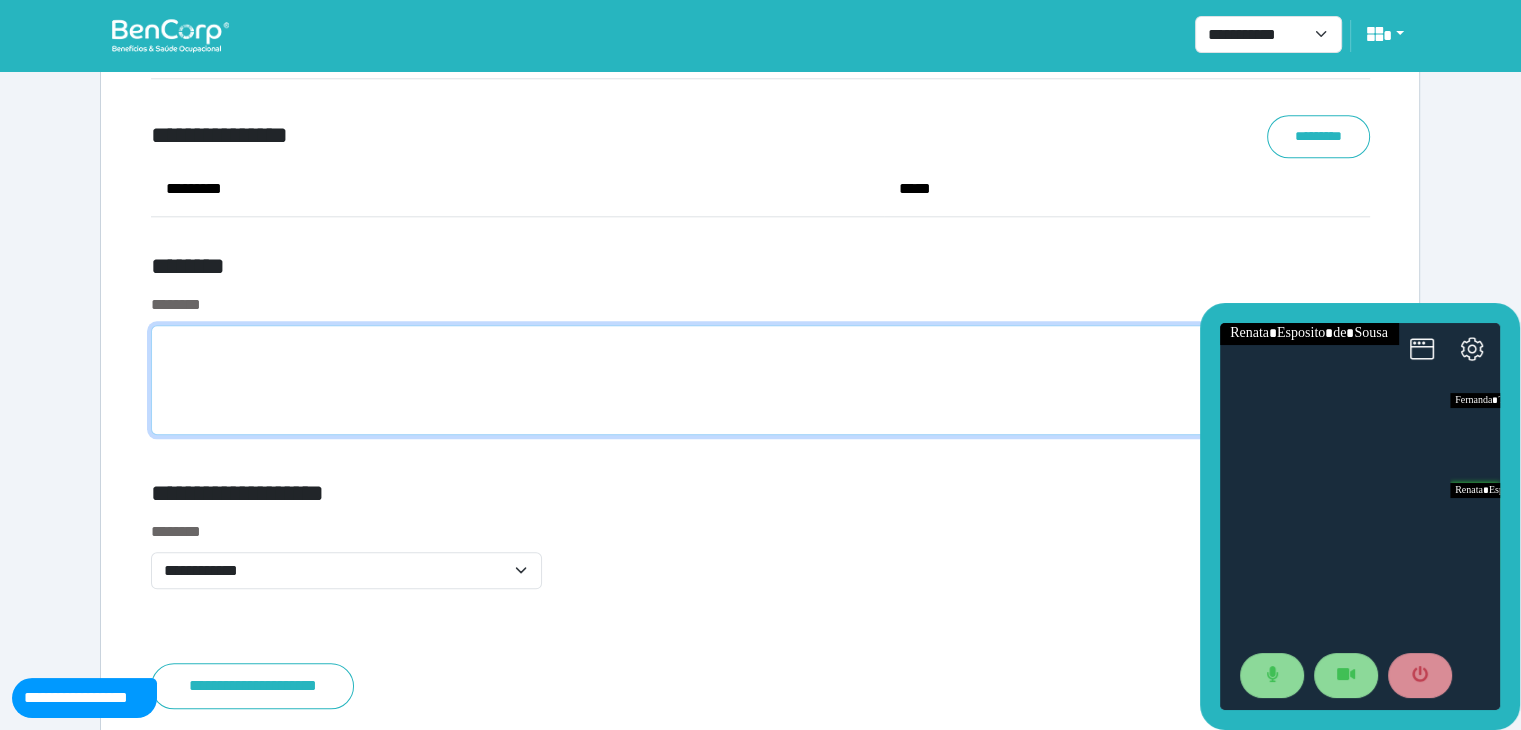 click at bounding box center [760, 380] 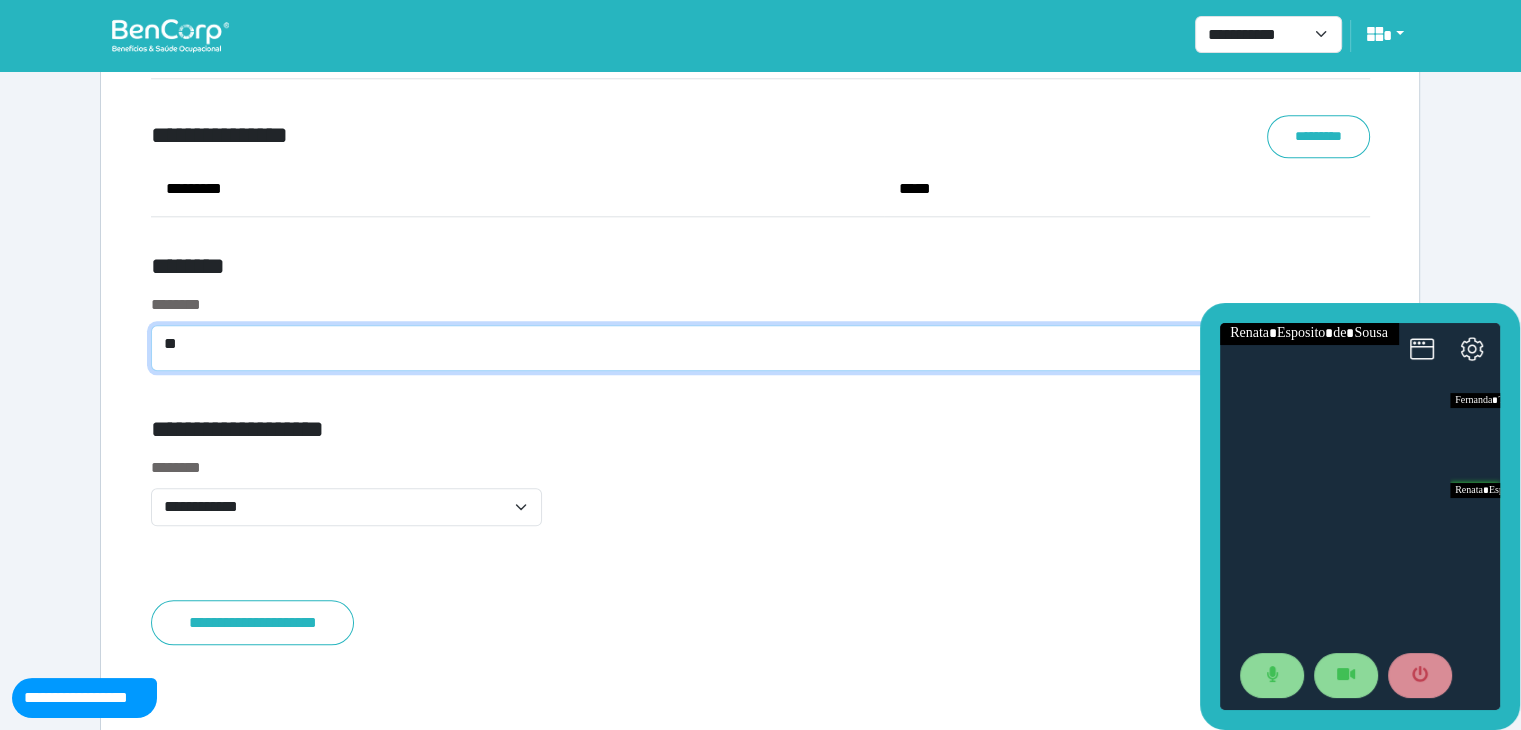 type on "*" 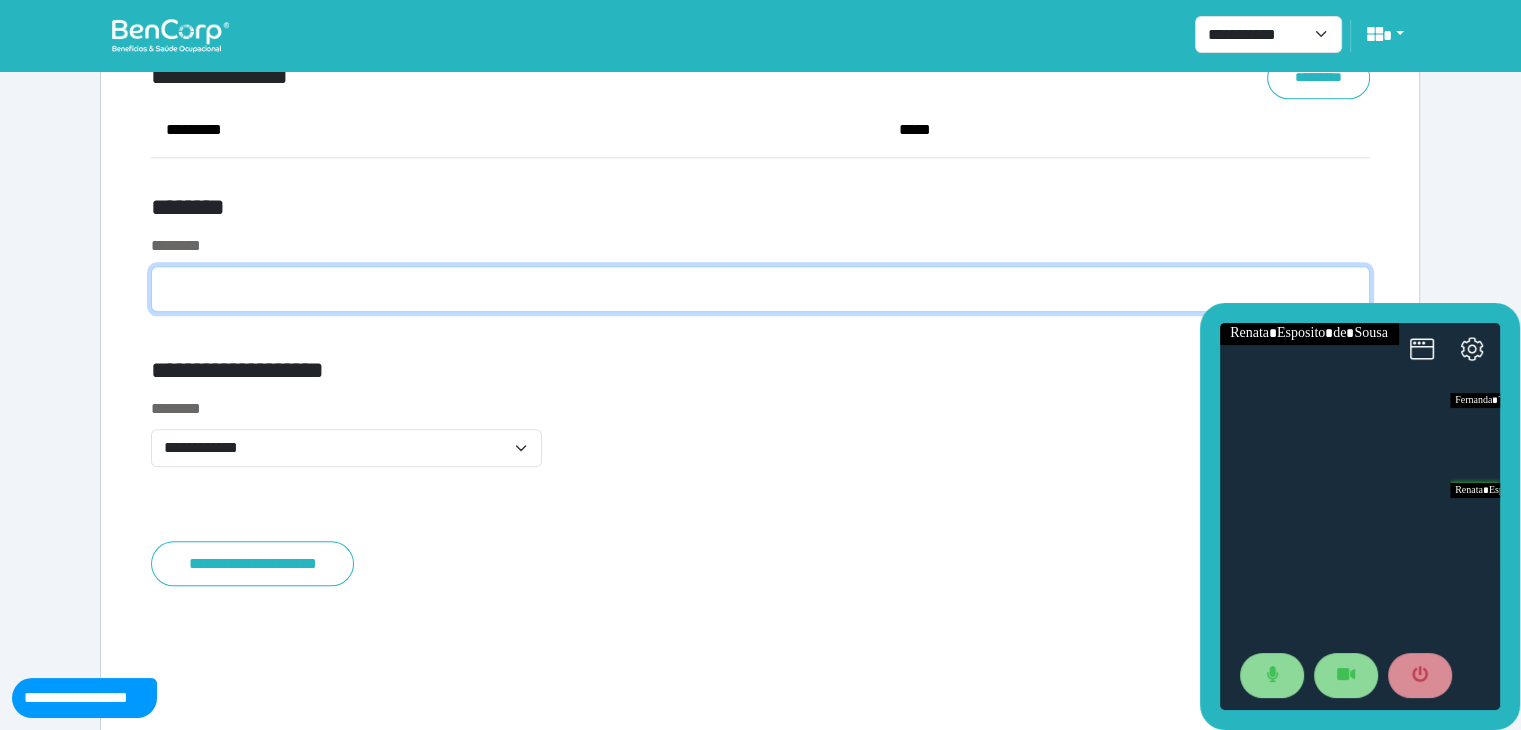 scroll, scrollTop: 9811, scrollLeft: 0, axis: vertical 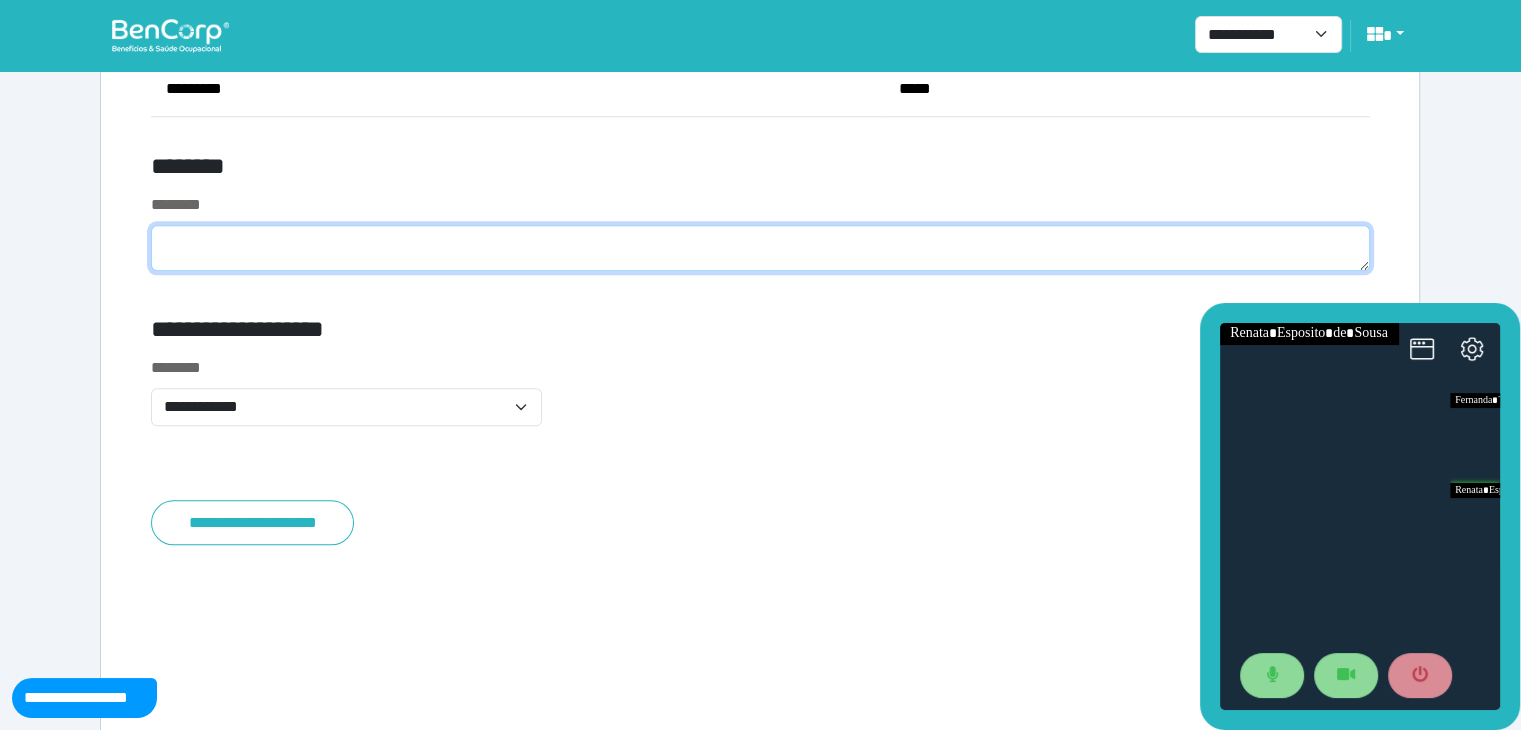 click at bounding box center [760, 248] 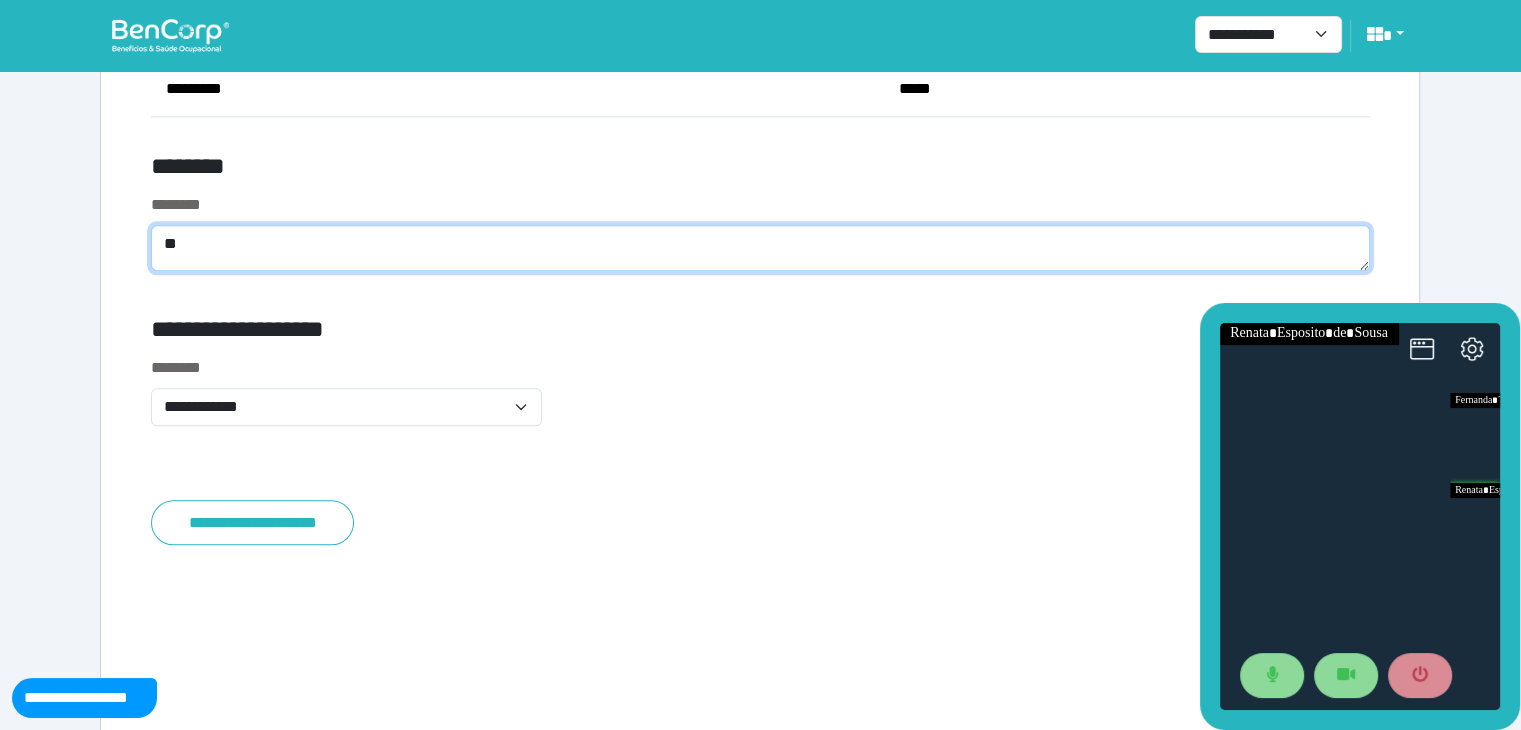 type on "*" 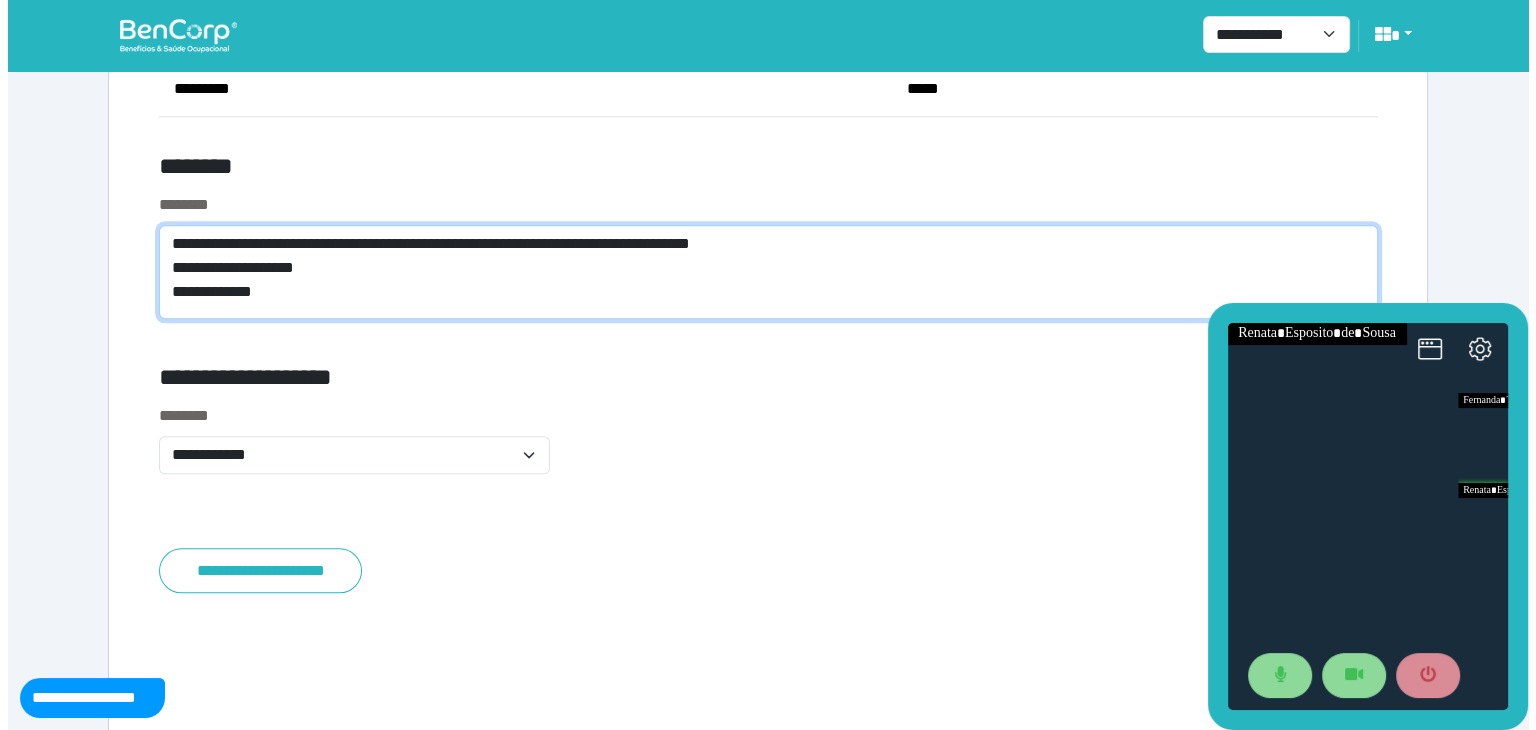 scroll, scrollTop: 0, scrollLeft: 0, axis: both 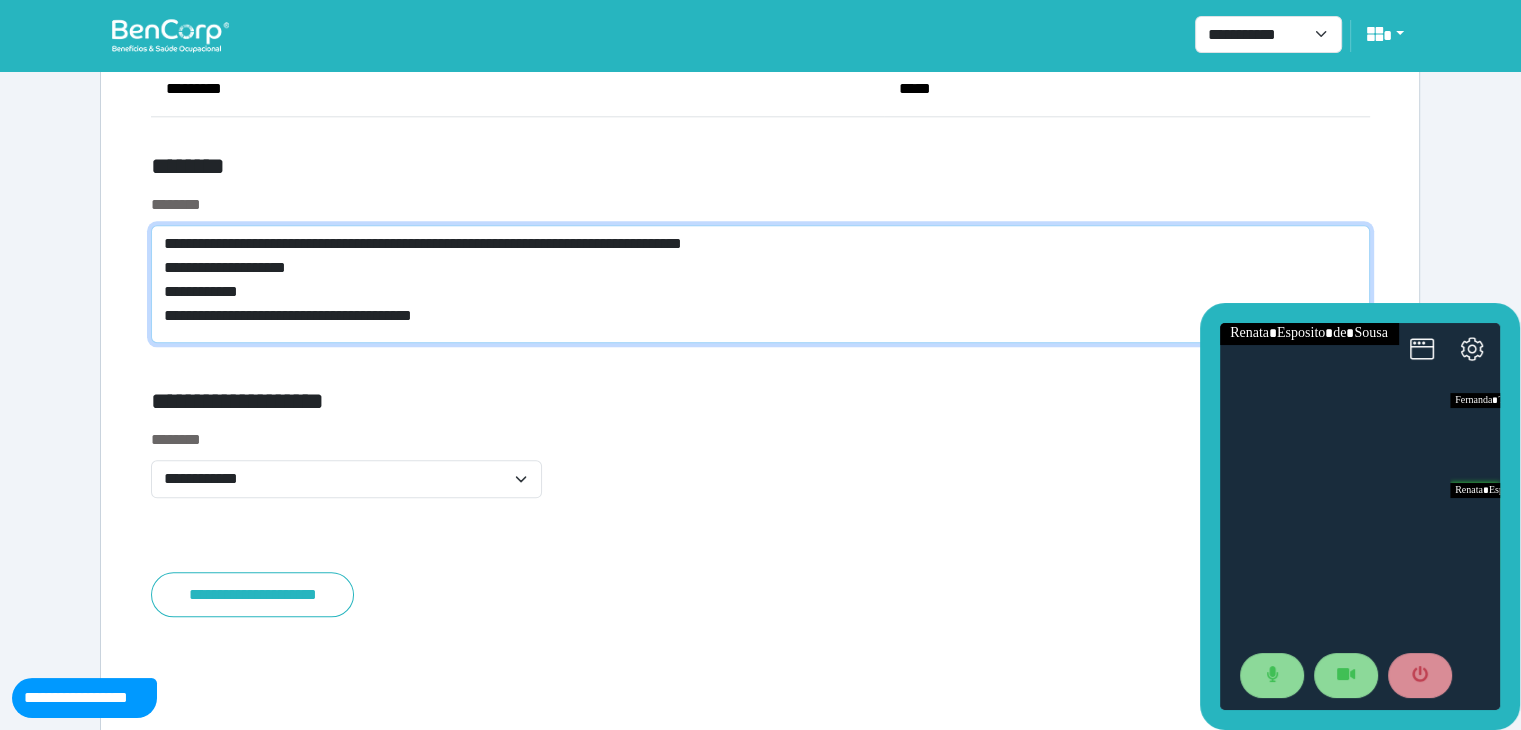 type on "**********" 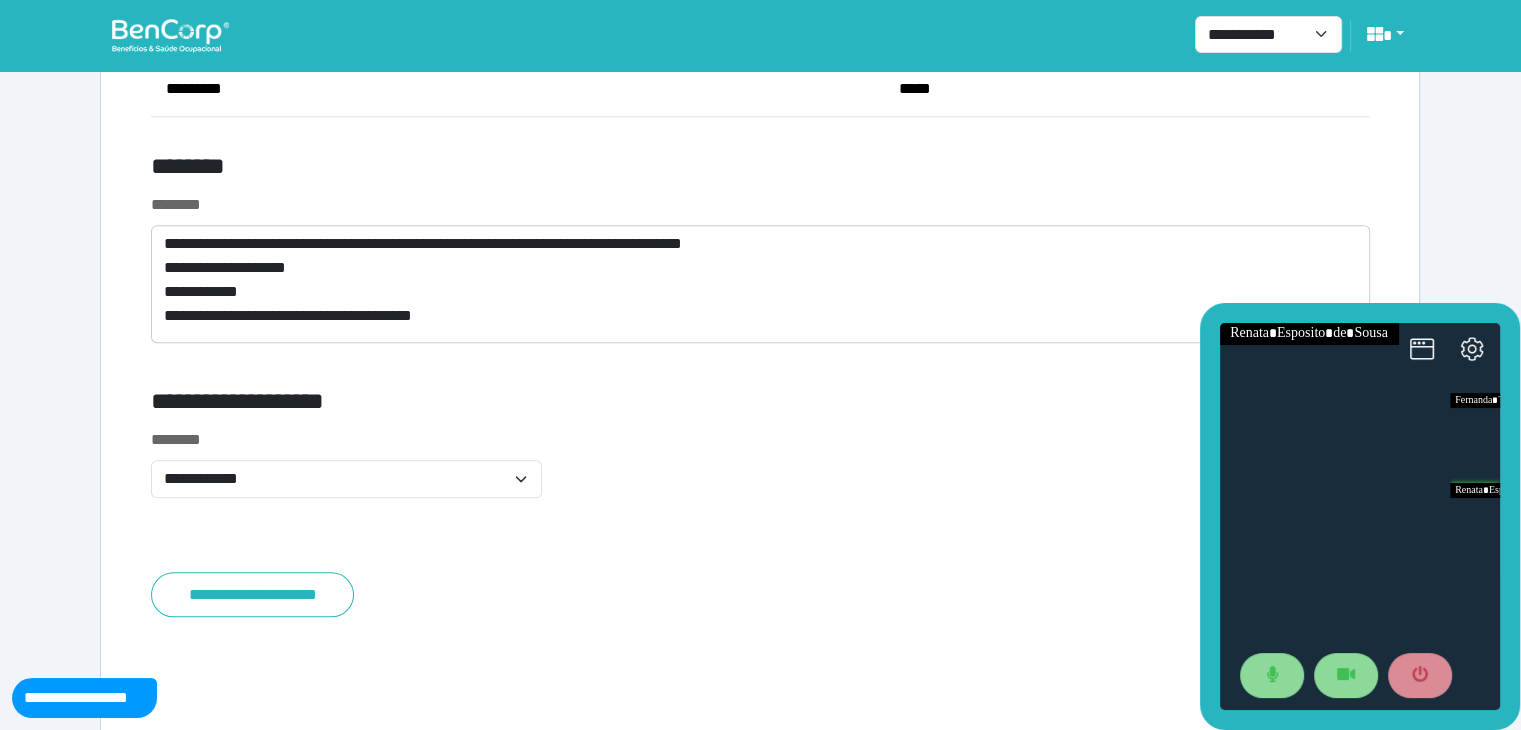 click on "**********" at bounding box center [760, -4230] 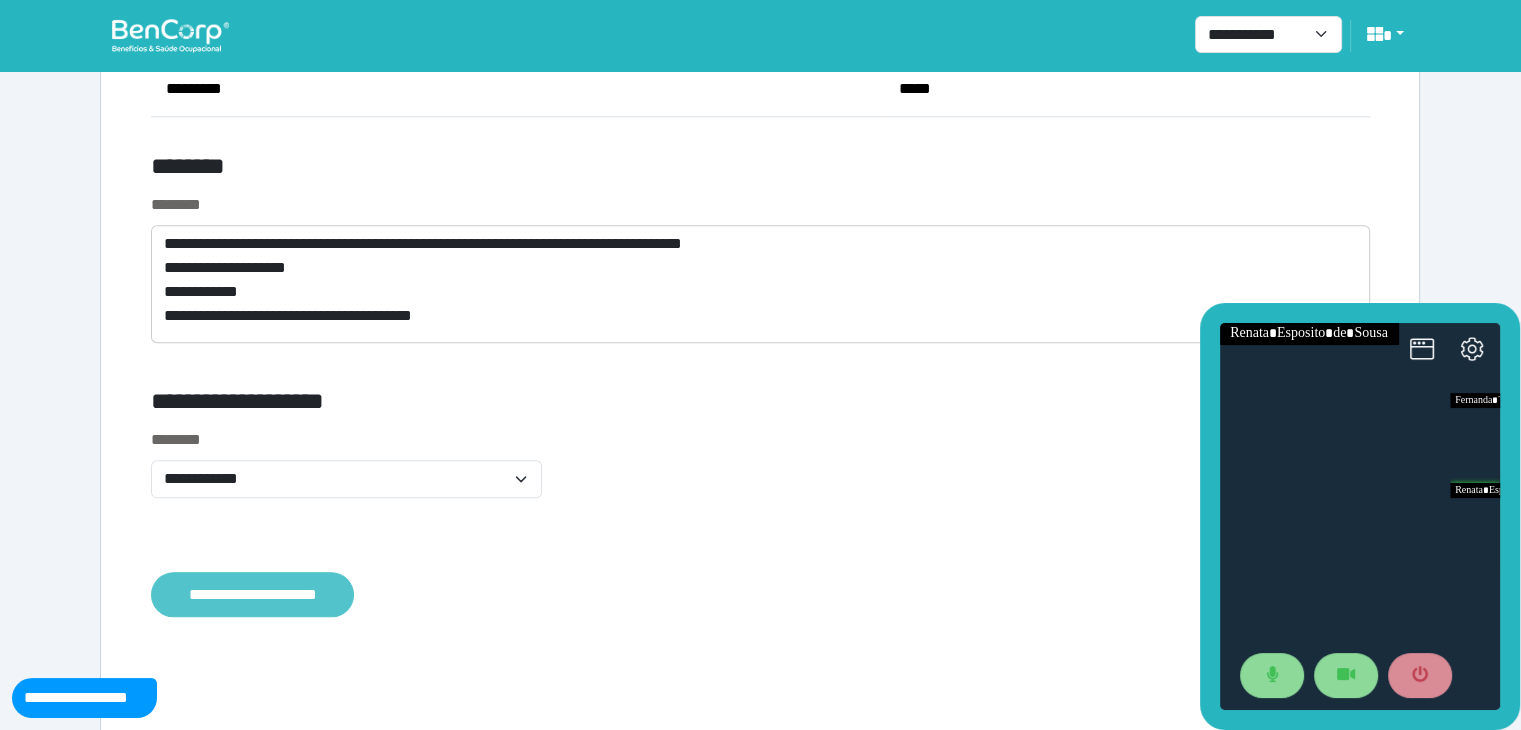click on "**********" at bounding box center (252, 595) 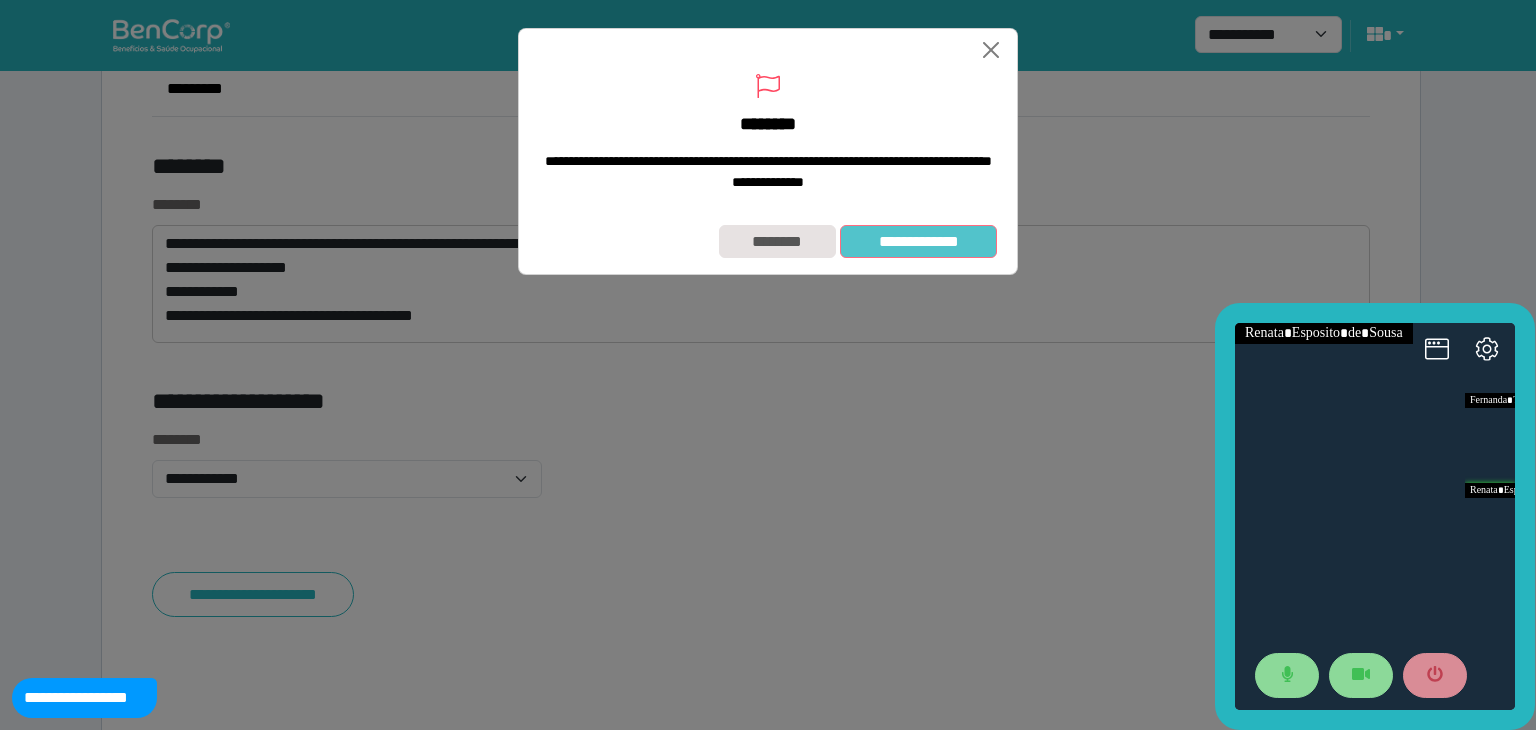 click on "**********" at bounding box center (918, 242) 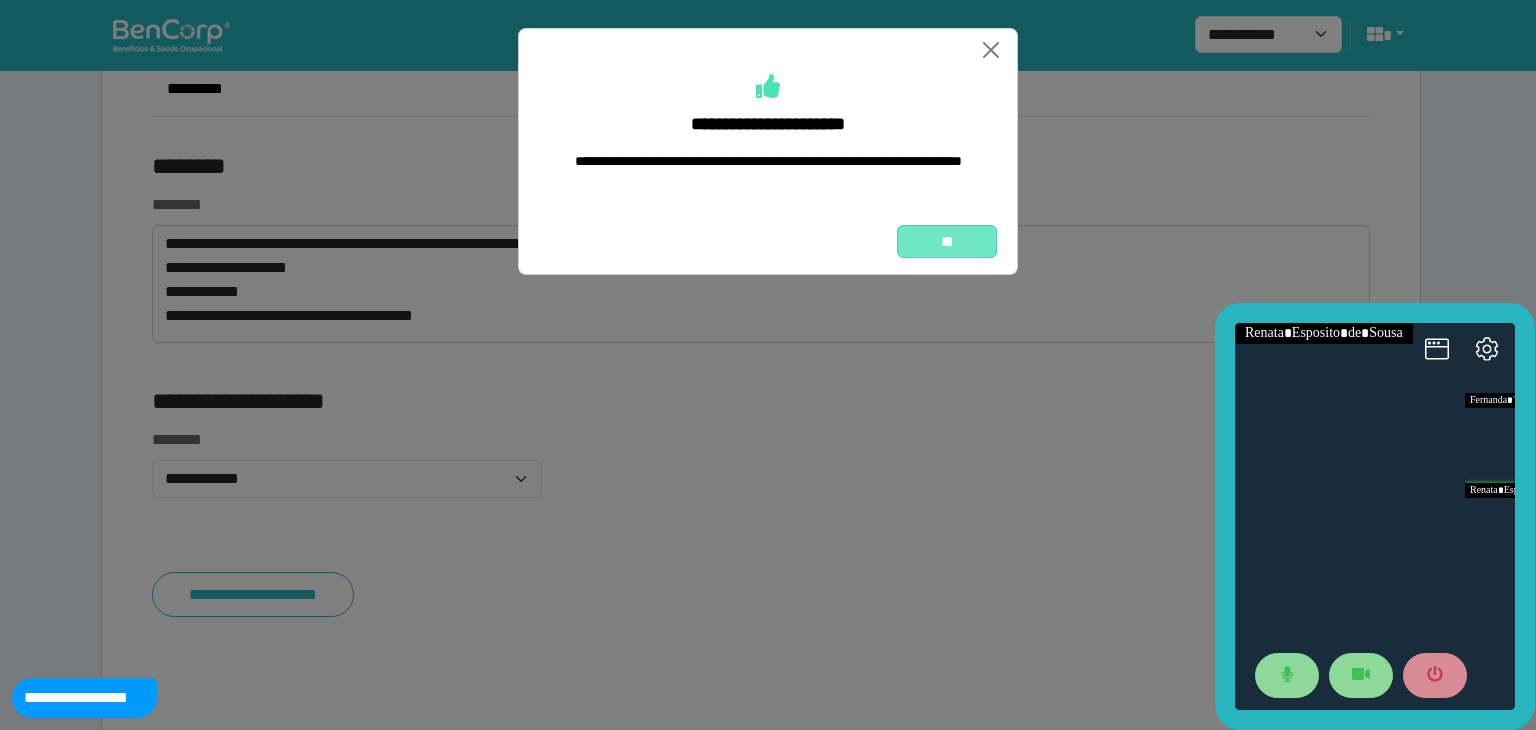 click on "**" at bounding box center [947, 242] 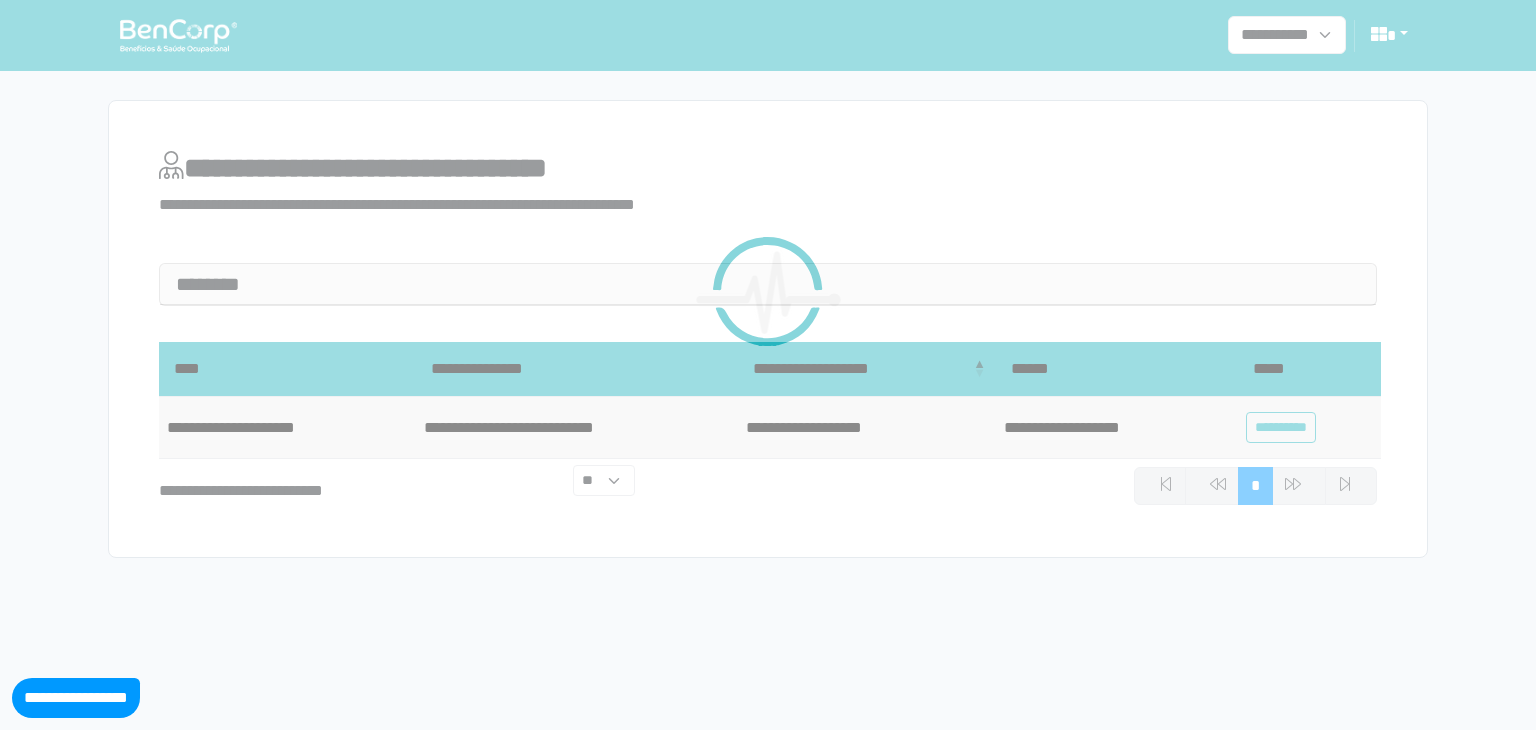 scroll, scrollTop: 0, scrollLeft: 0, axis: both 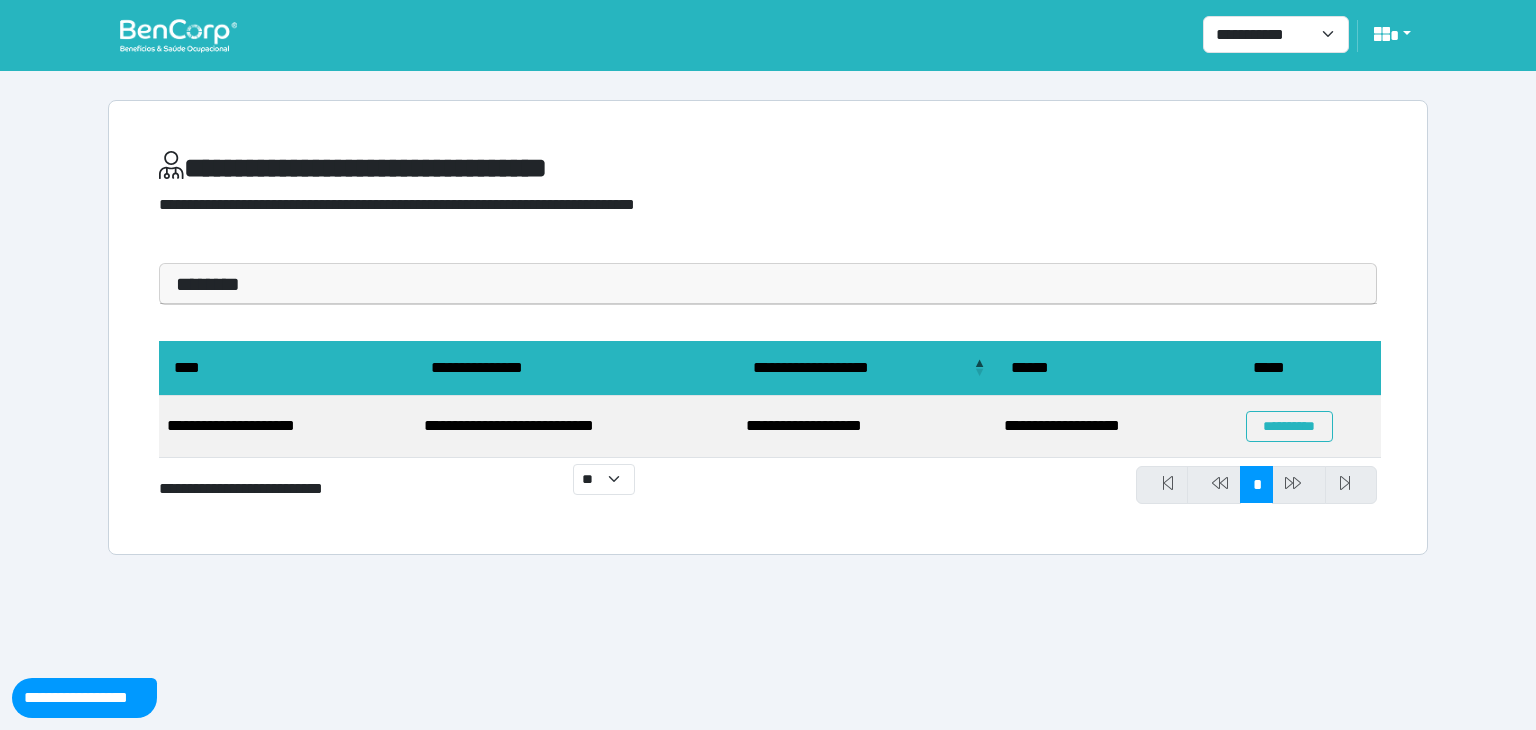 click on "**********" at bounding box center (1117, 427) 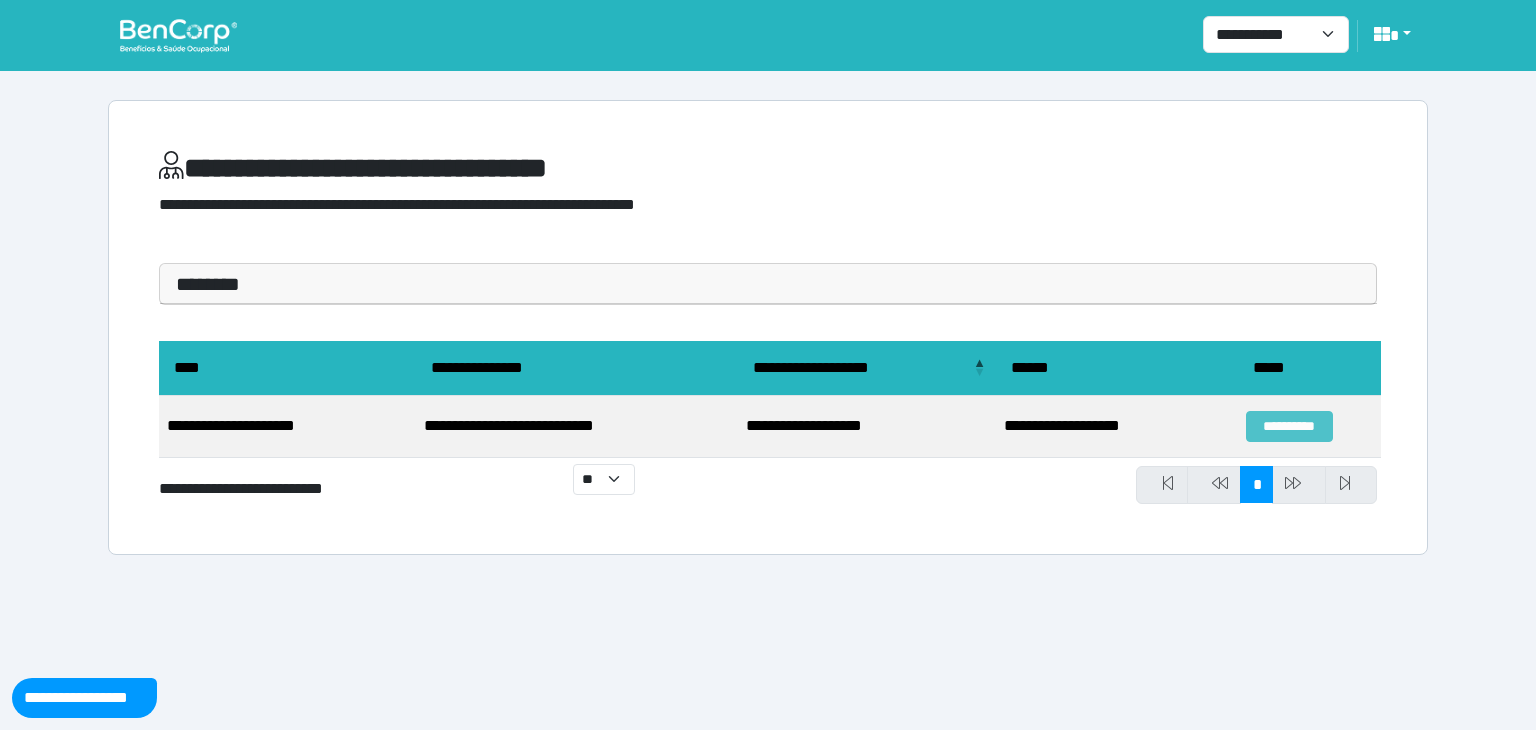 click on "**********" at bounding box center [1289, 426] 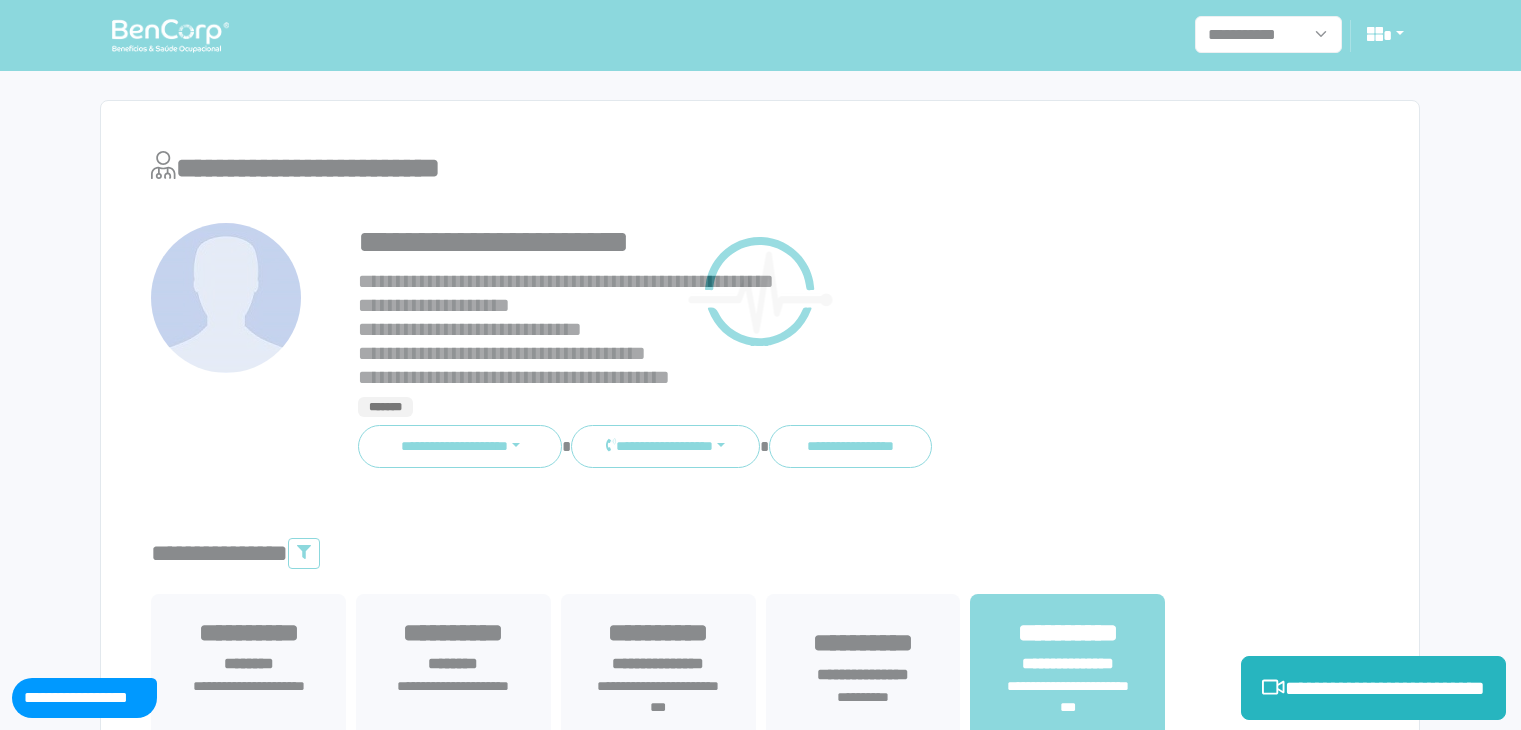 scroll, scrollTop: 0, scrollLeft: 0, axis: both 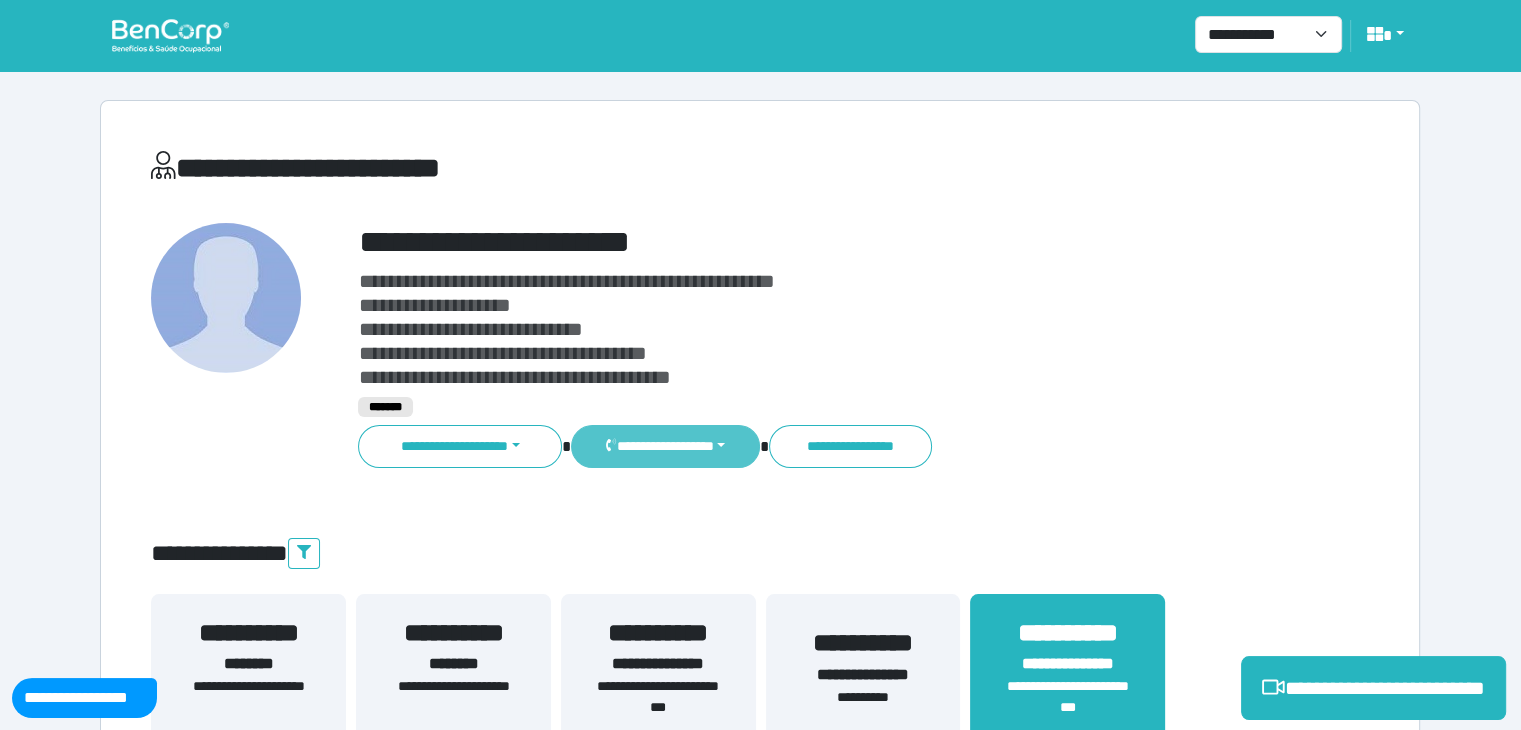click on "**********" at bounding box center [665, 446] 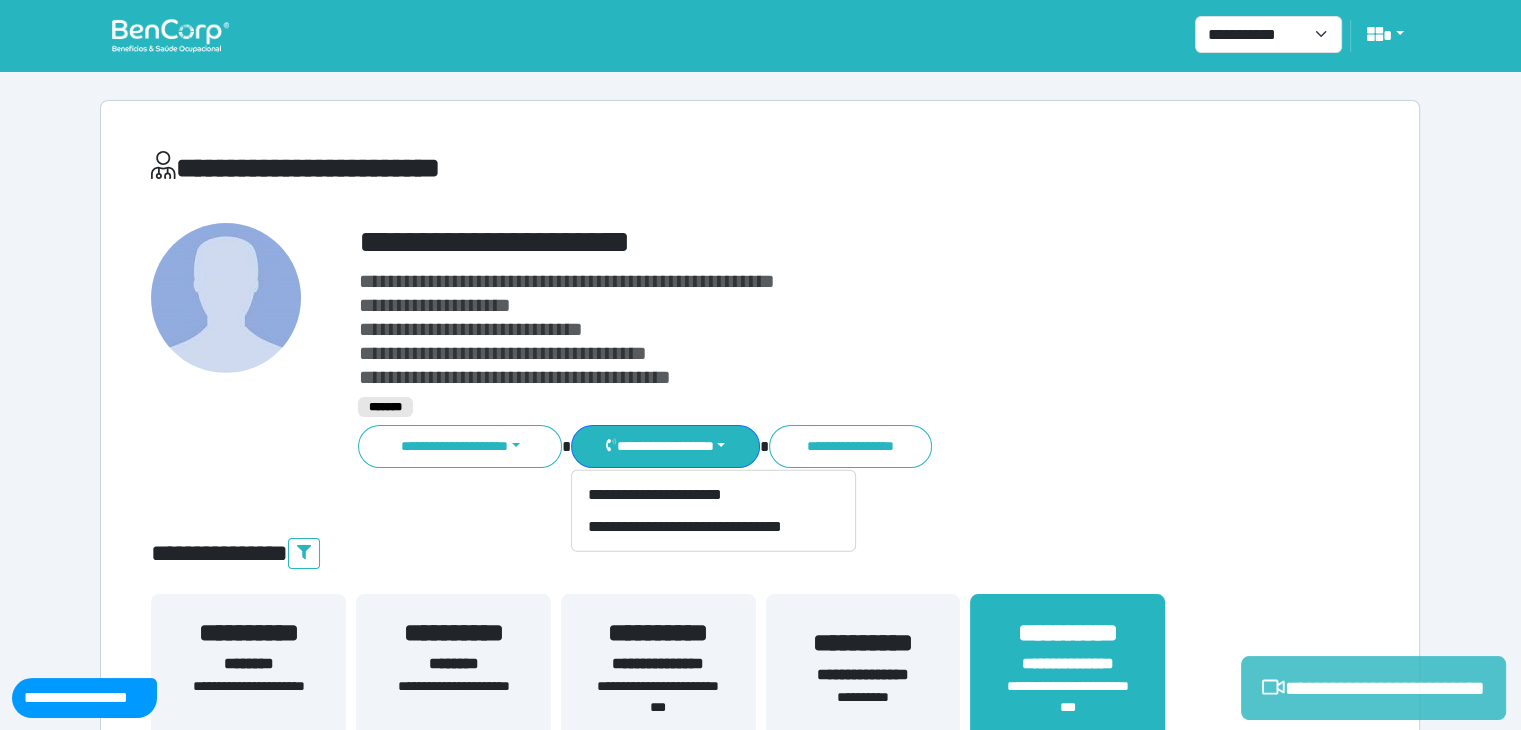 click on "**********" at bounding box center (1373, 688) 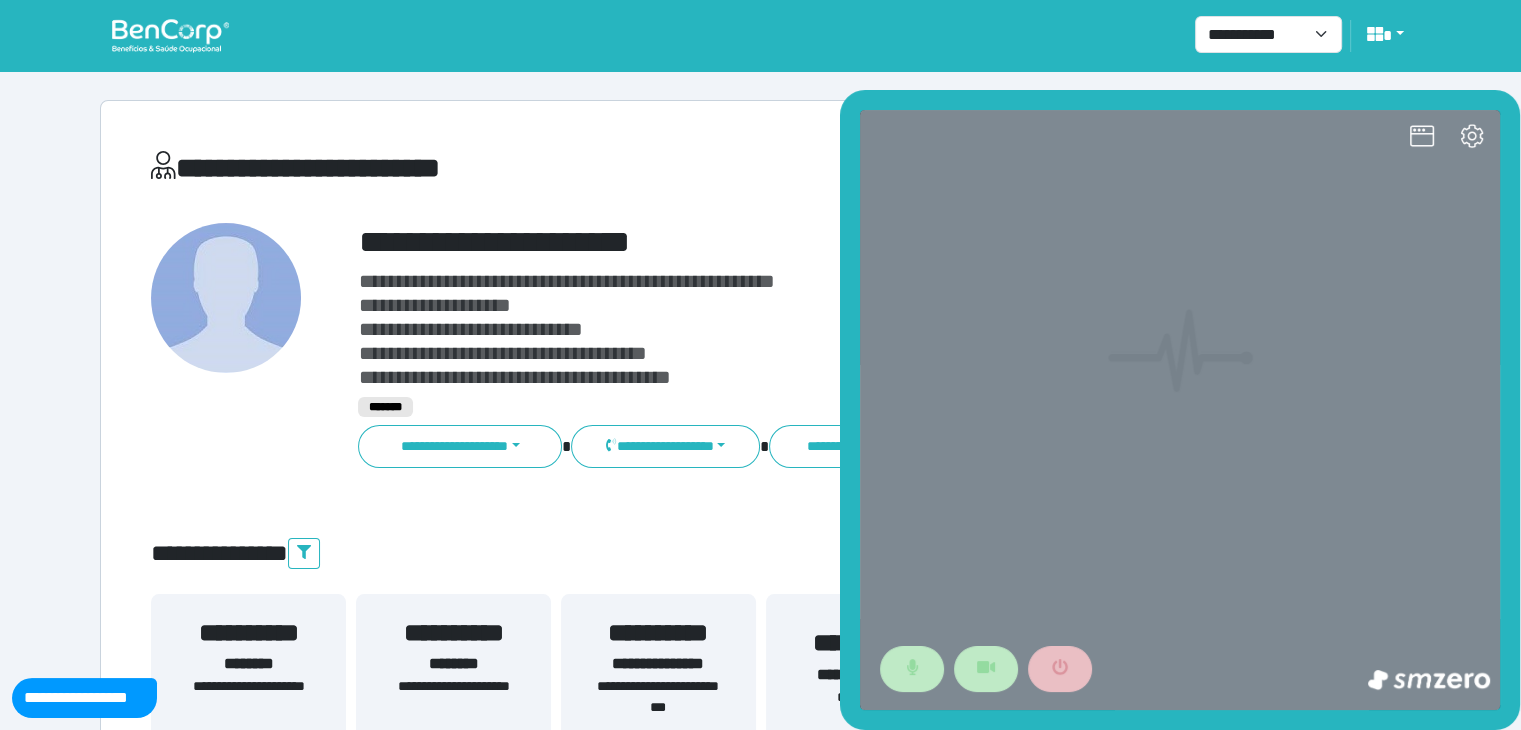 scroll, scrollTop: 0, scrollLeft: 0, axis: both 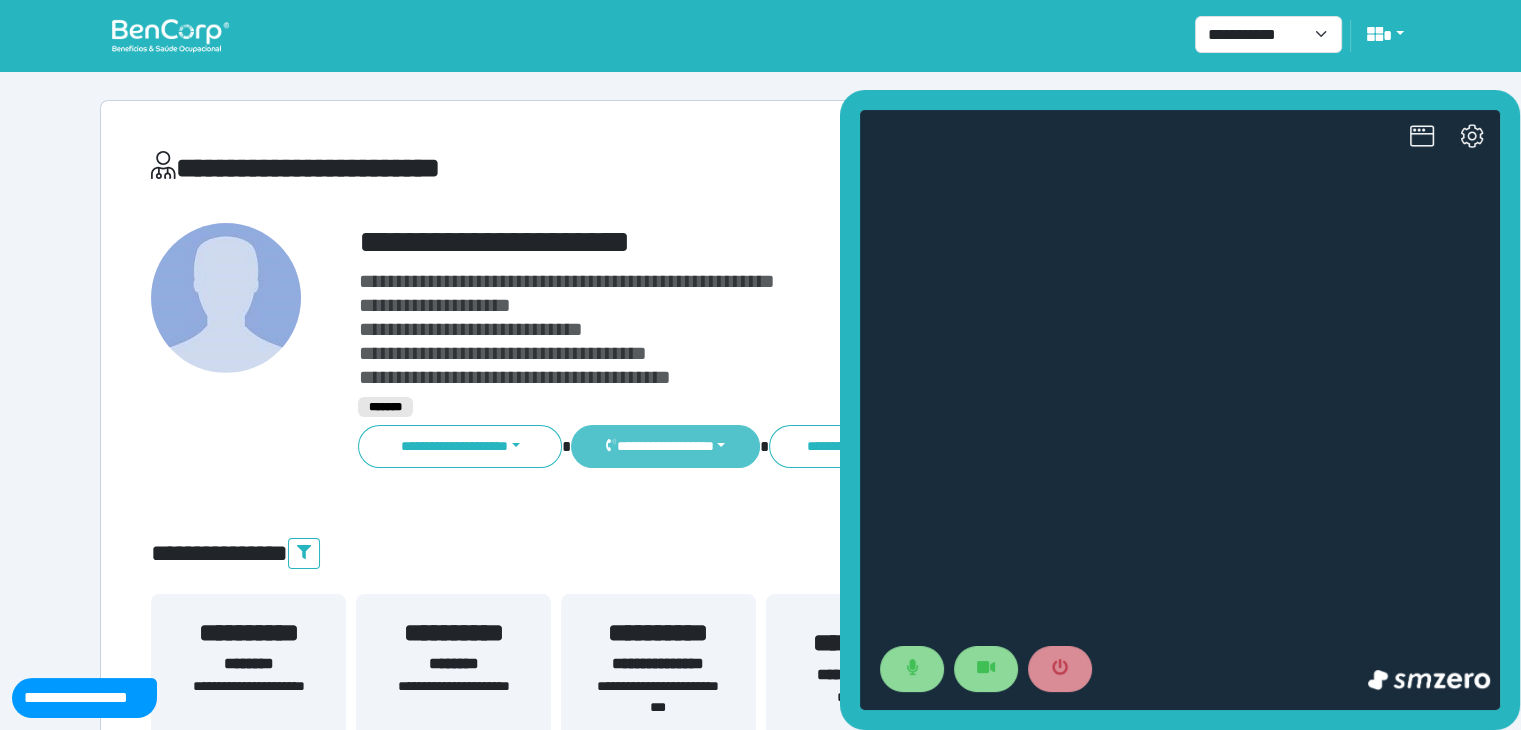 click on "**********" at bounding box center [665, 446] 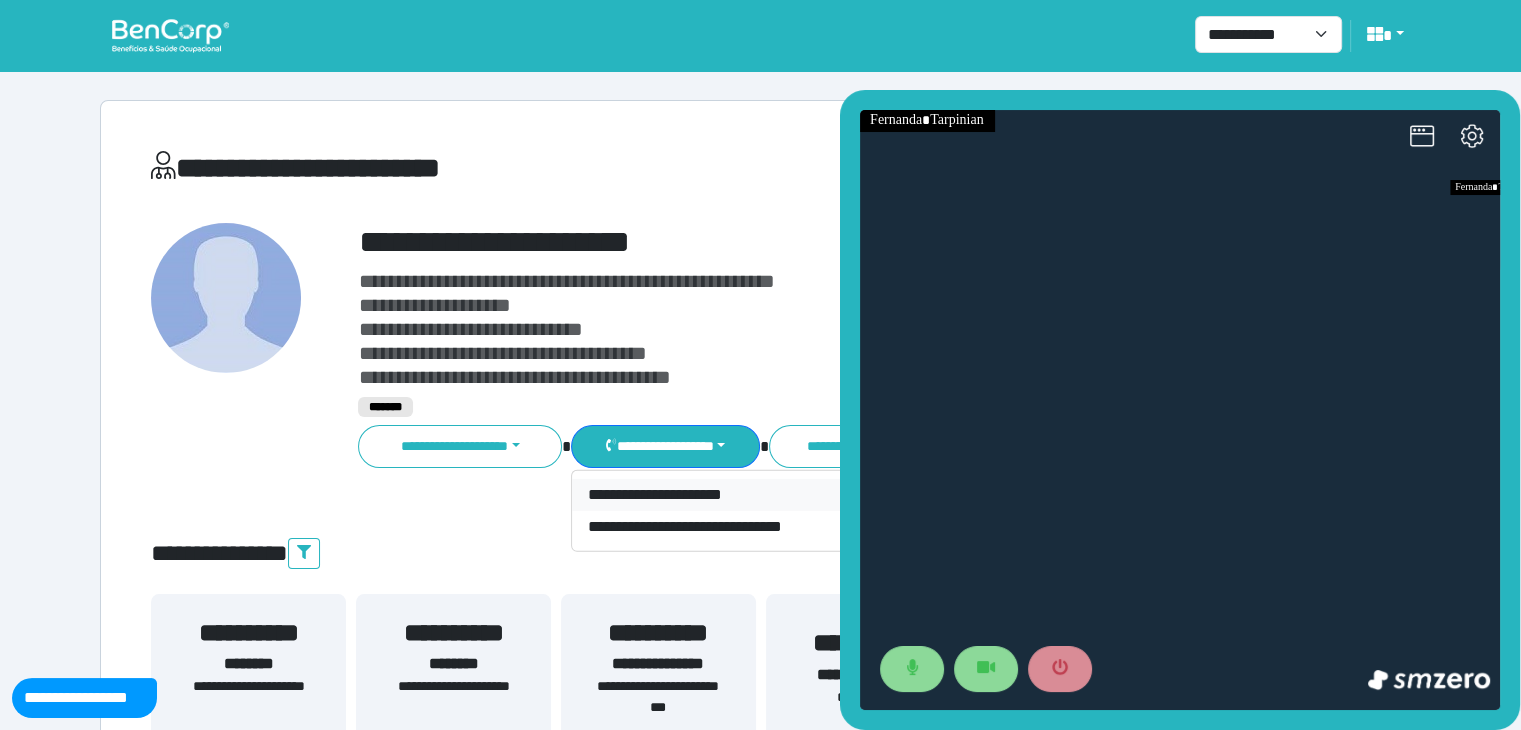 click on "**********" at bounding box center [714, 495] 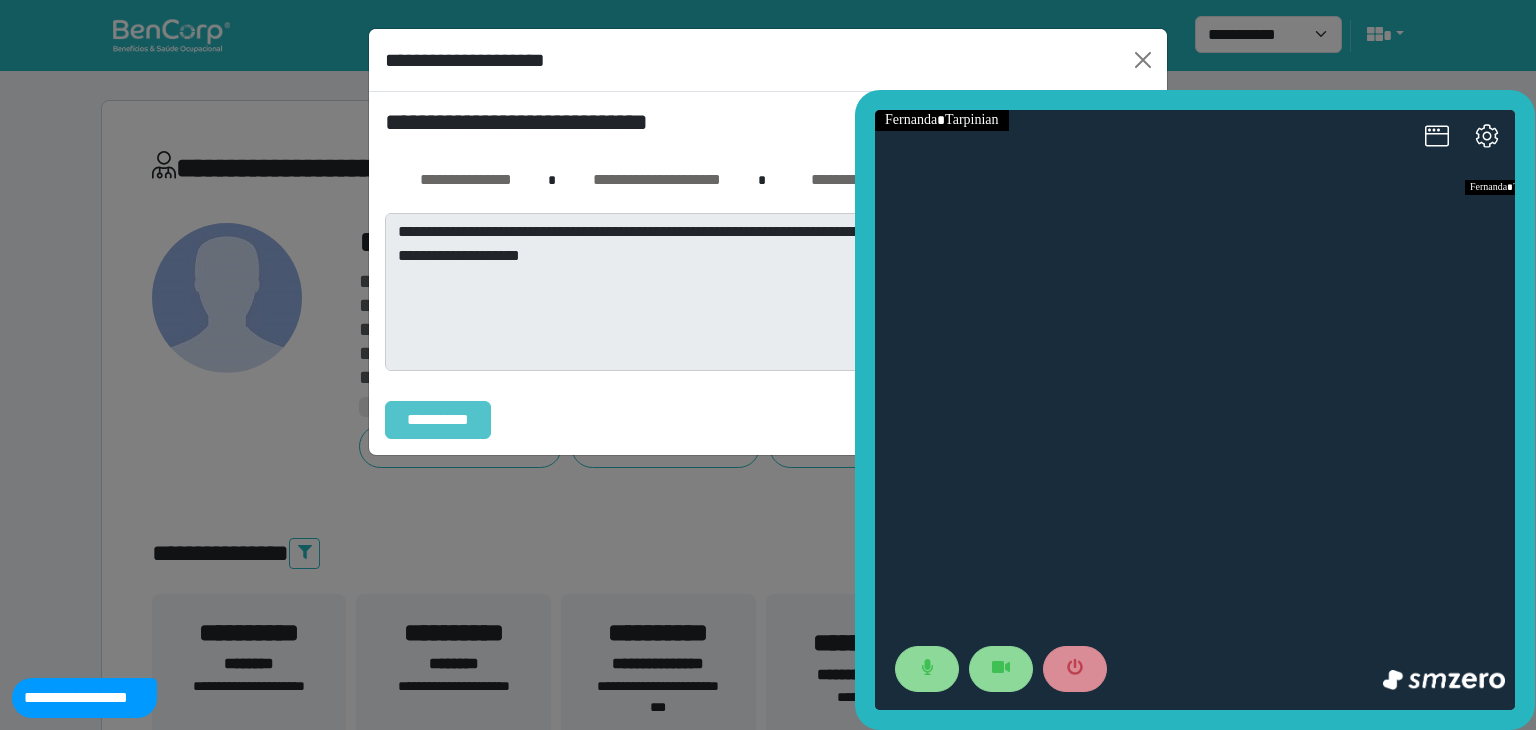 click on "**********" at bounding box center [438, 420] 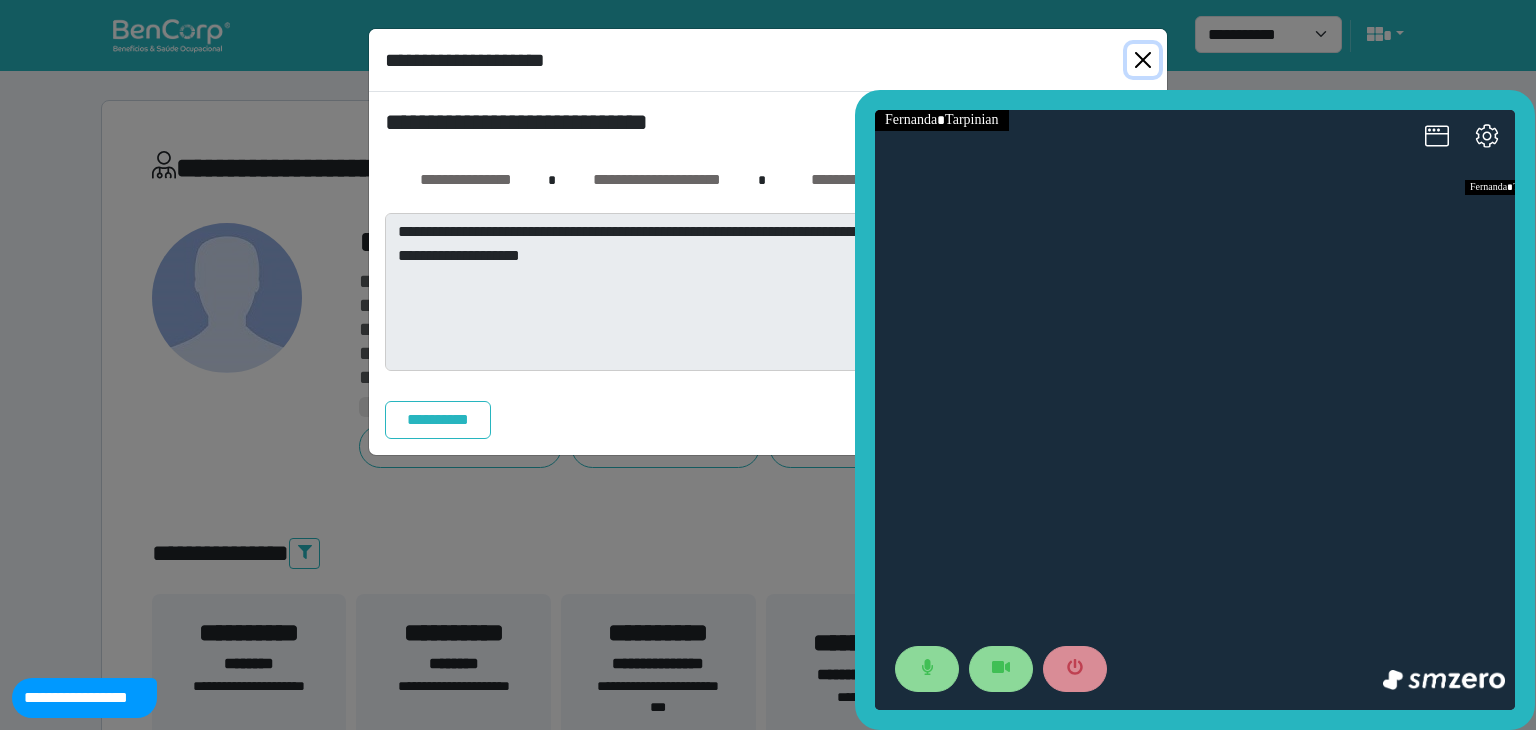 click at bounding box center [1143, 60] 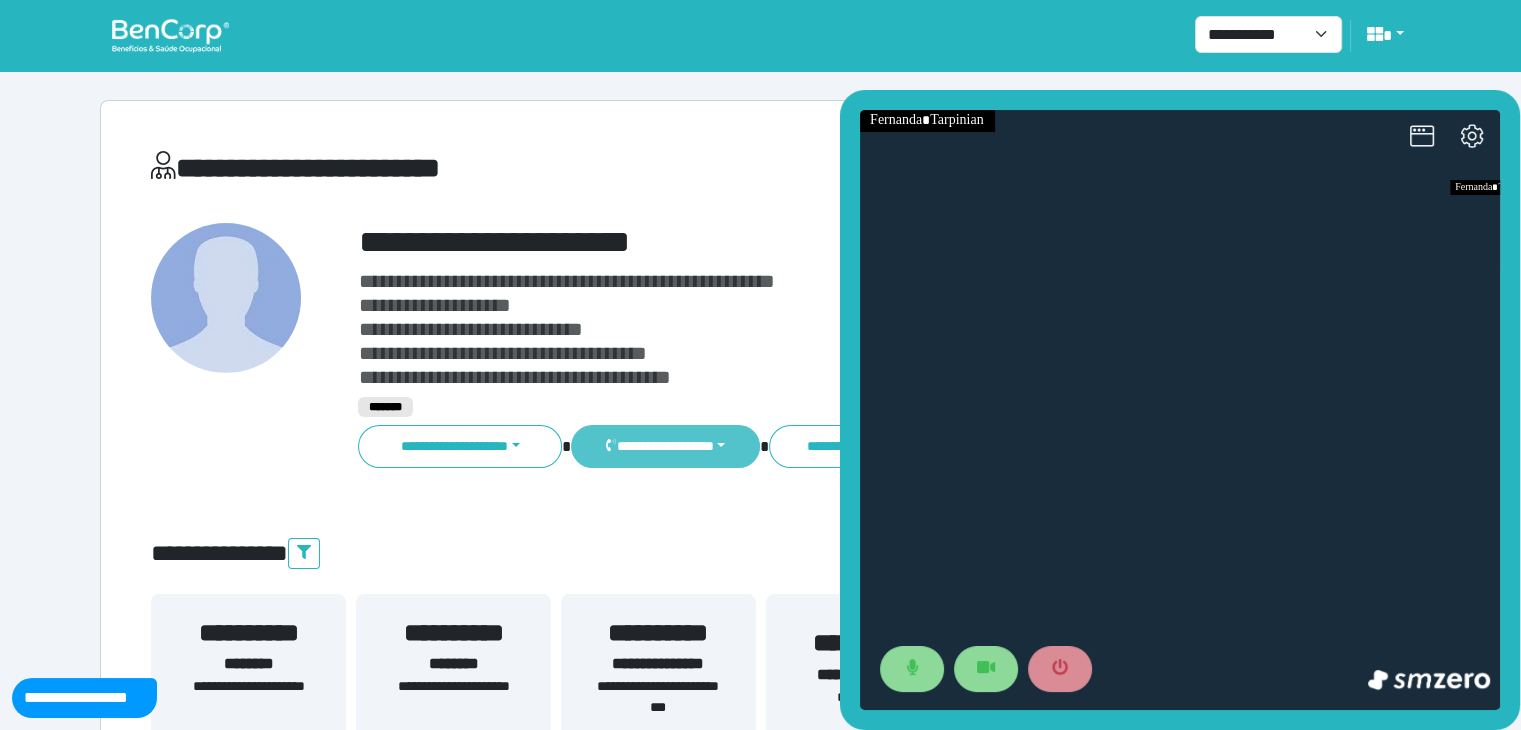 click on "**********" at bounding box center (665, 446) 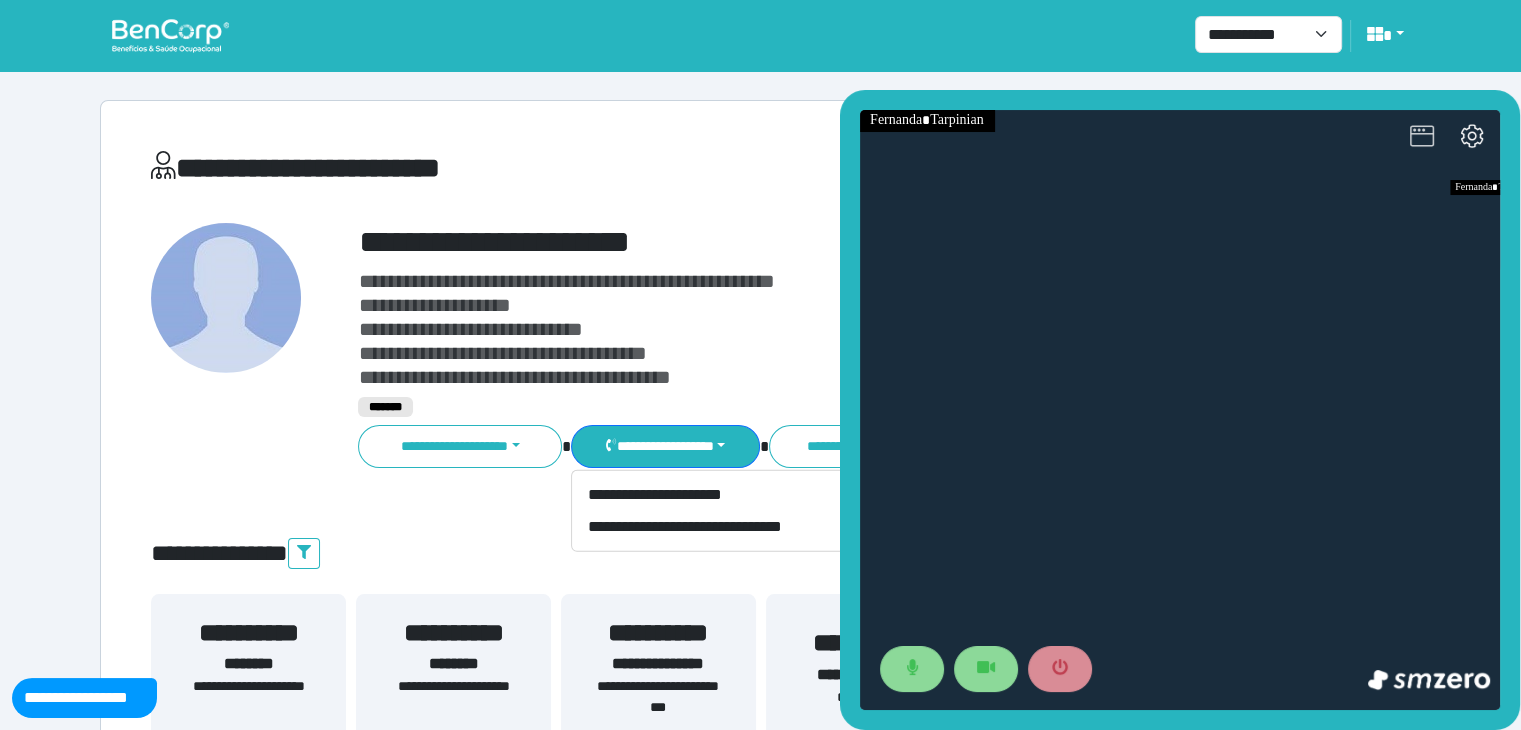 click 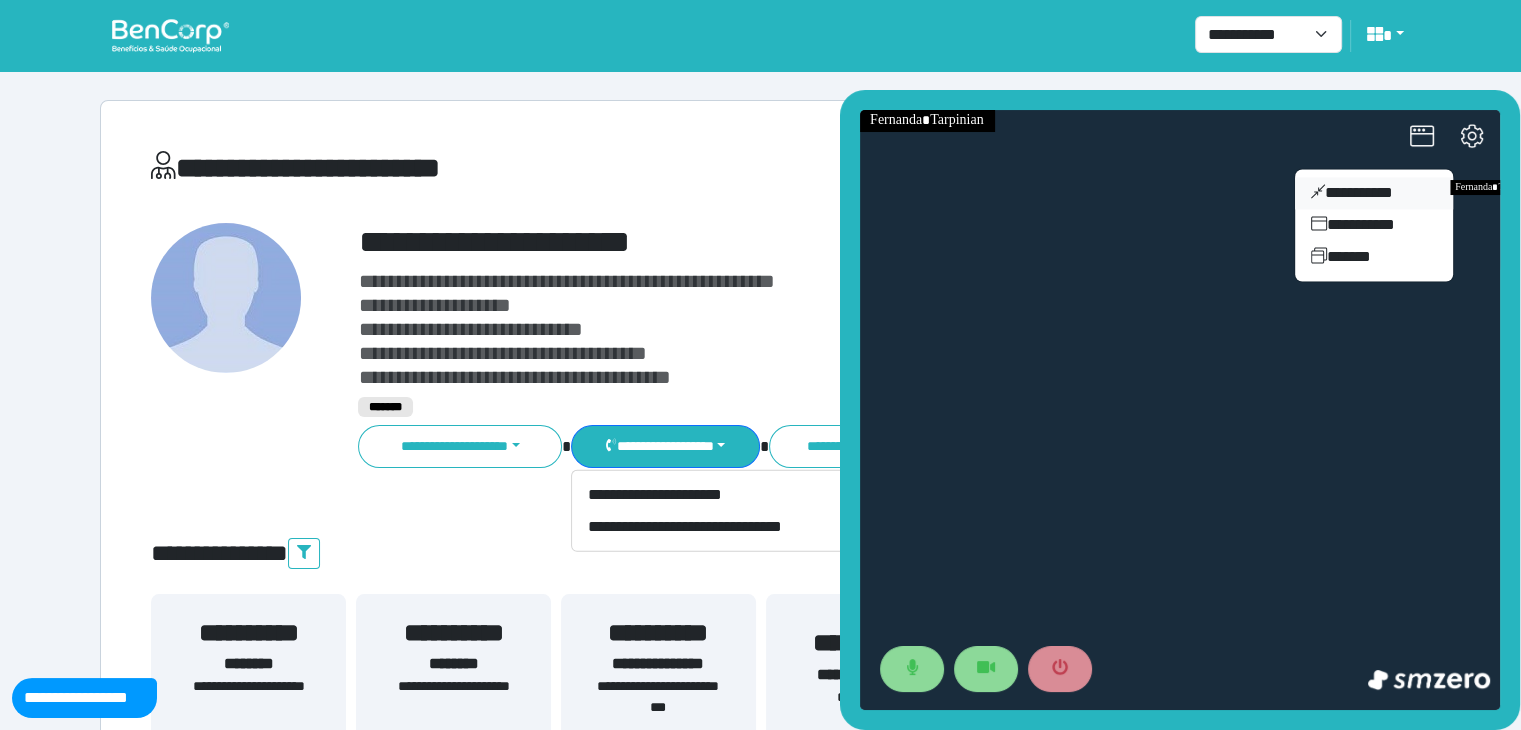 click on "**********" at bounding box center (1374, 193) 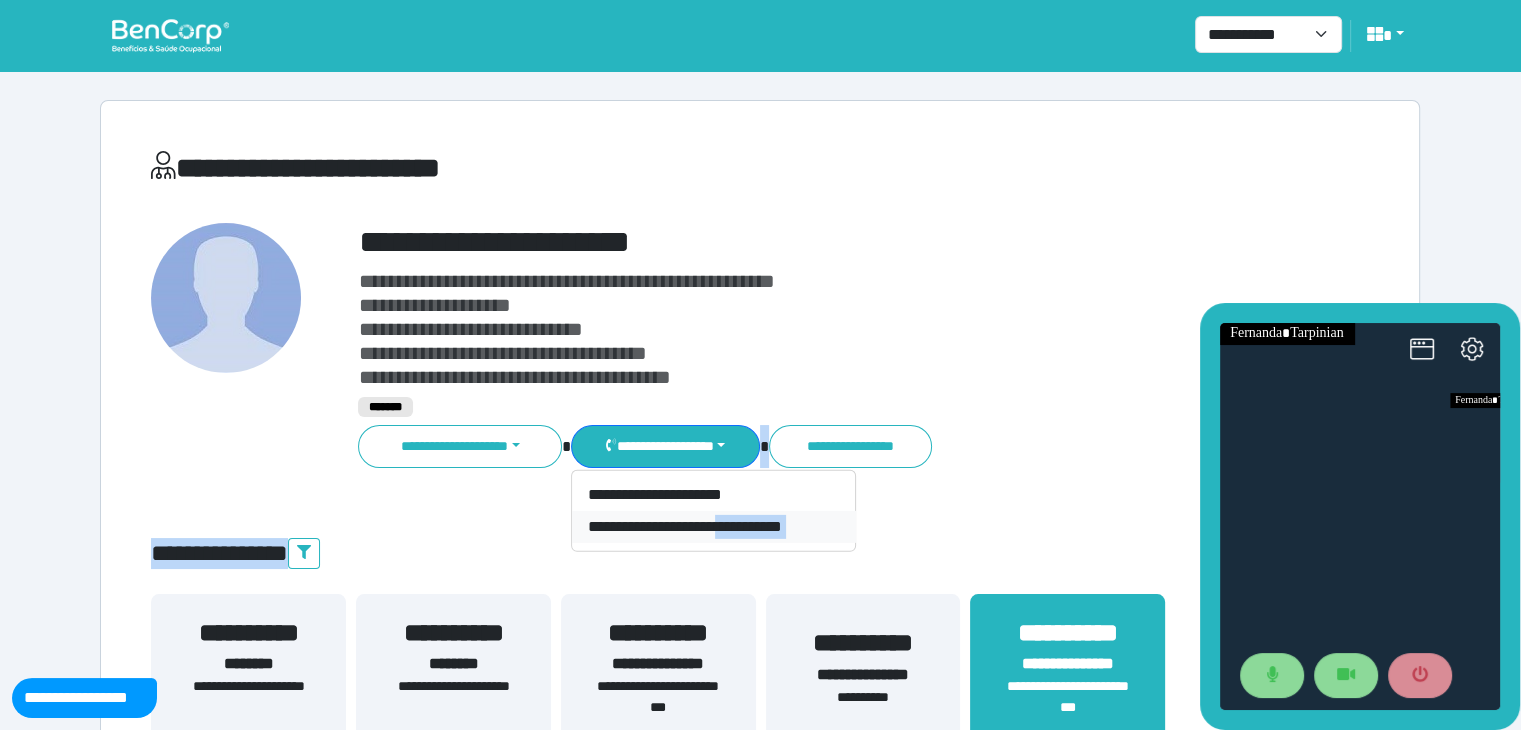 drag, startPoint x: 910, startPoint y: 534, endPoint x: 735, endPoint y: 533, distance: 175.00285 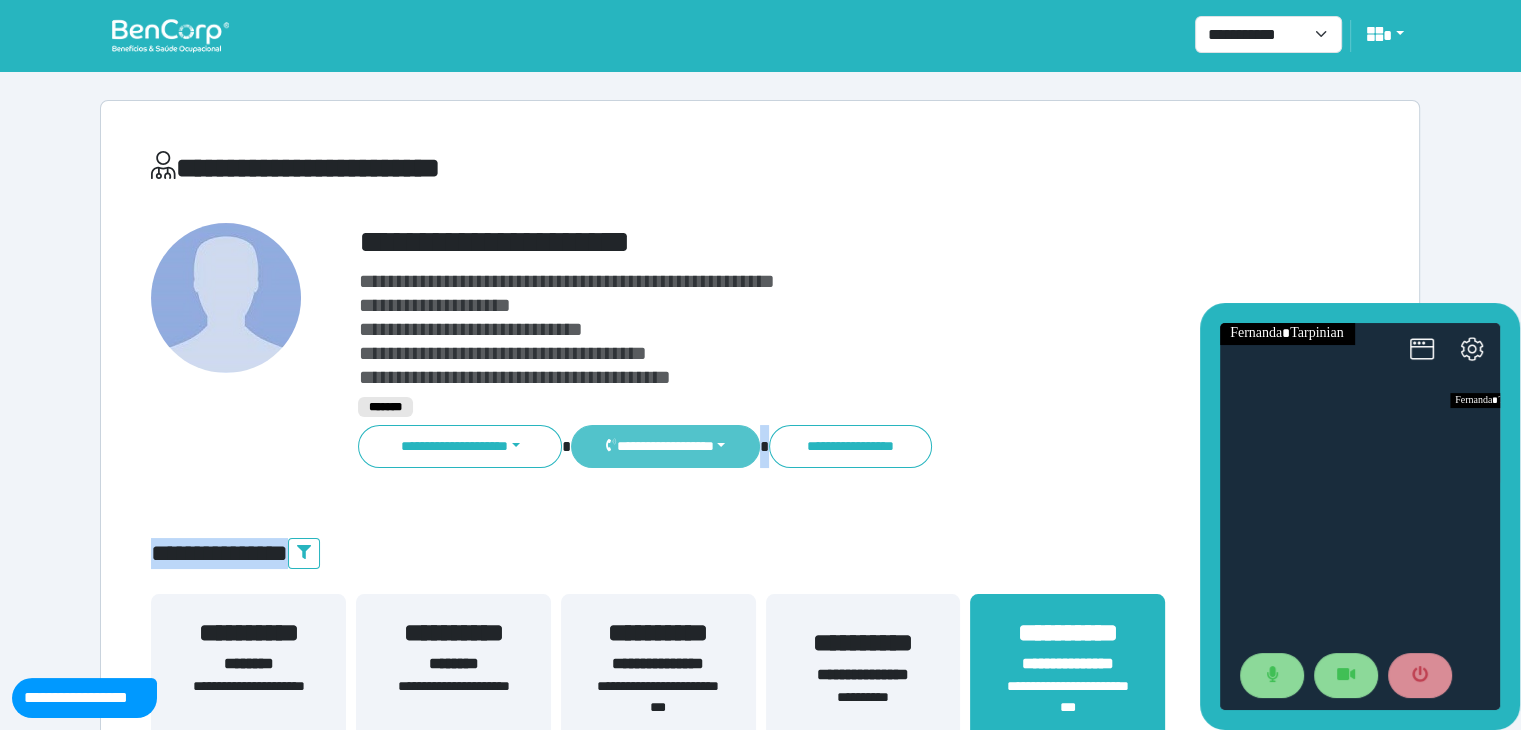 click on "**********" at bounding box center (665, 446) 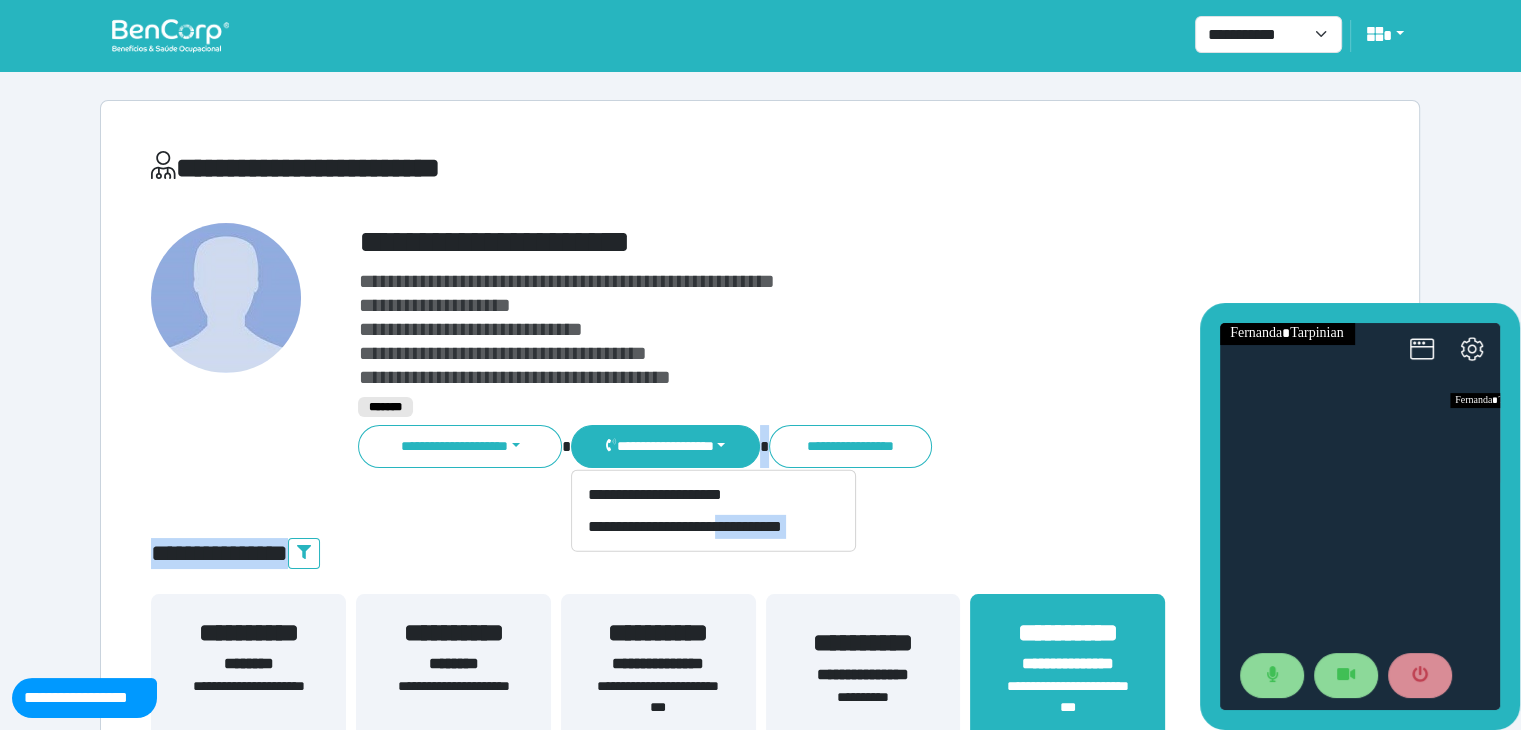 type 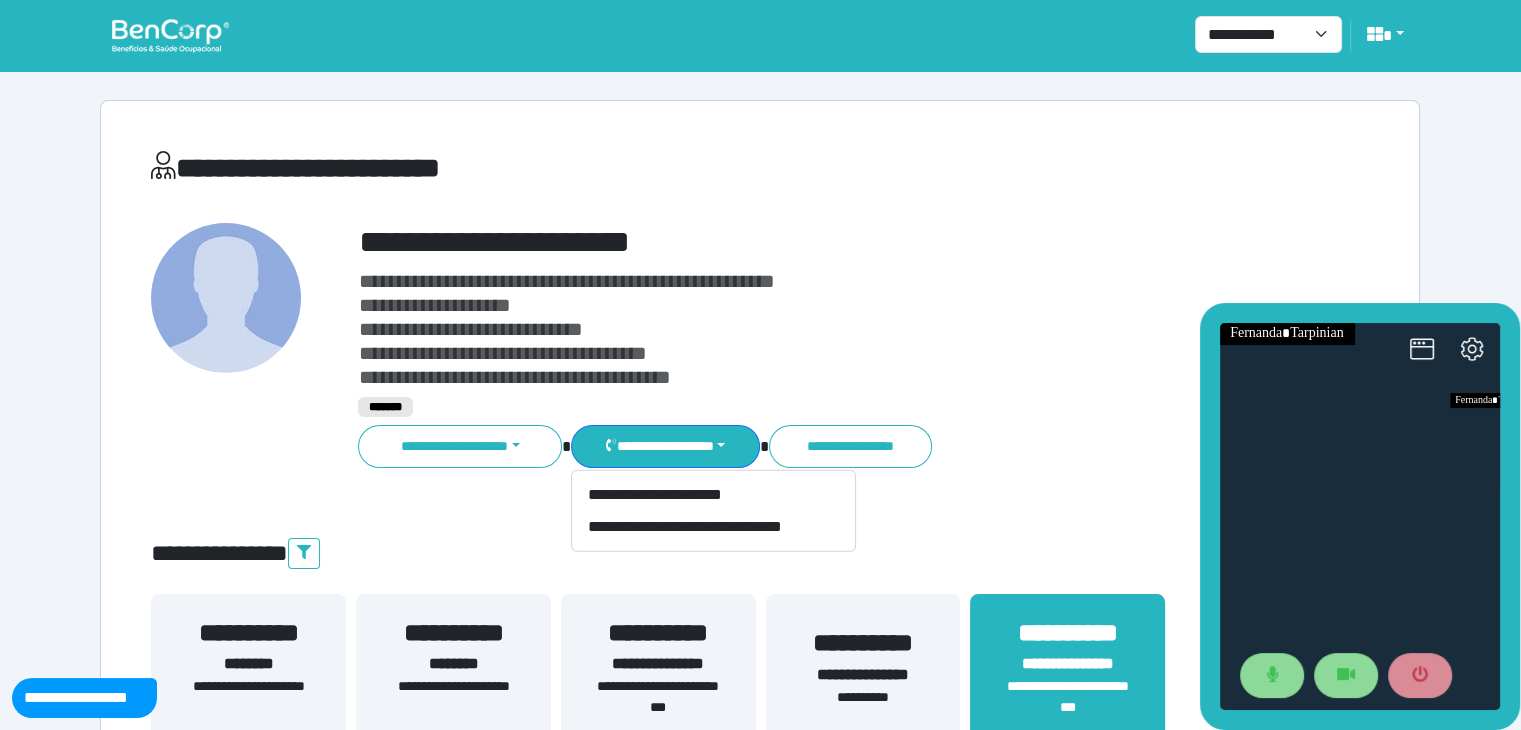 click on "**********" at bounding box center (760, 4313) 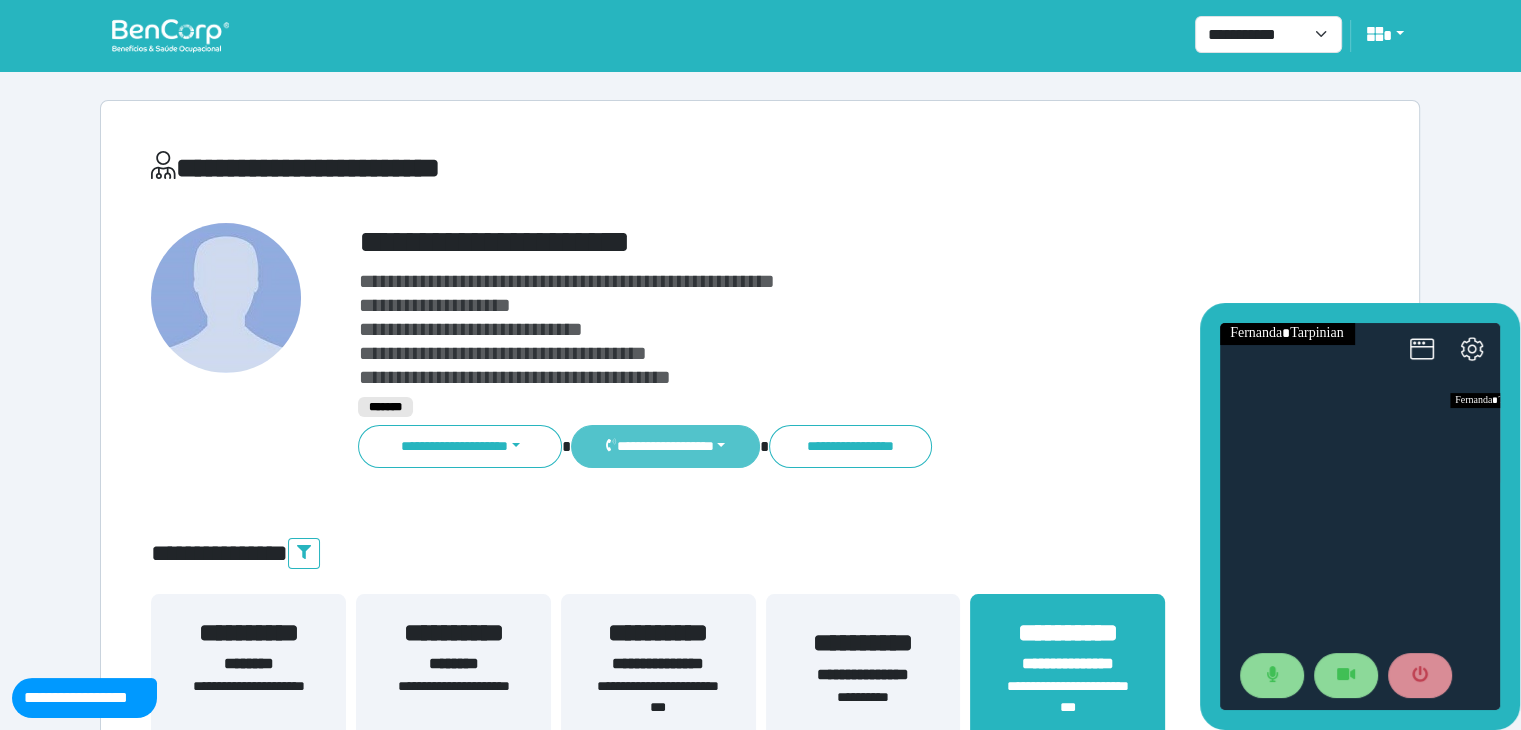 click on "**********" at bounding box center (665, 446) 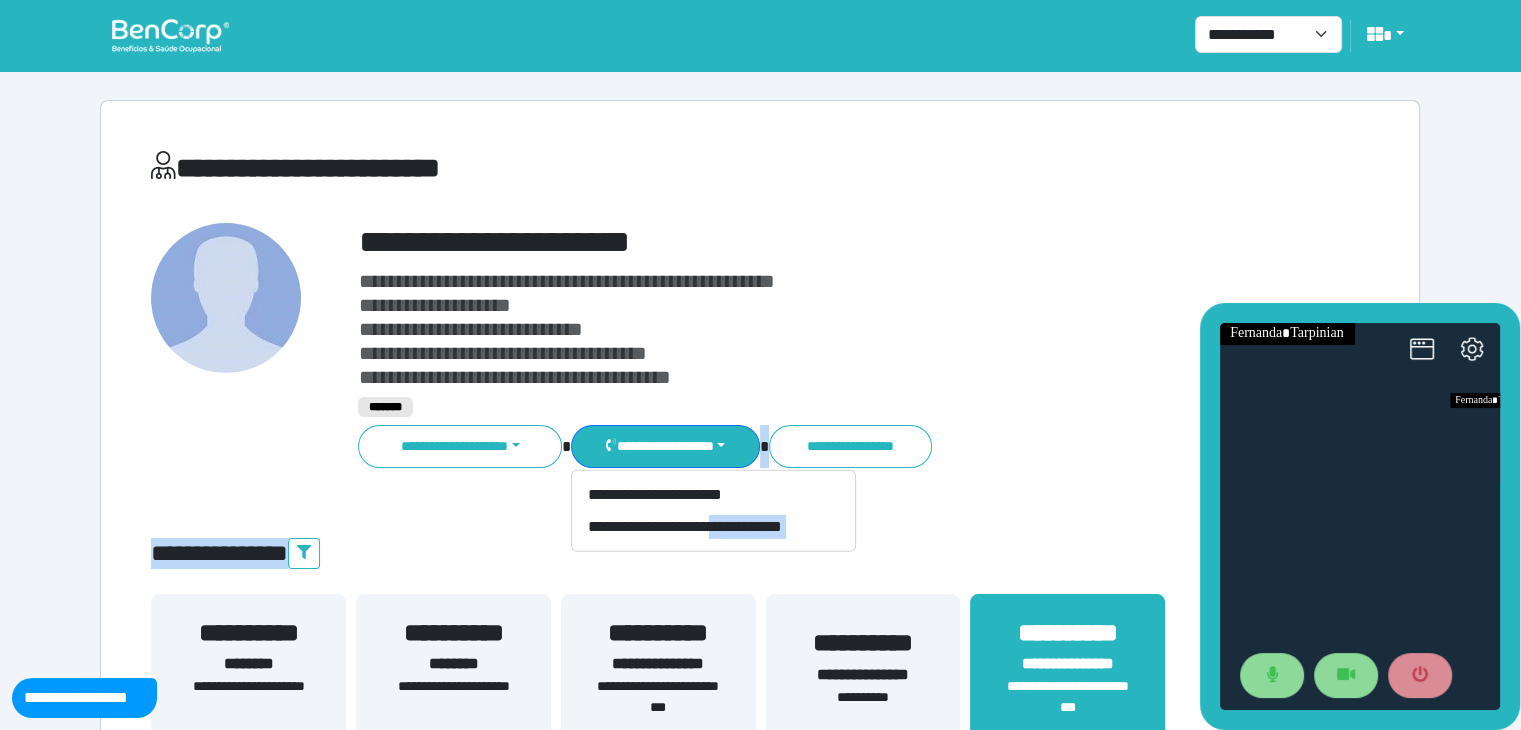 drag, startPoint x: 864, startPoint y: 526, endPoint x: 956, endPoint y: 491, distance: 98.43272 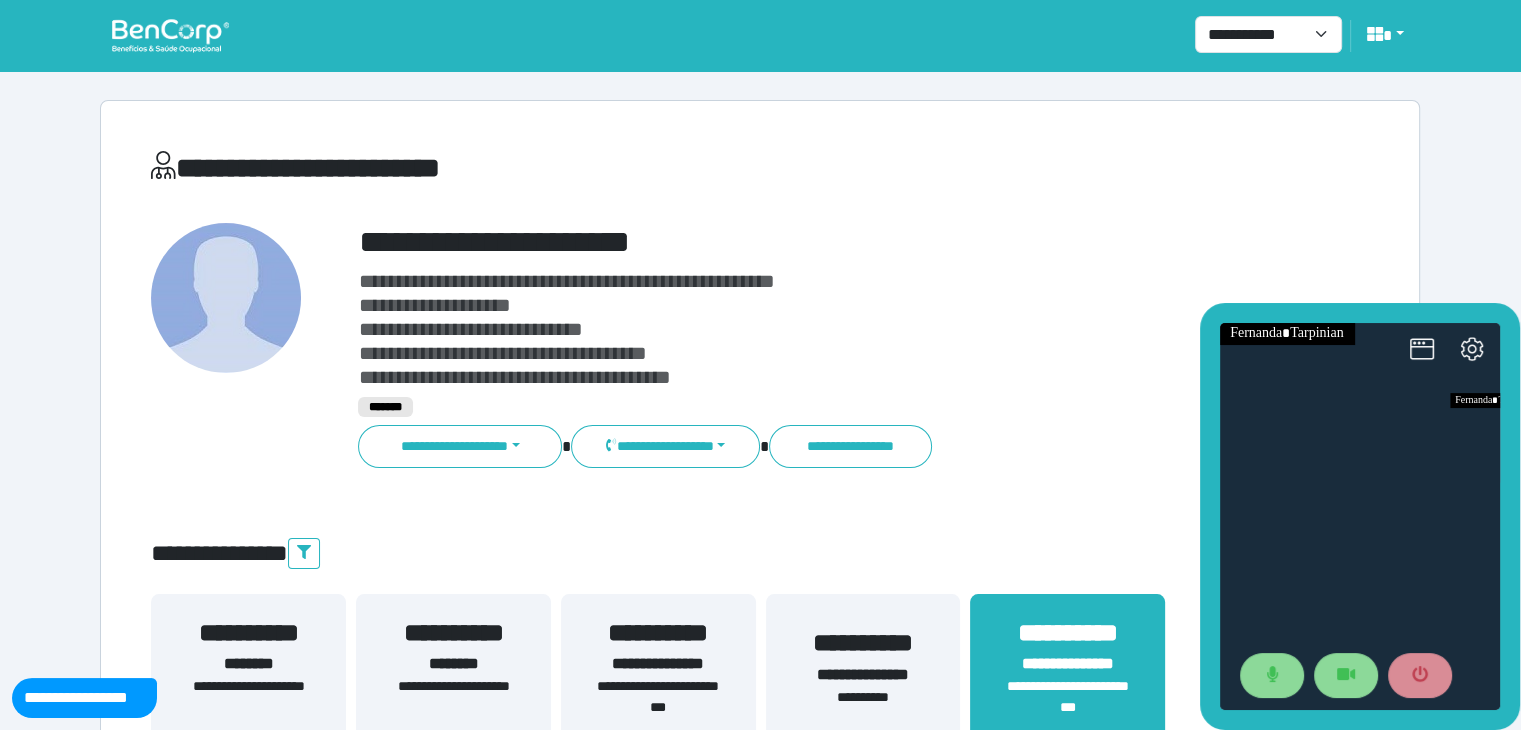 drag, startPoint x: 990, startPoint y: 486, endPoint x: 782, endPoint y: 477, distance: 208.19463 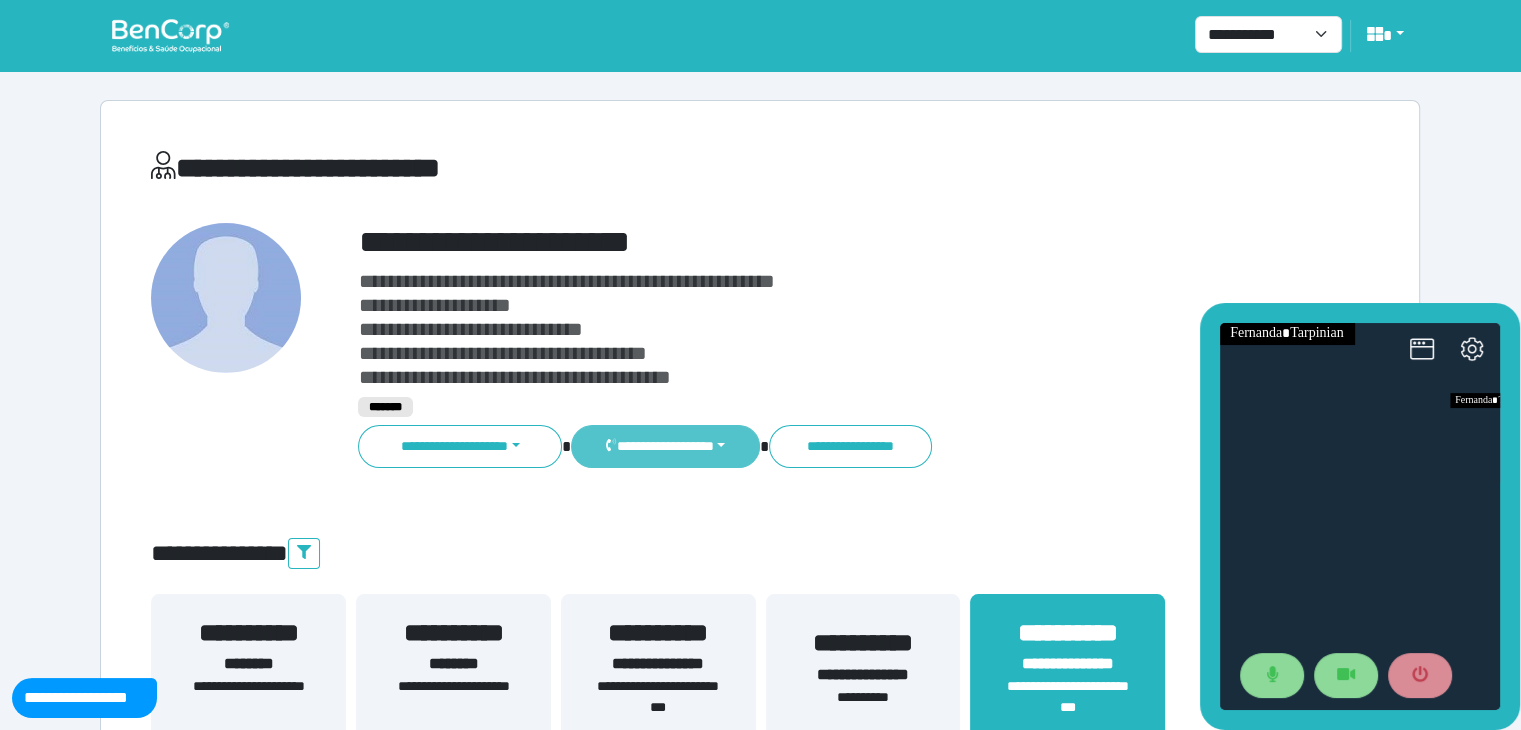 click on "**********" at bounding box center (665, 446) 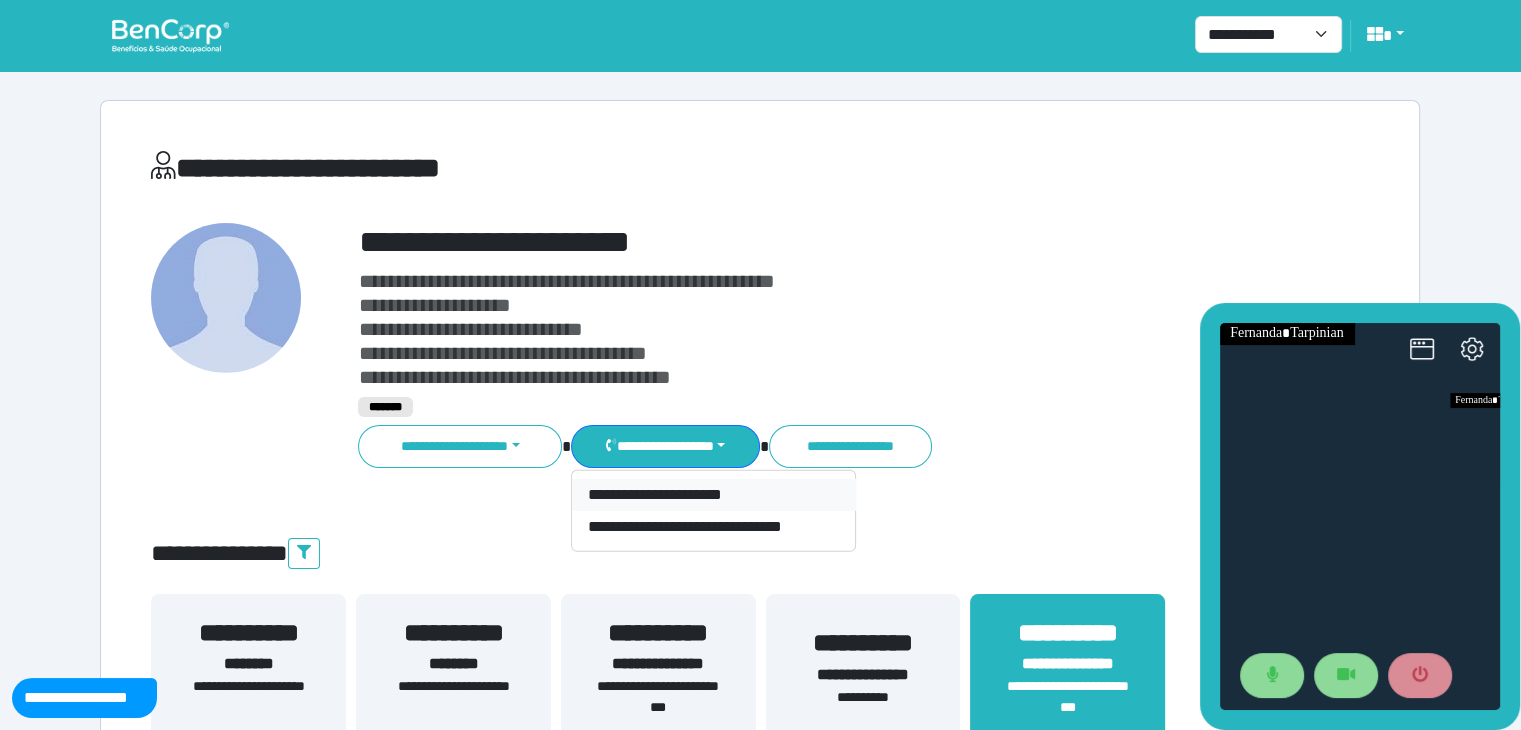 click on "**********" at bounding box center [714, 495] 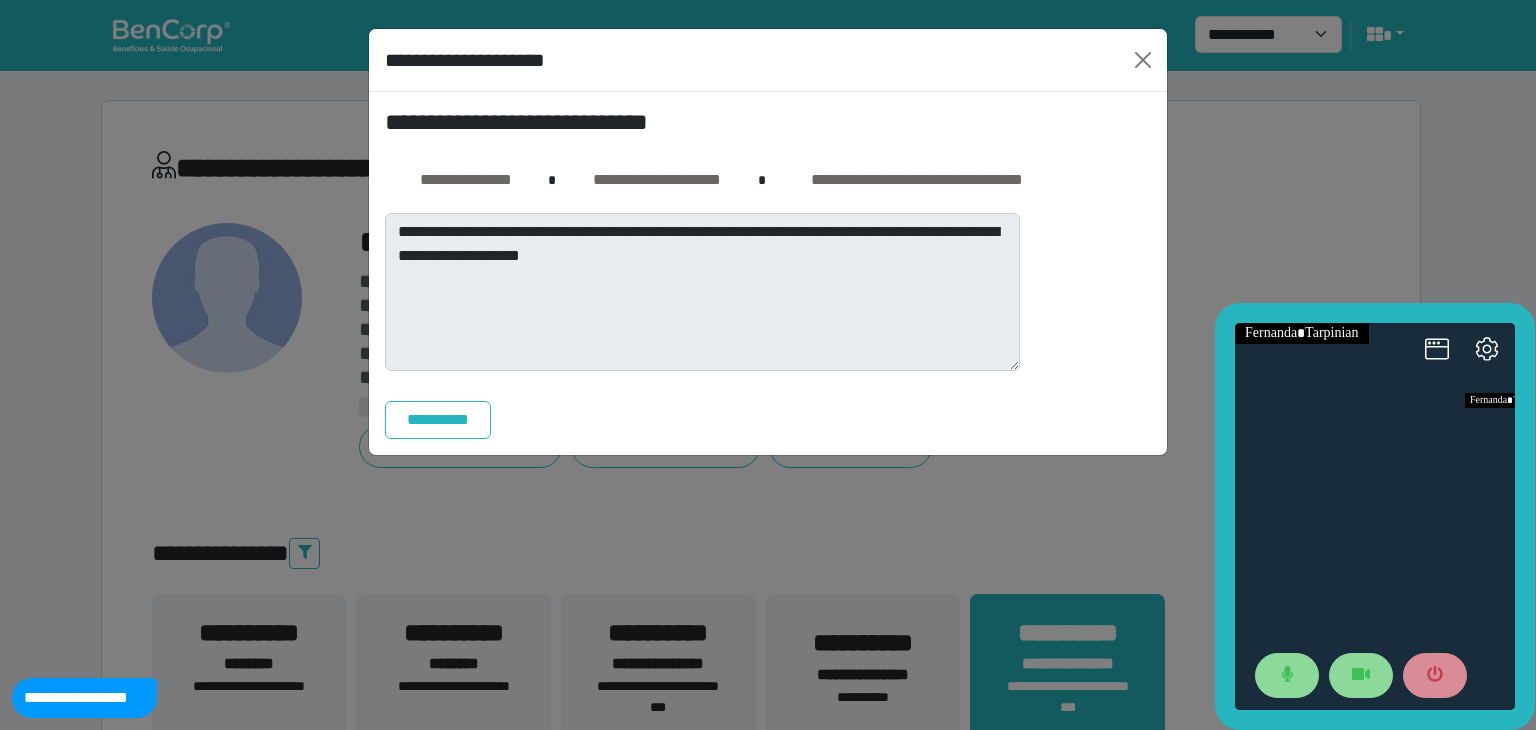 drag, startPoint x: 1398, startPoint y: 194, endPoint x: 1381, endPoint y: 197, distance: 17.262676 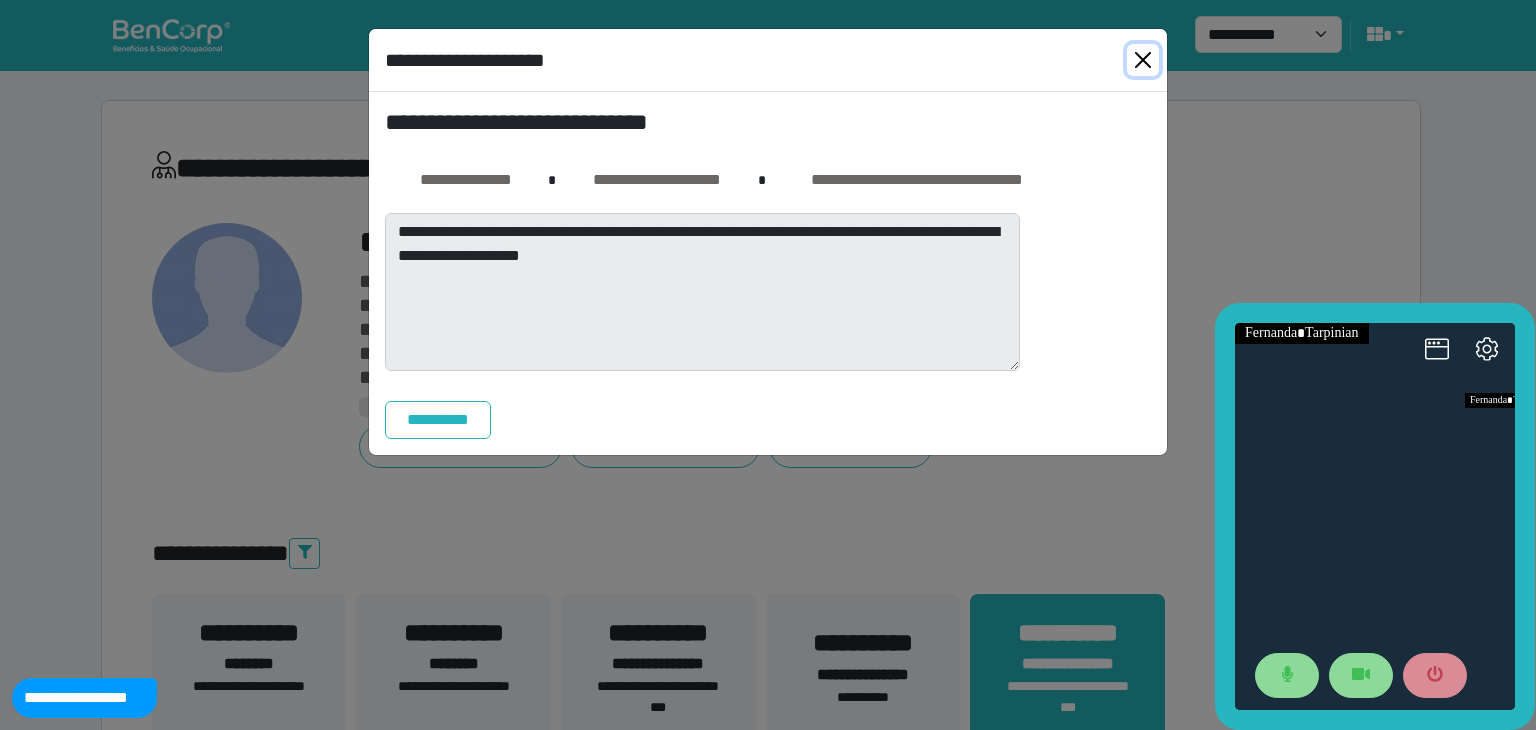 click at bounding box center (1143, 60) 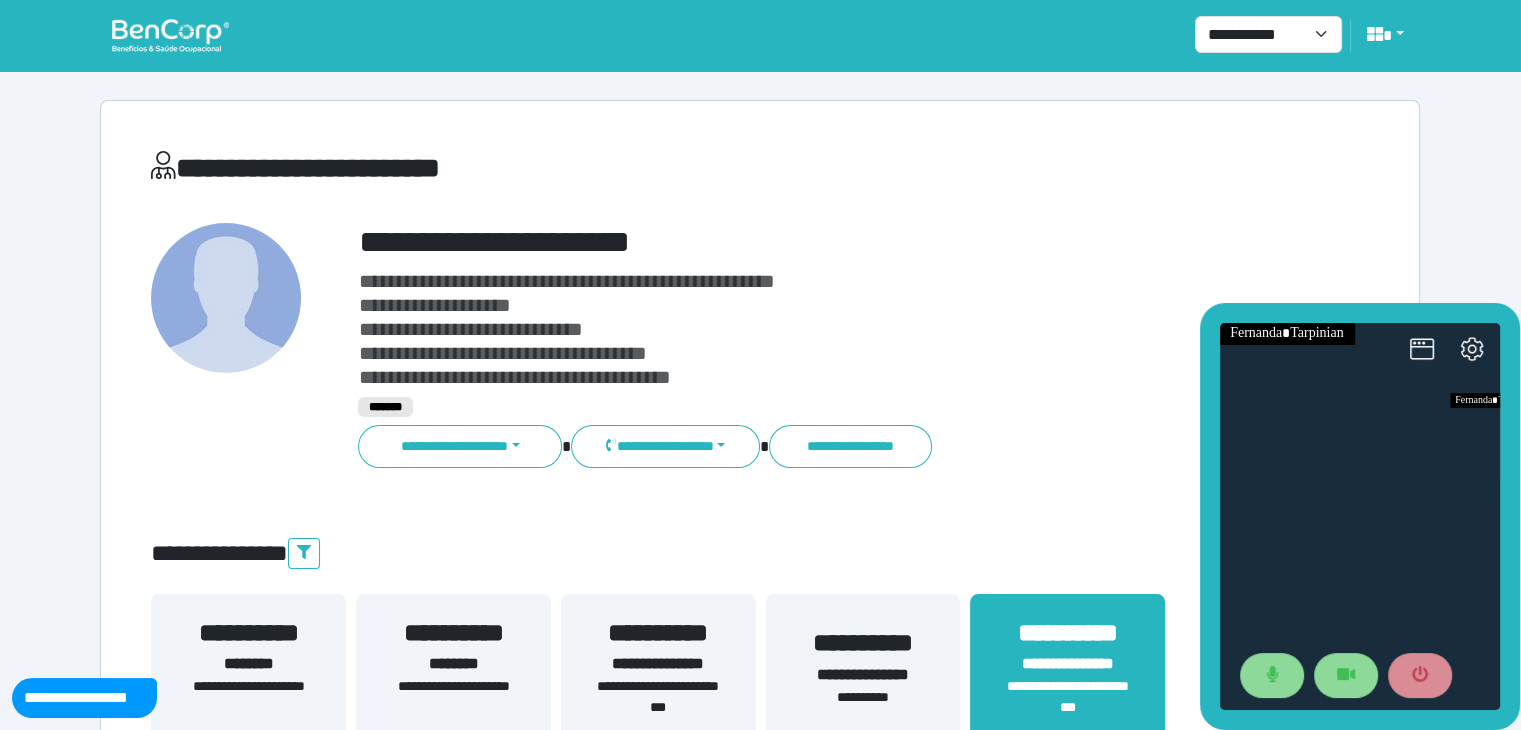 click at bounding box center [170, 35] 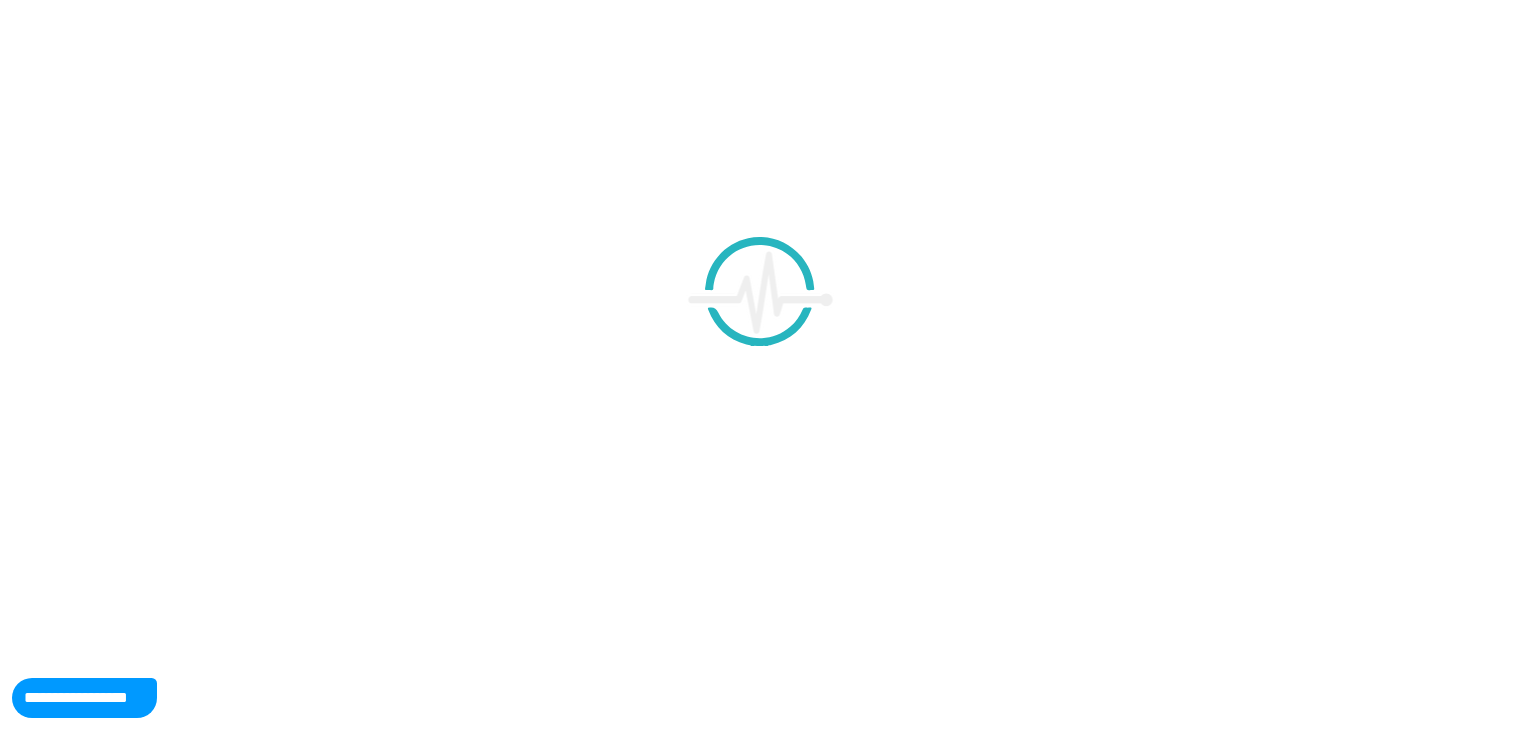 scroll, scrollTop: 0, scrollLeft: 0, axis: both 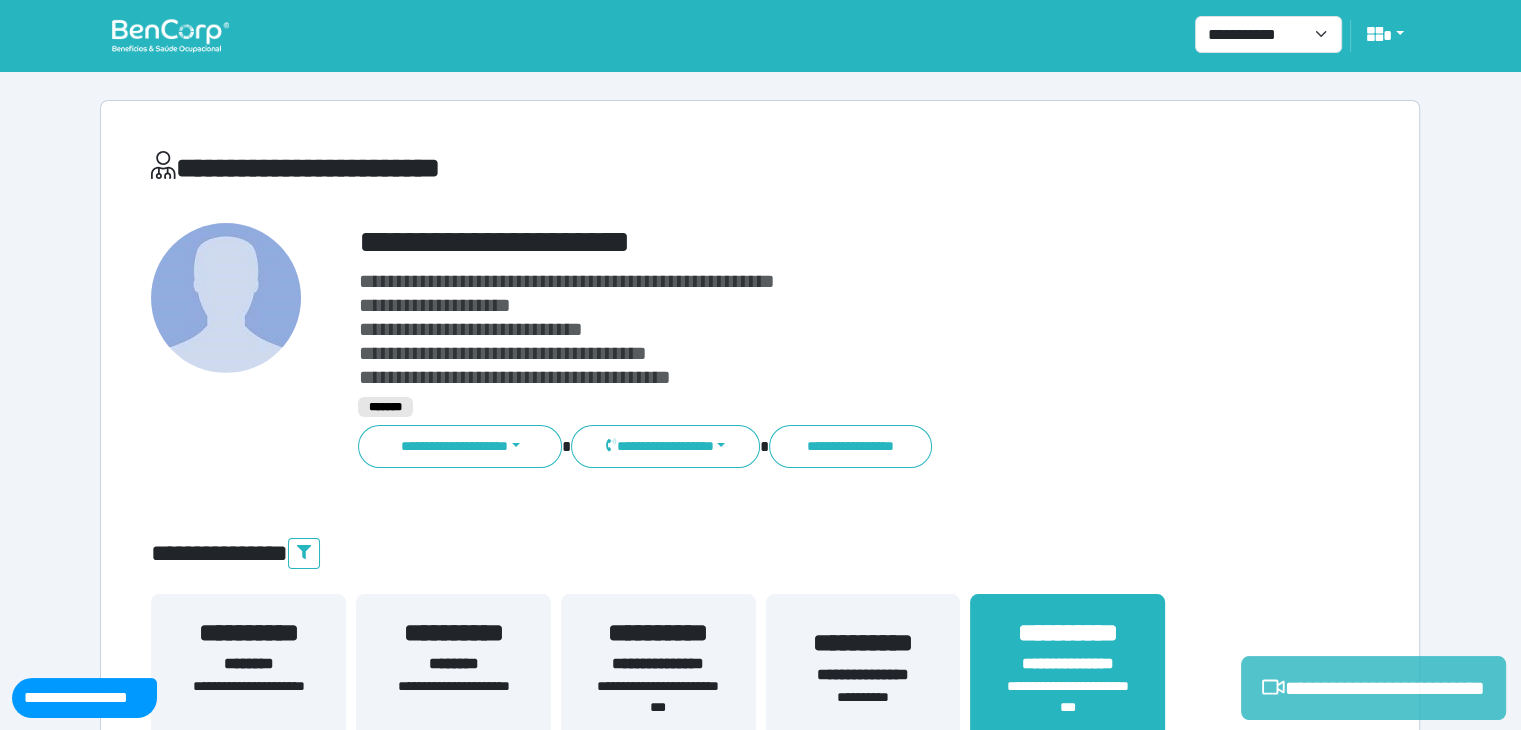 click on "**********" at bounding box center (1373, 688) 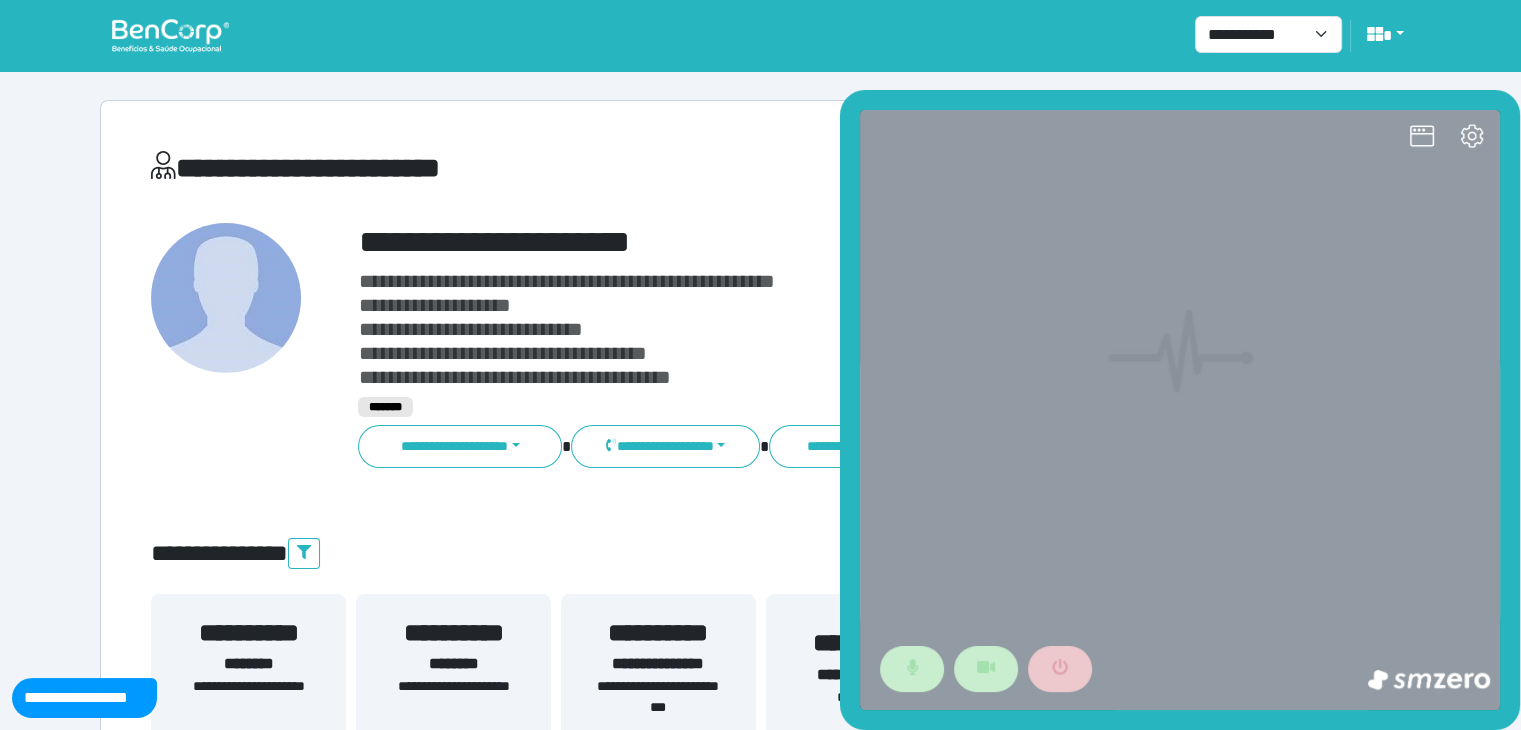 scroll, scrollTop: 0, scrollLeft: 0, axis: both 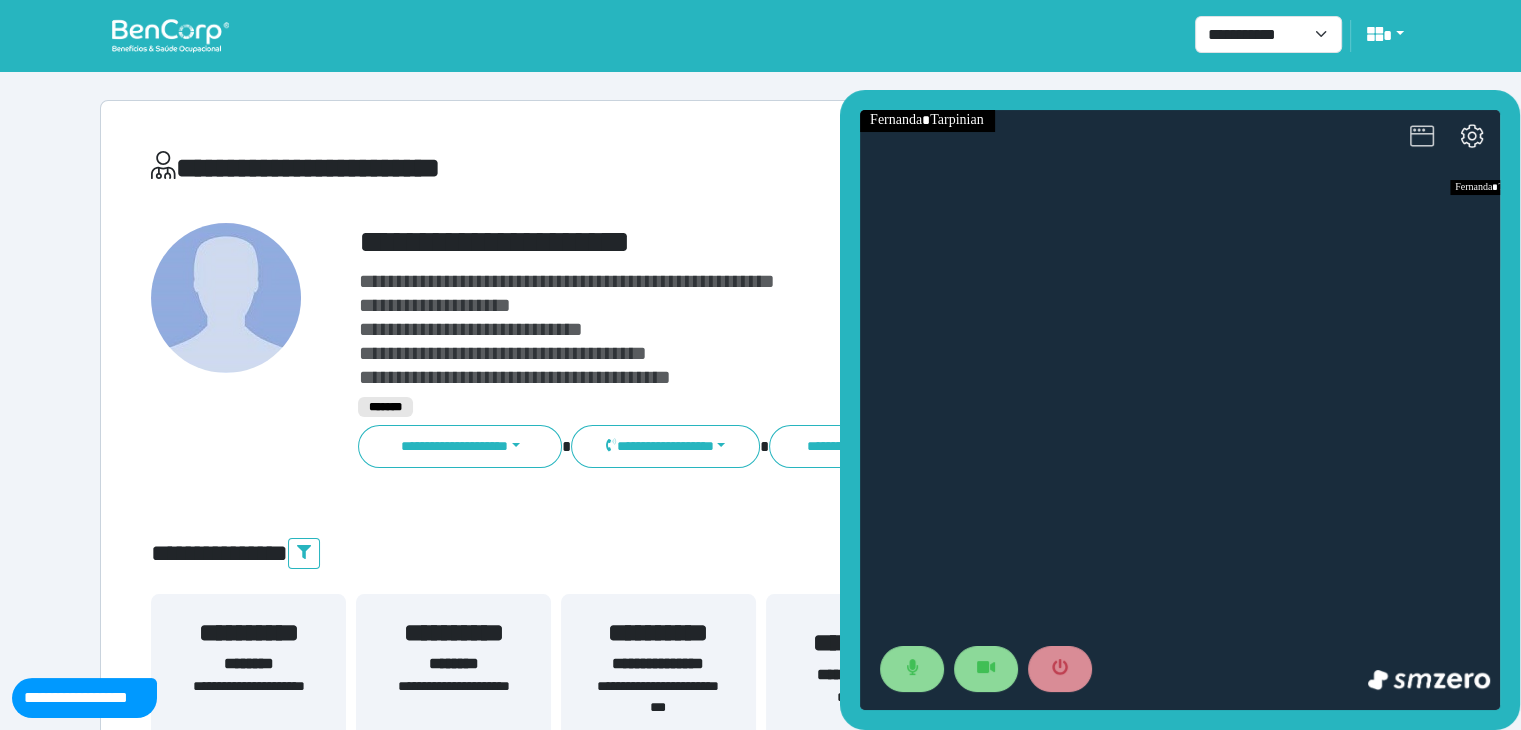 click 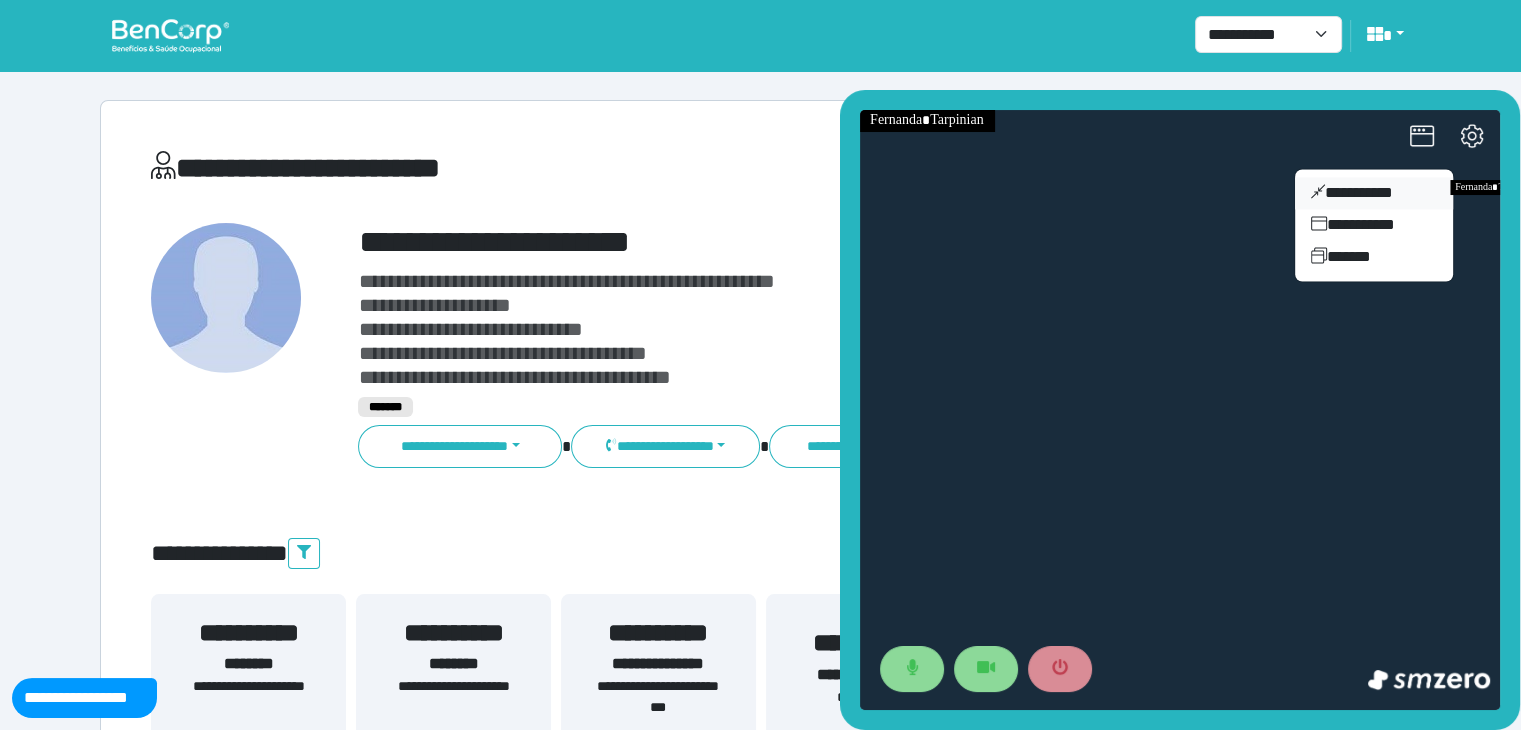 click on "**********" at bounding box center [1374, 193] 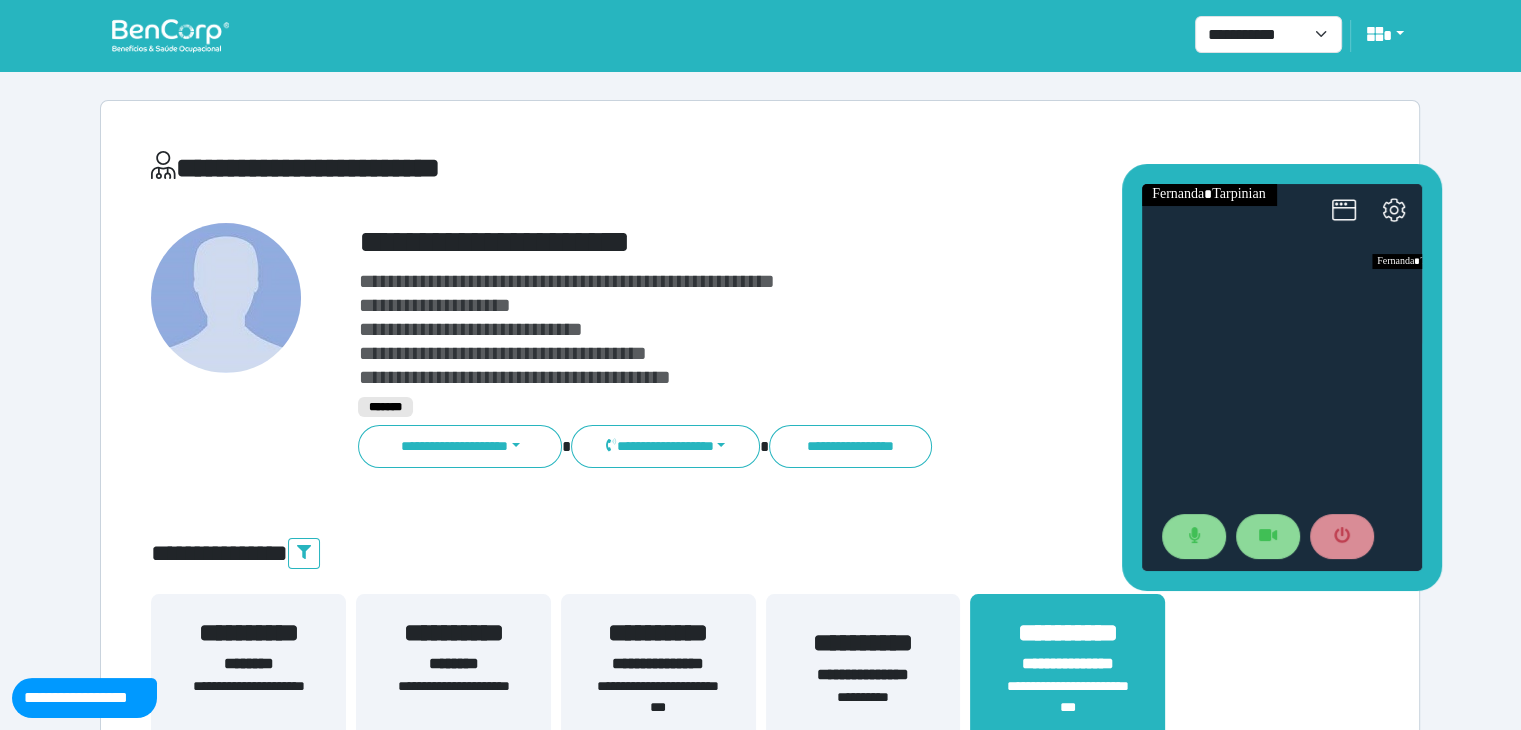 drag, startPoint x: 1292, startPoint y: 317, endPoint x: 1196, endPoint y: 153, distance: 190.03157 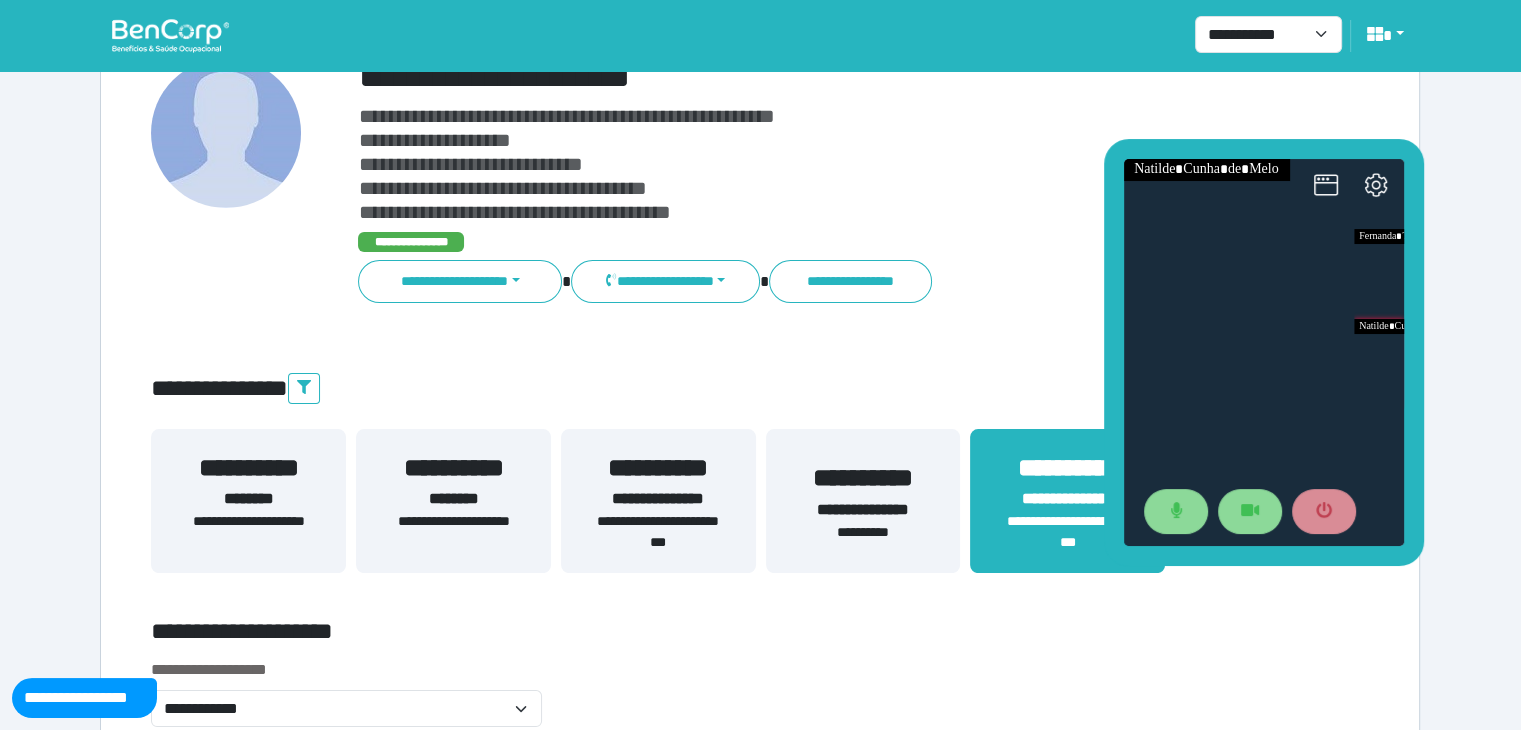 scroll, scrollTop: 200, scrollLeft: 0, axis: vertical 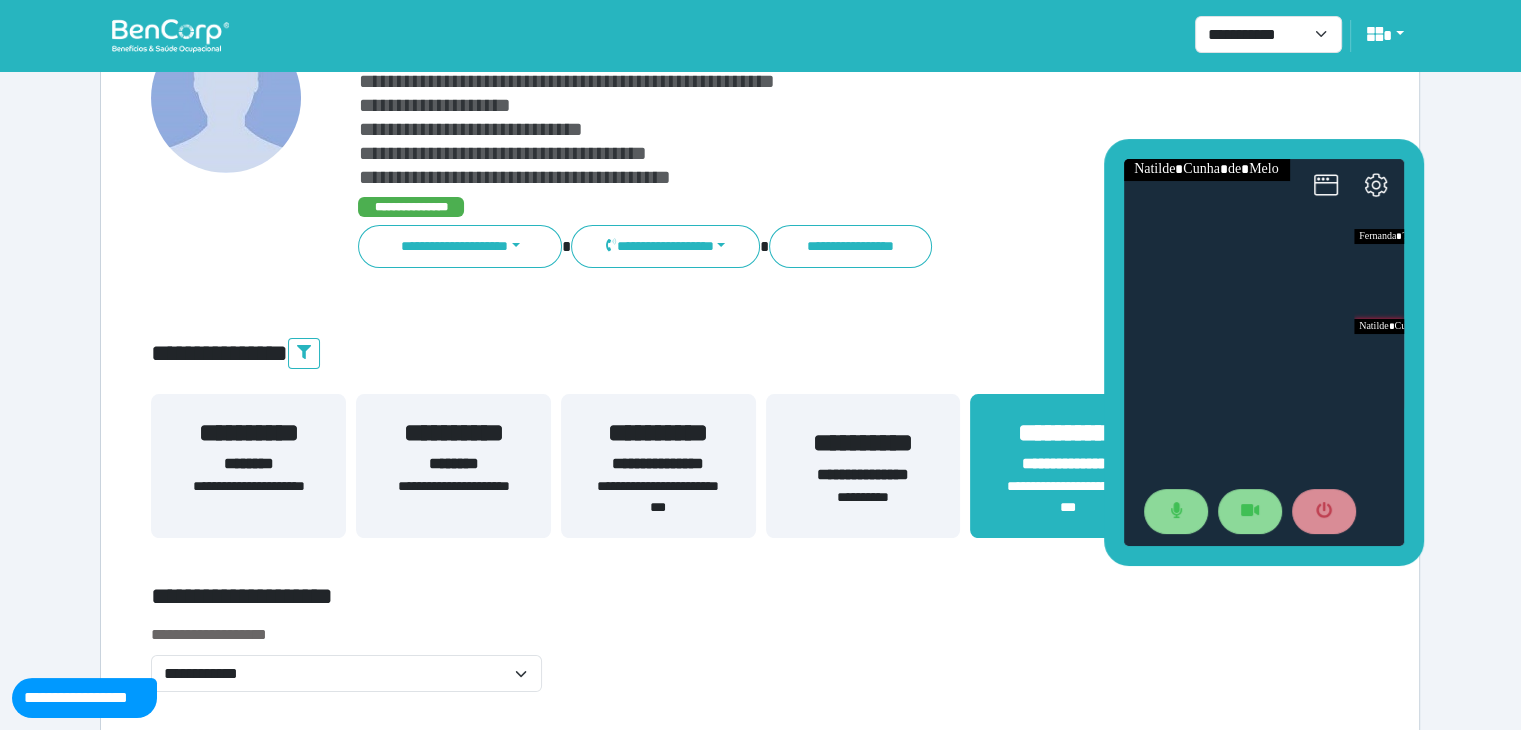 click on "**********" at bounding box center [658, 464] 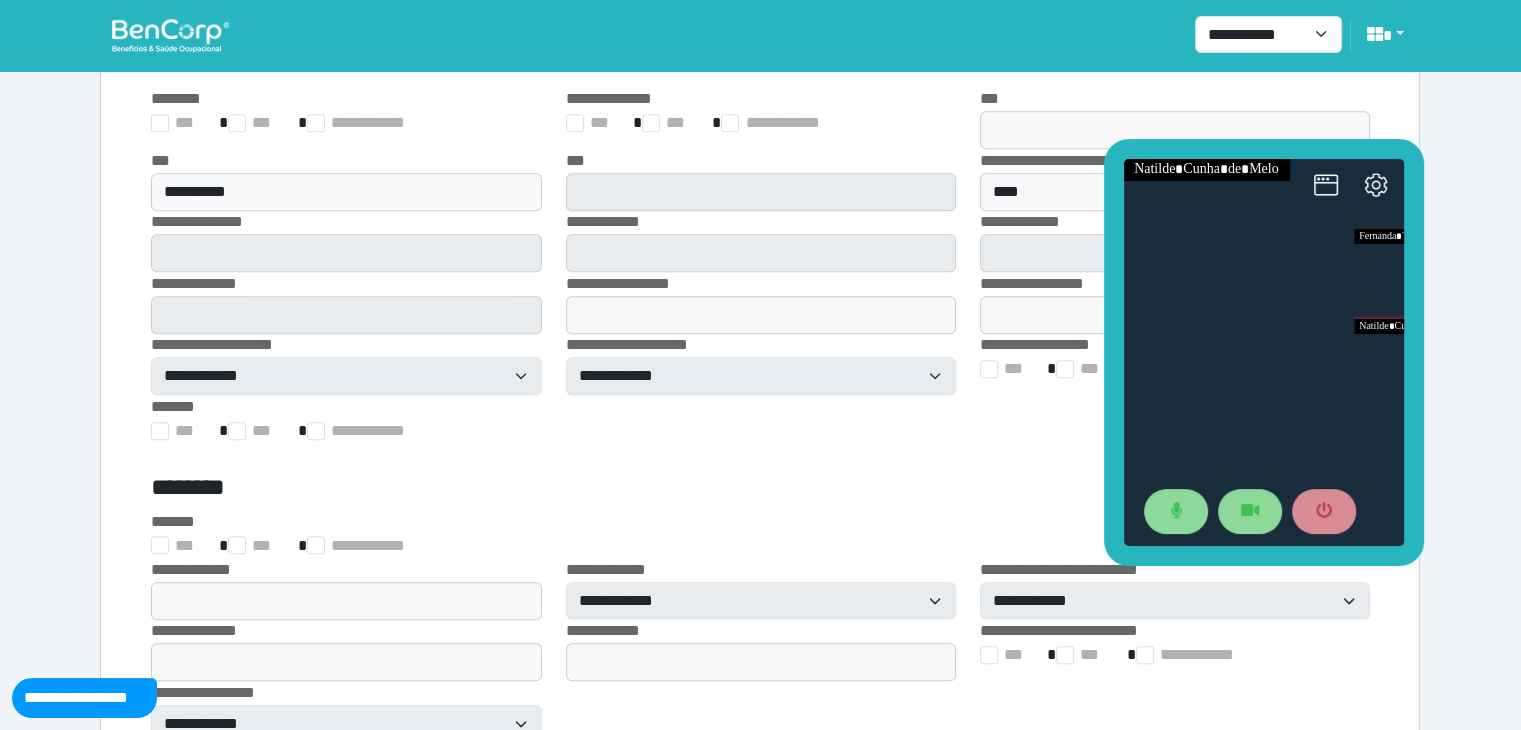 scroll, scrollTop: 2200, scrollLeft: 0, axis: vertical 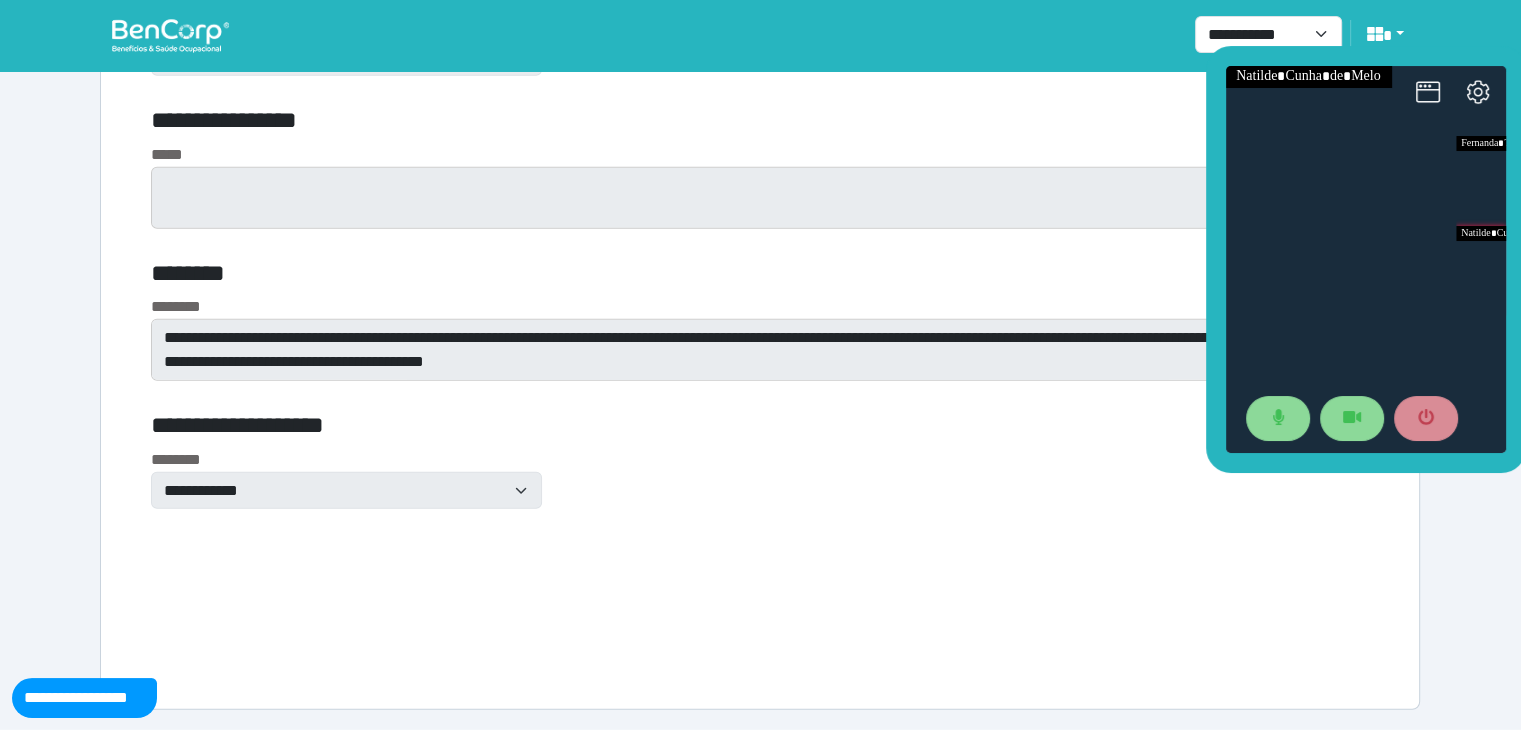 drag, startPoint x: 1340, startPoint y: 144, endPoint x: 1442, endPoint y: 50, distance: 138.70833 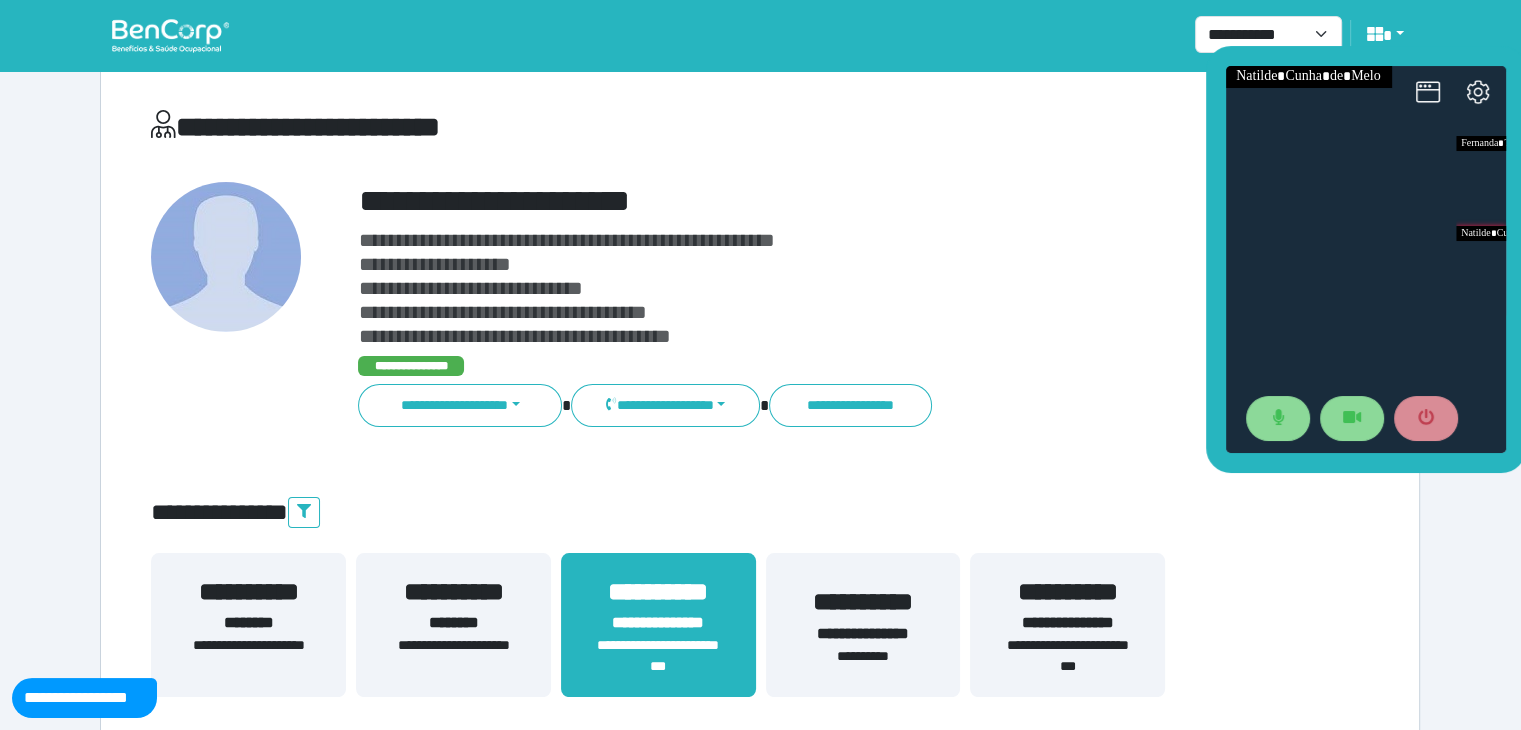 scroll, scrollTop: 0, scrollLeft: 0, axis: both 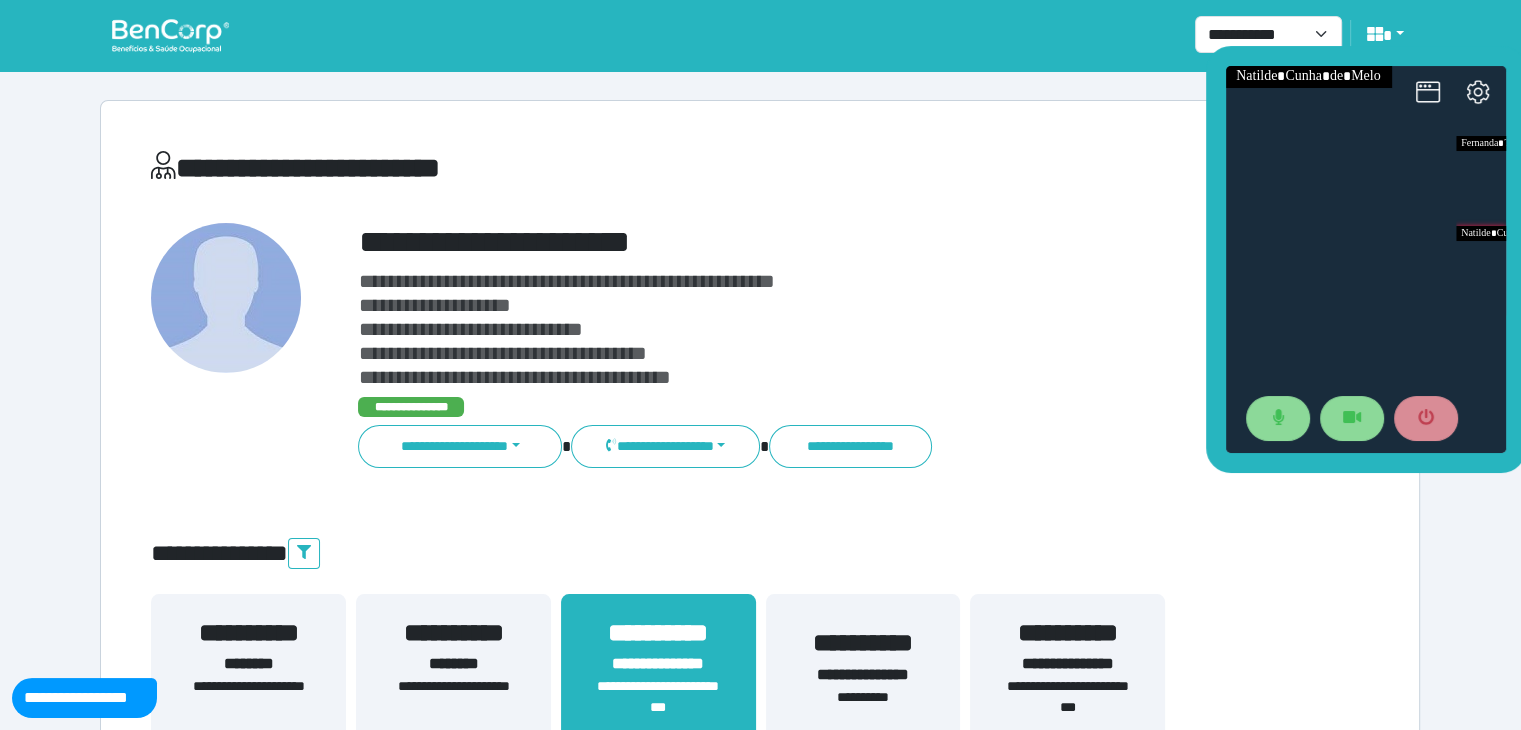 click on "**********" at bounding box center [1067, 664] 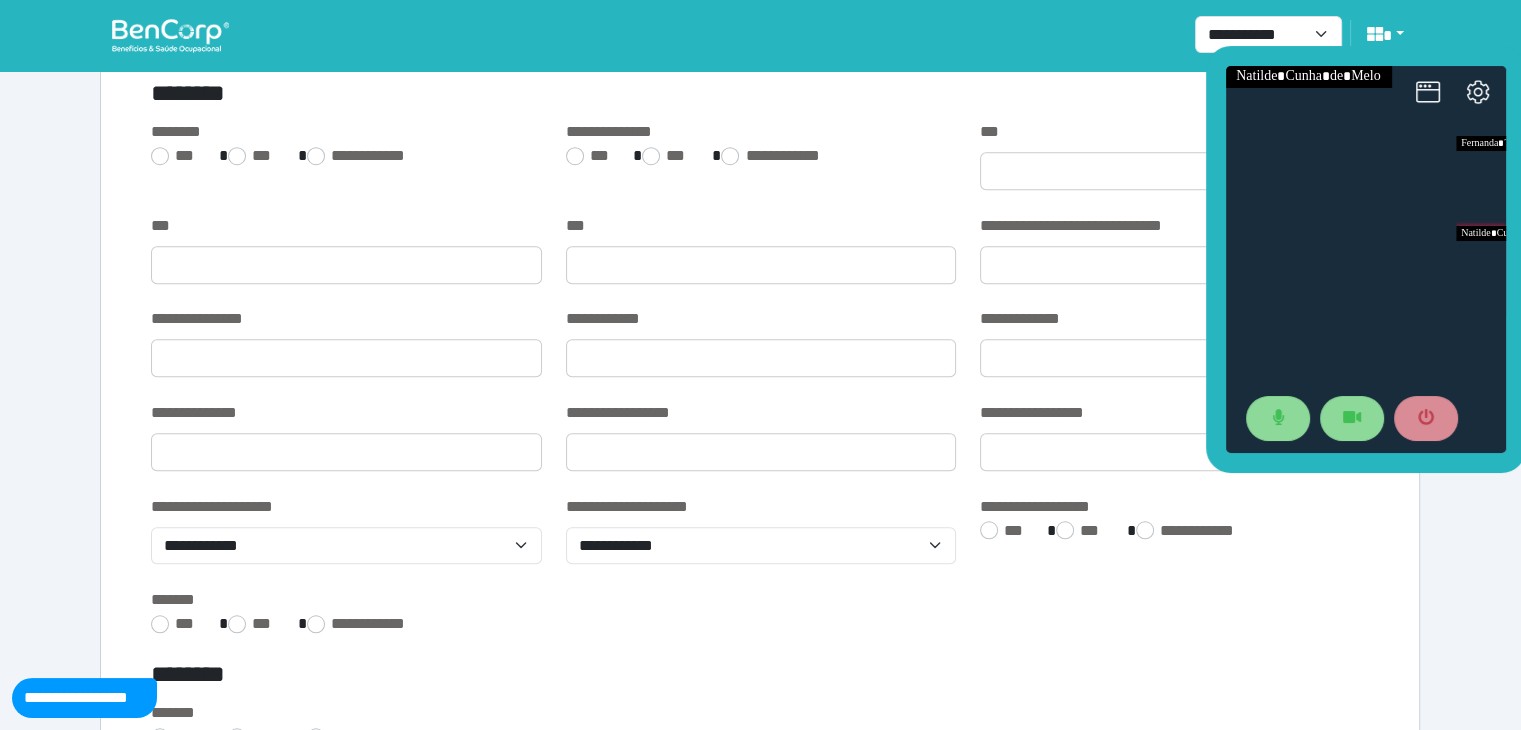 scroll, scrollTop: 1500, scrollLeft: 0, axis: vertical 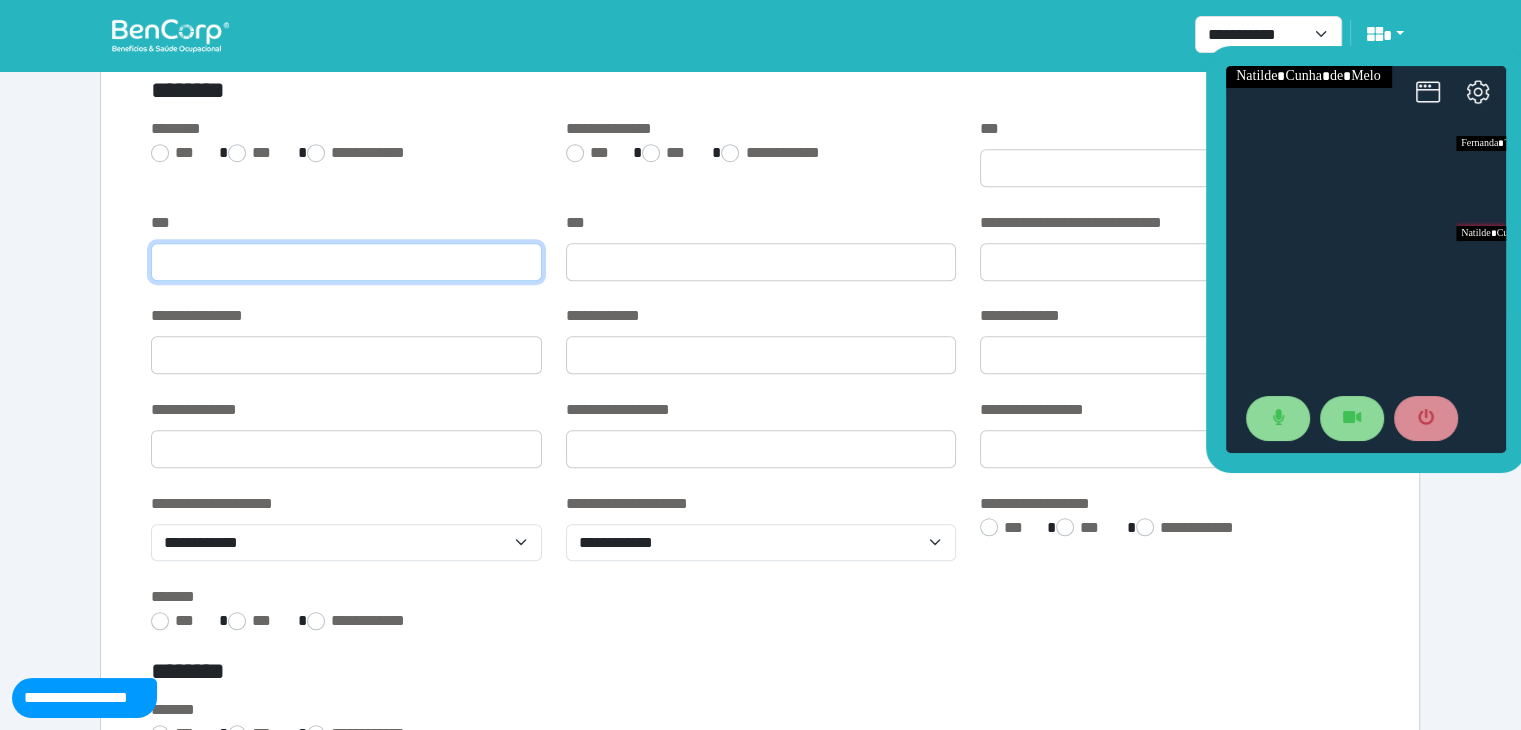 click at bounding box center (346, 262) 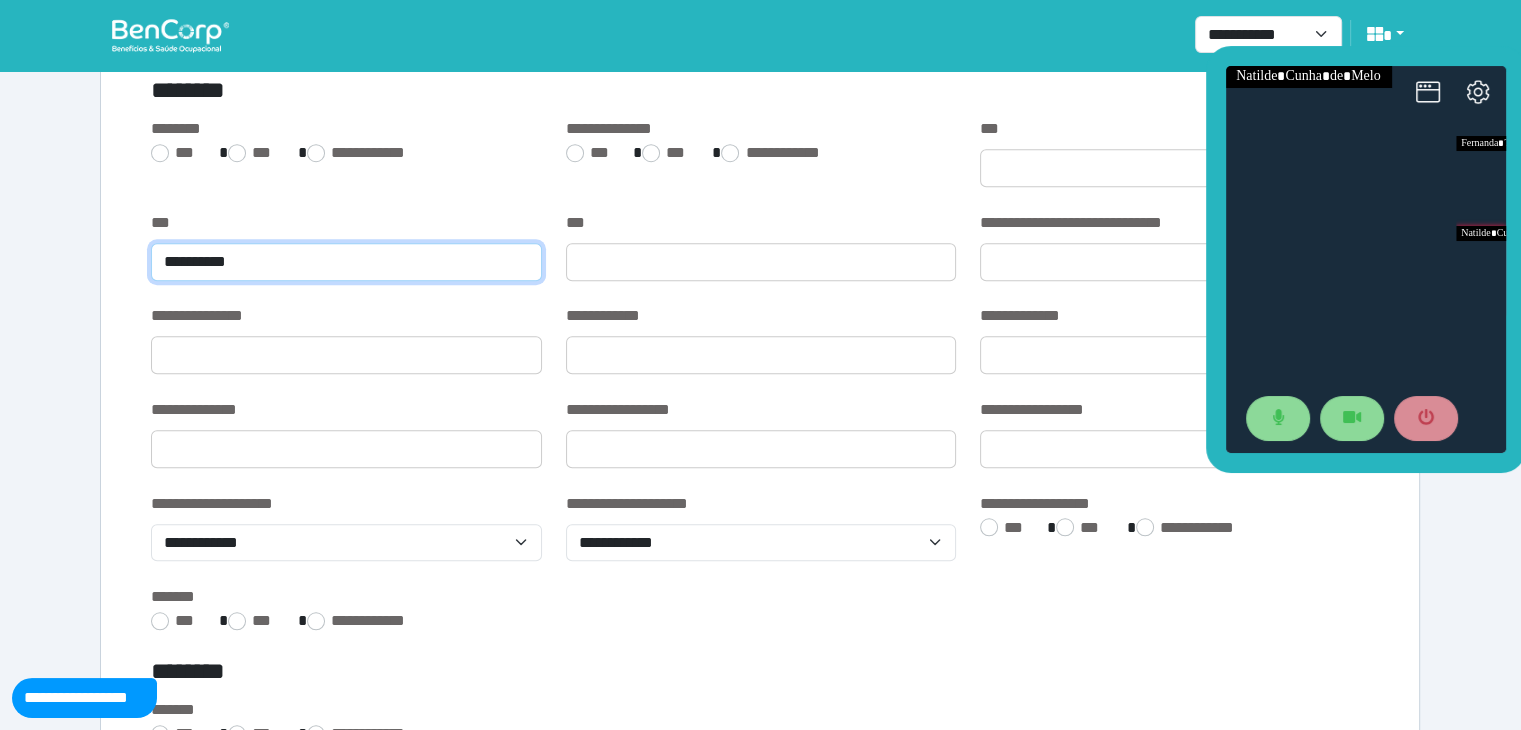 type on "**********" 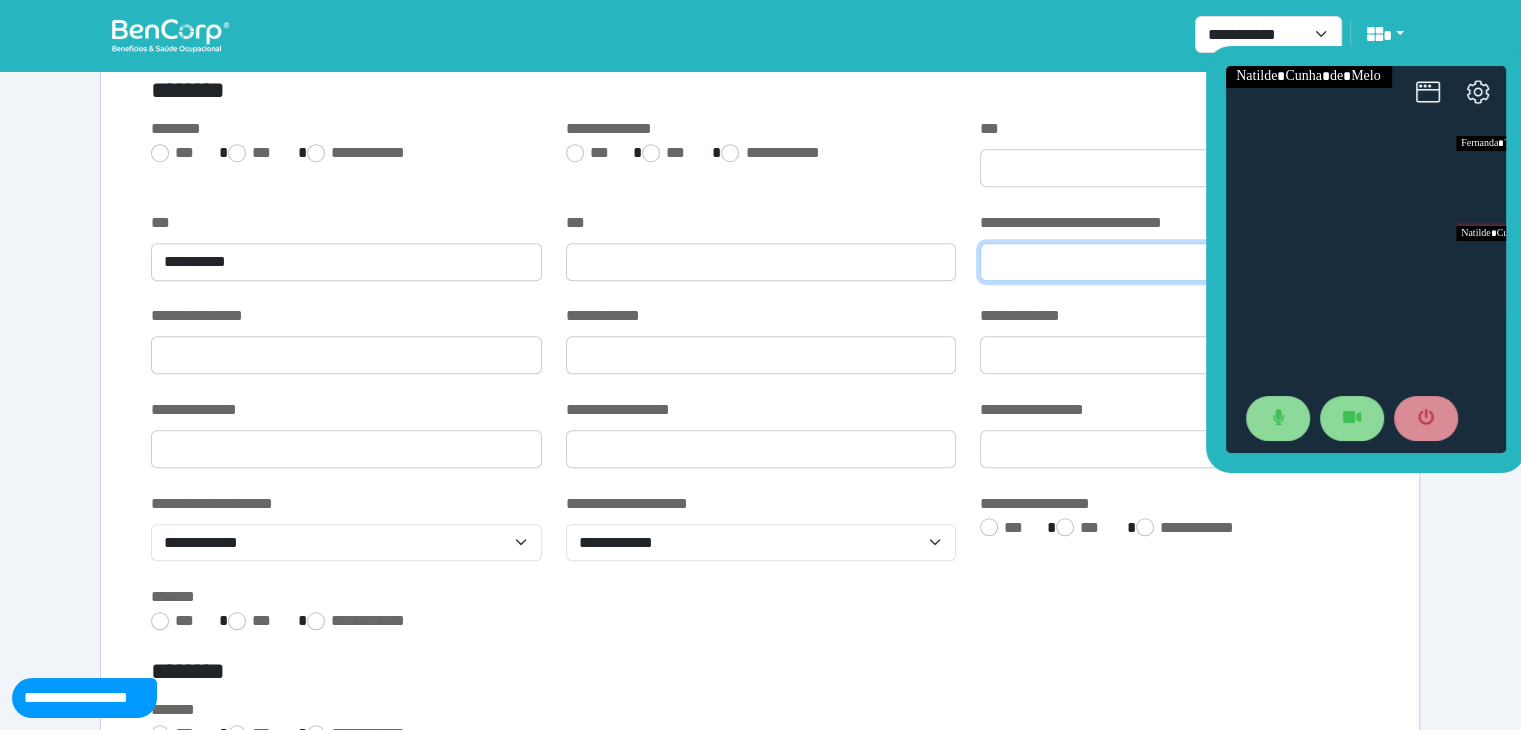 click at bounding box center (1175, 262) 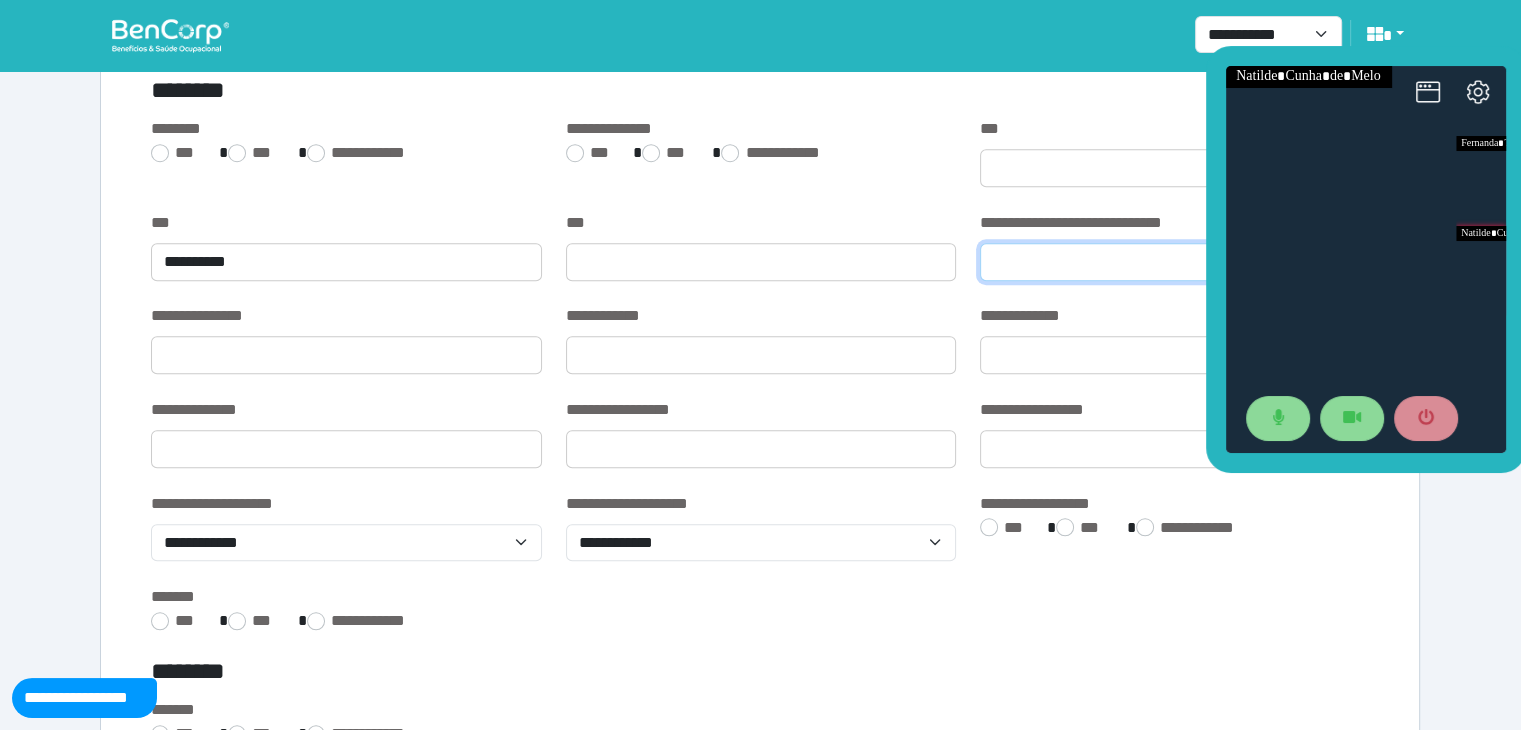 click at bounding box center [1175, 262] 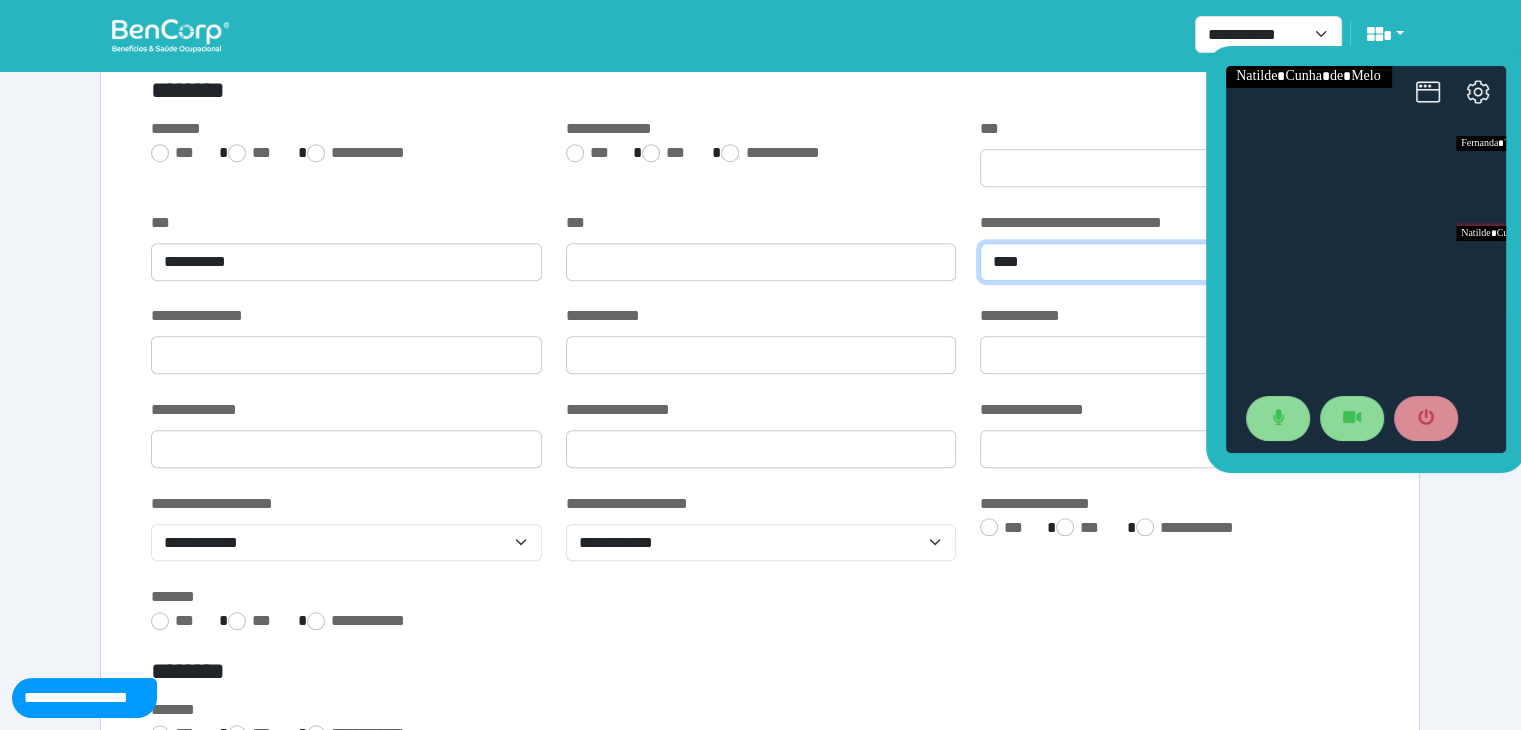 click on "****" at bounding box center (1175, 262) 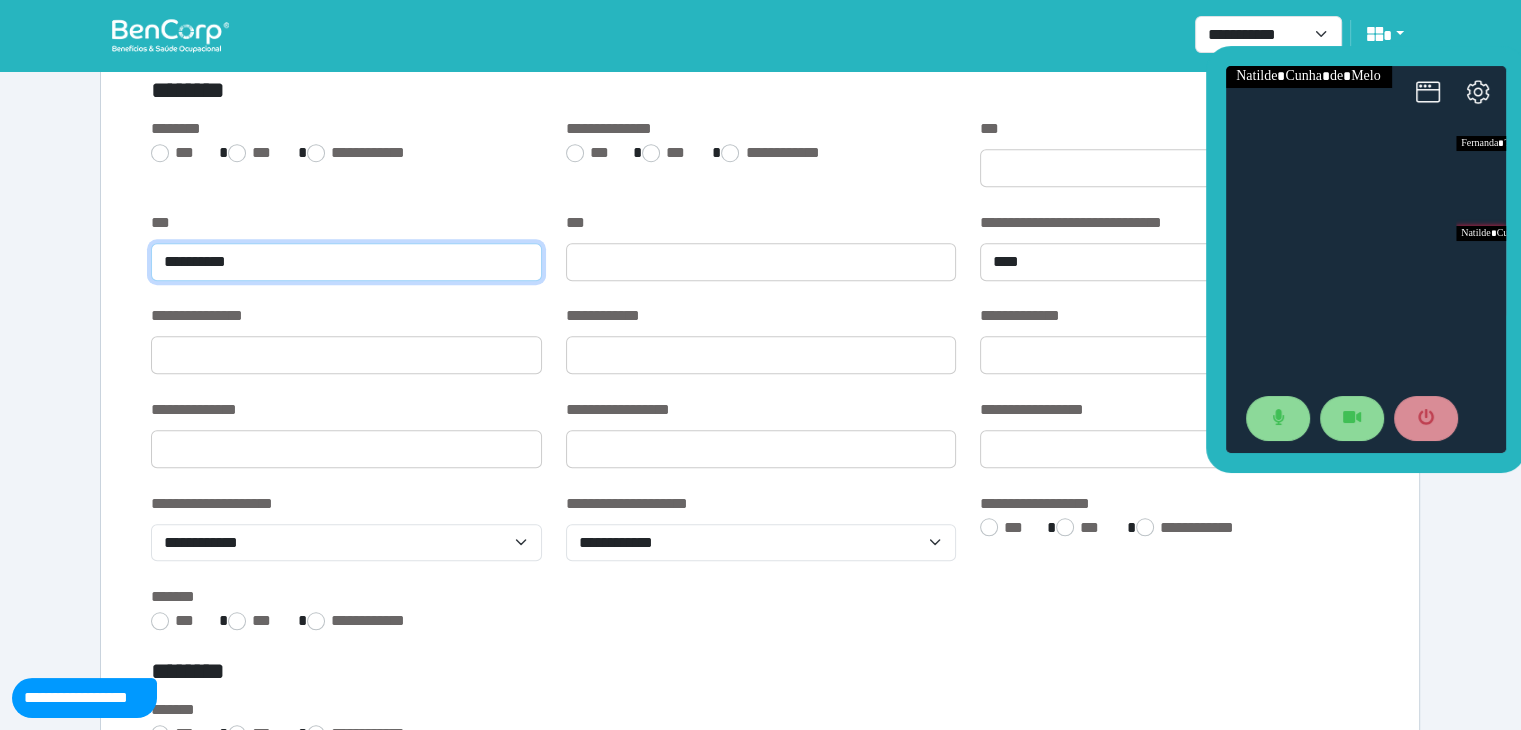 drag, startPoint x: 264, startPoint y: 257, endPoint x: 293, endPoint y: 257, distance: 29 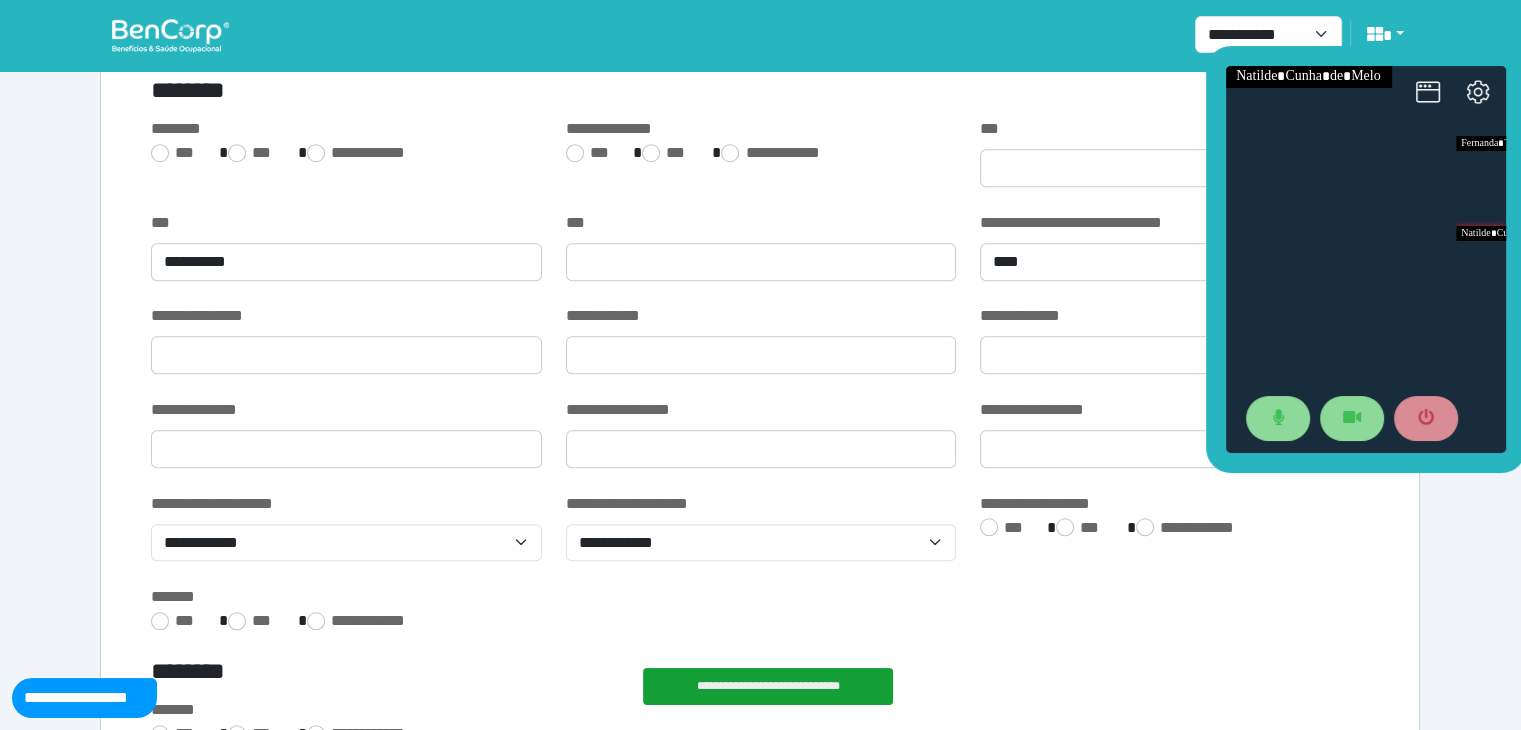 click on "**********" at bounding box center [346, 258] 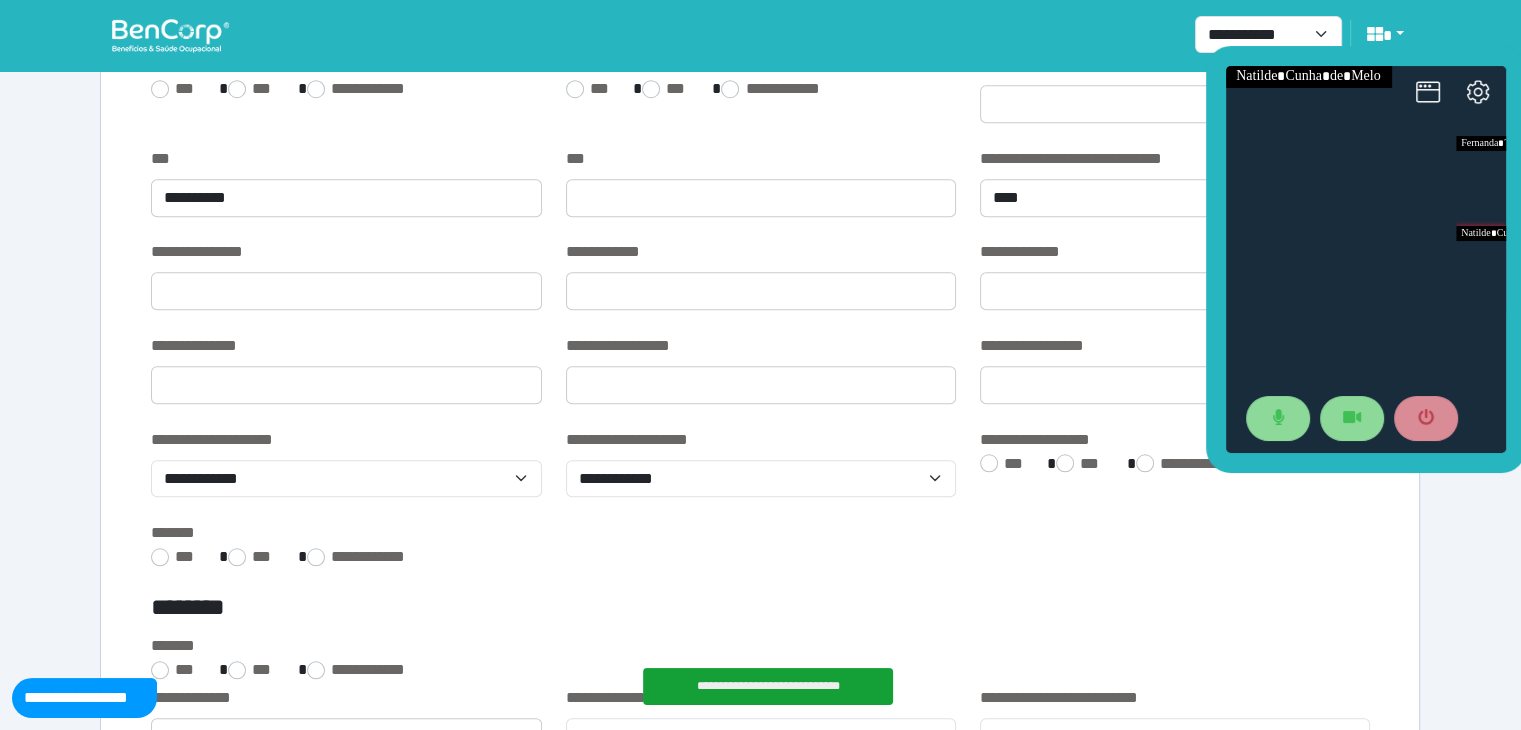 scroll, scrollTop: 1600, scrollLeft: 0, axis: vertical 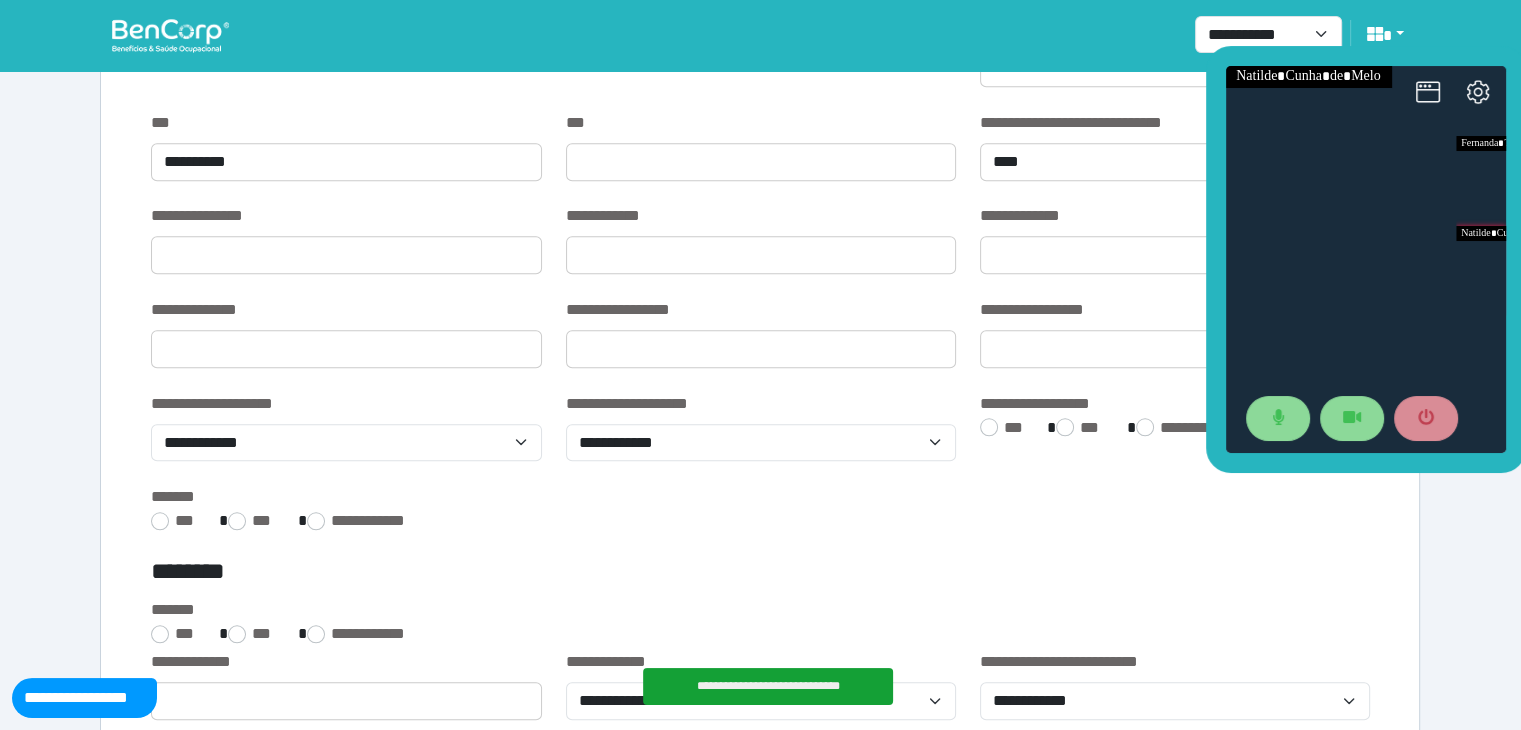 click on "**********" at bounding box center [346, 251] 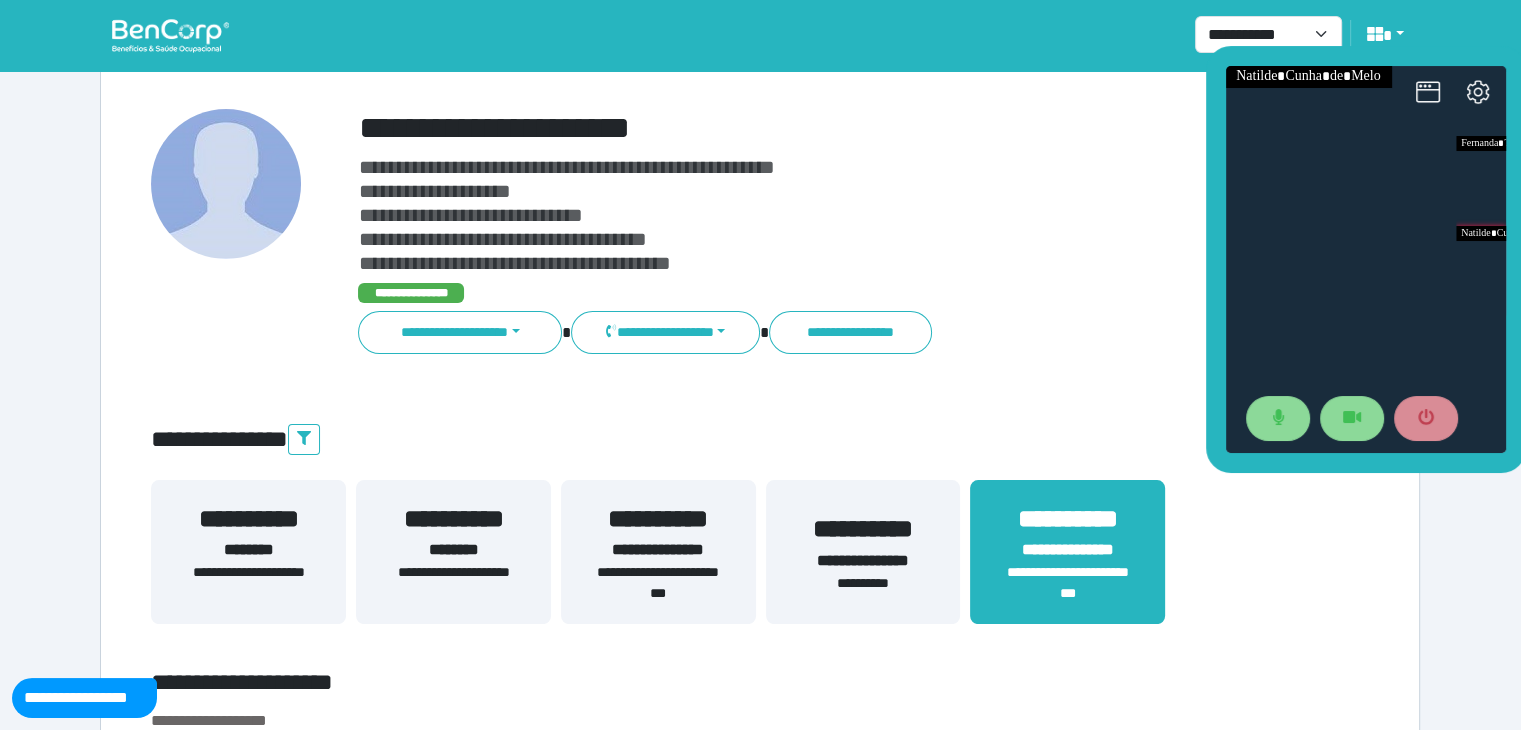 scroll, scrollTop: 100, scrollLeft: 0, axis: vertical 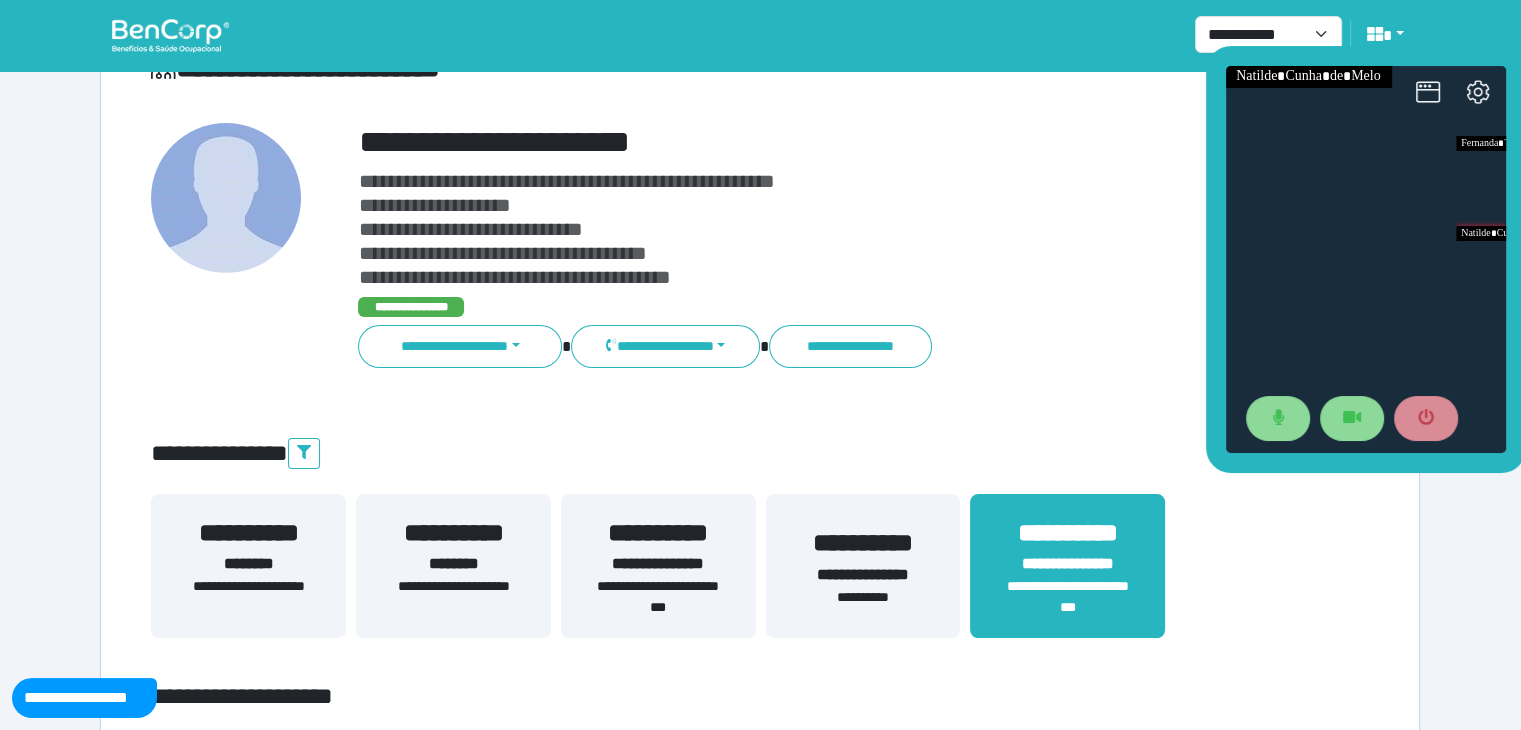click on "**********" at bounding box center [658, 533] 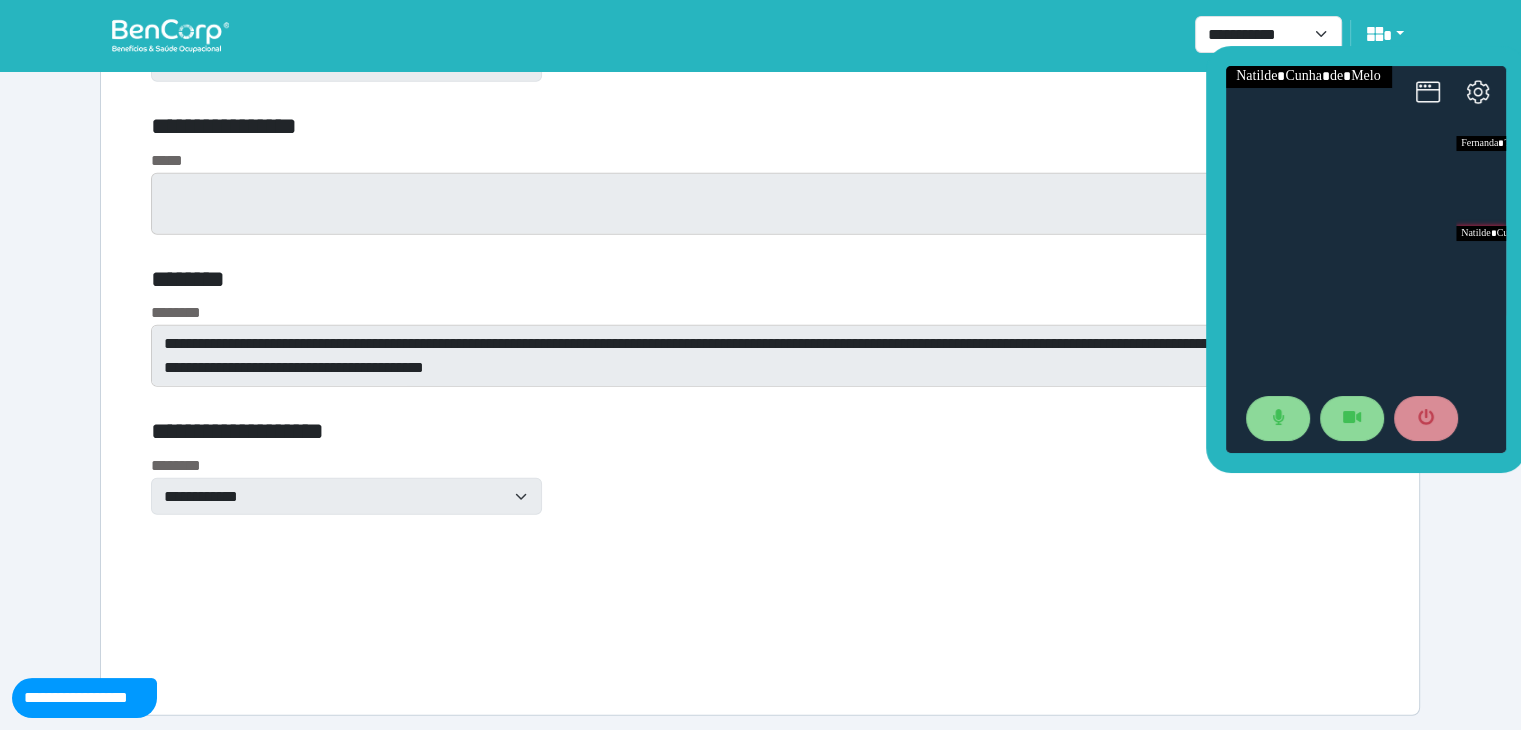 scroll, scrollTop: 5541, scrollLeft: 0, axis: vertical 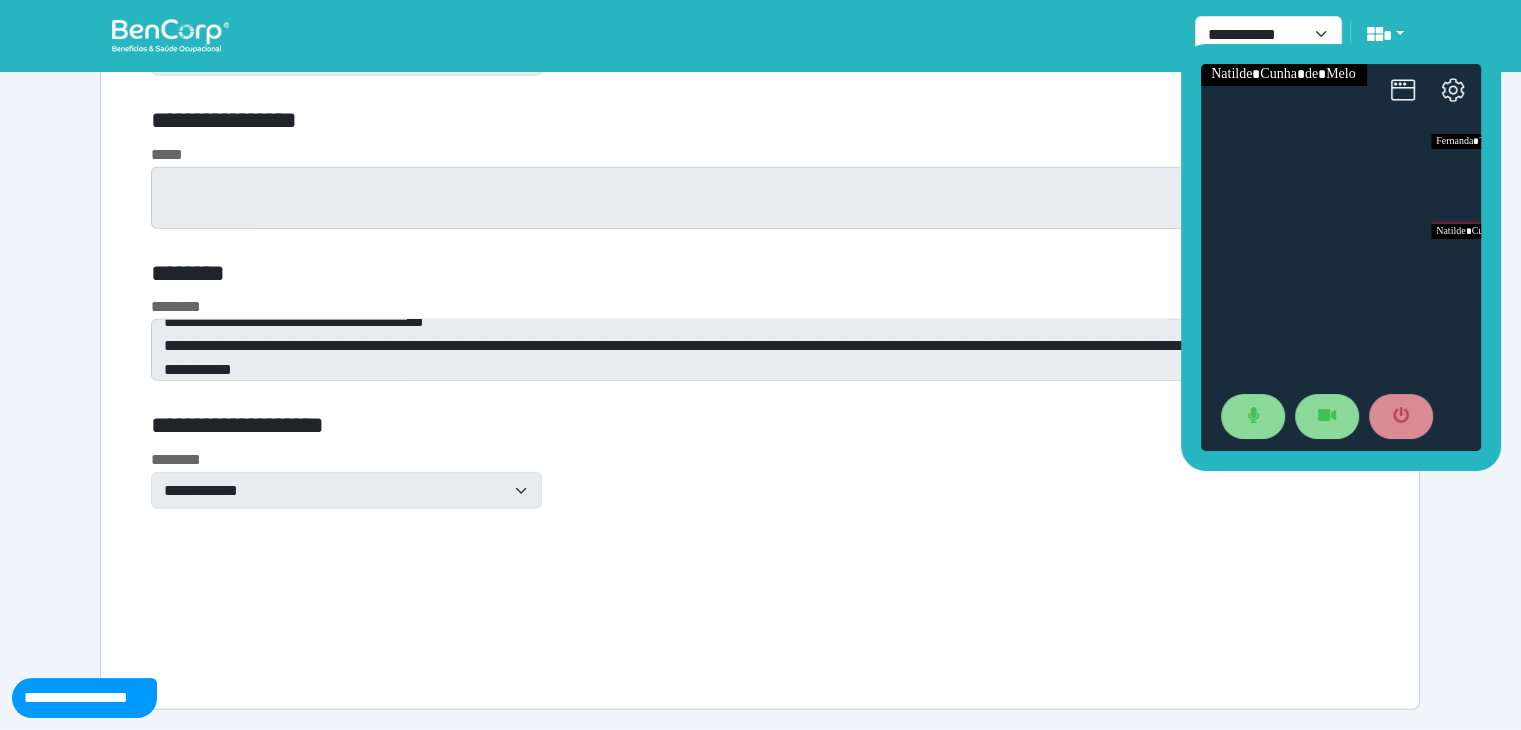 drag, startPoint x: 1221, startPoint y: 464, endPoint x: 1163, endPoint y: 471, distance: 58.420887 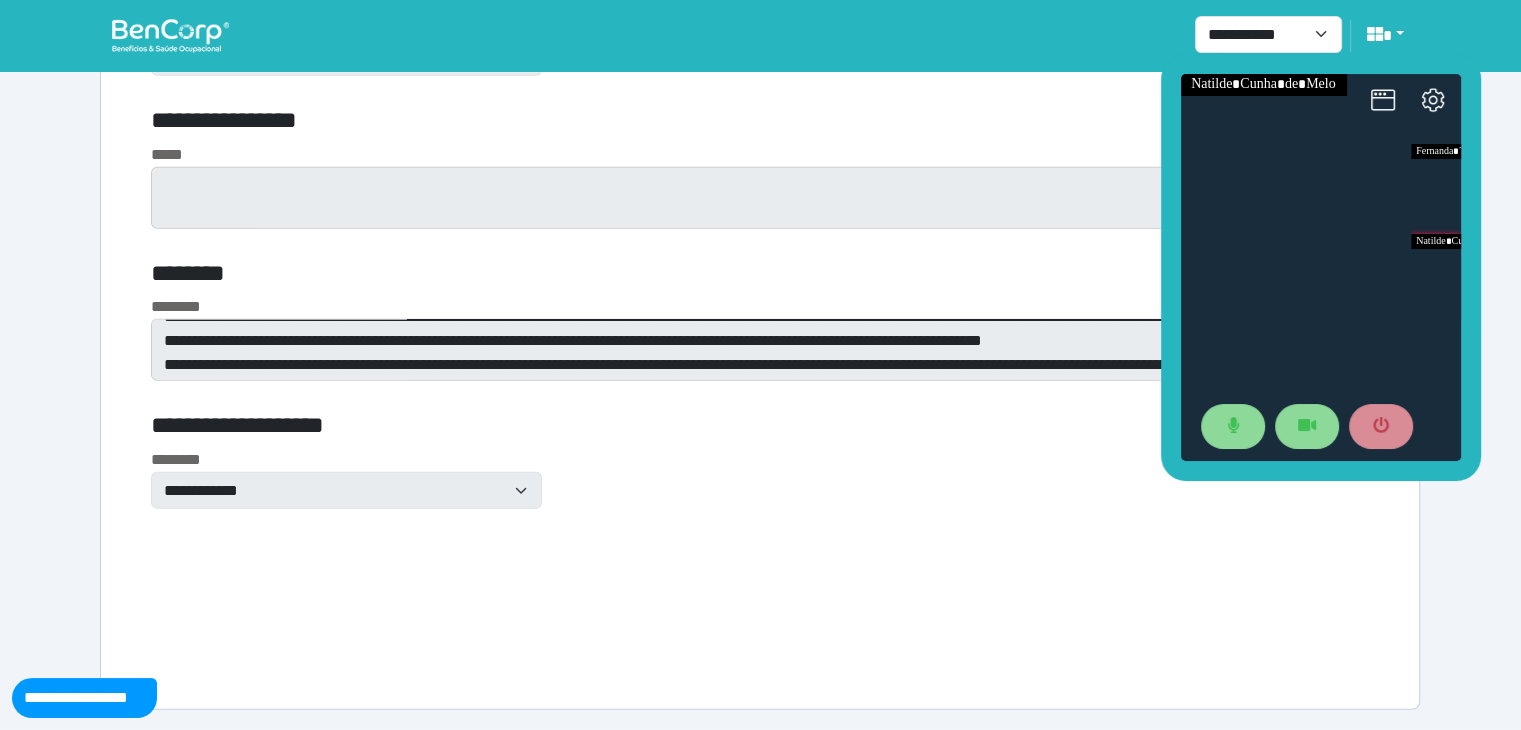 scroll, scrollTop: 0, scrollLeft: 0, axis: both 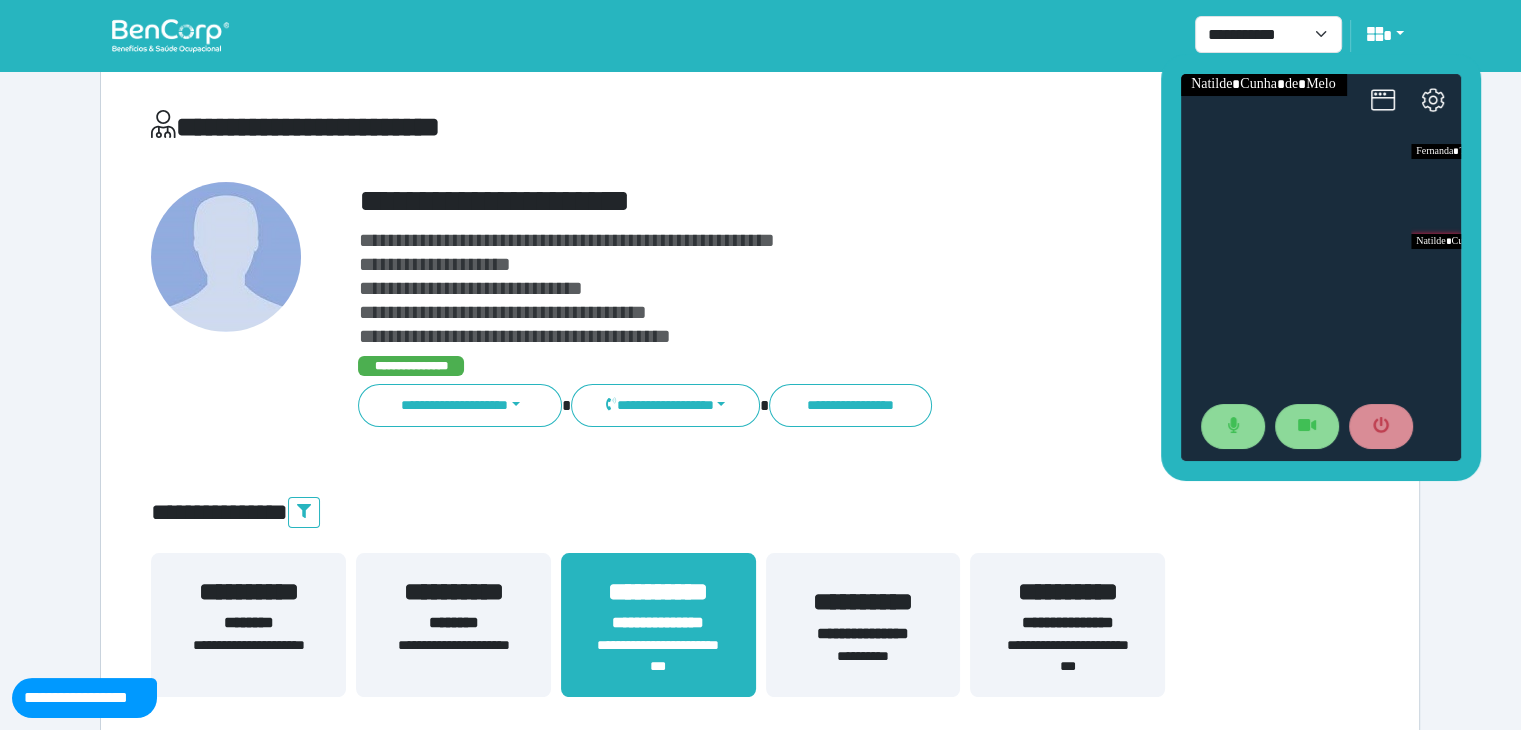 click on "**********" at bounding box center (1067, 656) 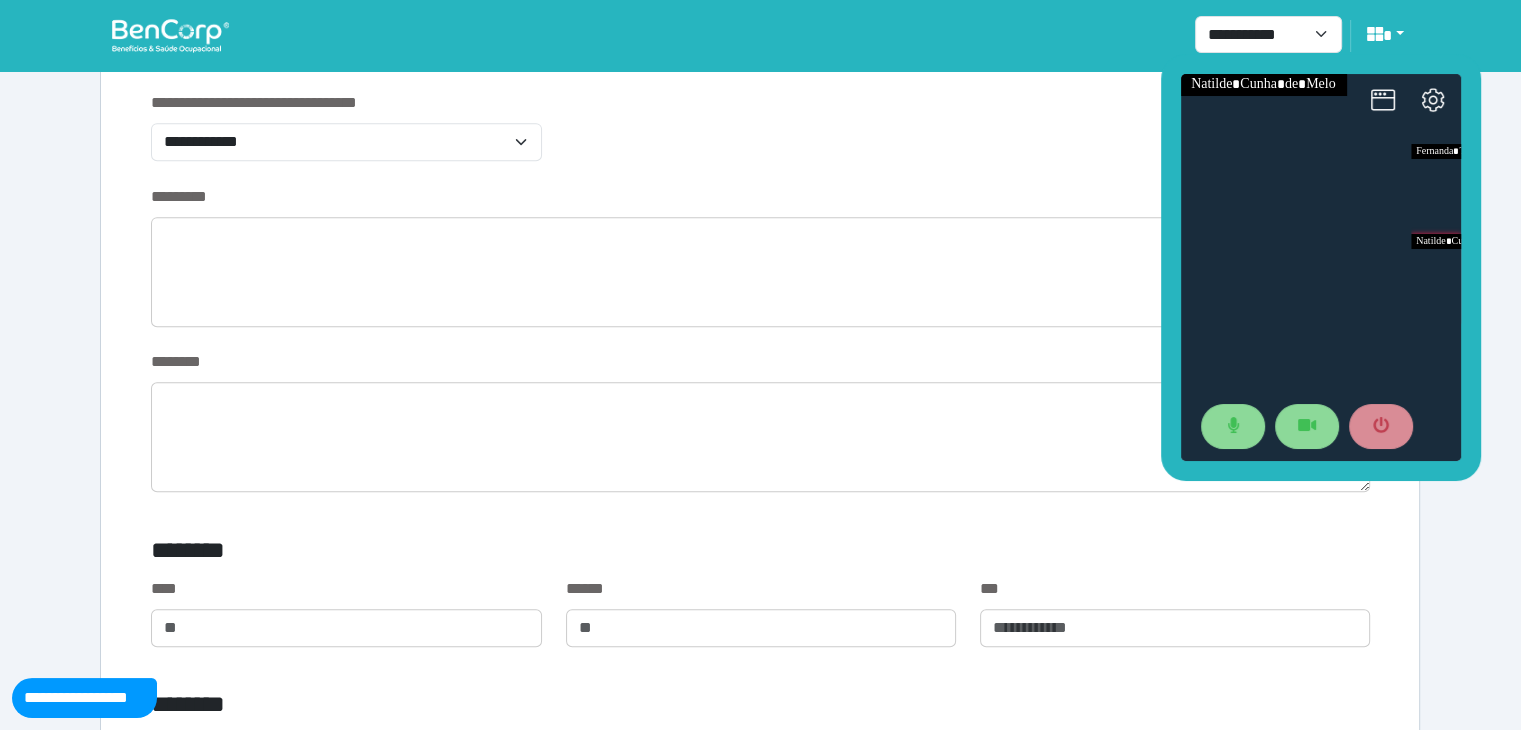 scroll, scrollTop: 841, scrollLeft: 0, axis: vertical 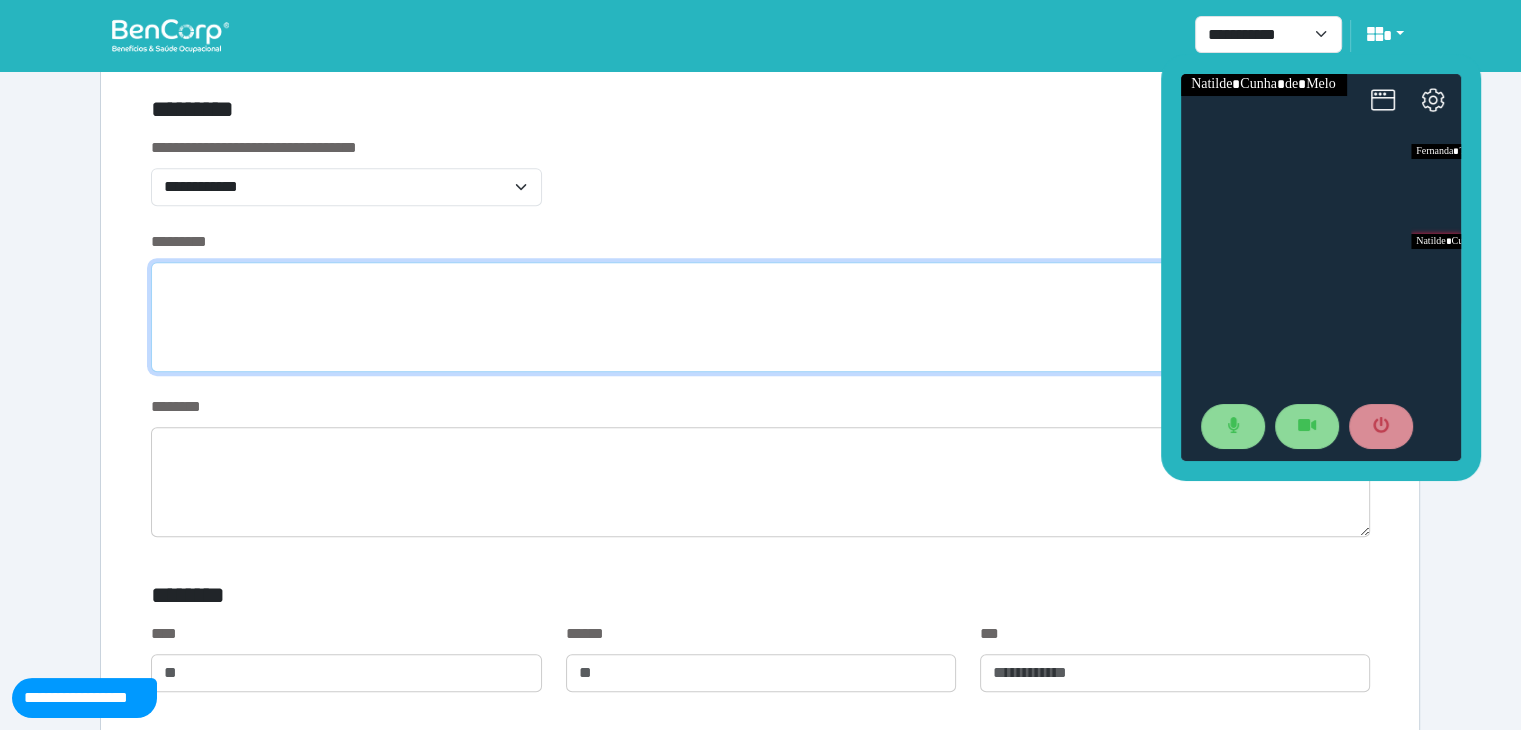 click at bounding box center [760, 317] 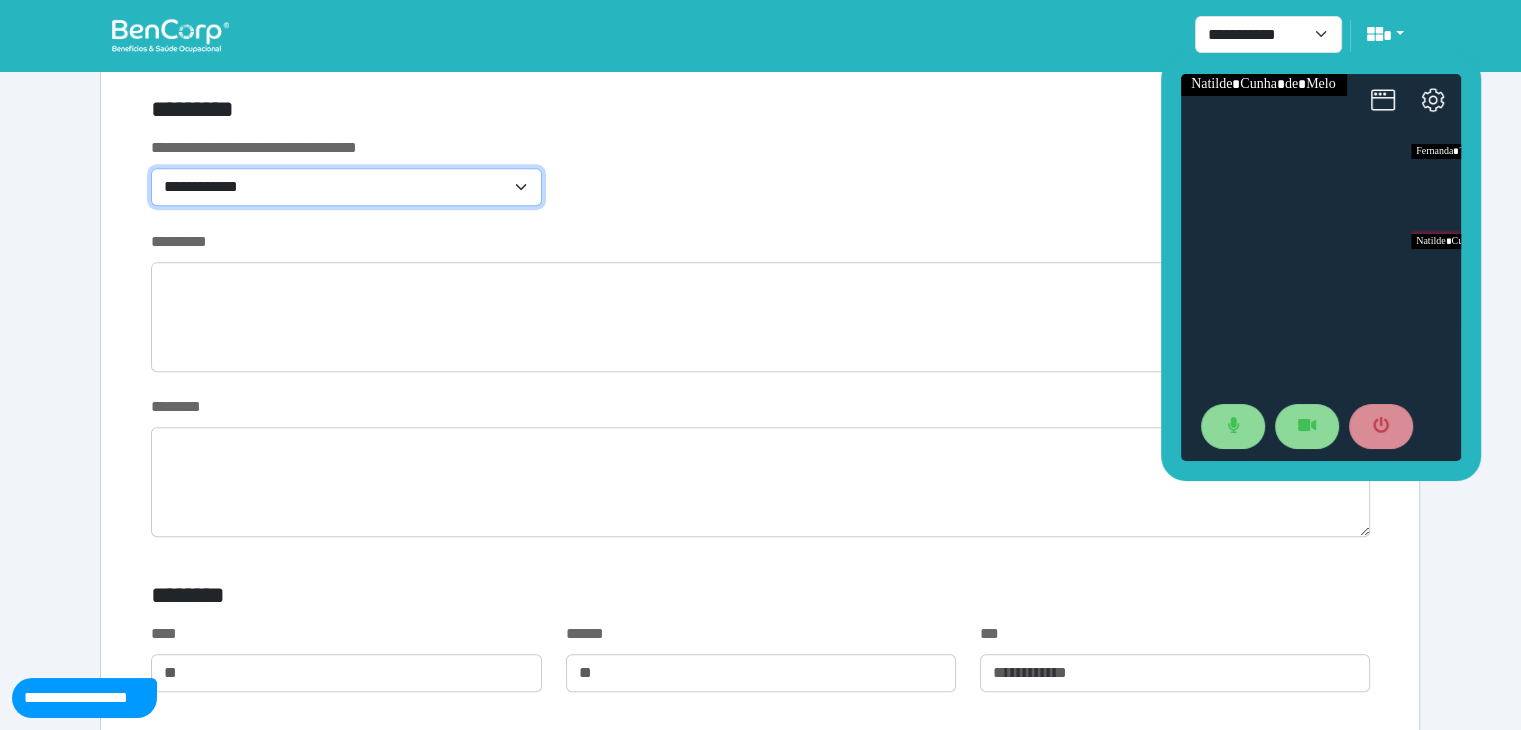 click on "**********" at bounding box center [346, 187] 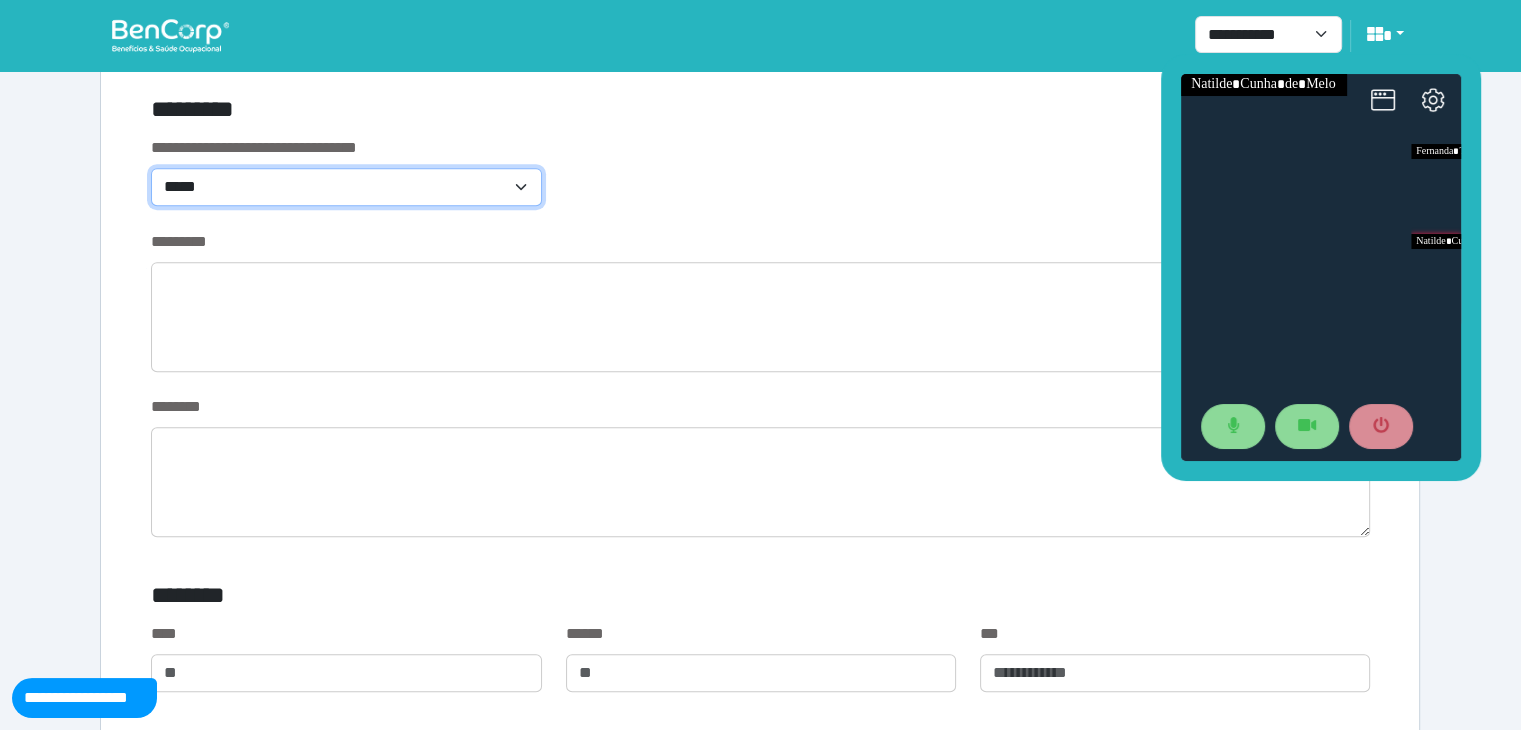 click on "**********" at bounding box center [346, 187] 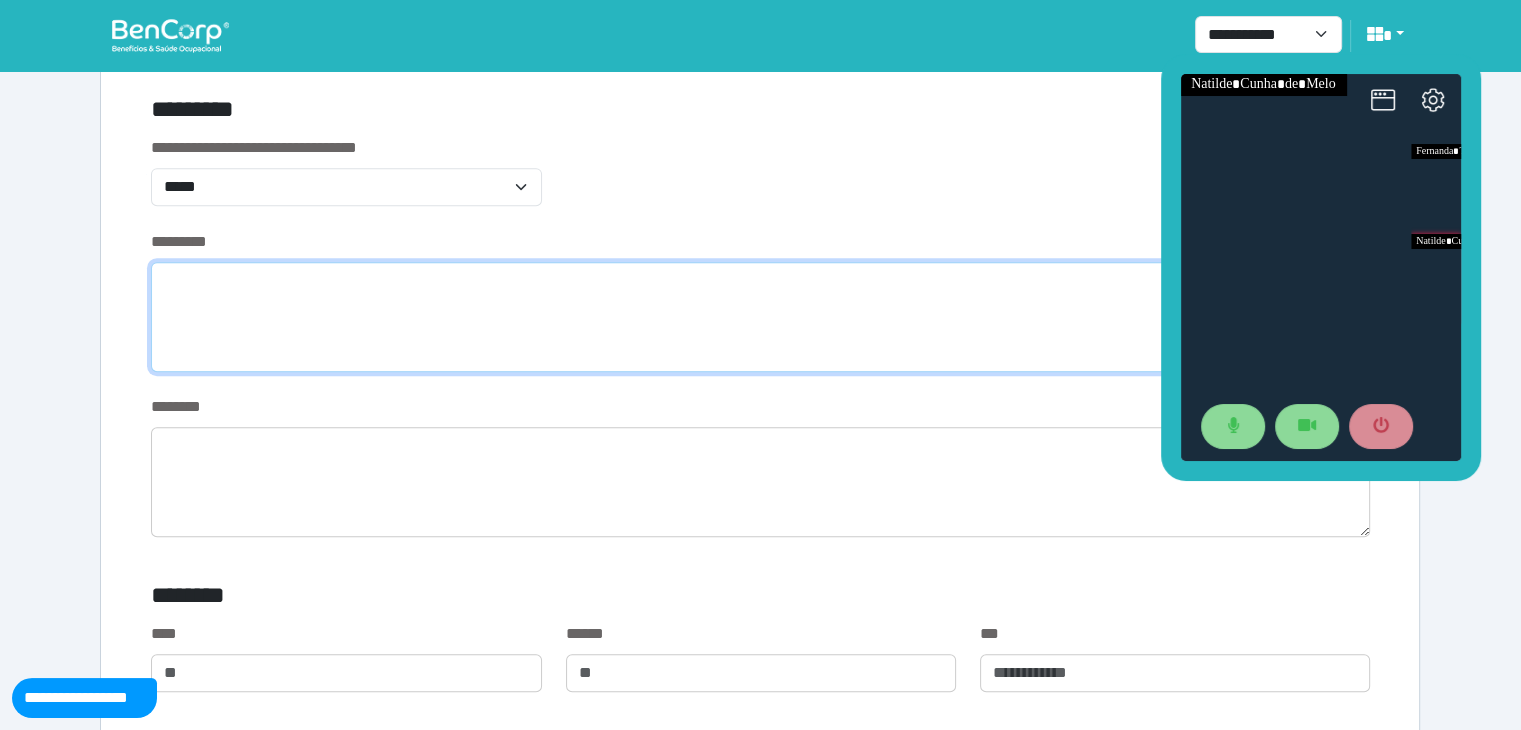 click at bounding box center [760, 317] 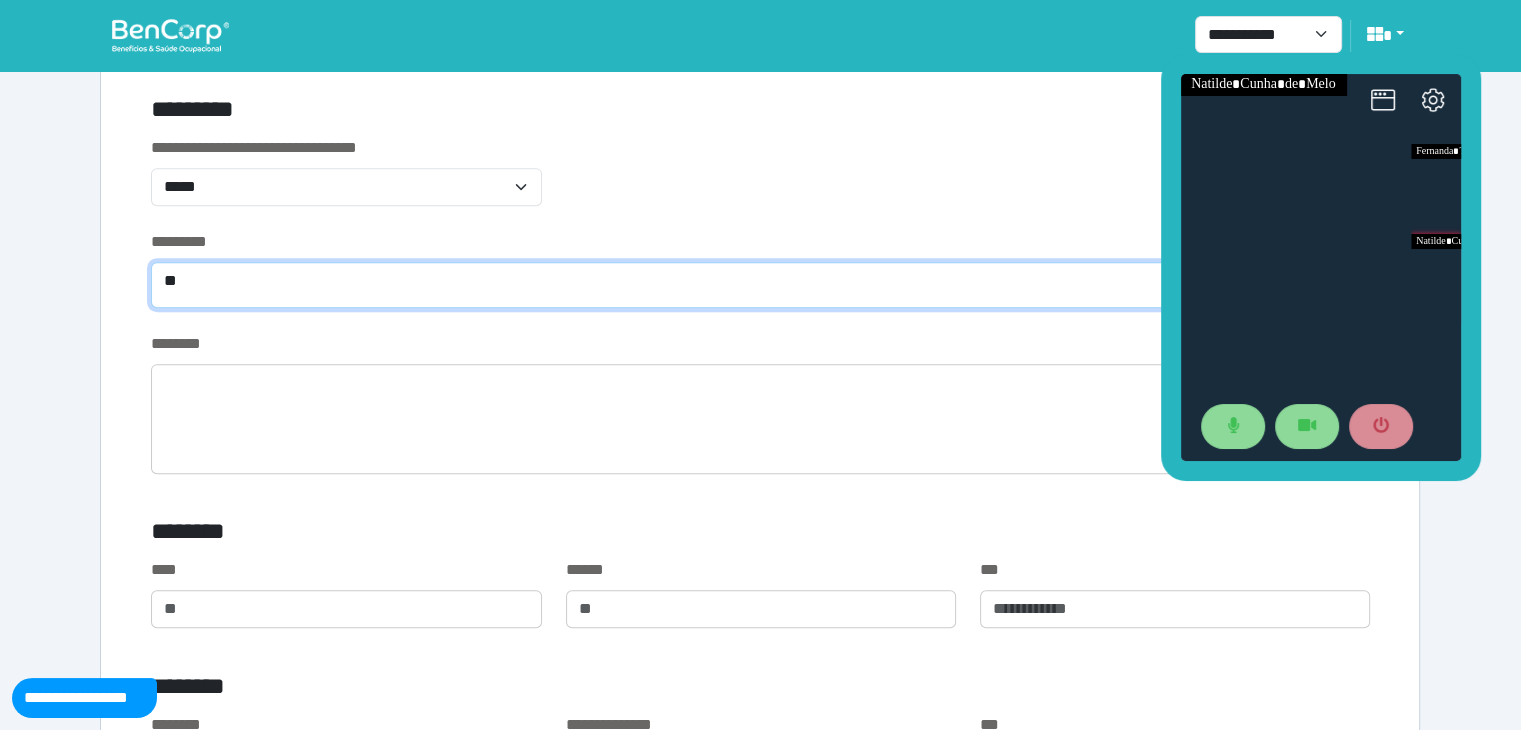 type on "*" 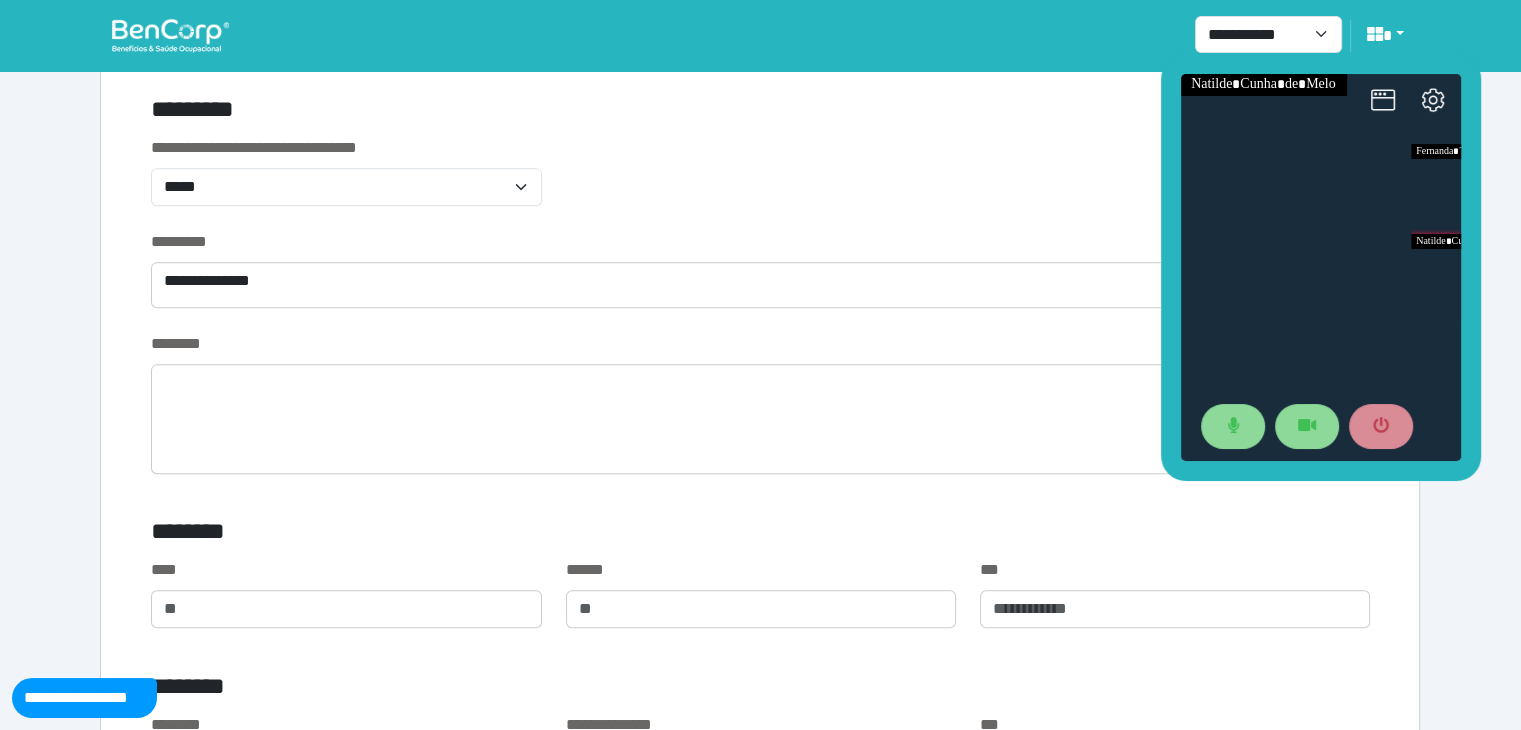 click on "**********" at bounding box center [760, 183] 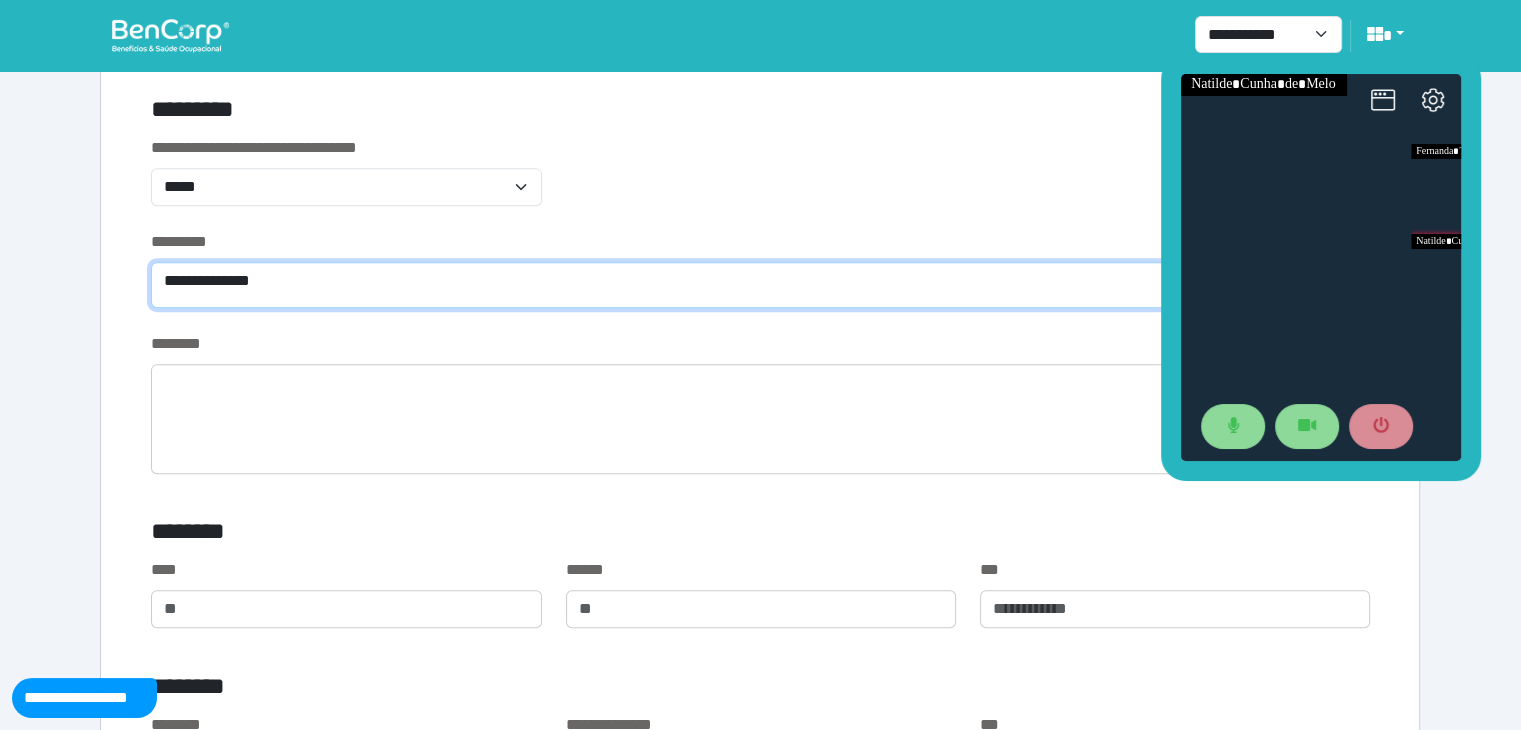 click on "**********" at bounding box center (760, 285) 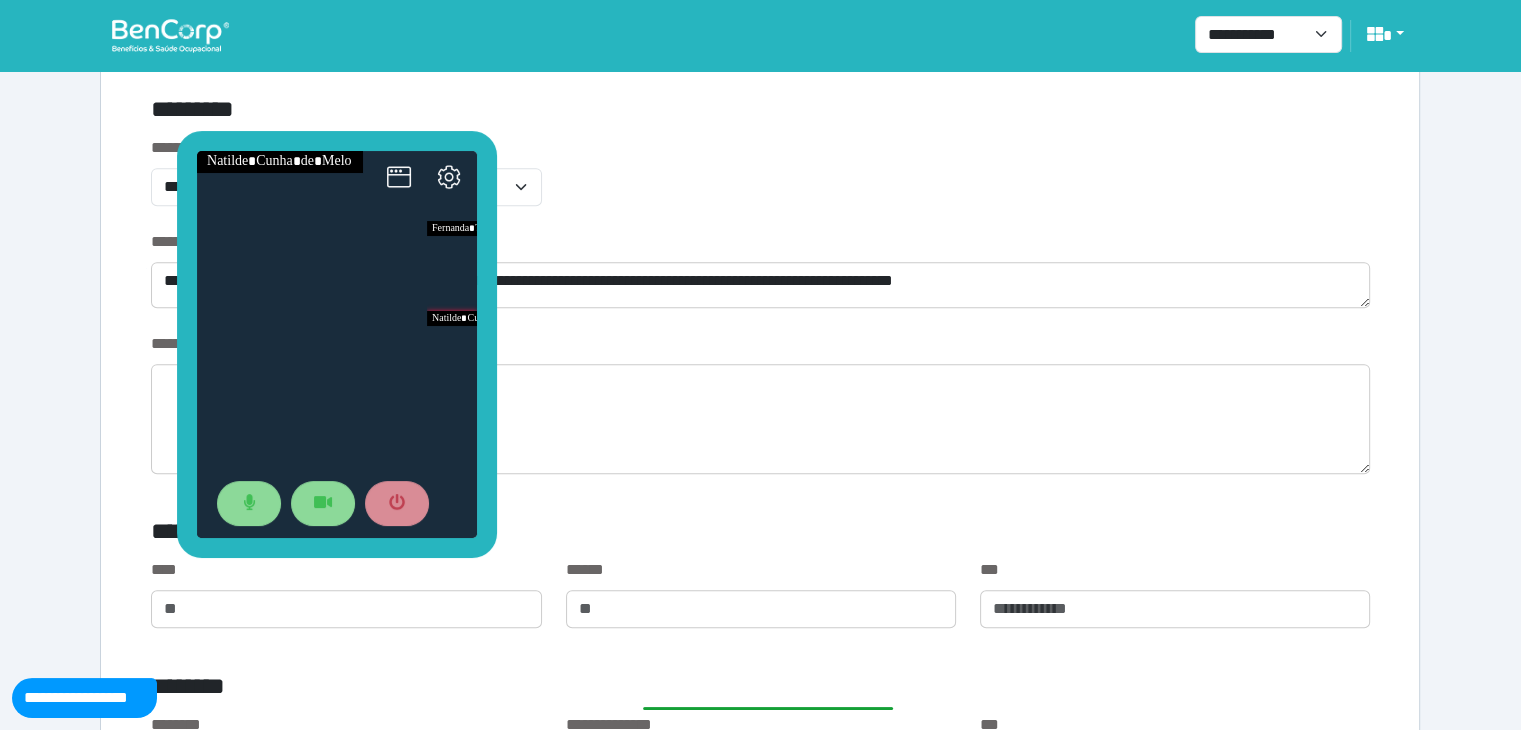 drag, startPoint x: 1192, startPoint y: 69, endPoint x: 411, endPoint y: 138, distance: 784.0421 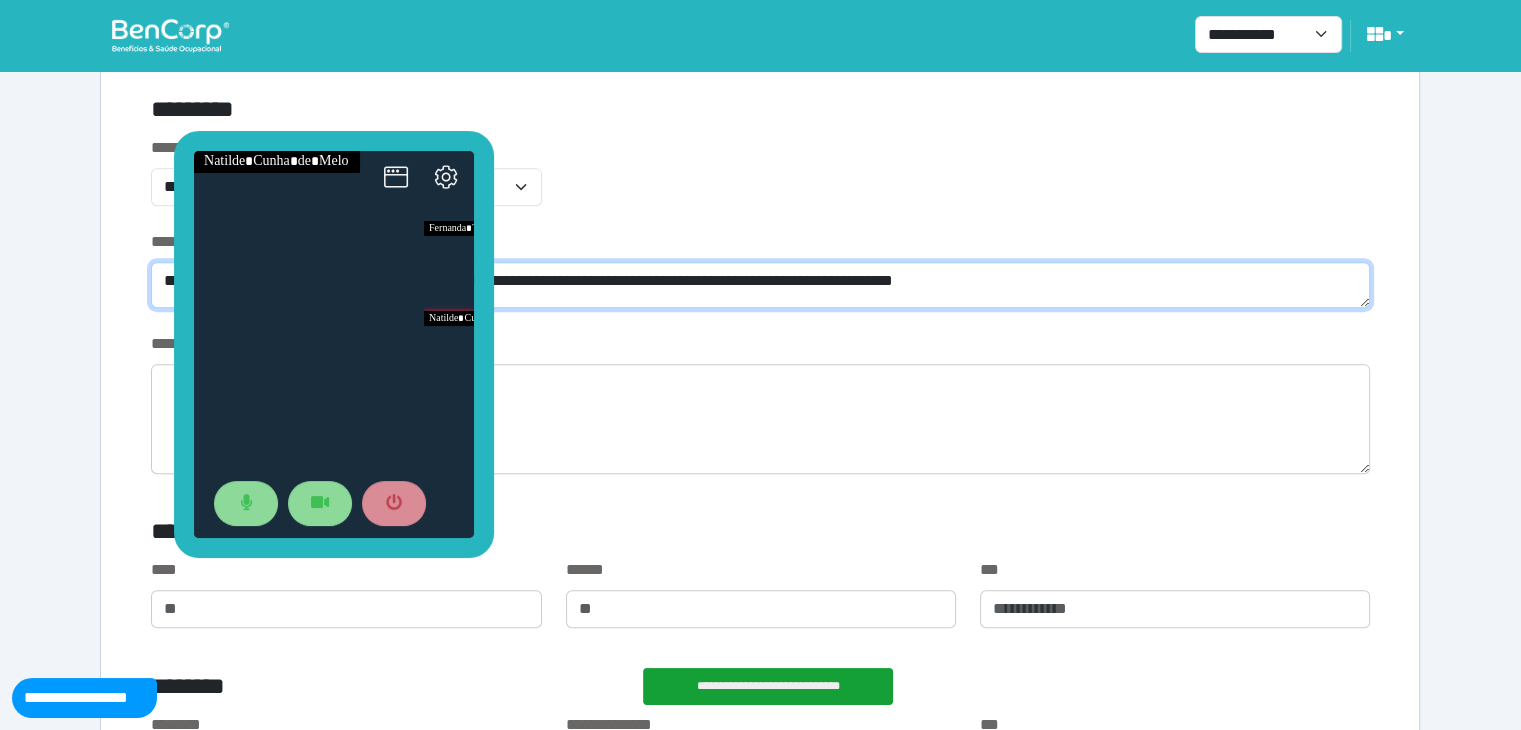 click on "**********" at bounding box center [760, 285] 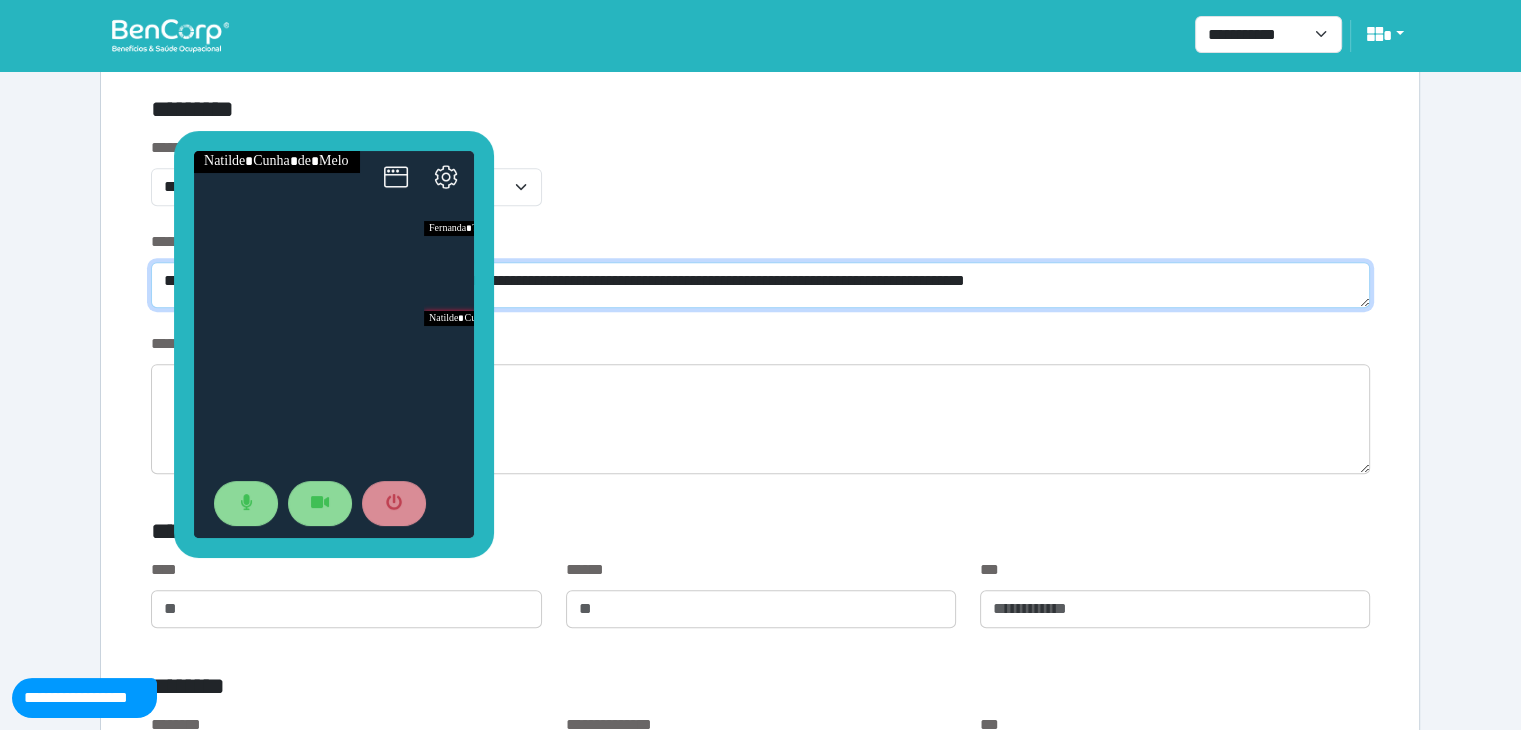 scroll, scrollTop: 0, scrollLeft: 0, axis: both 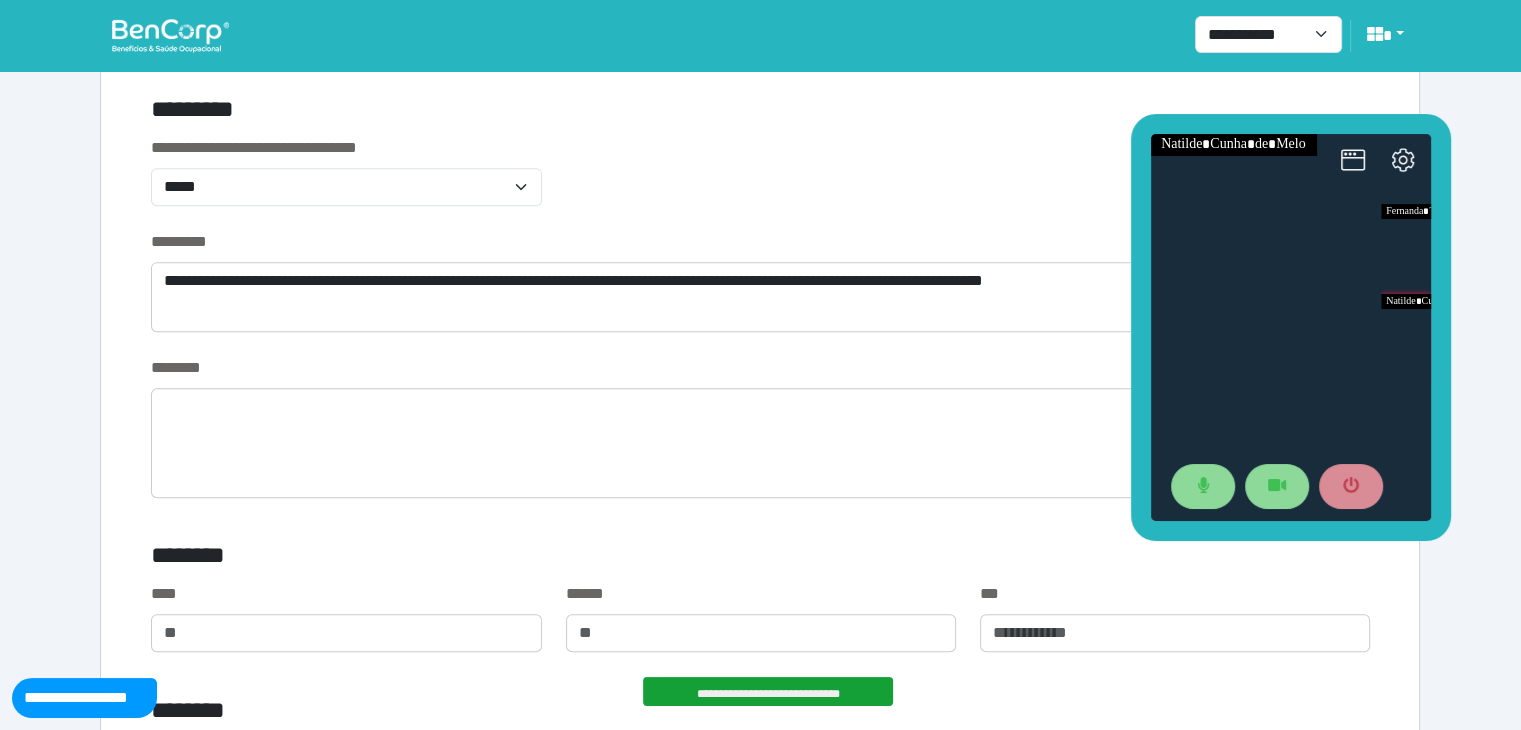 drag, startPoint x: 414, startPoint y: 142, endPoint x: 1372, endPoint y: 126, distance: 958.1336 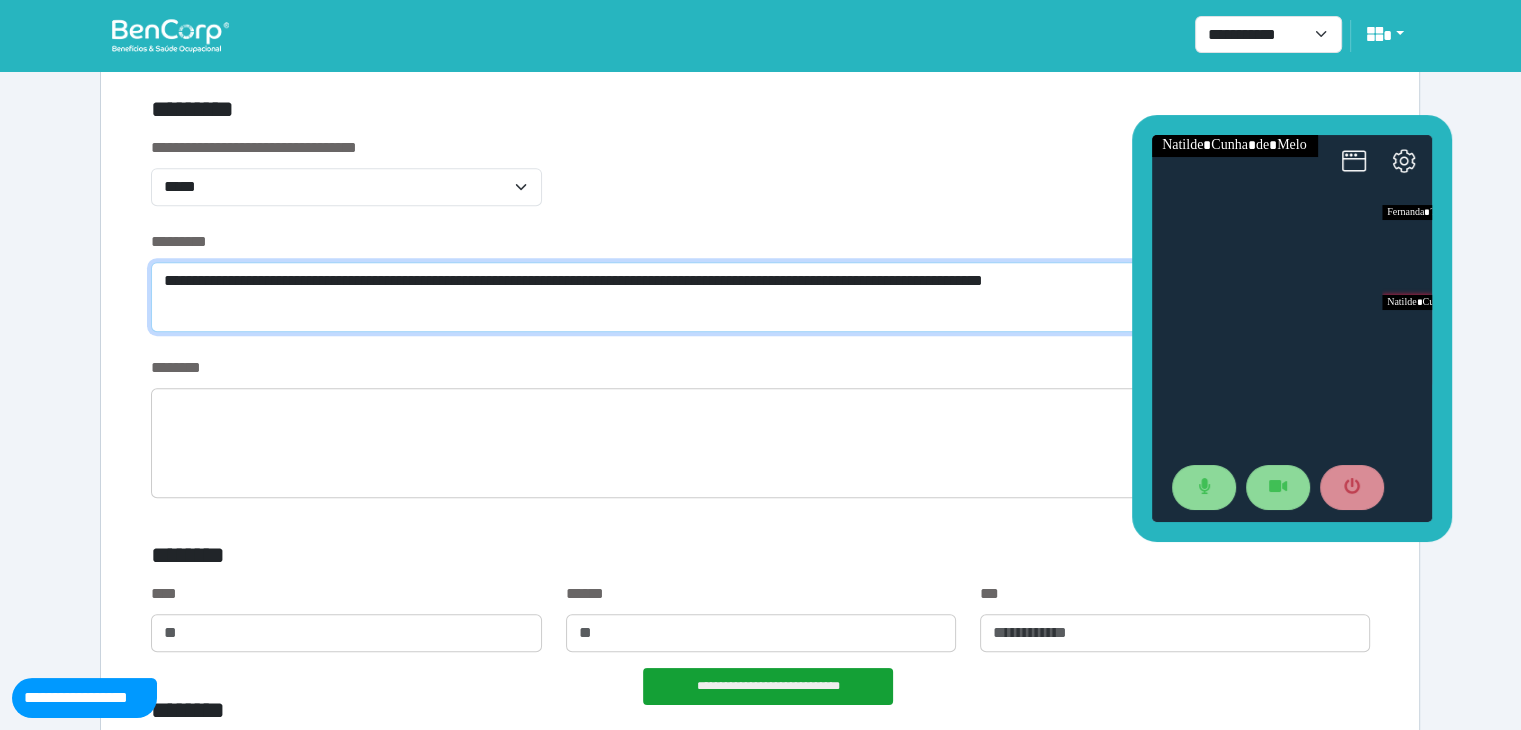 click on "**********" at bounding box center [760, 297] 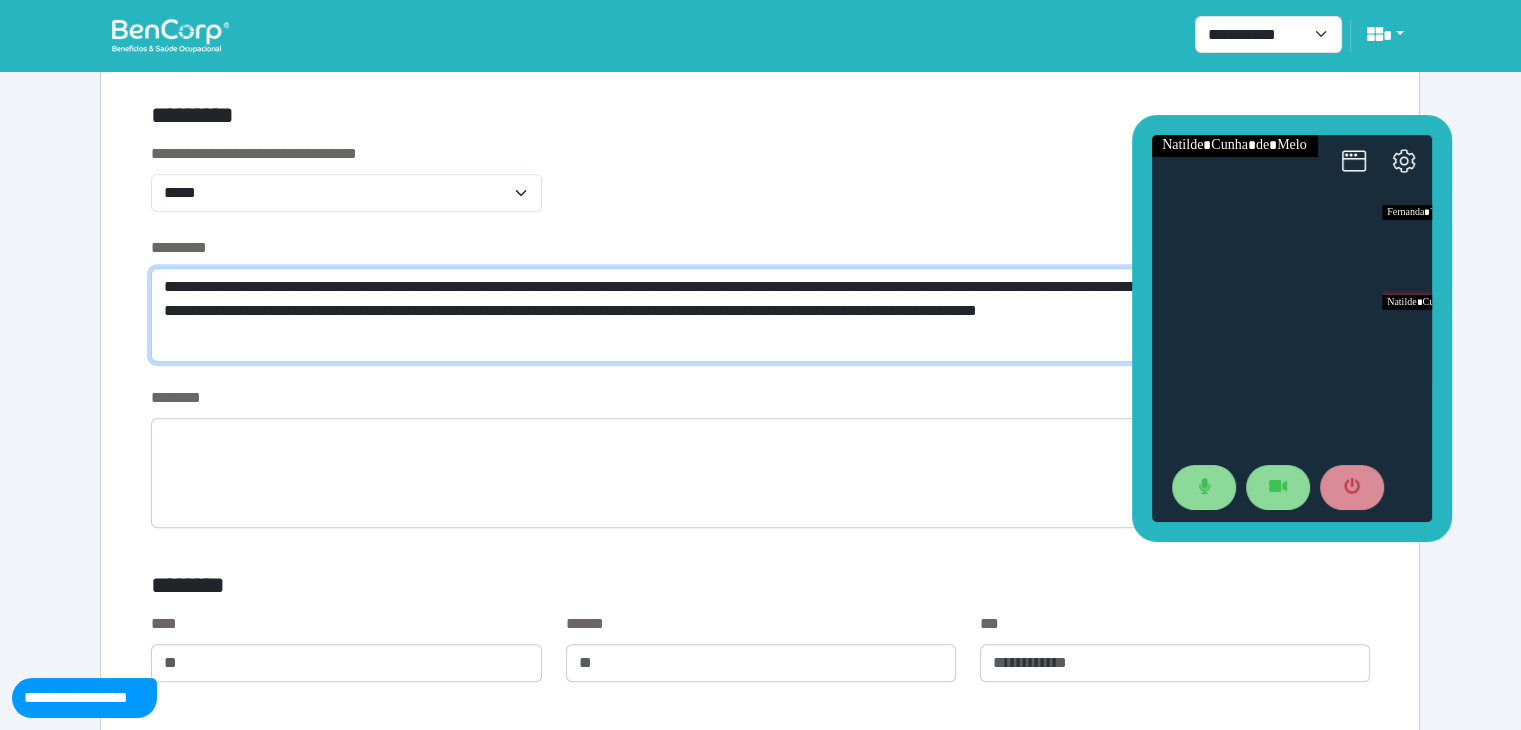 scroll, scrollTop: 800, scrollLeft: 0, axis: vertical 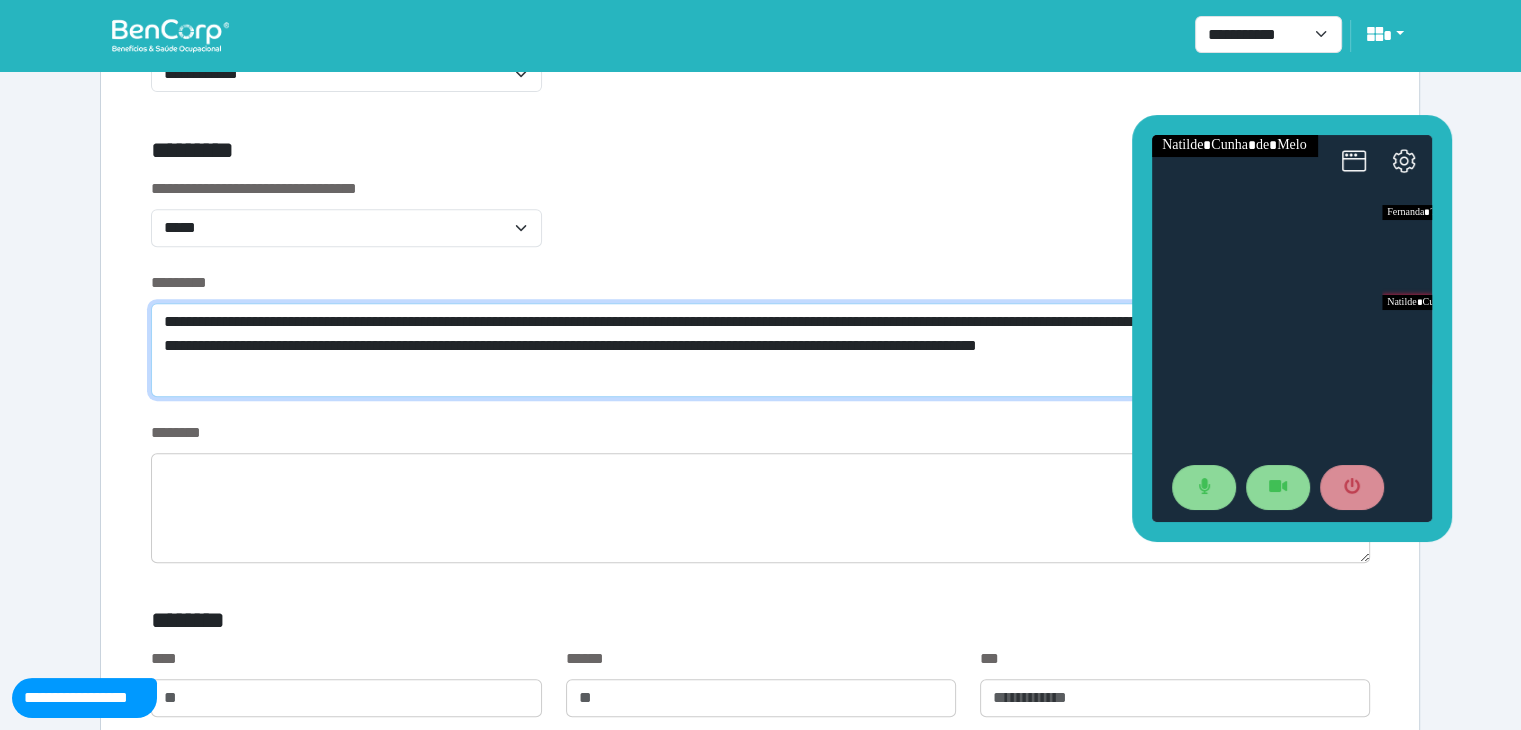 click on "**********" at bounding box center [760, 350] 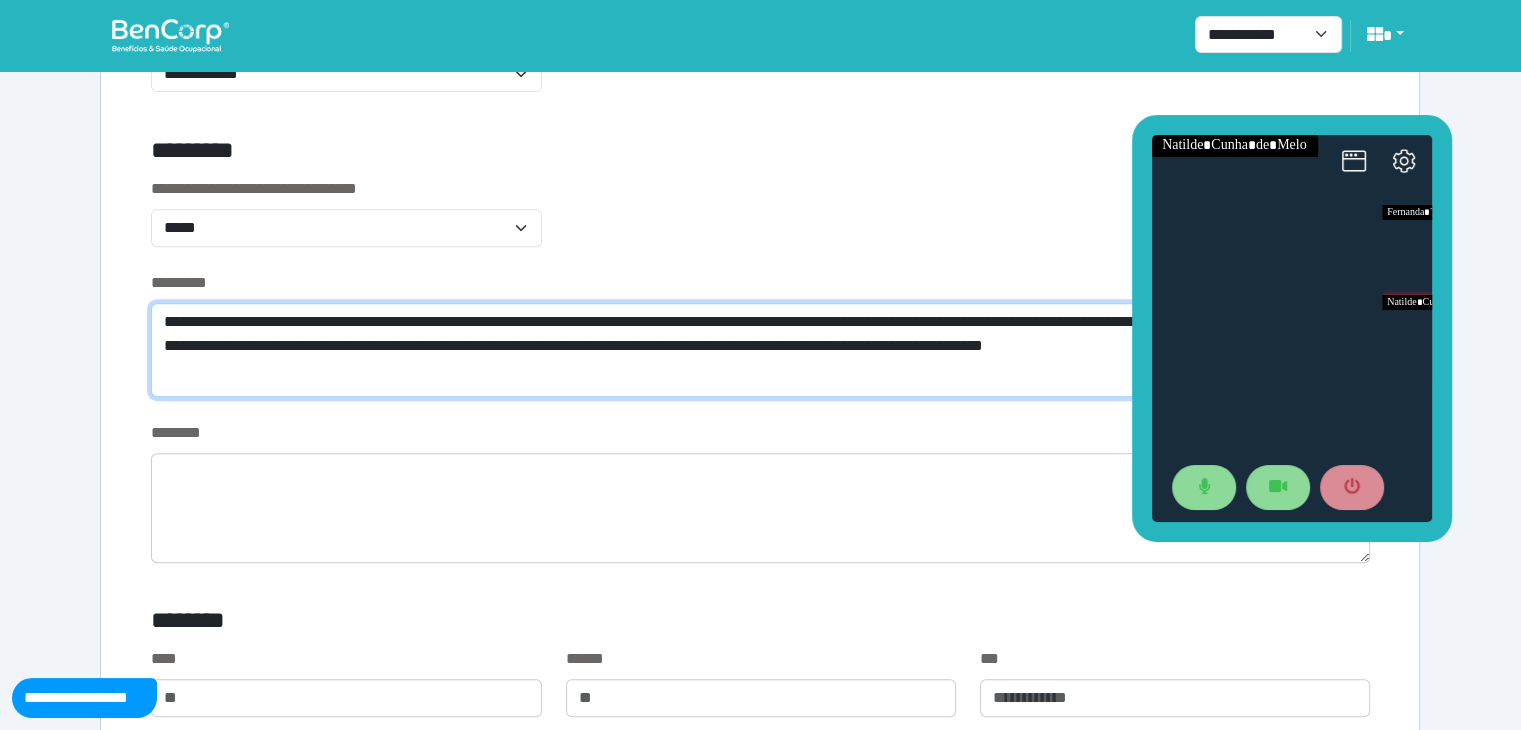 scroll, scrollTop: 0, scrollLeft: 0, axis: both 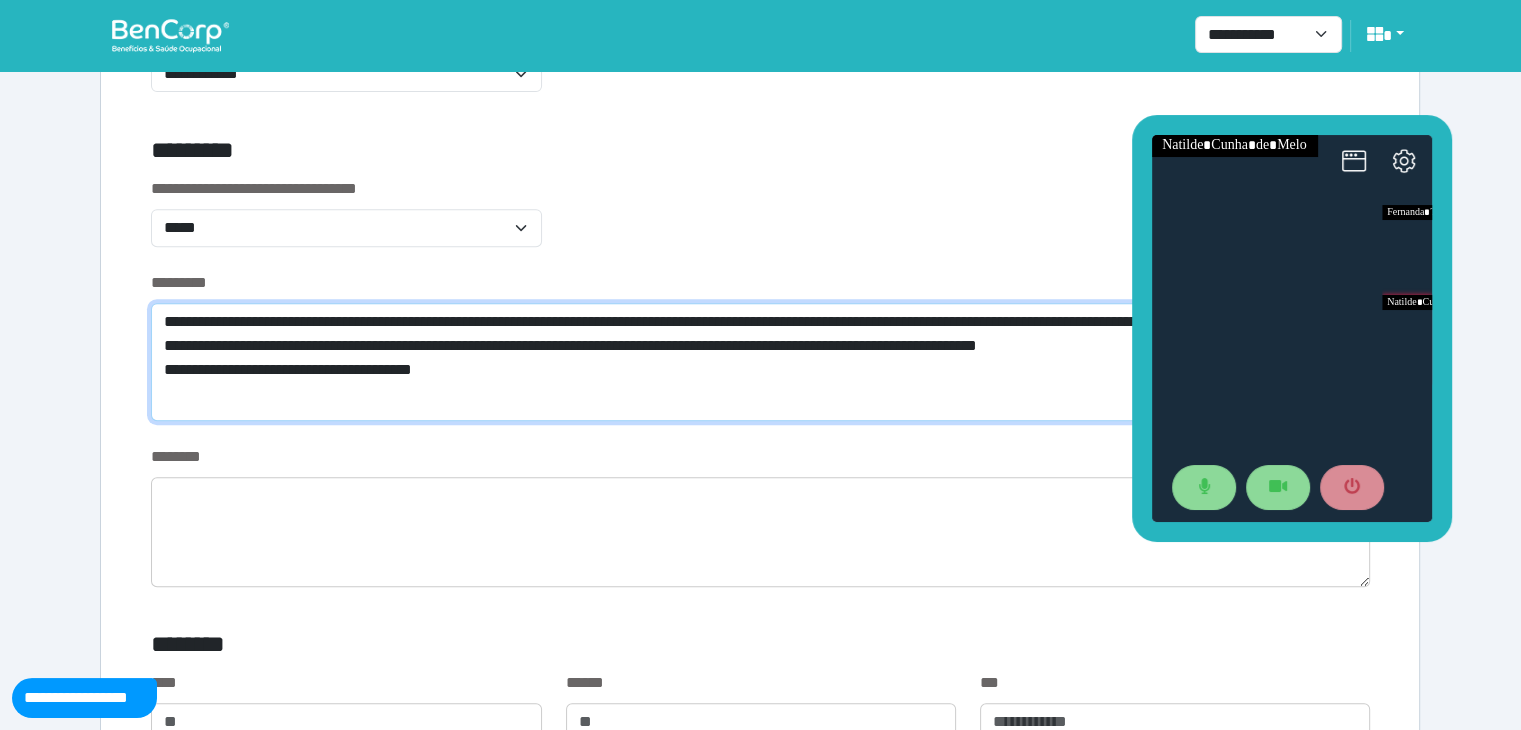 click on "**********" at bounding box center (760, 362) 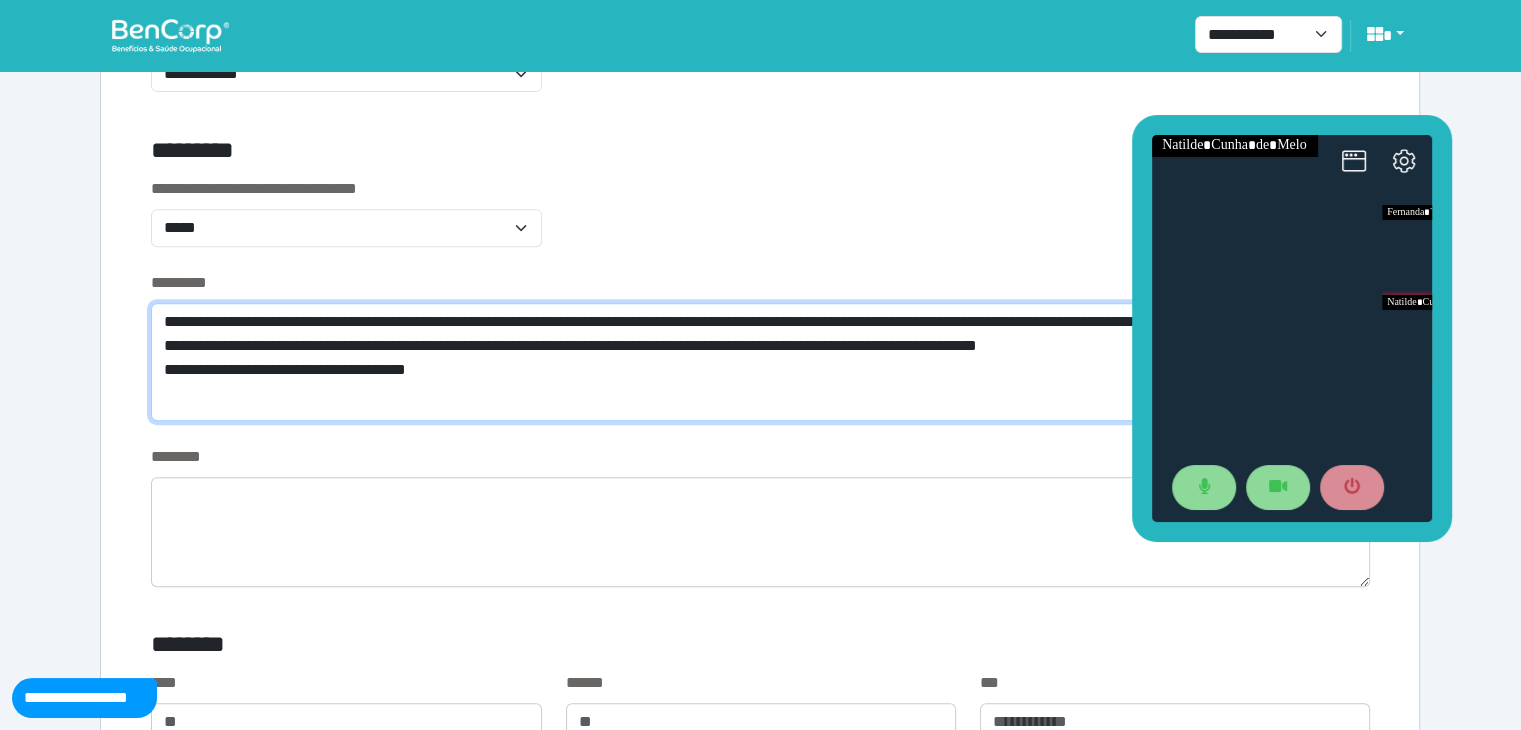 click on "**********" at bounding box center [760, 362] 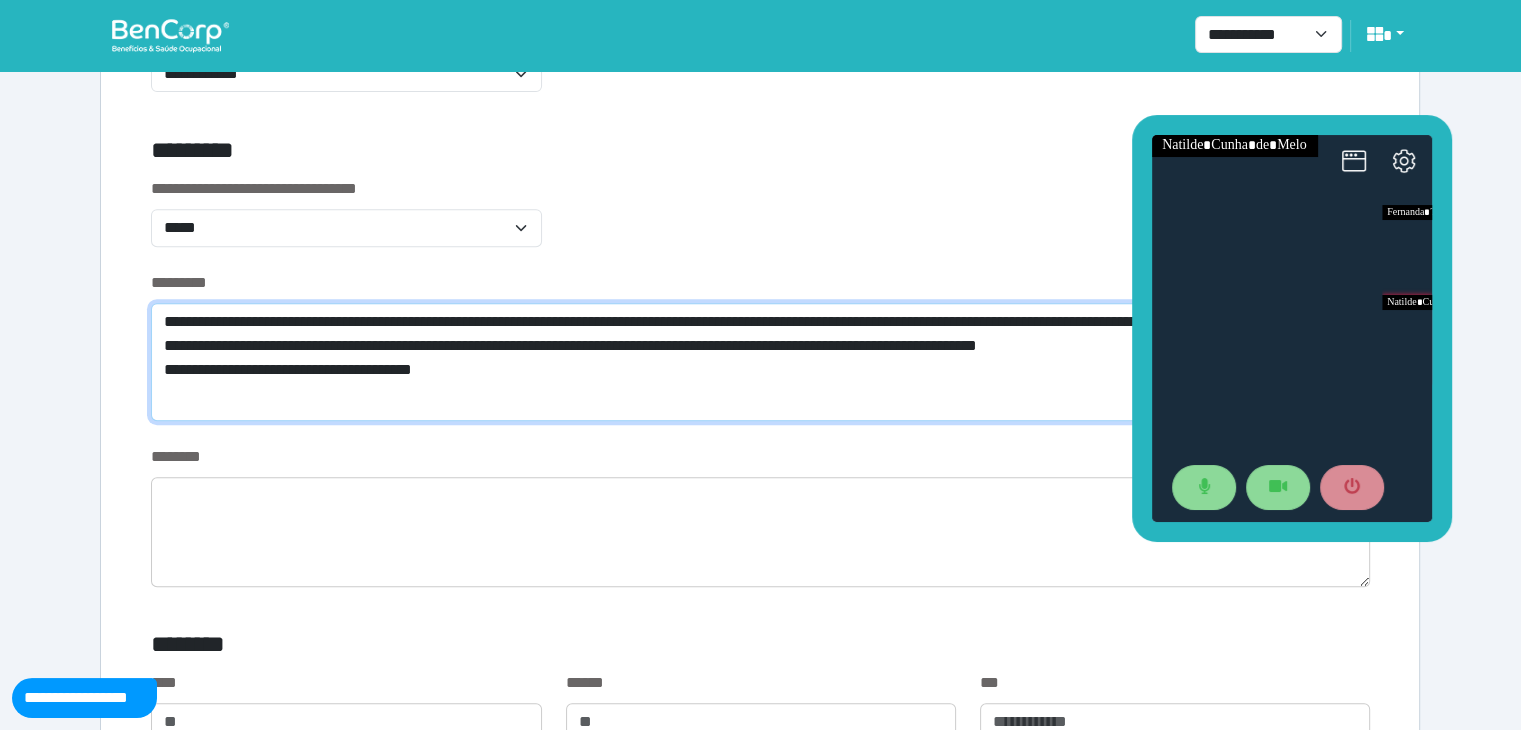 click on "**********" at bounding box center (760, 362) 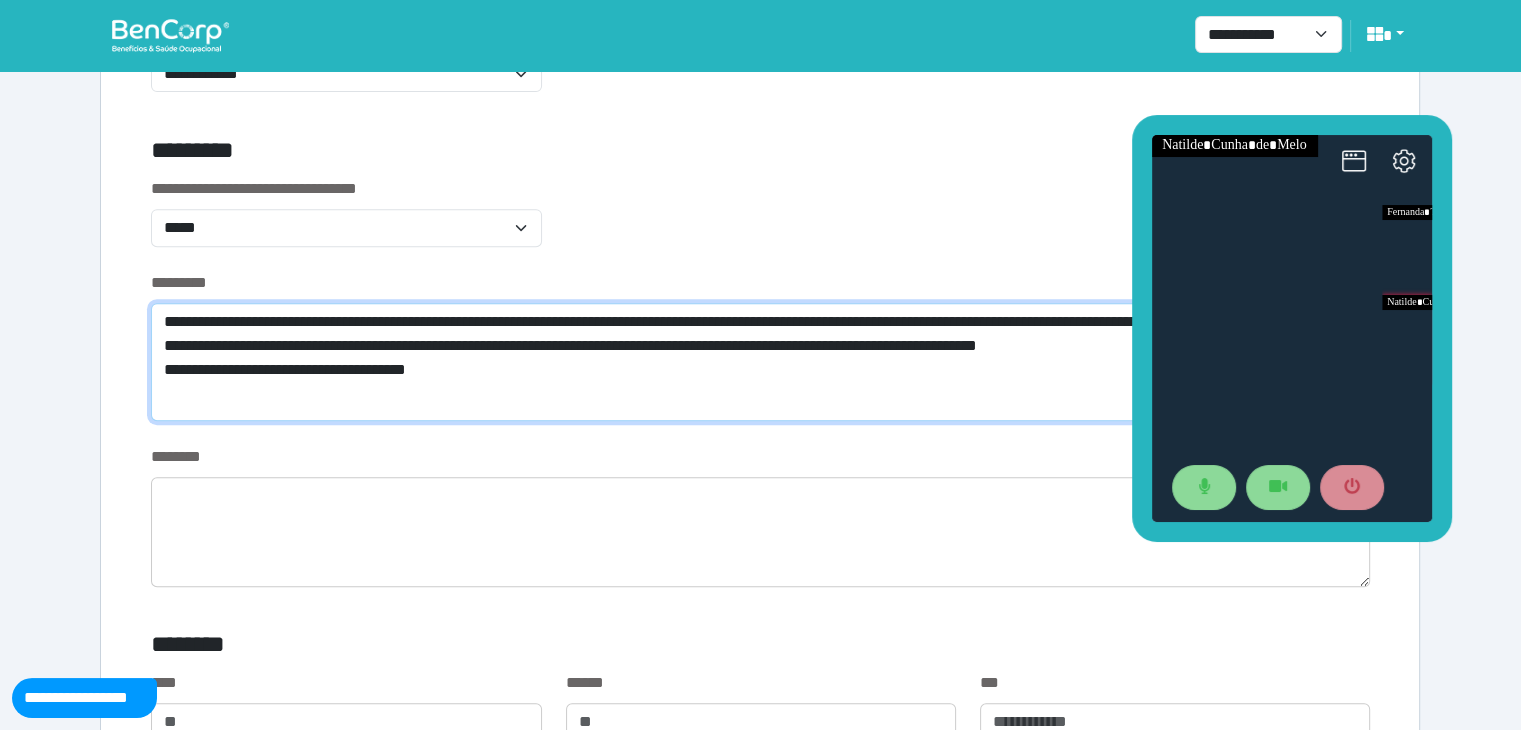 click on "**********" at bounding box center (760, 362) 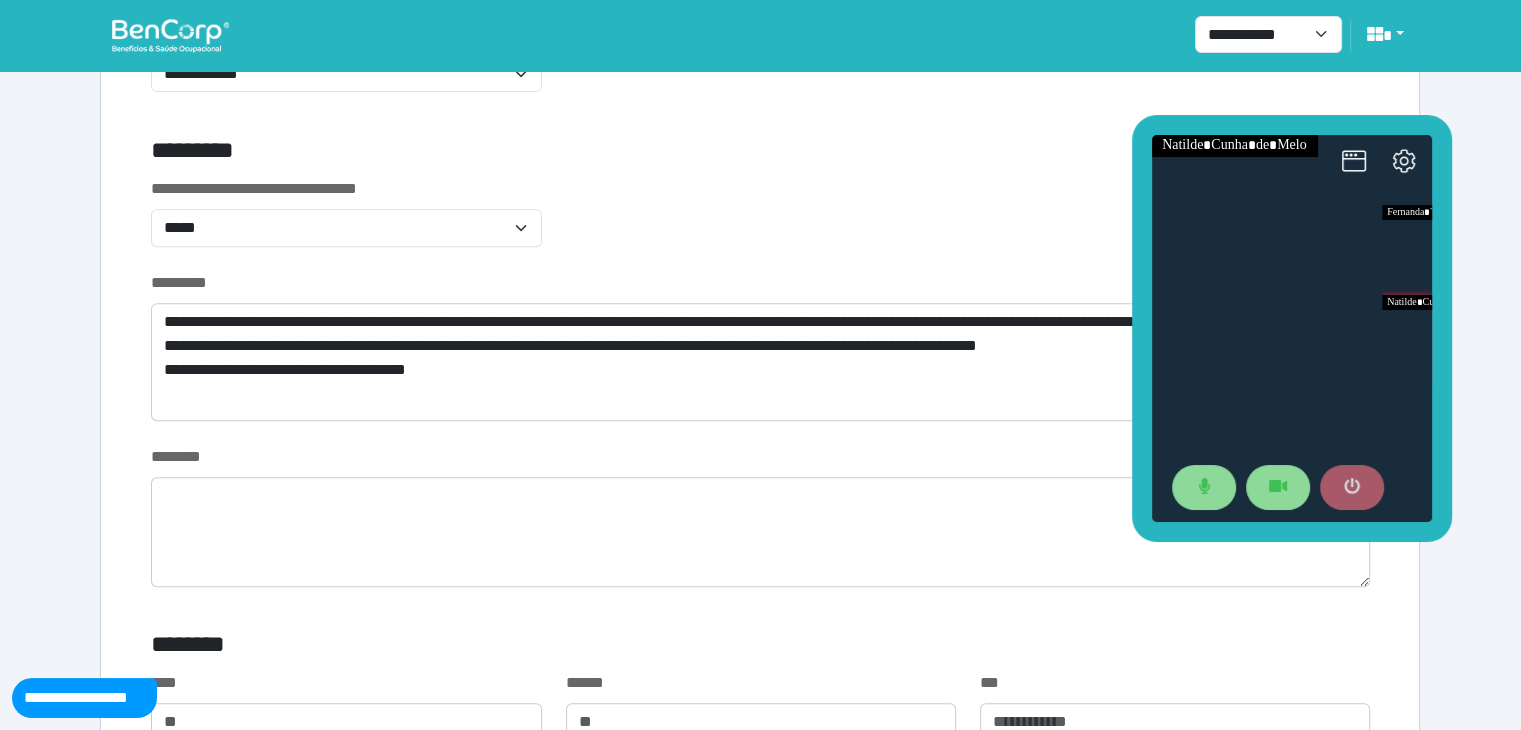 click at bounding box center (1351, 487) 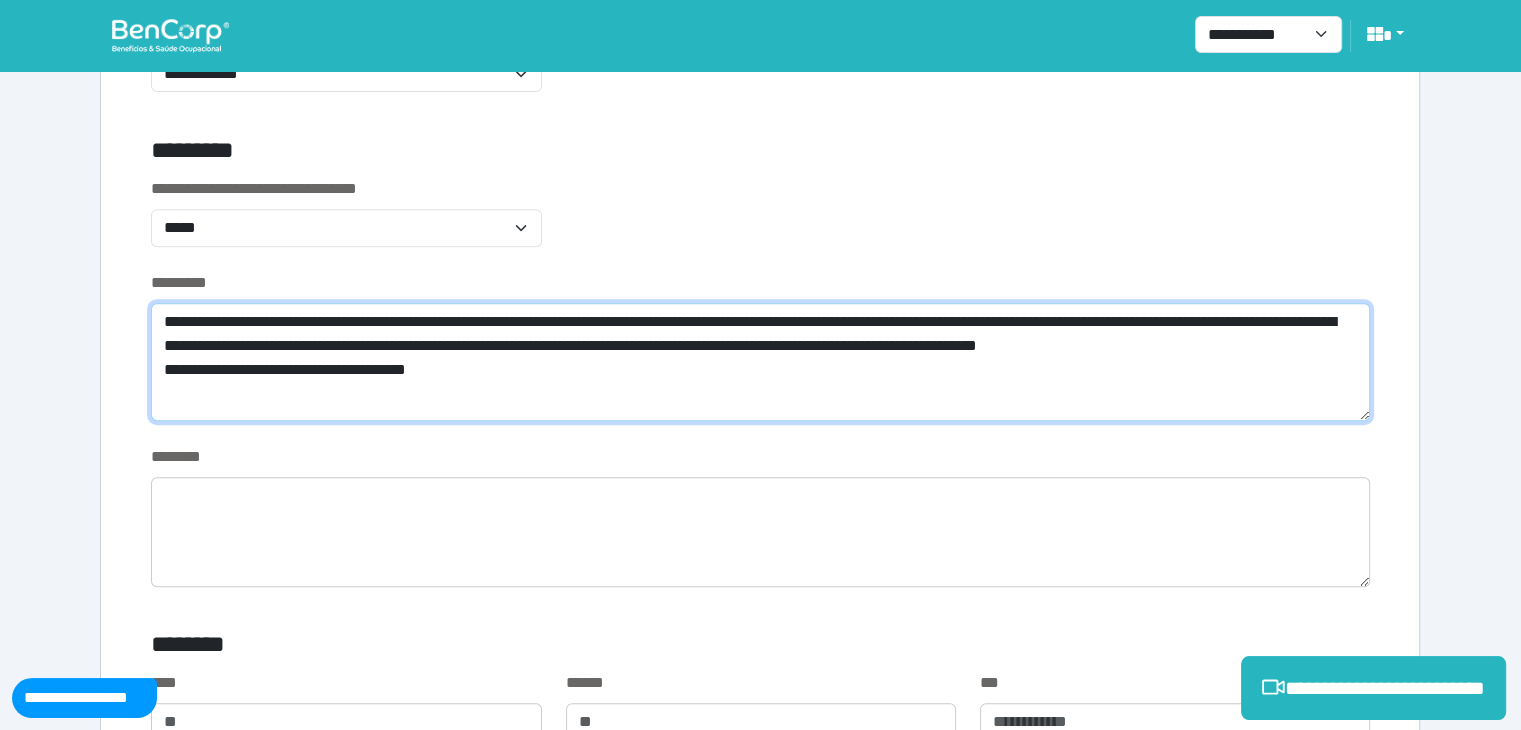 click on "**********" at bounding box center [760, 362] 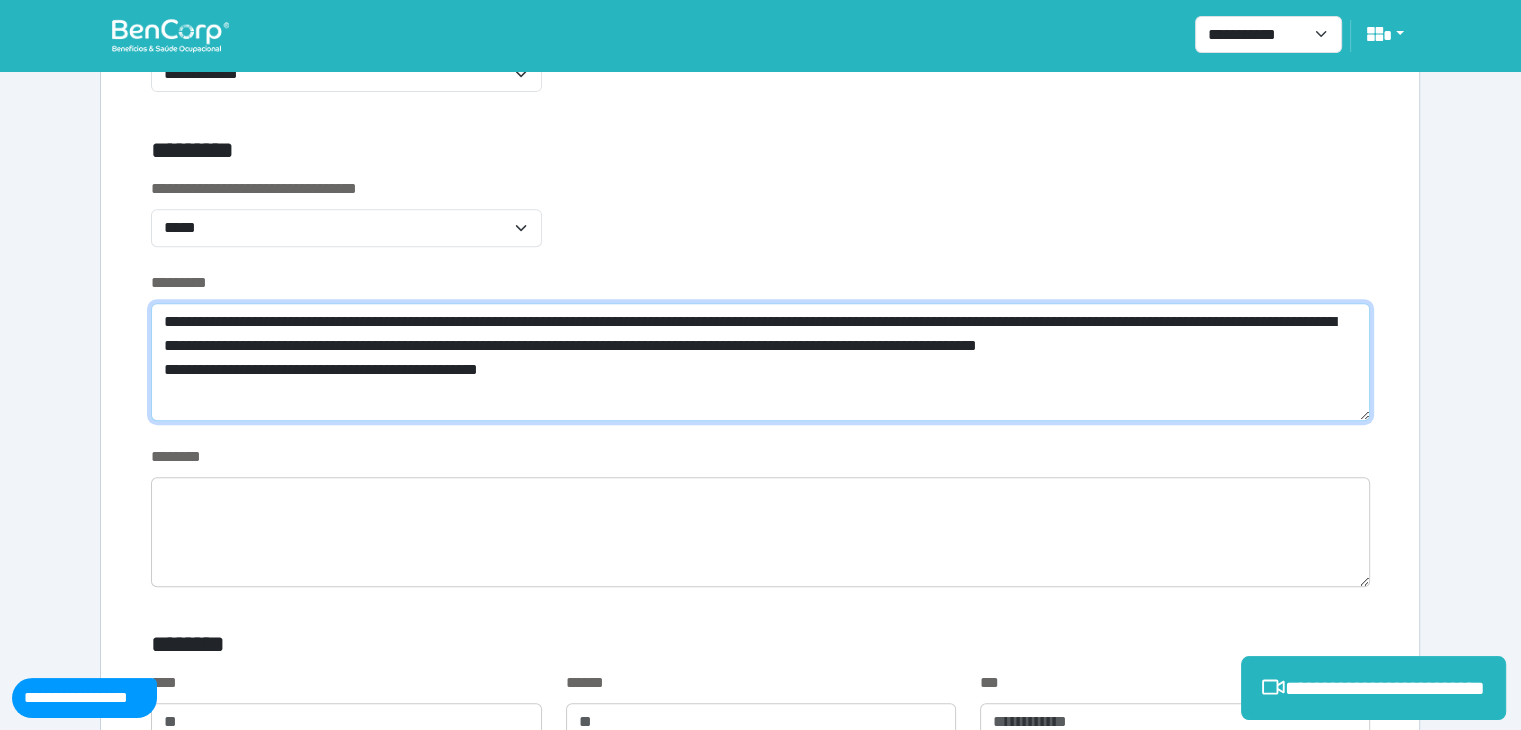 click on "**********" at bounding box center [760, 362] 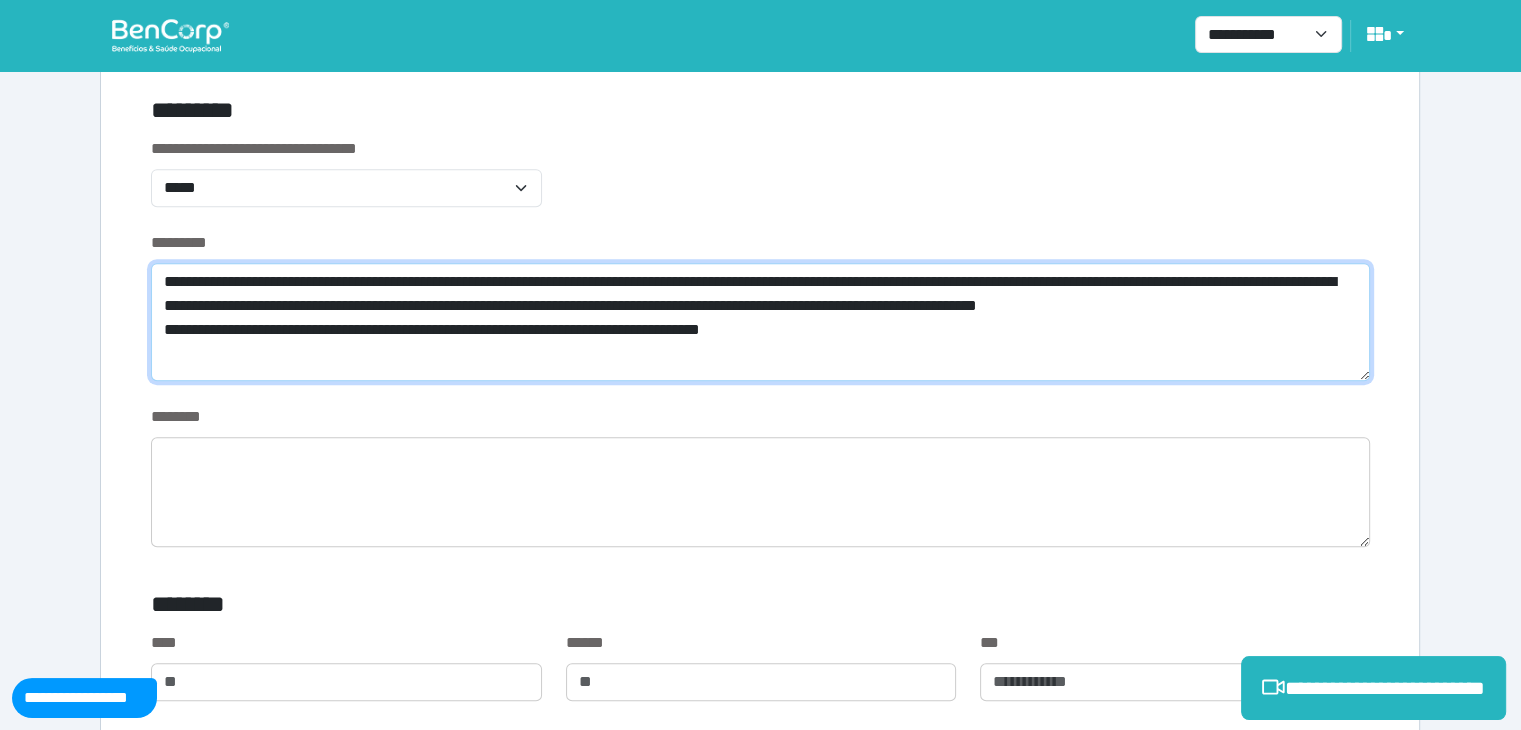 scroll, scrollTop: 900, scrollLeft: 0, axis: vertical 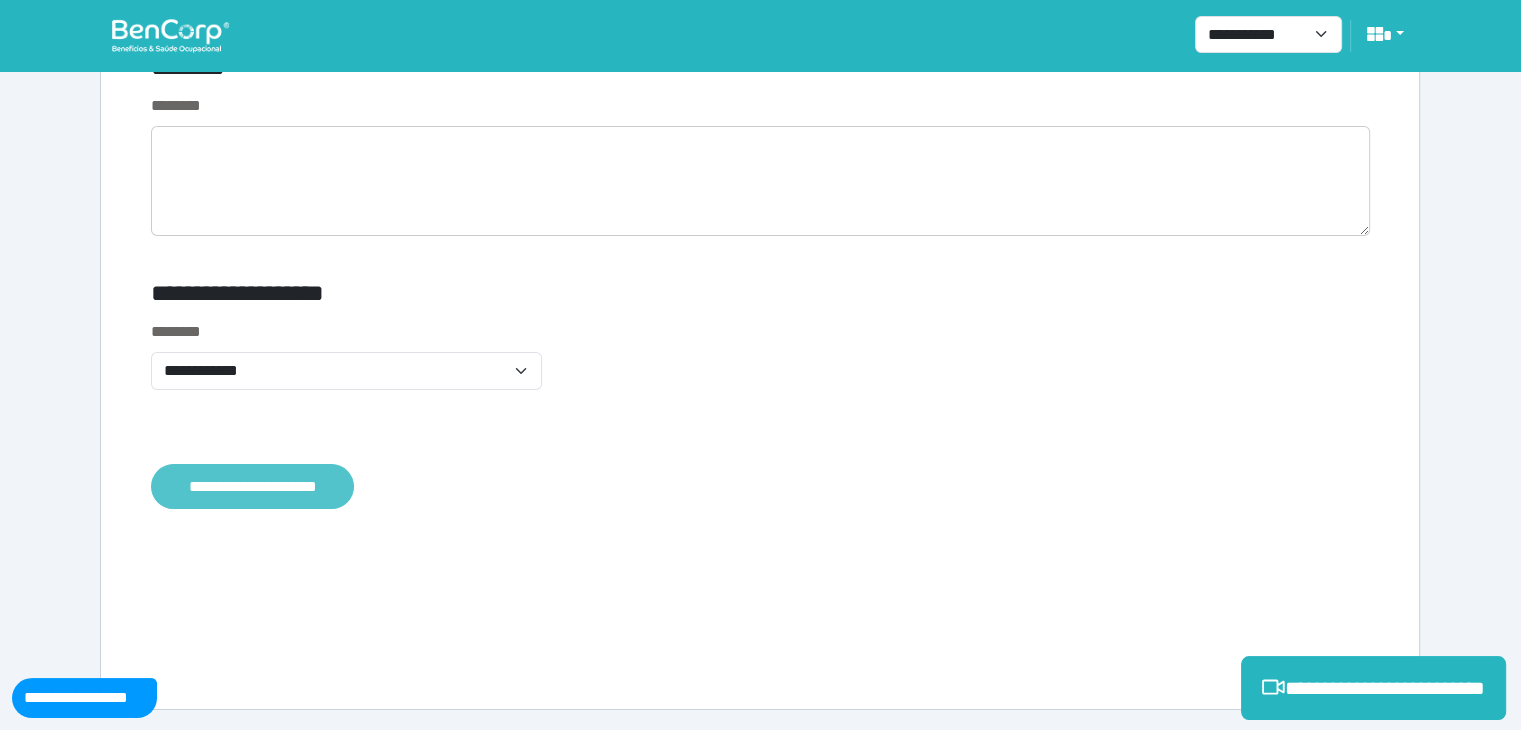 type on "**********" 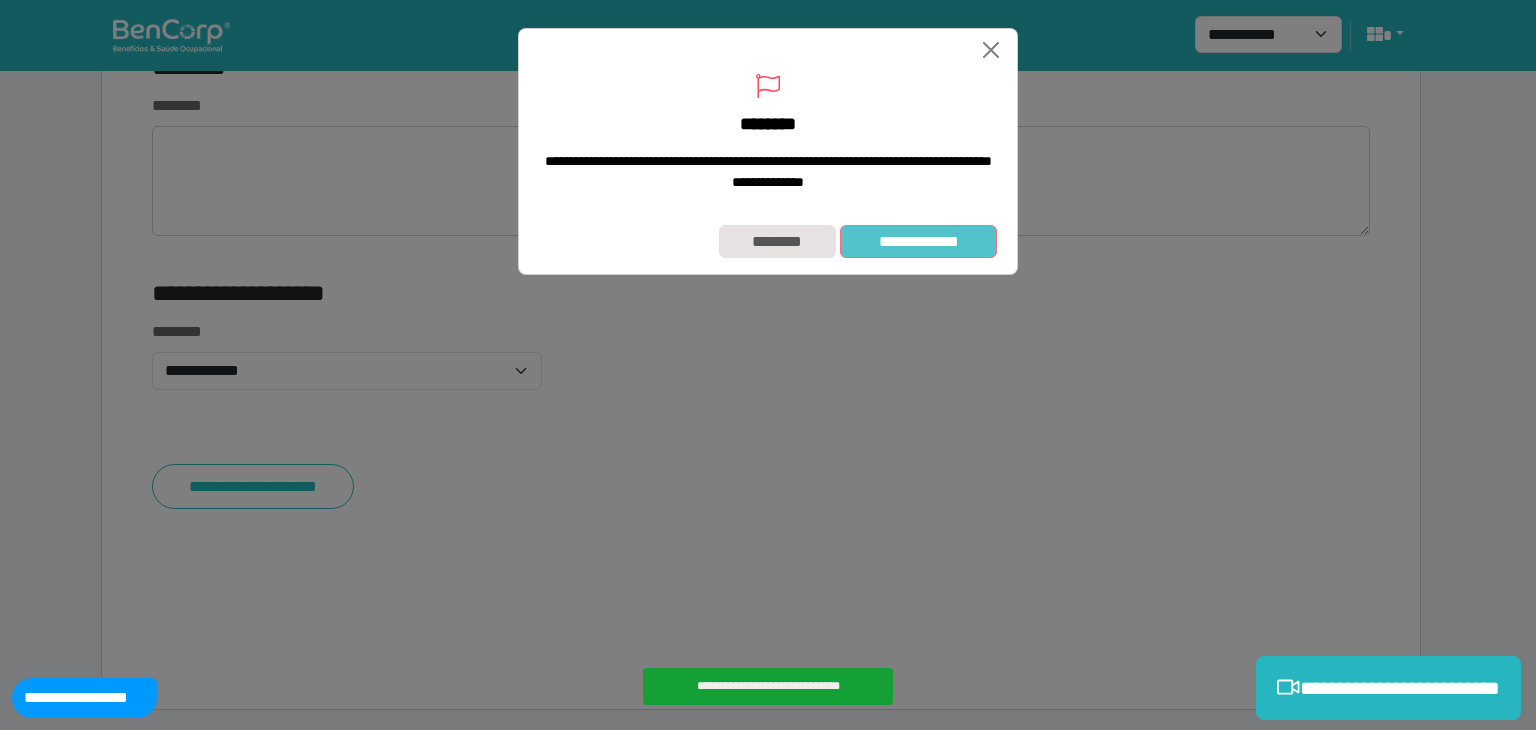 click on "**********" at bounding box center [918, 242] 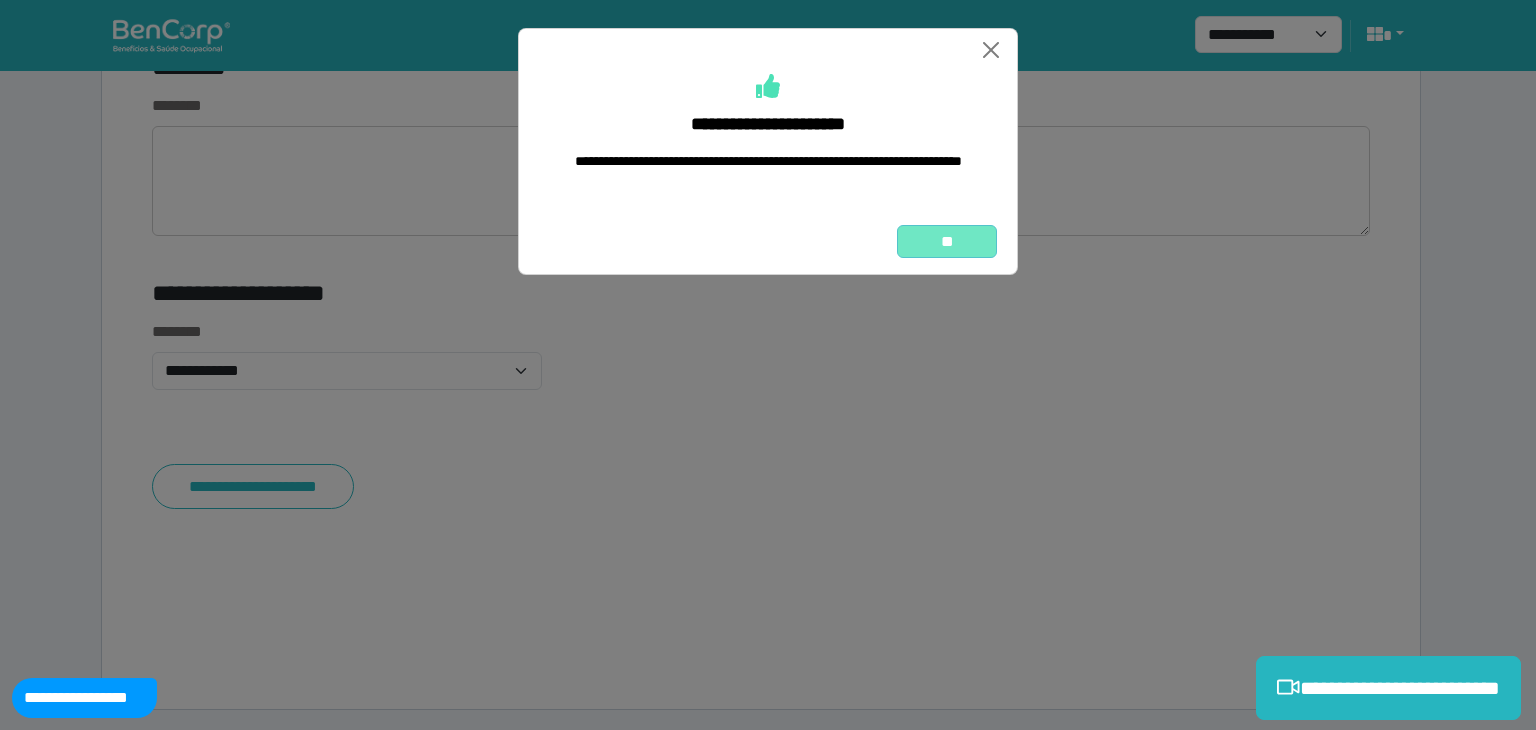 click on "**" at bounding box center (947, 242) 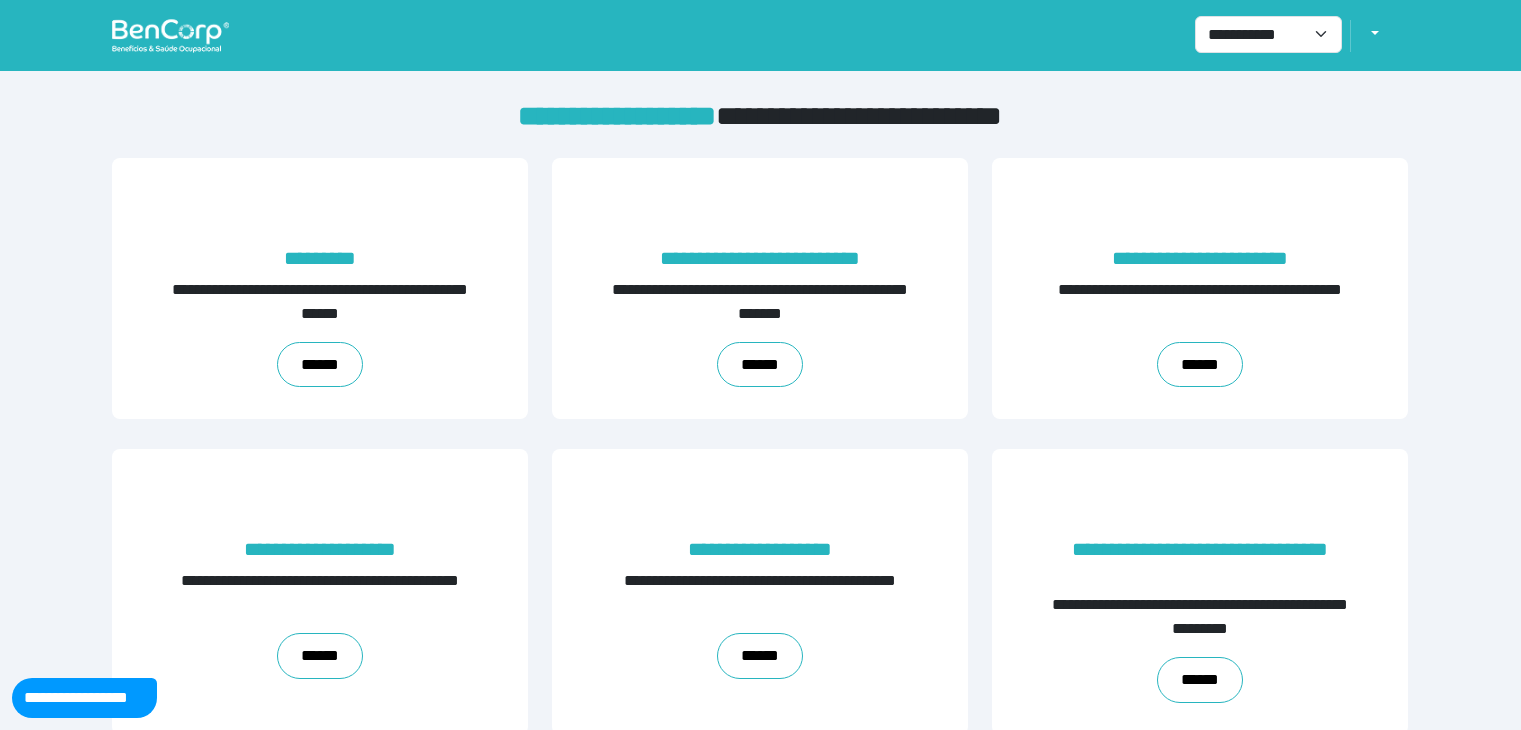 scroll, scrollTop: 0, scrollLeft: 0, axis: both 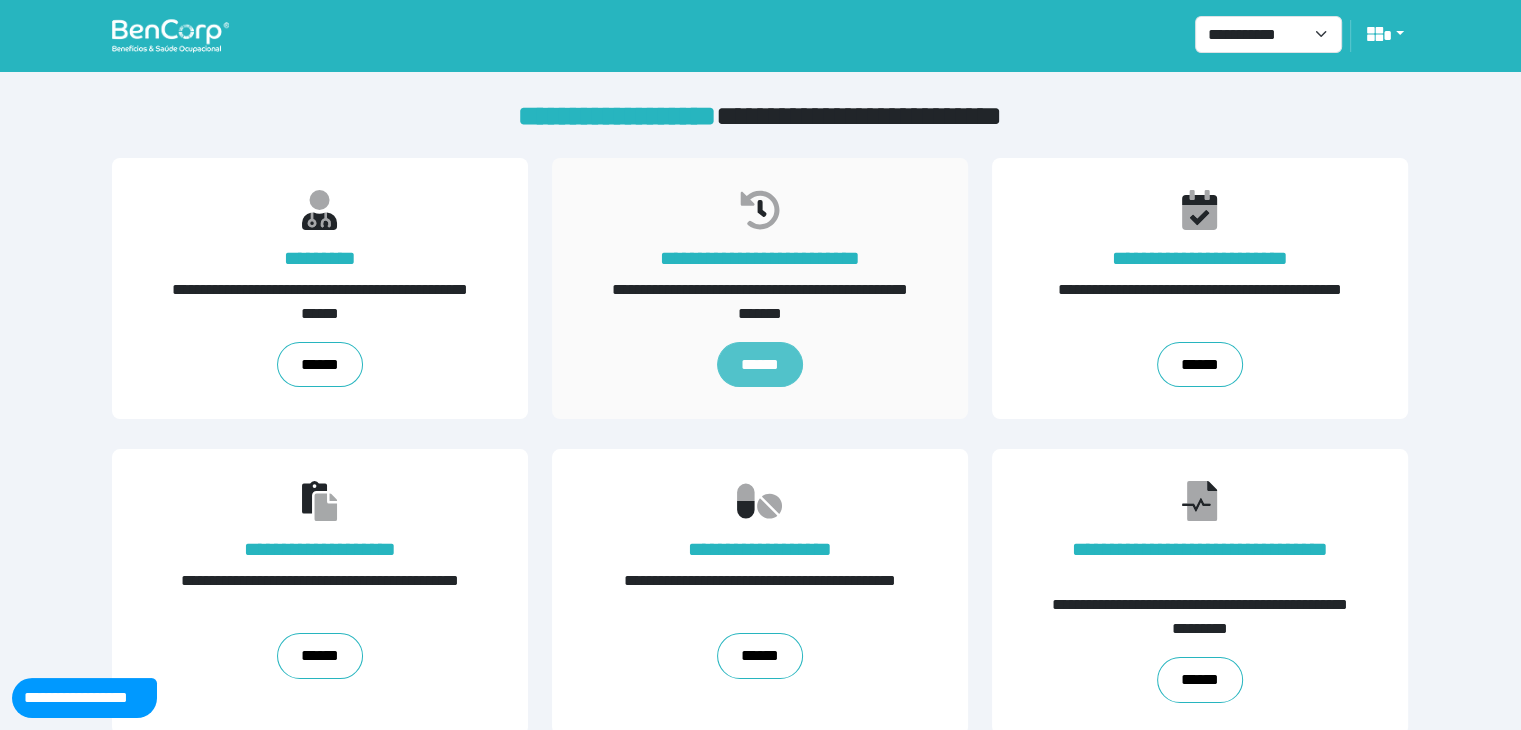 click on "******" at bounding box center (760, 365) 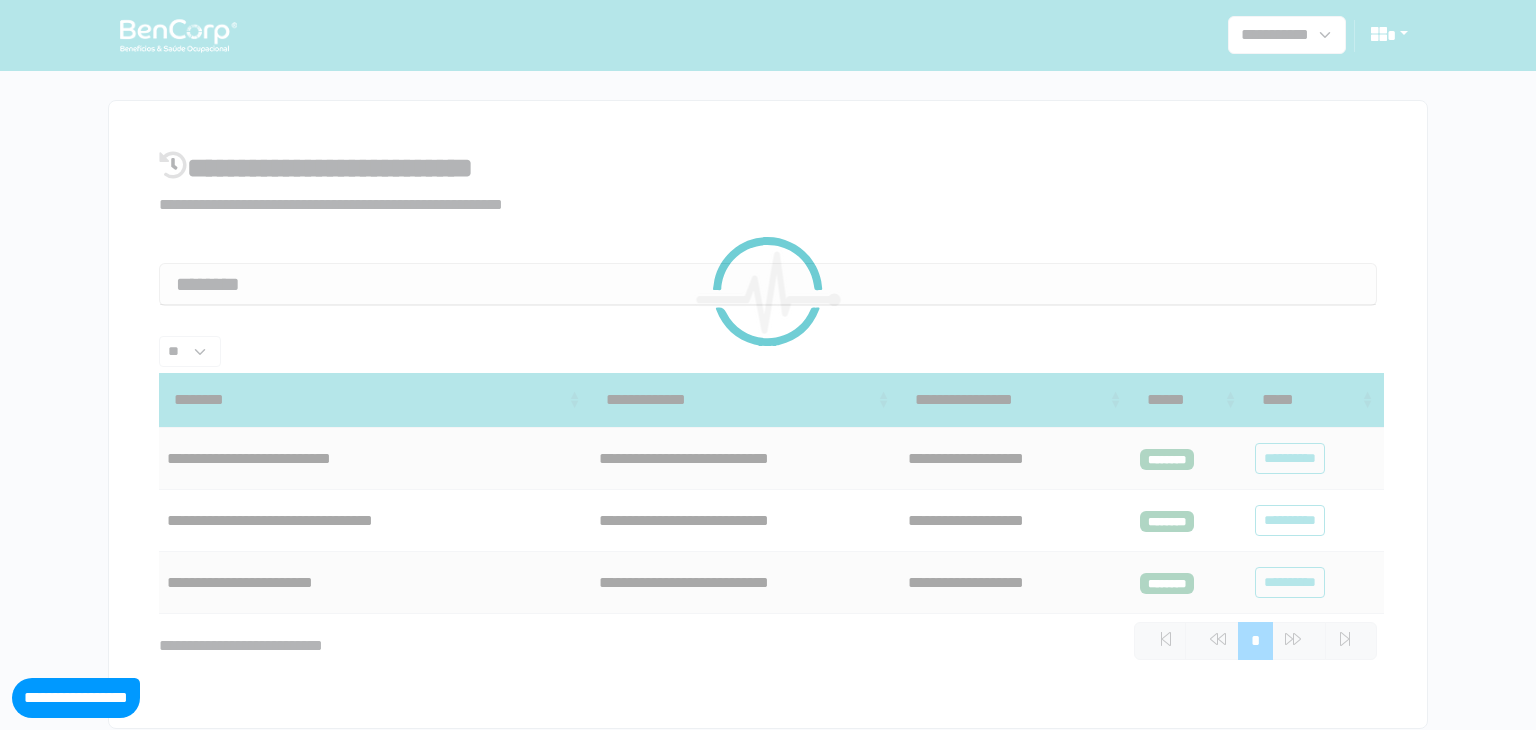 select on "**" 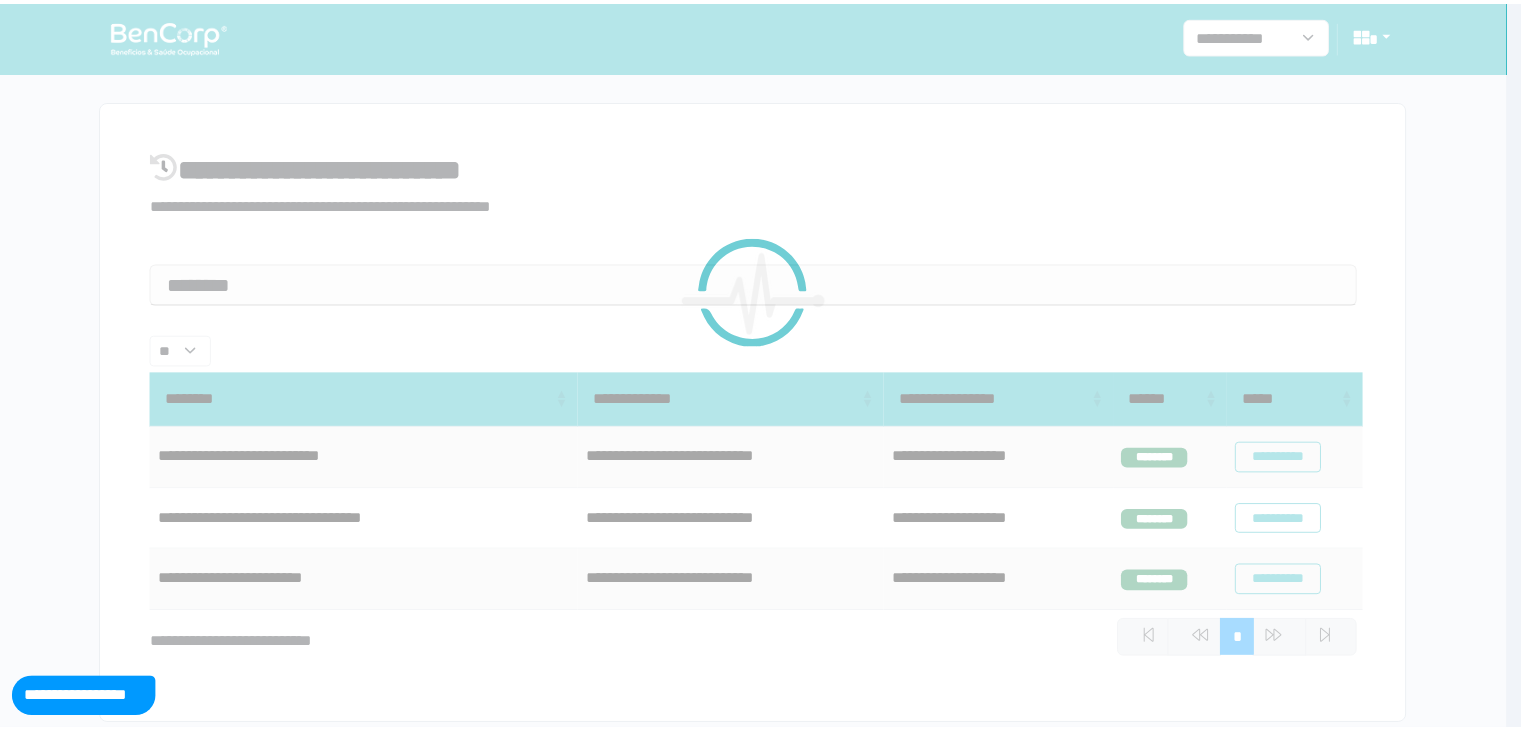 scroll, scrollTop: 0, scrollLeft: 0, axis: both 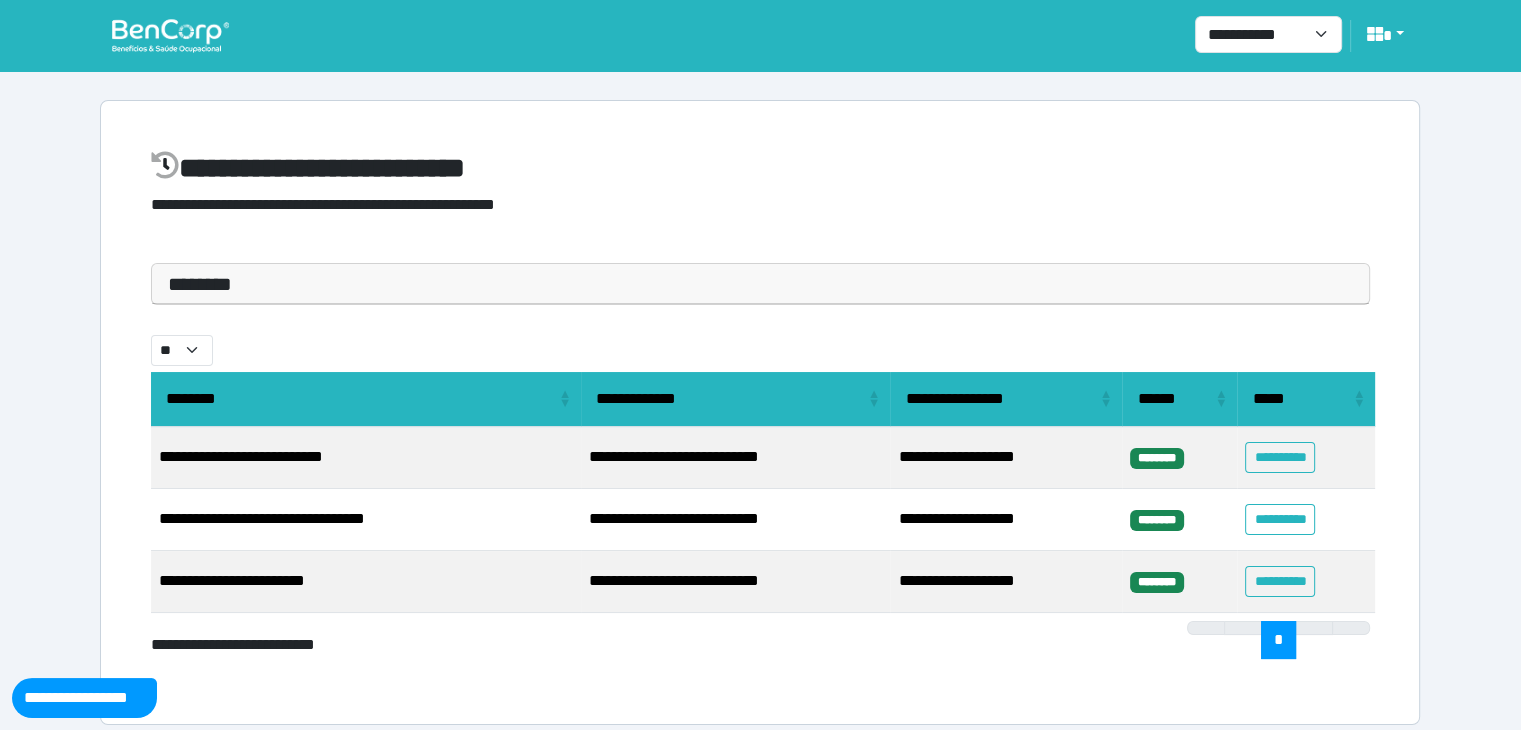 select on "**" 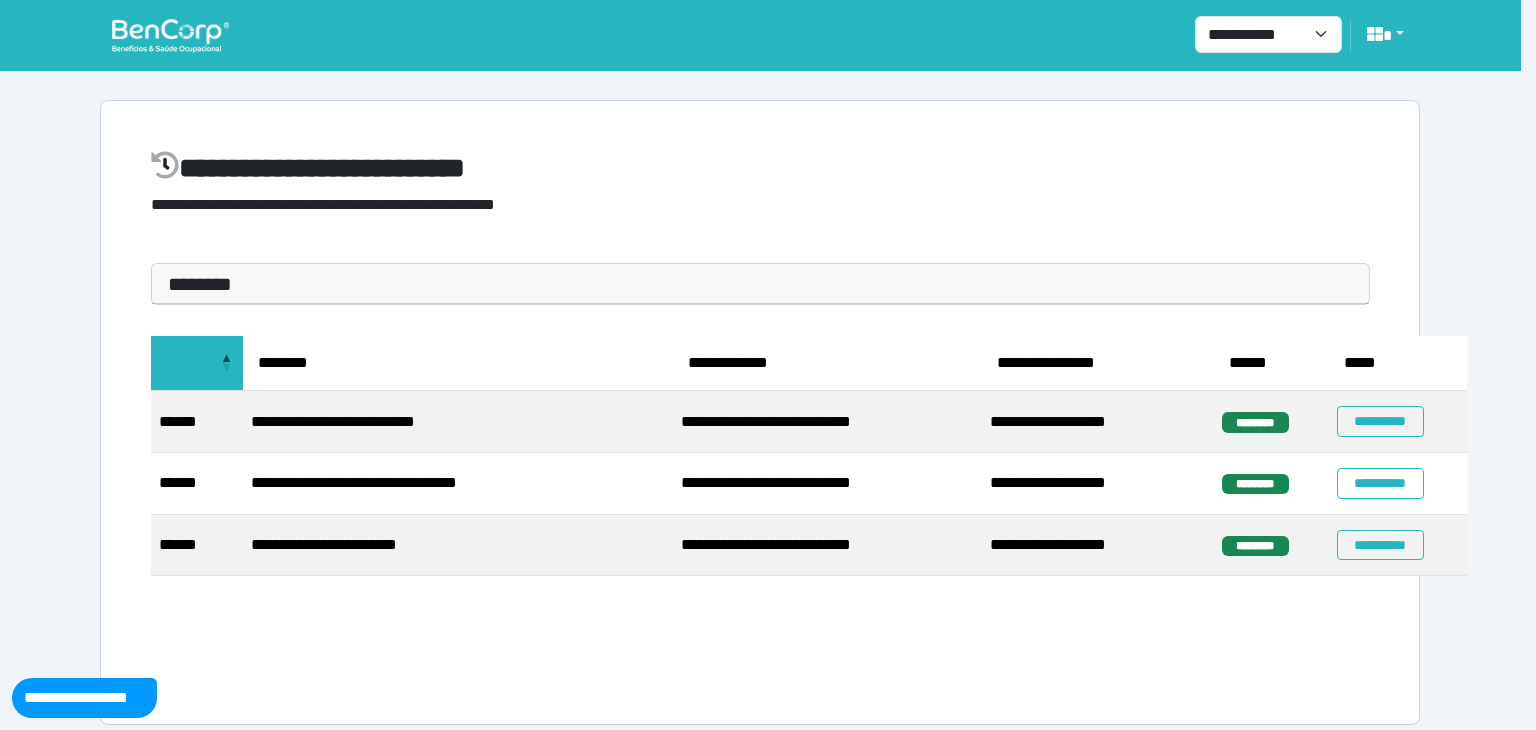 select on "**" 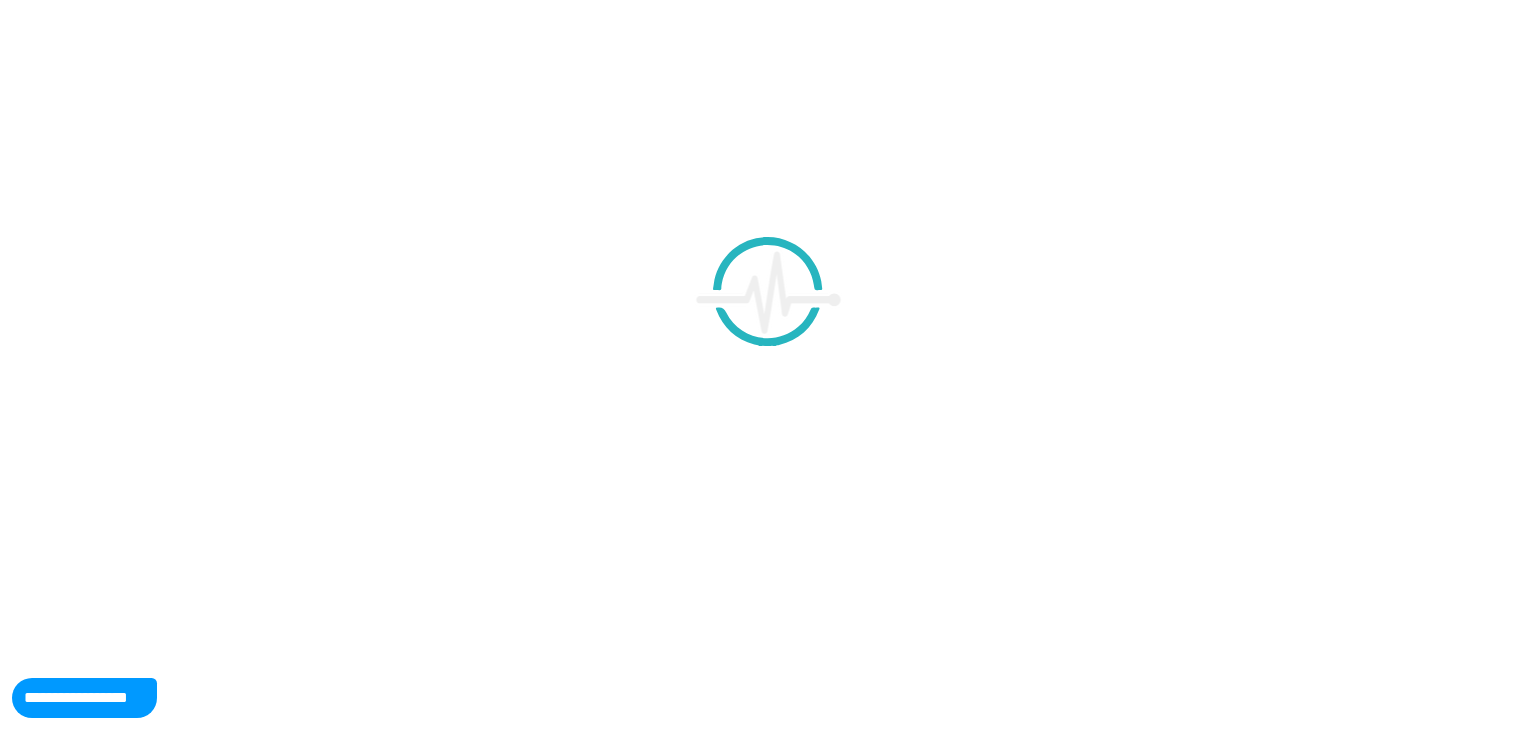 scroll, scrollTop: 0, scrollLeft: 0, axis: both 